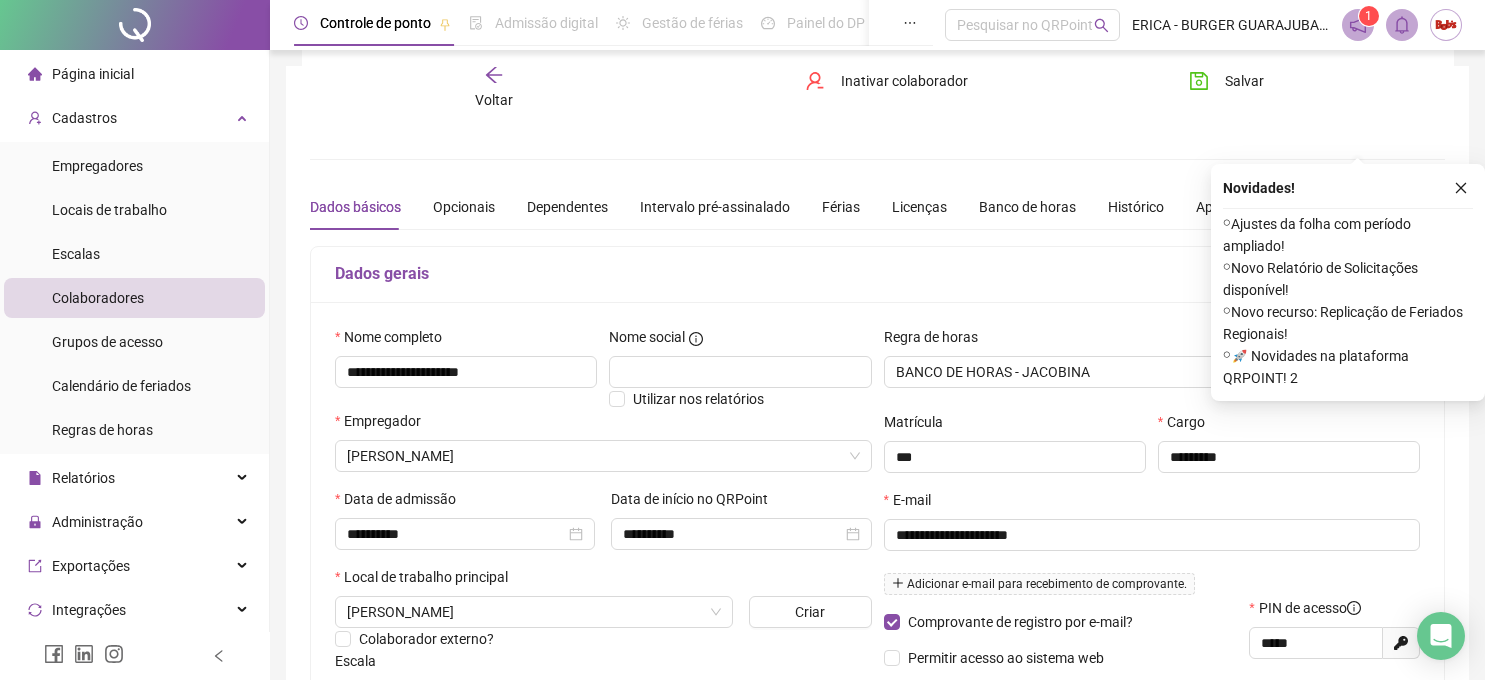 scroll, scrollTop: 111, scrollLeft: 0, axis: vertical 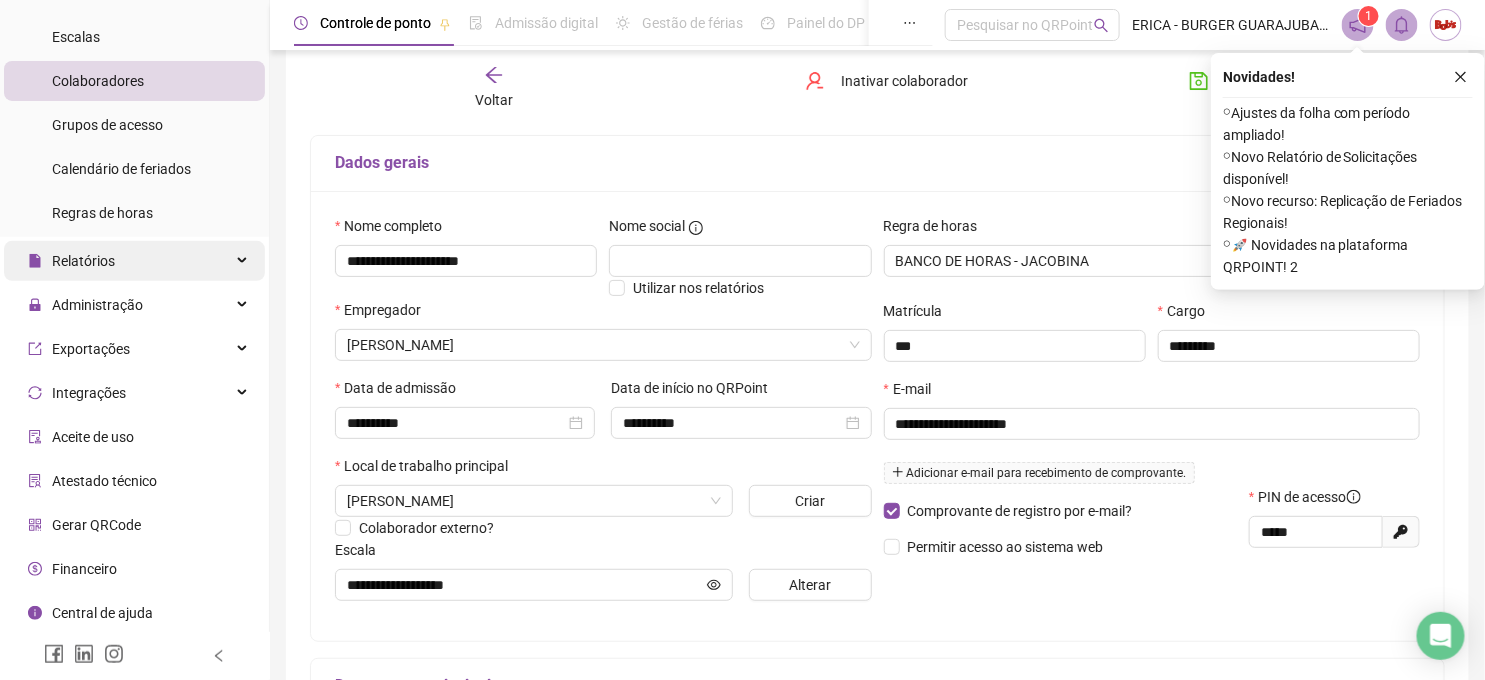 click on "Relatórios" at bounding box center [134, 261] 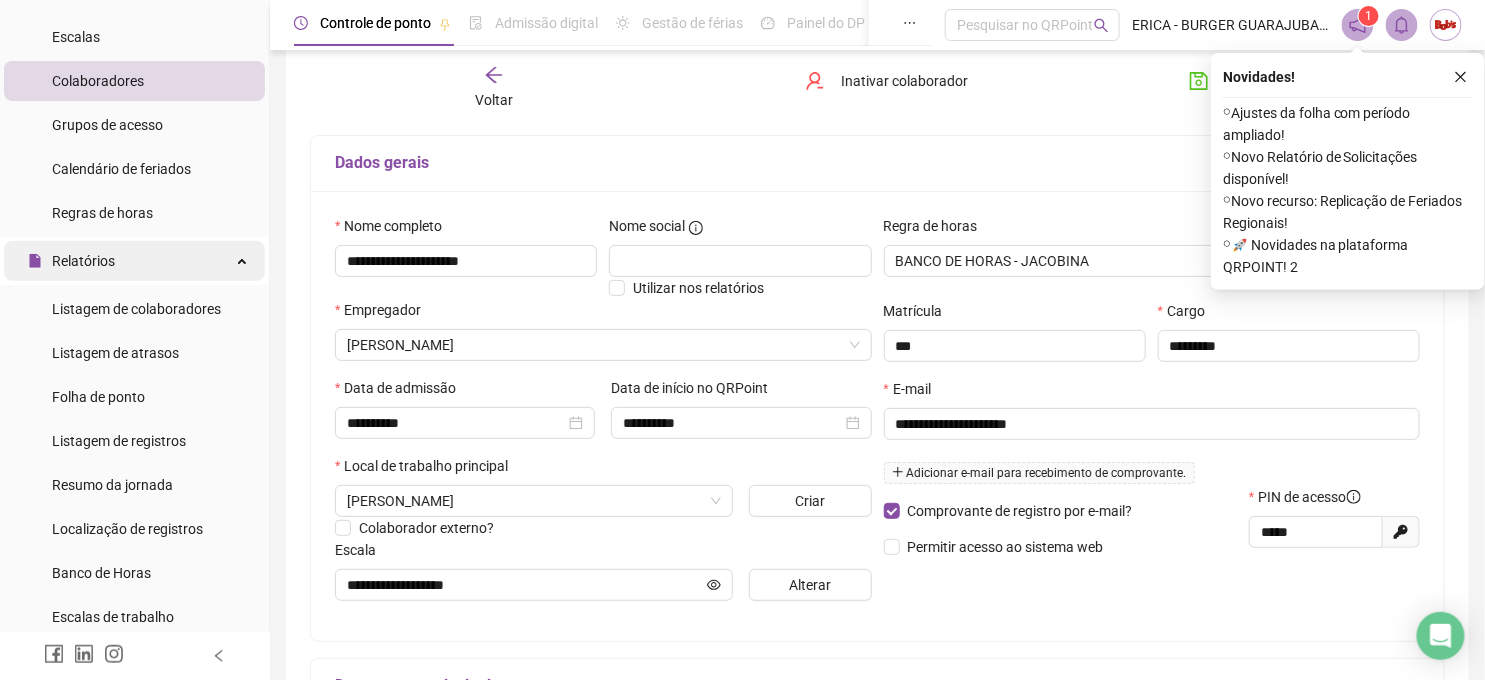 click on "Relatórios" at bounding box center [134, 261] 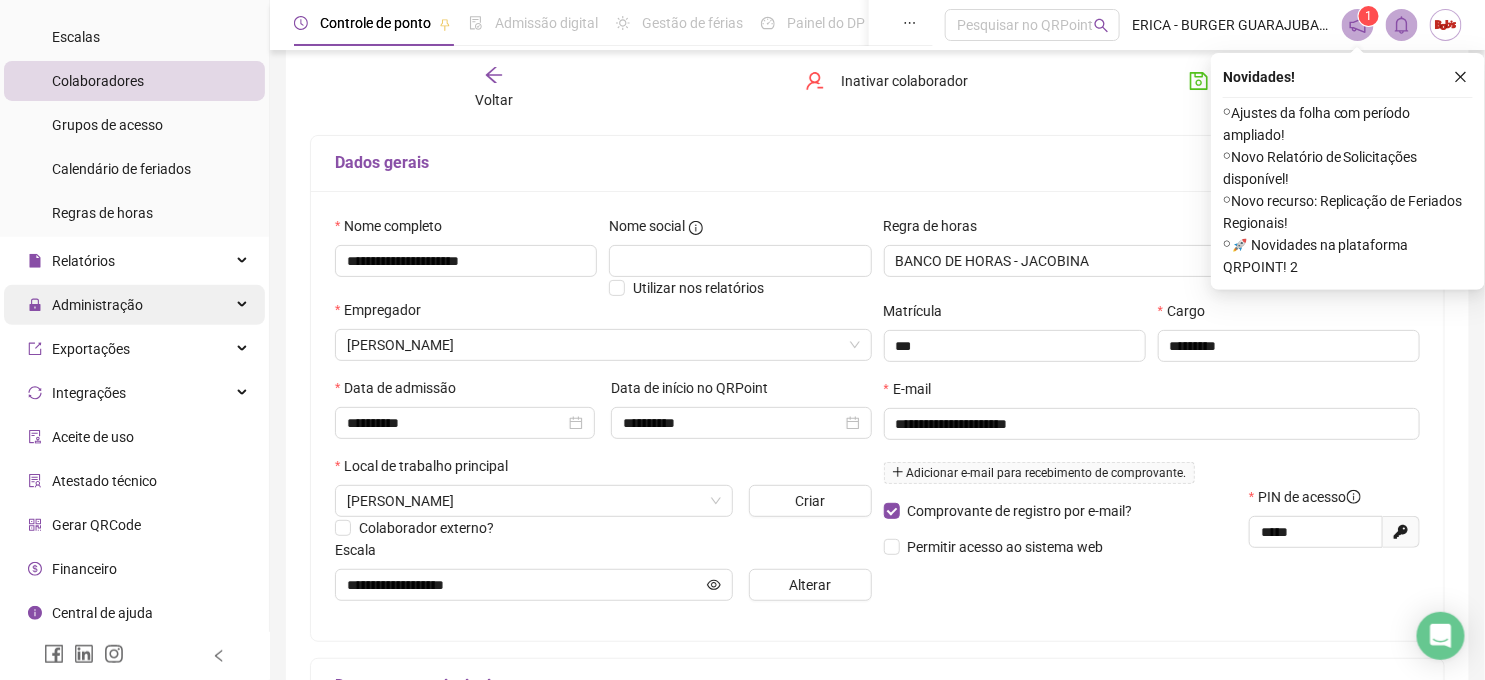 click on "Administração" at bounding box center (134, 305) 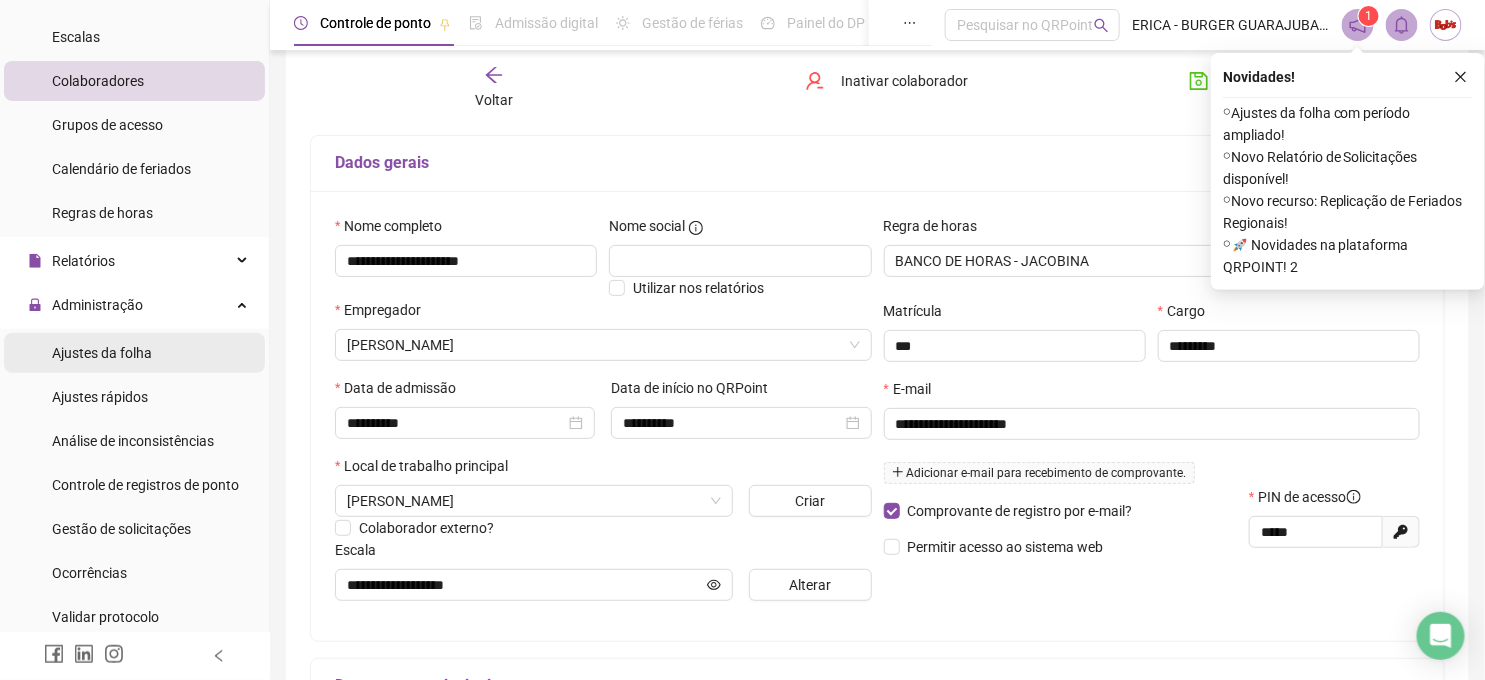 click on "Ajustes da folha" at bounding box center [134, 353] 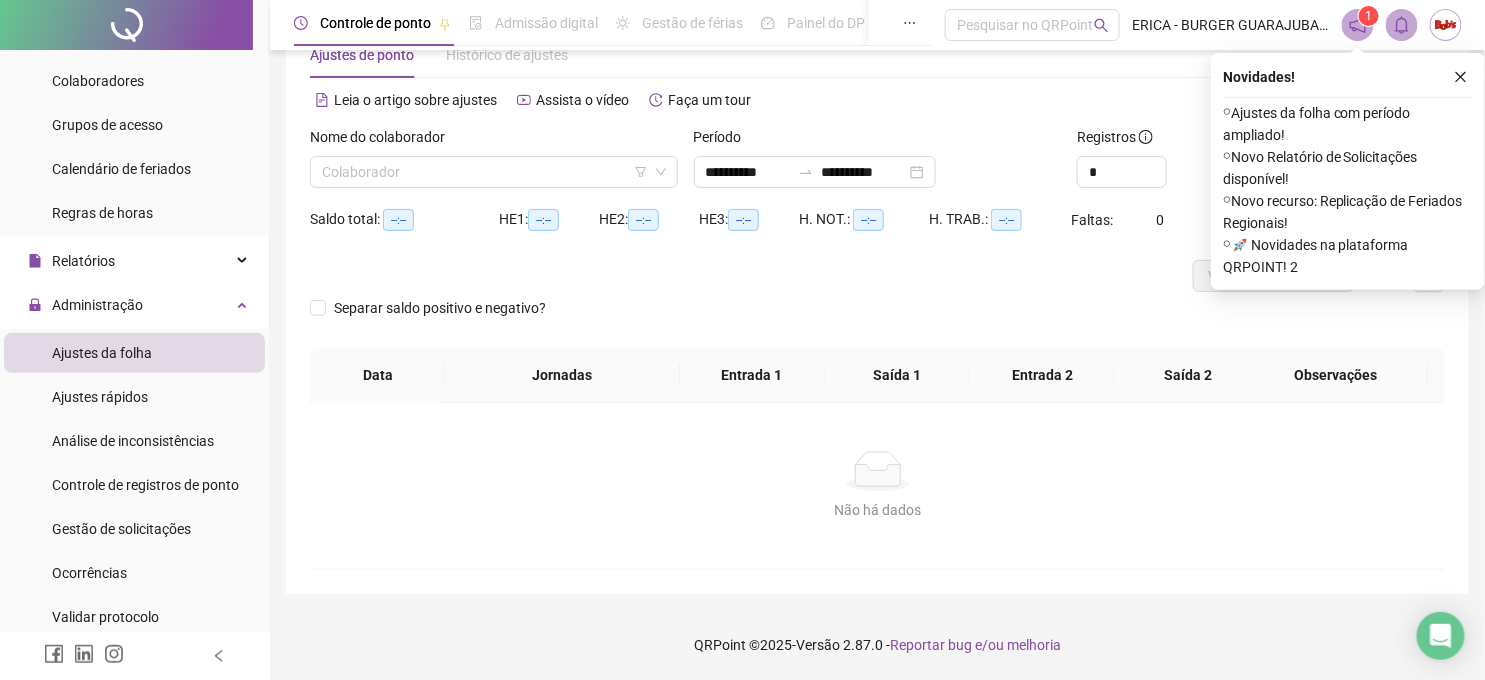 scroll, scrollTop: 57, scrollLeft: 0, axis: vertical 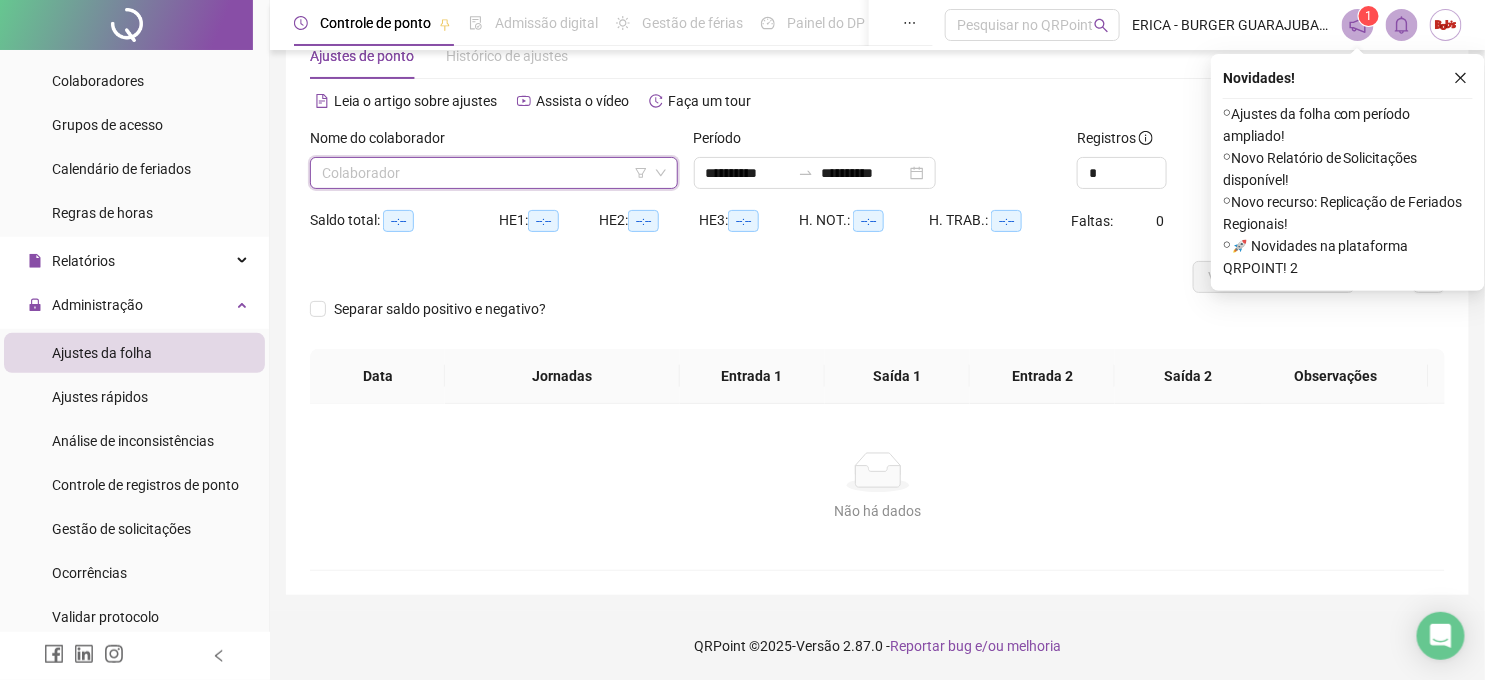 click at bounding box center (488, 173) 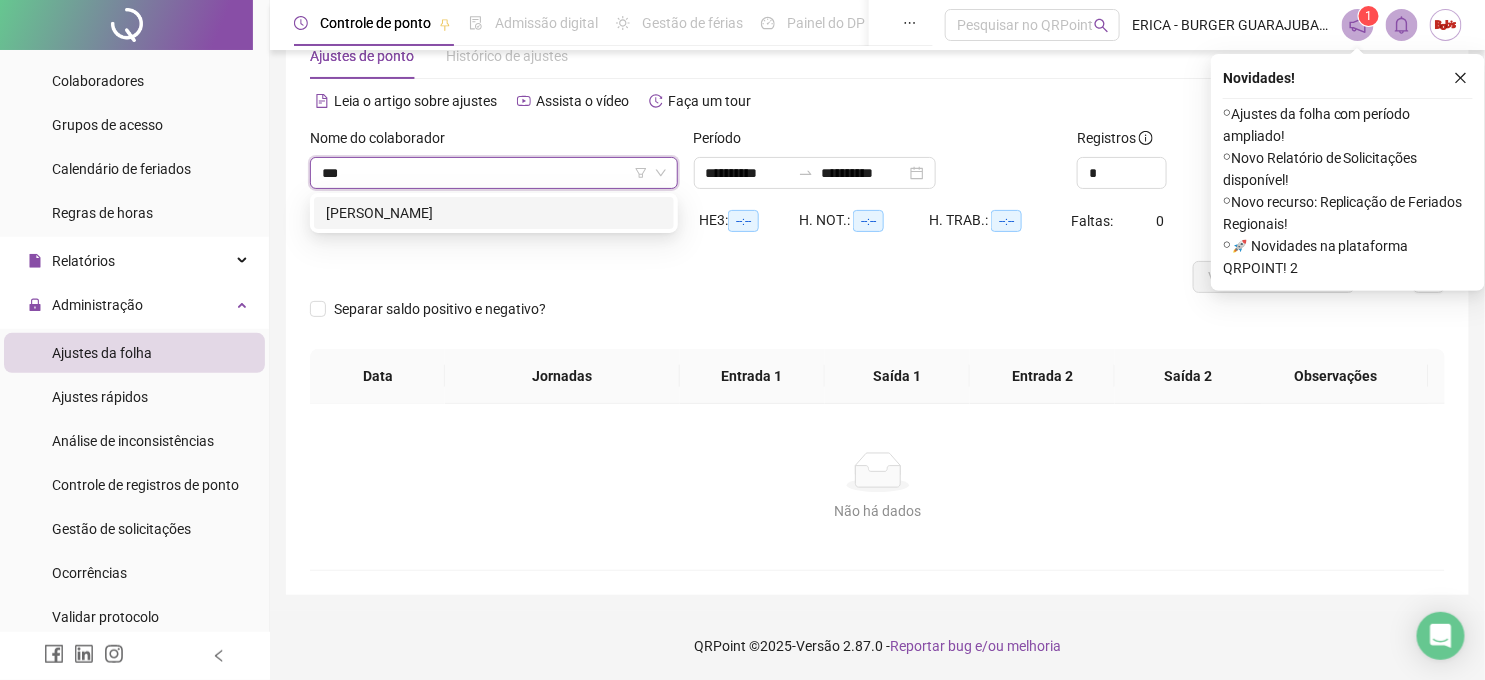 type on "****" 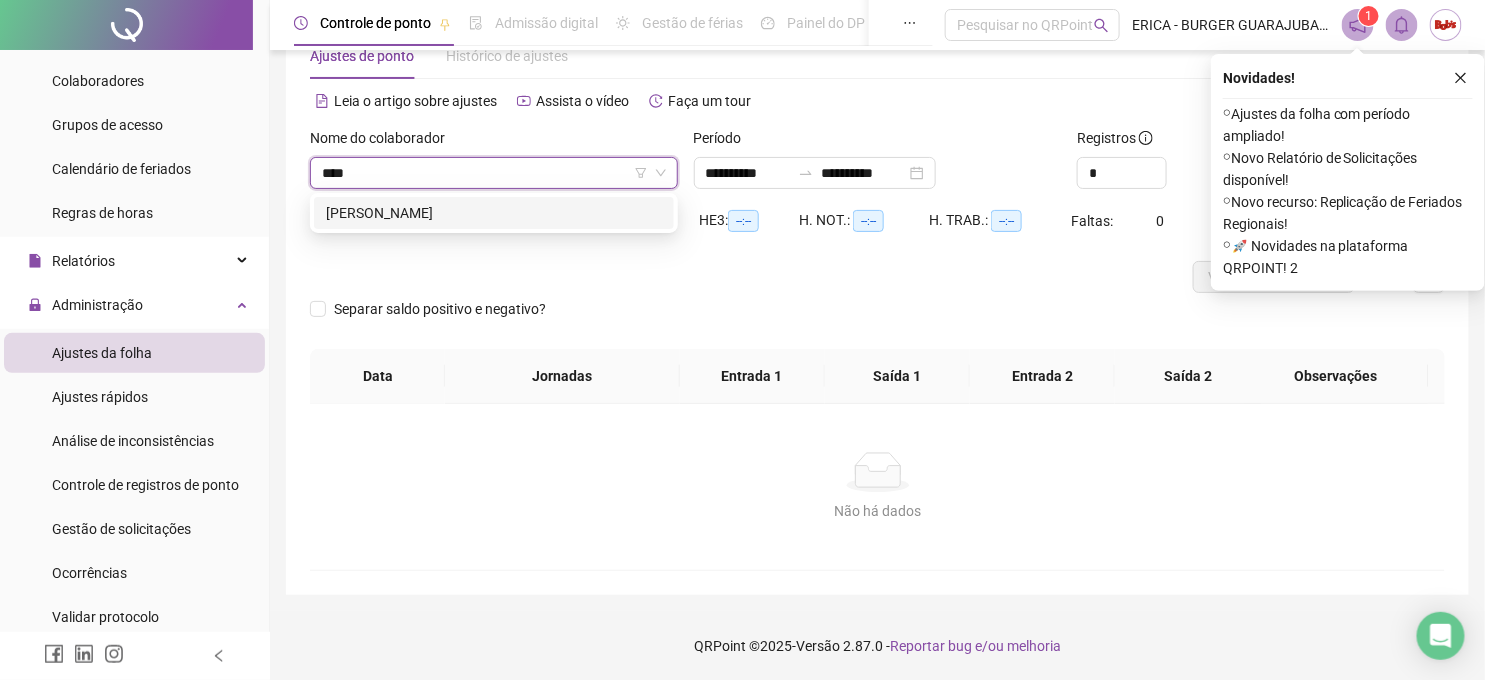 click on "[PERSON_NAME]" at bounding box center (494, 213) 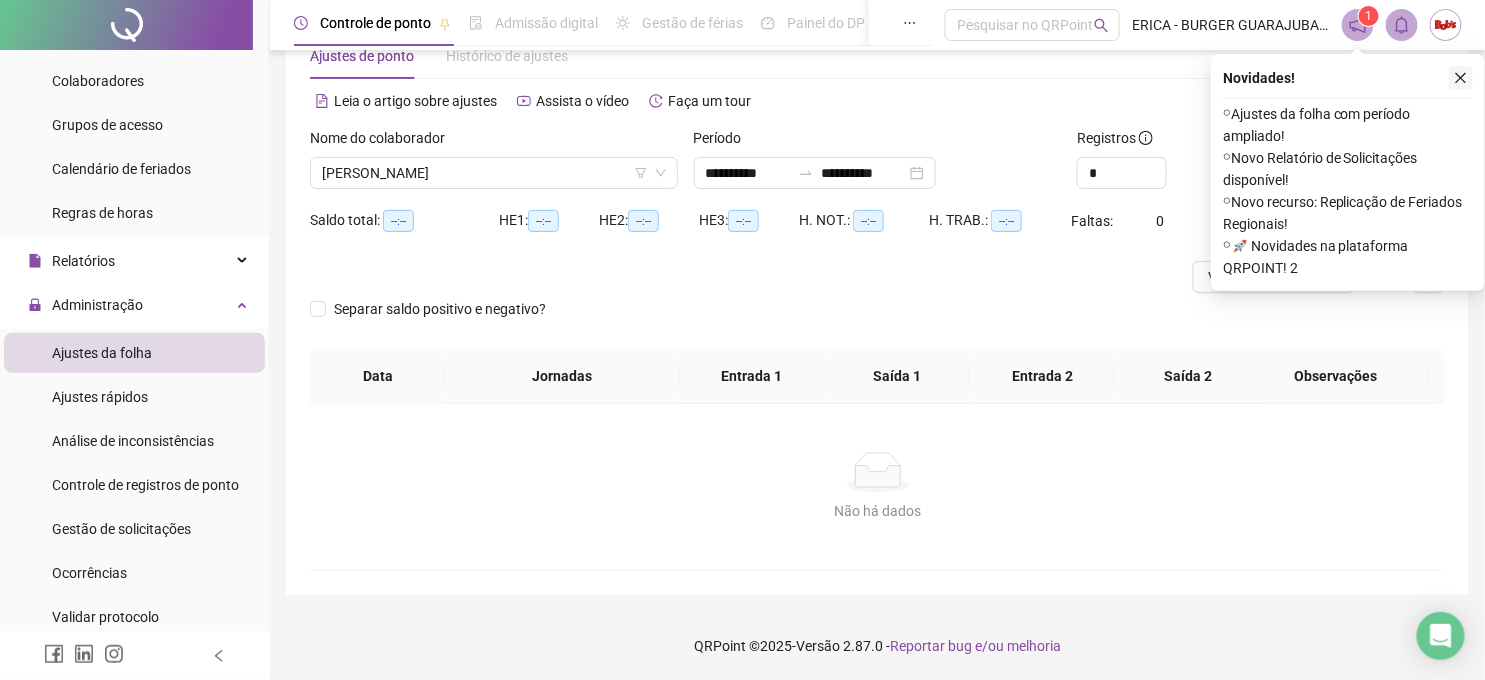 click 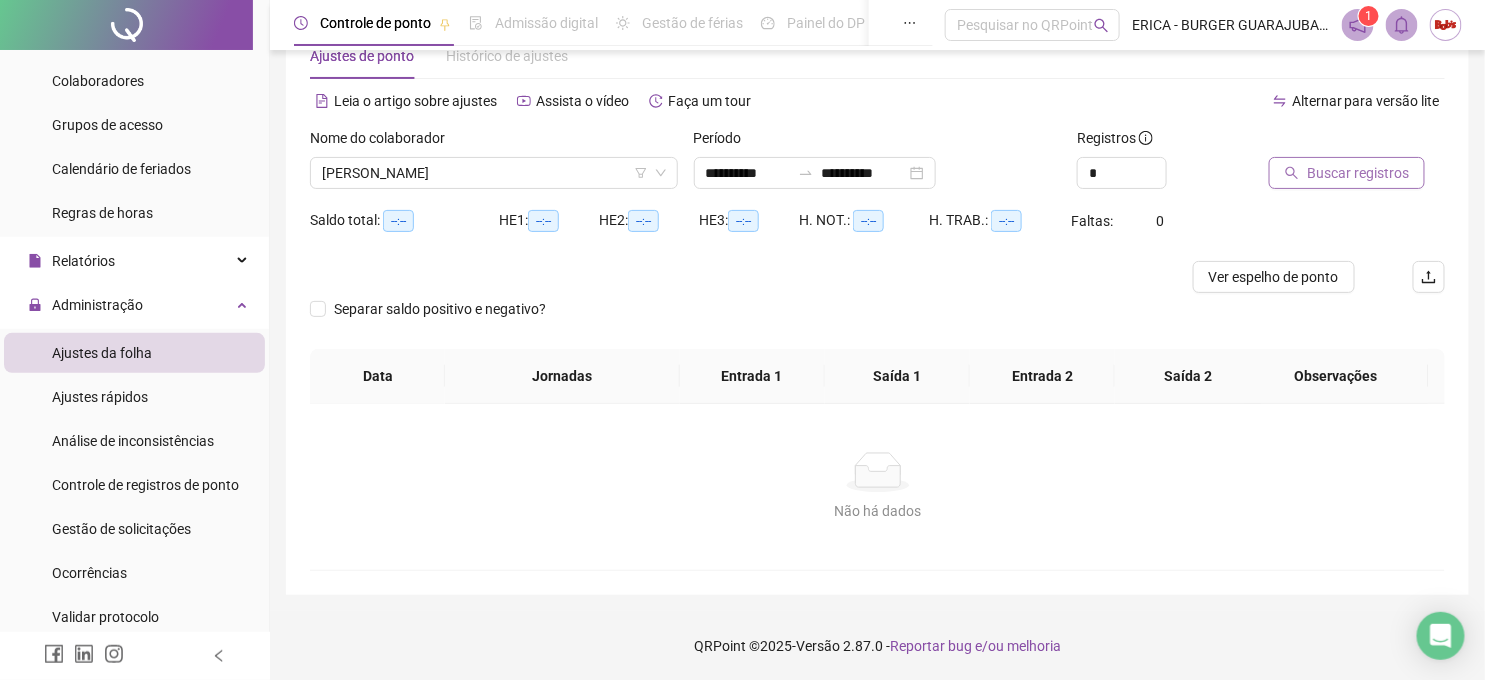 click on "Buscar registros" at bounding box center [1358, 173] 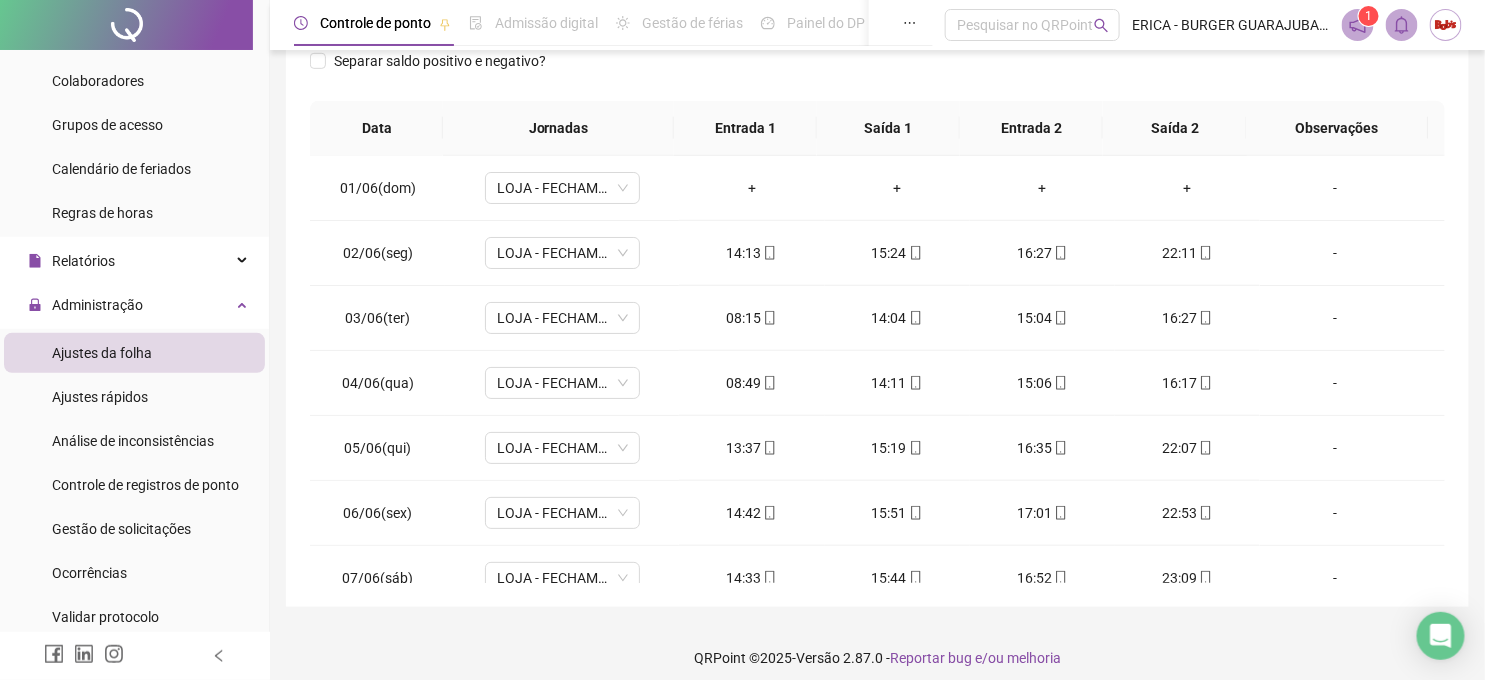 scroll, scrollTop: 391, scrollLeft: 0, axis: vertical 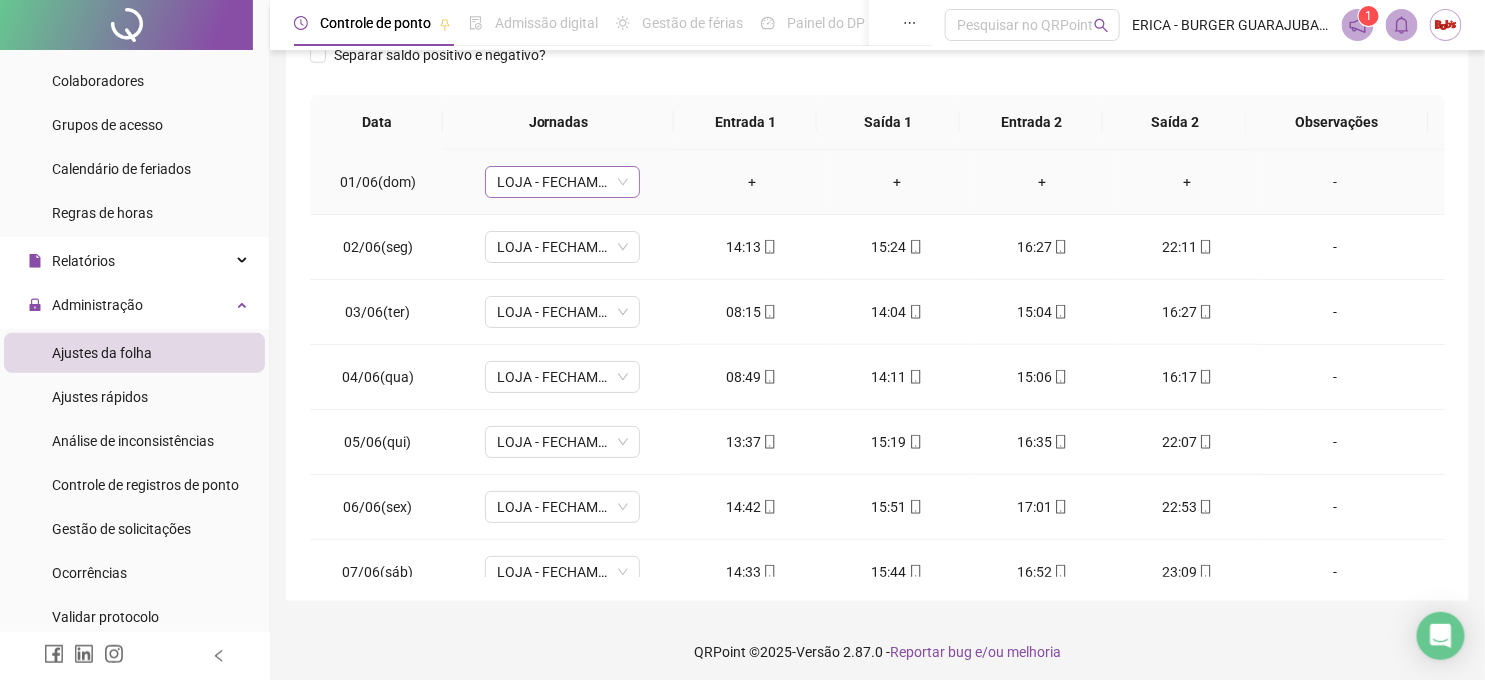 click on "LOJA - FECHAMENTO" at bounding box center [562, 182] 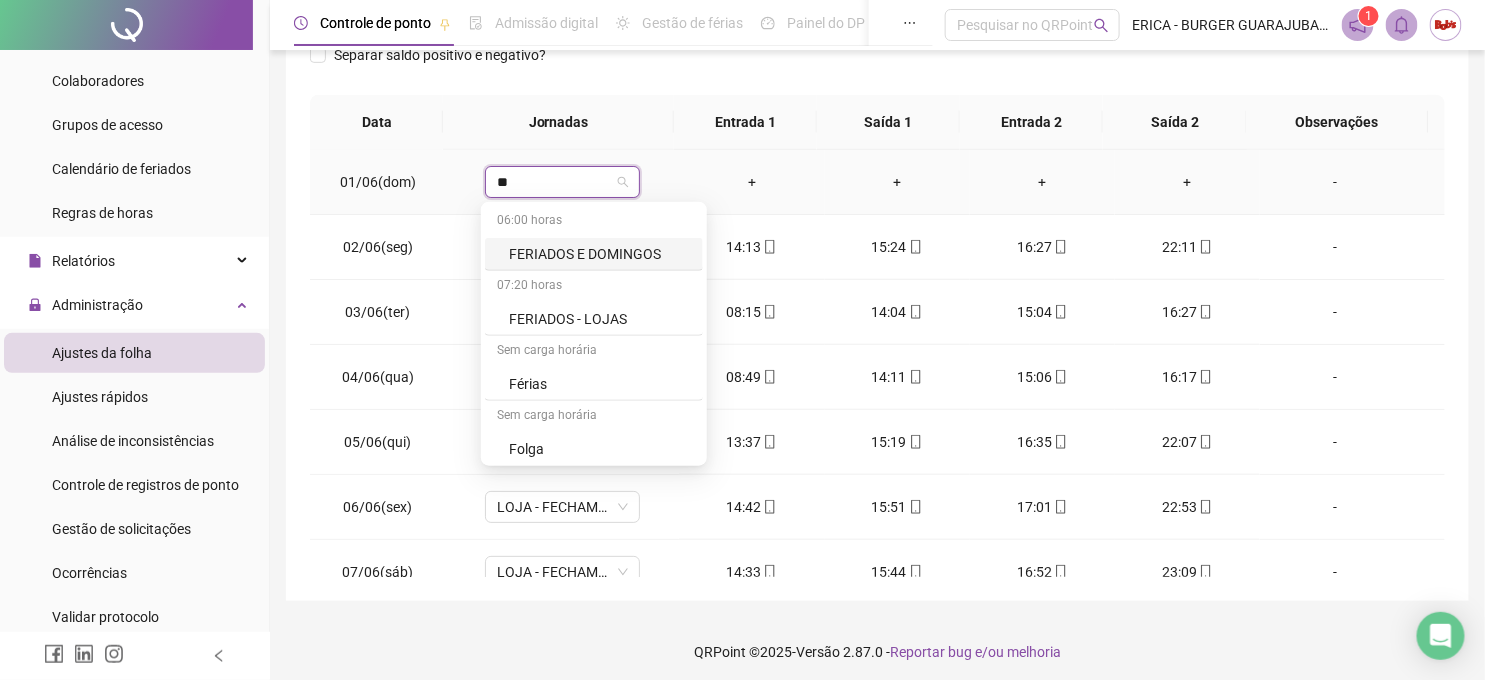 type on "***" 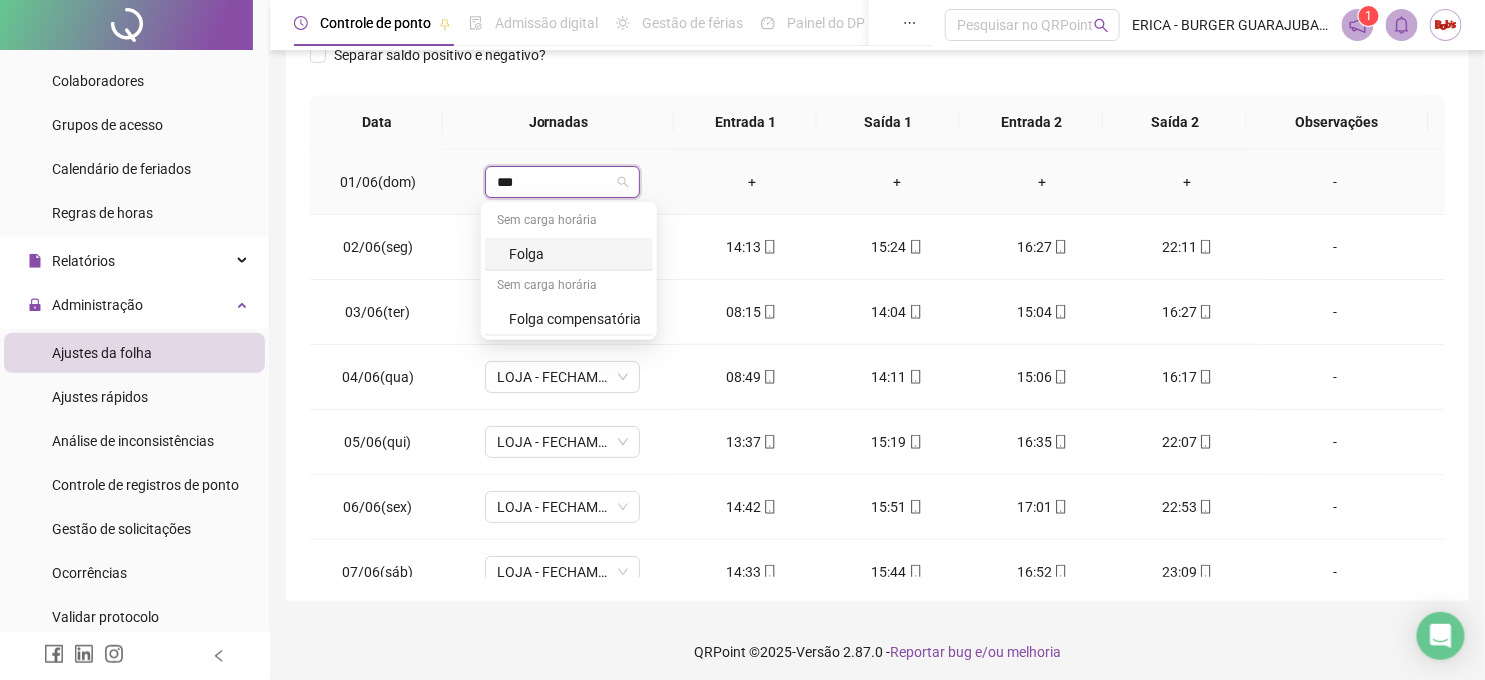click on "Folga" at bounding box center [575, 254] 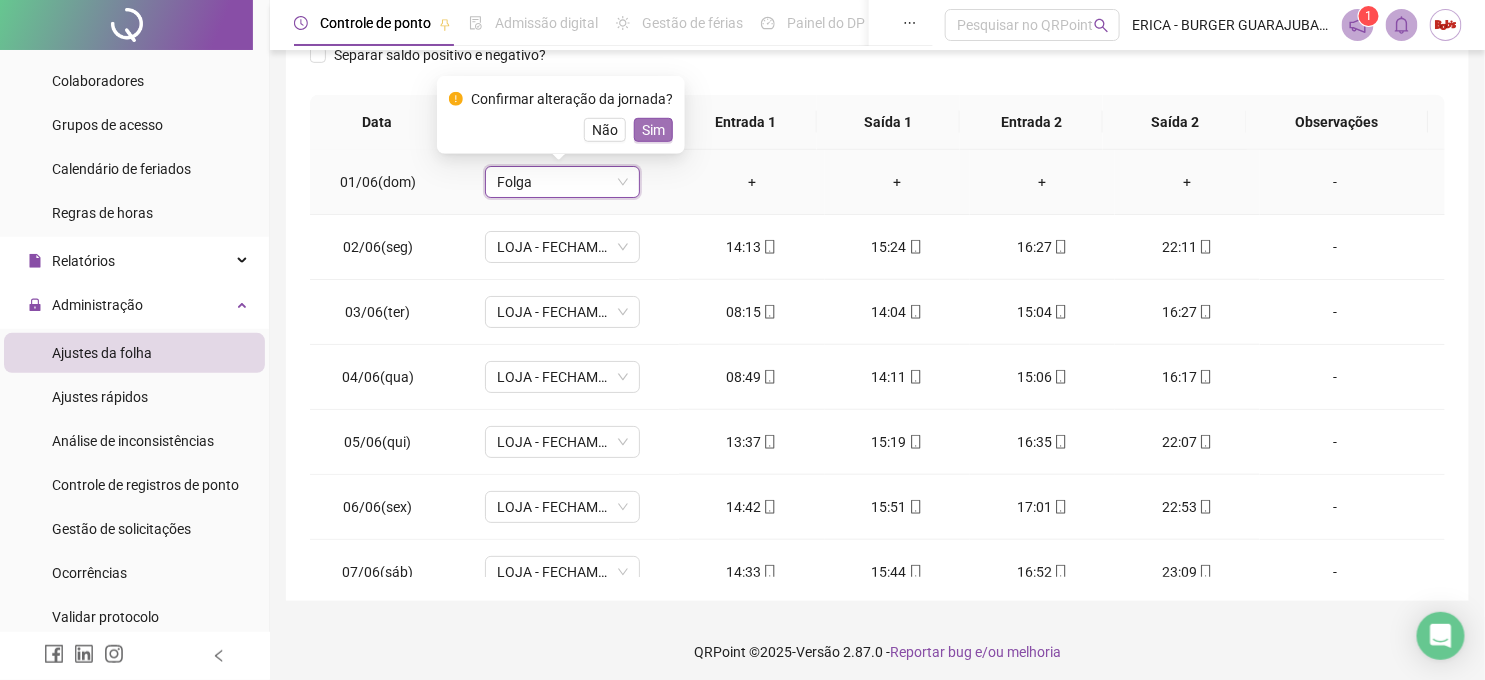 click on "Sim" at bounding box center (653, 130) 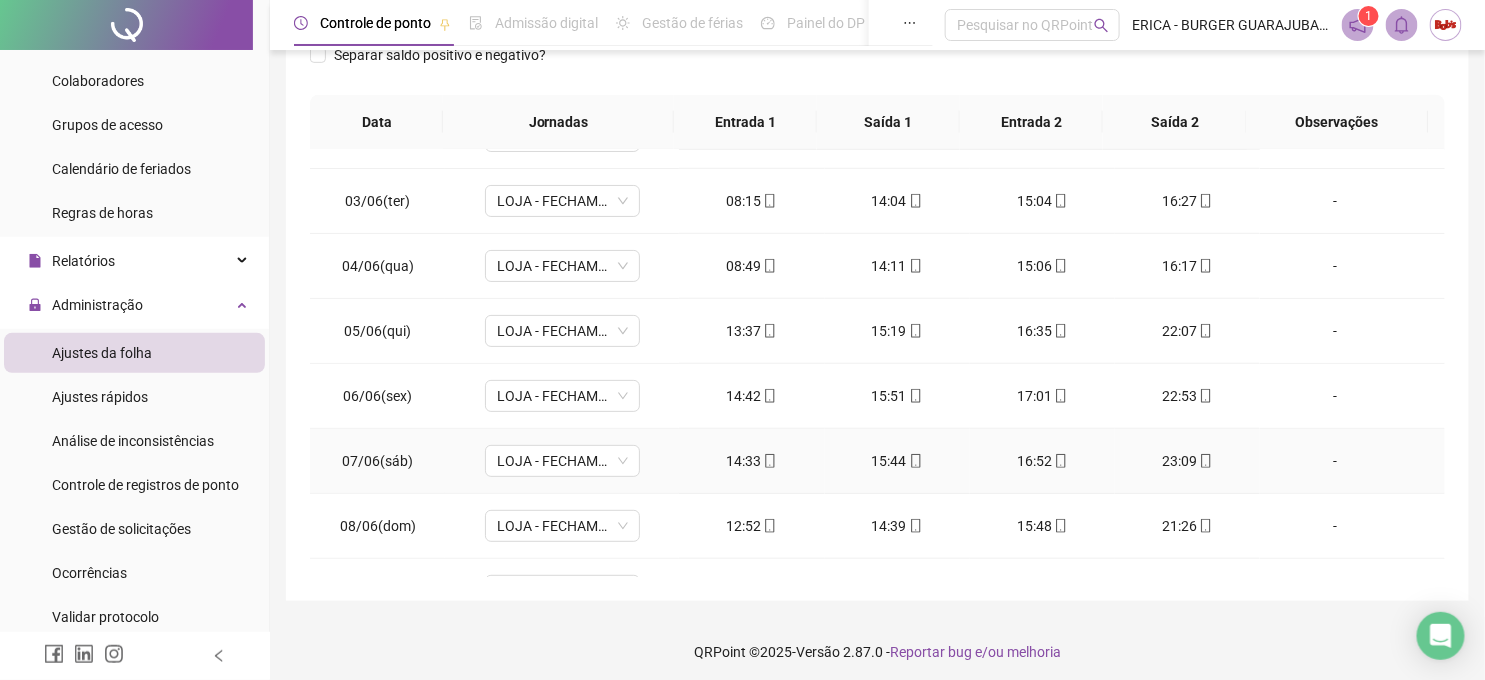 scroll, scrollTop: 222, scrollLeft: 0, axis: vertical 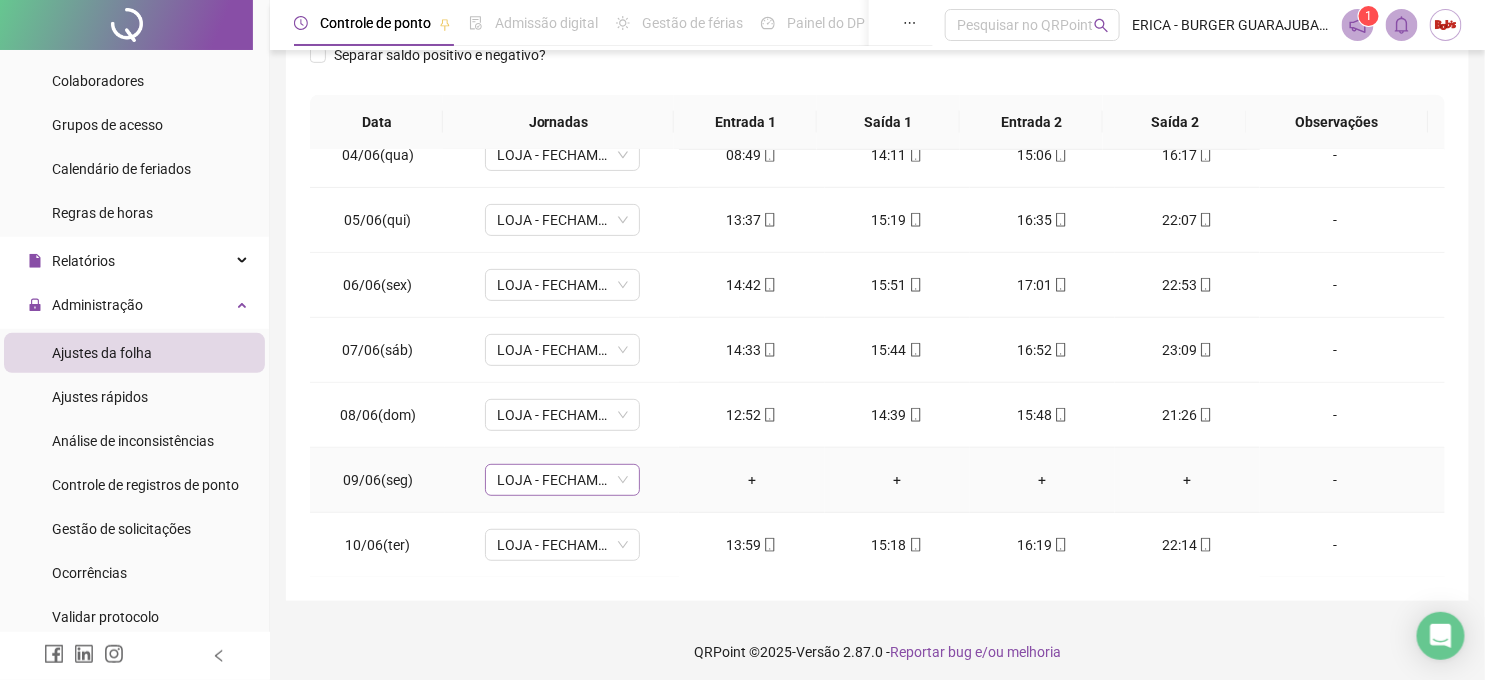 click on "LOJA - FECHAMENTO" at bounding box center [562, 480] 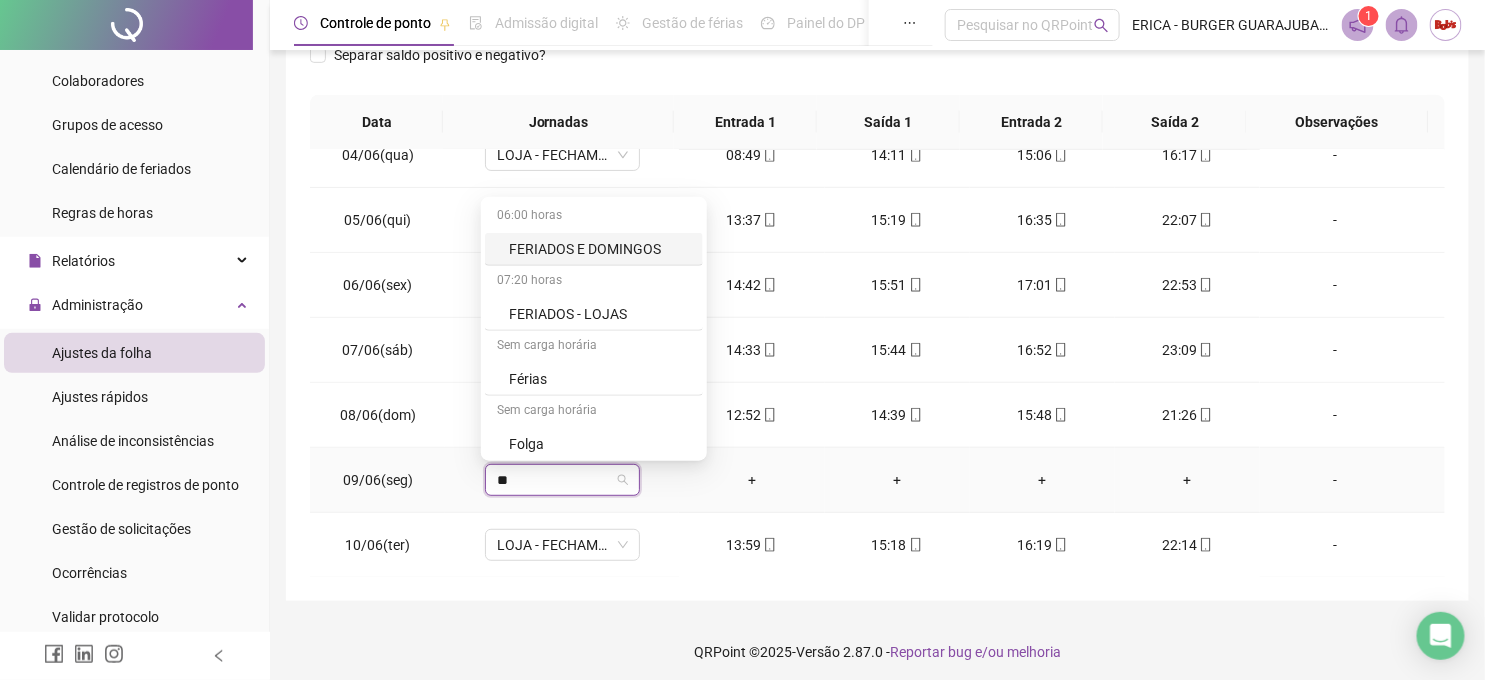 type on "***" 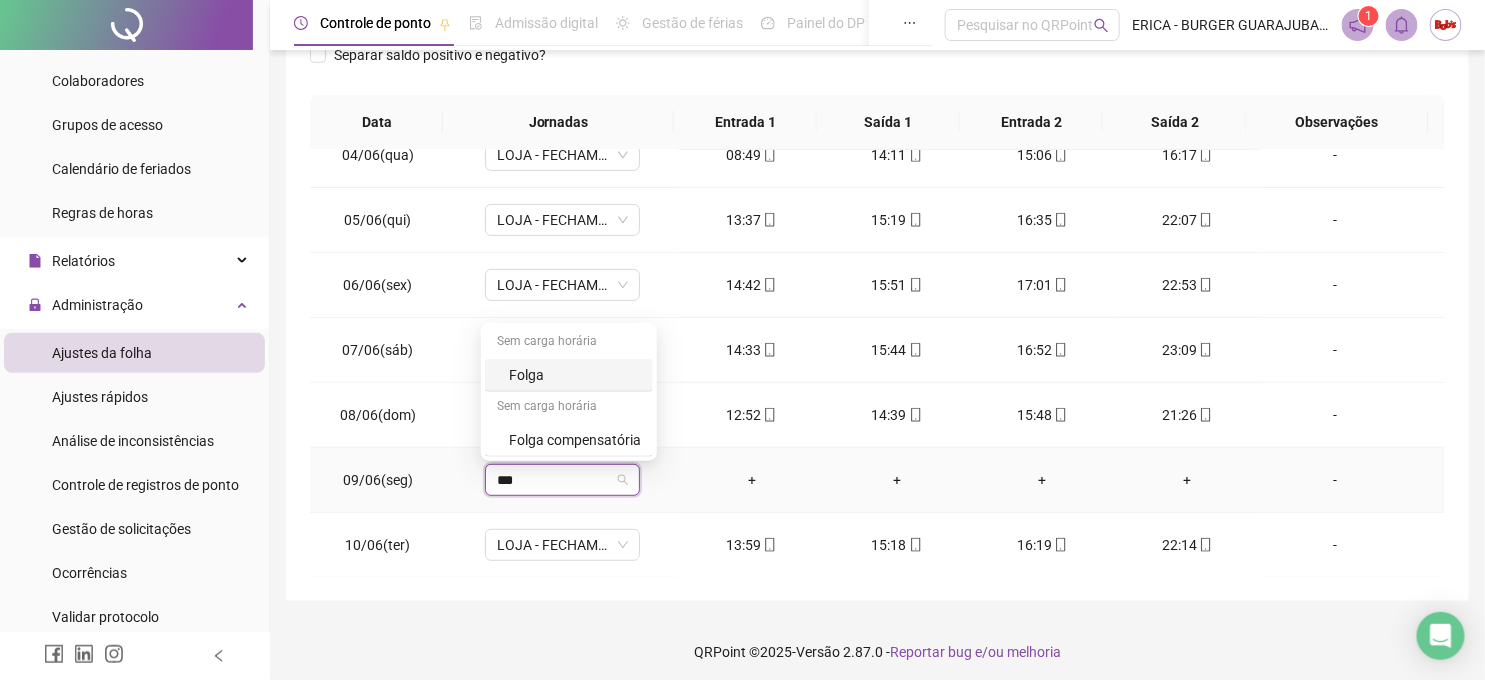 click on "Folga" at bounding box center [575, 375] 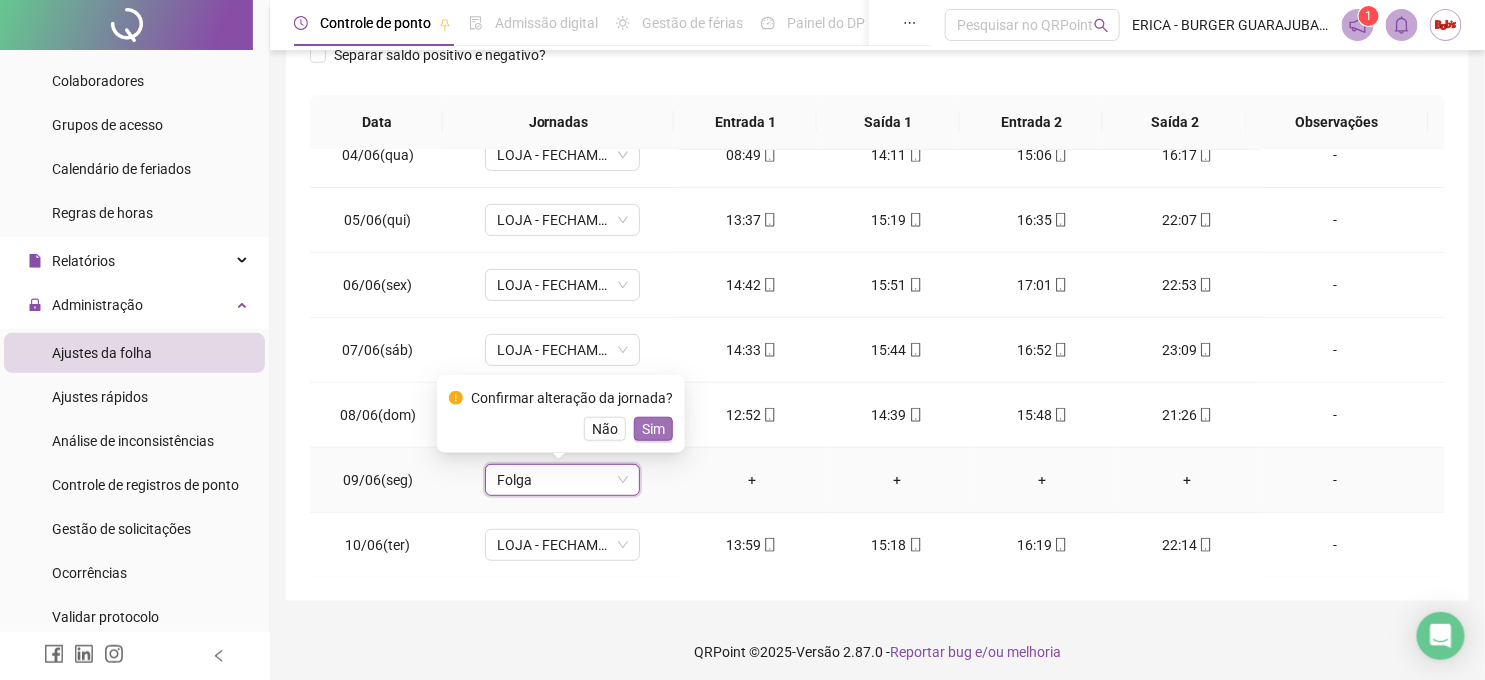 click on "Sim" at bounding box center (653, 429) 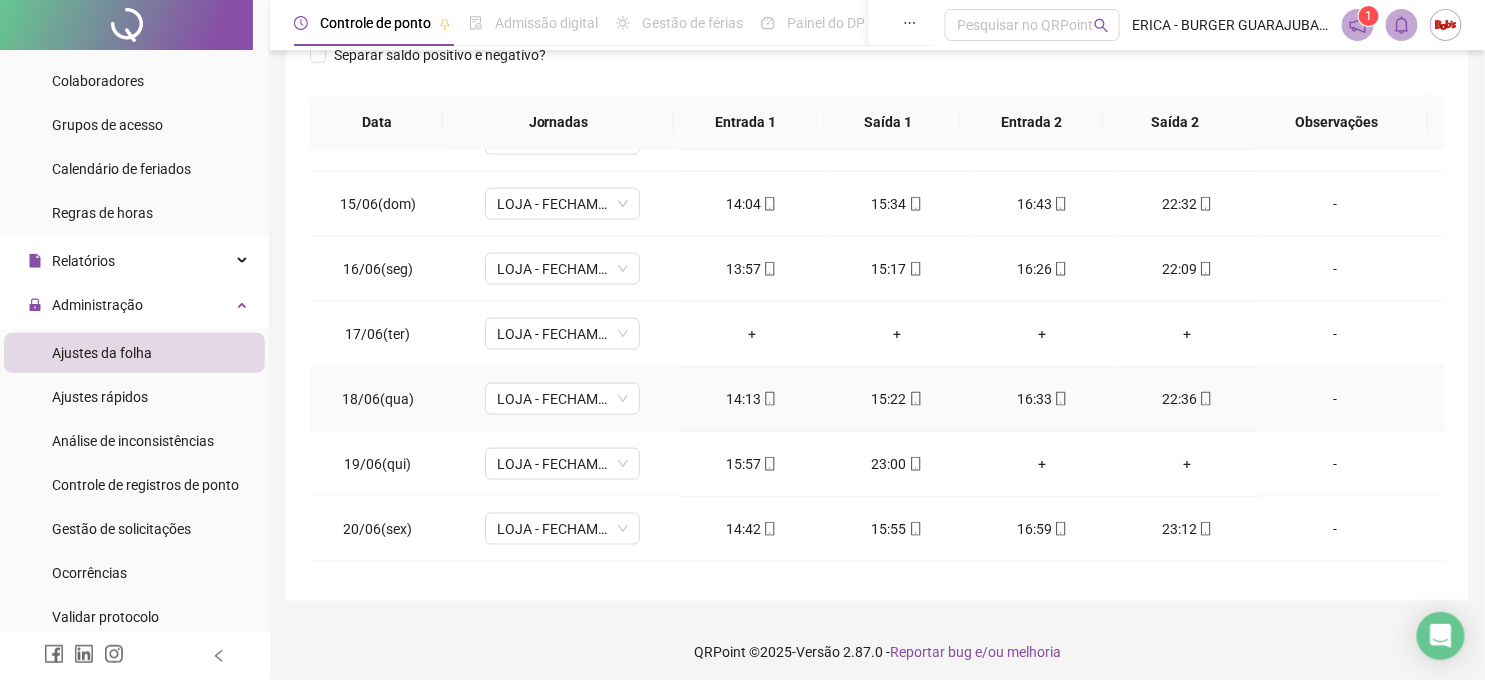scroll, scrollTop: 1000, scrollLeft: 0, axis: vertical 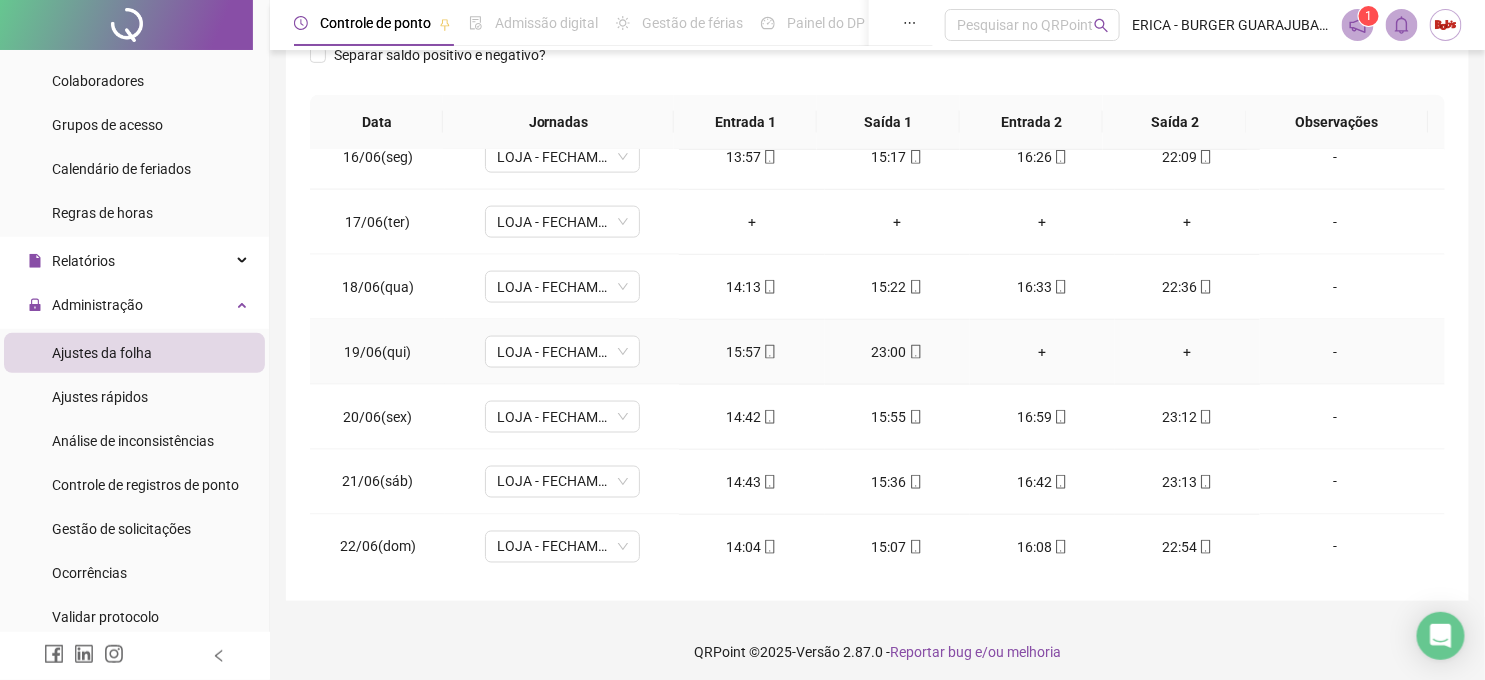 click on "+" at bounding box center [1042, 352] 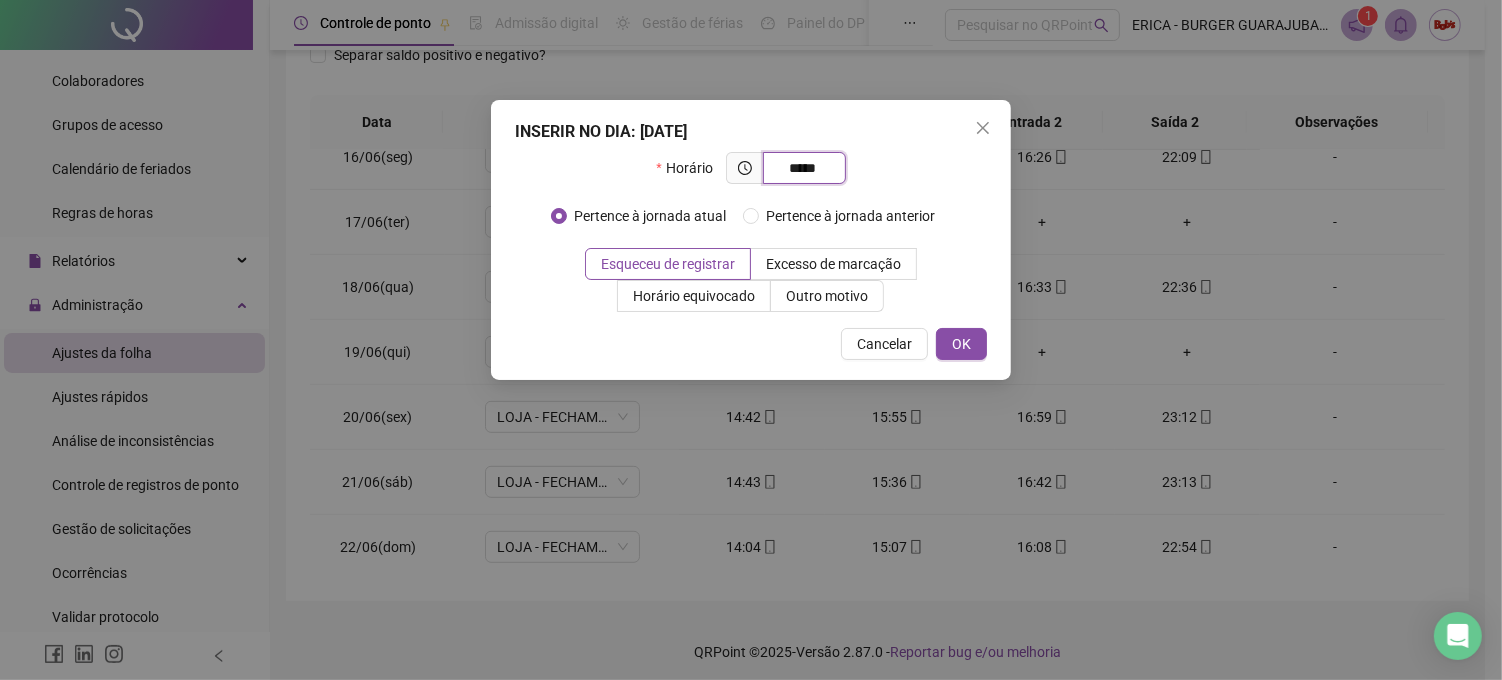 type on "*****" 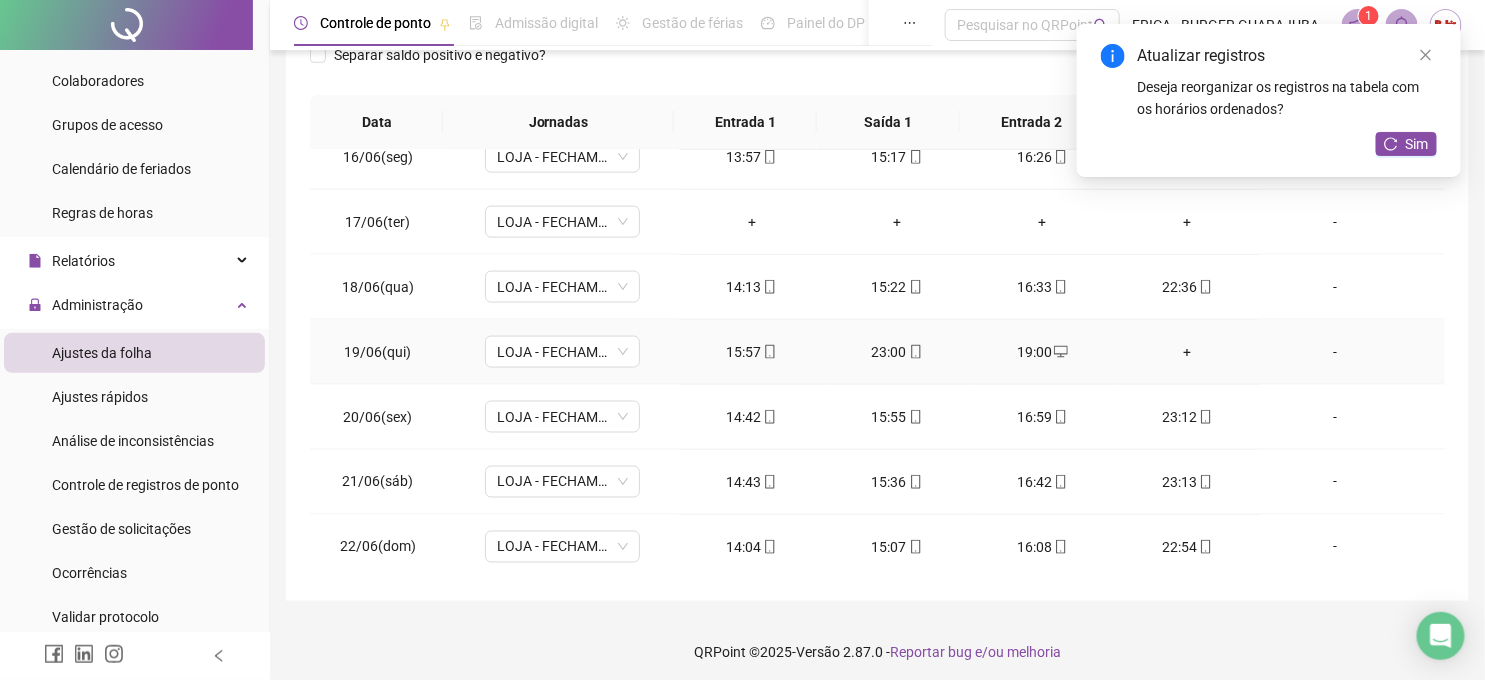 click on "+" at bounding box center [1187, 352] 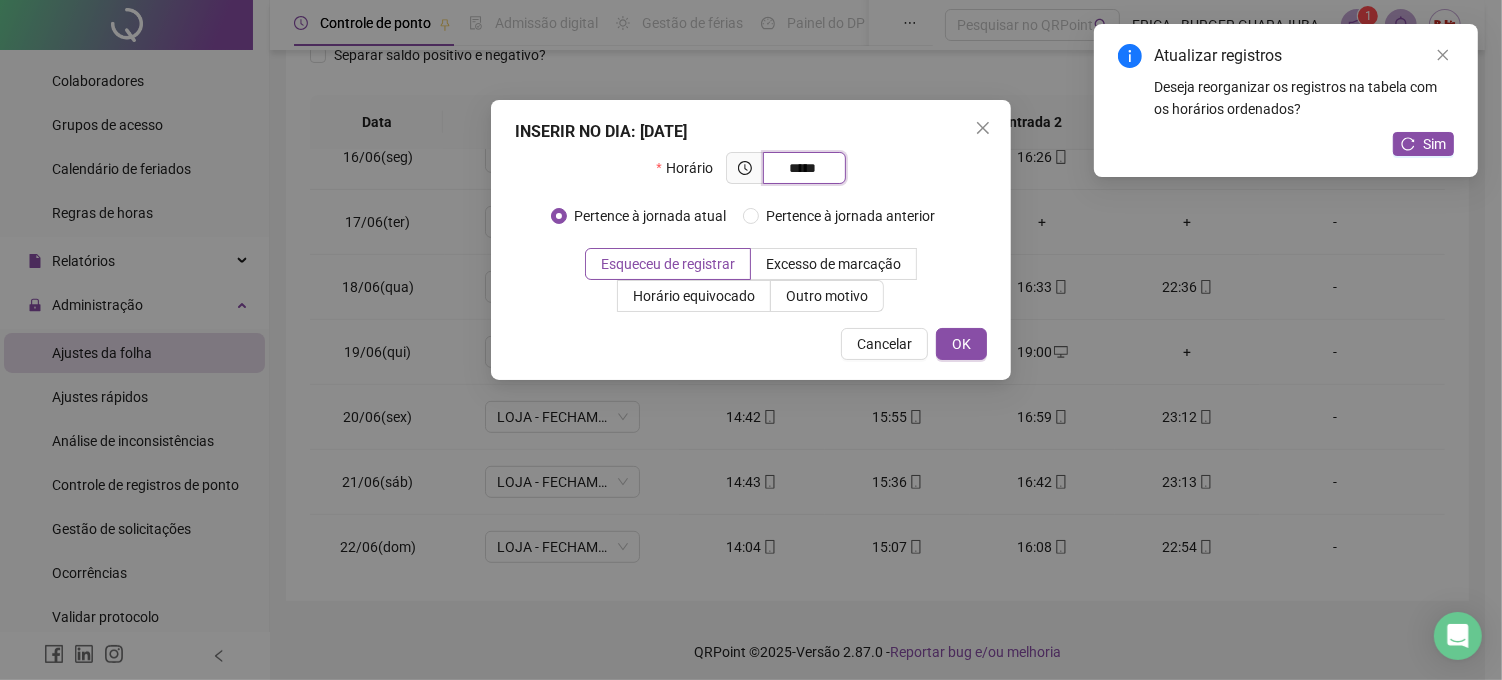 type on "*****" 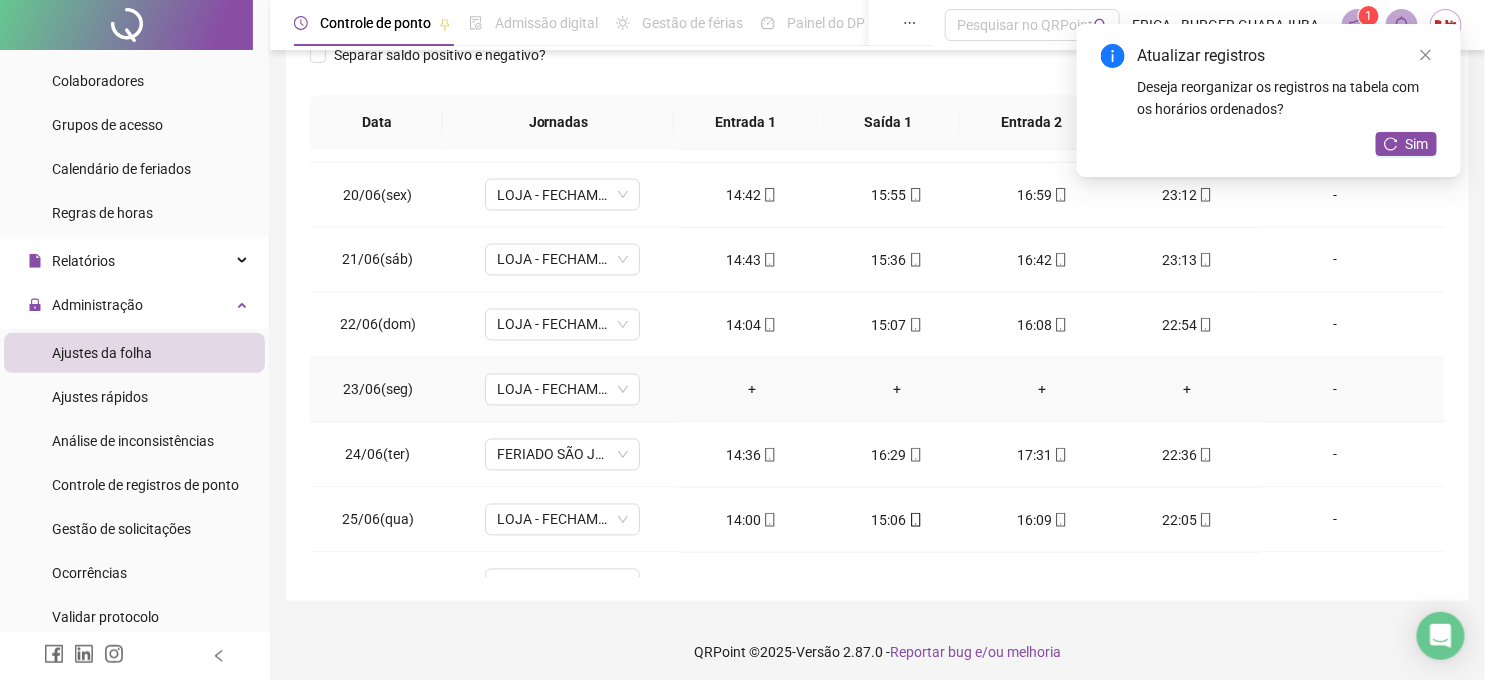 scroll, scrollTop: 1333, scrollLeft: 0, axis: vertical 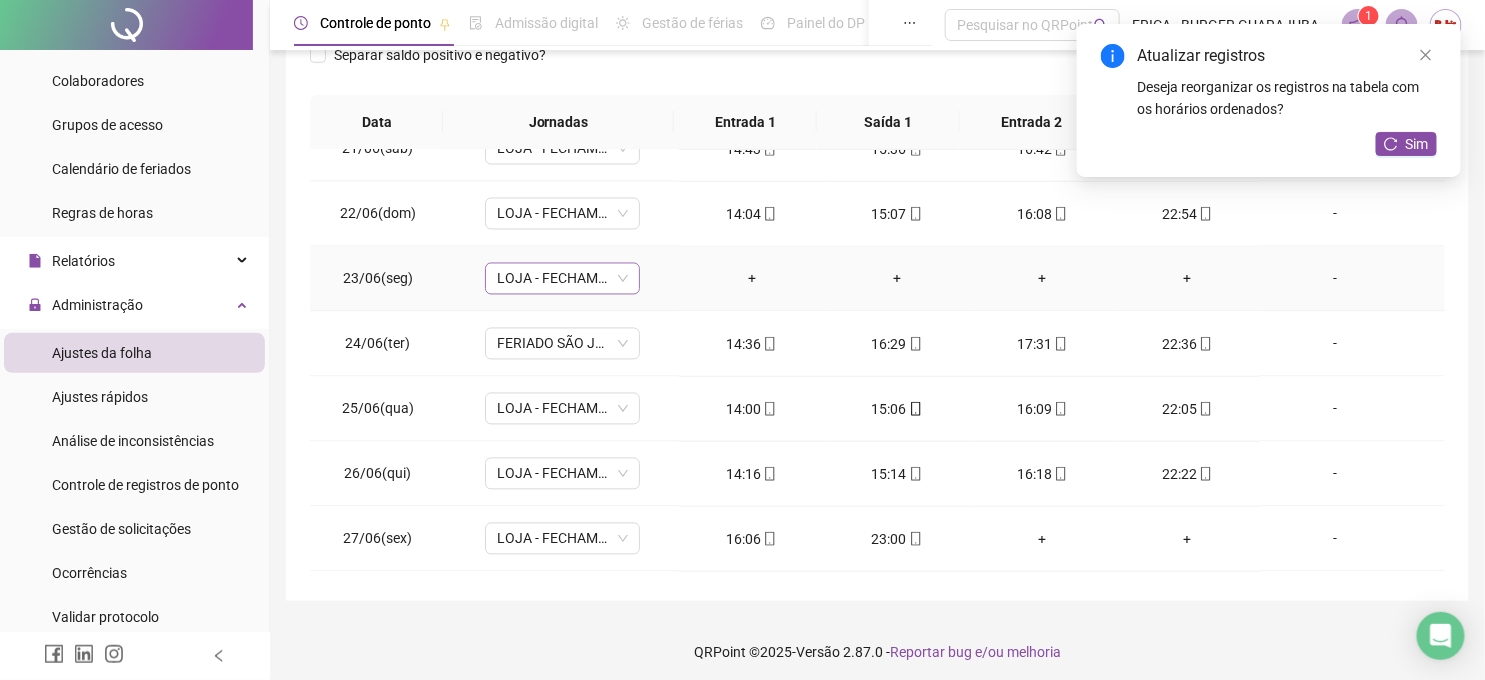 click on "LOJA - FECHAMENTO" at bounding box center [562, 279] 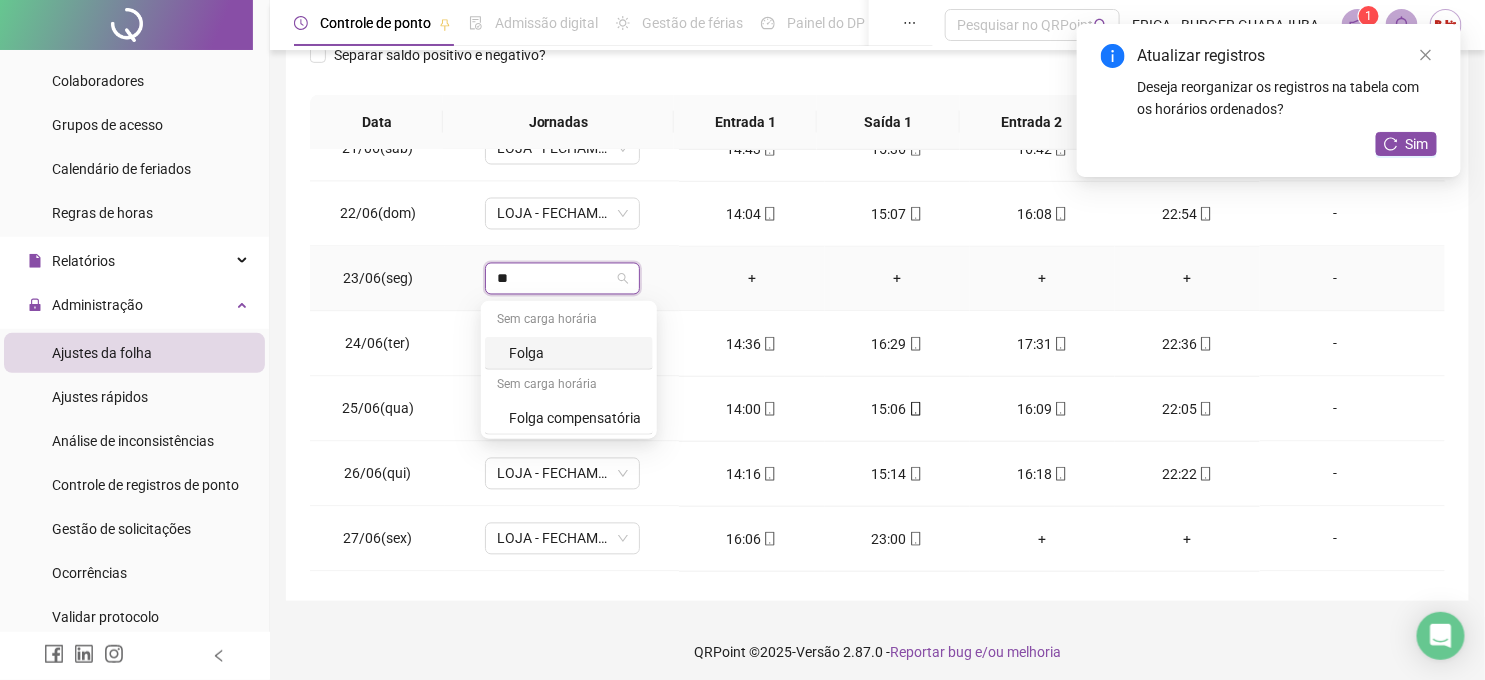 type on "***" 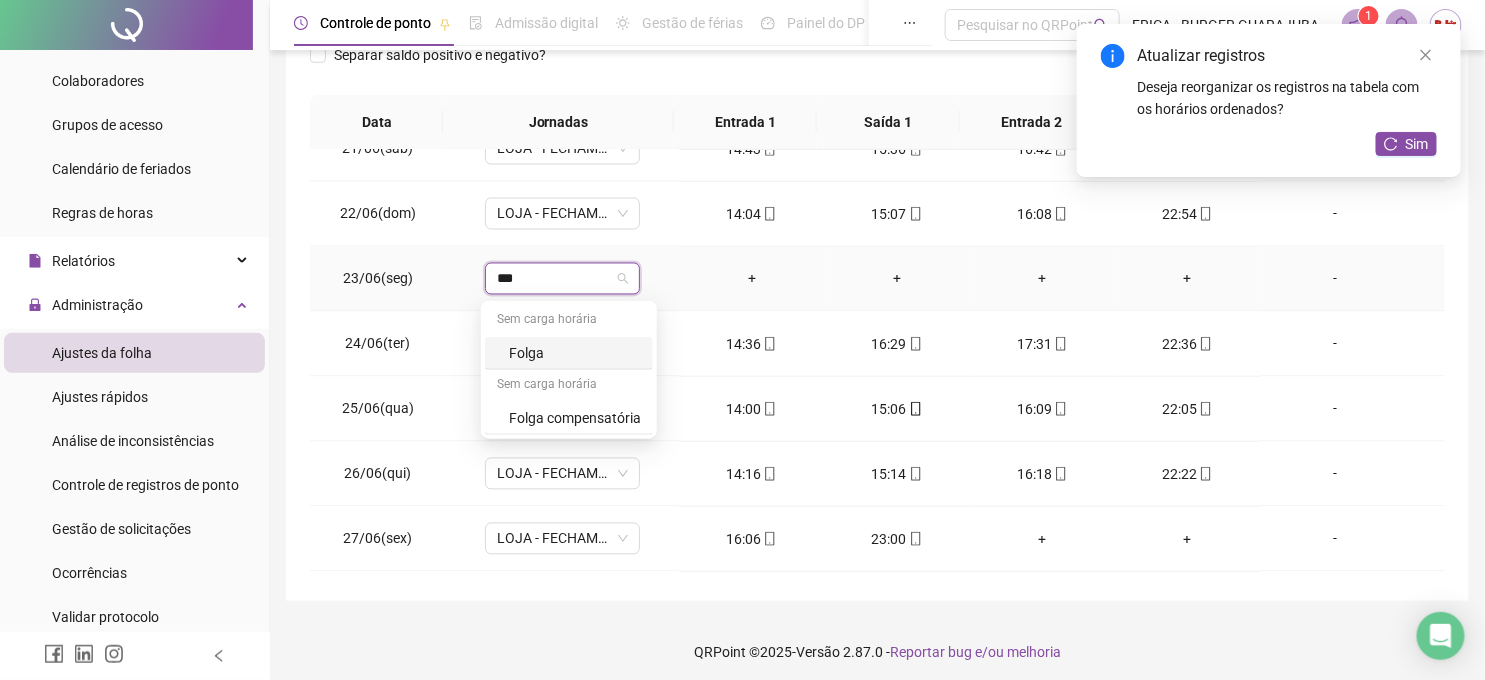 click on "Folga" at bounding box center (575, 353) 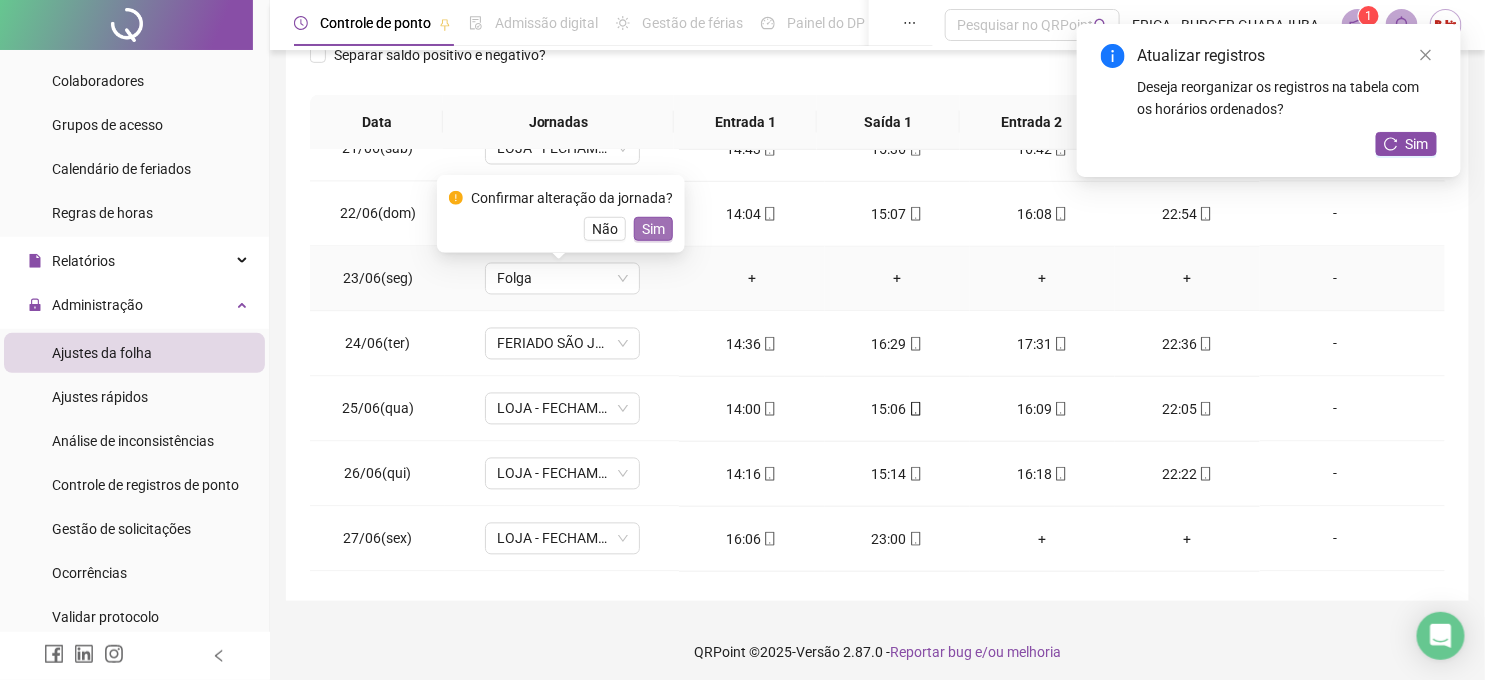 click on "Sim" at bounding box center [653, 229] 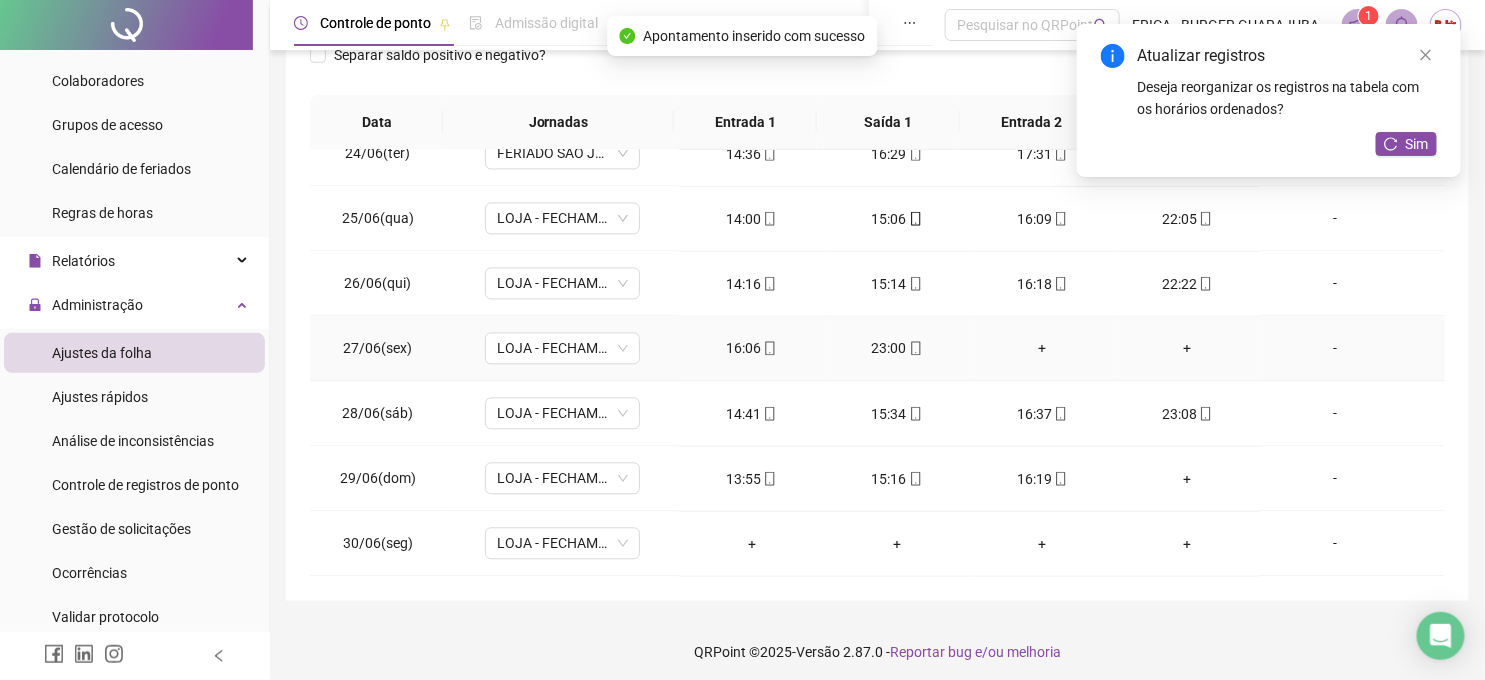 scroll, scrollTop: 1525, scrollLeft: 0, axis: vertical 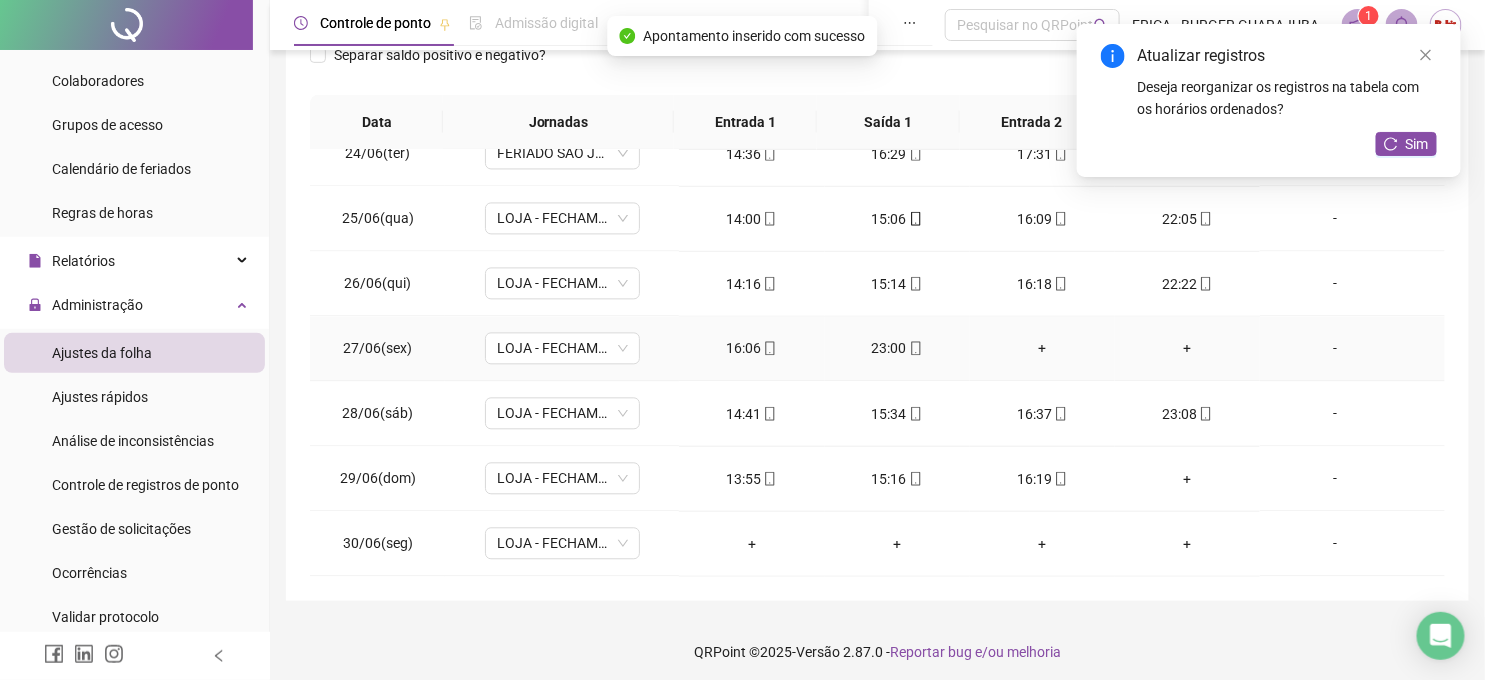 click on "+" at bounding box center (1042, 349) 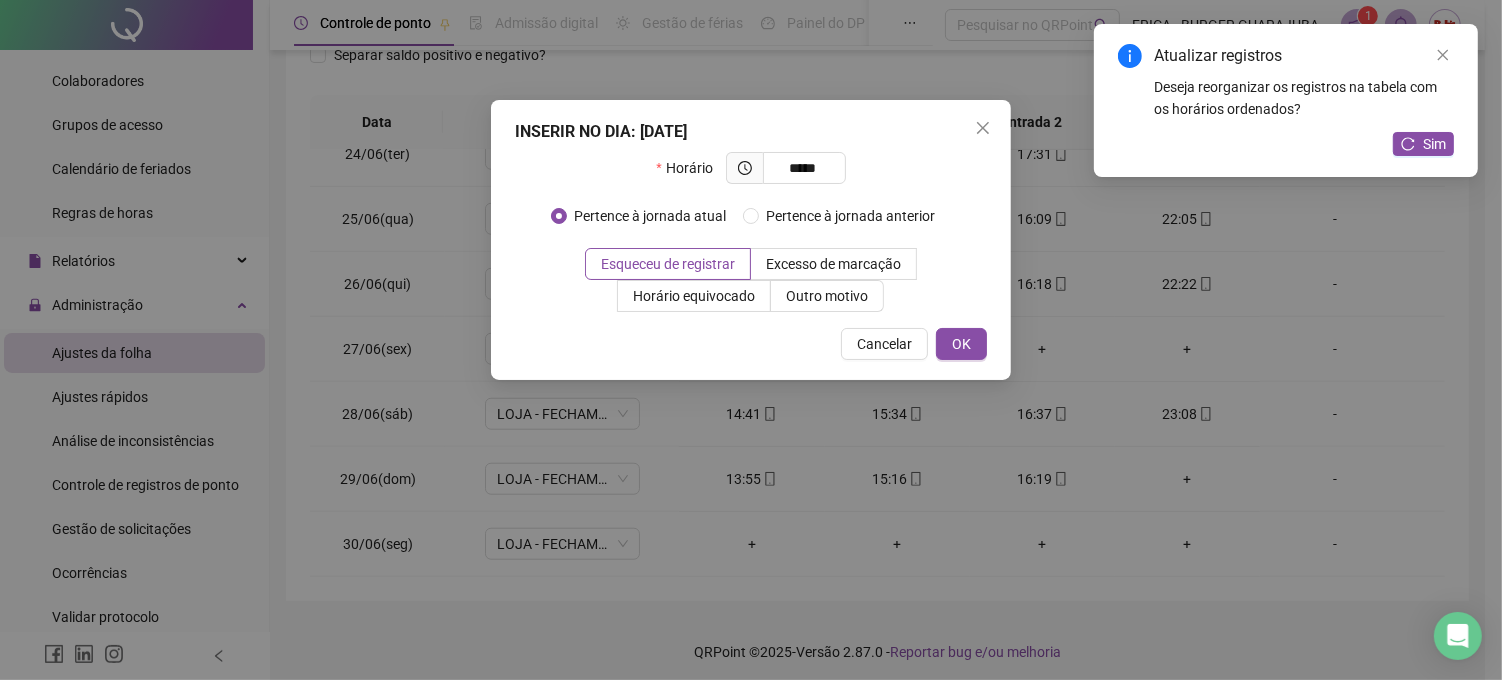 type on "*****" 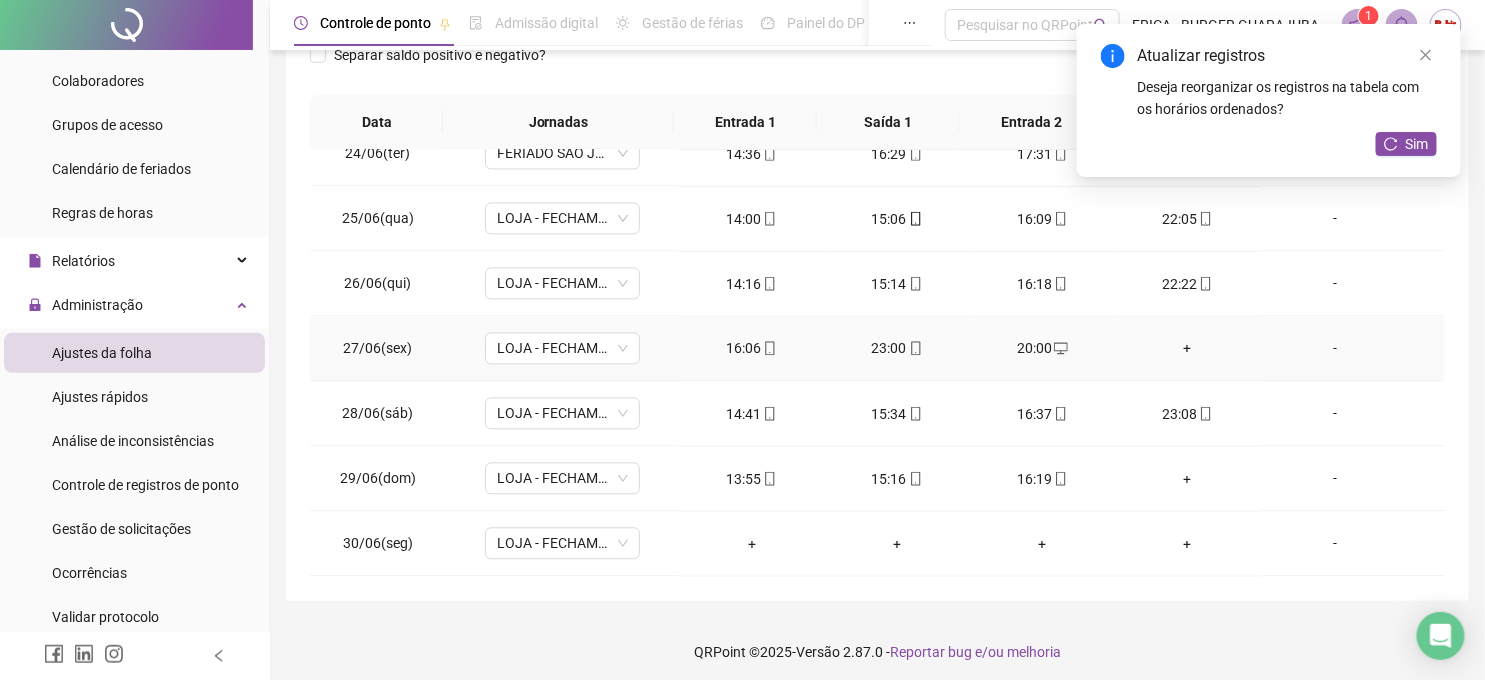 click on "+" at bounding box center [1187, 349] 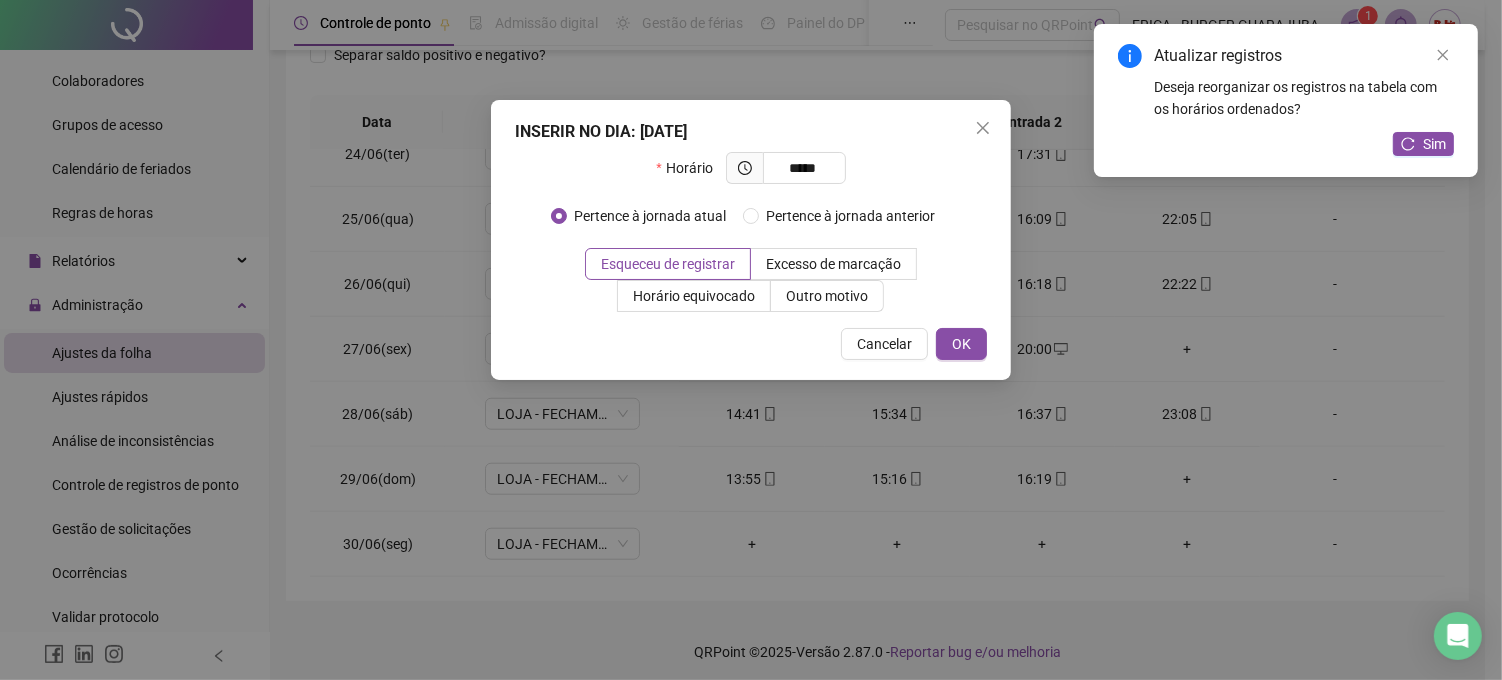 type on "*****" 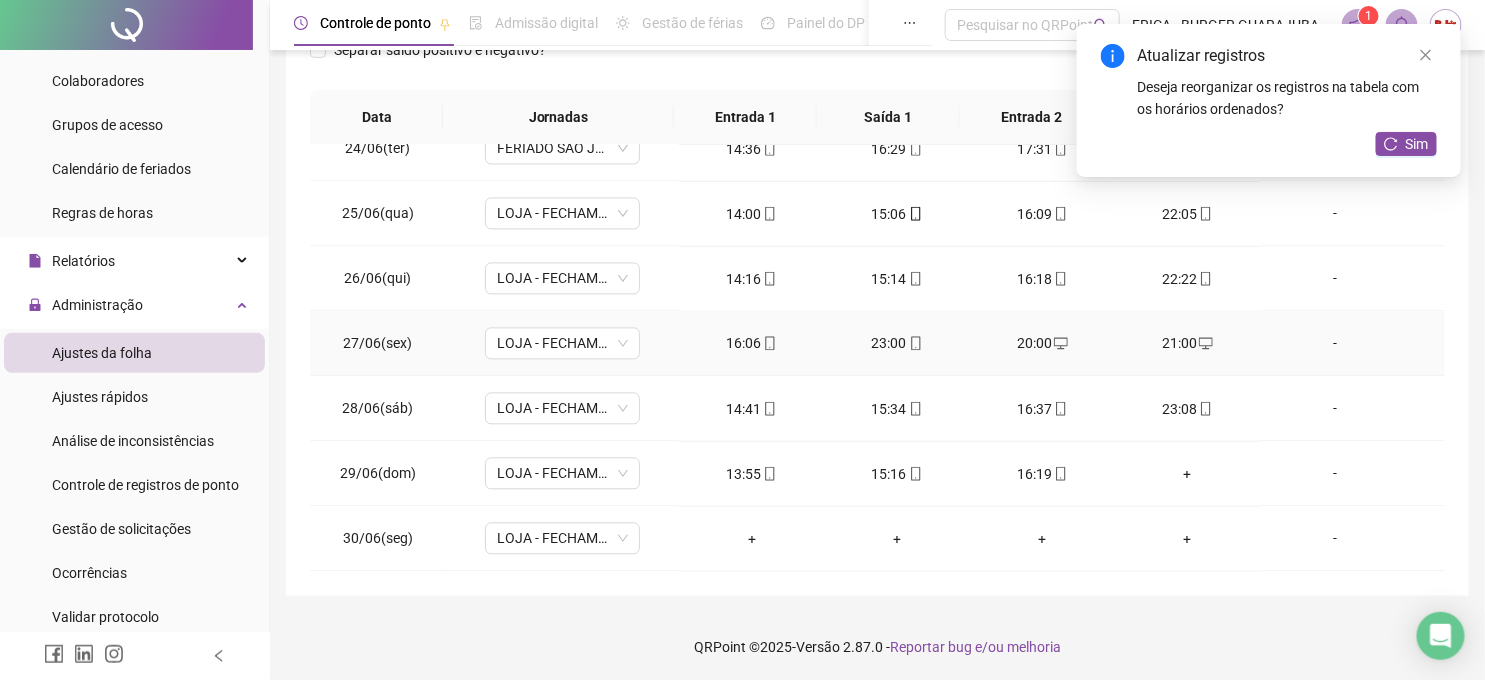 scroll, scrollTop: 397, scrollLeft: 0, axis: vertical 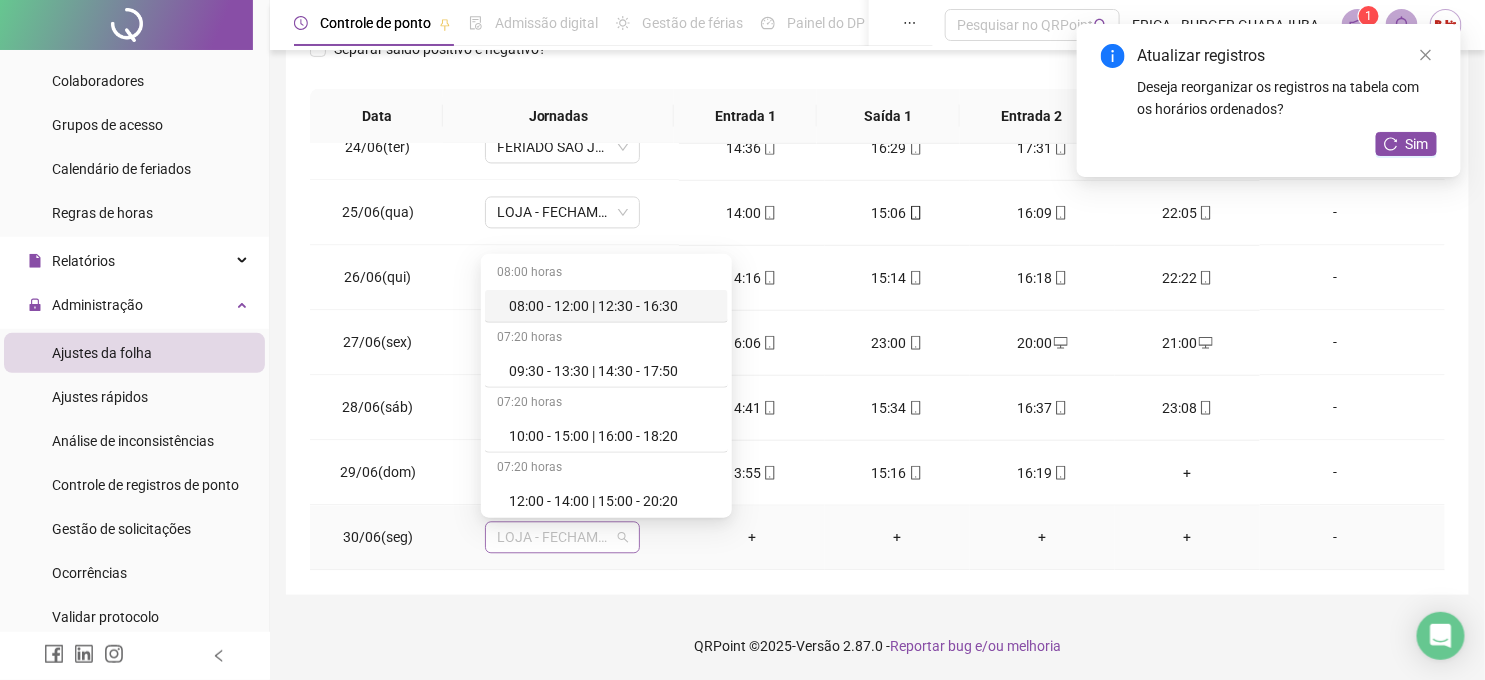 click on "LOJA - FECHAMENTO" at bounding box center (562, 538) 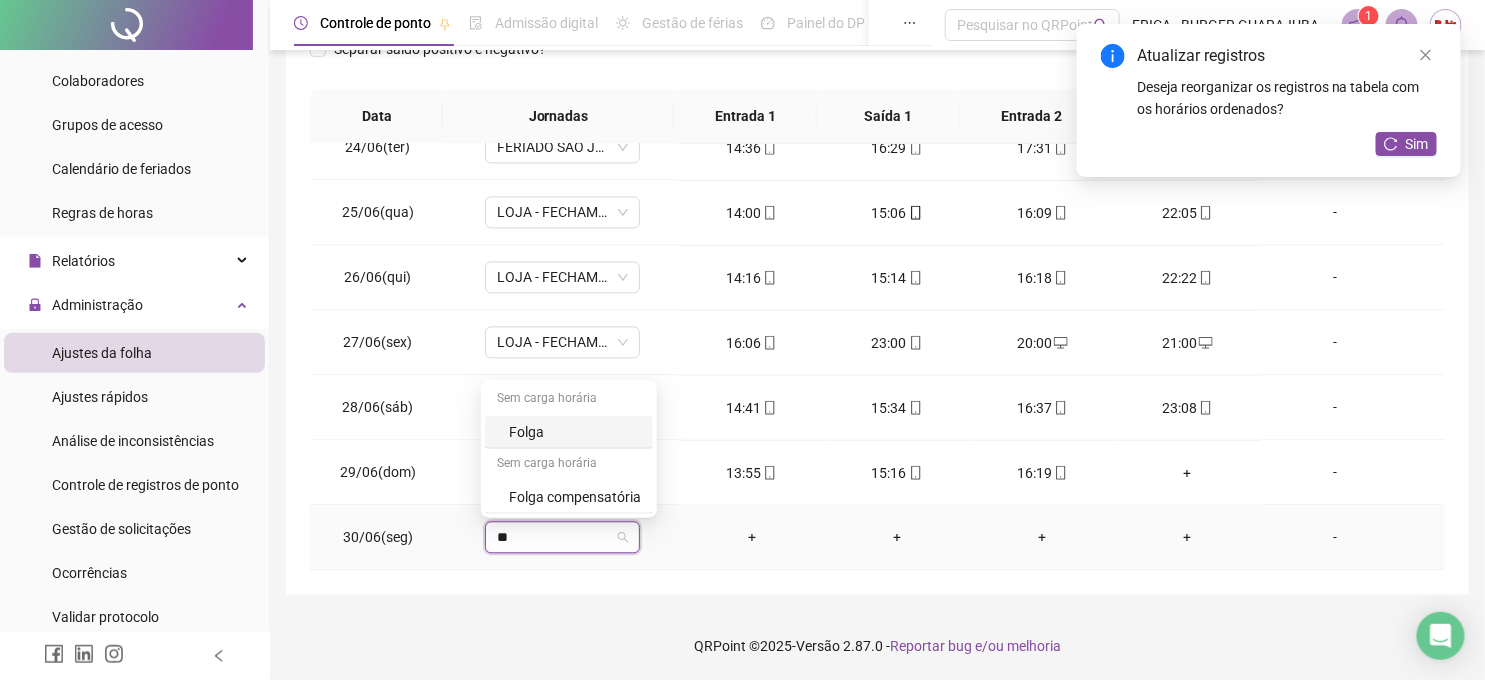 type on "***" 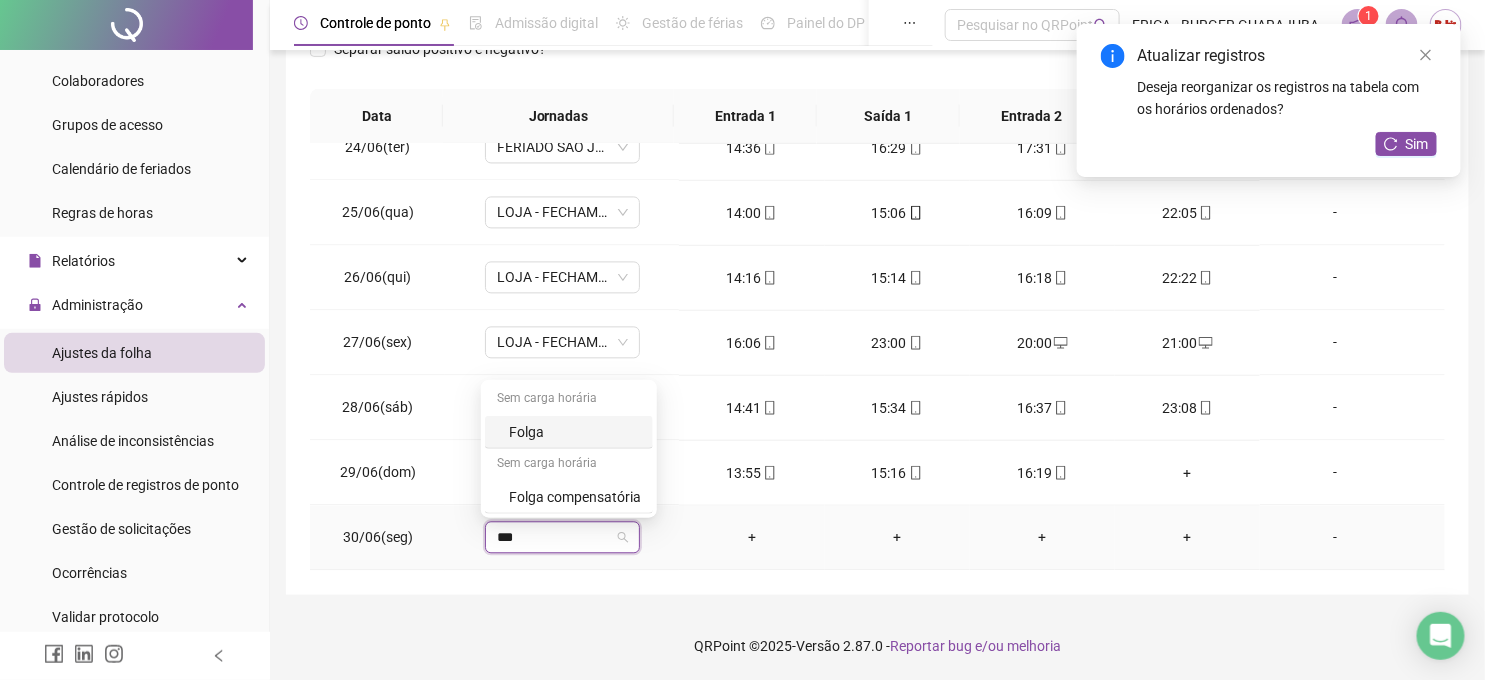 click on "Folga" at bounding box center (575, 432) 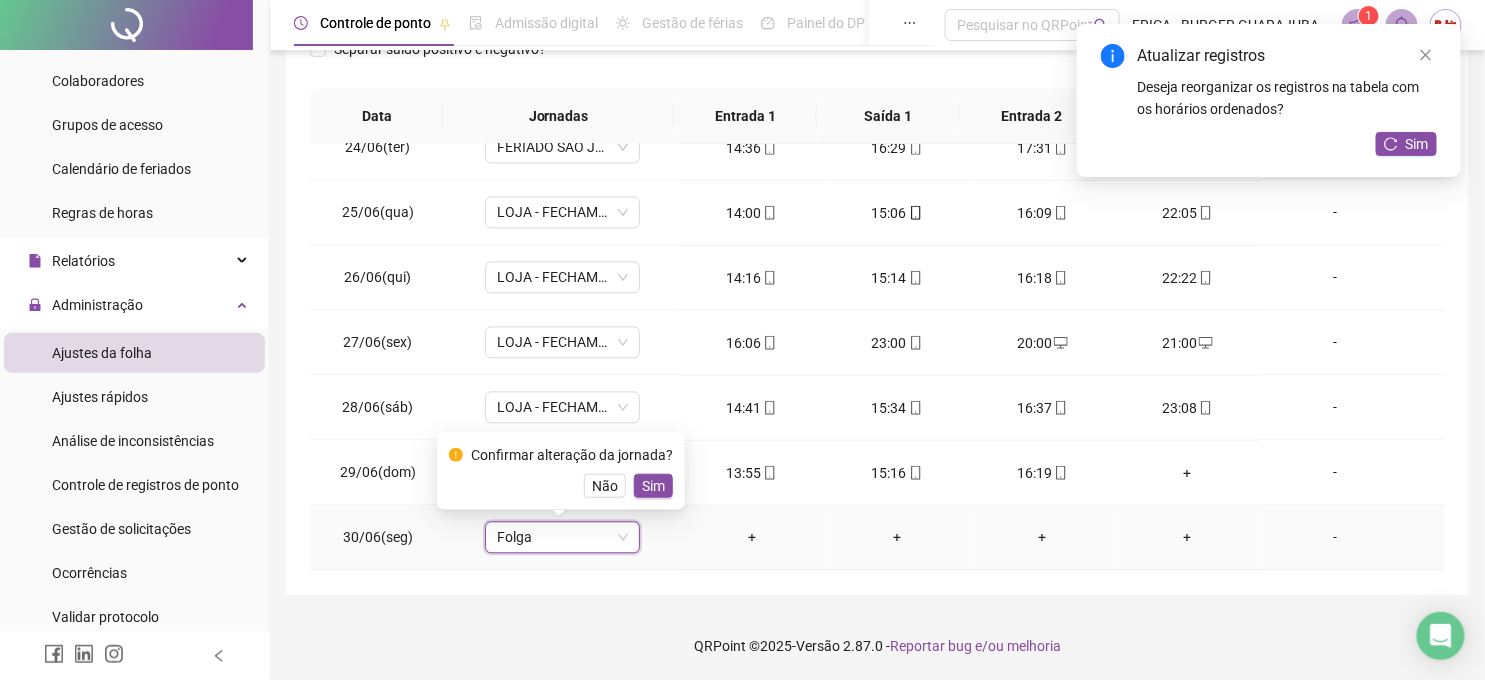 click on "Sim" at bounding box center [653, 486] 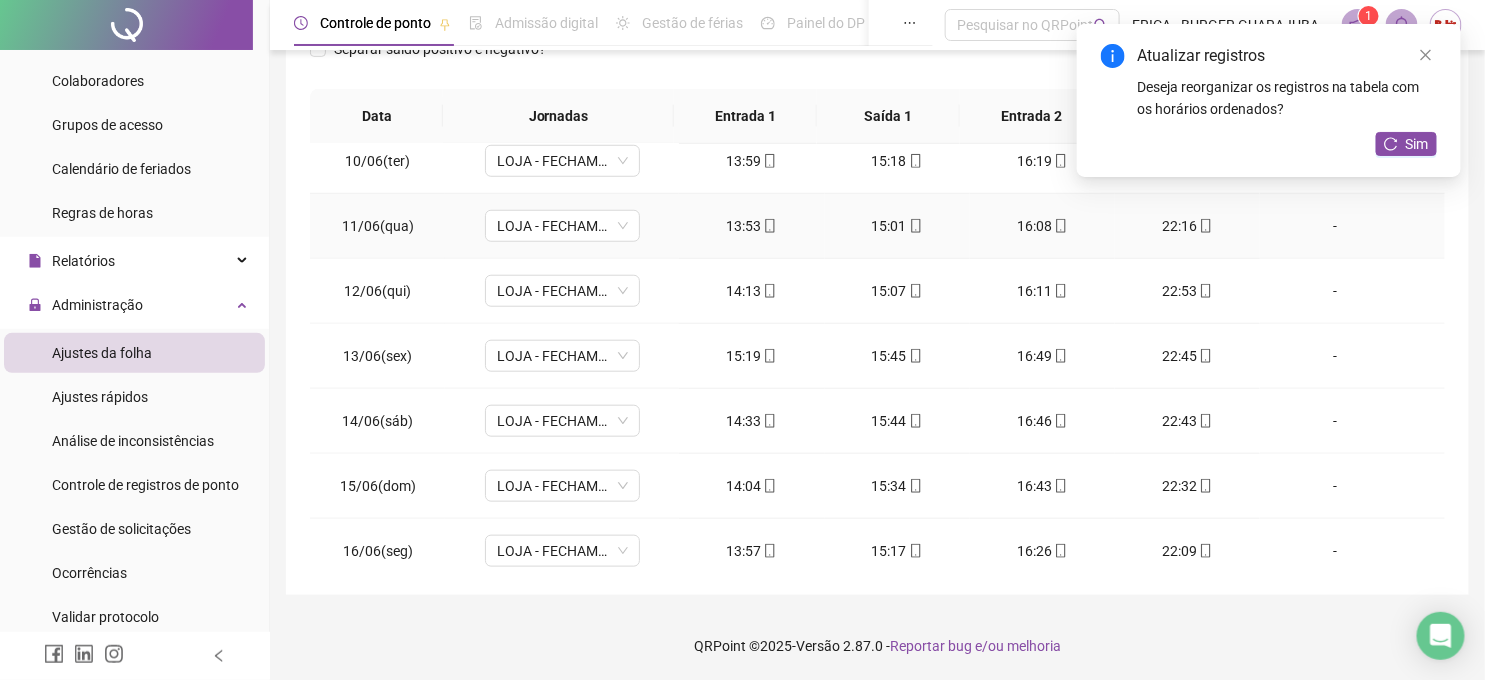 scroll, scrollTop: 888, scrollLeft: 0, axis: vertical 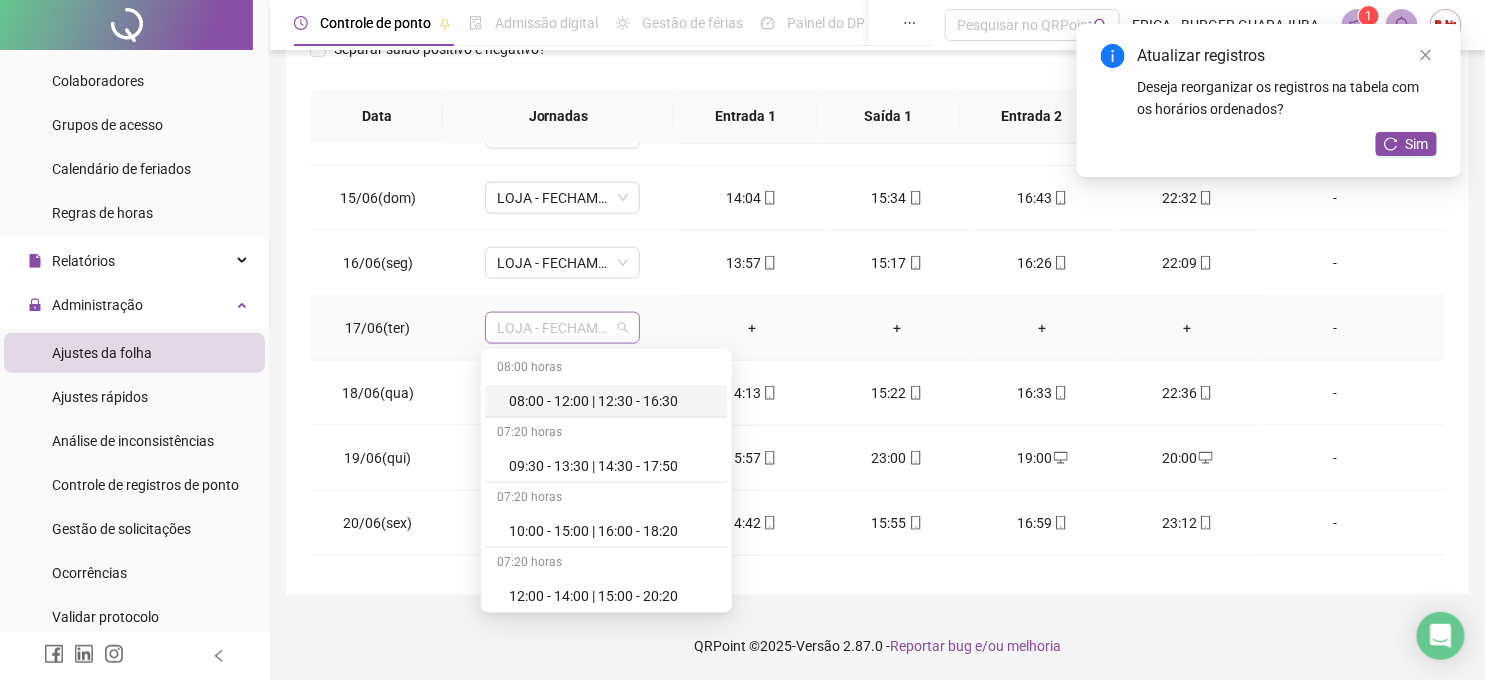 click on "LOJA - FECHAMENTO" at bounding box center [562, 328] 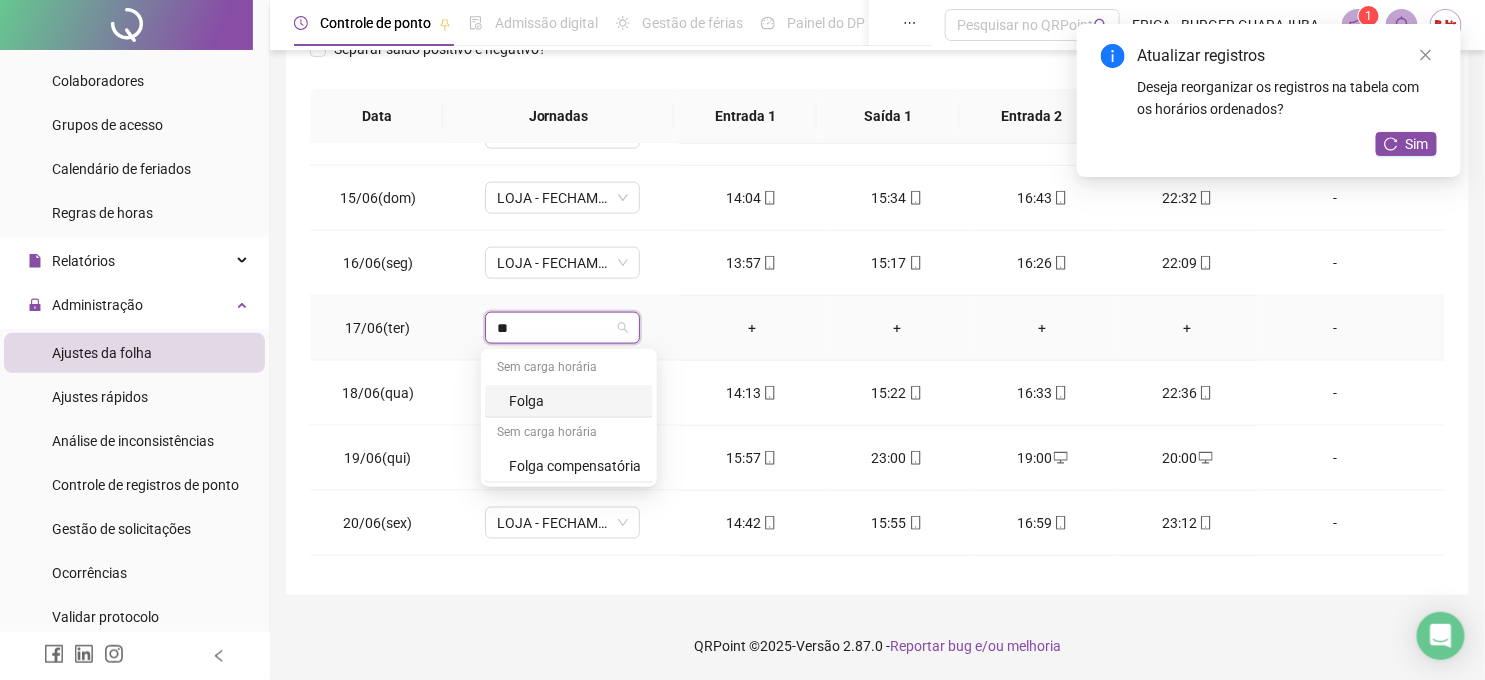type on "***" 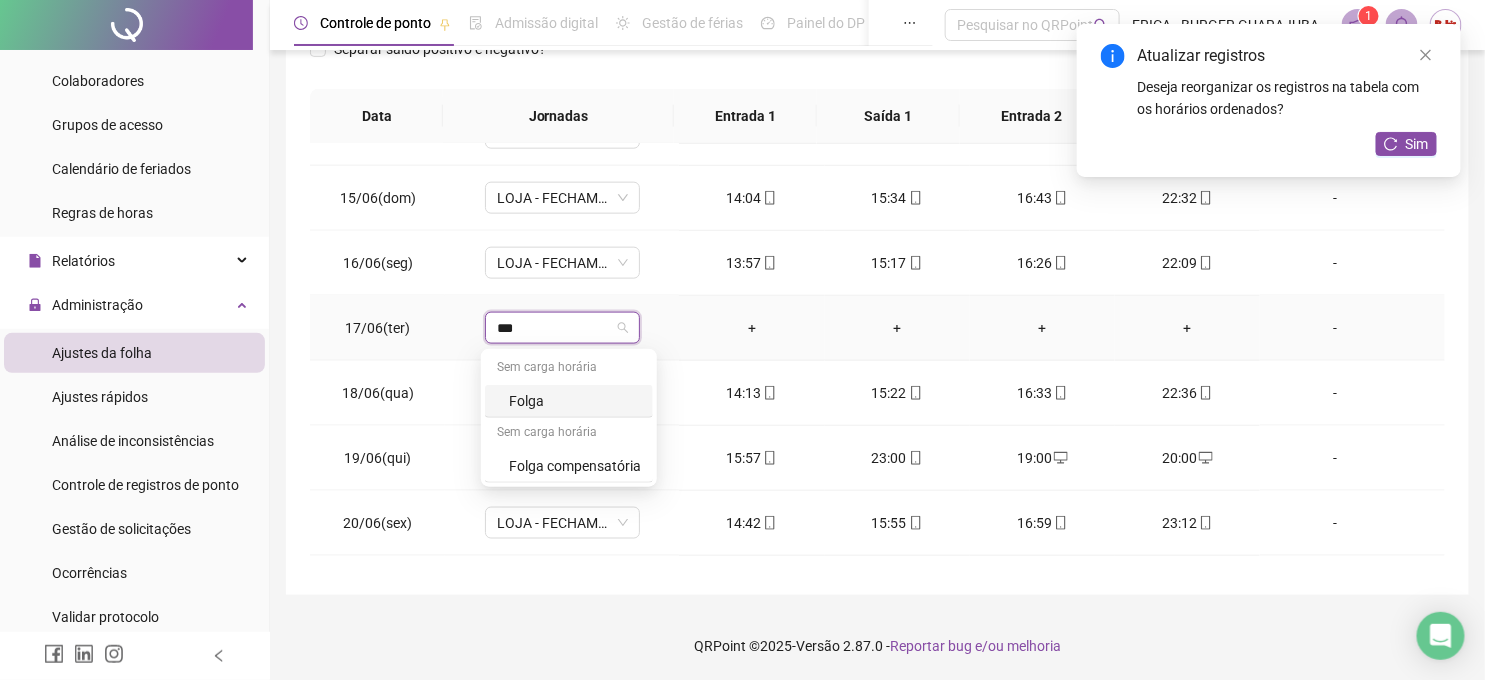 click on "Folga" at bounding box center (575, 401) 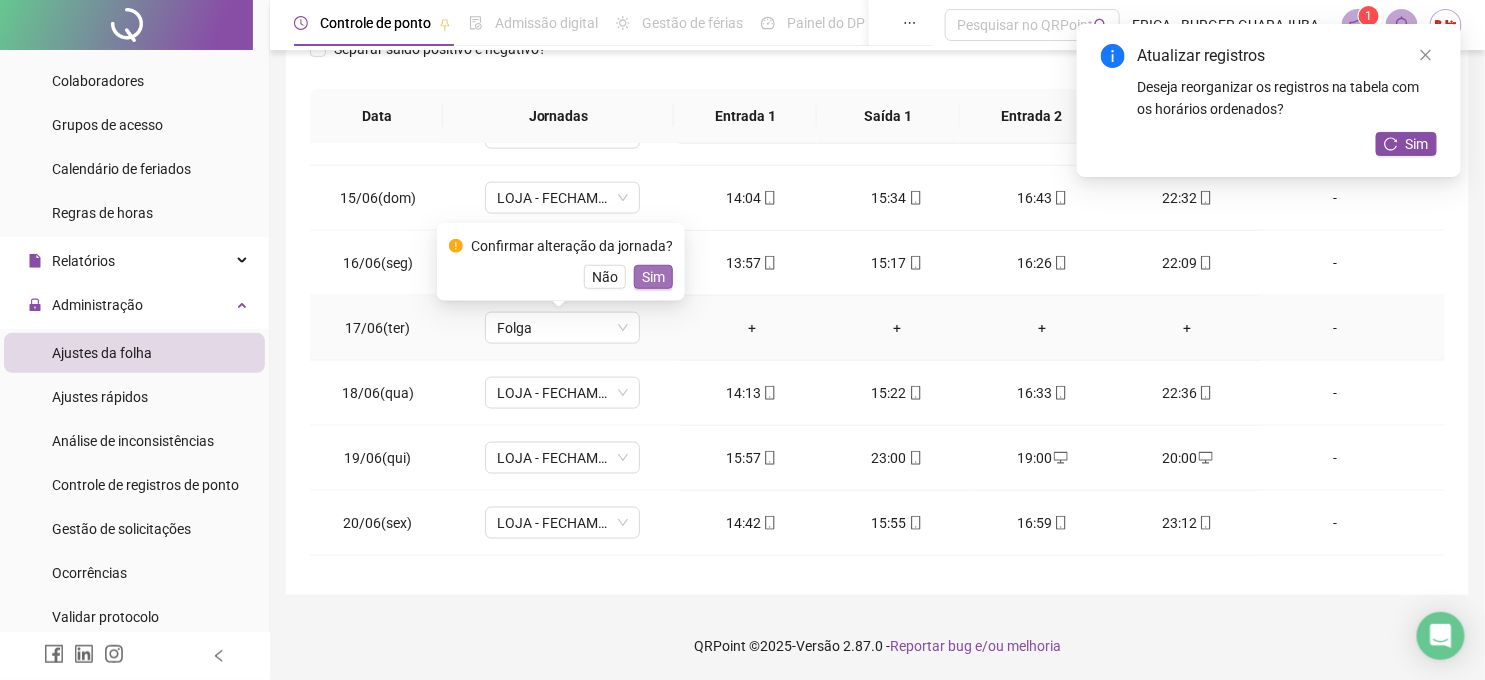 click on "Sim" at bounding box center [653, 277] 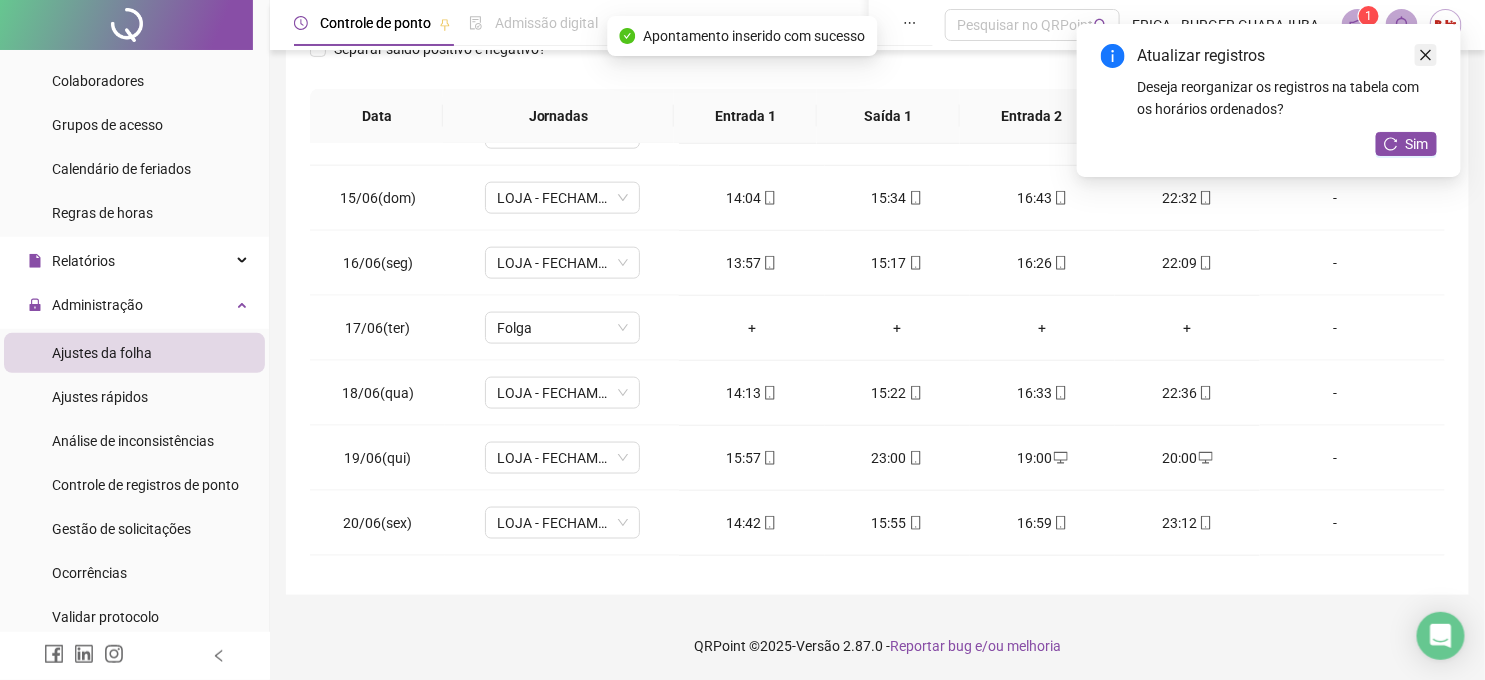 click 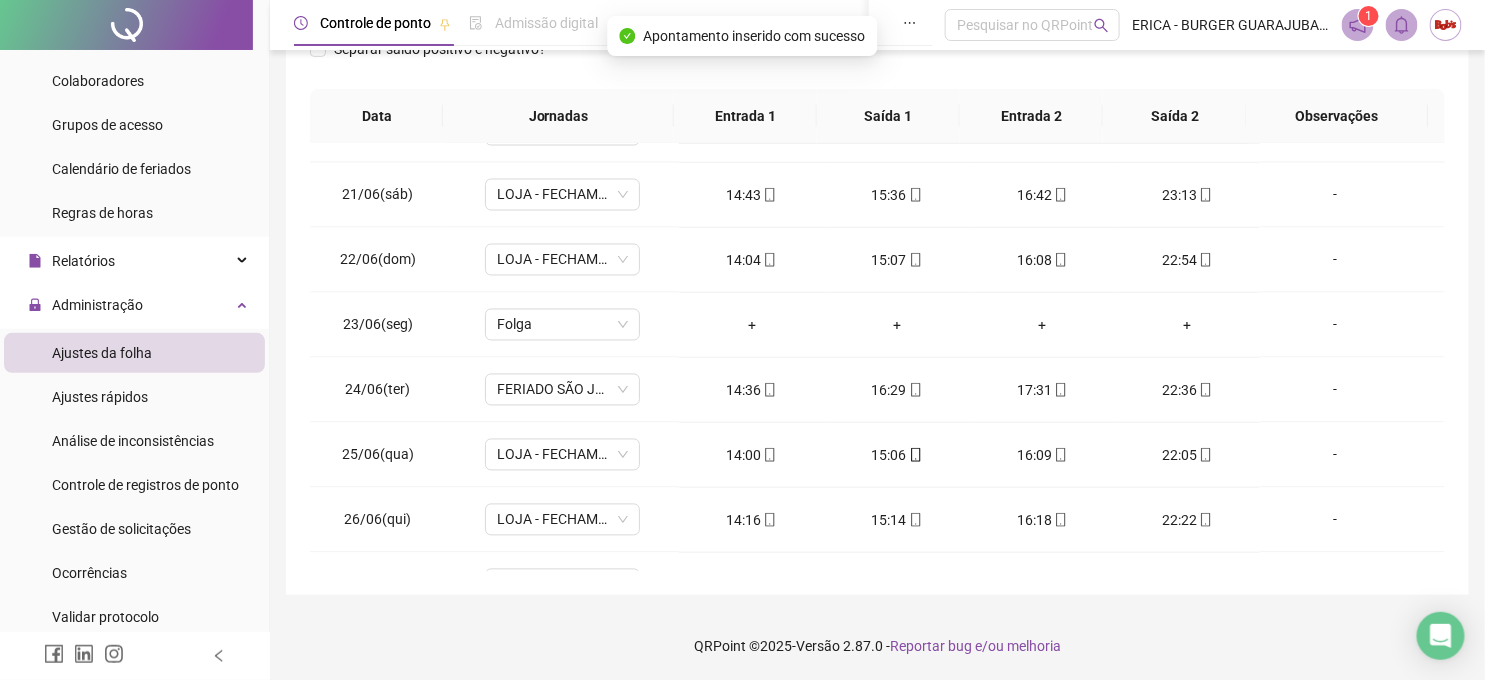 scroll, scrollTop: 1525, scrollLeft: 0, axis: vertical 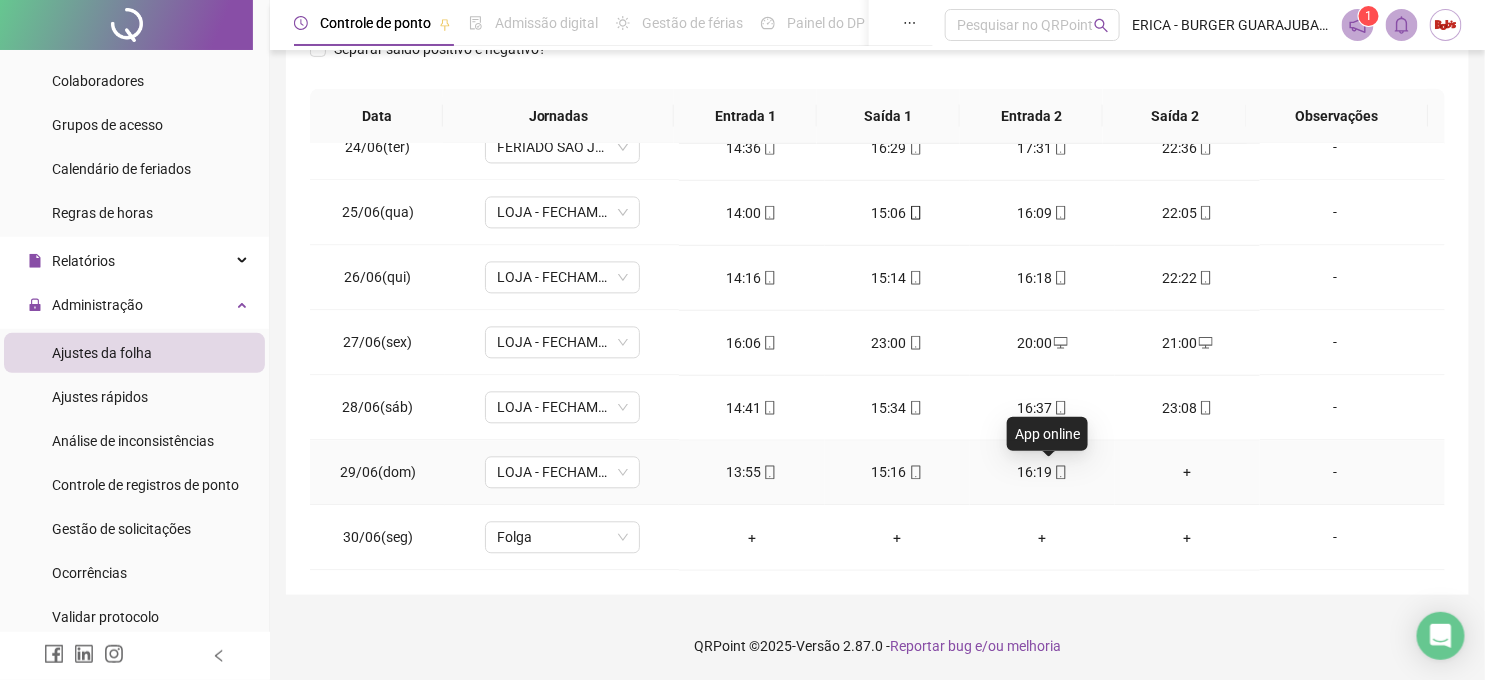 click 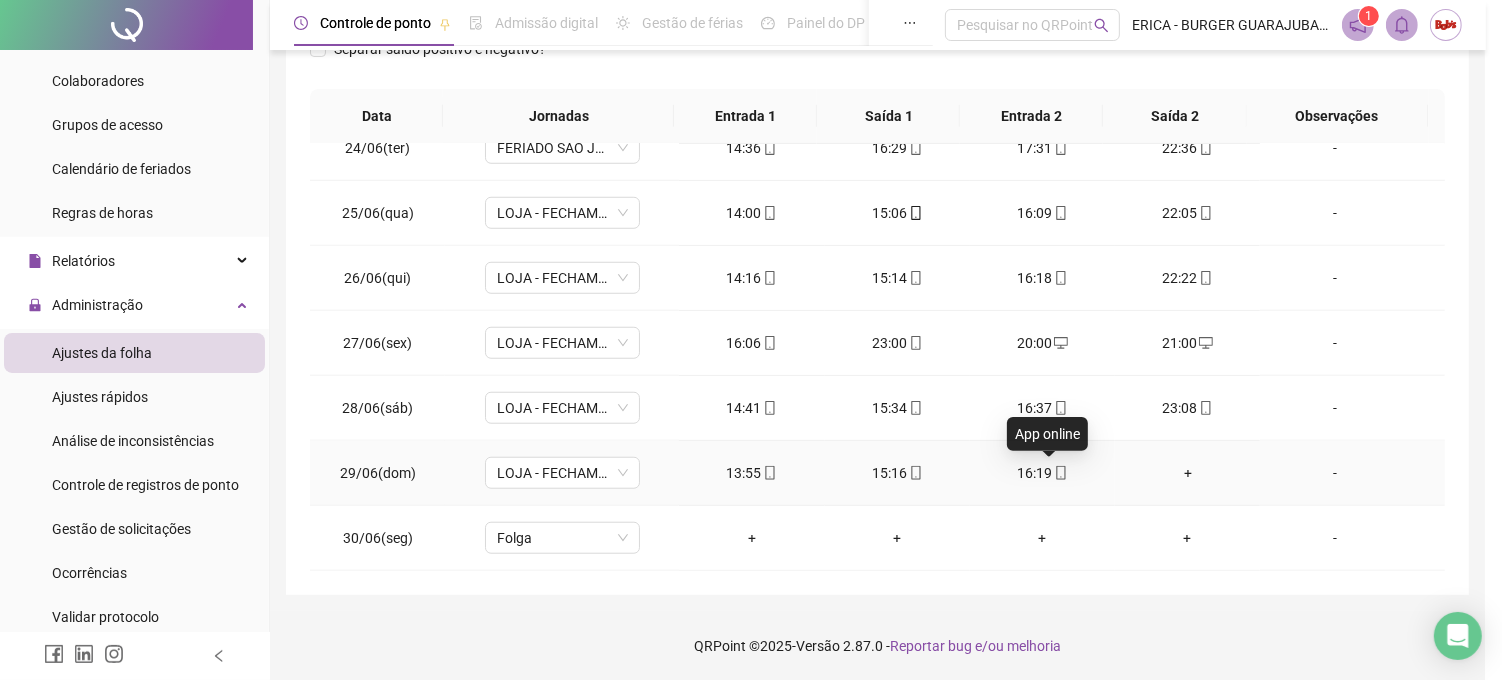 type on "**********" 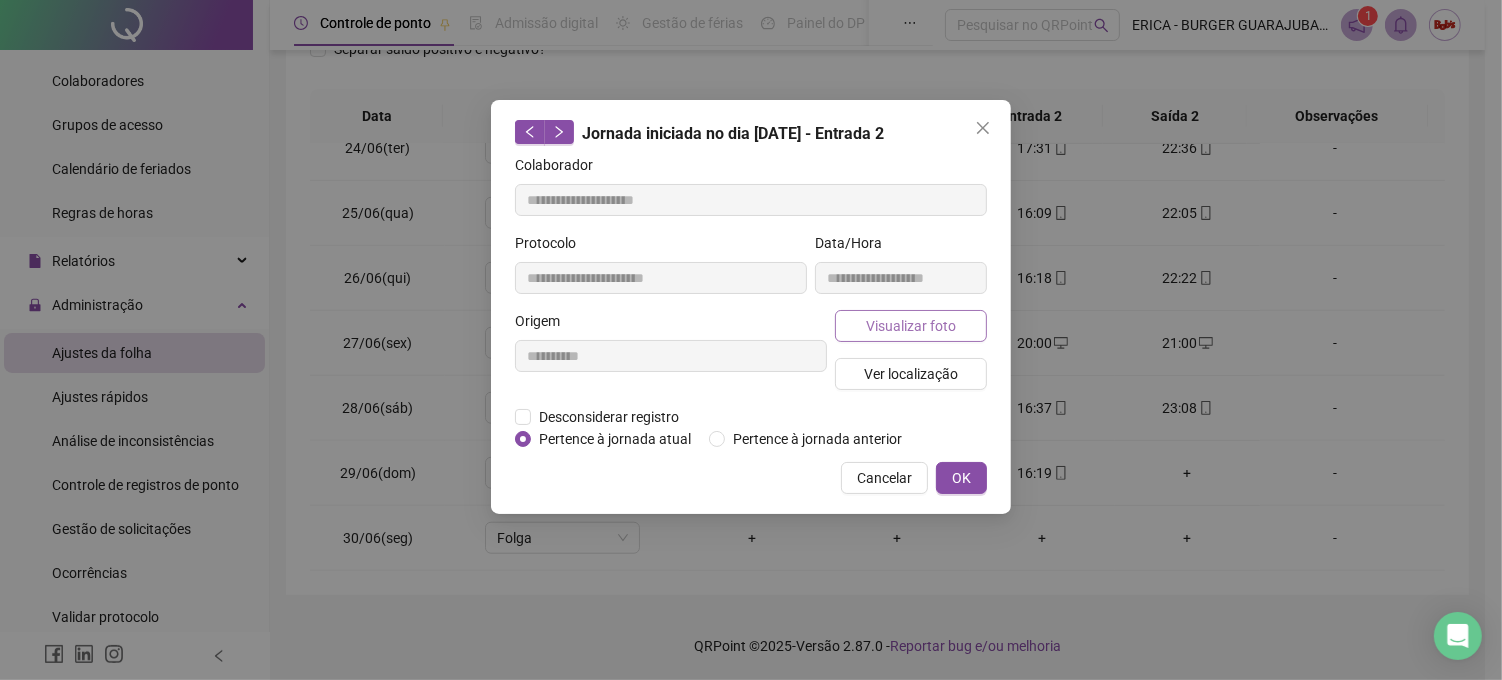 click on "Visualizar foto" at bounding box center (911, 326) 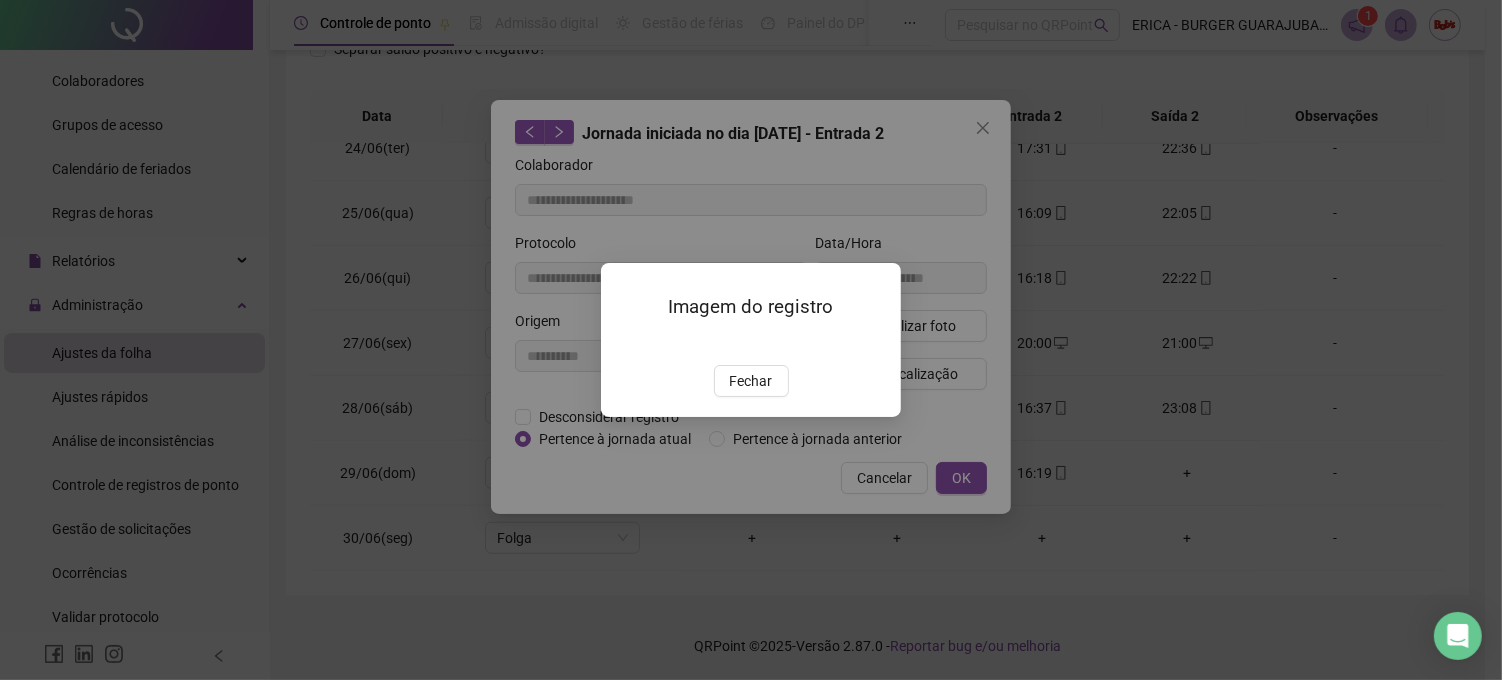 click at bounding box center [751, 342] 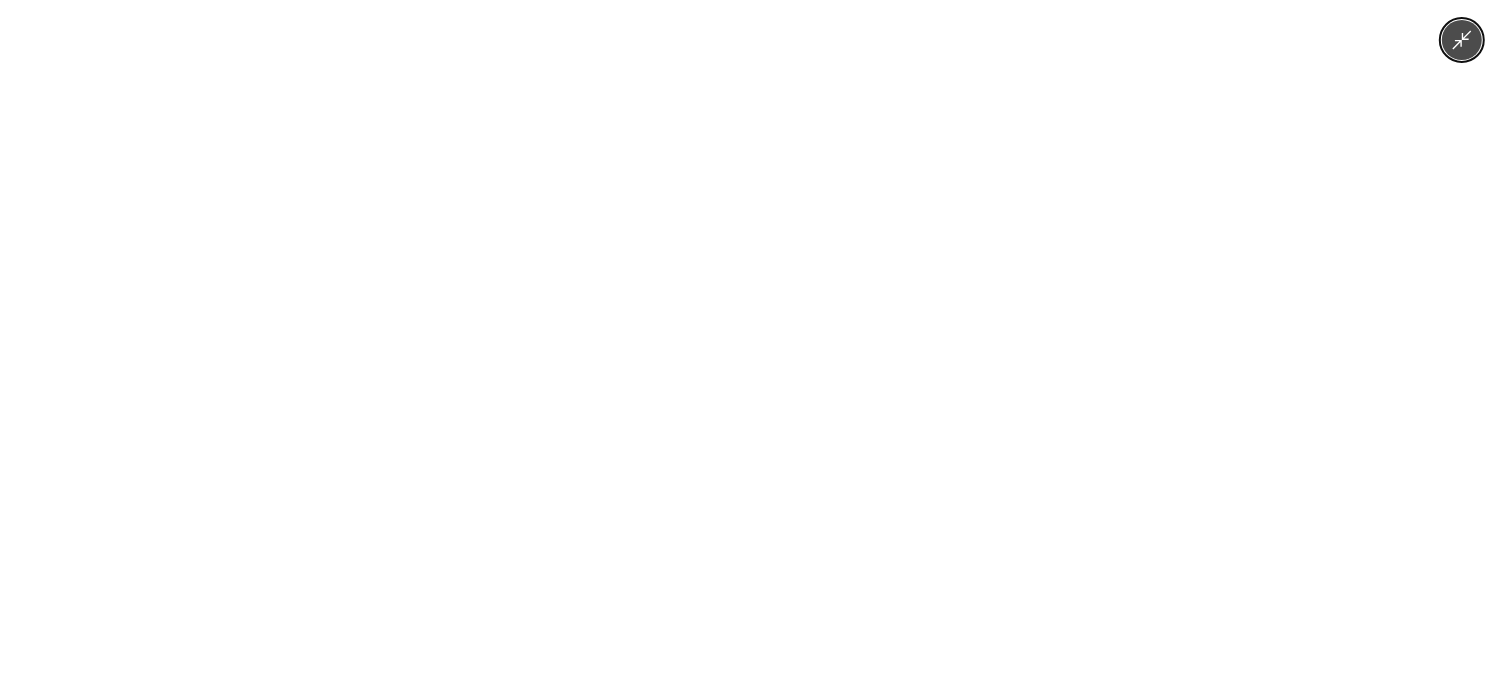 click at bounding box center [751, 340] 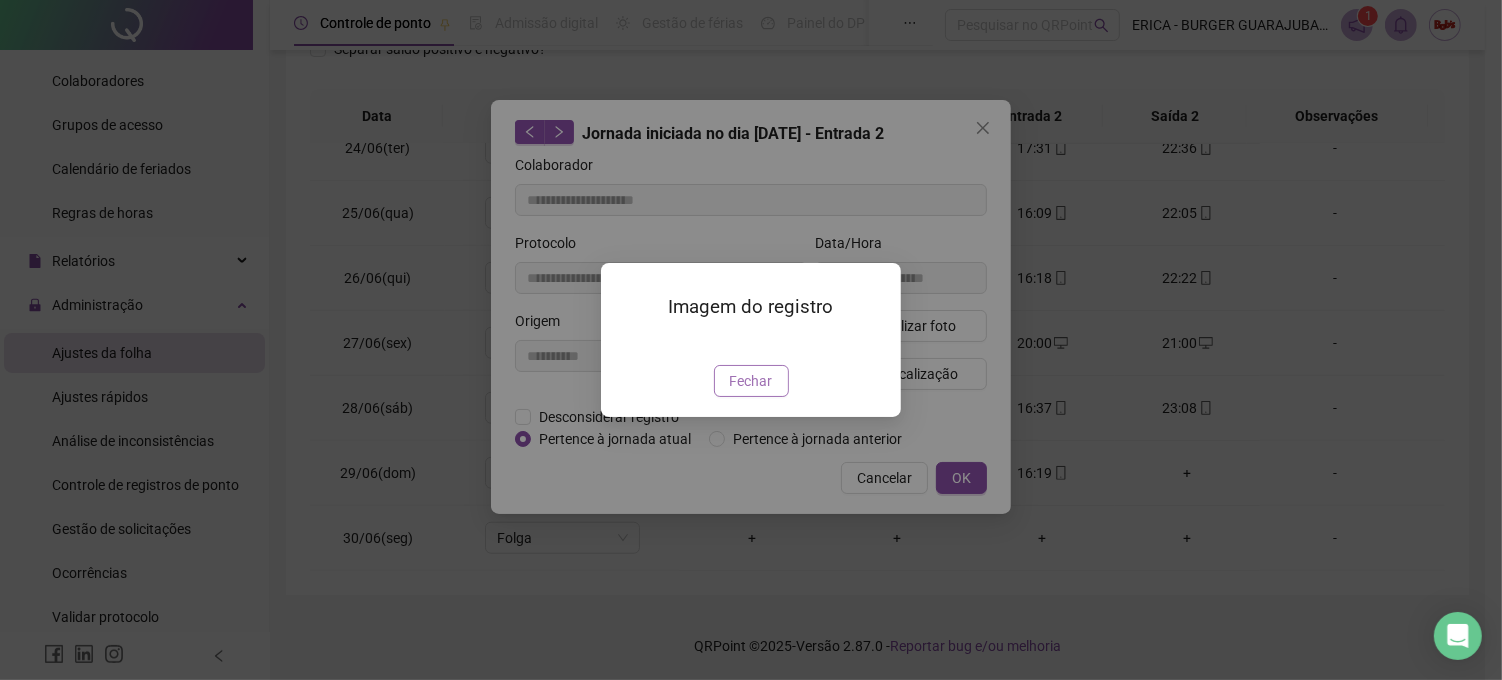 click on "Fechar" at bounding box center [751, 381] 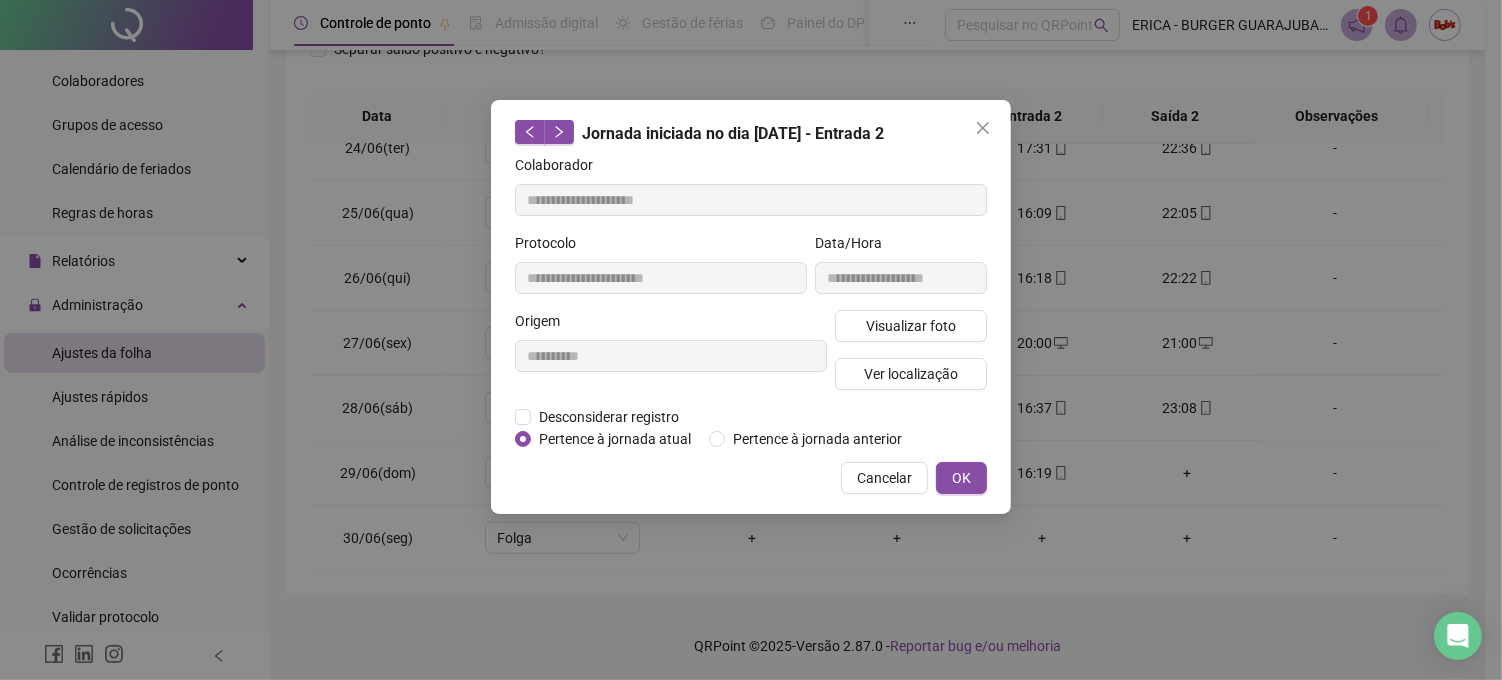 click on "Cancelar" at bounding box center (884, 478) 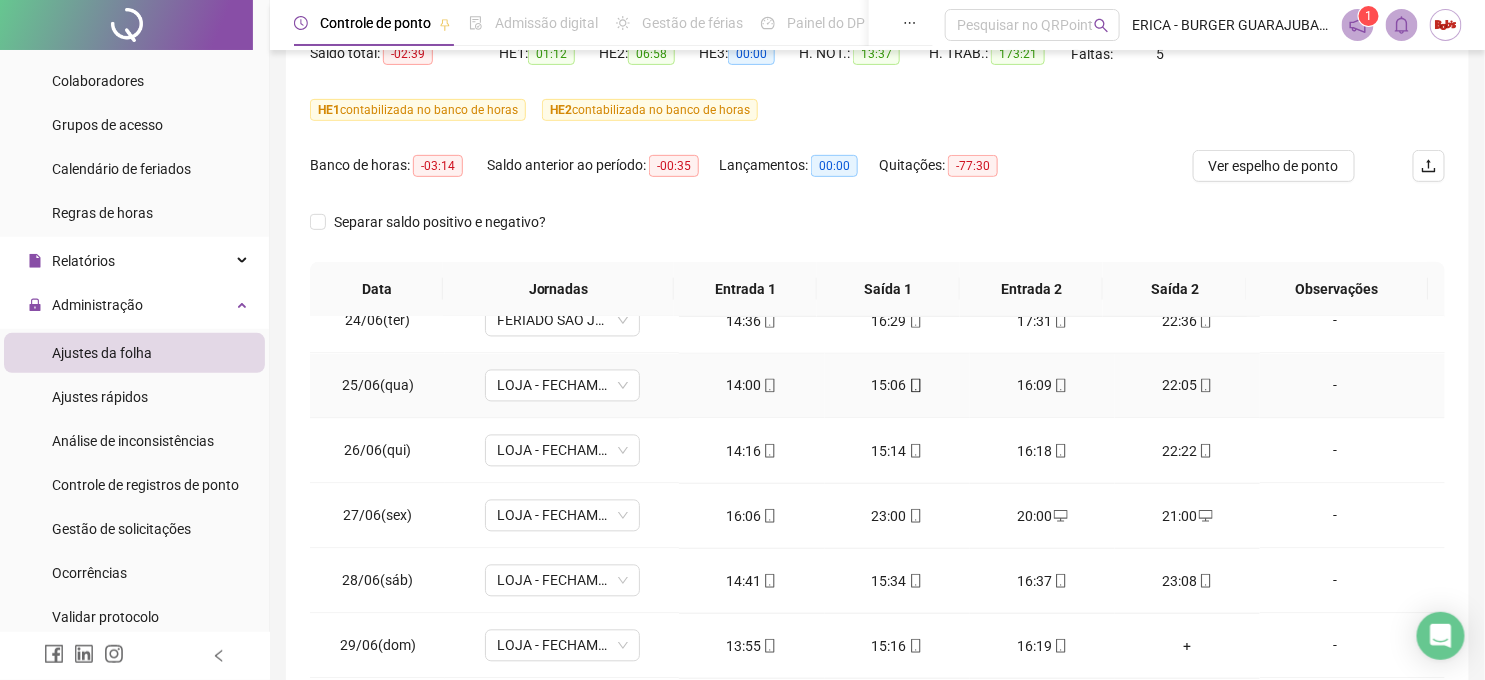scroll, scrollTop: 175, scrollLeft: 0, axis: vertical 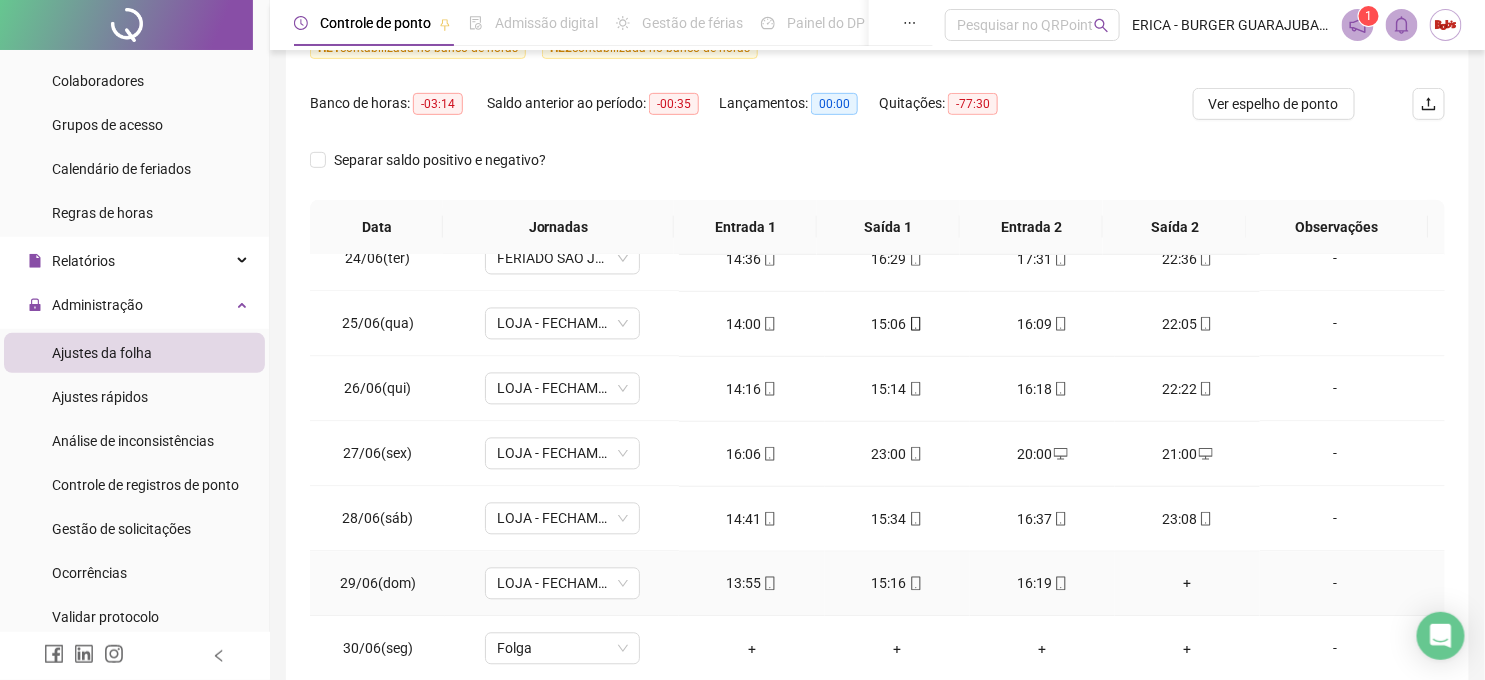 click on "+" at bounding box center (1187, 584) 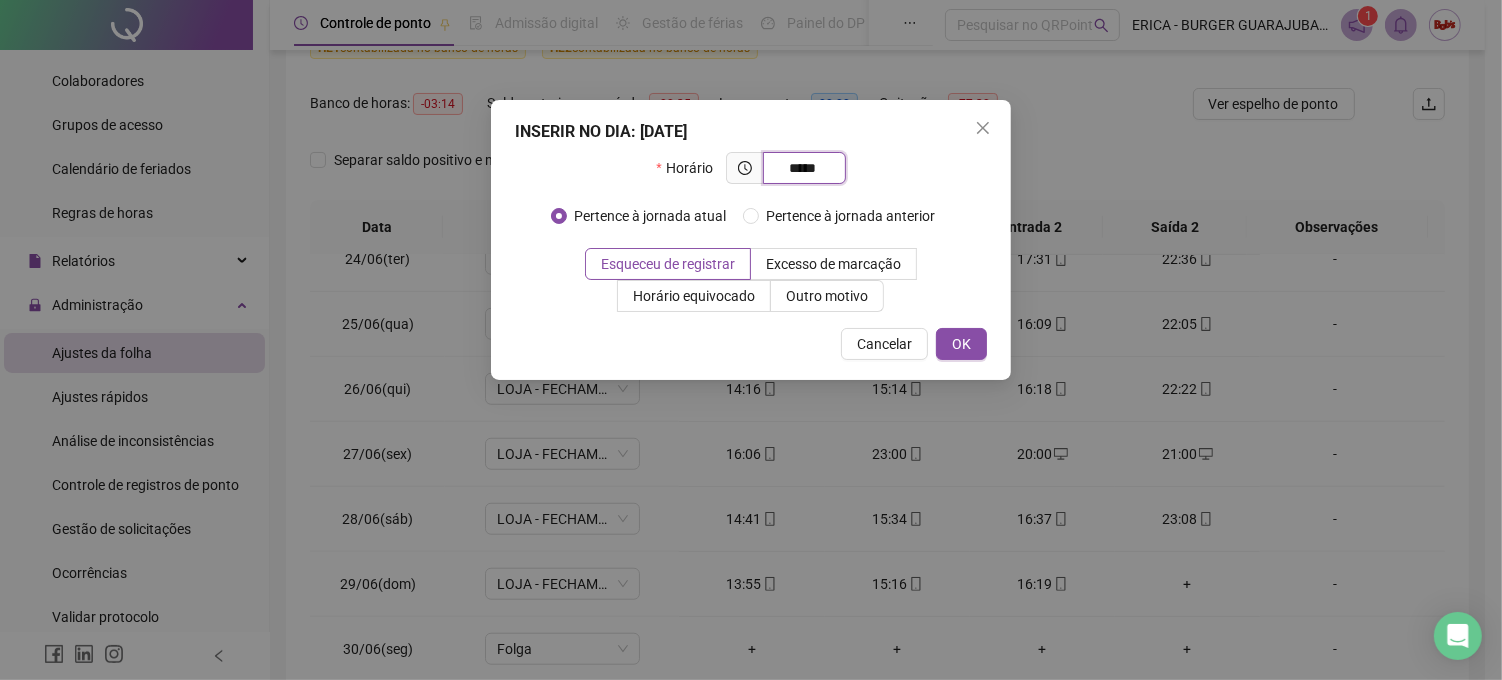 type on "*****" 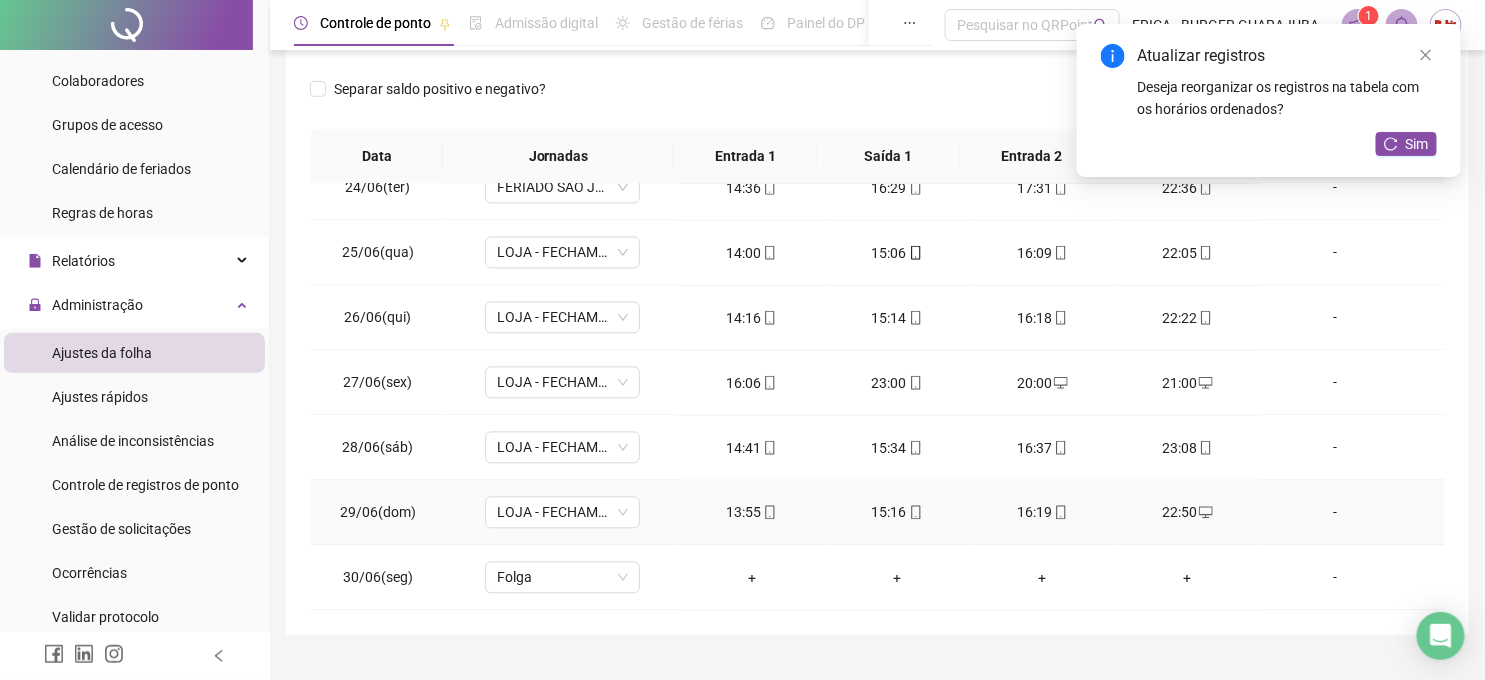 scroll, scrollTop: 397, scrollLeft: 0, axis: vertical 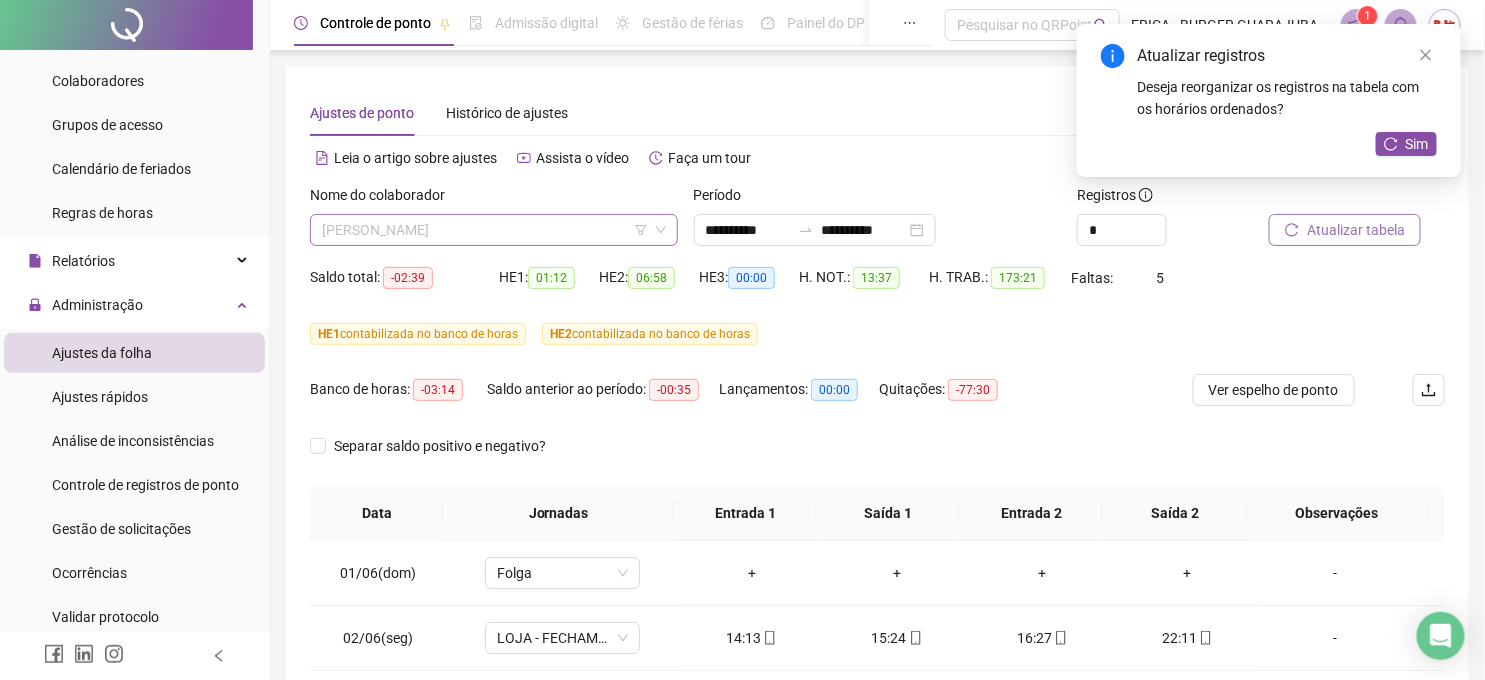 click on "[PERSON_NAME]" at bounding box center (494, 230) 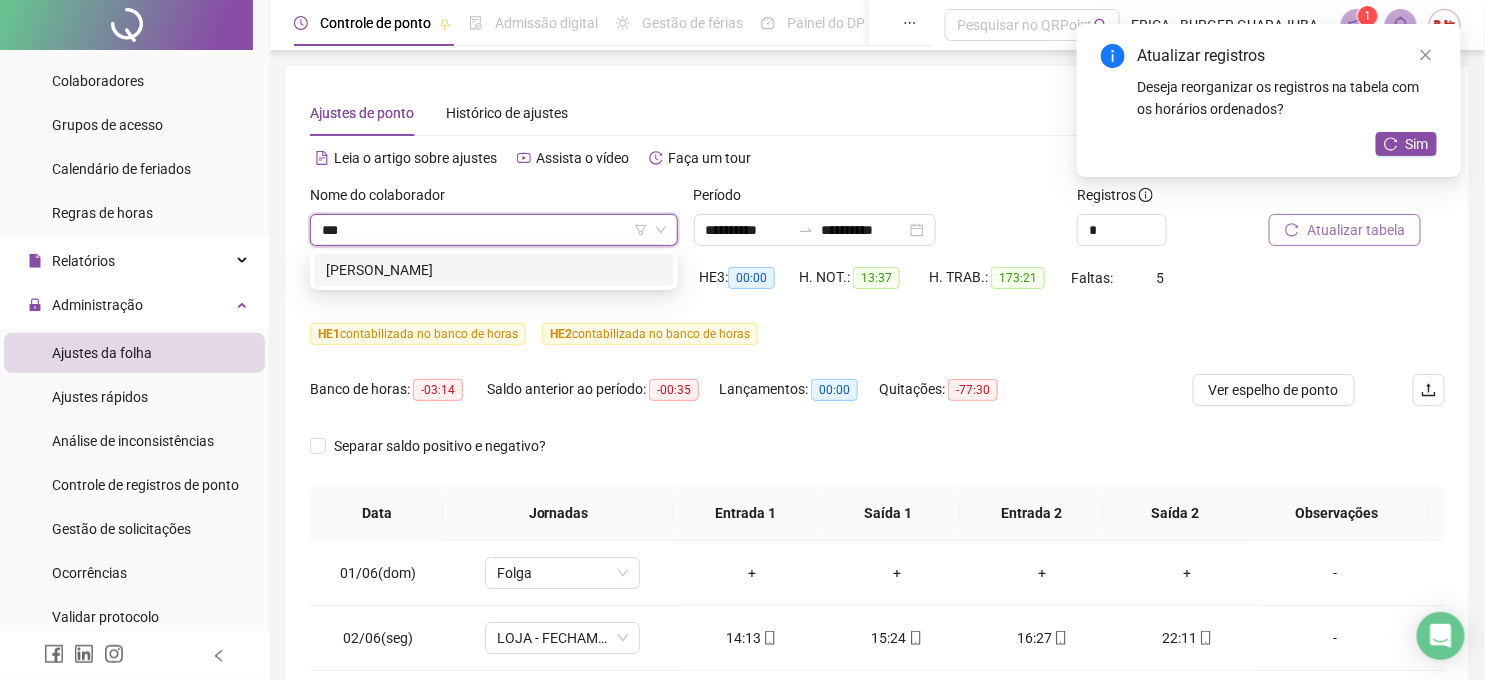 type on "****" 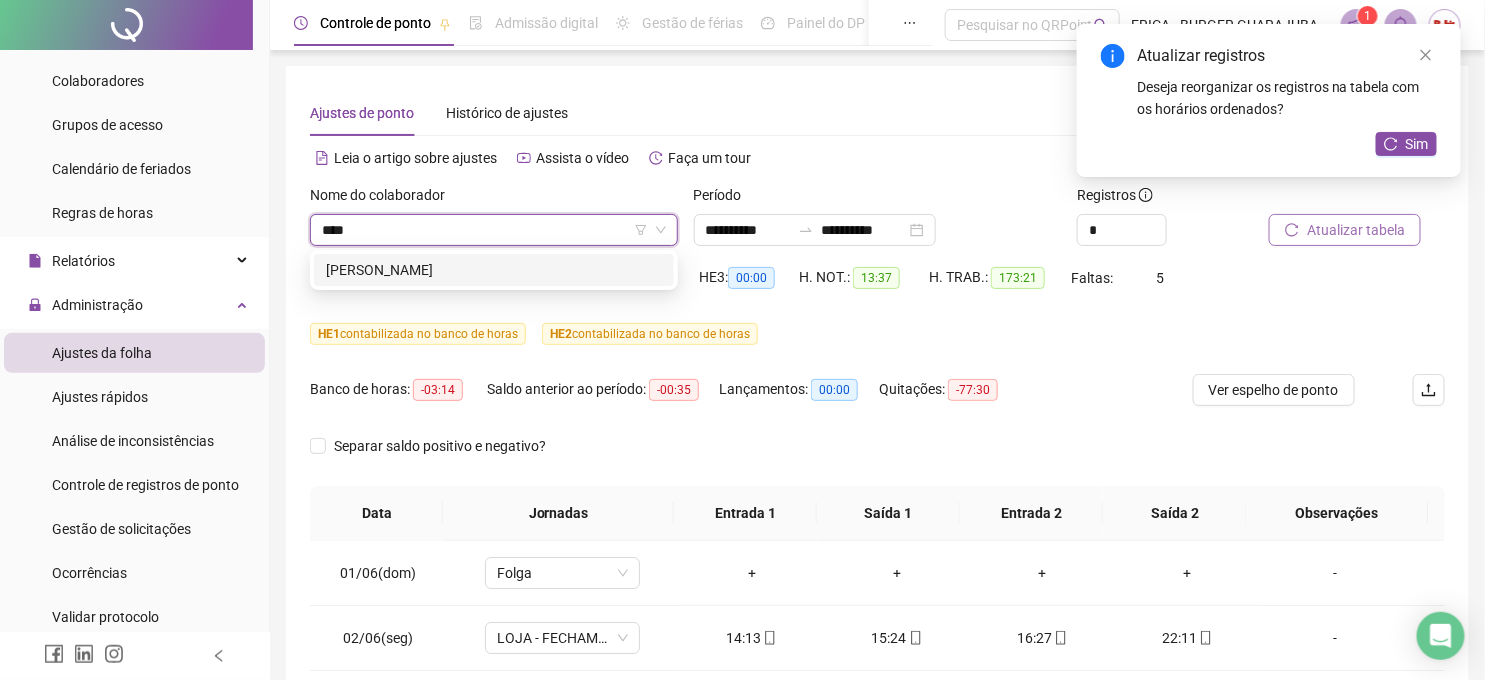 click on "[PERSON_NAME]" at bounding box center (494, 270) 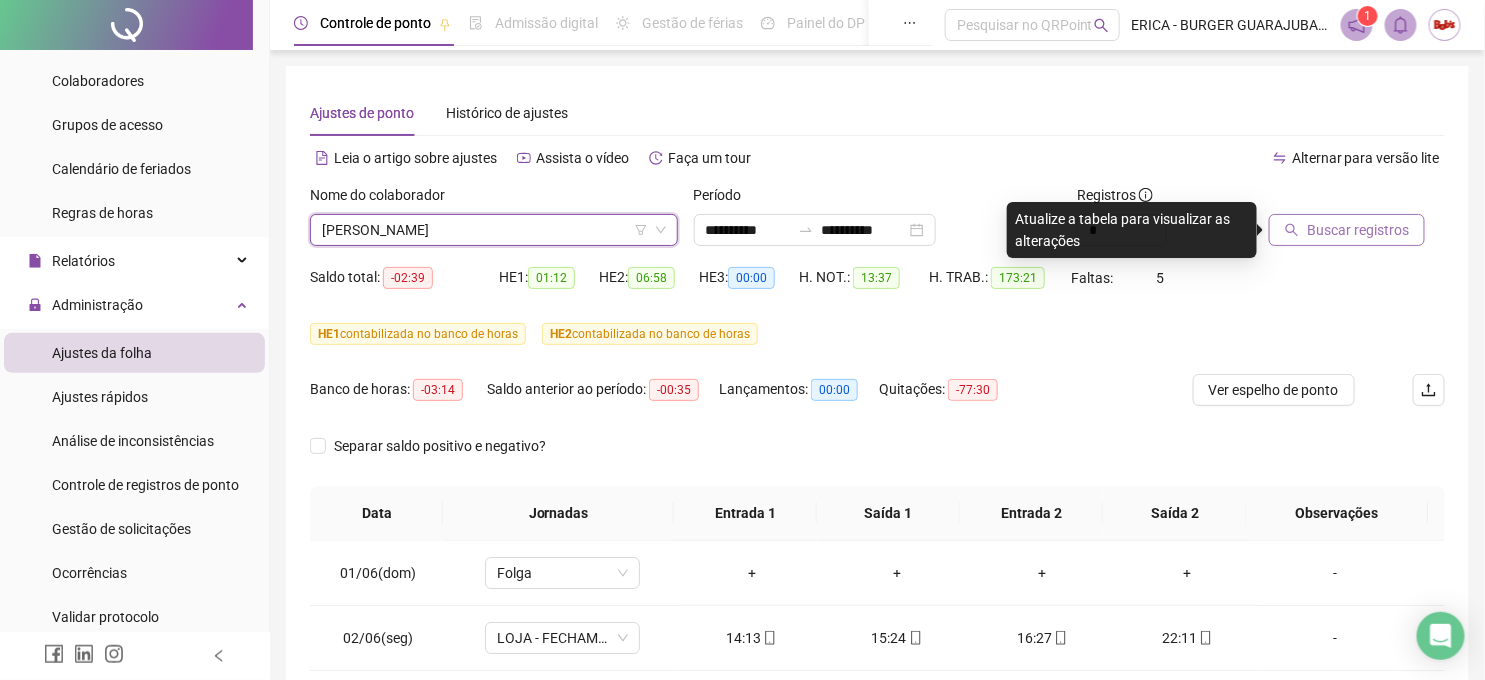 click on "Buscar registros" at bounding box center (1358, 230) 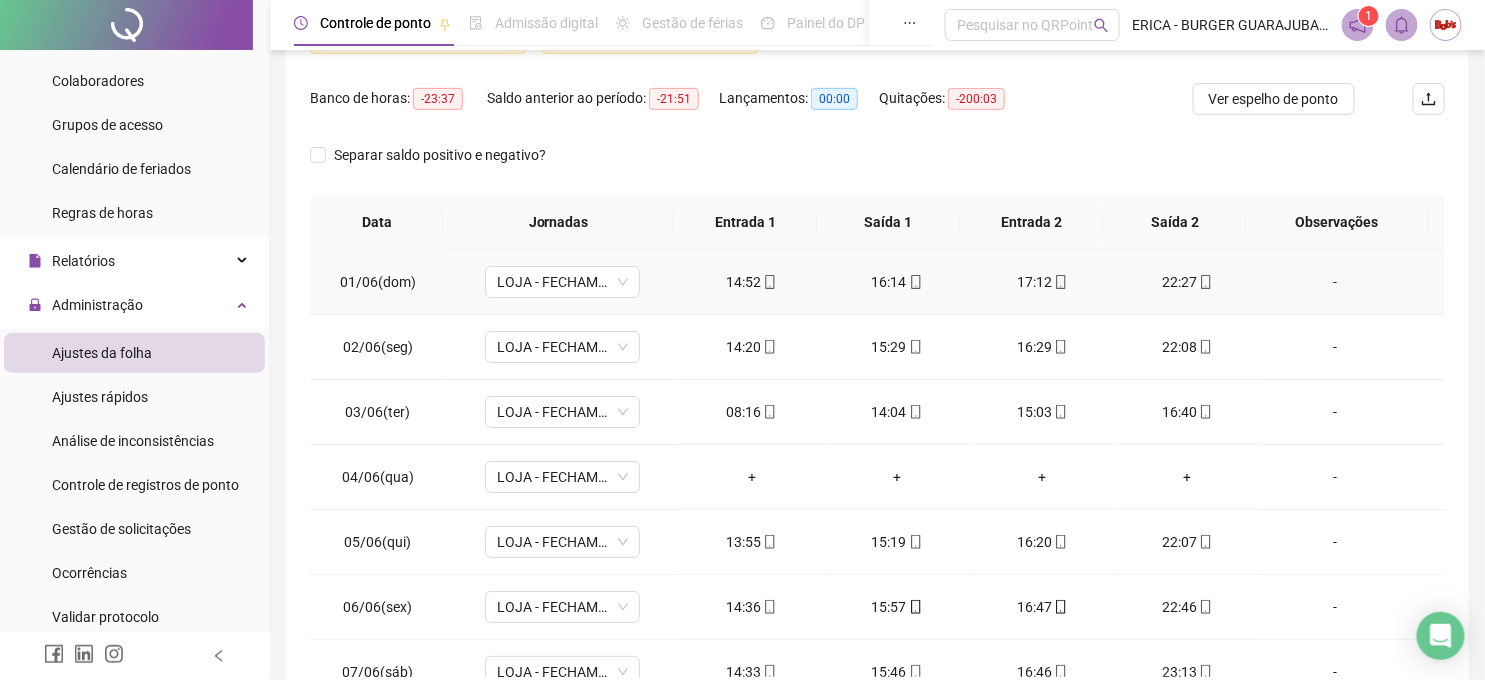 scroll, scrollTop: 333, scrollLeft: 0, axis: vertical 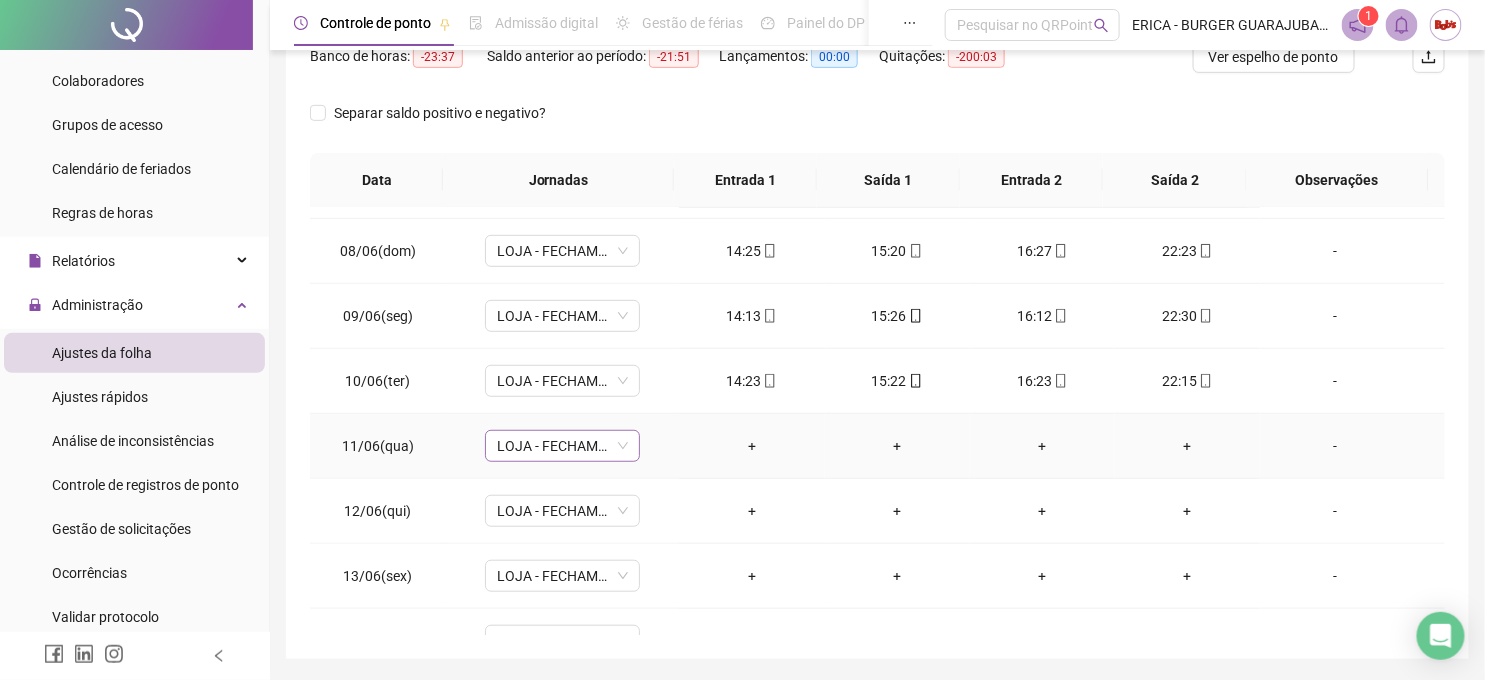 click on "LOJA - FECHAMENTO" at bounding box center (562, 446) 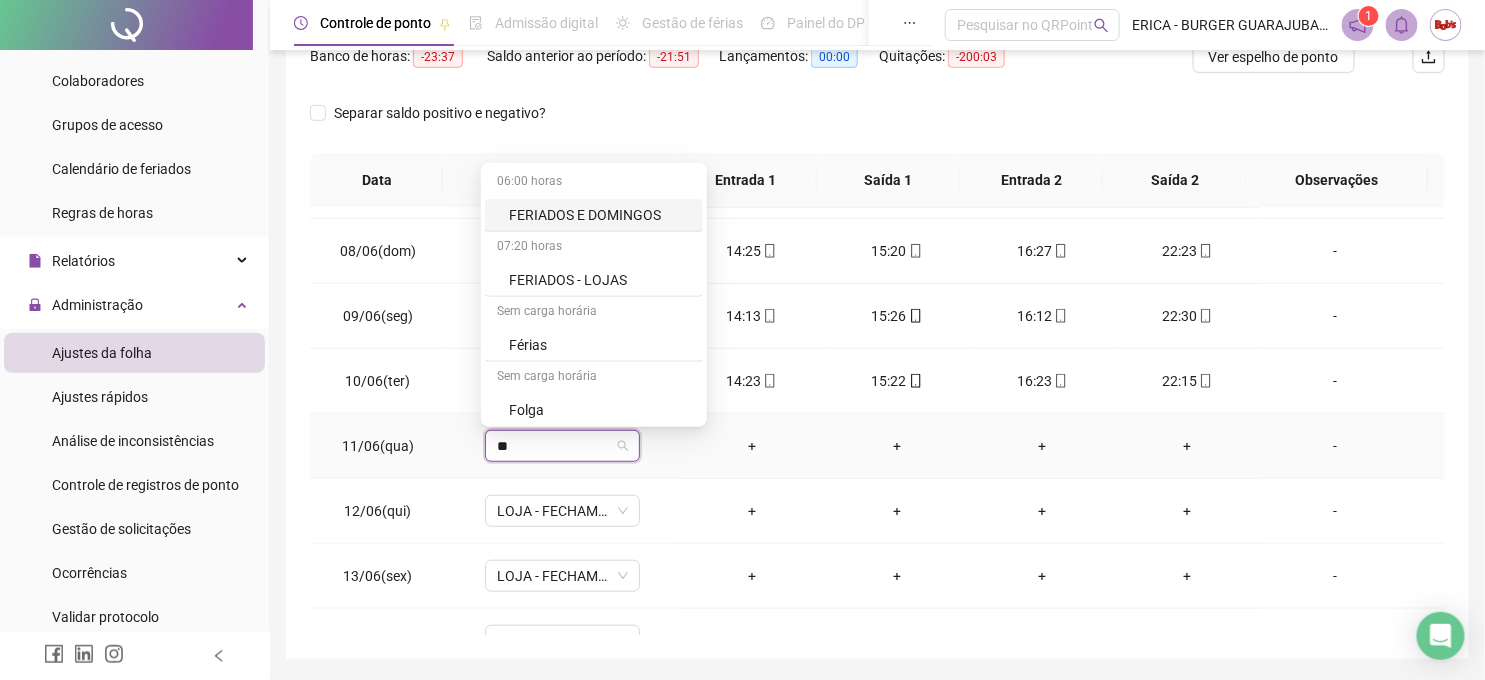 type on "***" 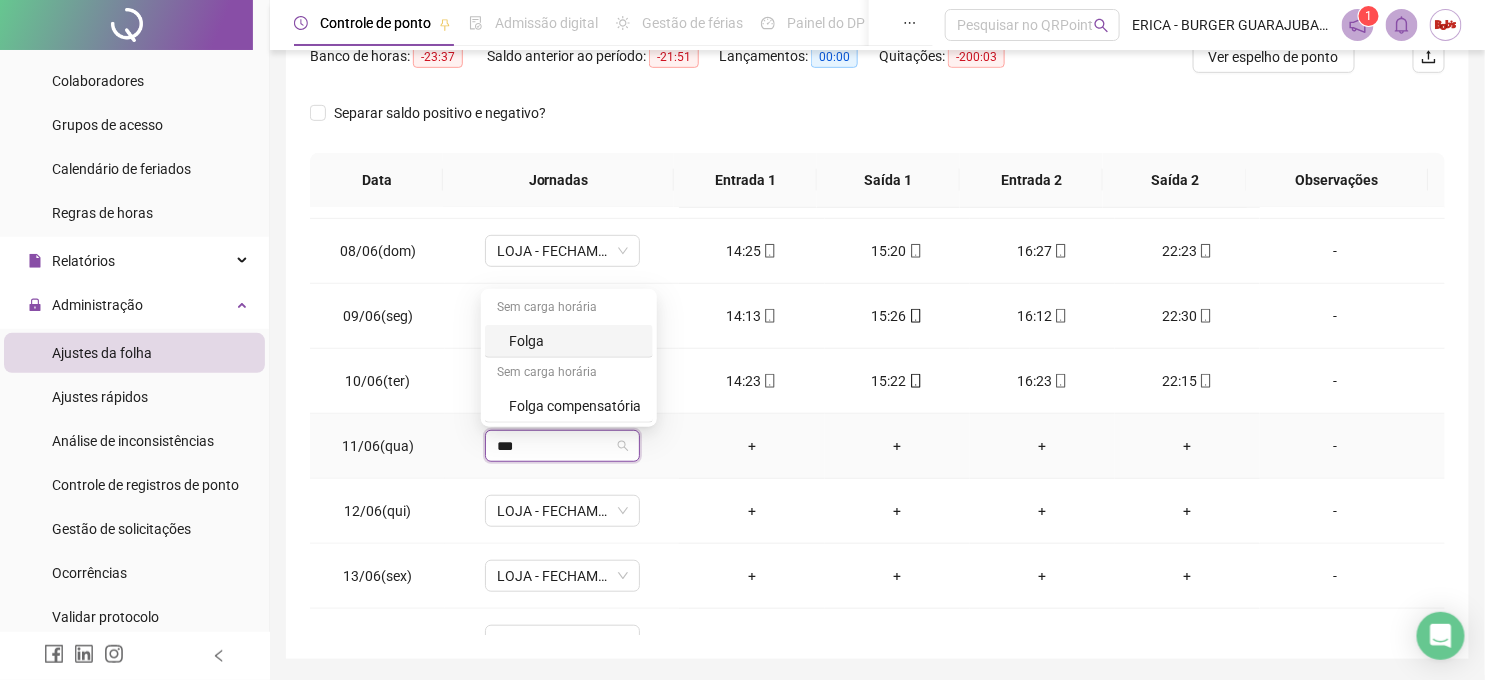 click on "Folga" at bounding box center (575, 341) 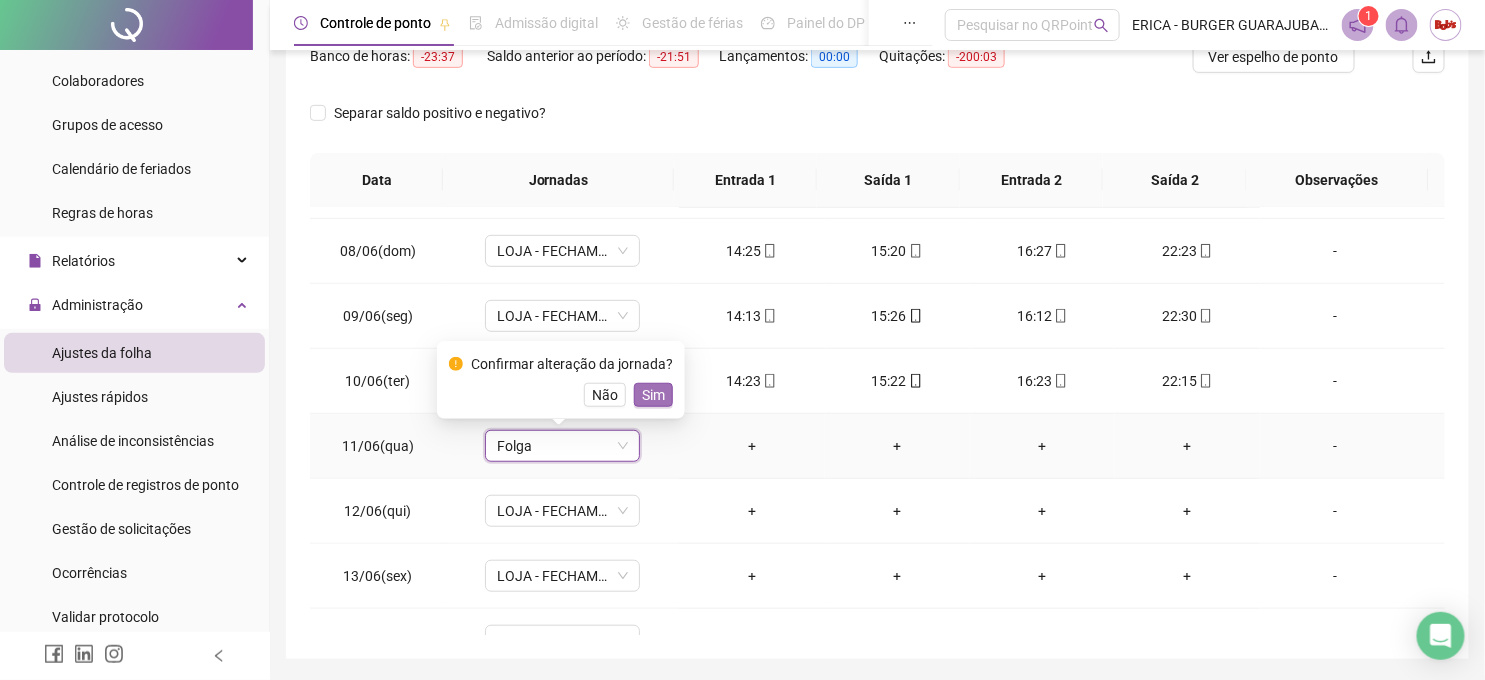 click on "Sim" at bounding box center (653, 395) 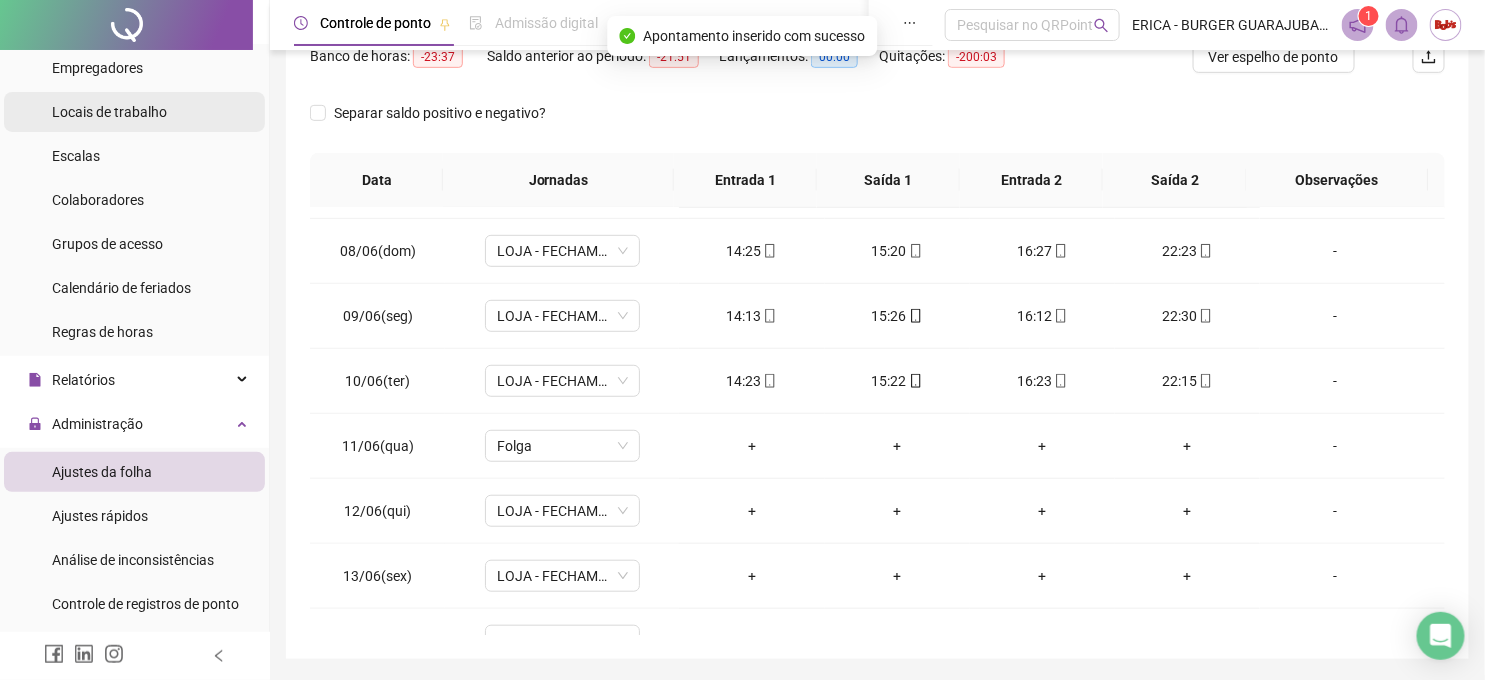 scroll, scrollTop: 0, scrollLeft: 0, axis: both 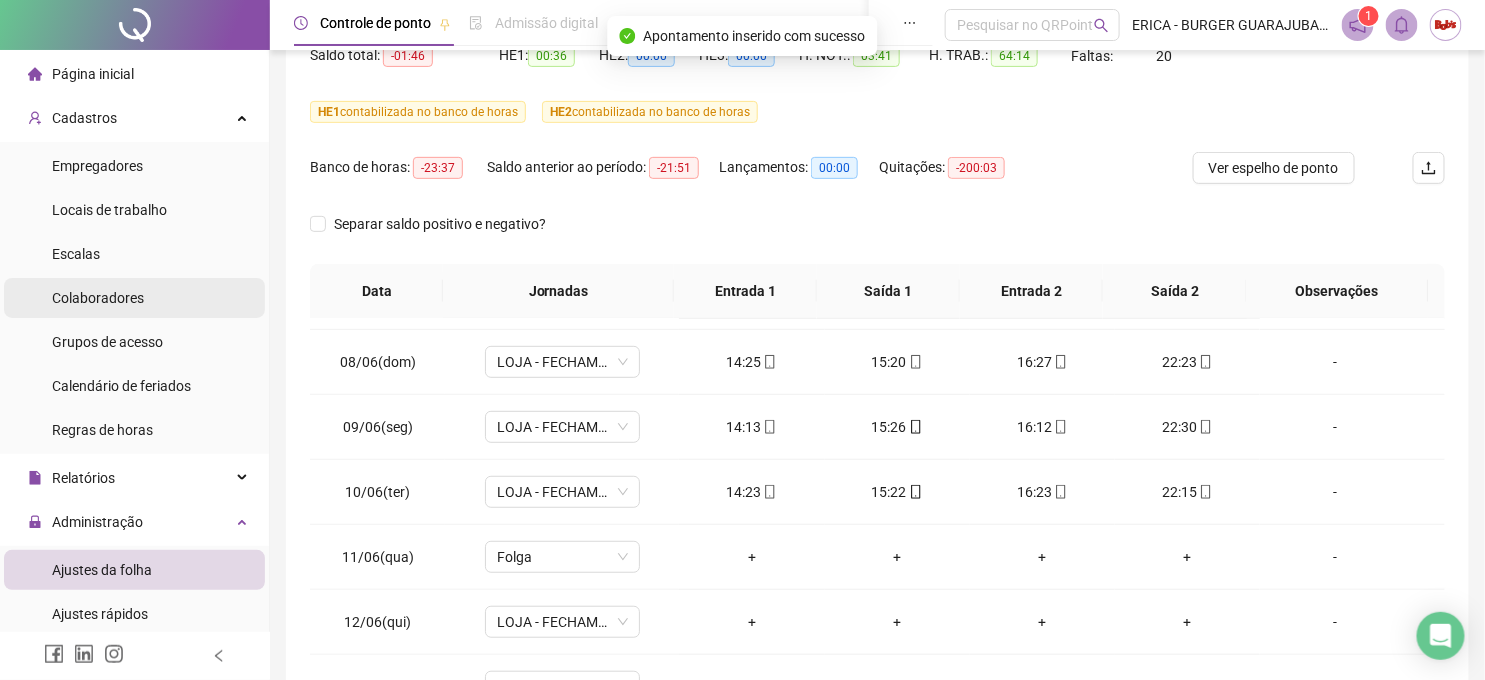 click on "Colaboradores" at bounding box center (98, 298) 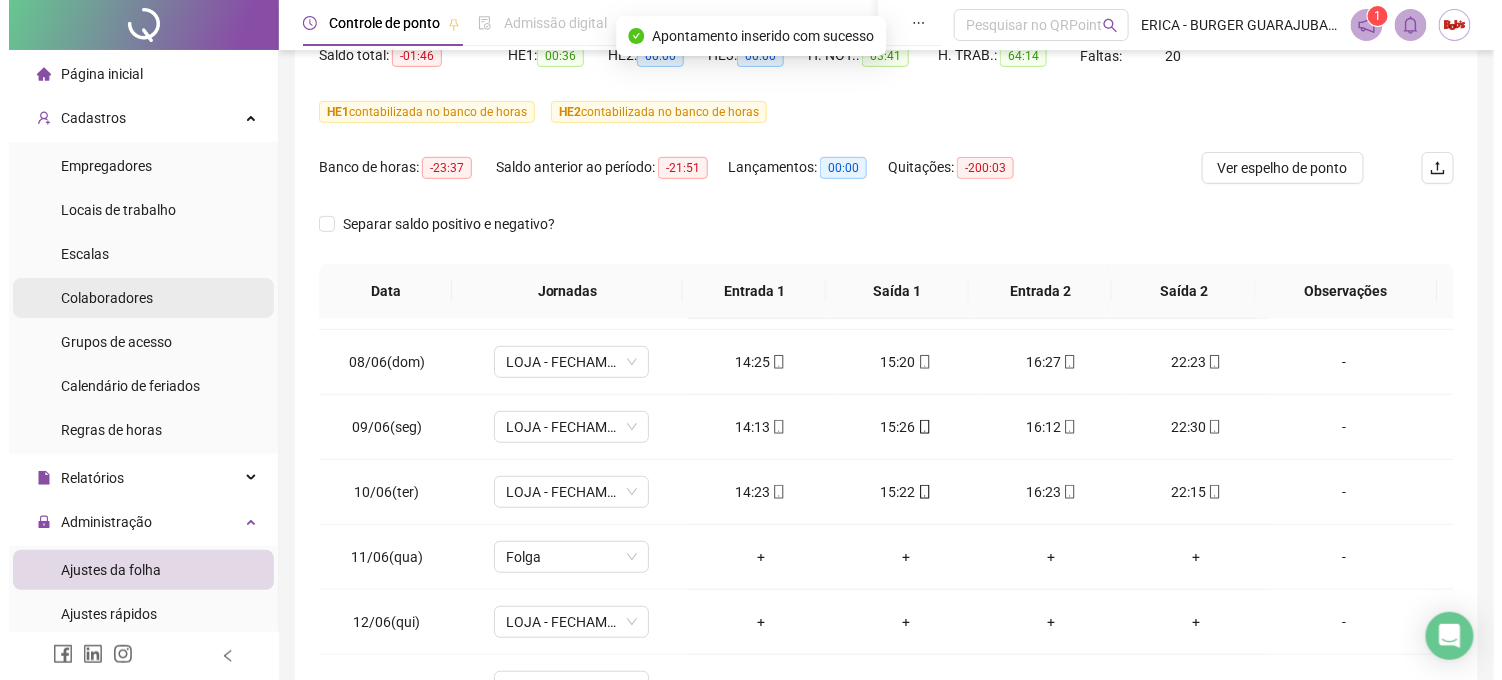 scroll, scrollTop: 0, scrollLeft: 0, axis: both 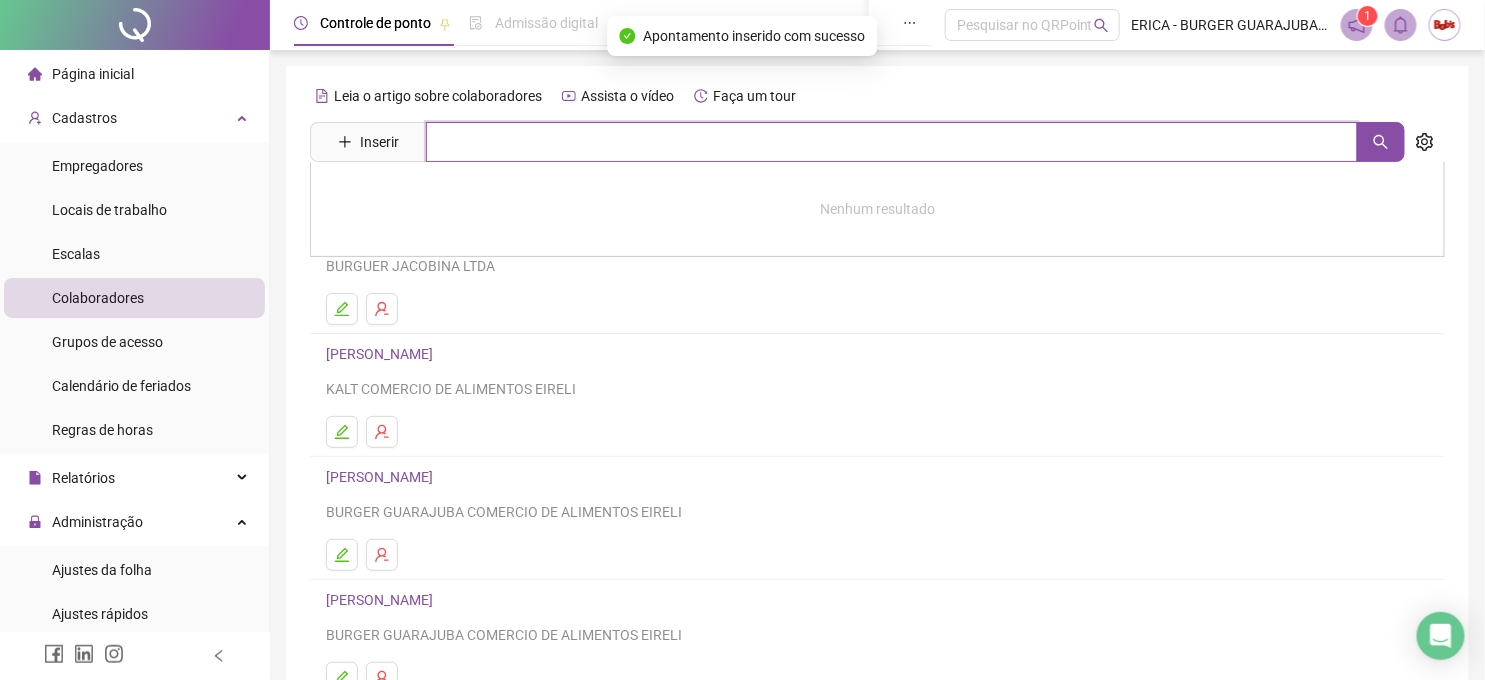 click on "Inserir Nenhum resultado" at bounding box center [877, 142] 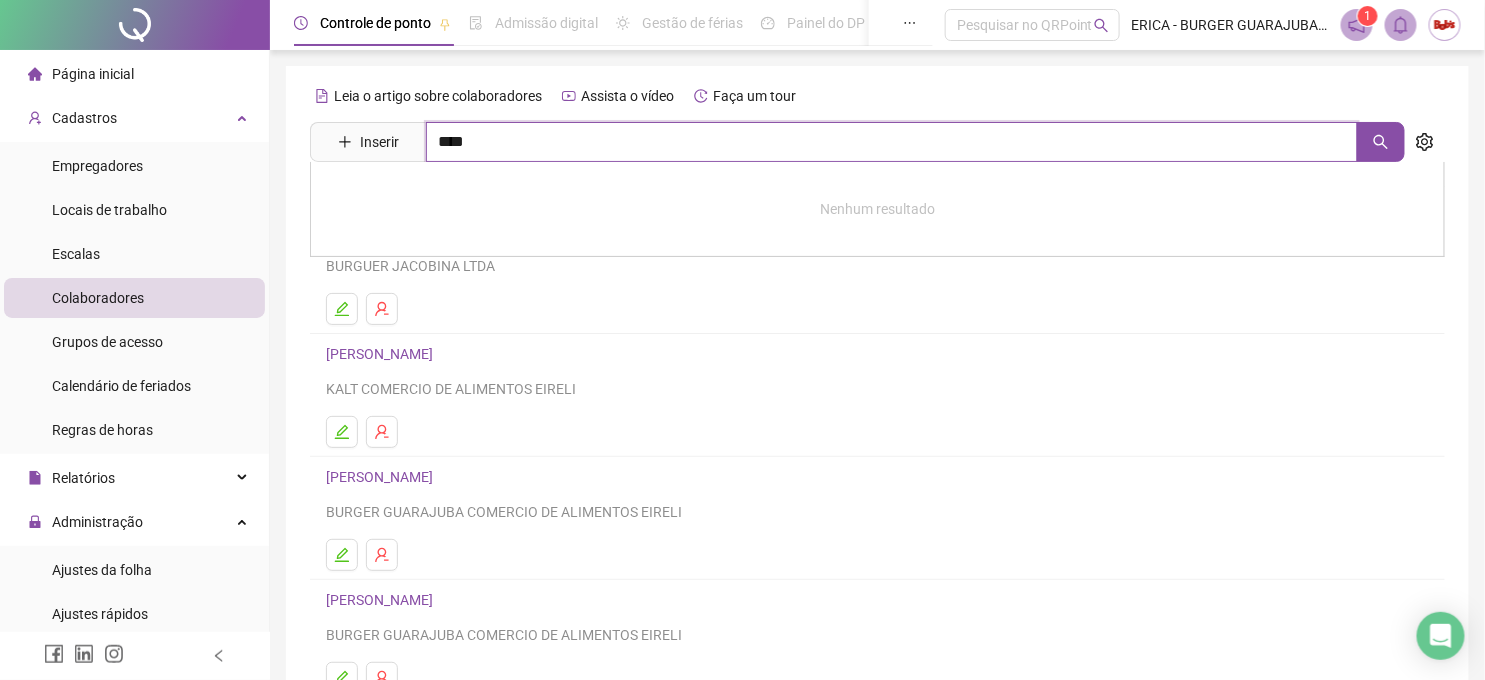 type on "****" 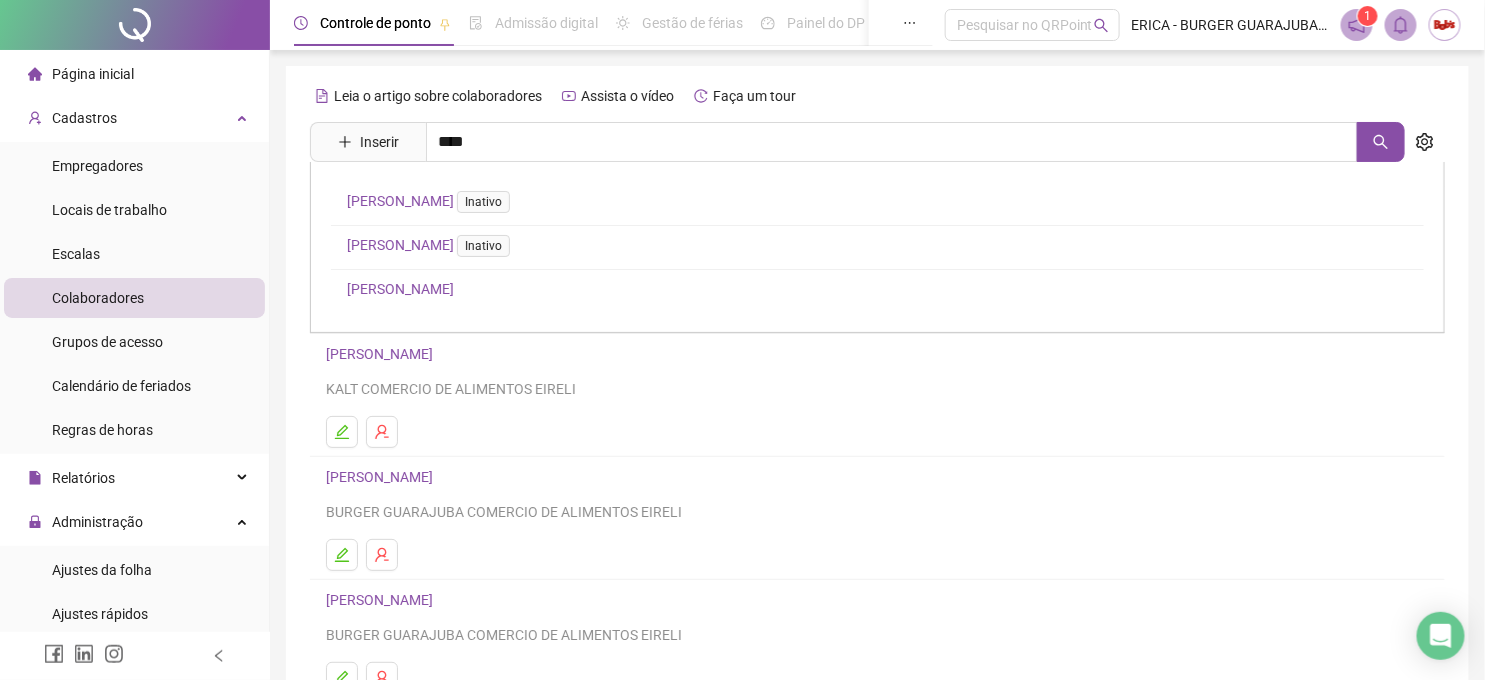 click on "[PERSON_NAME]" at bounding box center (400, 289) 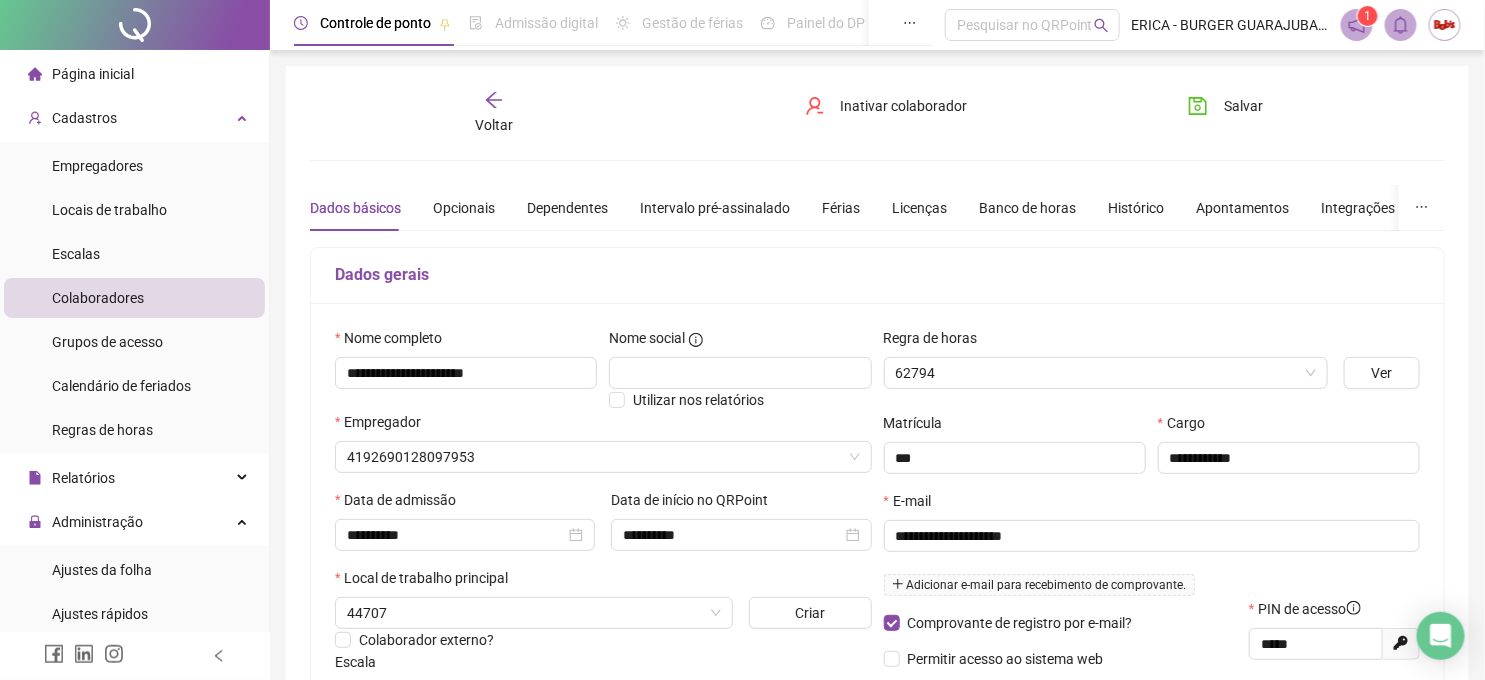type on "**********" 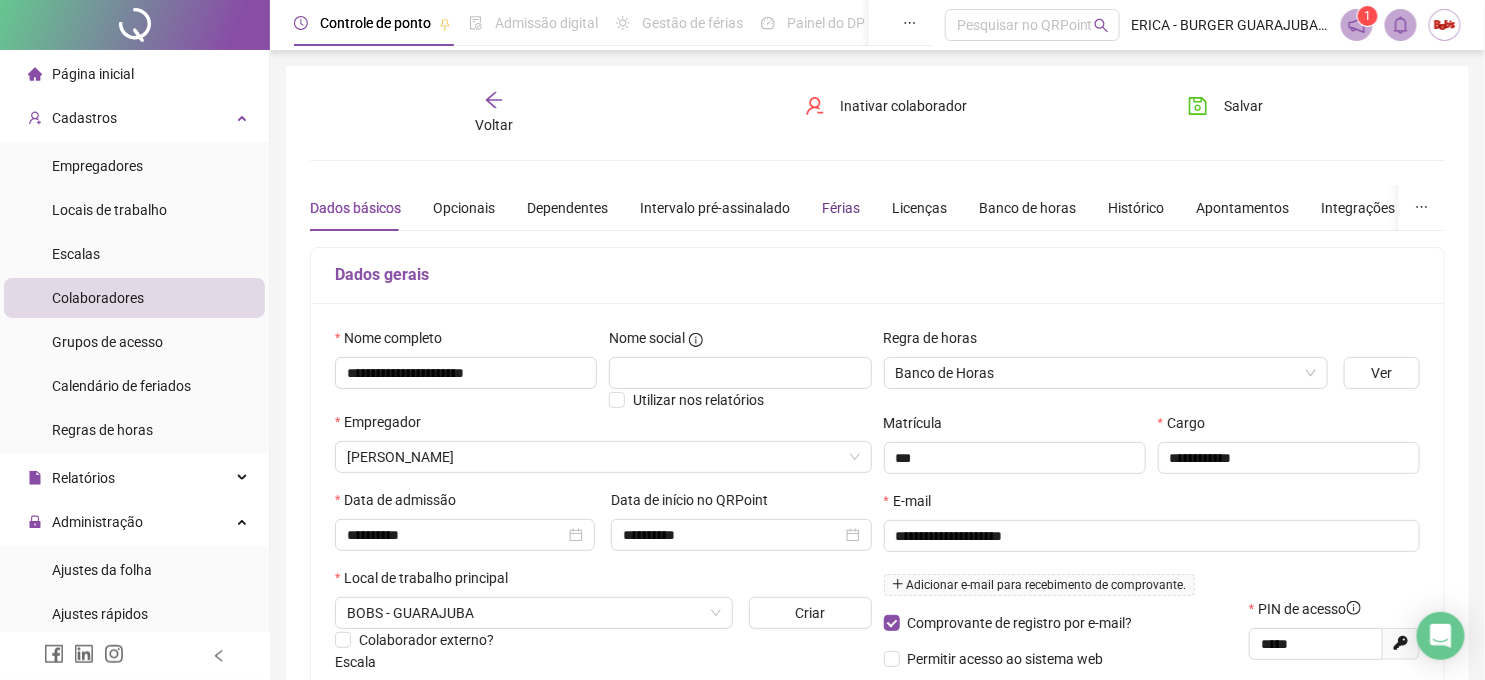 click on "Férias" at bounding box center [841, 208] 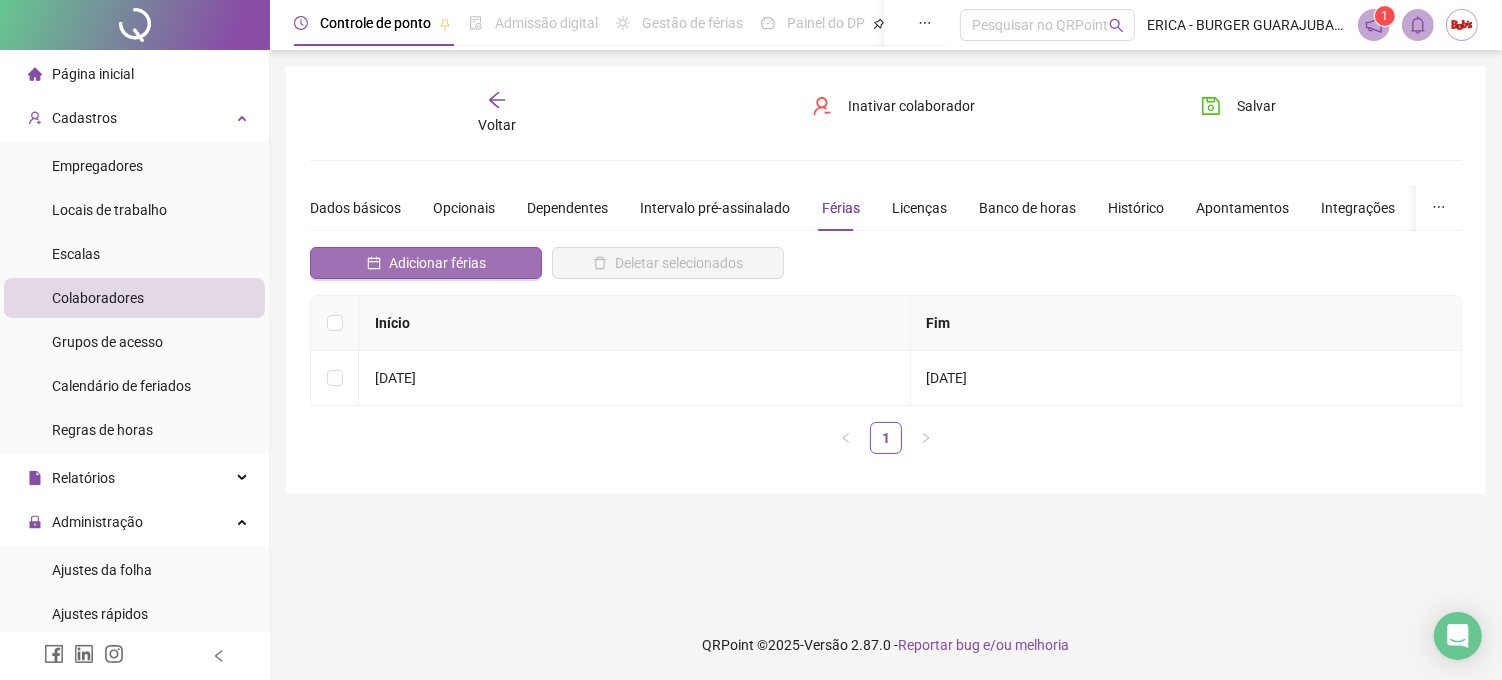 click on "Adicionar férias" at bounding box center [437, 263] 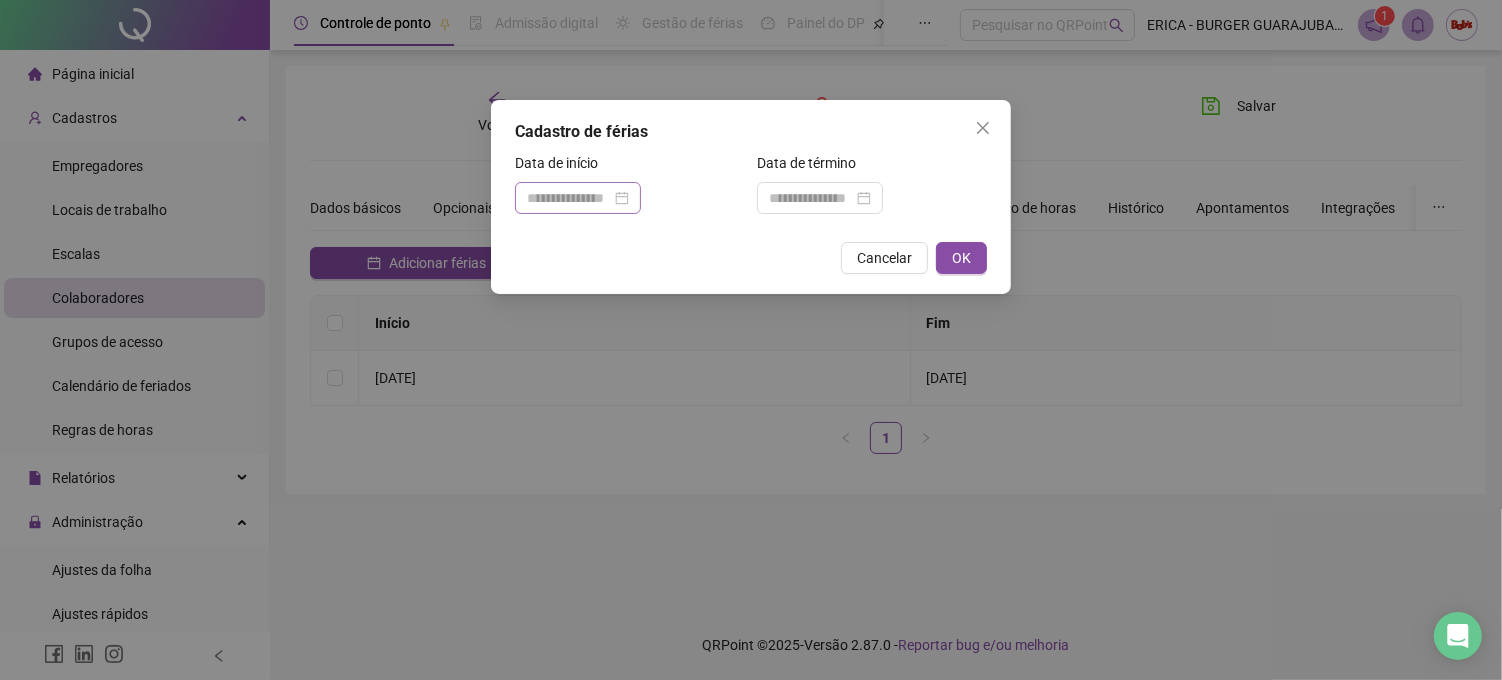 click at bounding box center [578, 198] 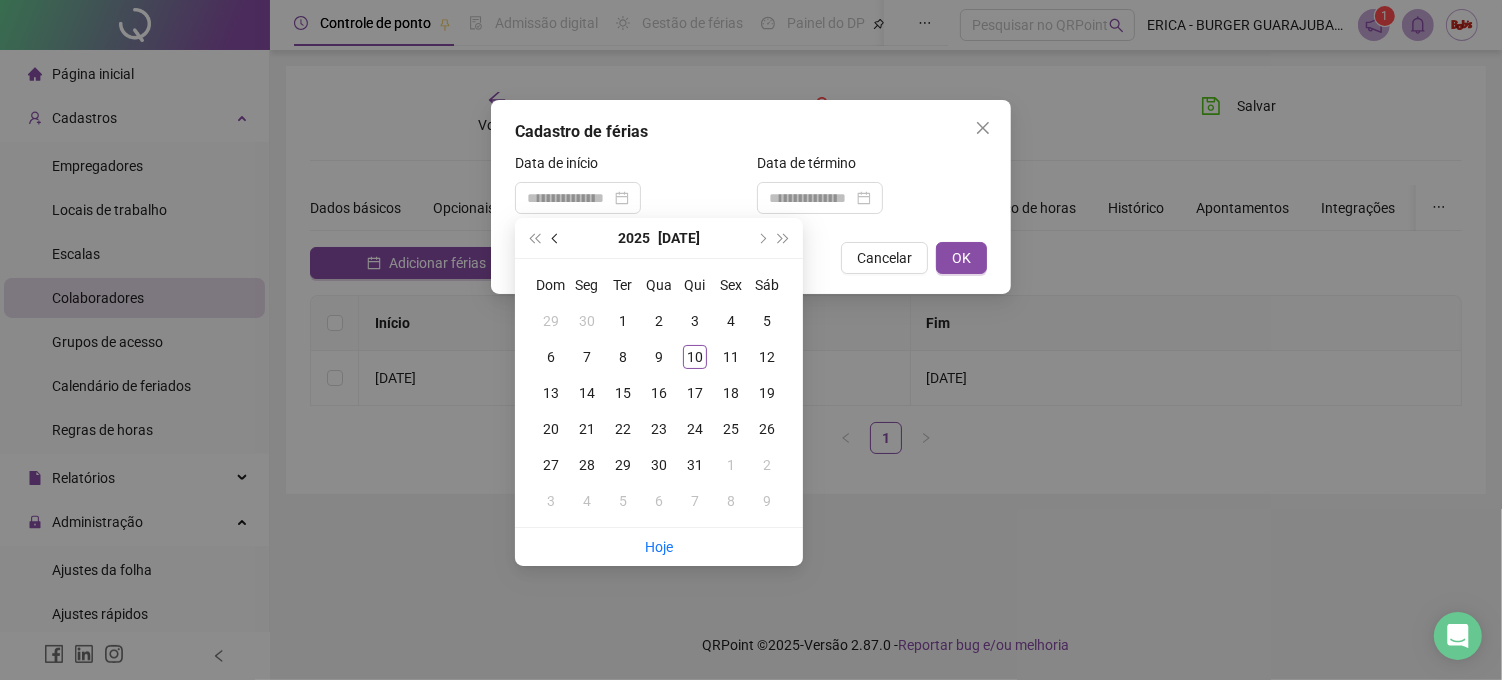 click at bounding box center (556, 238) 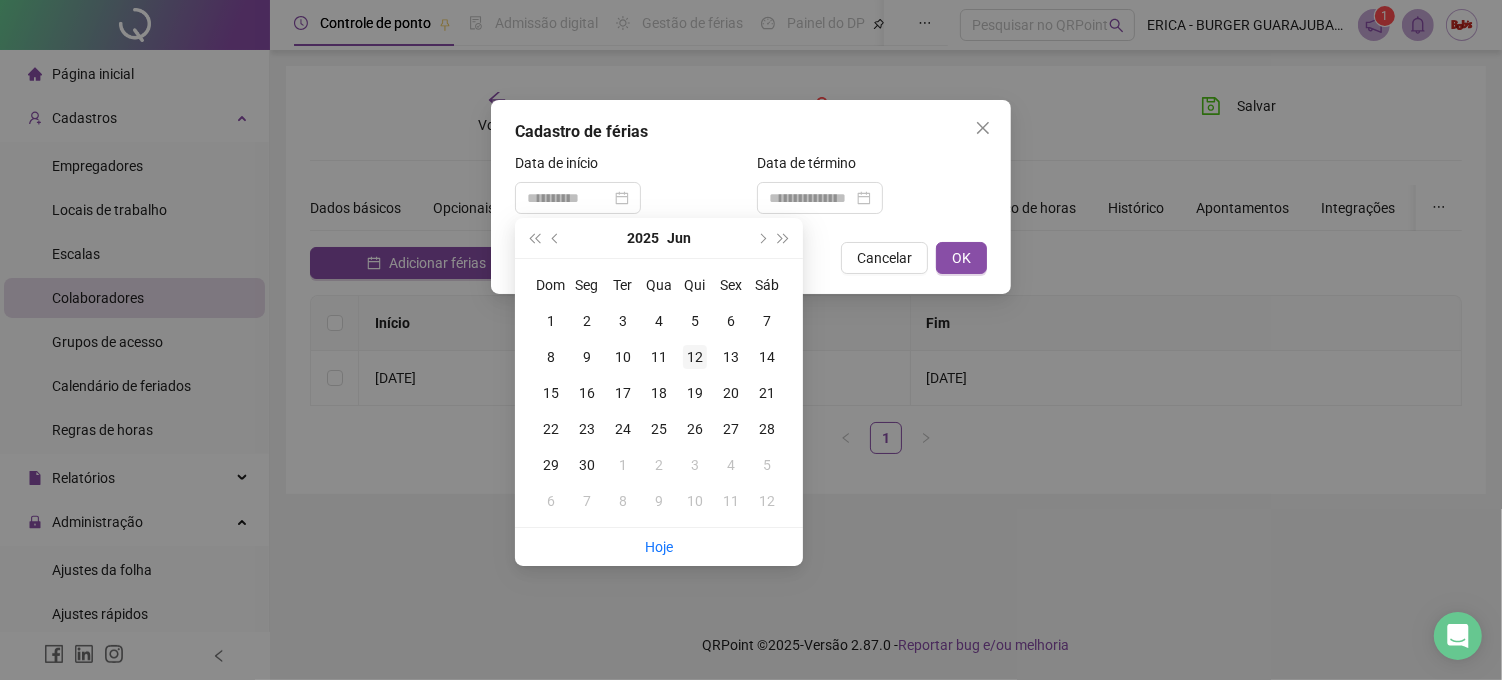 type on "**********" 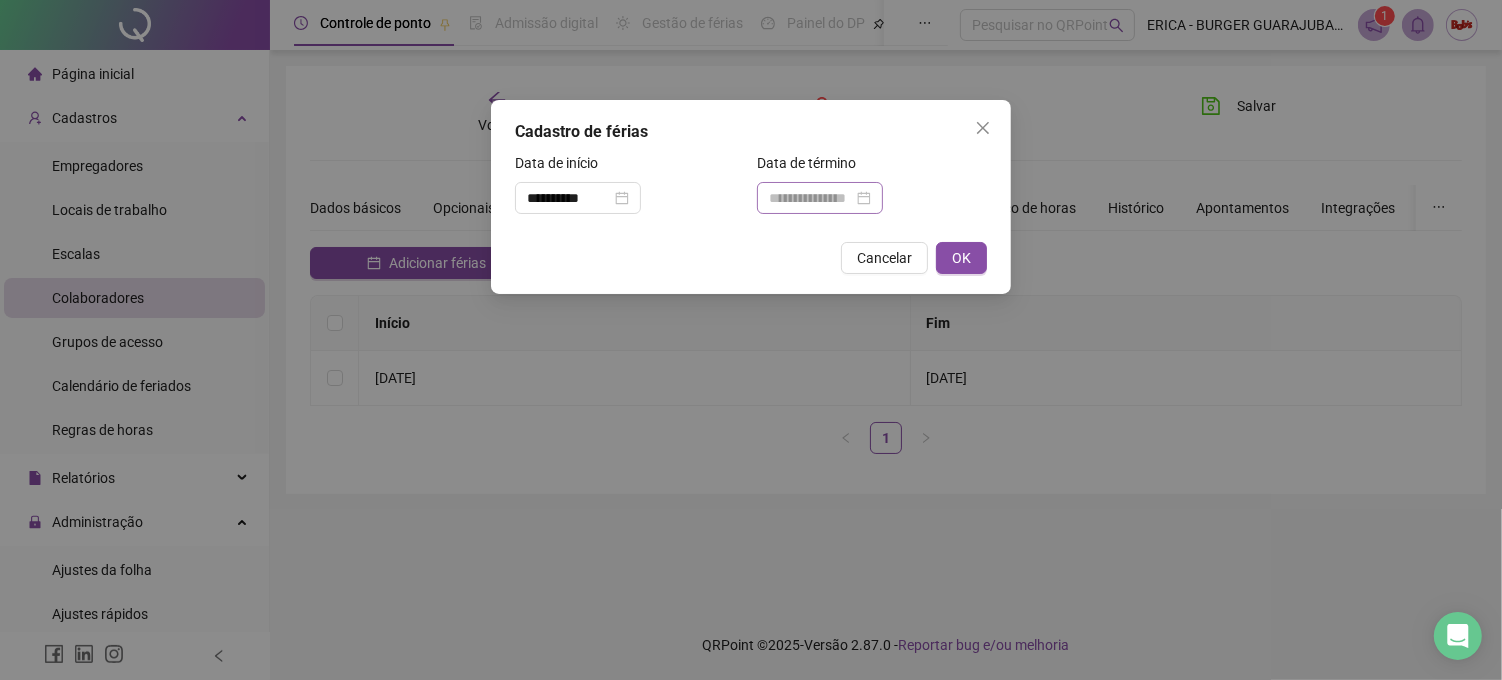 click at bounding box center [820, 198] 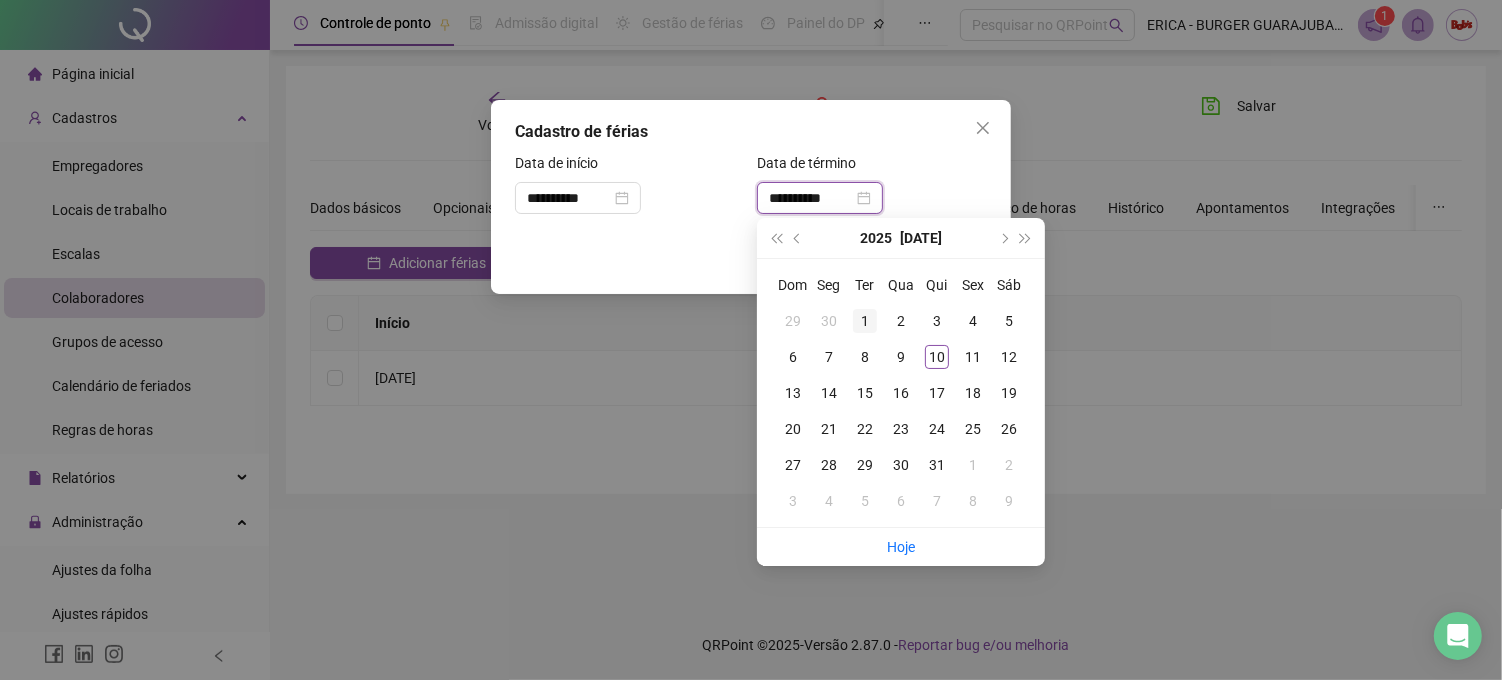 type on "**********" 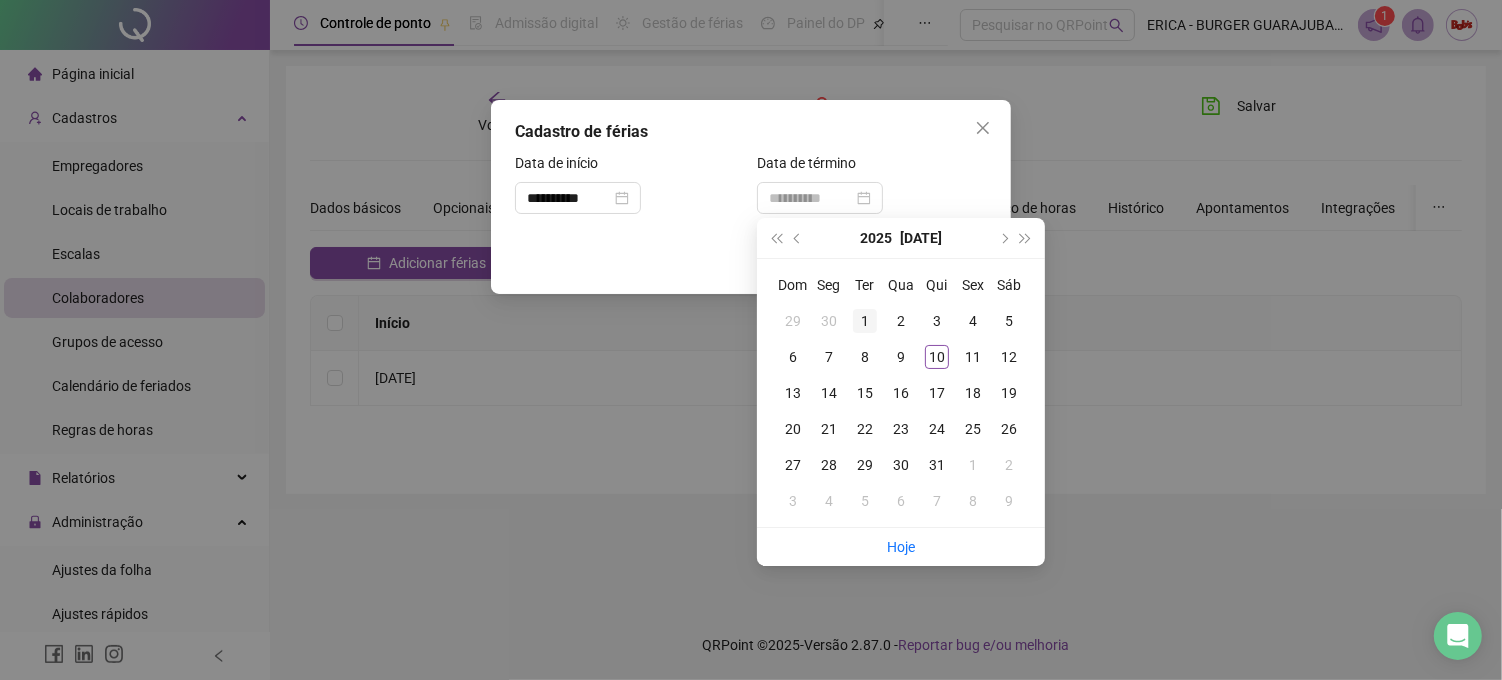 click on "1" at bounding box center (865, 321) 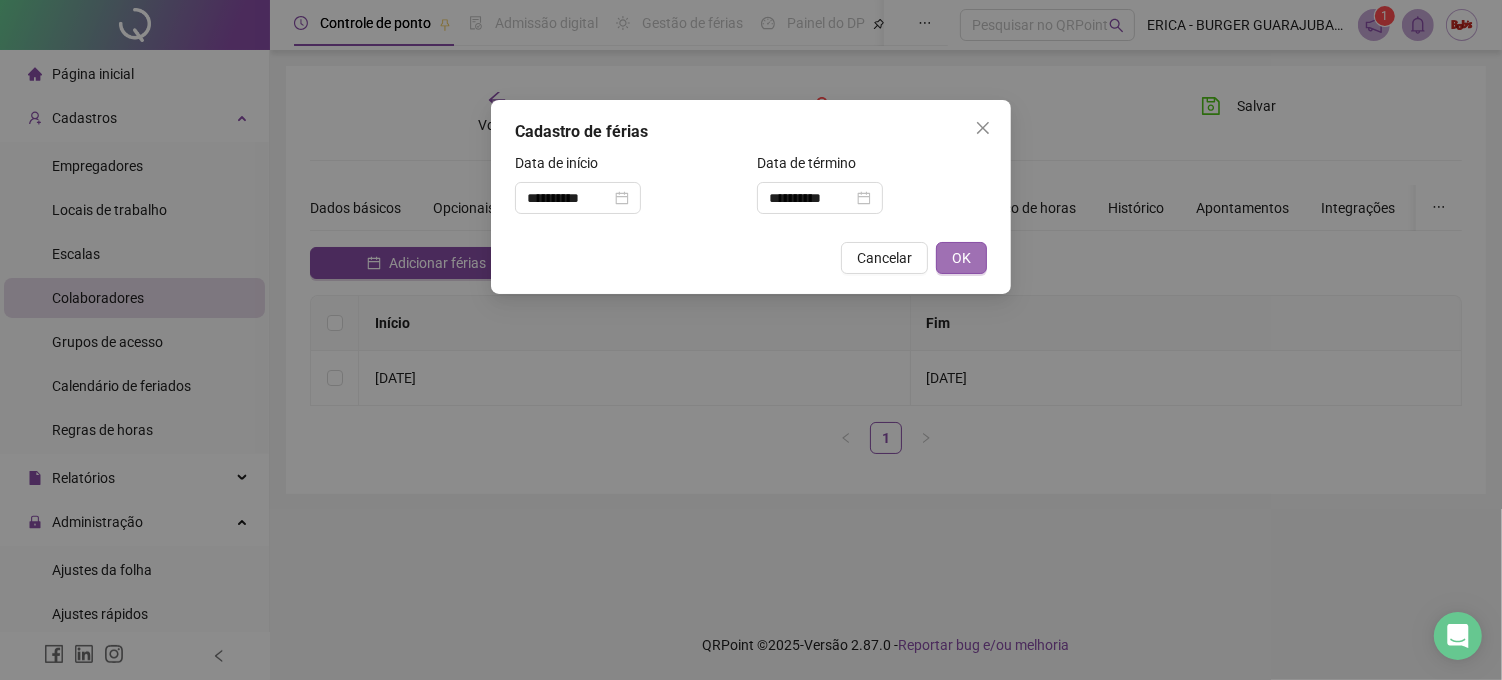 click on "OK" at bounding box center (961, 258) 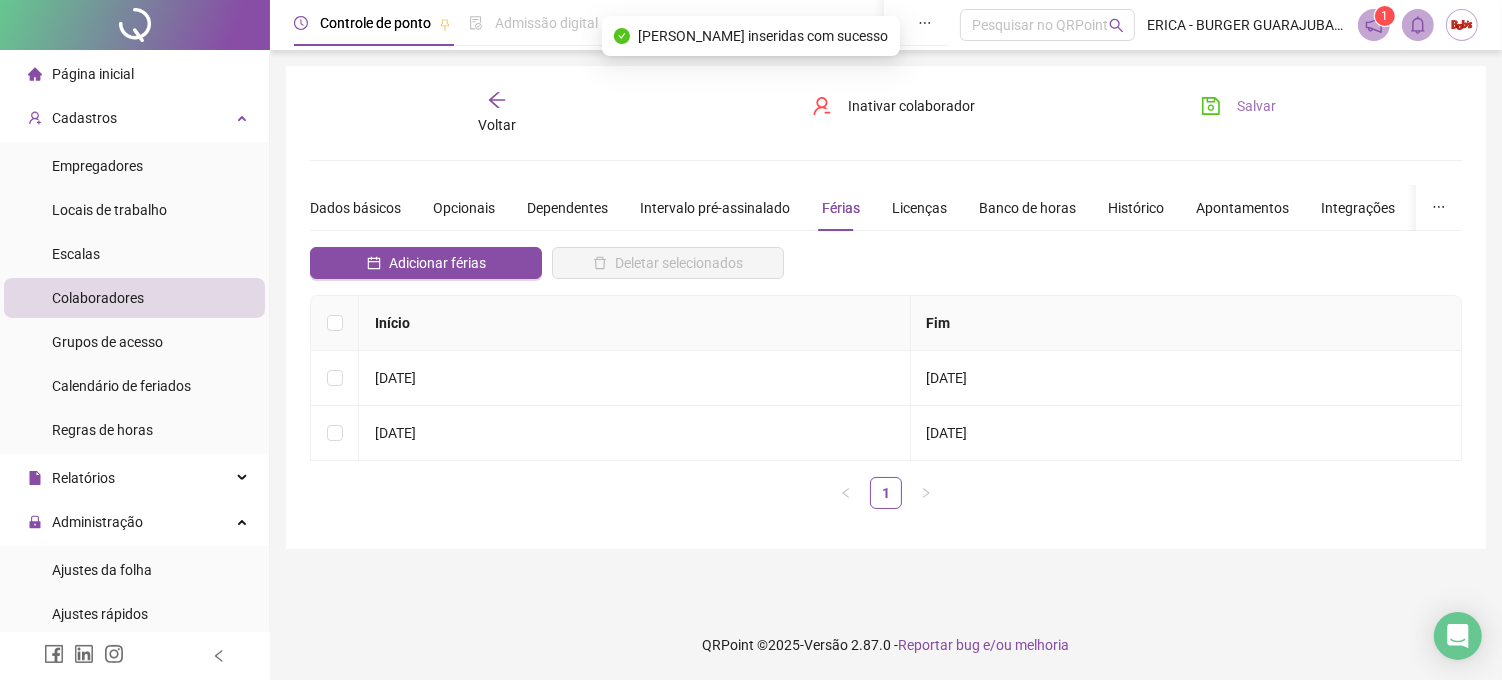 click on "Salvar" at bounding box center [1256, 106] 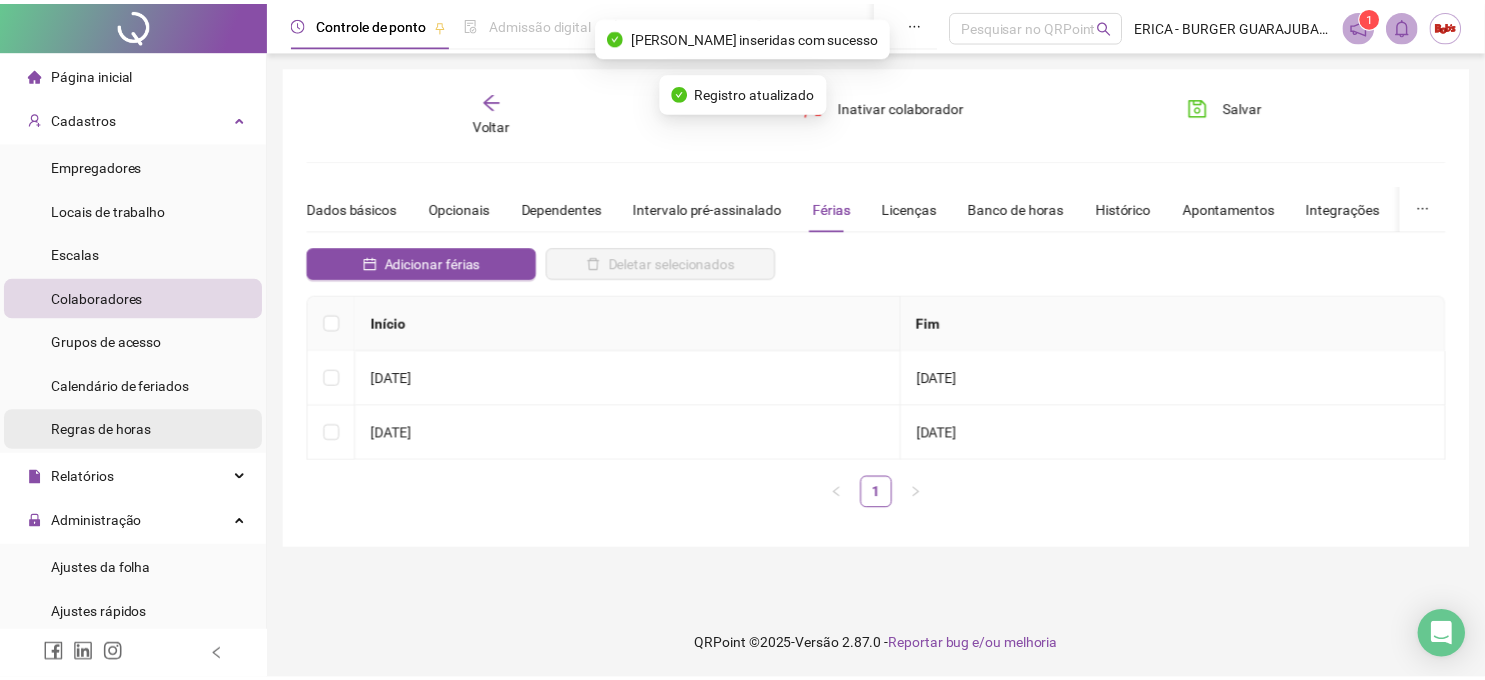 scroll, scrollTop: 222, scrollLeft: 0, axis: vertical 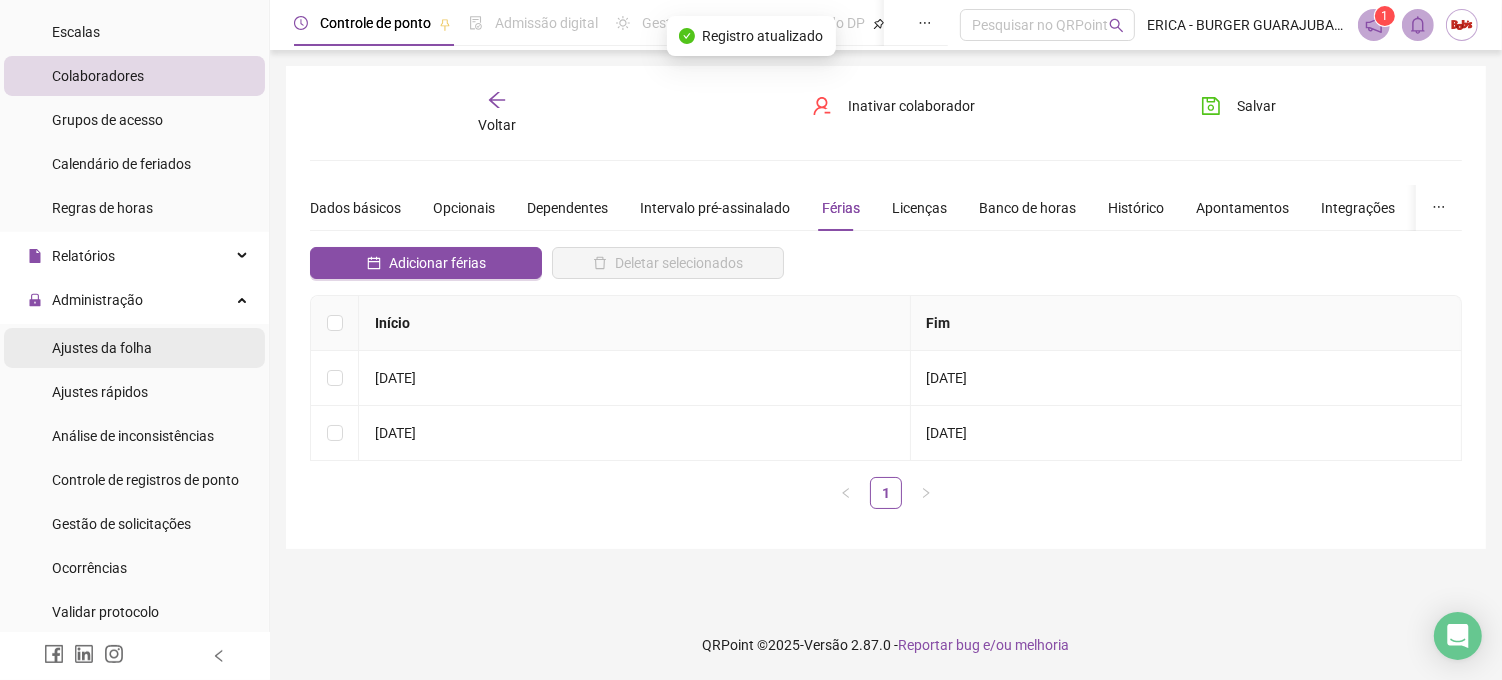 click on "Ajustes da folha" at bounding box center [134, 348] 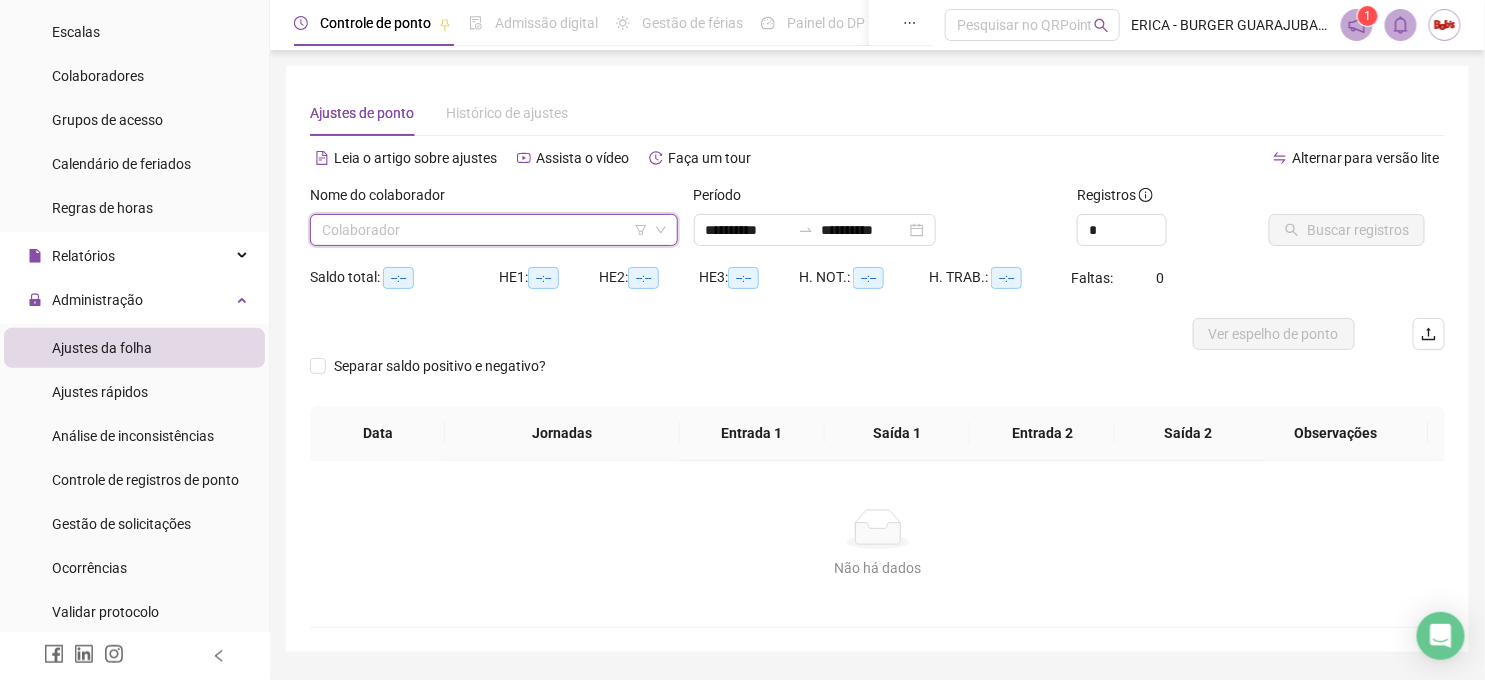 click at bounding box center (488, 230) 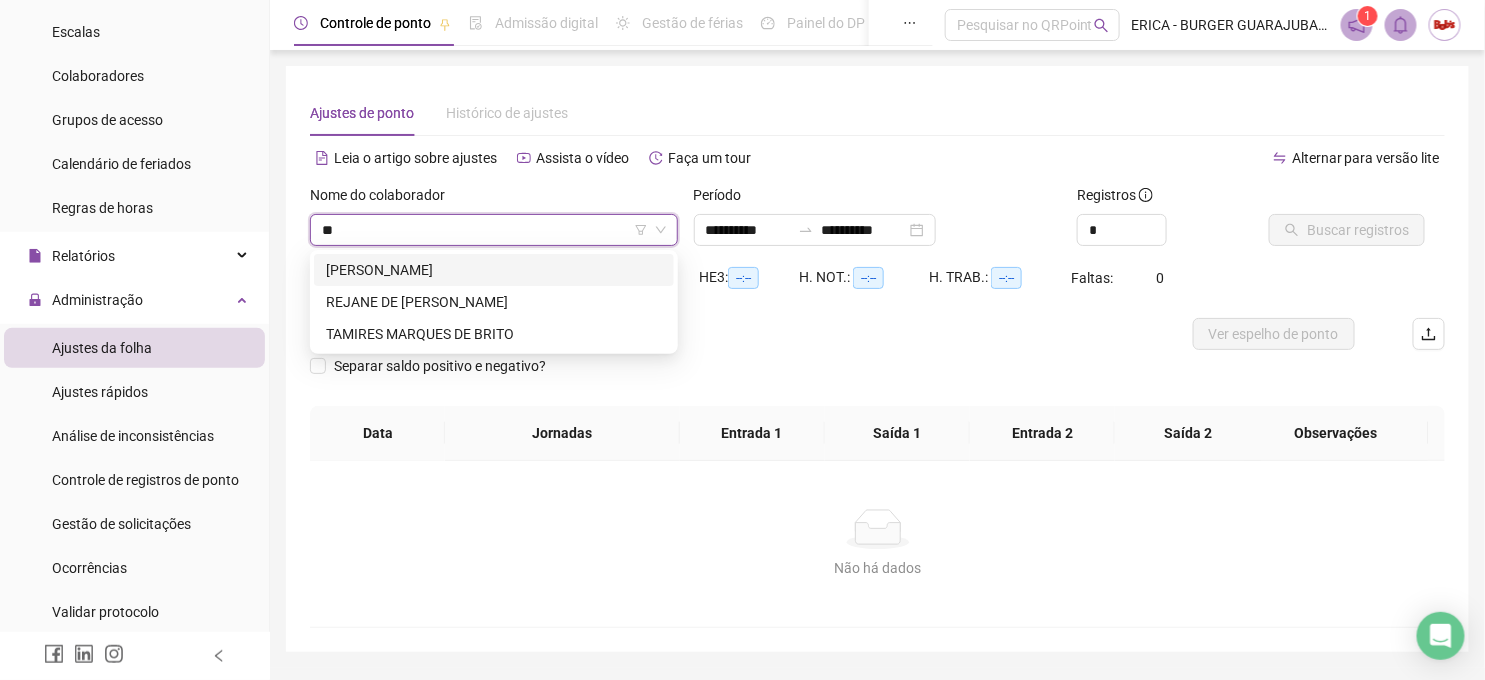 type on "***" 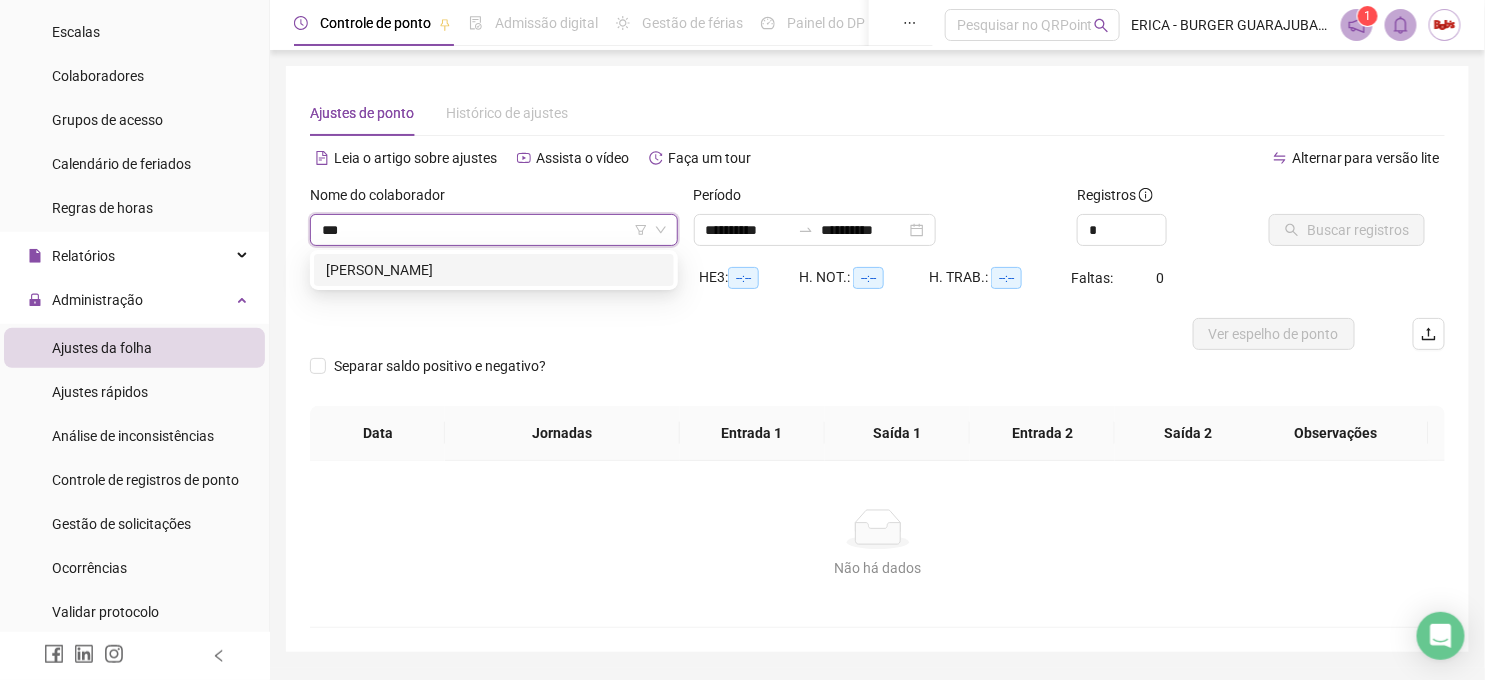 click on "[PERSON_NAME]" at bounding box center [494, 270] 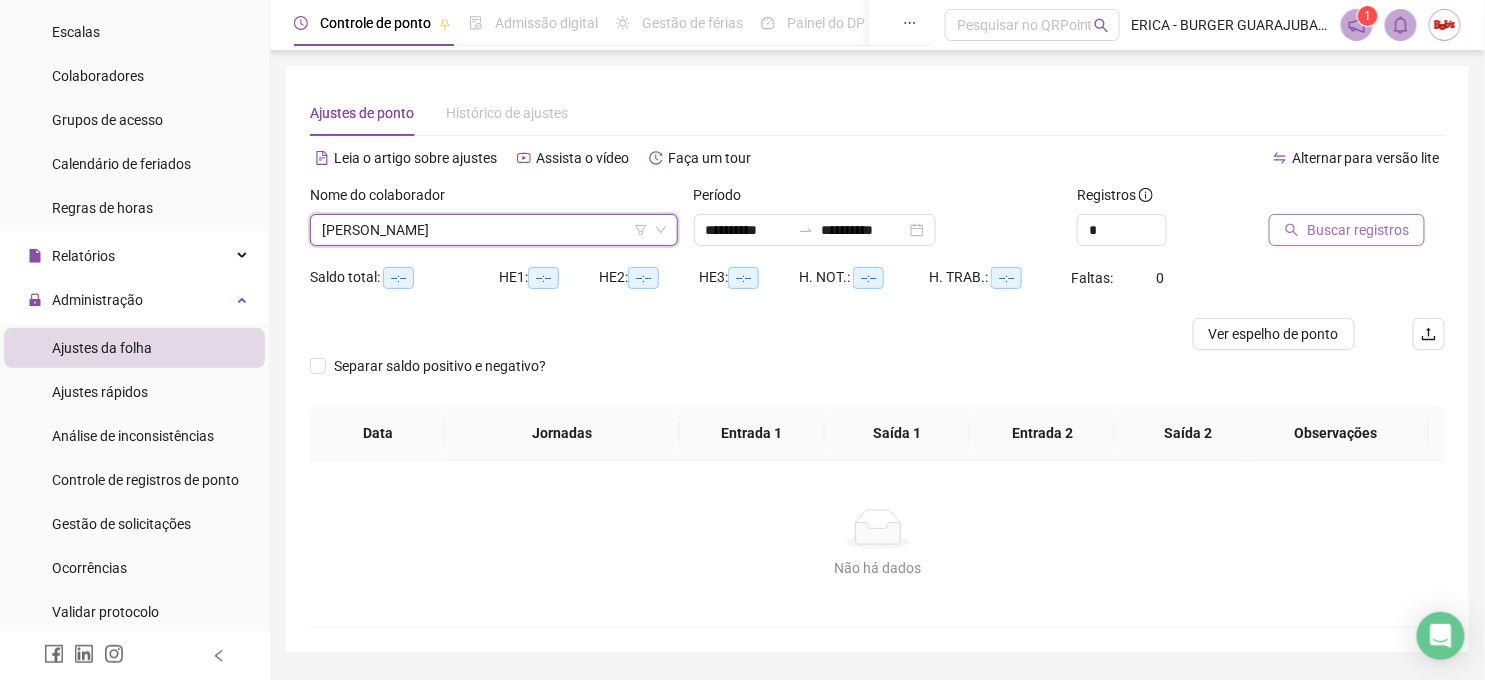 drag, startPoint x: 1336, startPoint y: 197, endPoint x: 1341, endPoint y: 213, distance: 16.763054 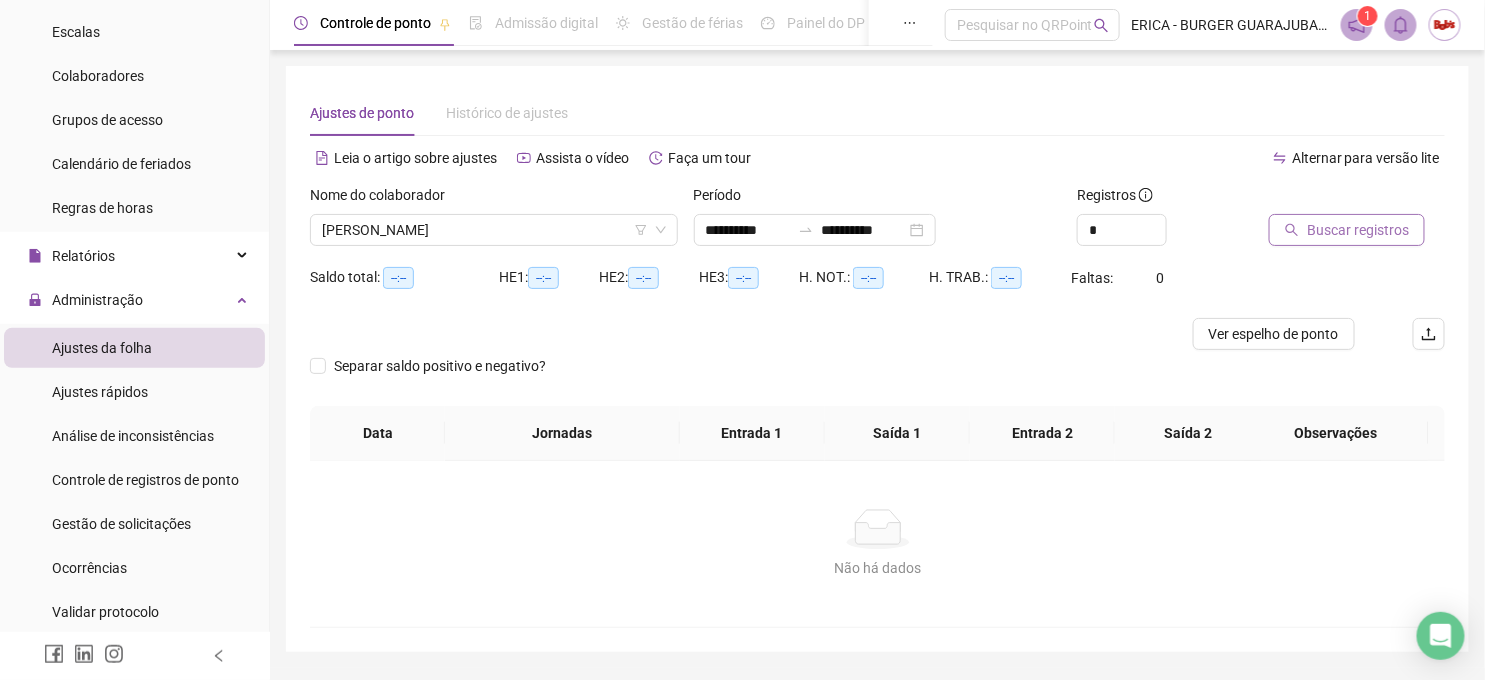 click on "Buscar registros" at bounding box center (1358, 230) 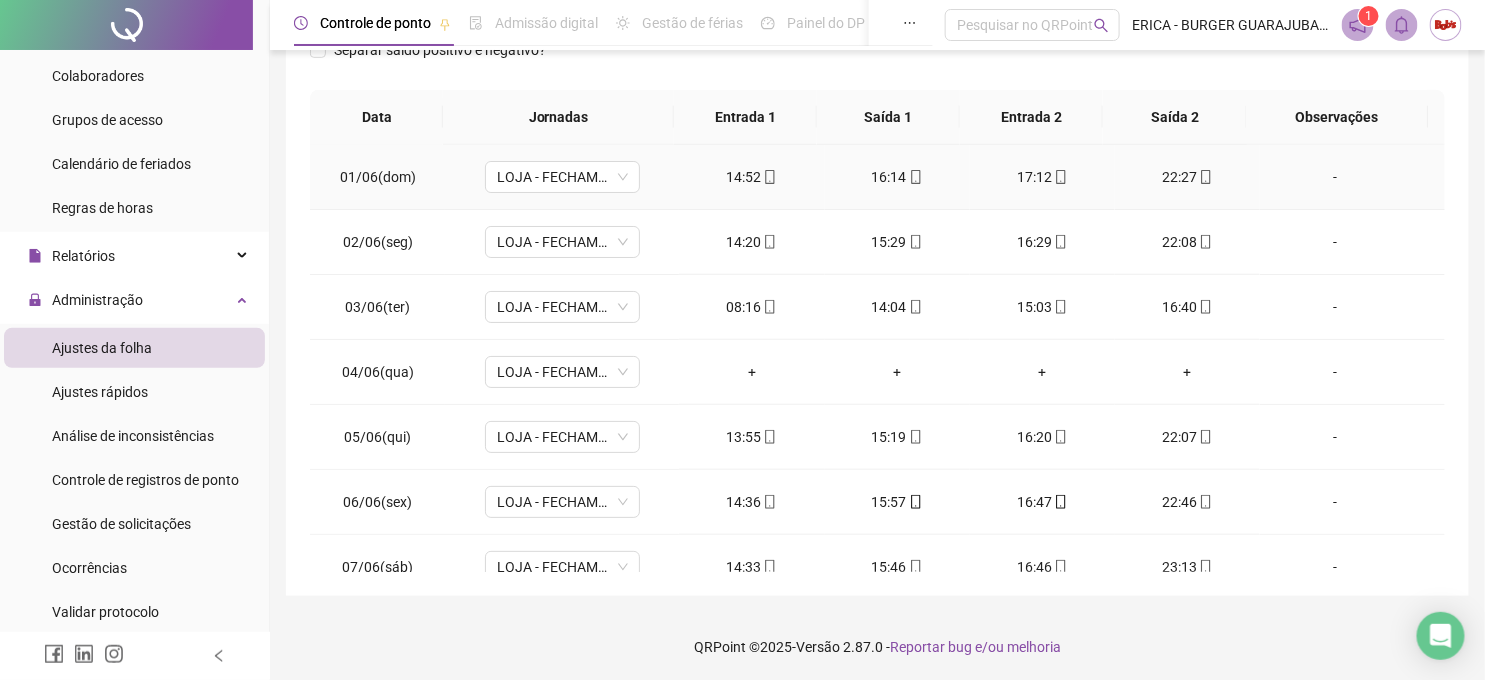 scroll, scrollTop: 397, scrollLeft: 0, axis: vertical 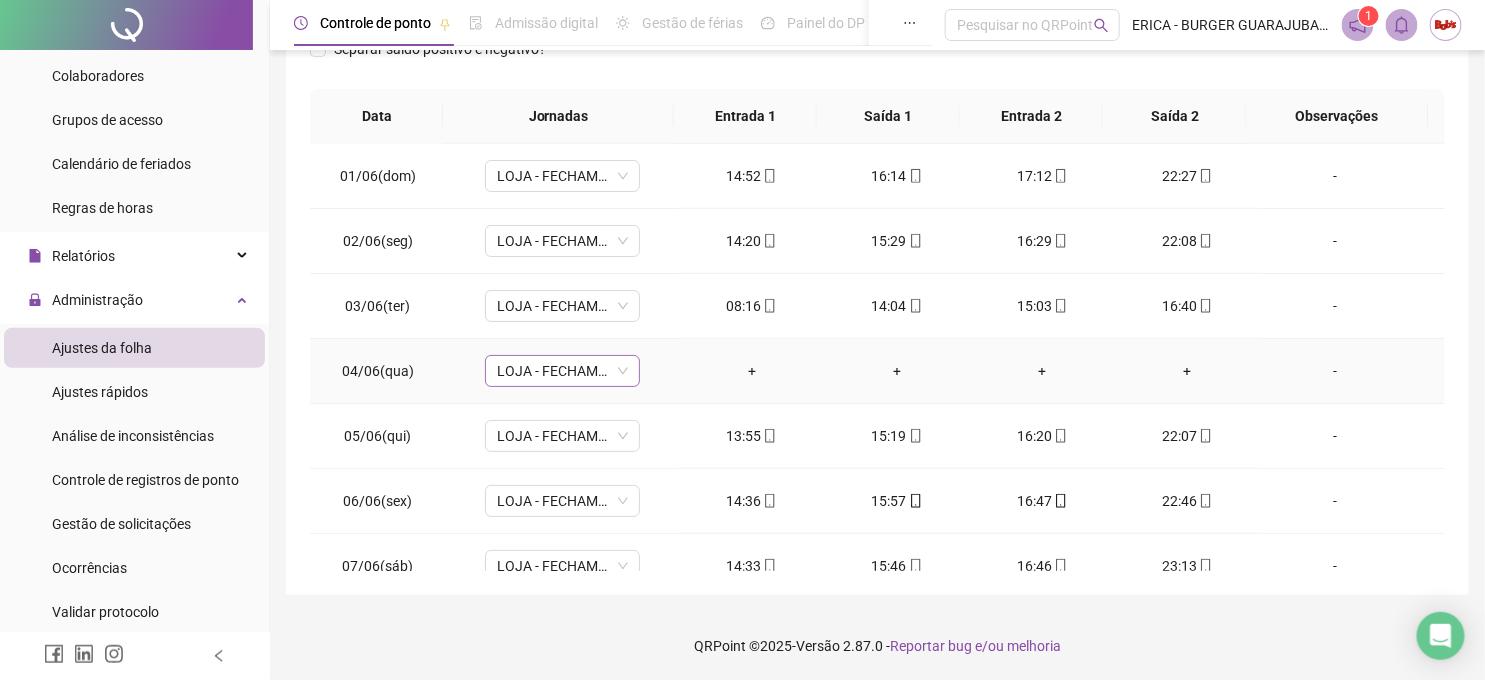 click on "LOJA - FECHAMENTO" at bounding box center (562, 371) 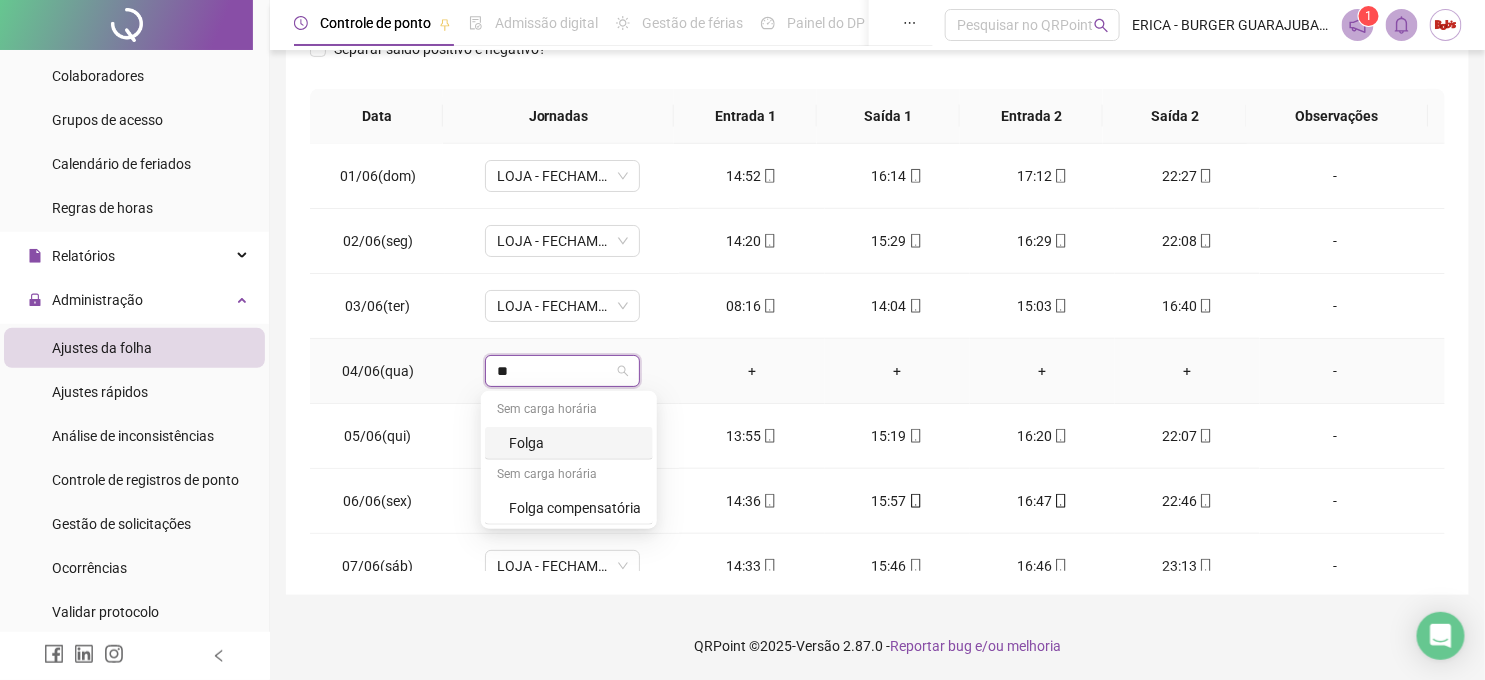 type on "***" 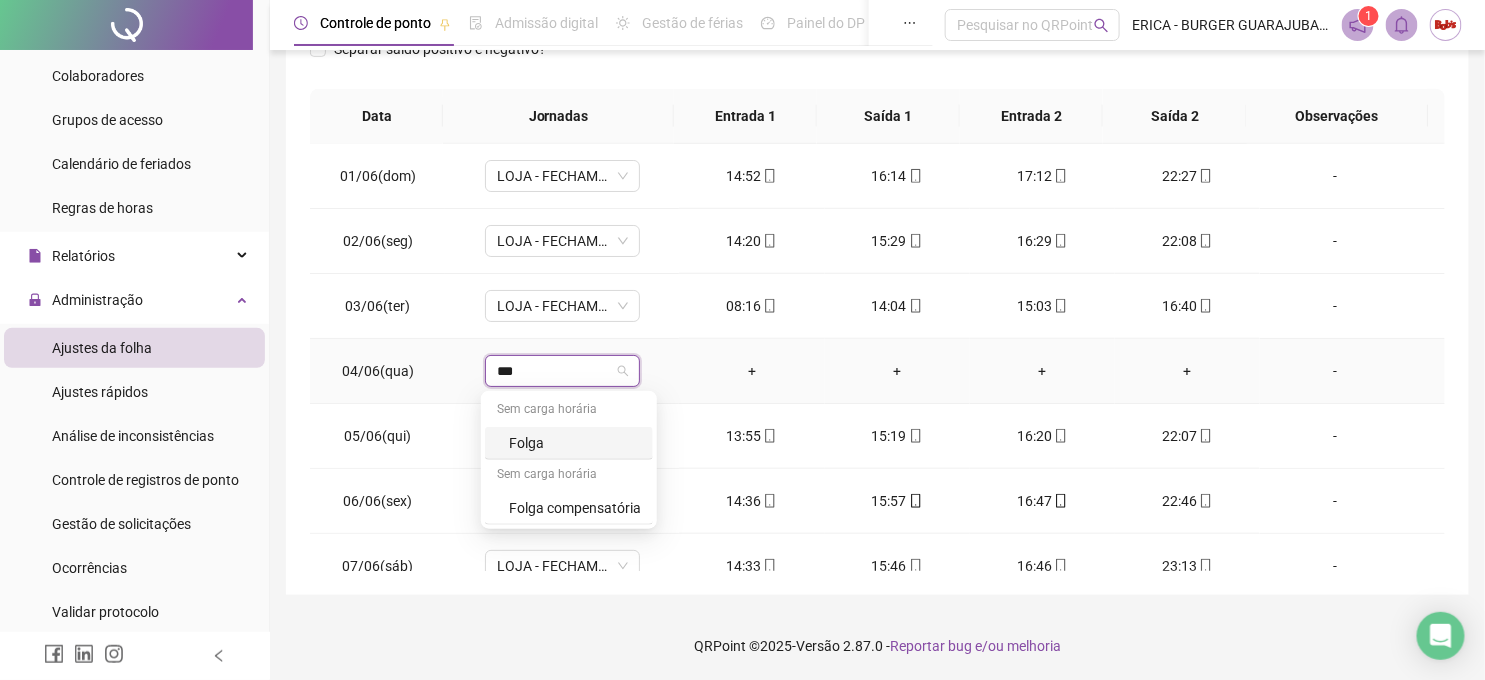 click on "Folga" at bounding box center (575, 443) 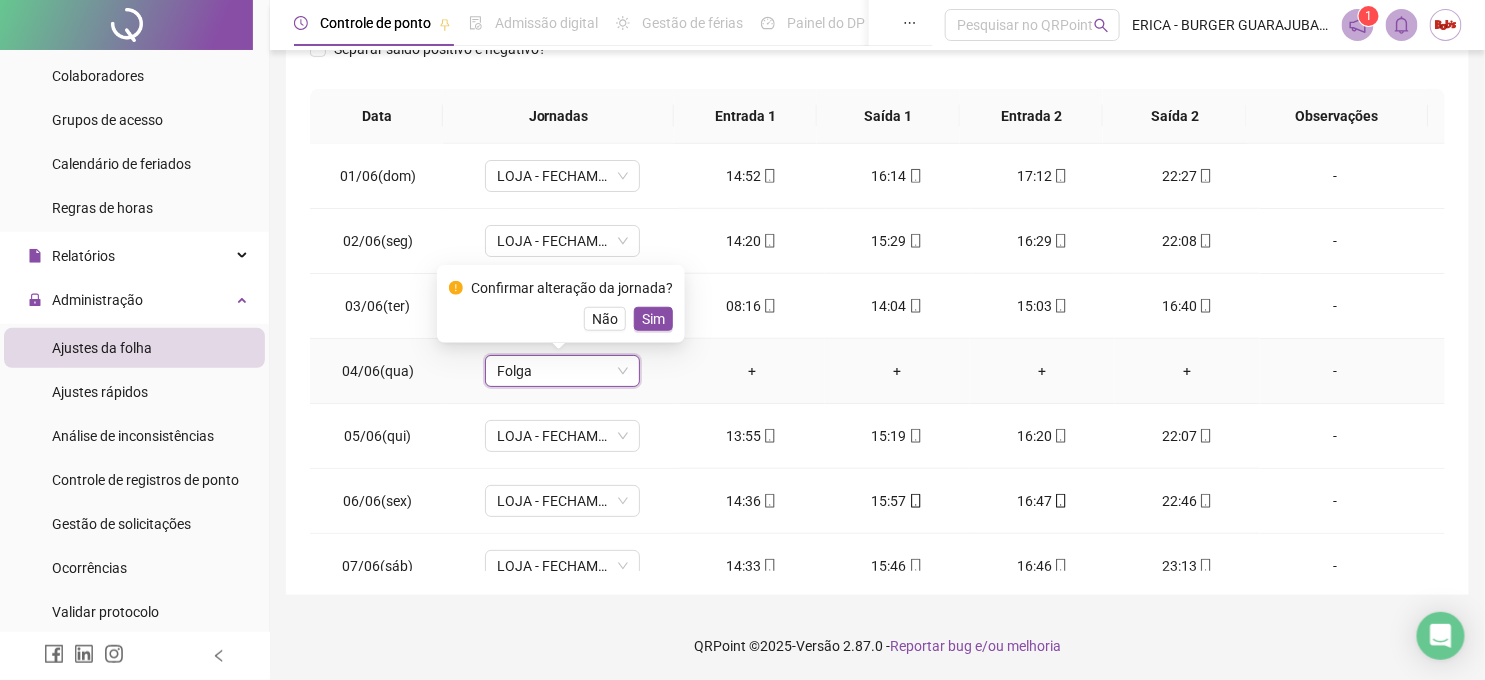 drag, startPoint x: 634, startPoint y: 323, endPoint x: 648, endPoint y: 322, distance: 14.035668 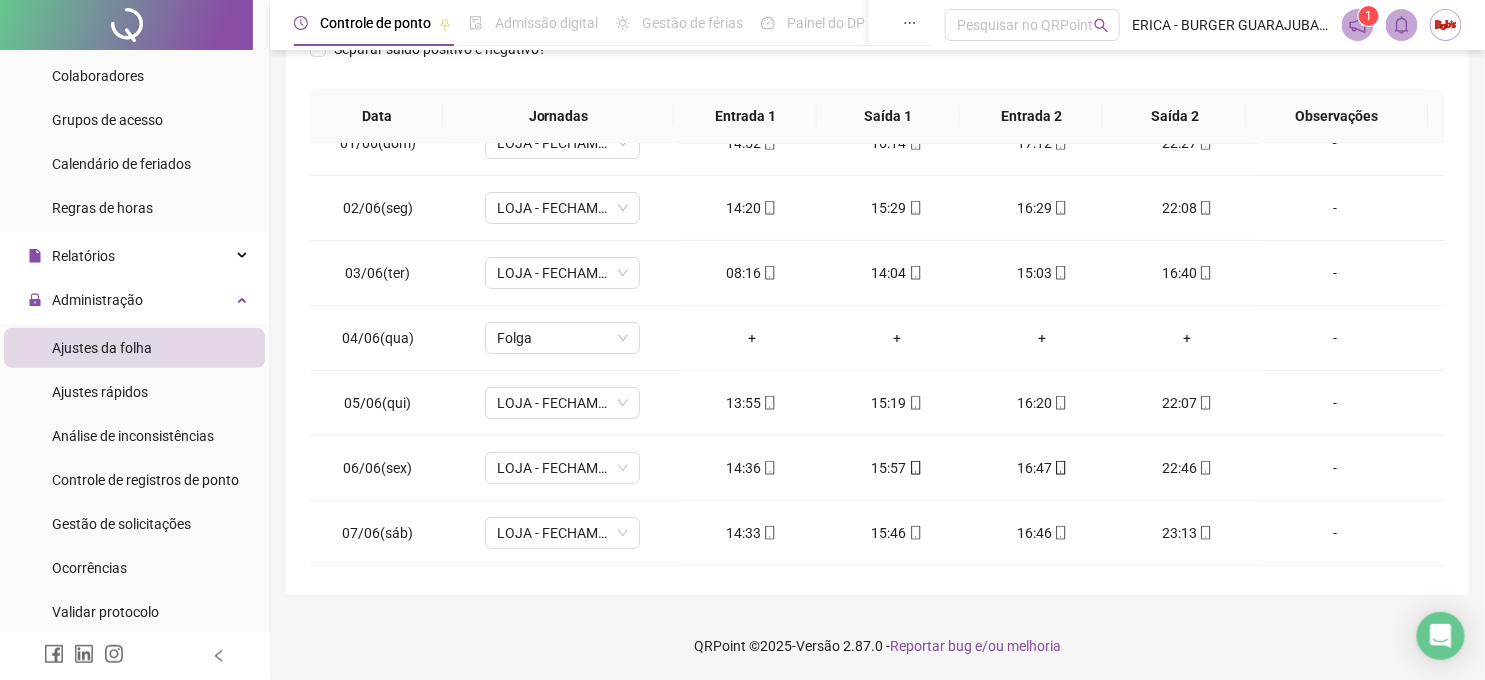 scroll, scrollTop: 0, scrollLeft: 0, axis: both 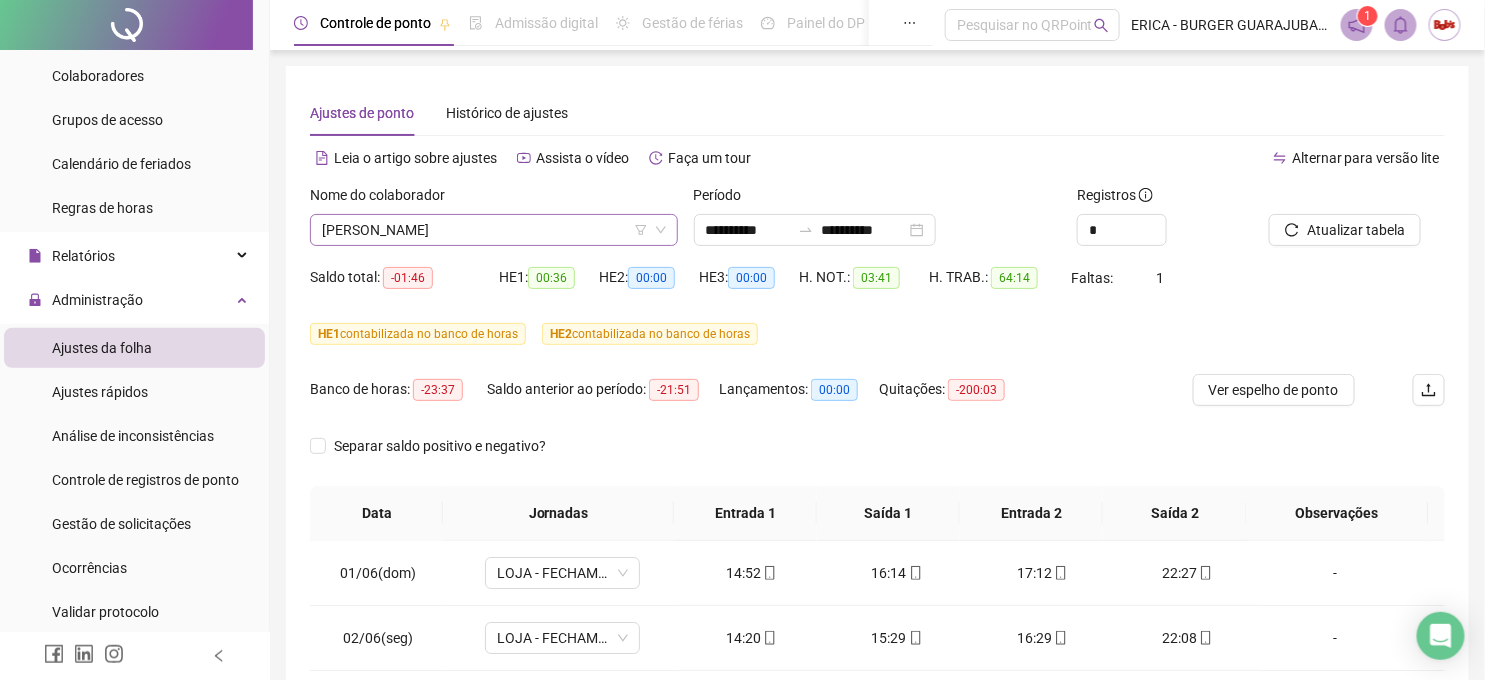click on "[PERSON_NAME]" at bounding box center [494, 230] 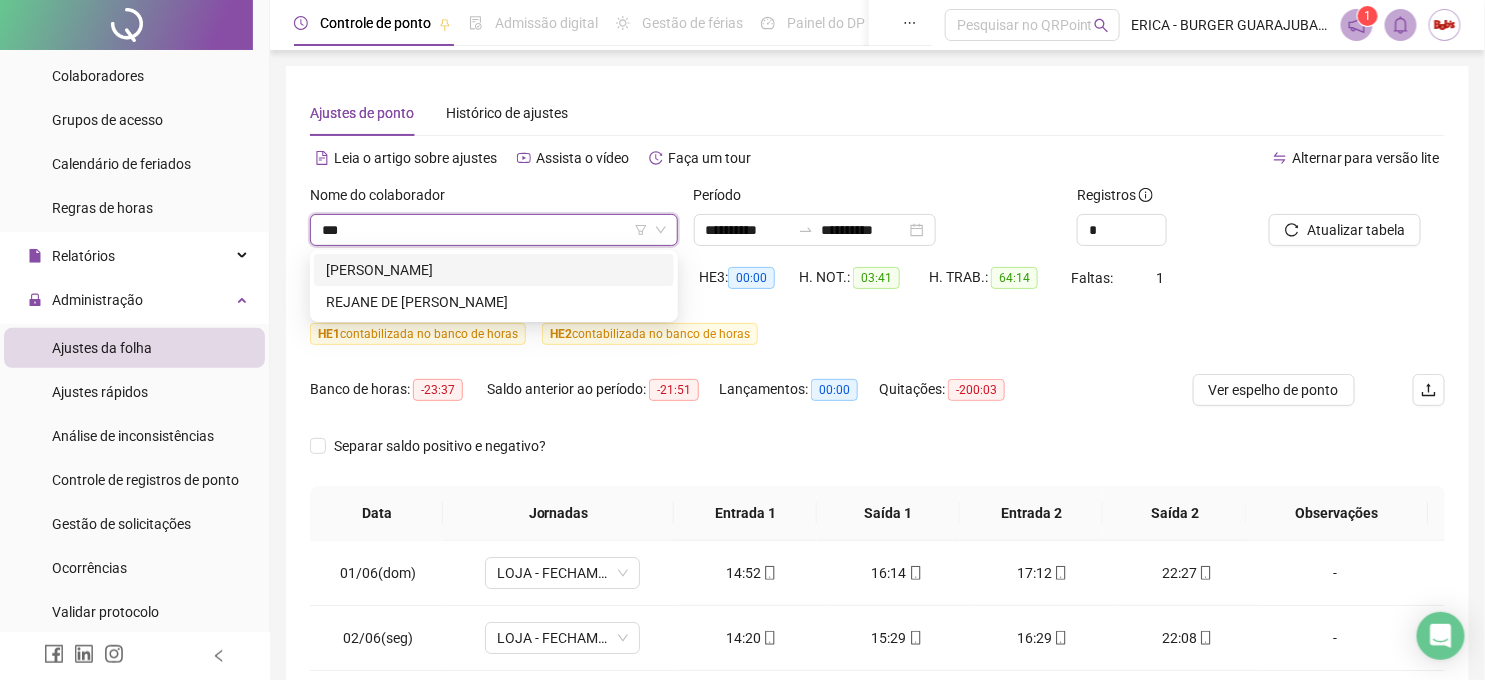 type on "****" 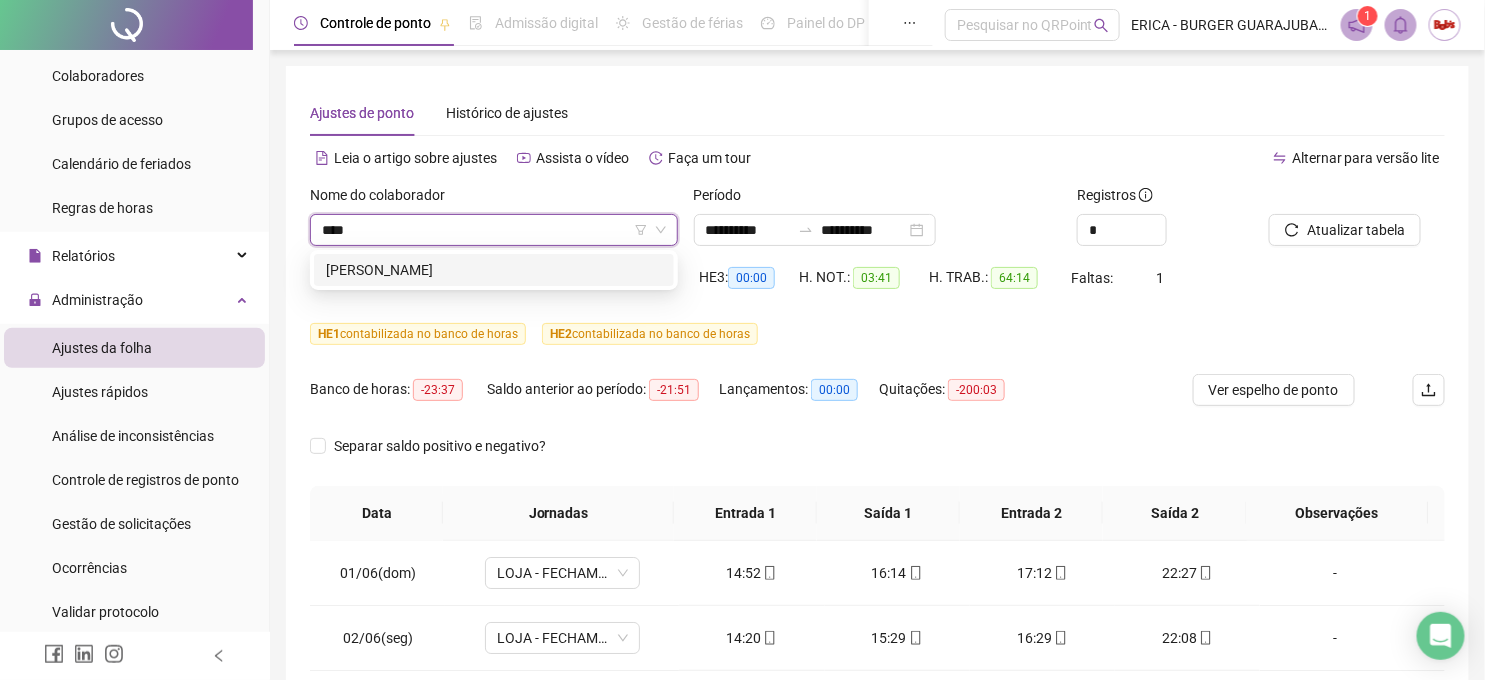click on "[PERSON_NAME]" at bounding box center (494, 270) 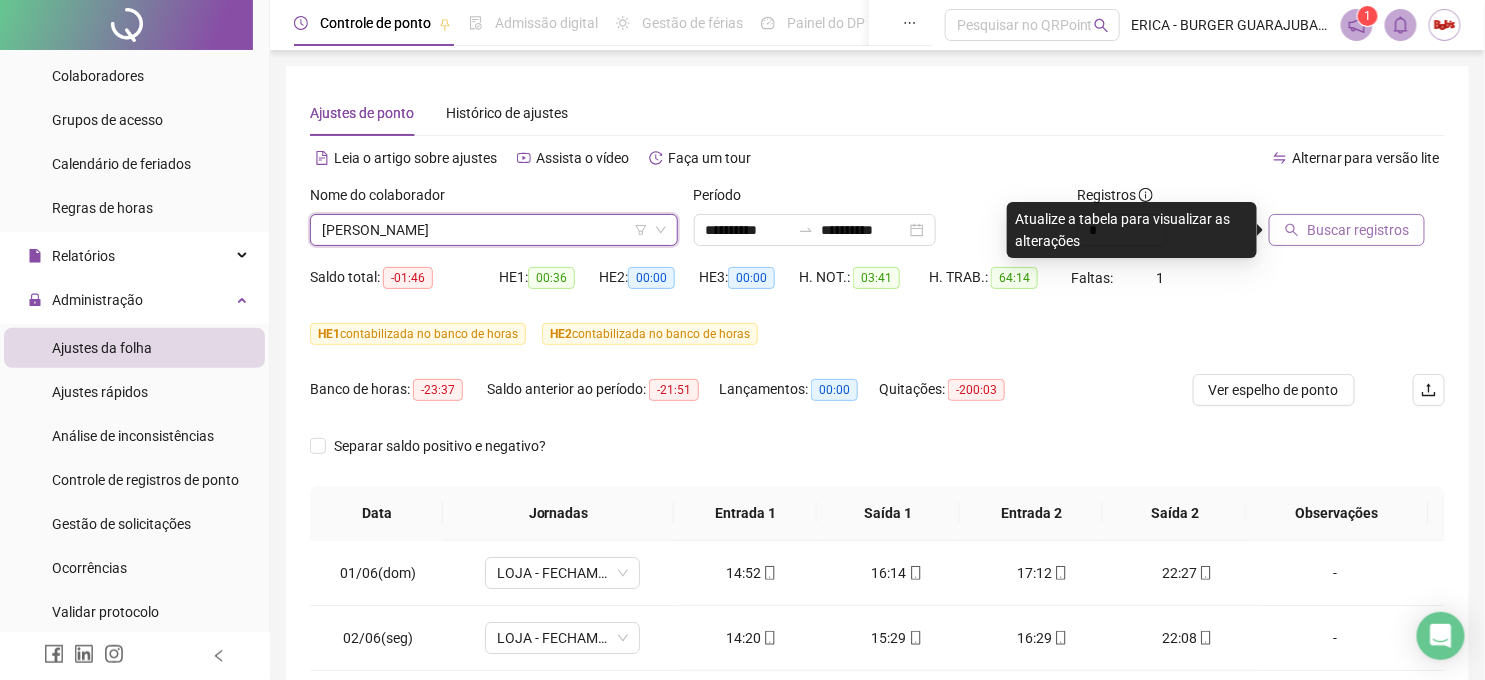 click on "Buscar registros" at bounding box center (1347, 230) 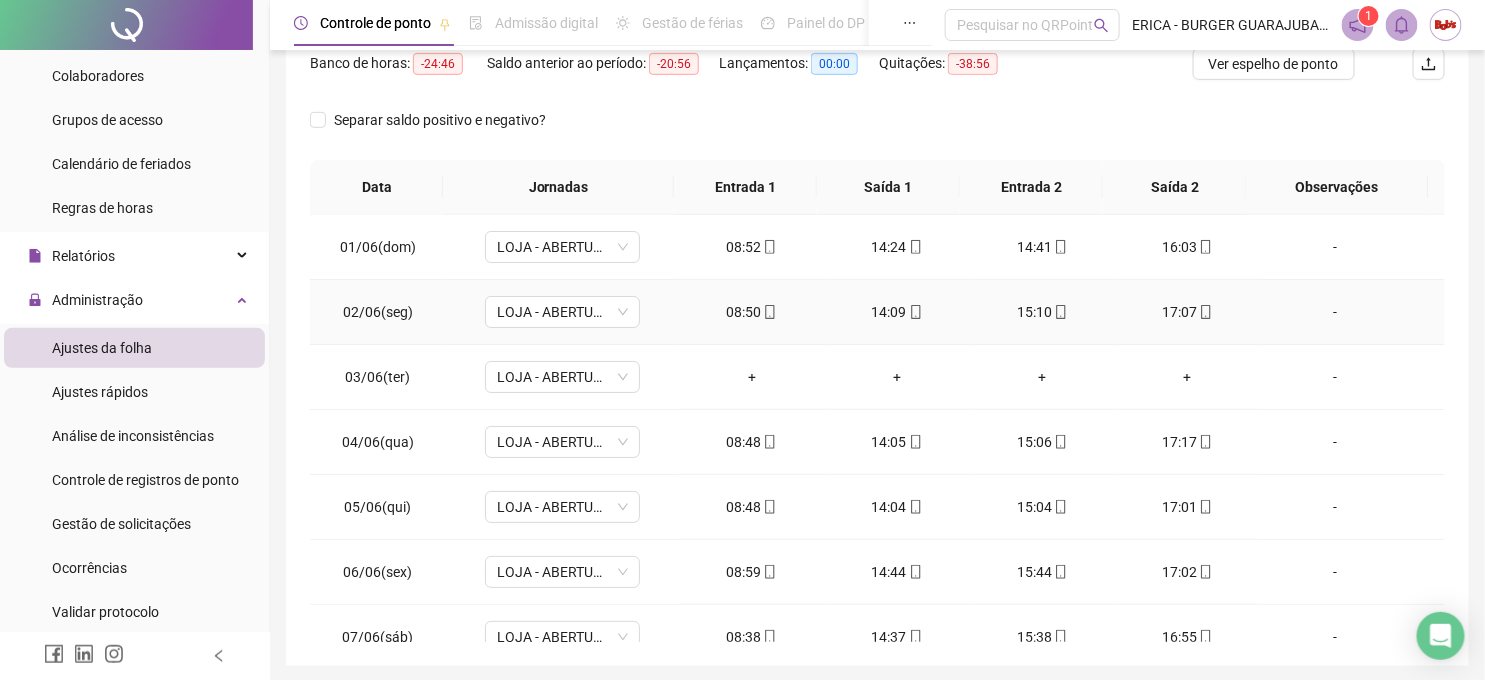 scroll, scrollTop: 333, scrollLeft: 0, axis: vertical 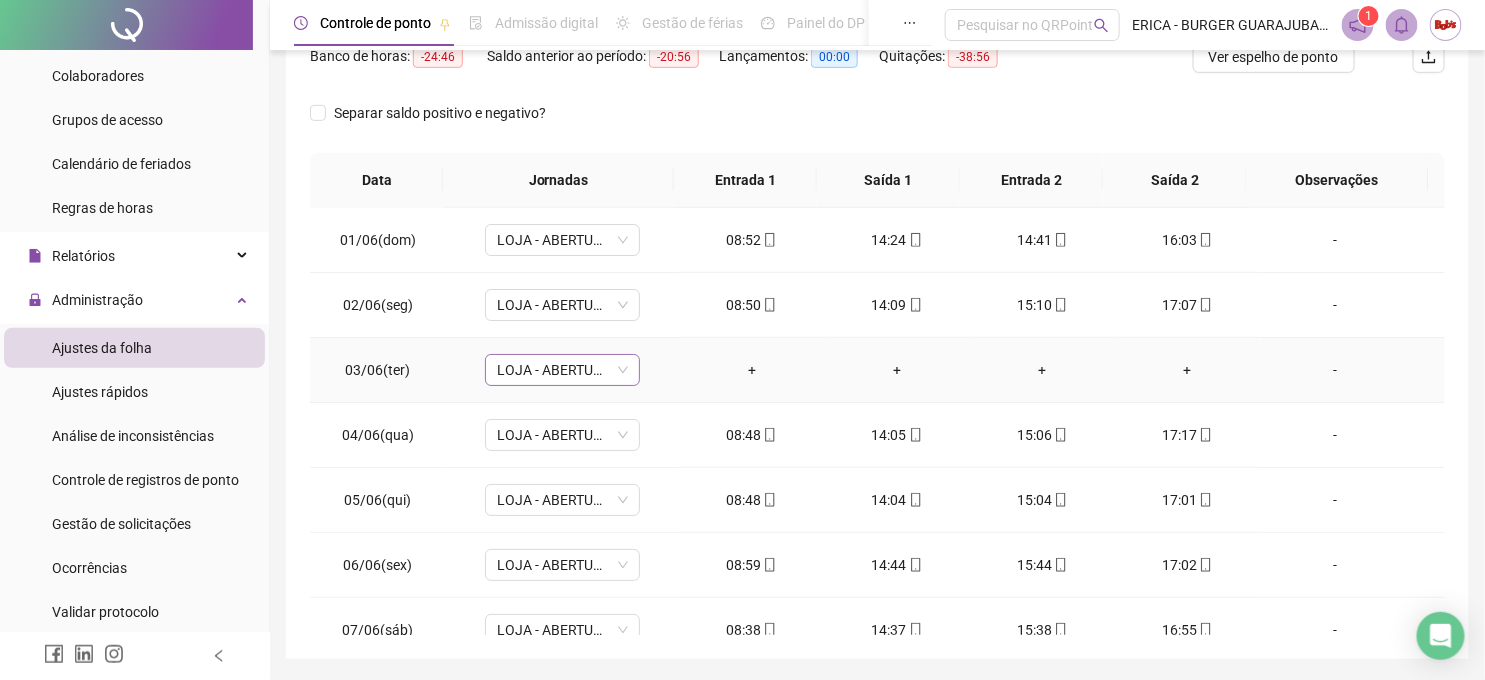 click on "LOJA - ABERTURA" at bounding box center [562, 370] 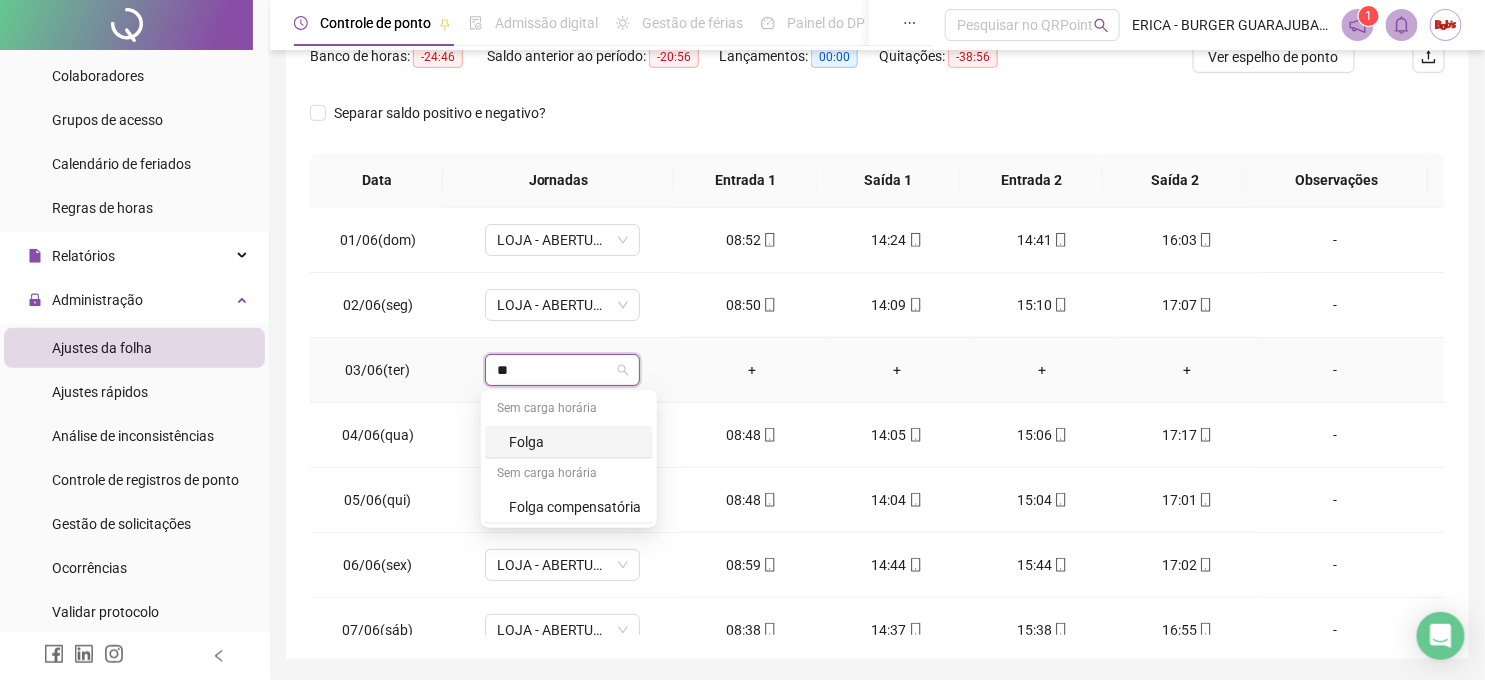 type on "***" 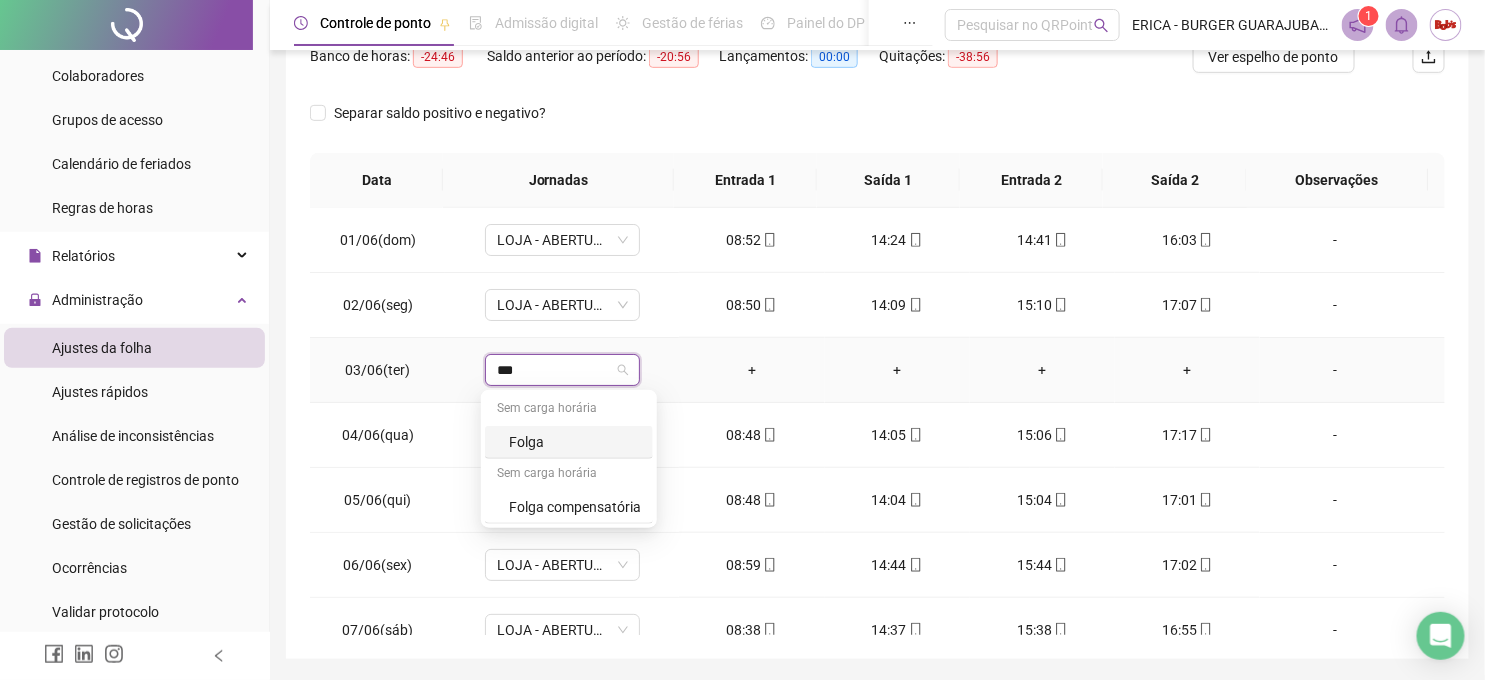 click on "Folga" at bounding box center [575, 442] 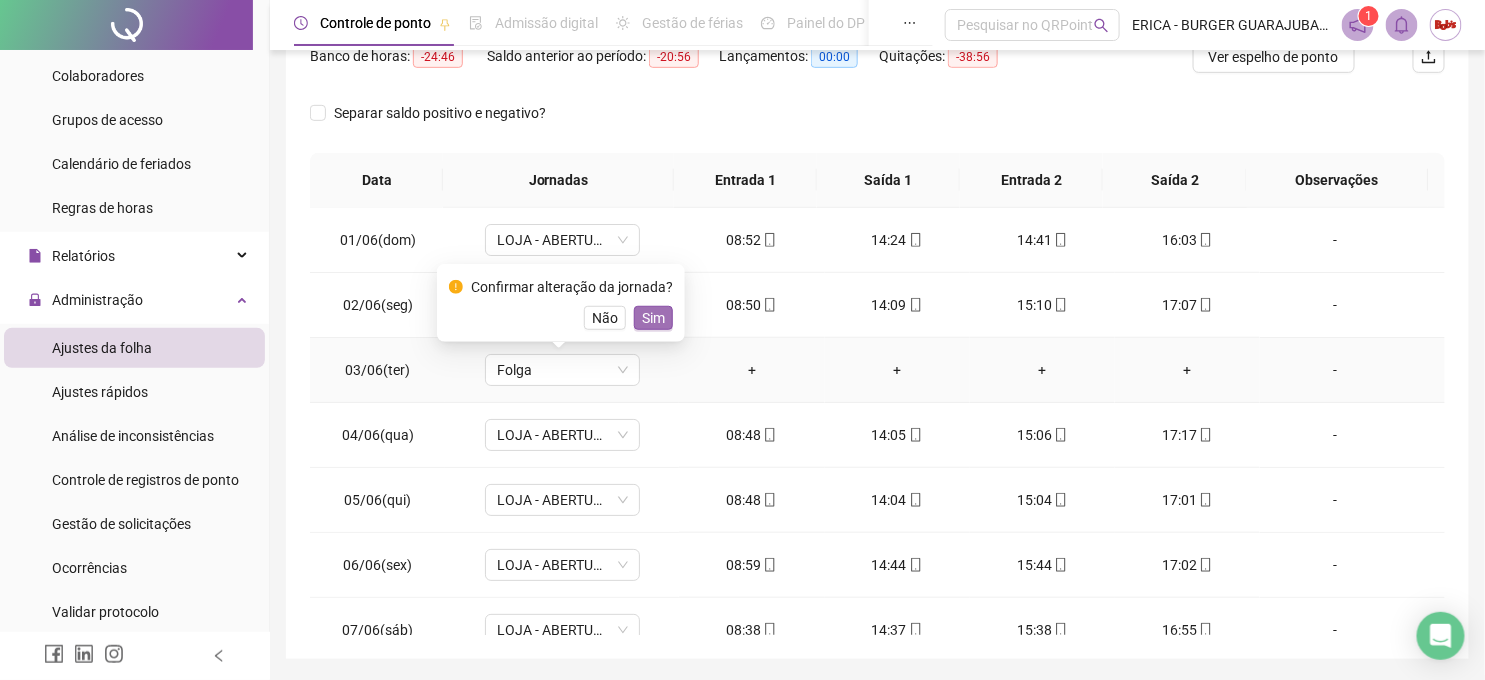 click on "Sim" at bounding box center (653, 318) 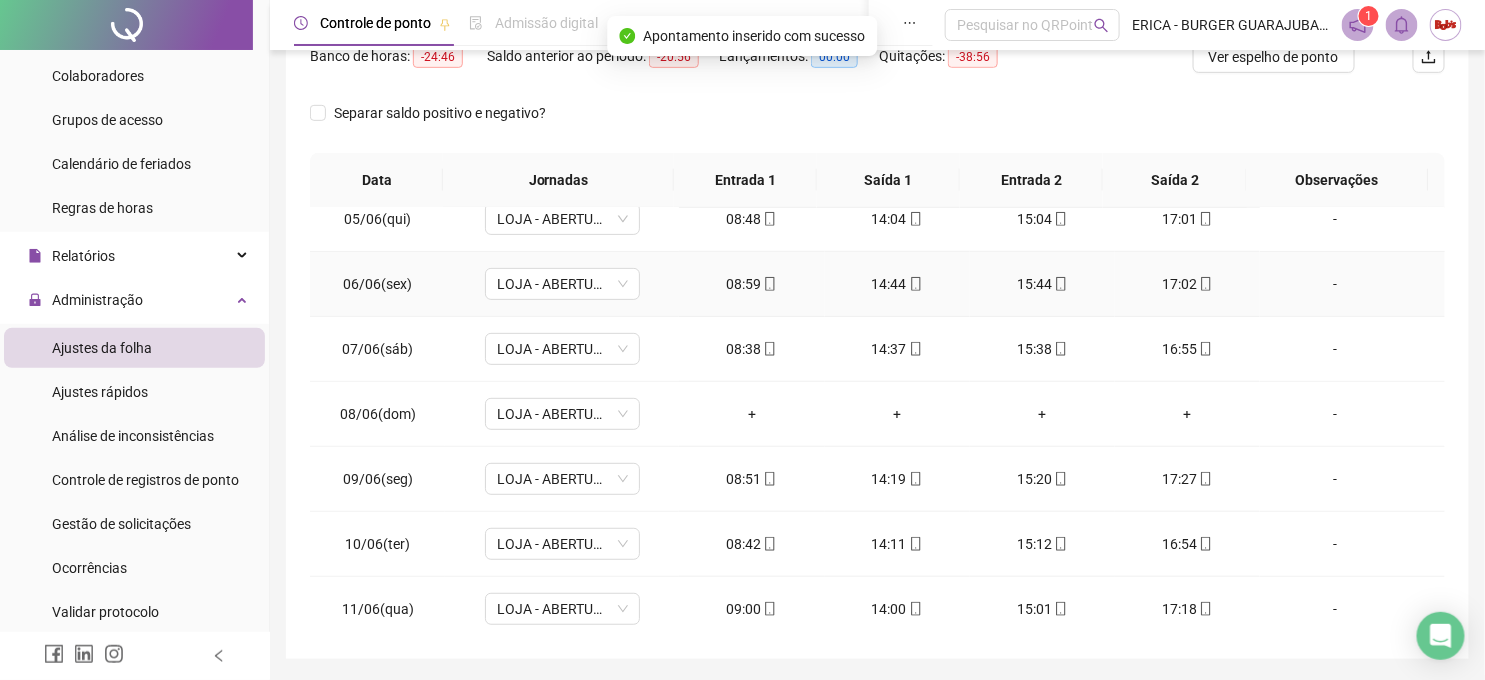 scroll, scrollTop: 333, scrollLeft: 0, axis: vertical 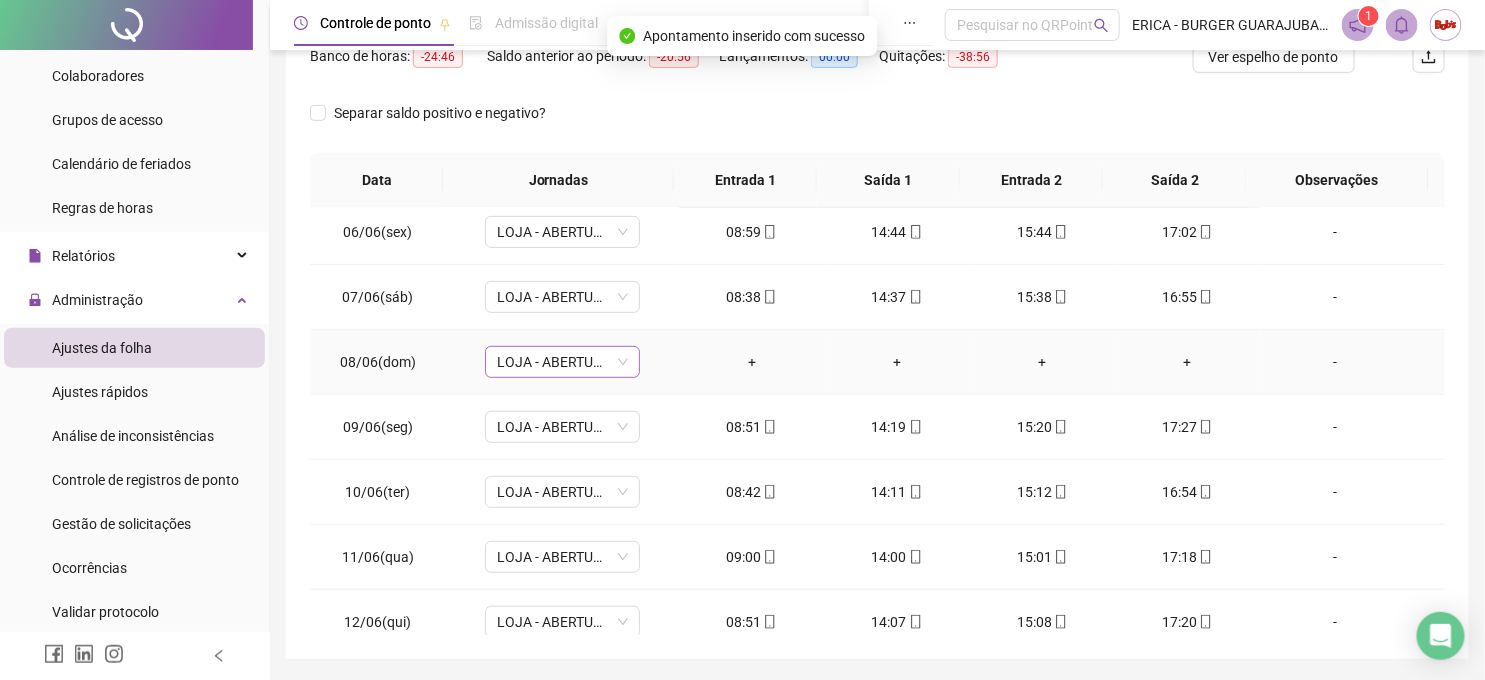 click on "LOJA - ABERTURA" at bounding box center [562, 362] 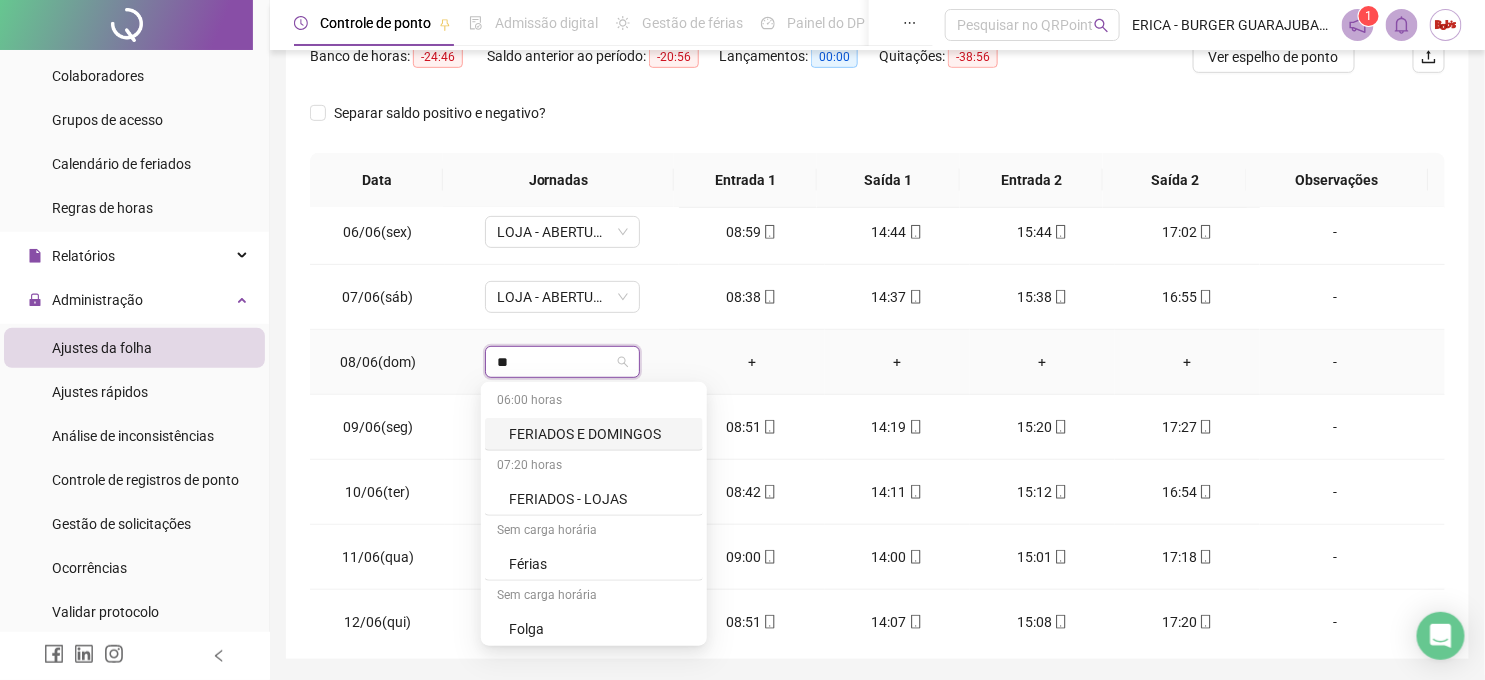 type on "***" 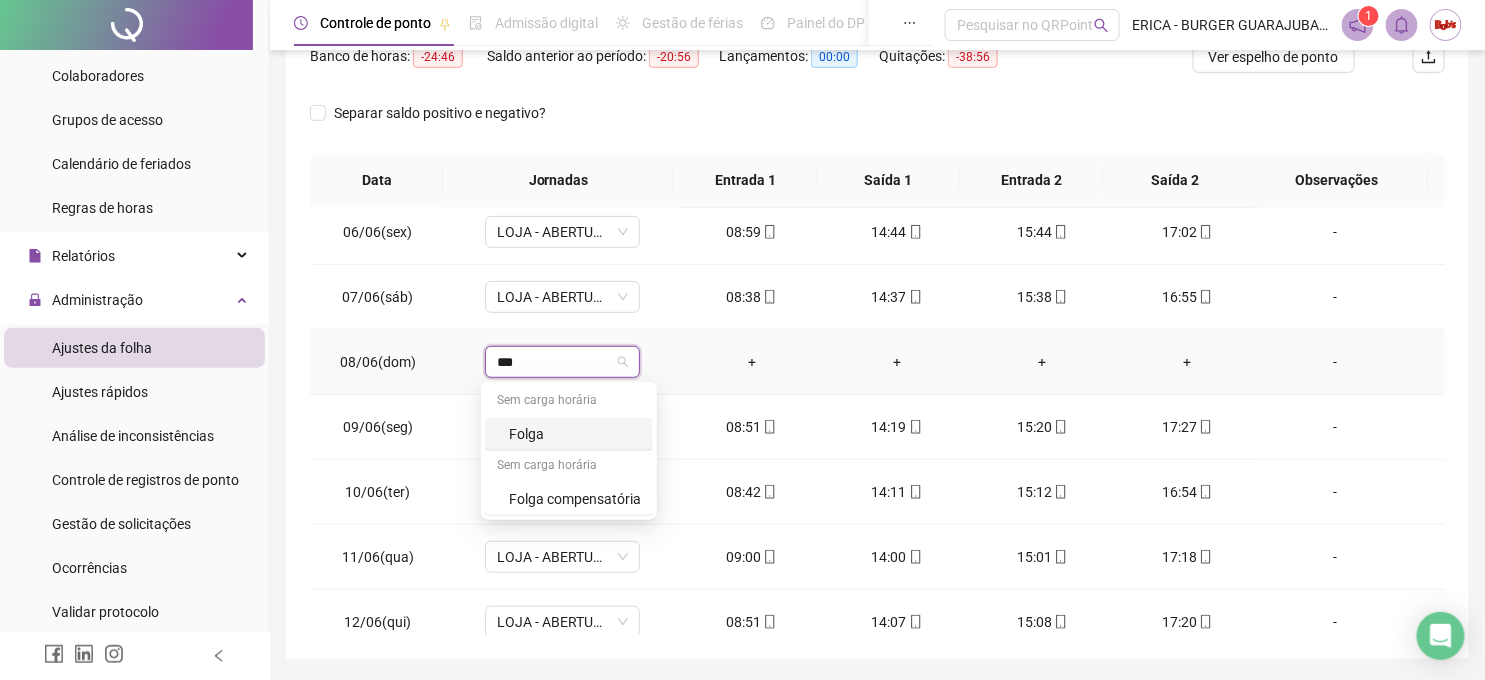 click on "Folga" at bounding box center [575, 434] 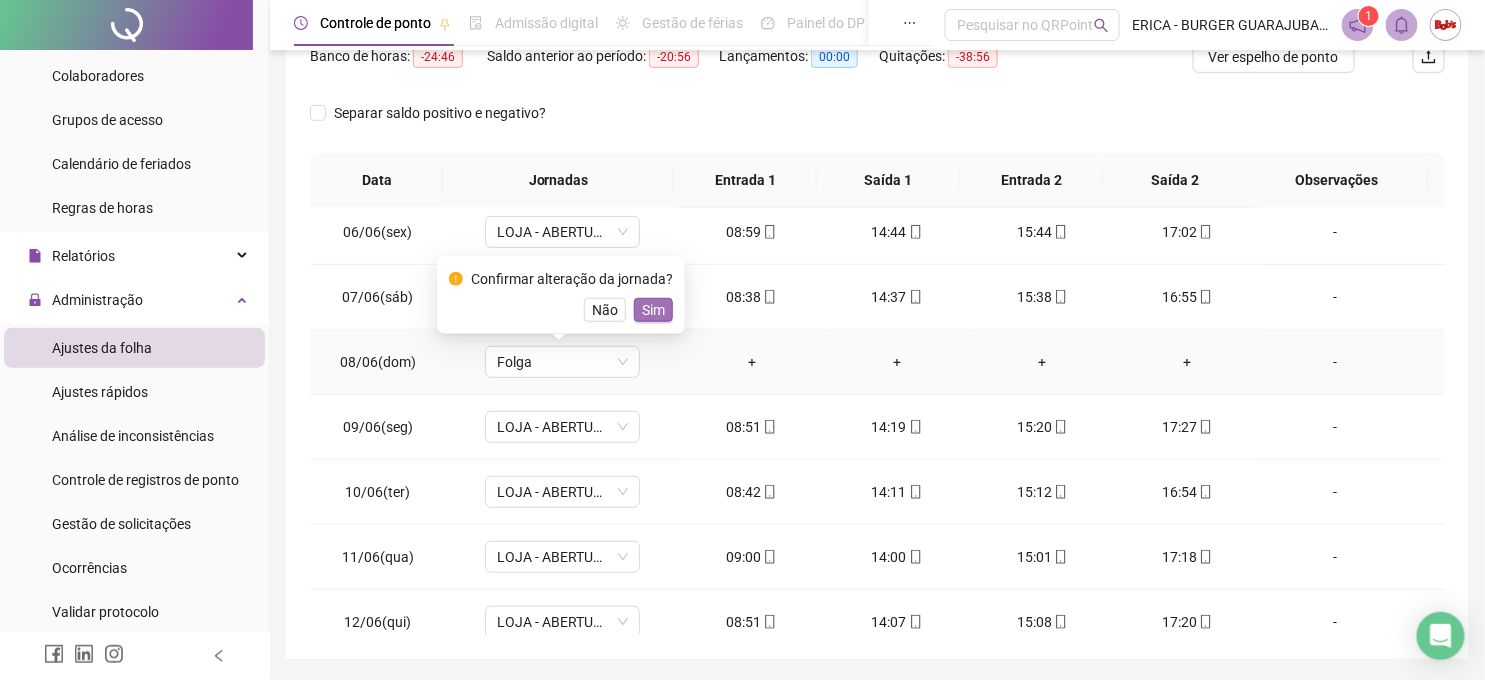 click on "Sim" at bounding box center (653, 310) 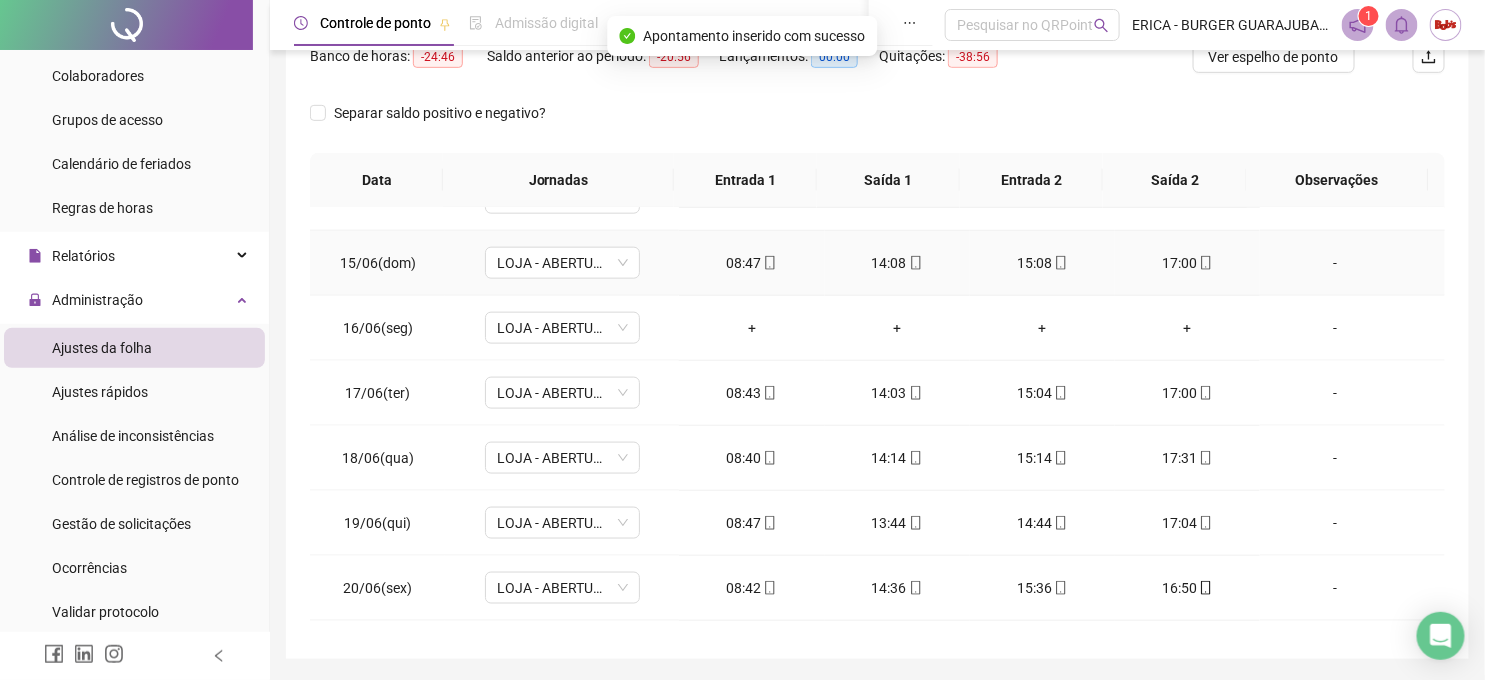scroll, scrollTop: 888, scrollLeft: 0, axis: vertical 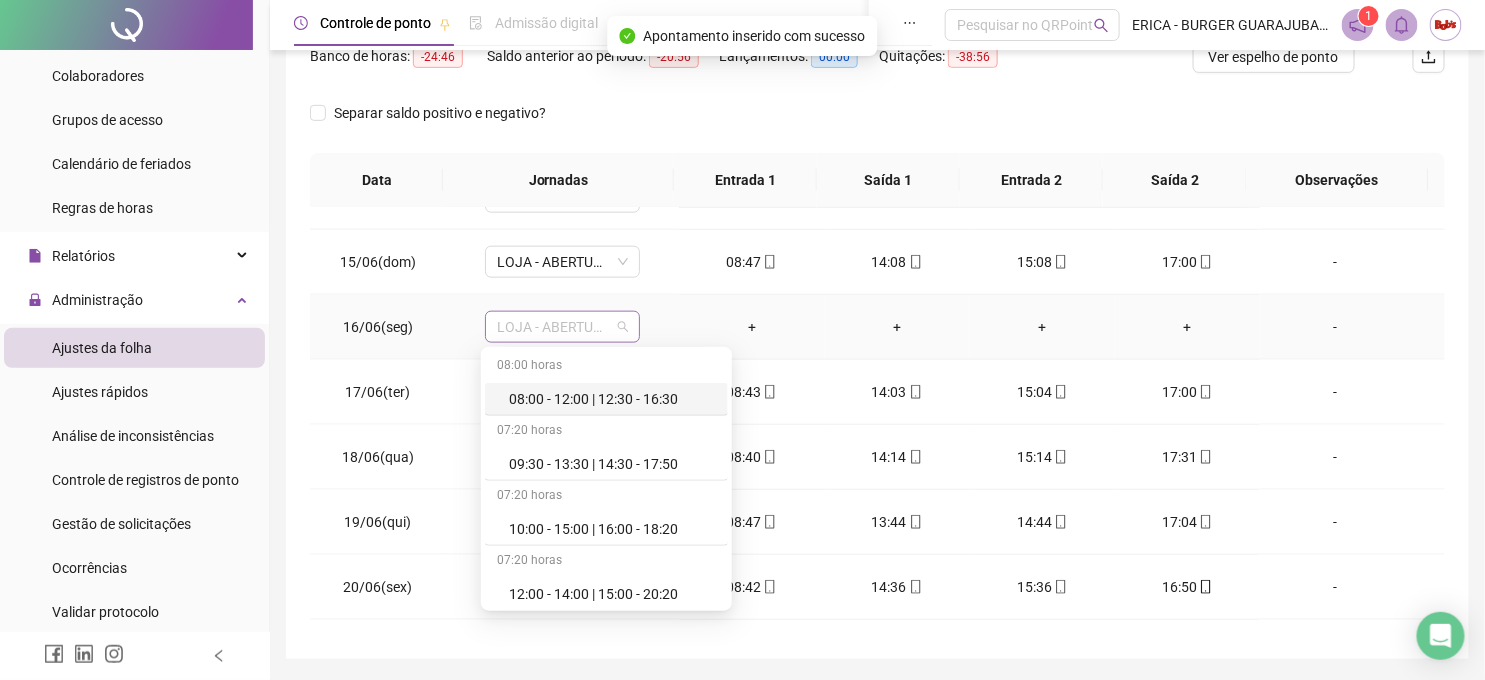 click on "LOJA - ABERTURA" at bounding box center (562, 327) 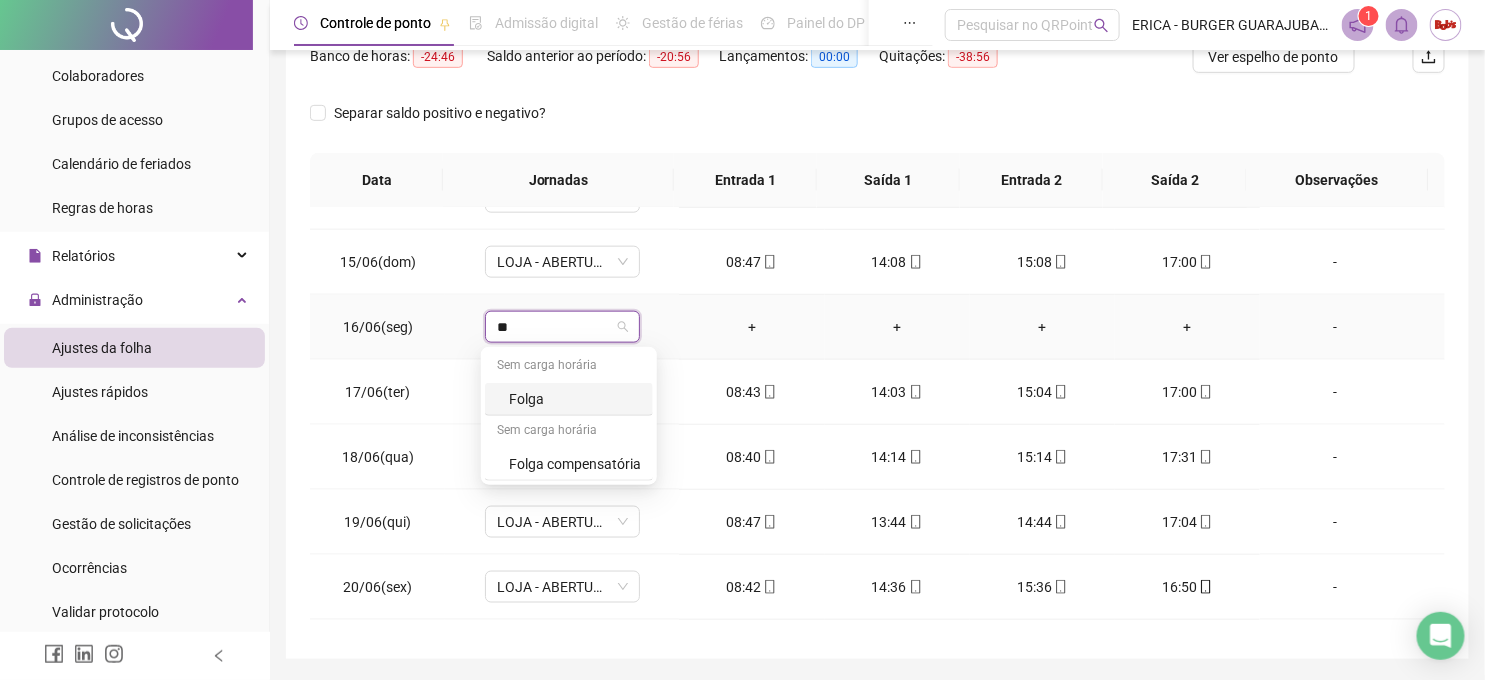 type on "***" 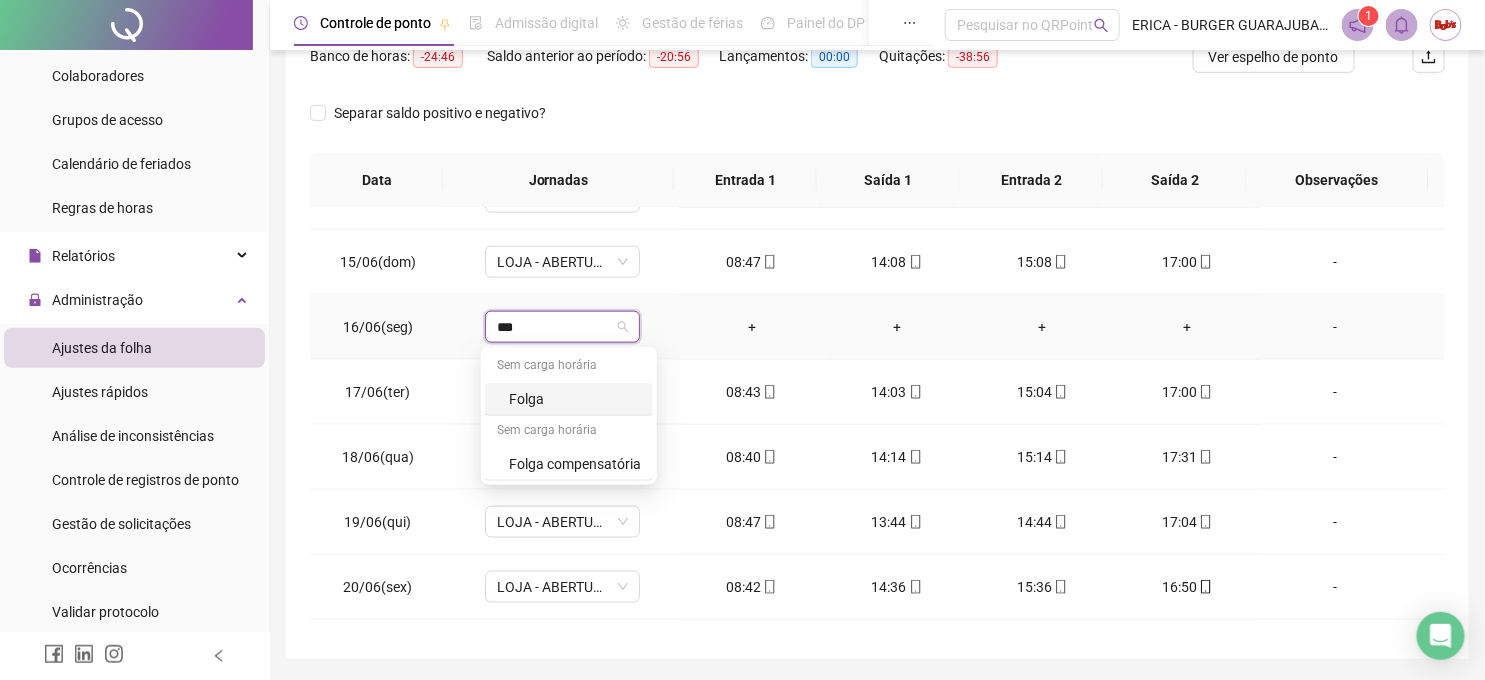 click on "Folga" at bounding box center (575, 399) 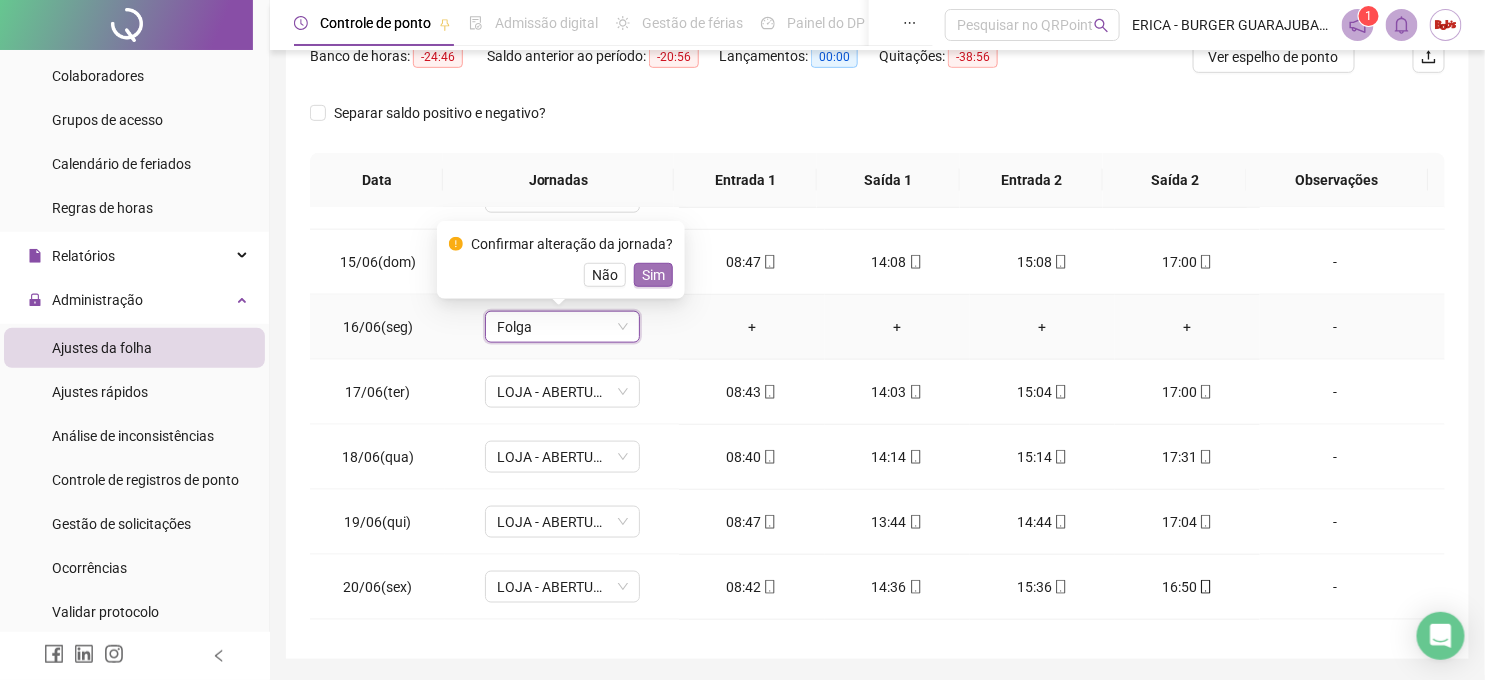 click on "Sim" at bounding box center (653, 275) 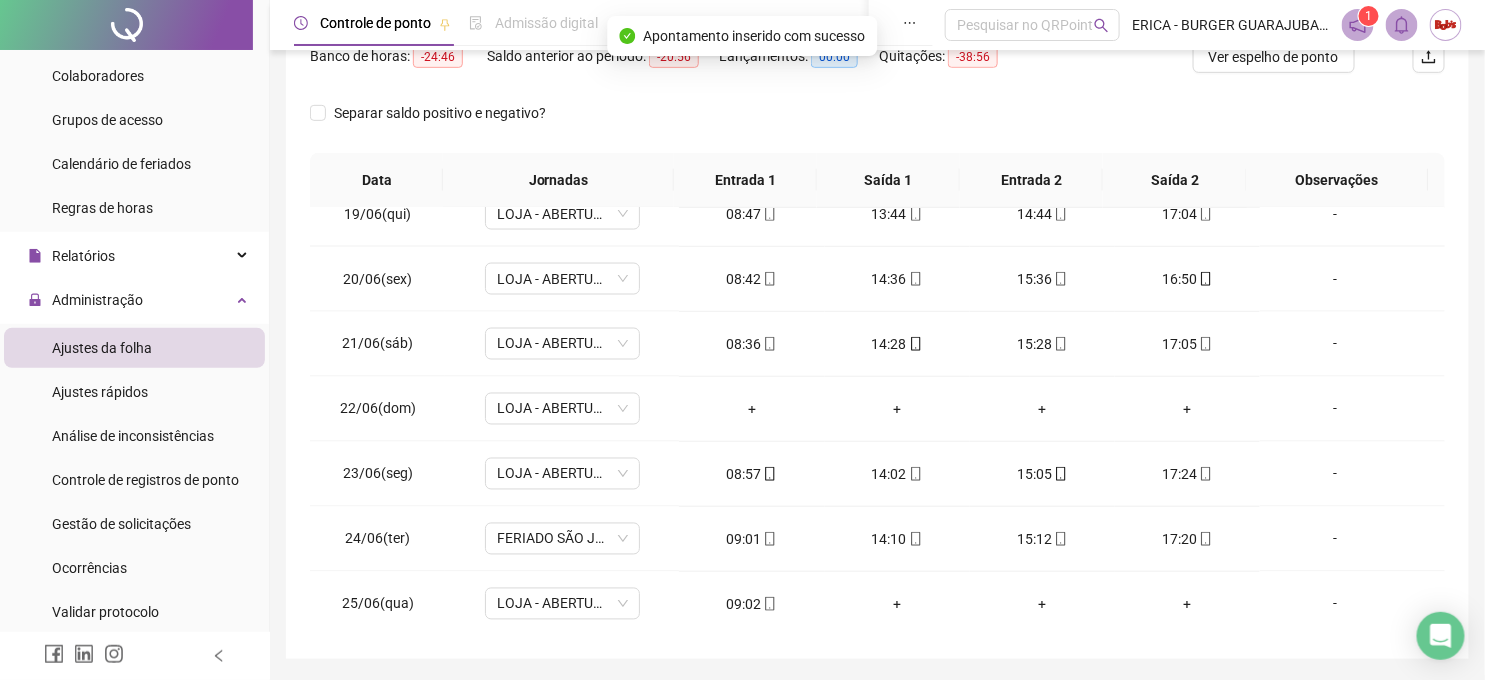 scroll, scrollTop: 1222, scrollLeft: 0, axis: vertical 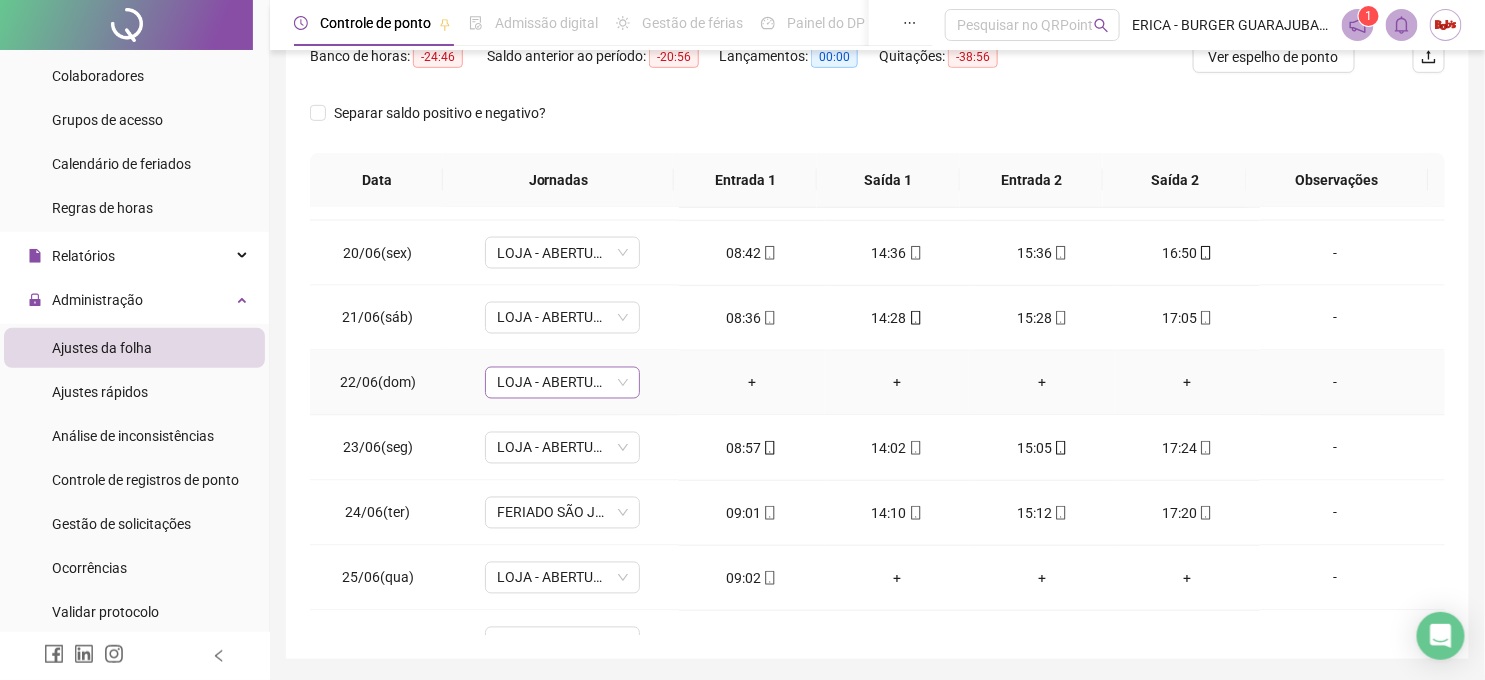 click on "LOJA - ABERTURA" at bounding box center (562, 383) 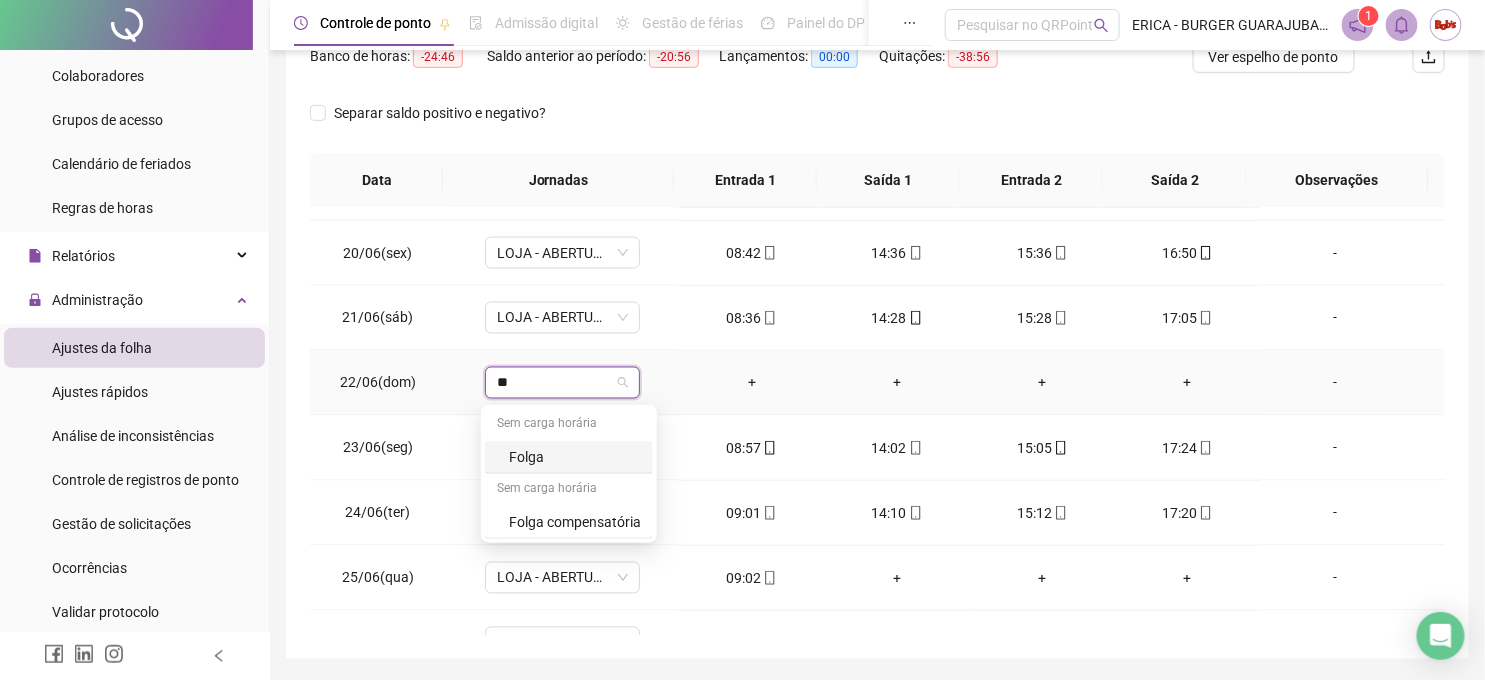 type on "***" 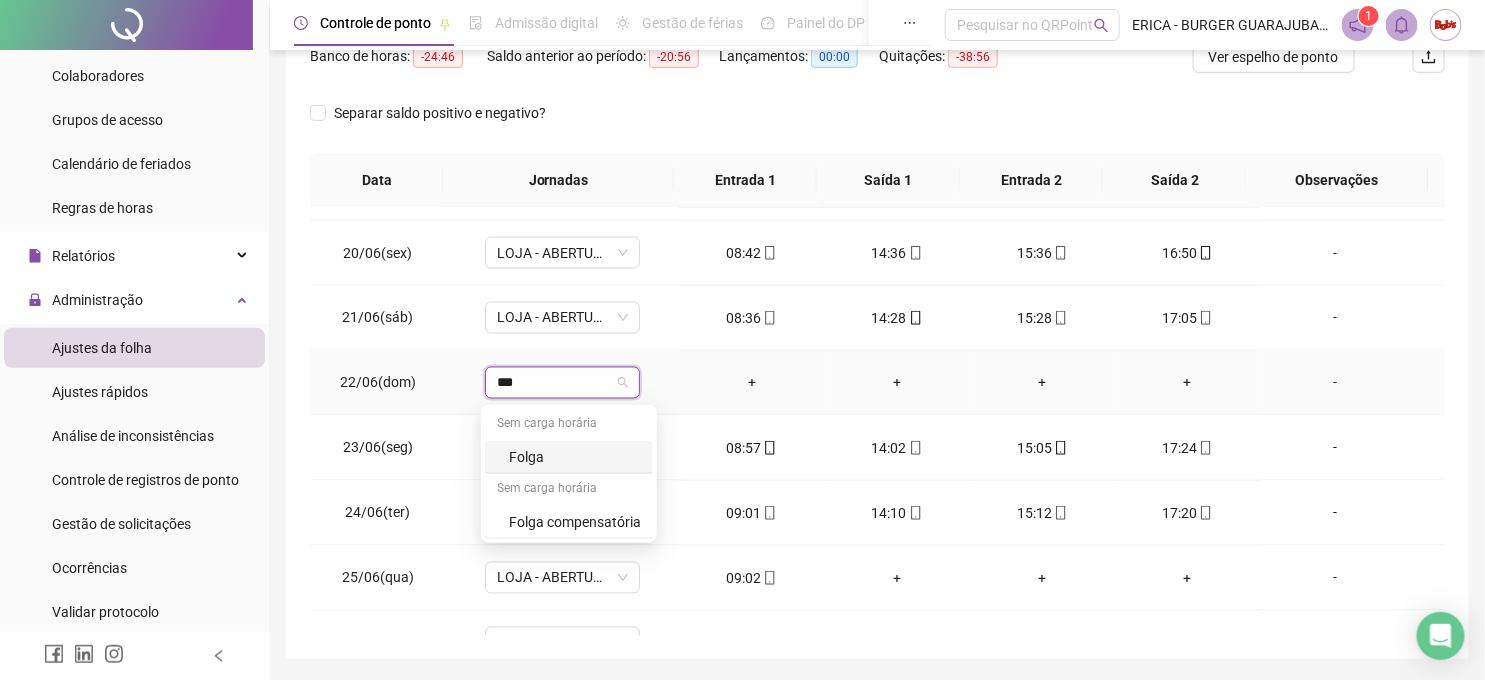 click on "Folga" at bounding box center (575, 457) 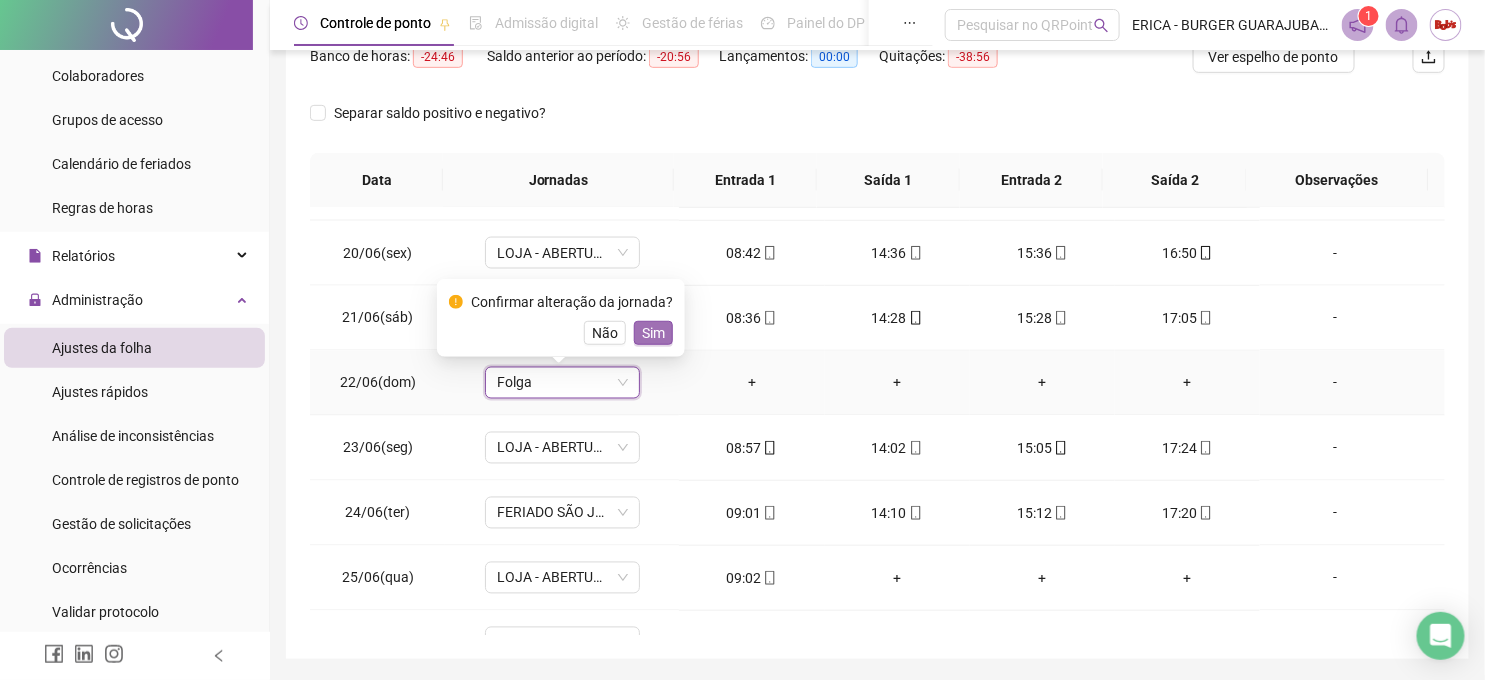 click on "Sim" at bounding box center [653, 333] 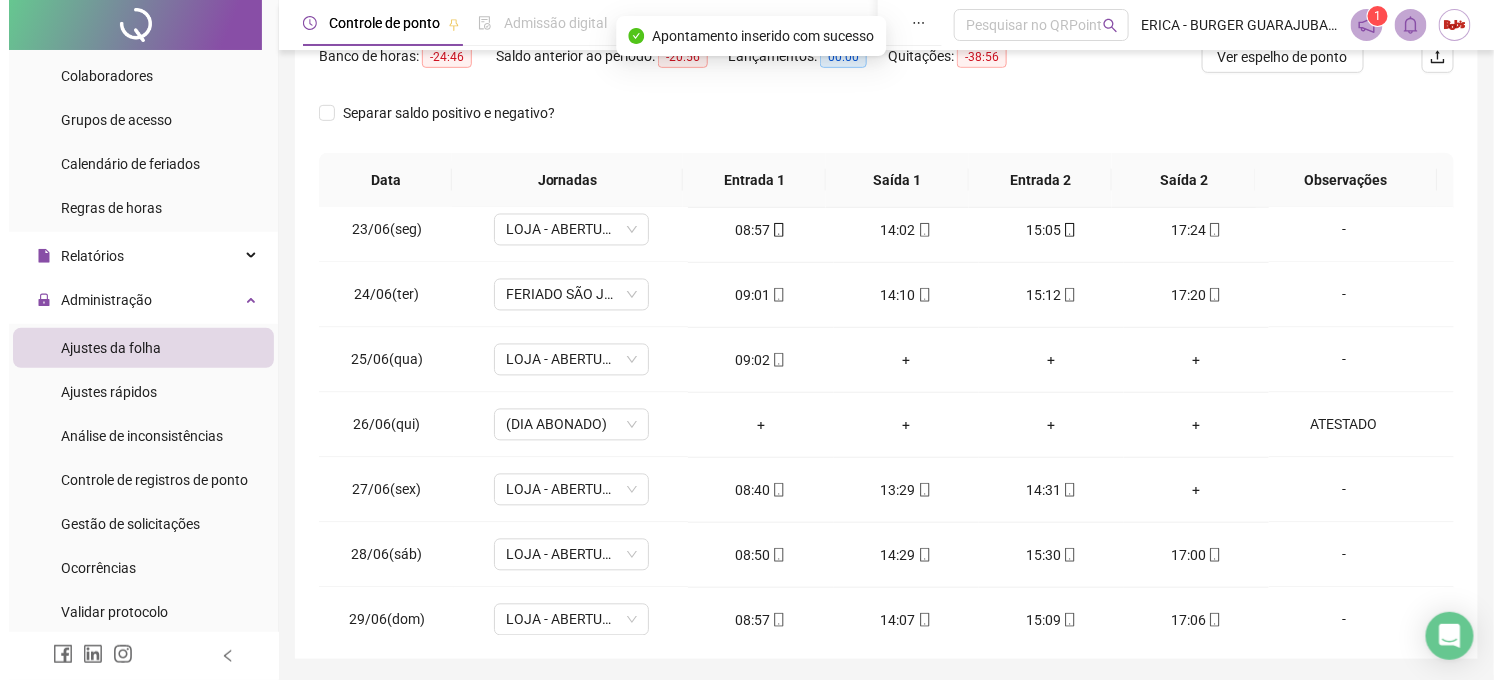 scroll, scrollTop: 1444, scrollLeft: 0, axis: vertical 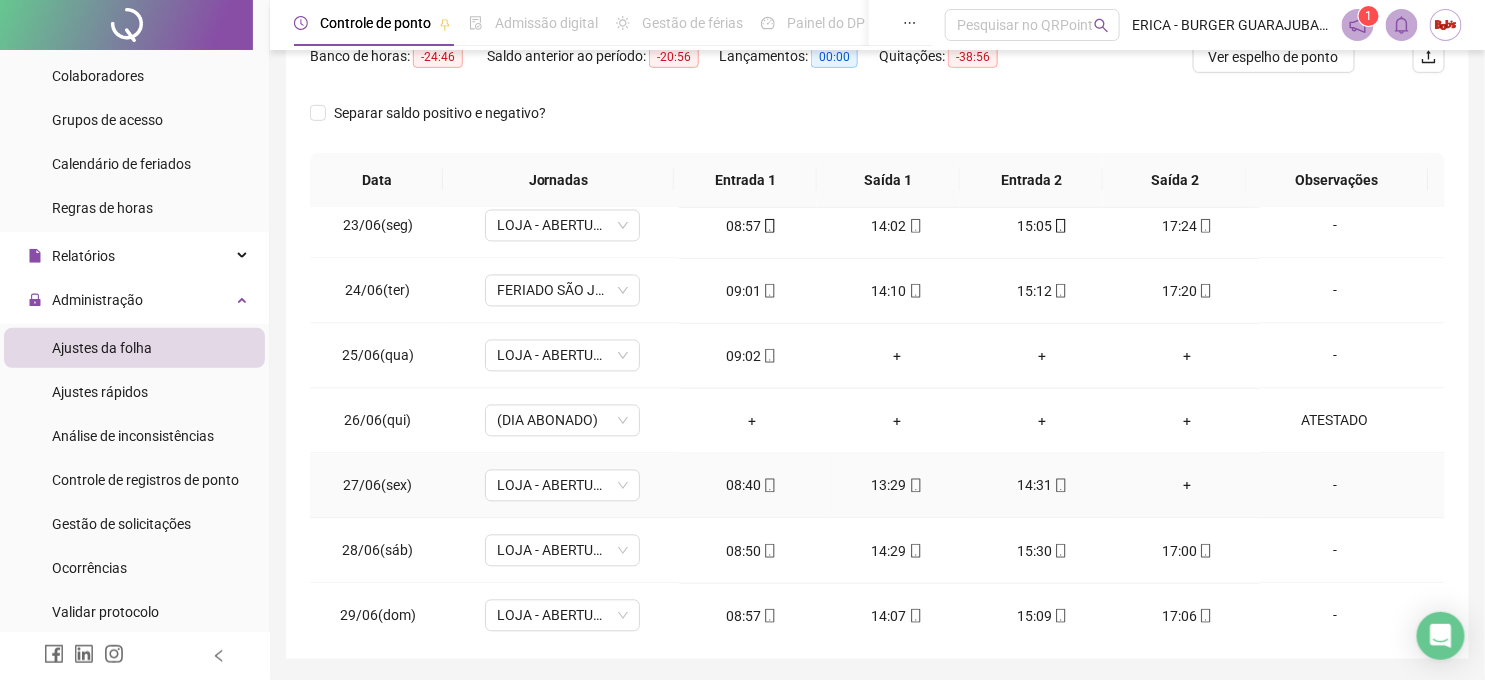 click on "+" at bounding box center (1187, 486) 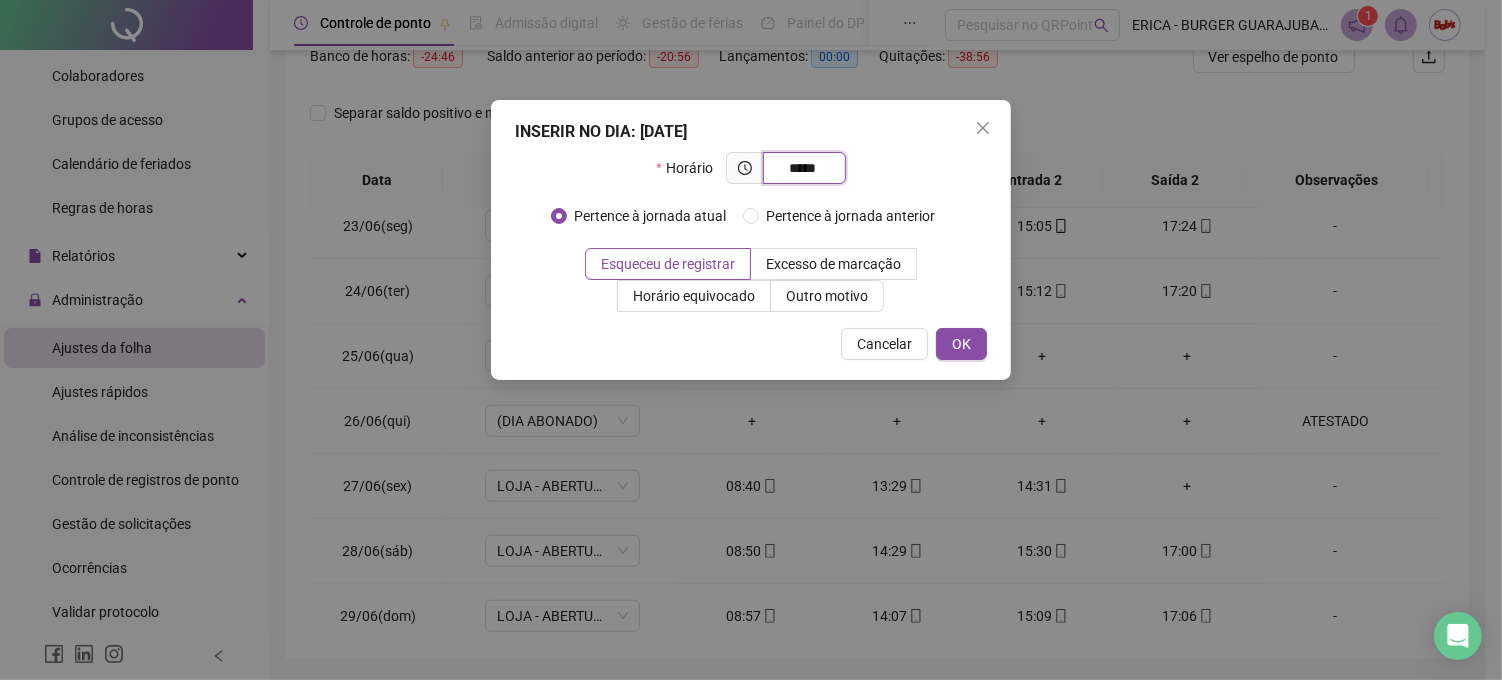 type on "*****" 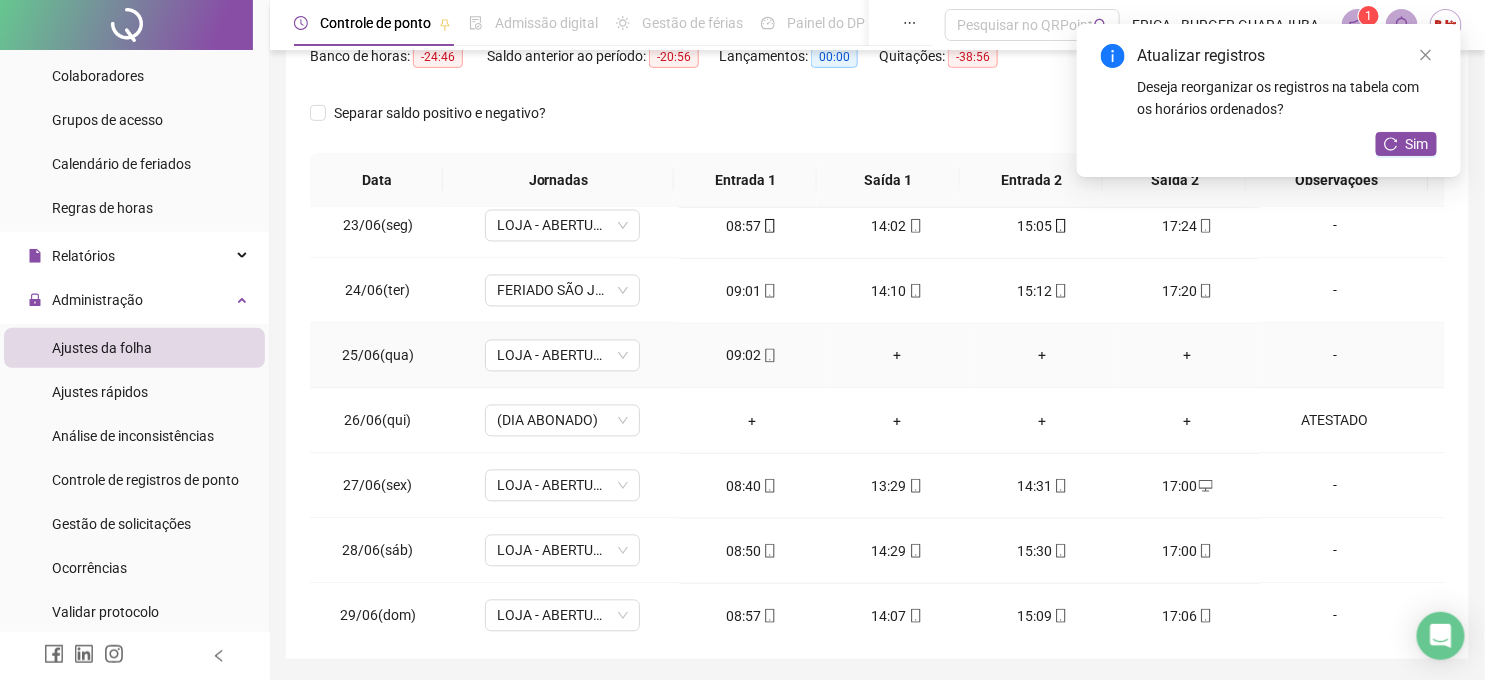 click on "-" at bounding box center [1335, 356] 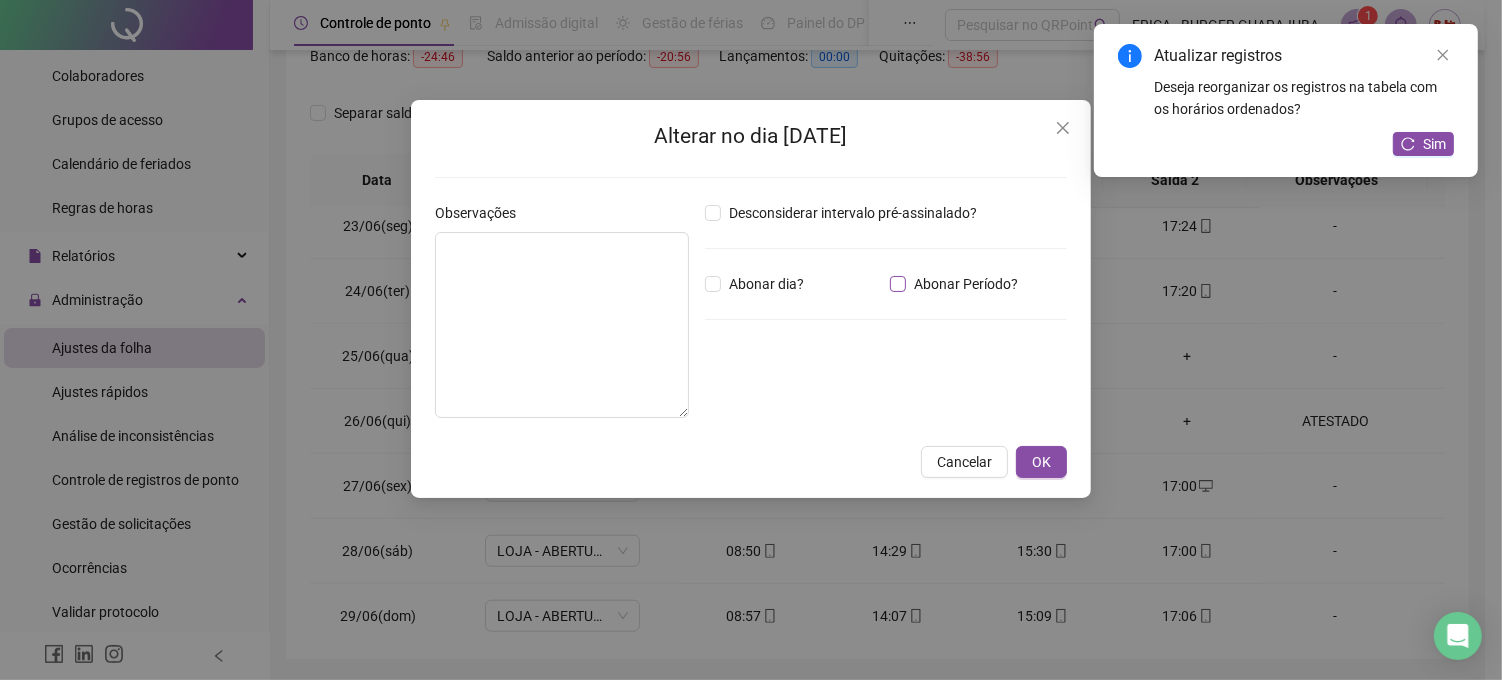 click on "Abonar Período?" at bounding box center [966, 284] 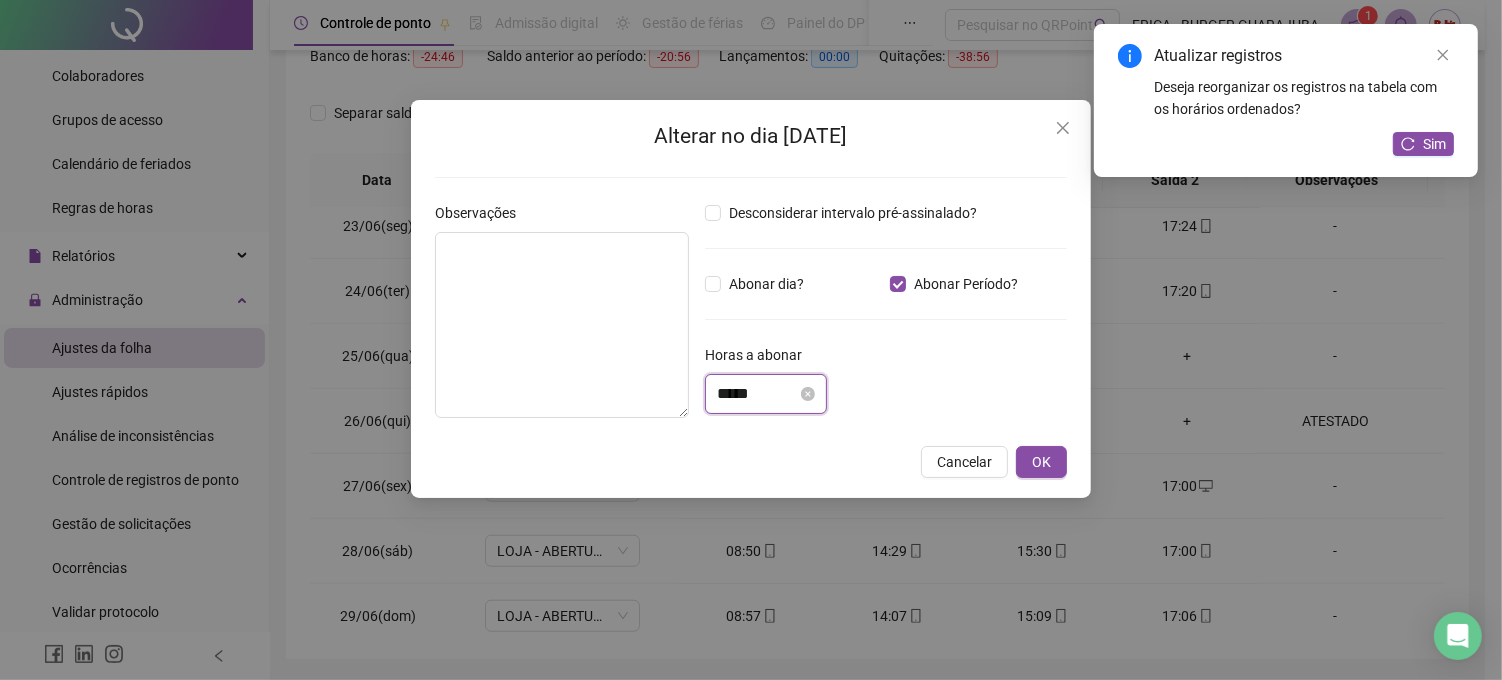 click on "*****" at bounding box center (757, 394) 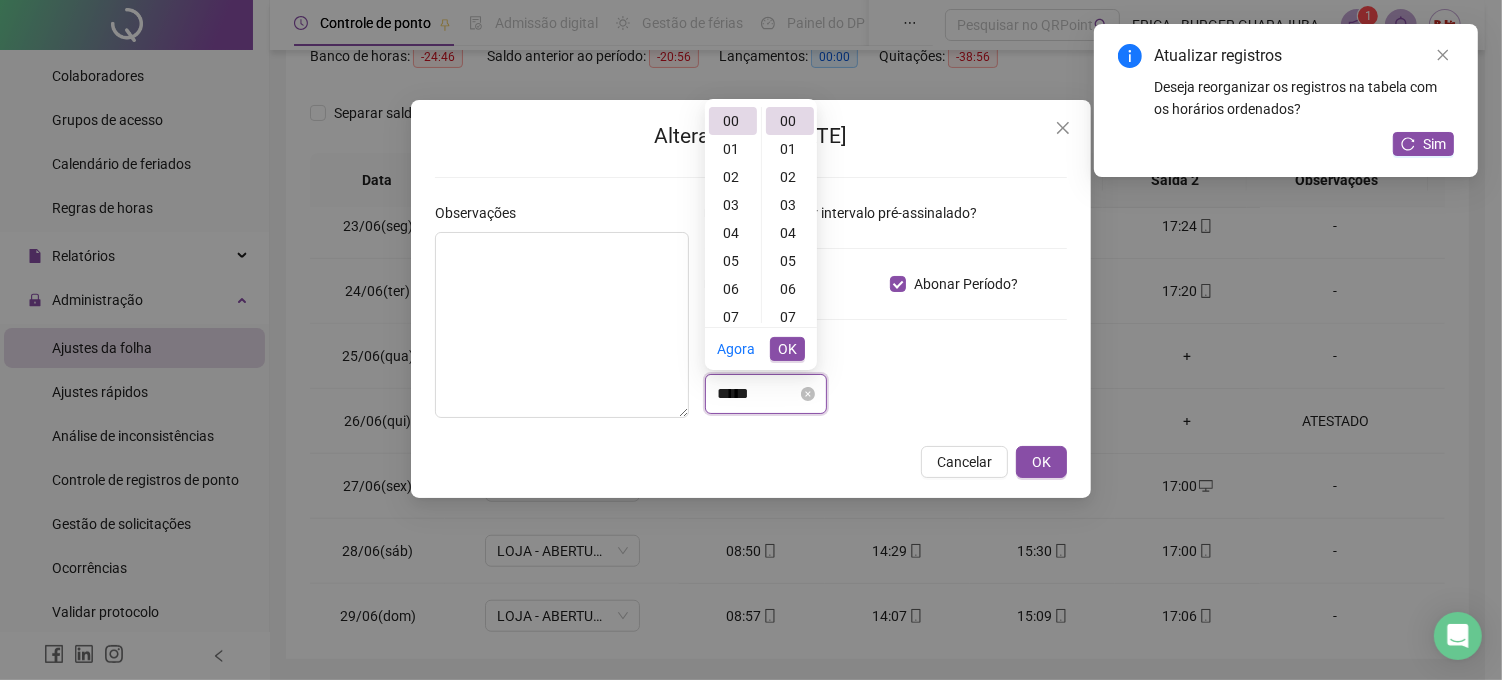 click on "*****" at bounding box center [757, 394] 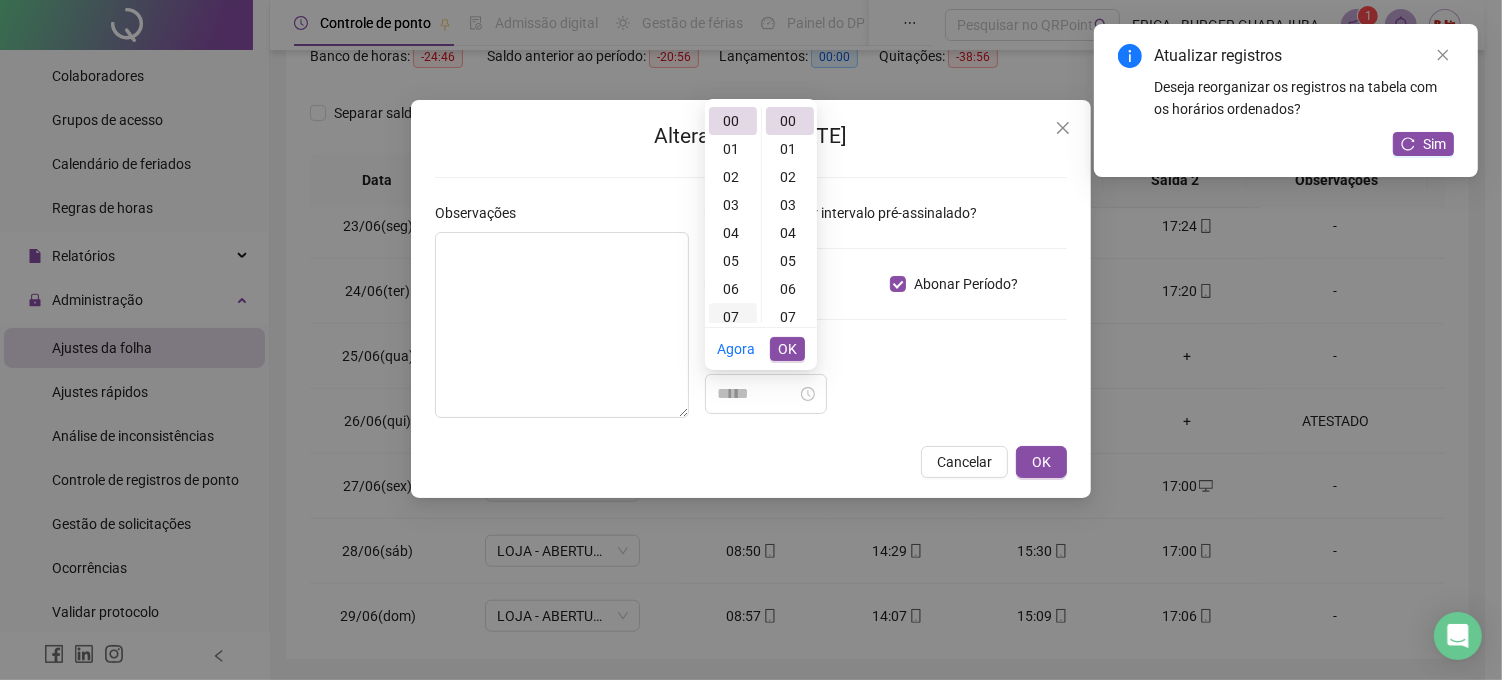 click on "07" at bounding box center (733, 317) 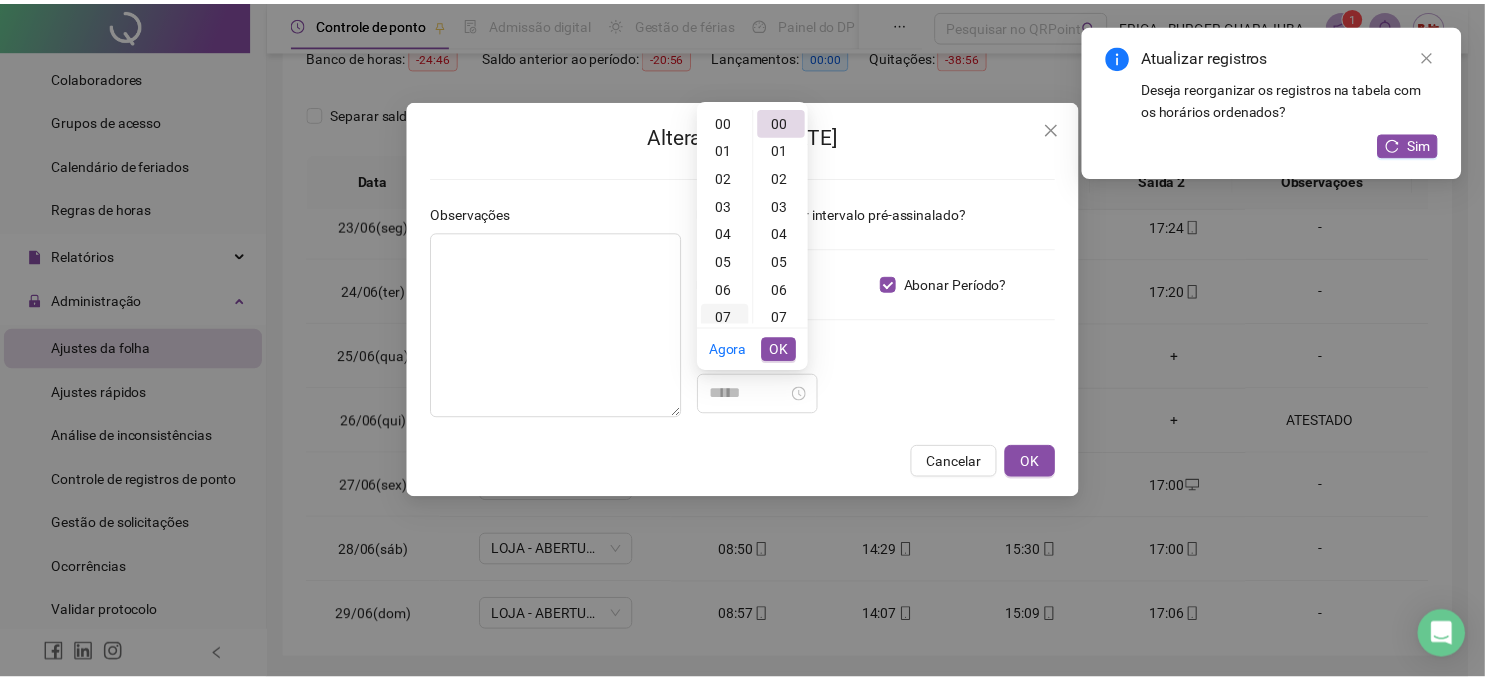 scroll, scrollTop: 194, scrollLeft: 0, axis: vertical 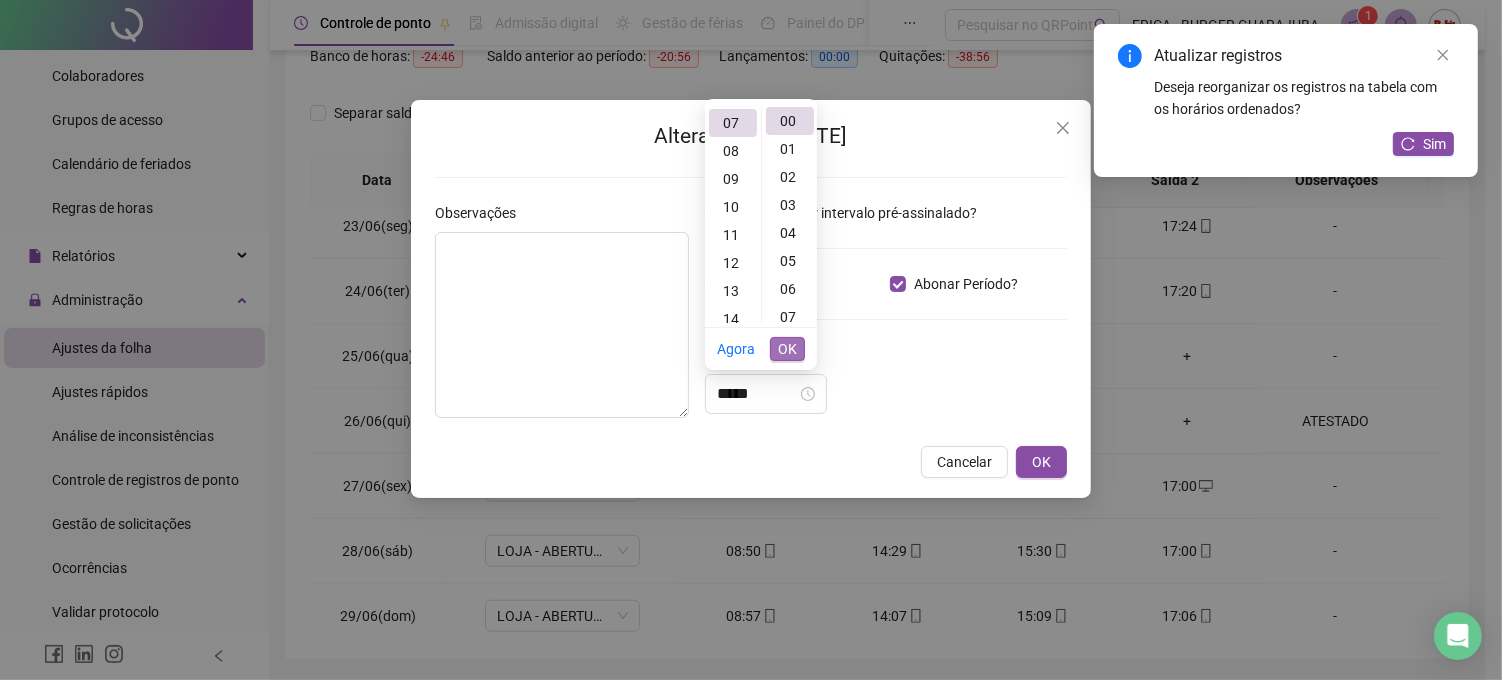 click on "OK" at bounding box center (787, 349) 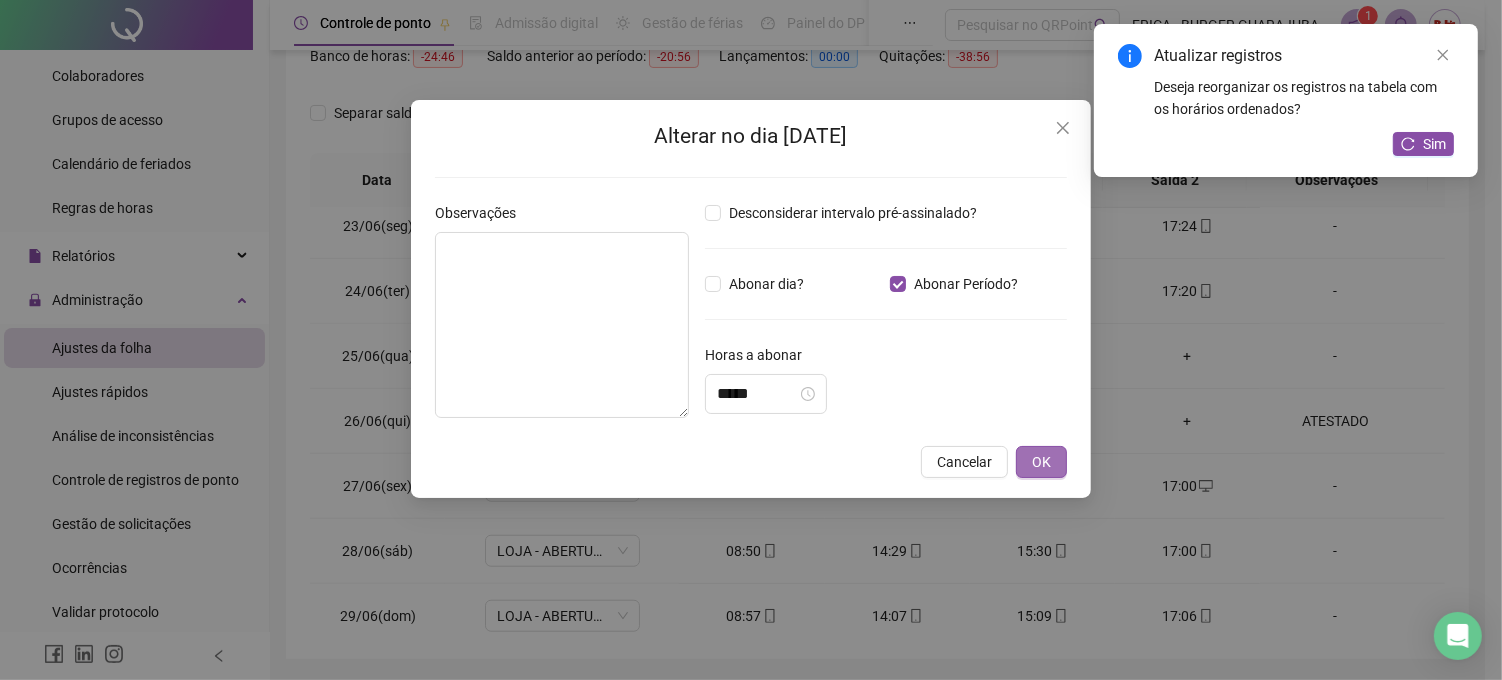 click on "OK" at bounding box center (1041, 462) 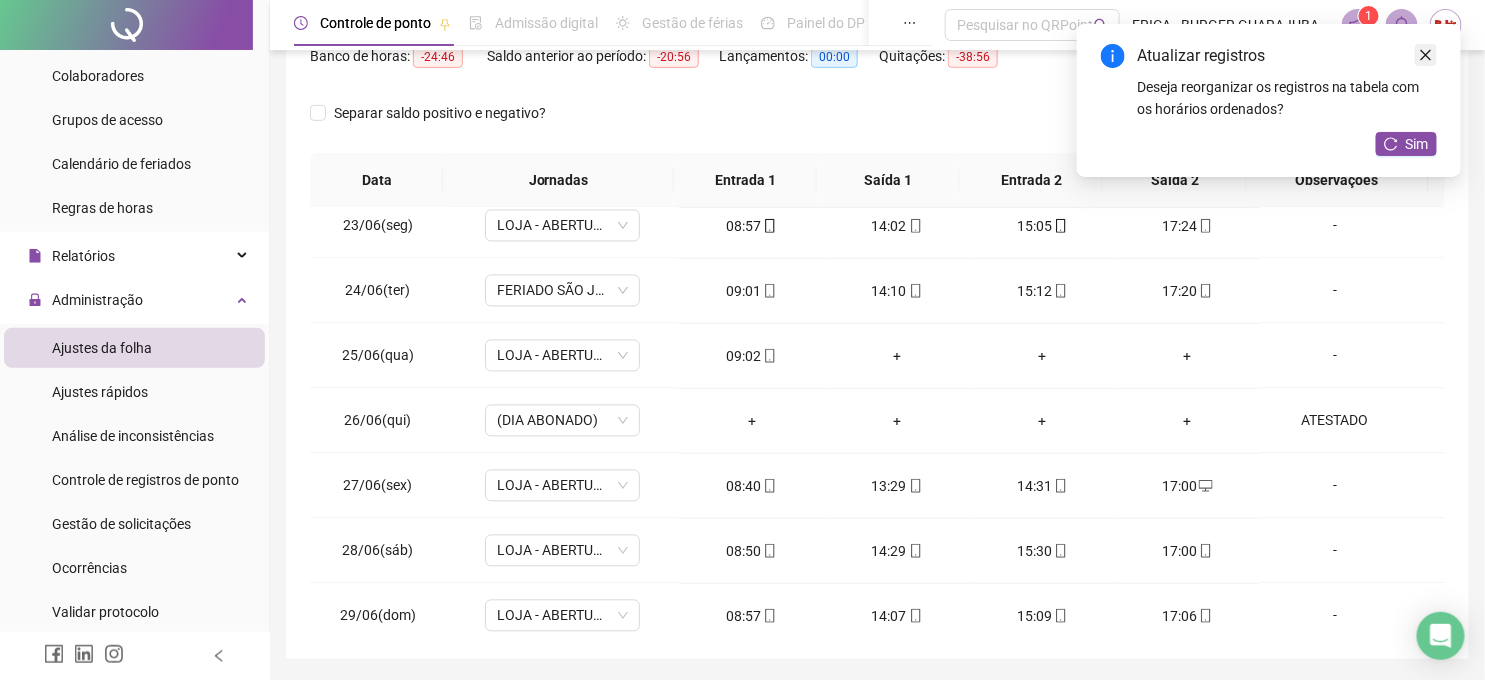 click 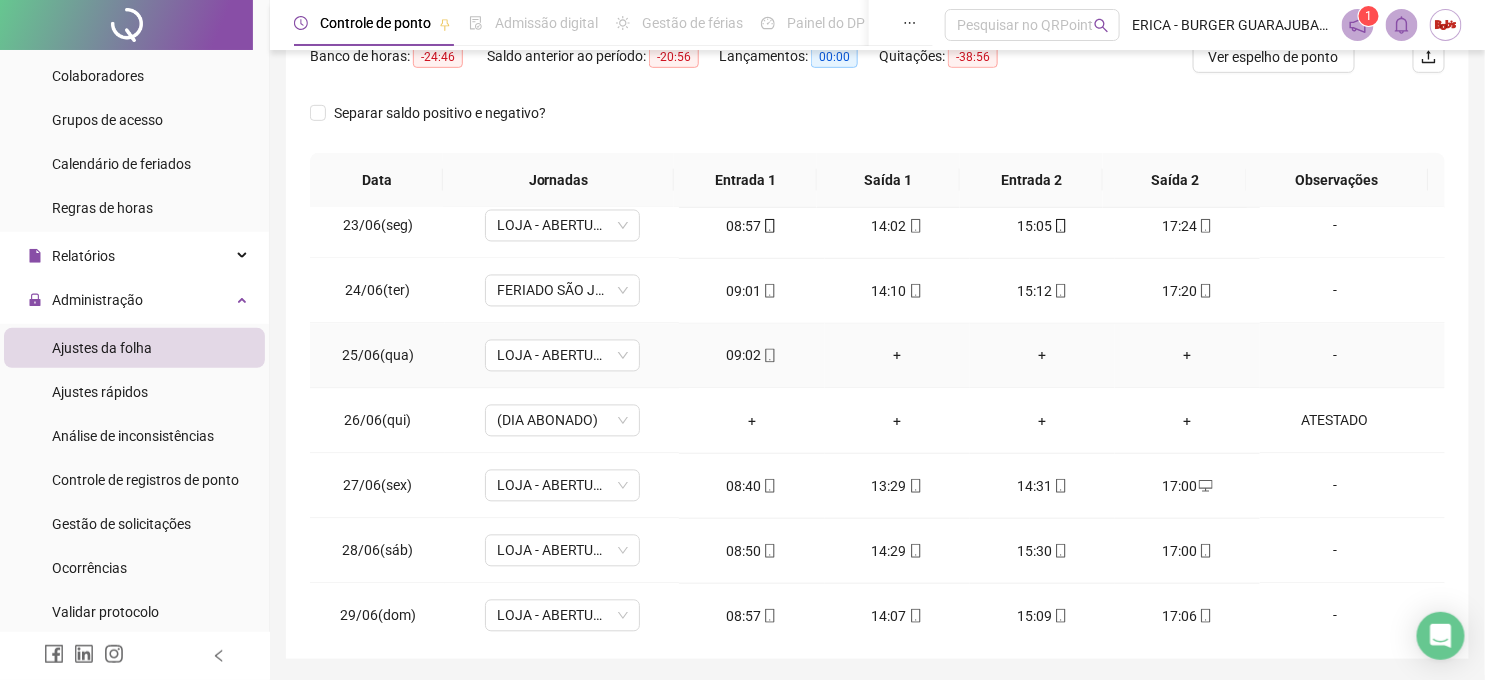 click on "-" at bounding box center [1352, 356] 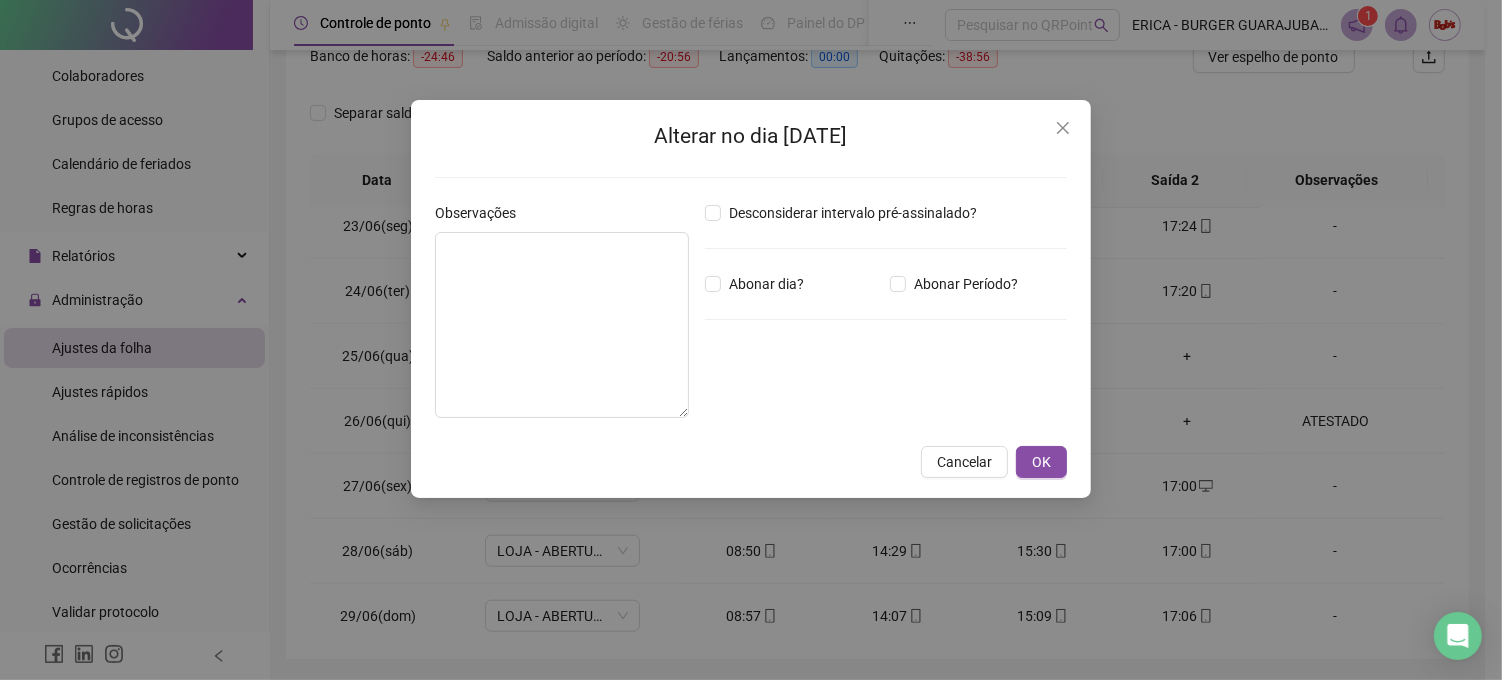 type on "*****" 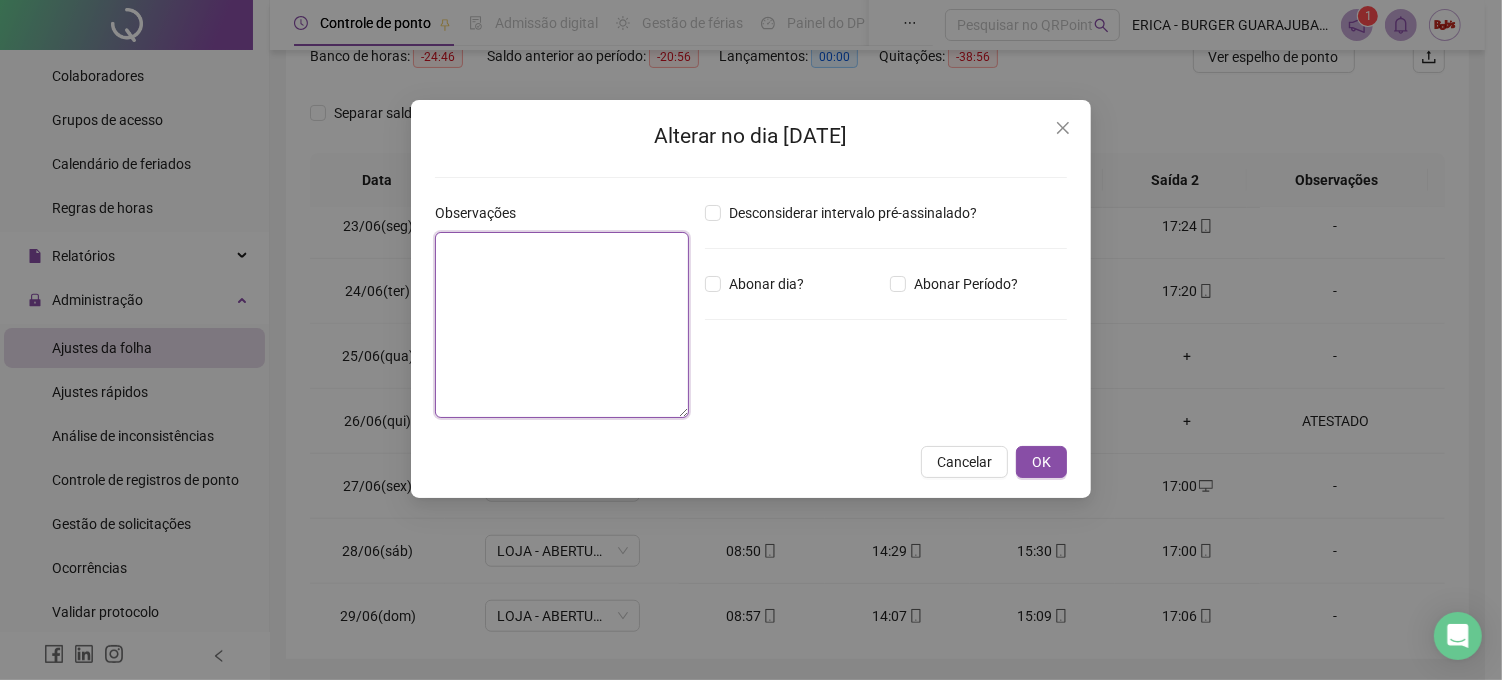 click at bounding box center (562, 325) 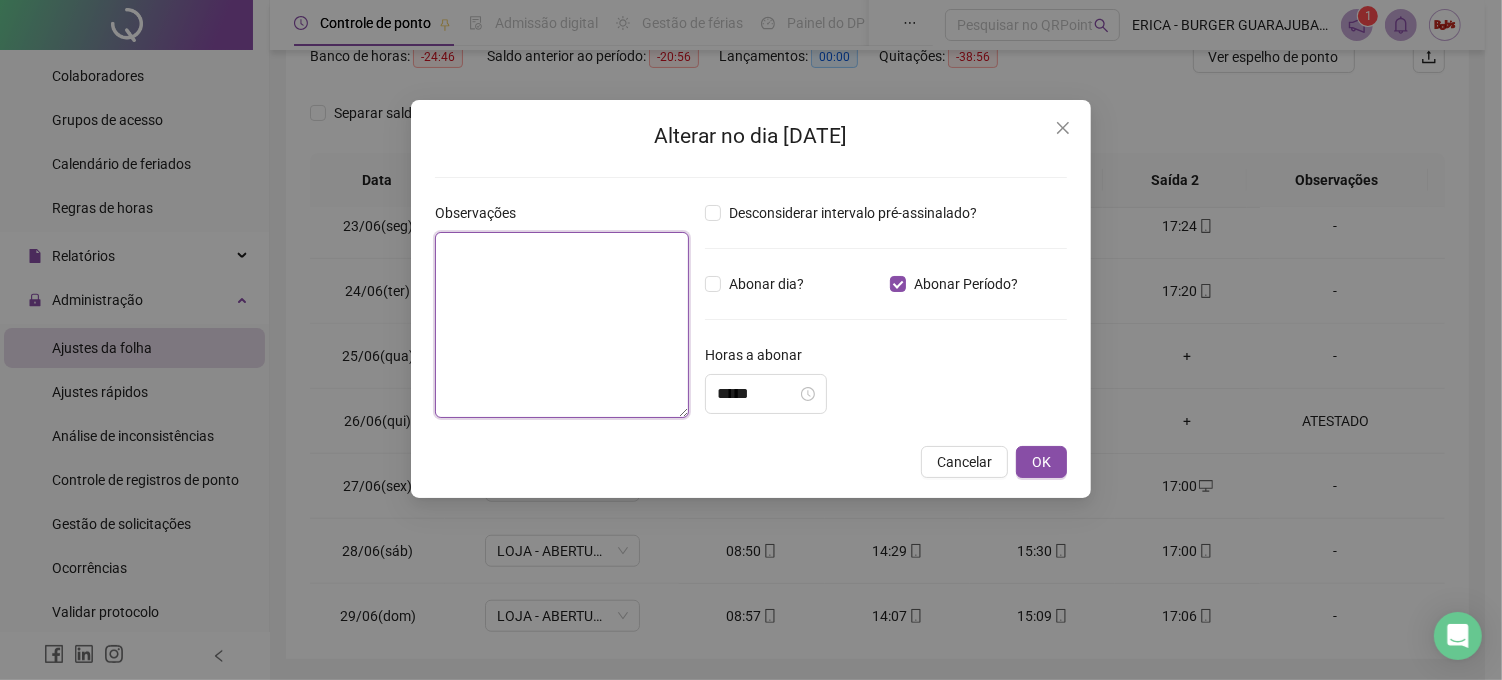 click at bounding box center (562, 325) 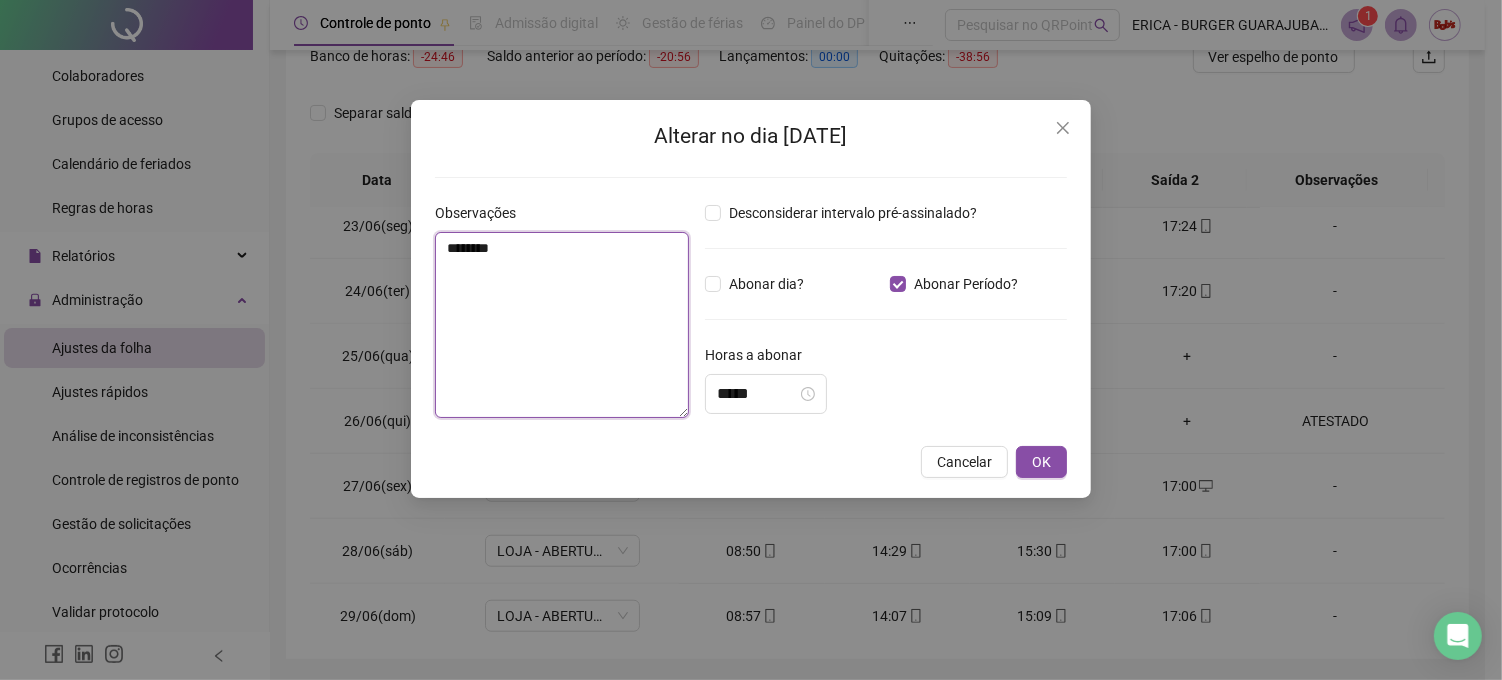type on "********" 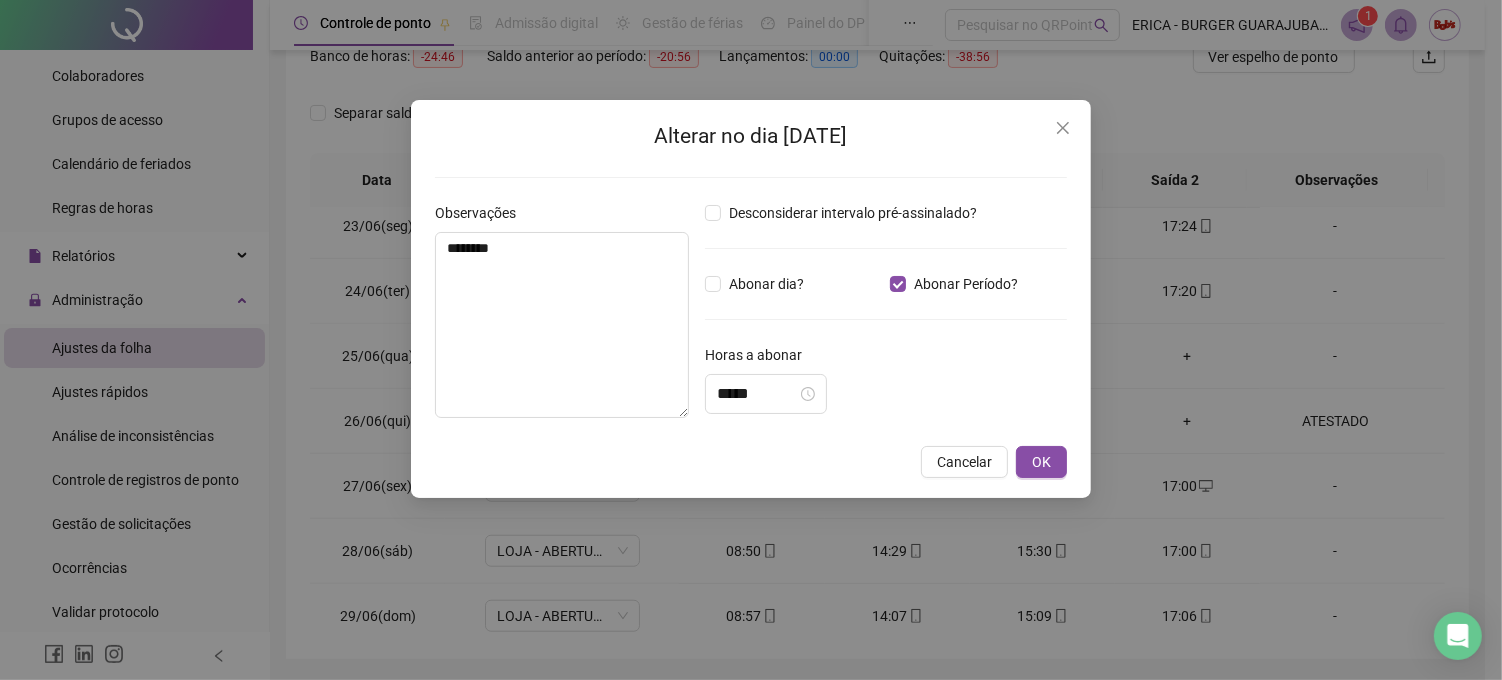 click on "Desconsiderar intervalo pré-assinalado? Abonar dia? Abonar Período? Horas a abonar ***** Aplicar regime de compensação" at bounding box center [886, 318] 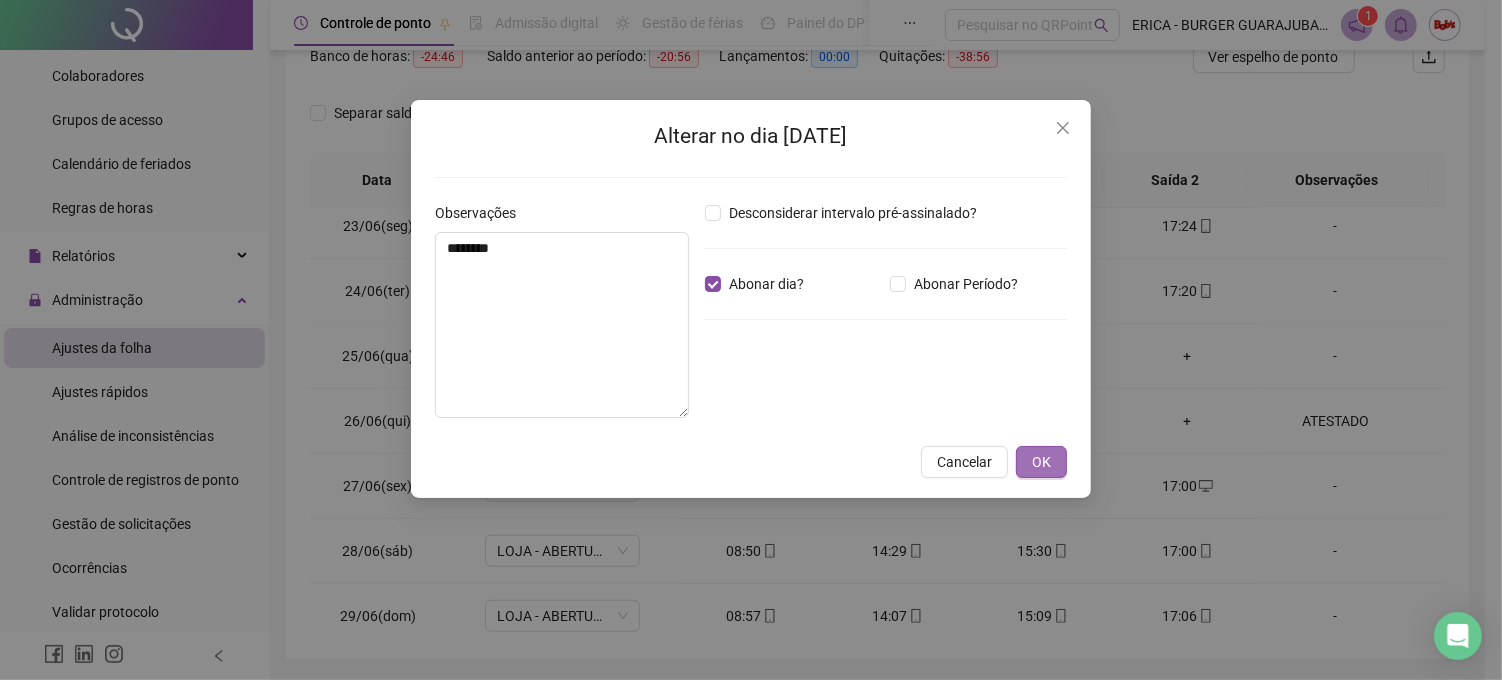 click on "OK" at bounding box center [1041, 462] 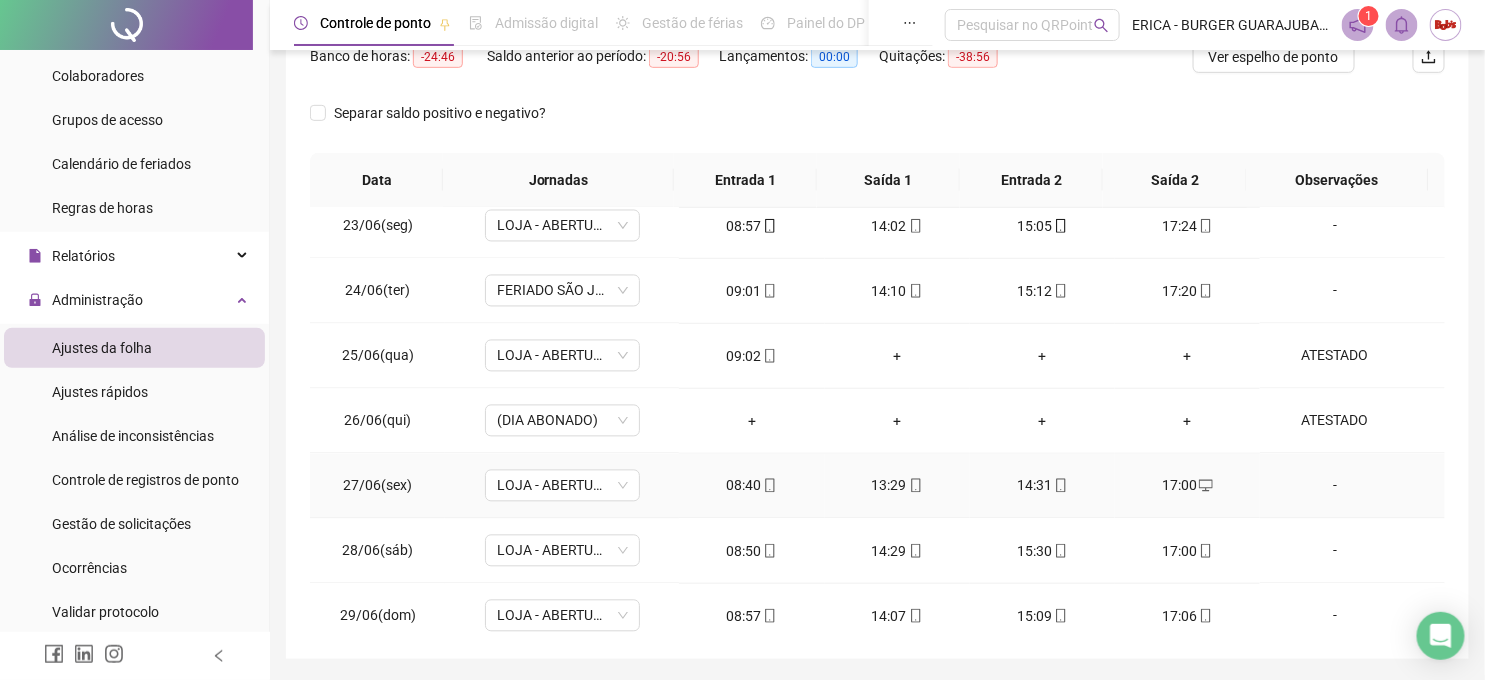 scroll, scrollTop: 1525, scrollLeft: 0, axis: vertical 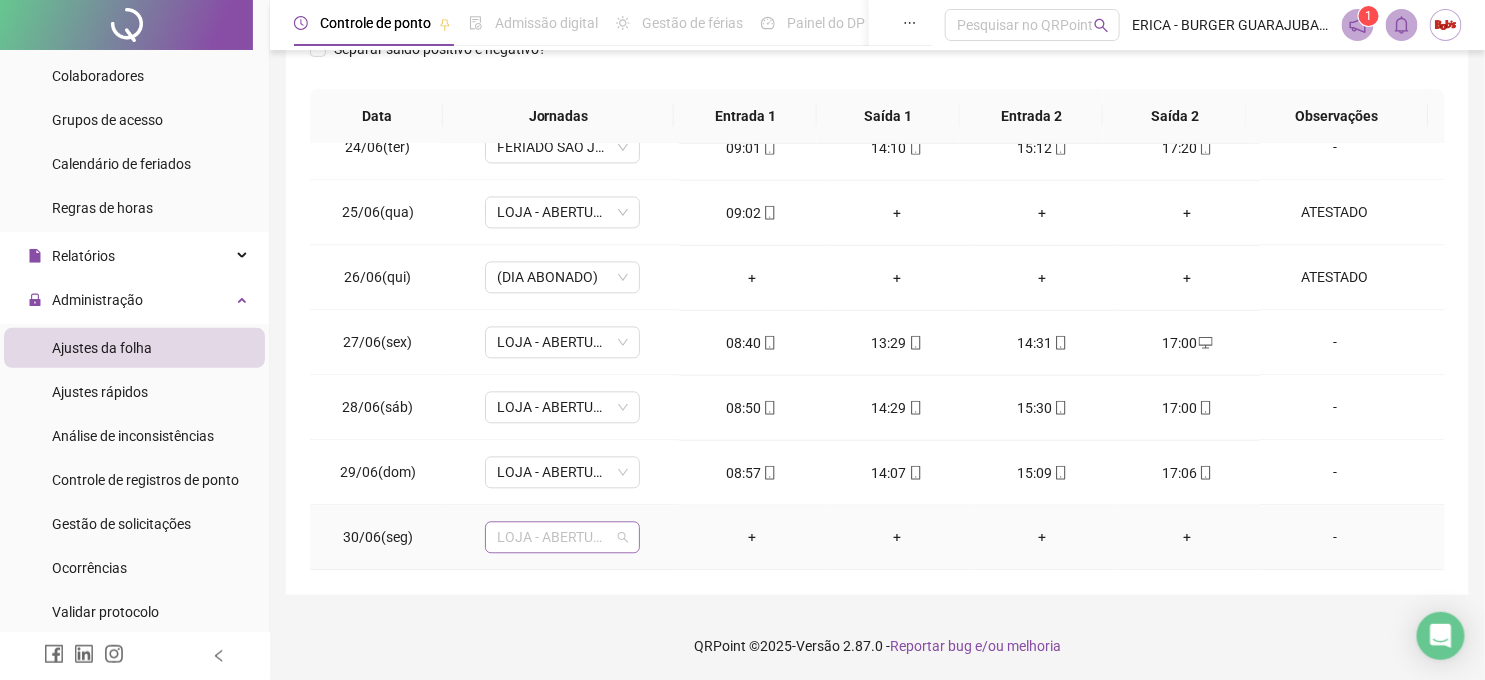 click on "LOJA - ABERTURA" at bounding box center [562, 538] 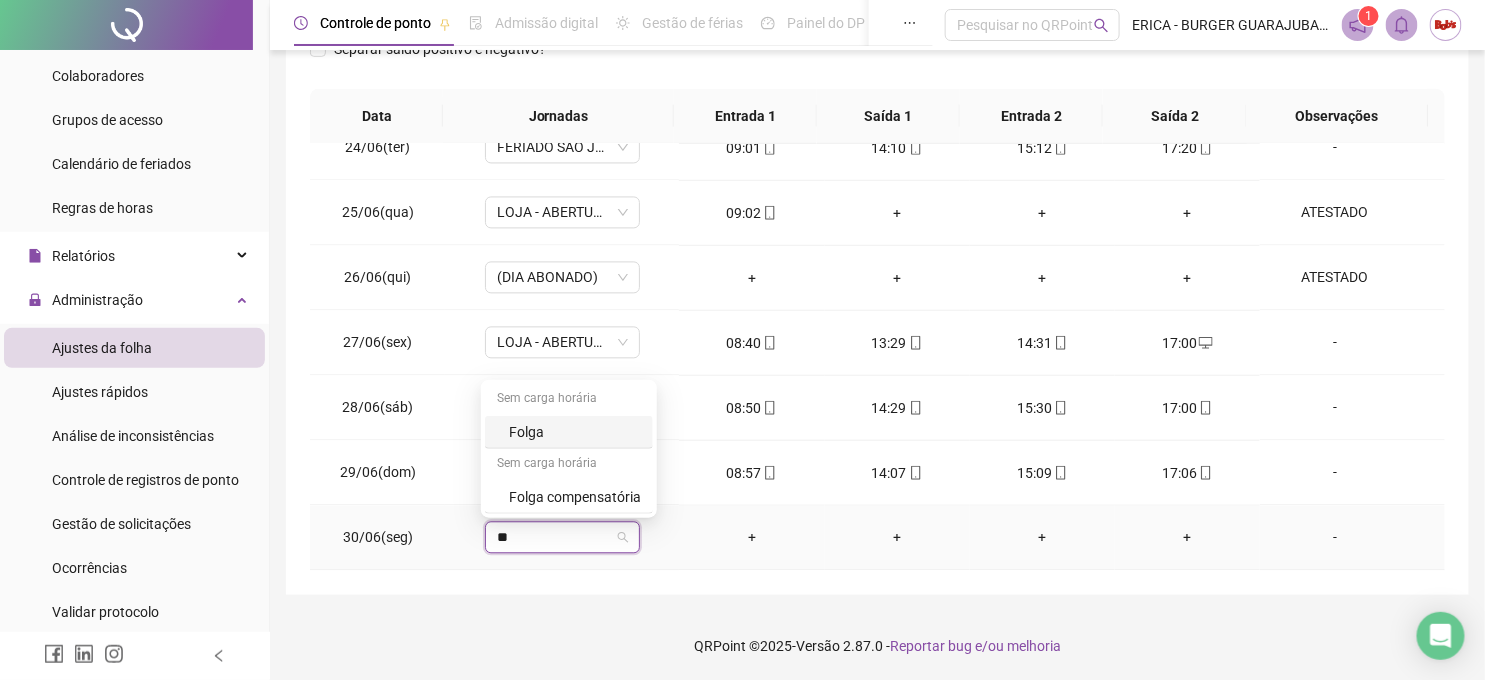 type on "***" 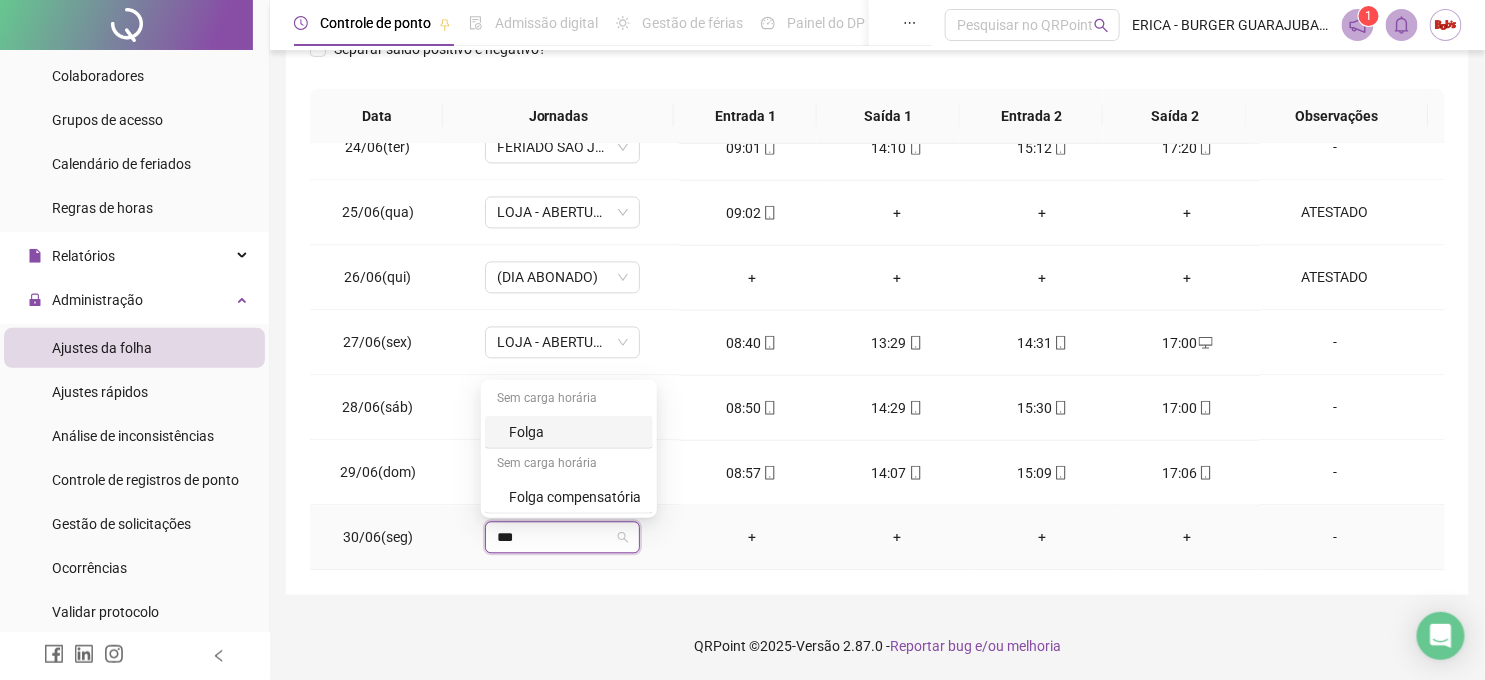 click on "Folga" at bounding box center (575, 432) 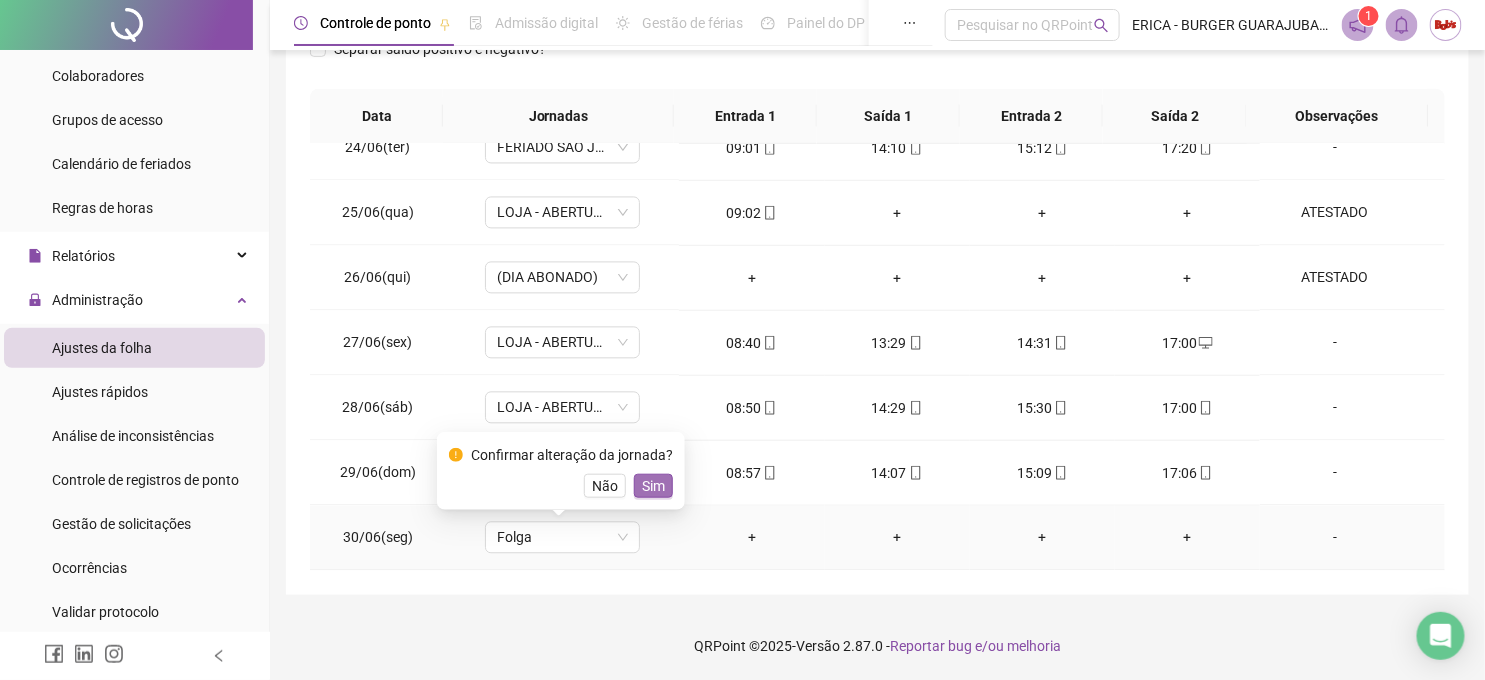 click on "Sim" at bounding box center (653, 486) 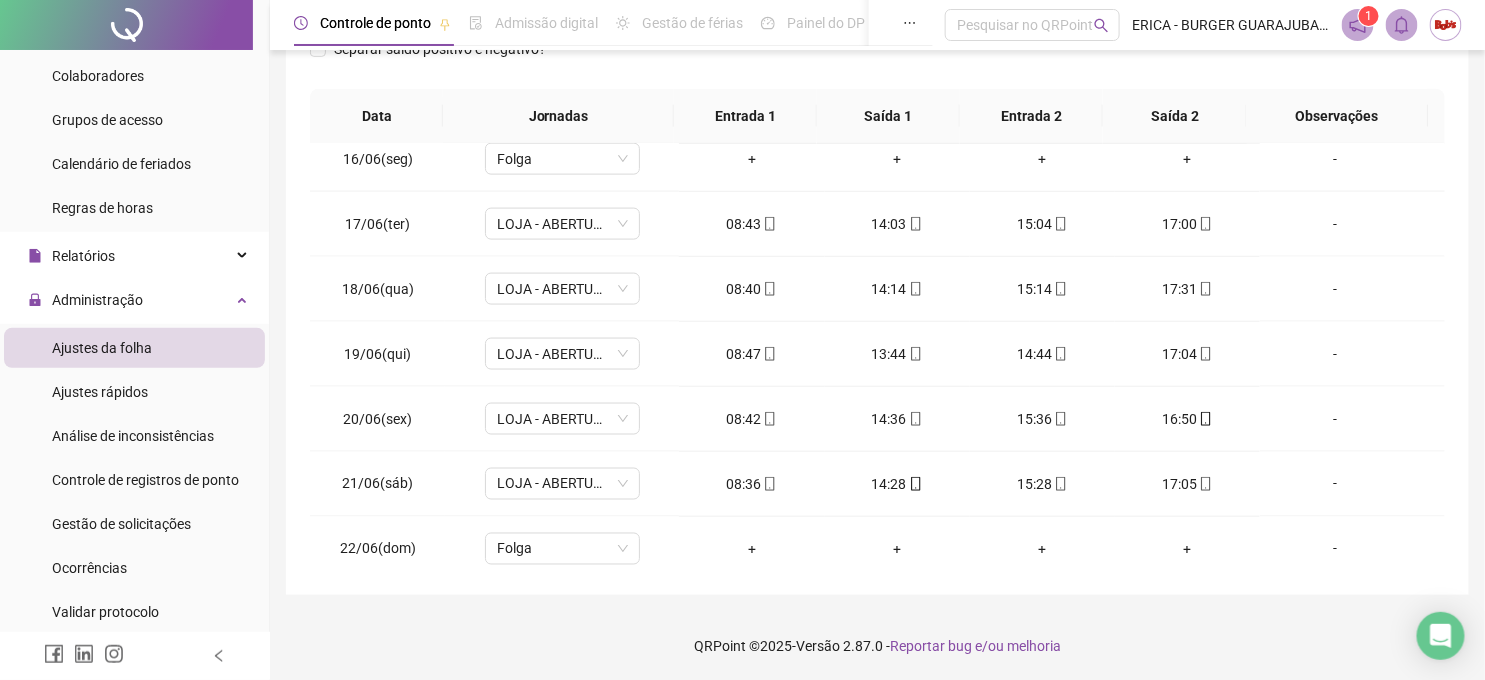 scroll, scrollTop: 970, scrollLeft: 0, axis: vertical 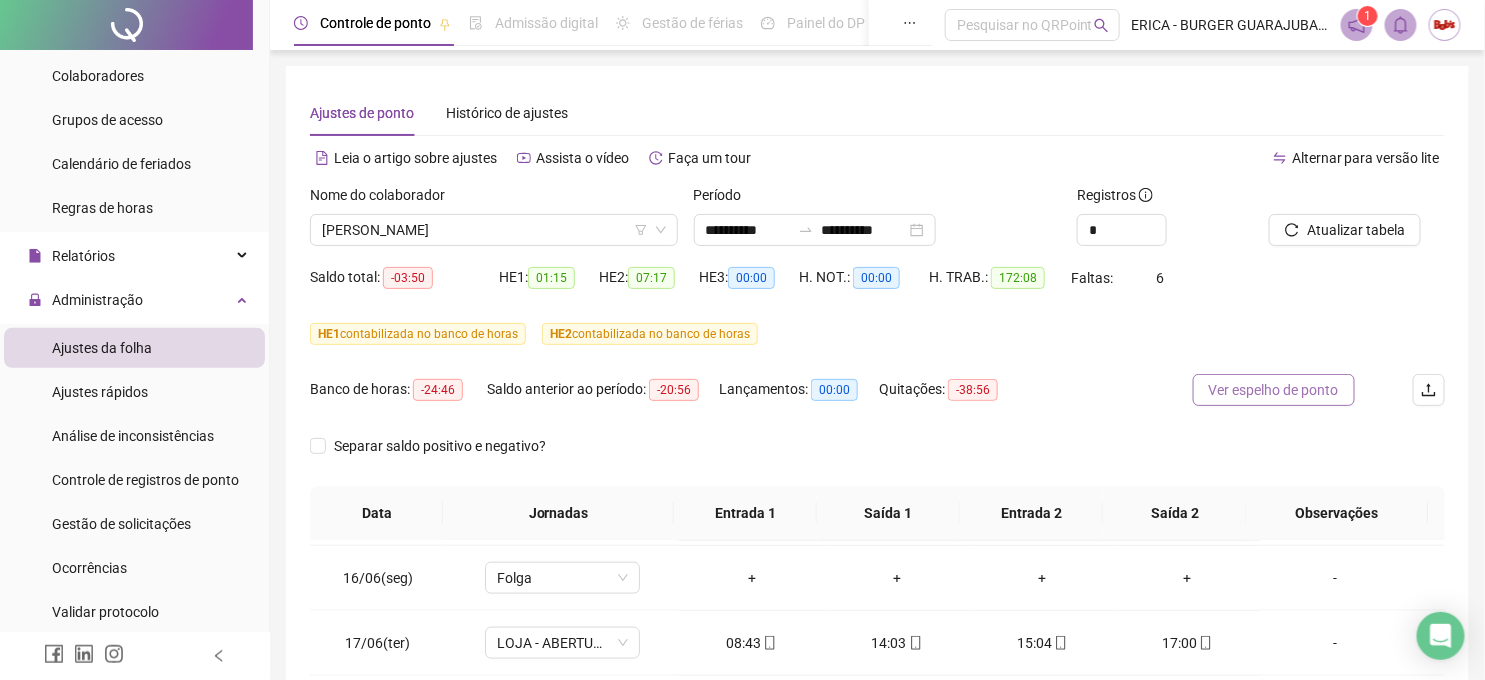 click on "Ver espelho de ponto" at bounding box center (1274, 390) 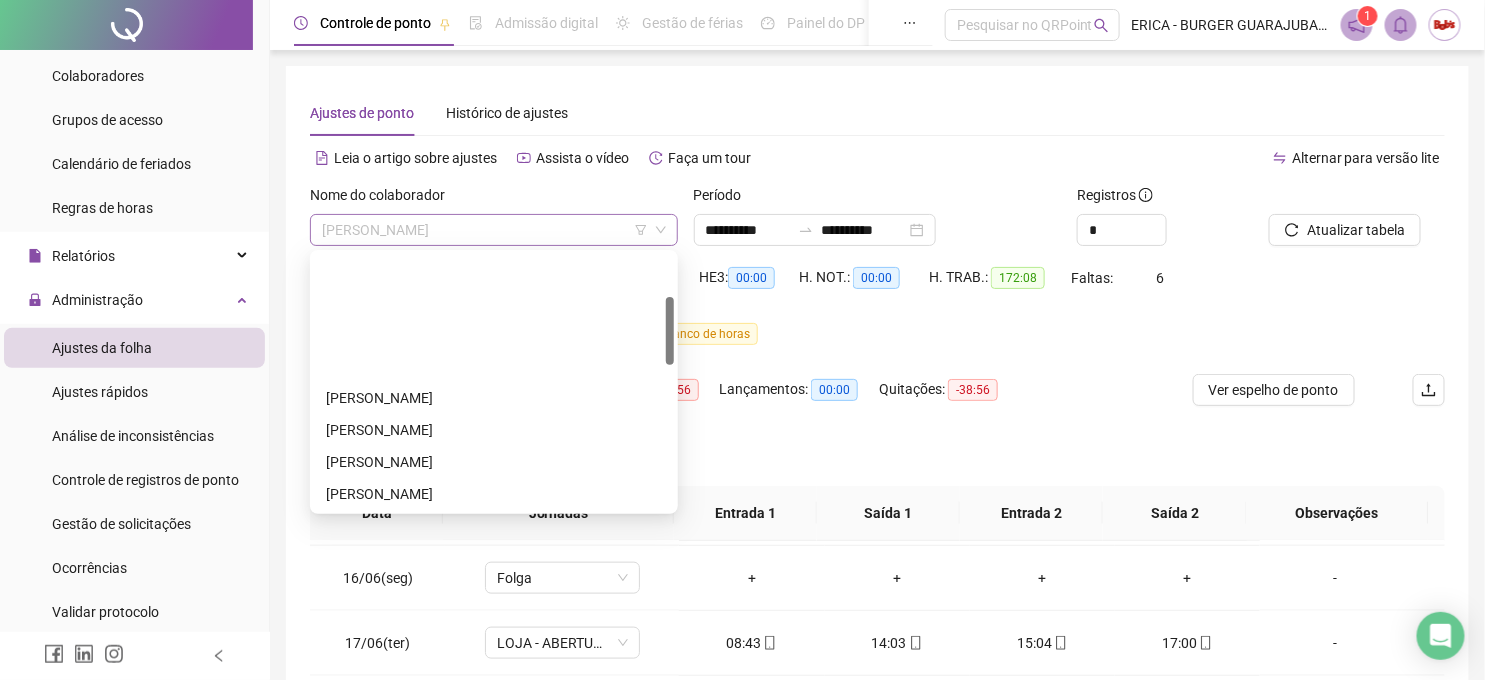 click on "[PERSON_NAME]" at bounding box center [494, 230] 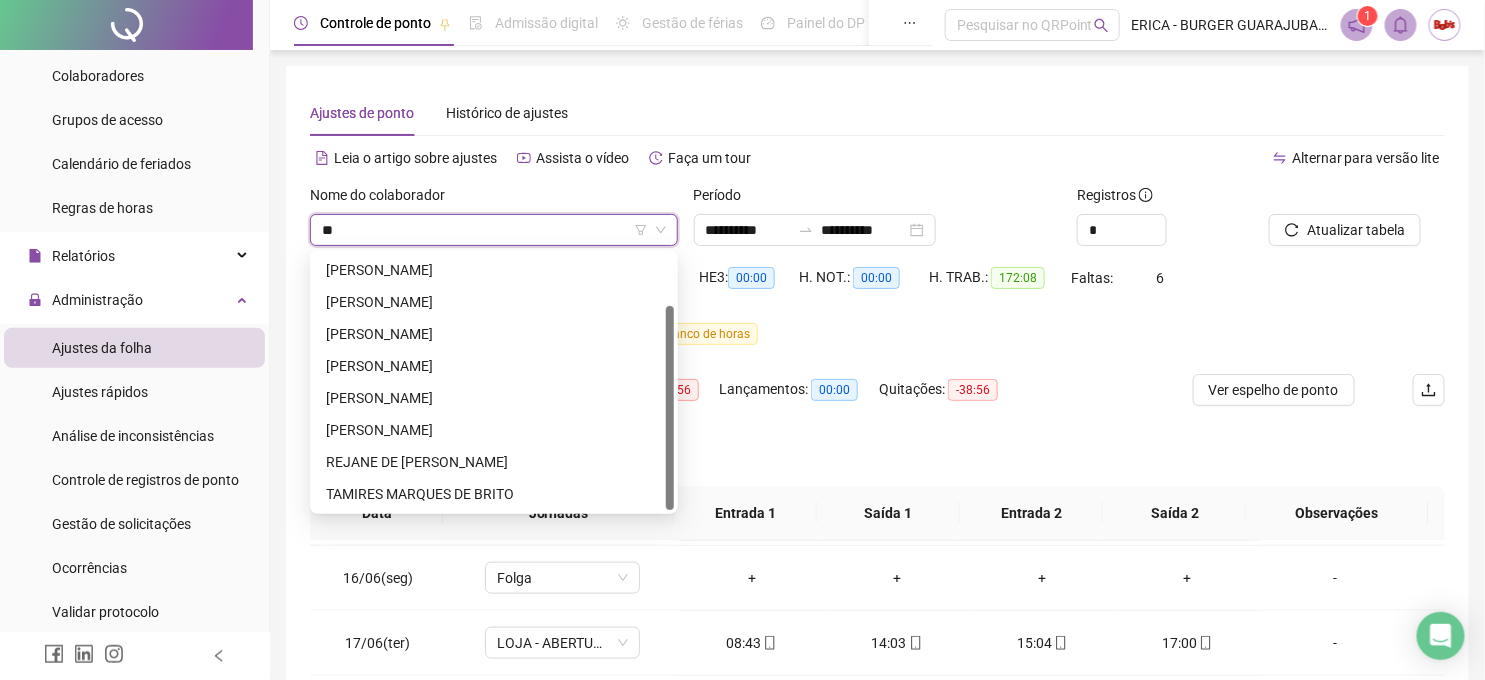 scroll, scrollTop: 0, scrollLeft: 0, axis: both 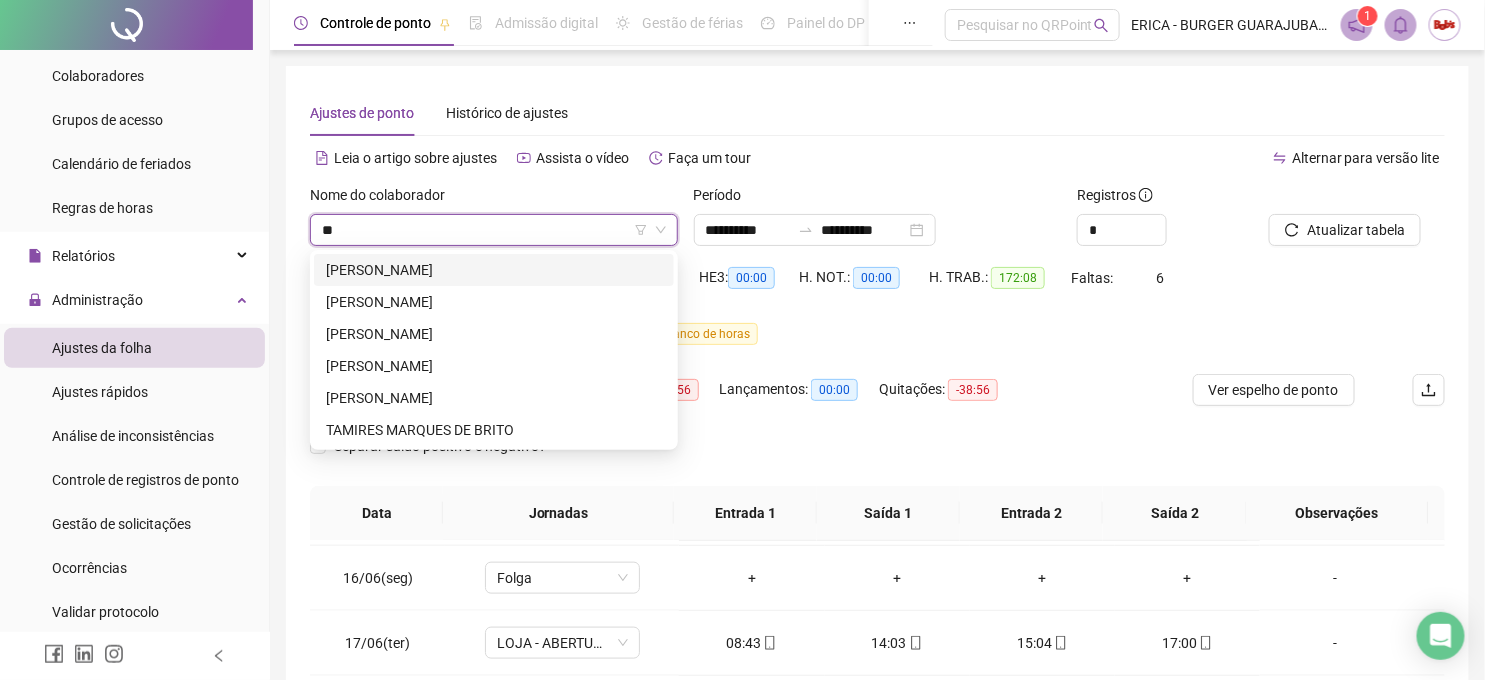 type on "***" 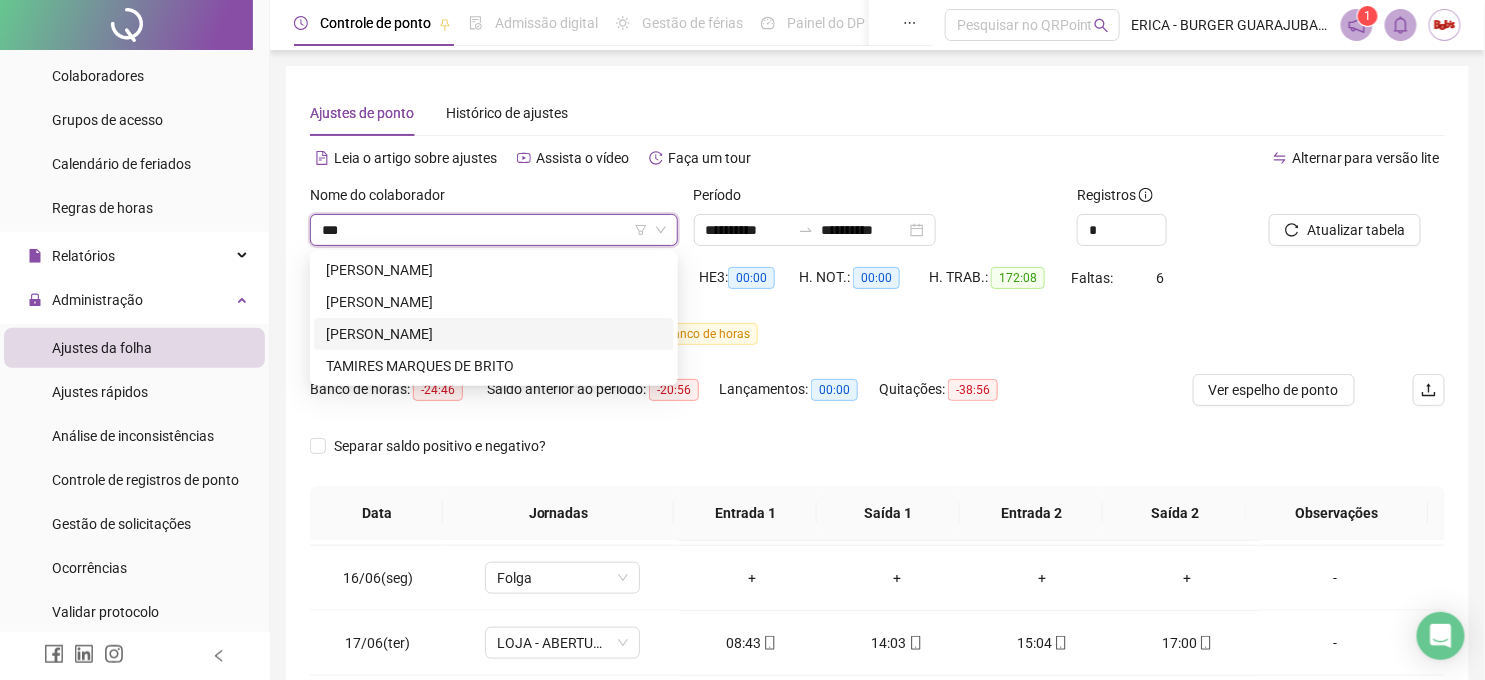 click on "[PERSON_NAME]" at bounding box center (494, 334) 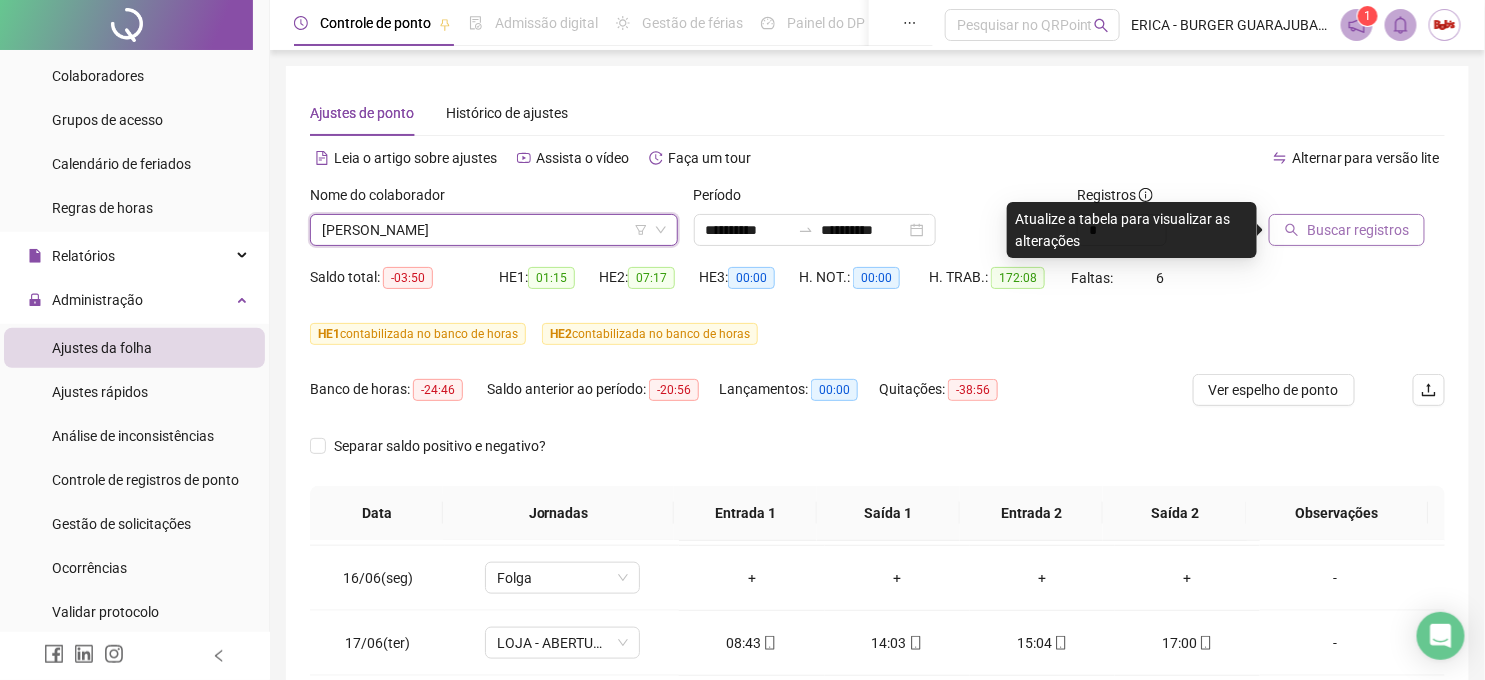click 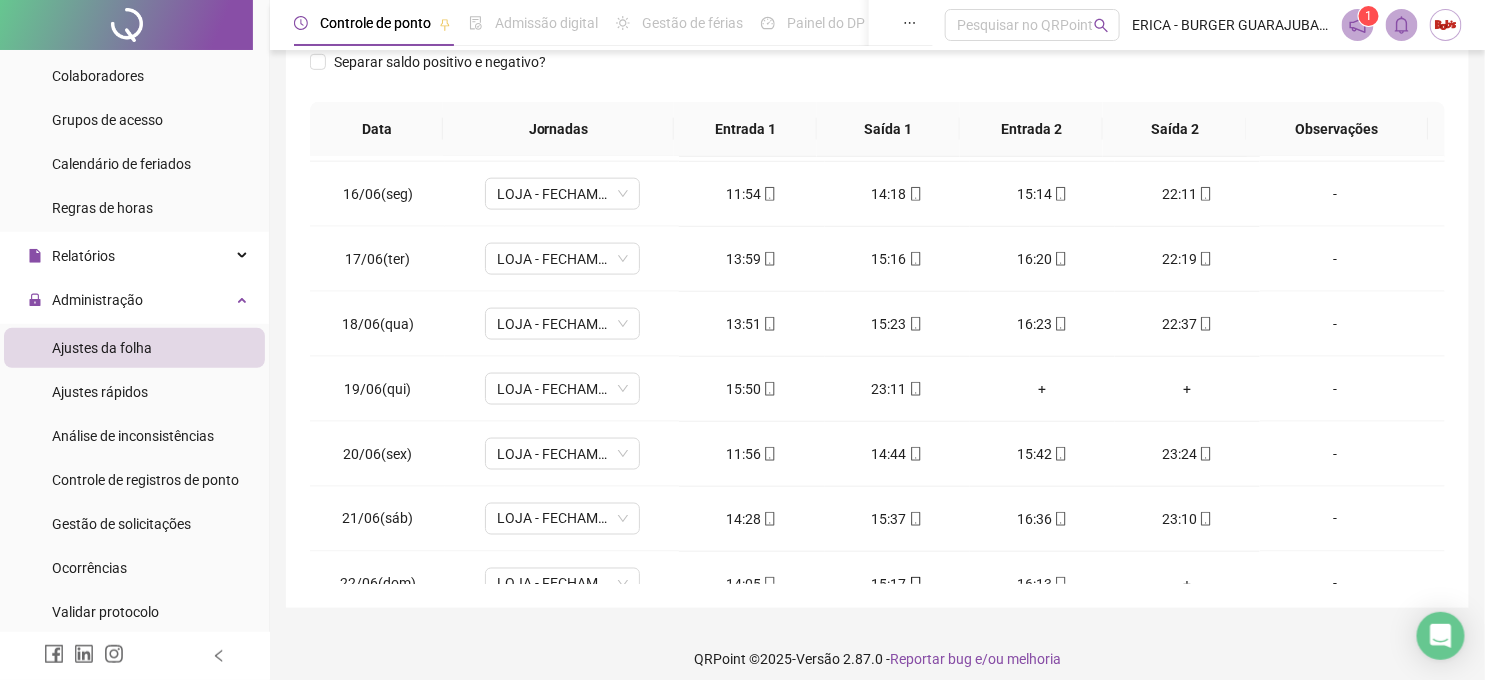 scroll, scrollTop: 397, scrollLeft: 0, axis: vertical 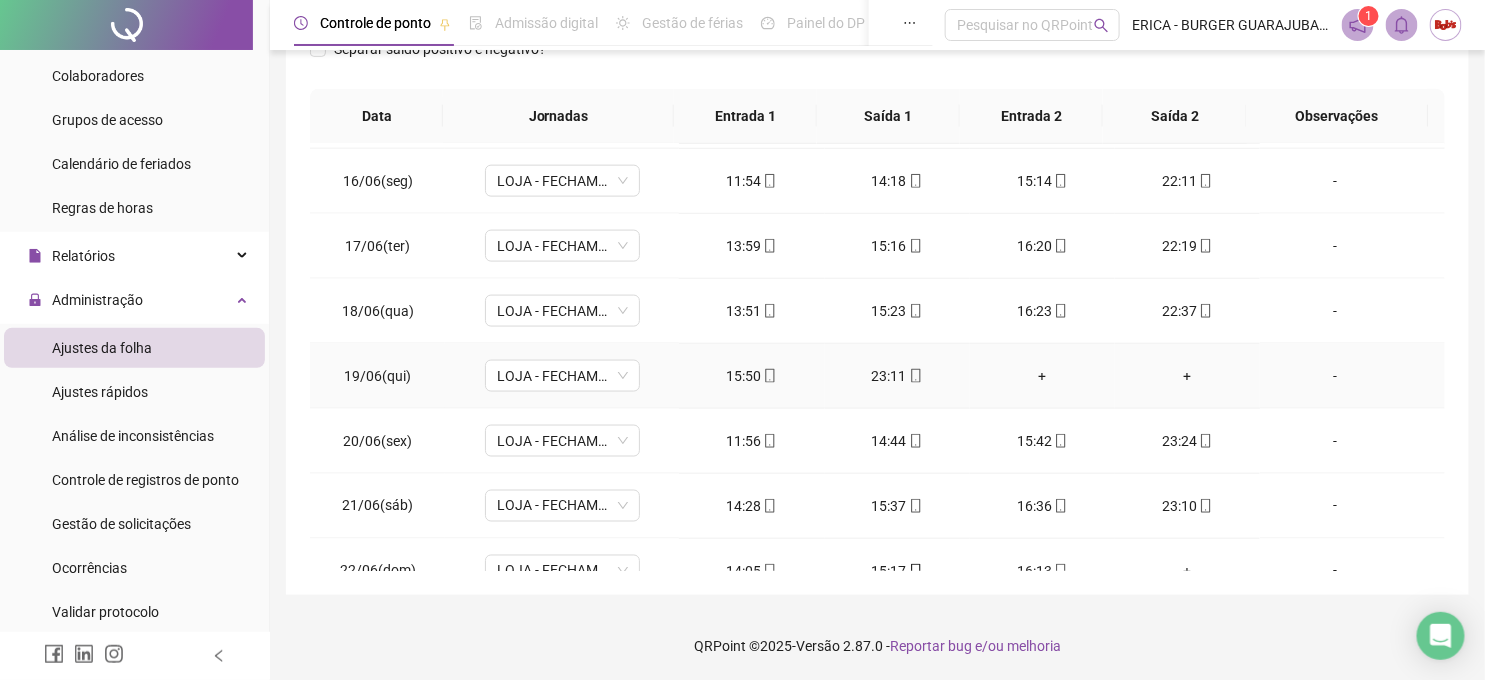 click on "+" at bounding box center [1042, 376] 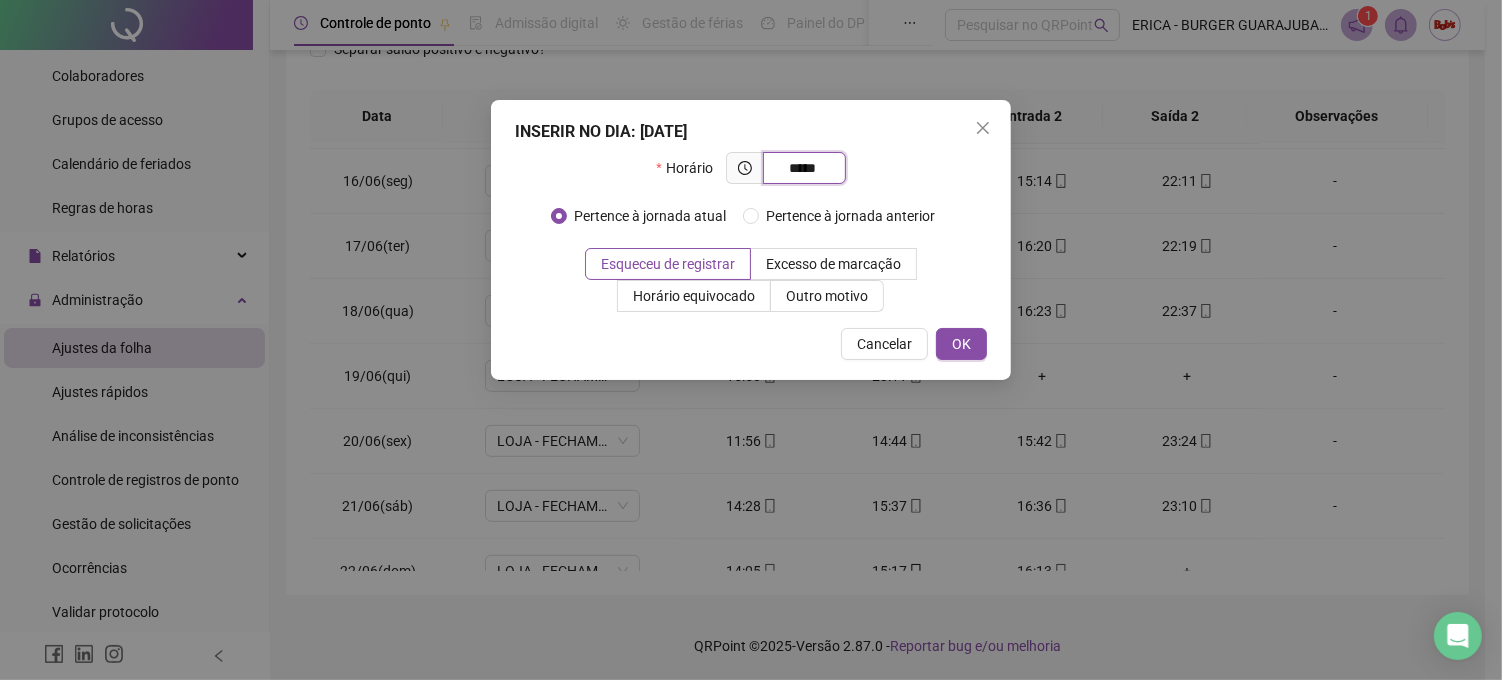 type on "*****" 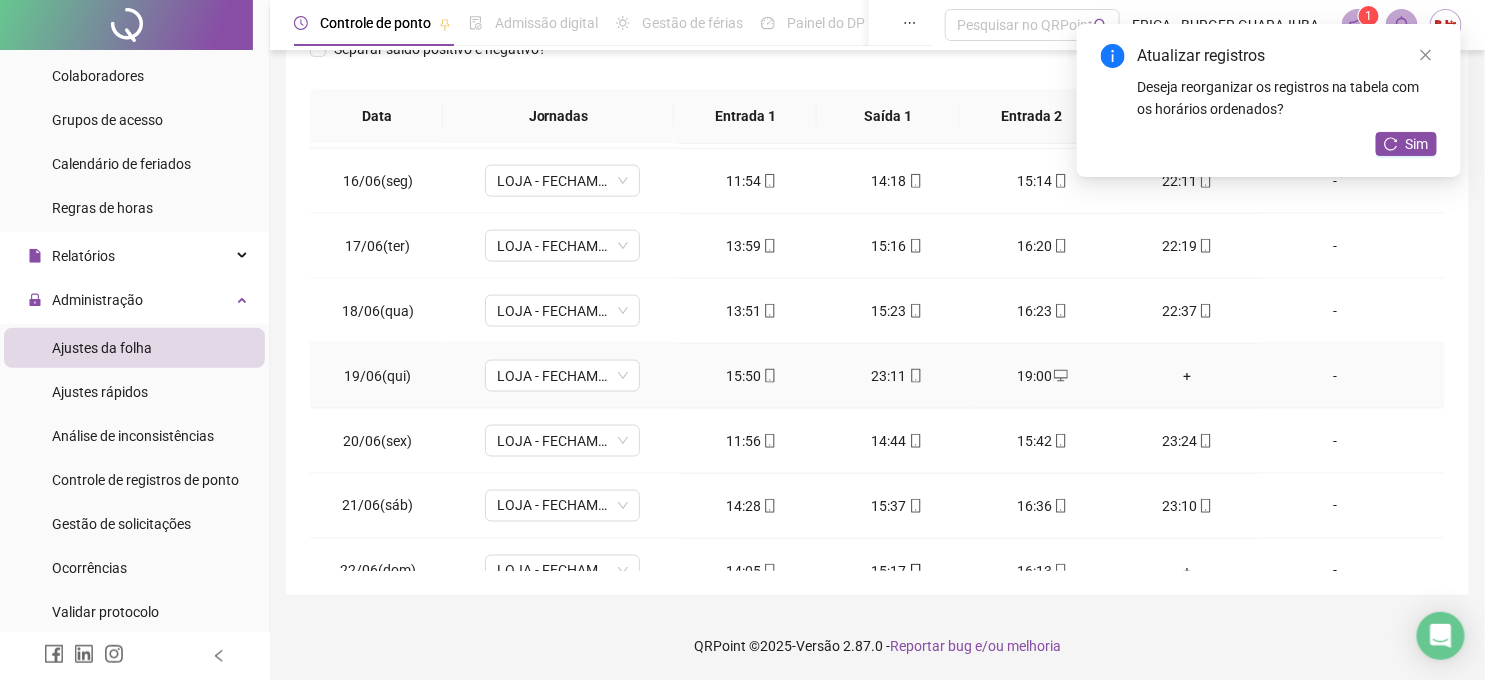 click on "+" at bounding box center (1187, 376) 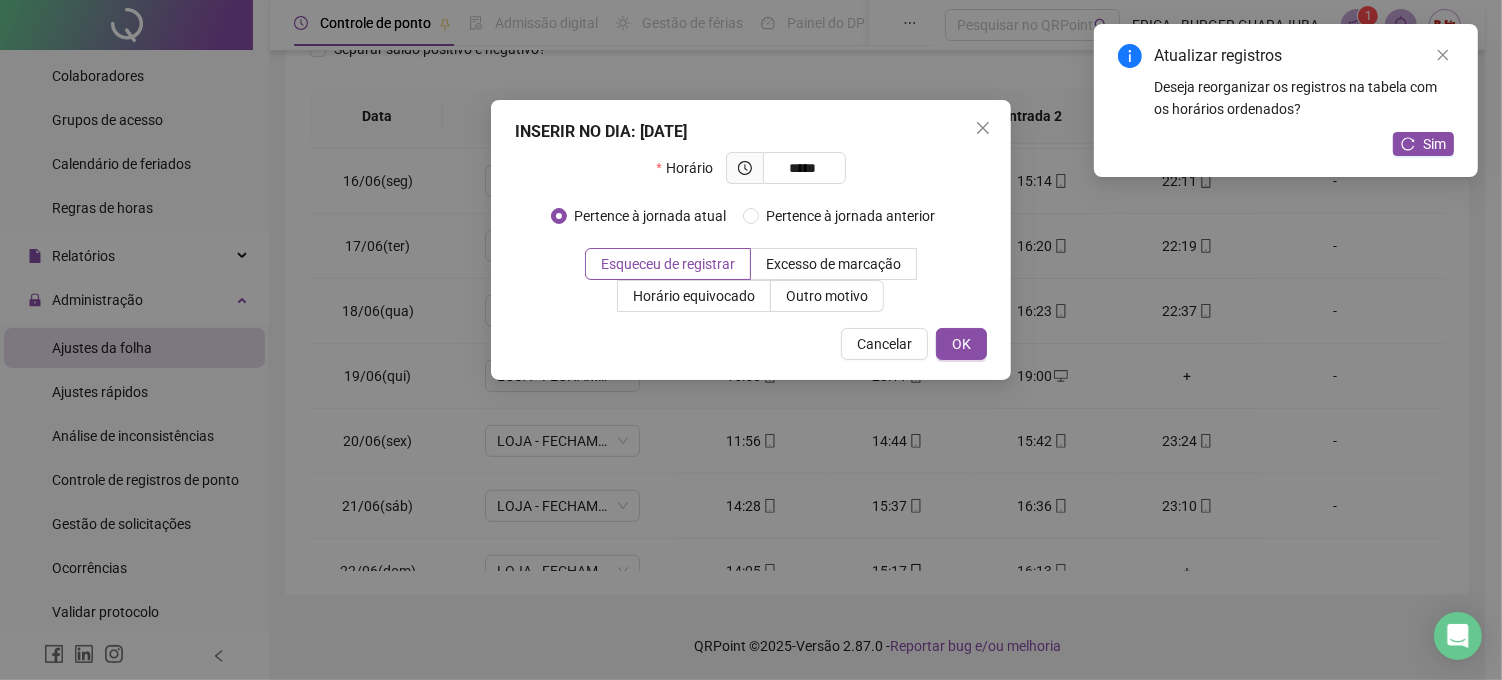 type on "*****" 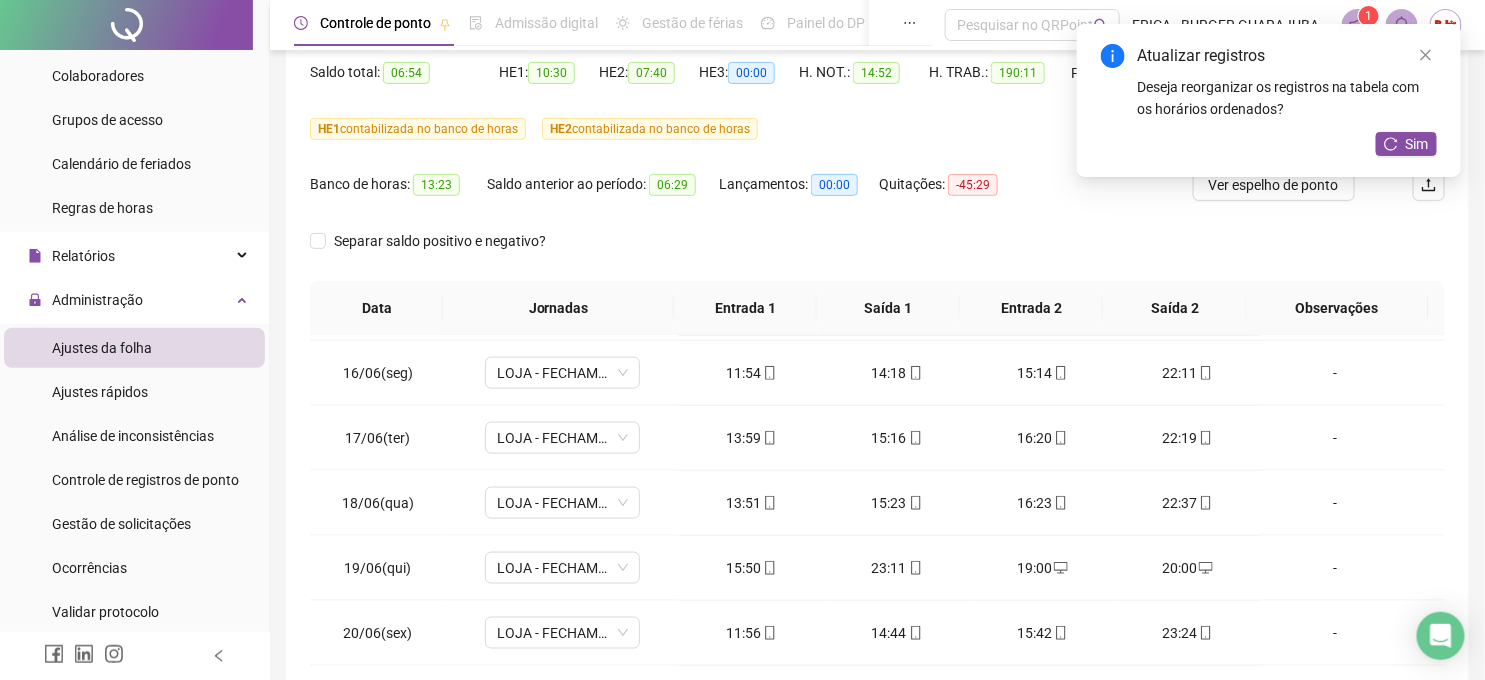 scroll, scrollTop: 0, scrollLeft: 0, axis: both 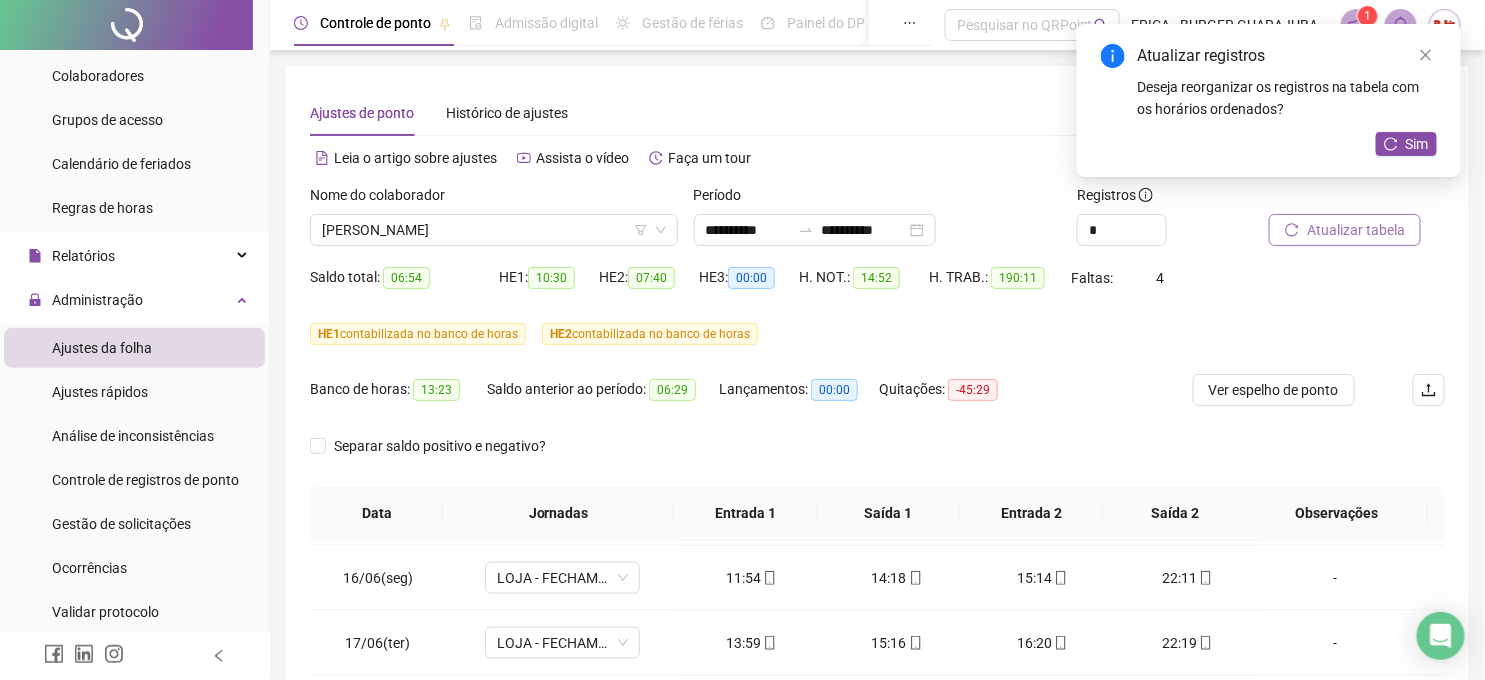 click on "Atualizar tabela" at bounding box center (1356, 230) 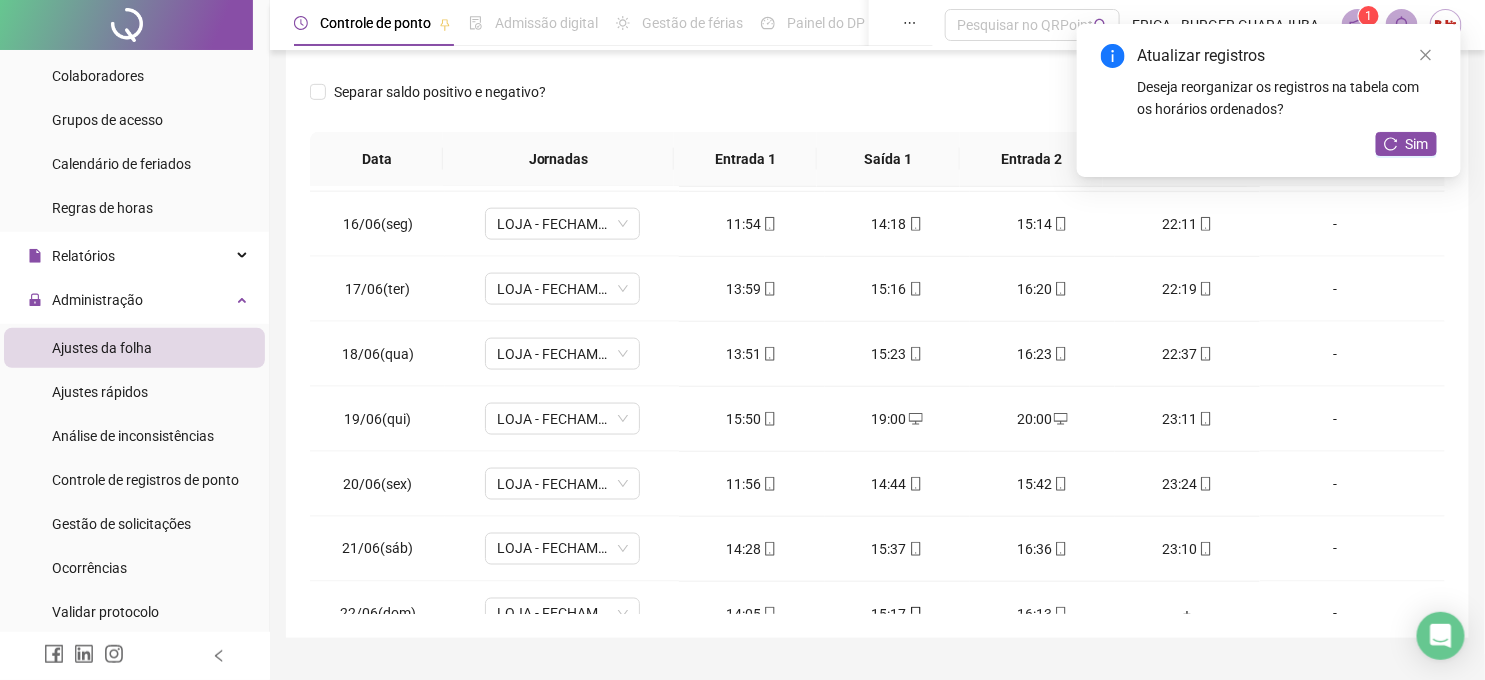 scroll, scrollTop: 397, scrollLeft: 0, axis: vertical 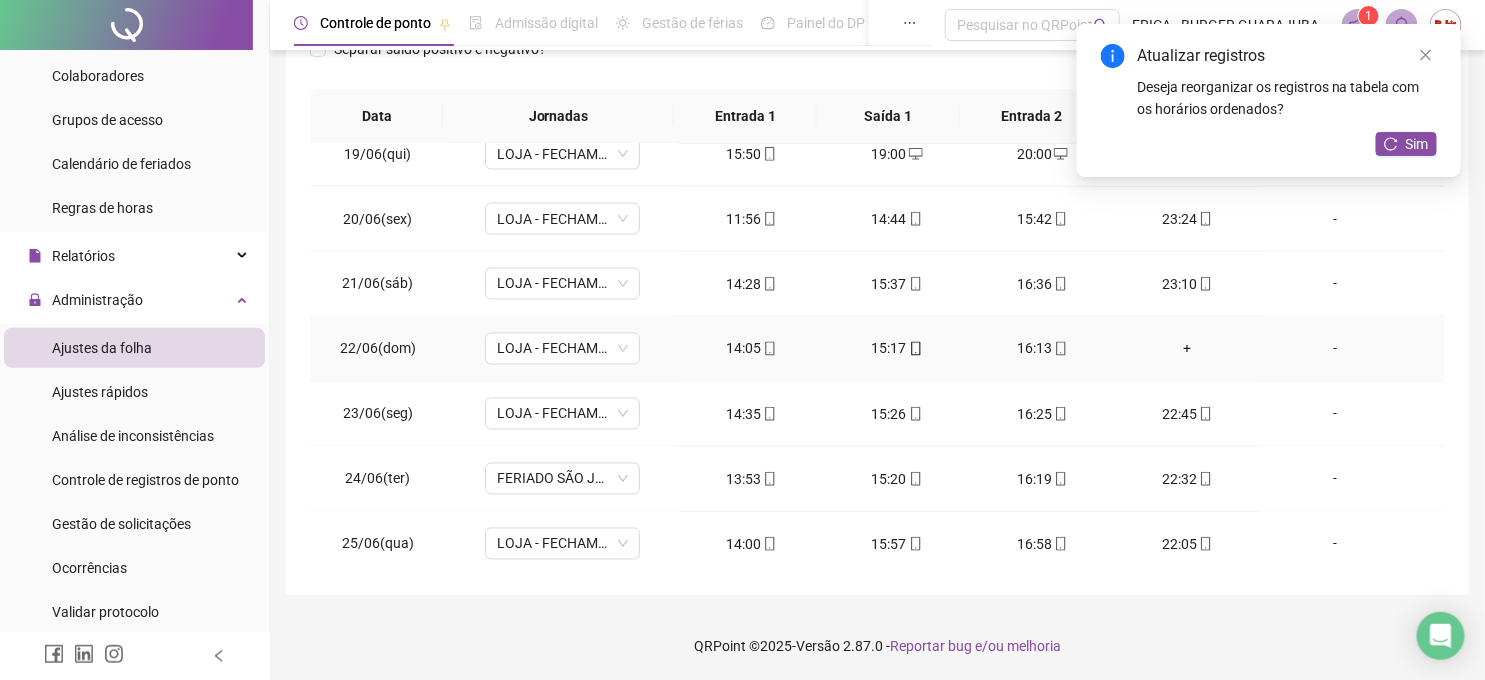 click on "+" at bounding box center (1187, 349) 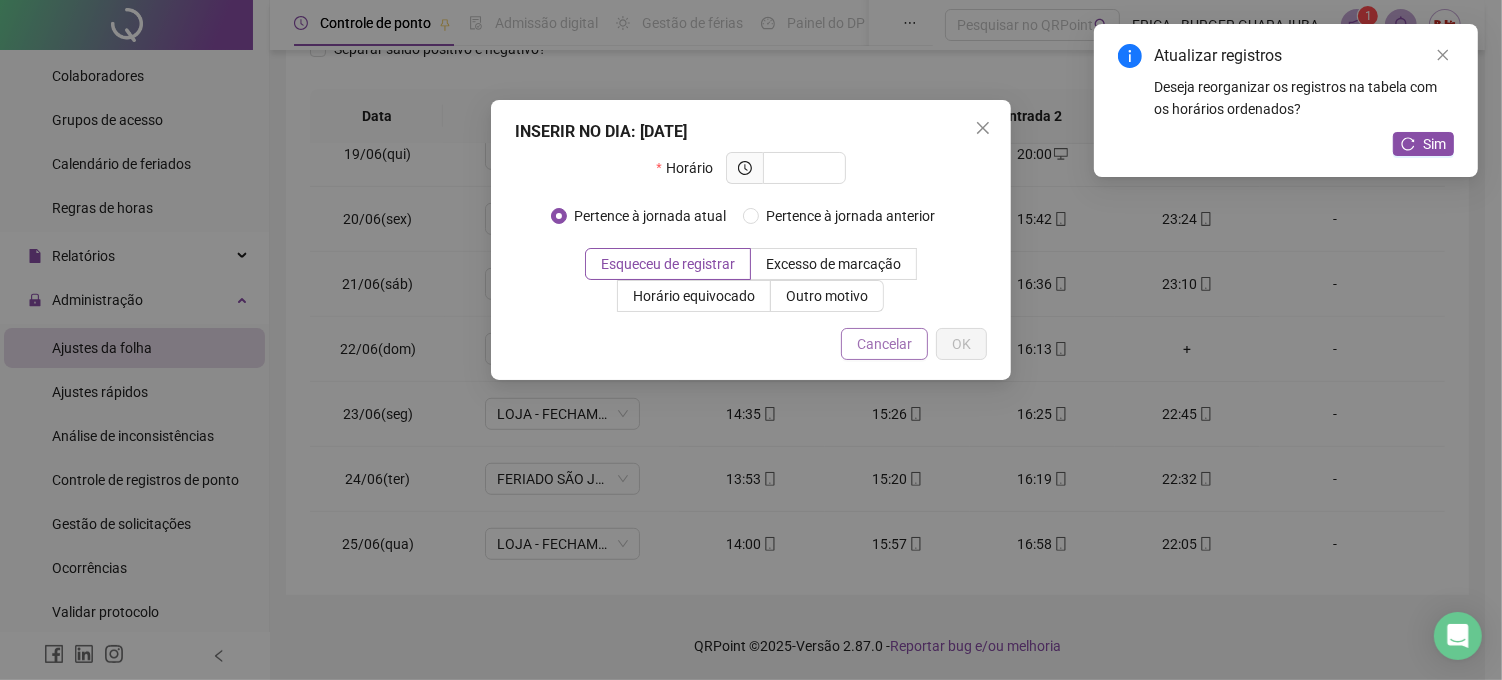 click on "Cancelar" at bounding box center (884, 344) 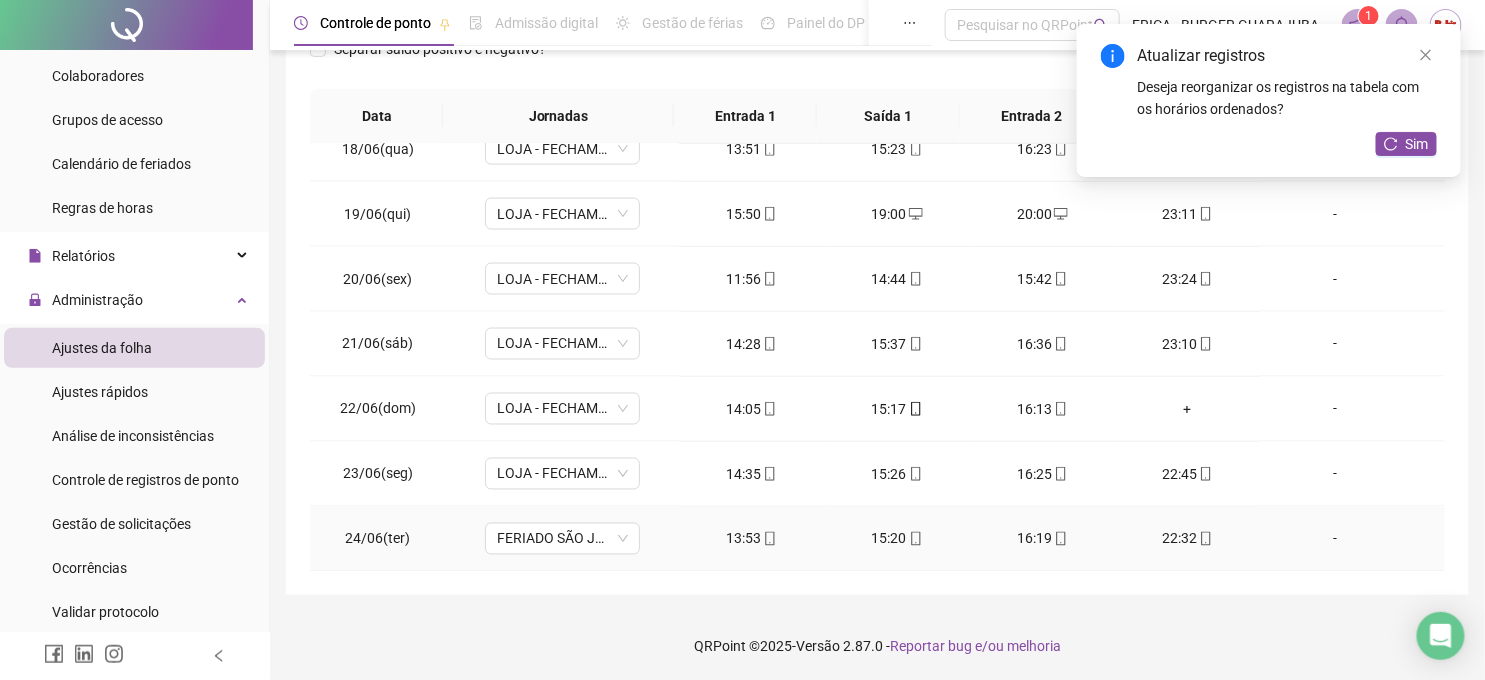 scroll, scrollTop: 1081, scrollLeft: 0, axis: vertical 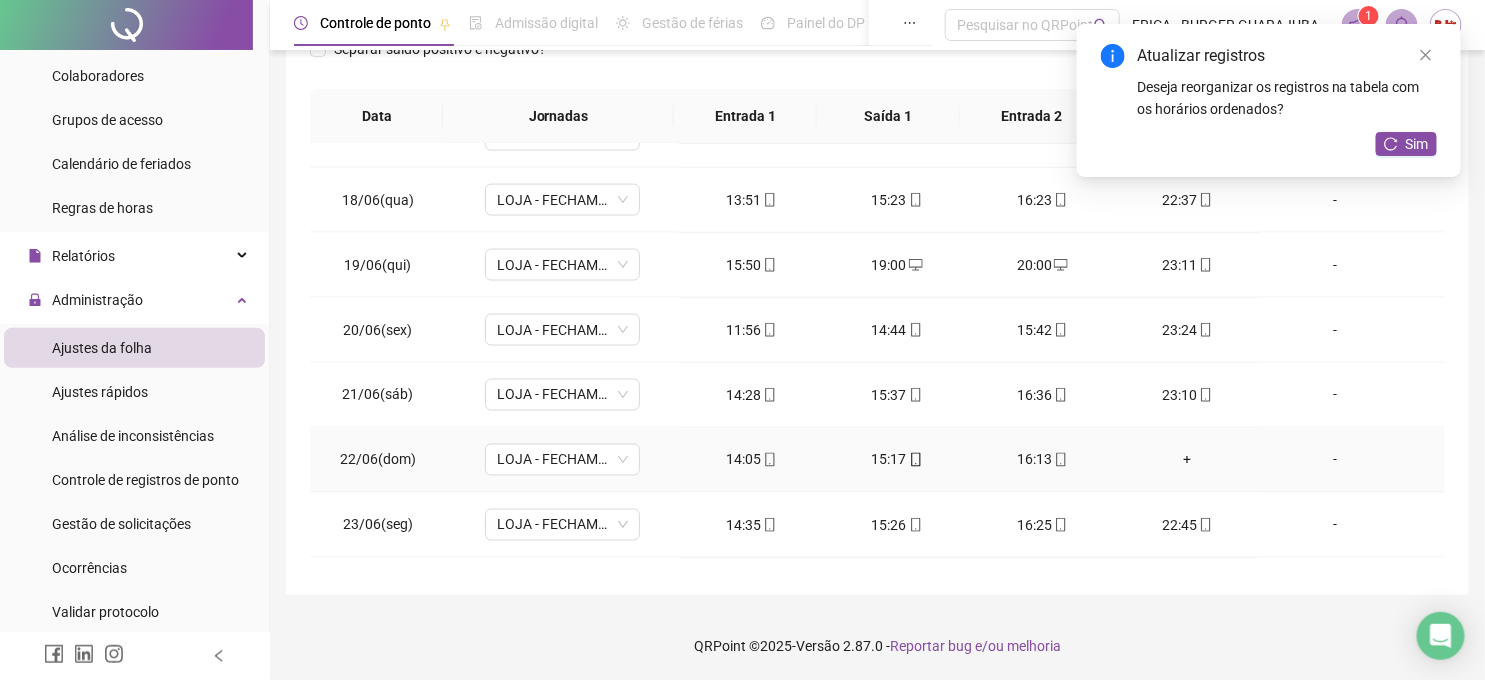 click on "+" at bounding box center (1187, 460) 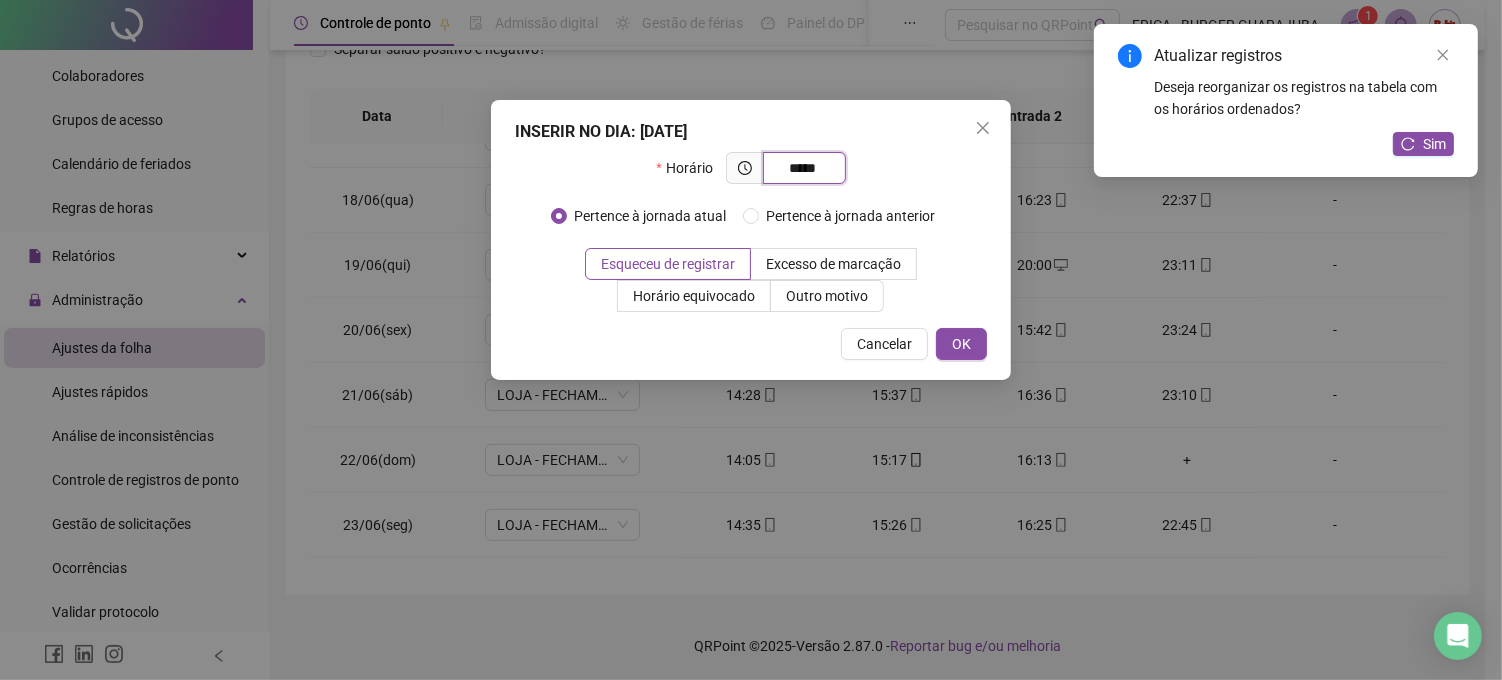 type on "*****" 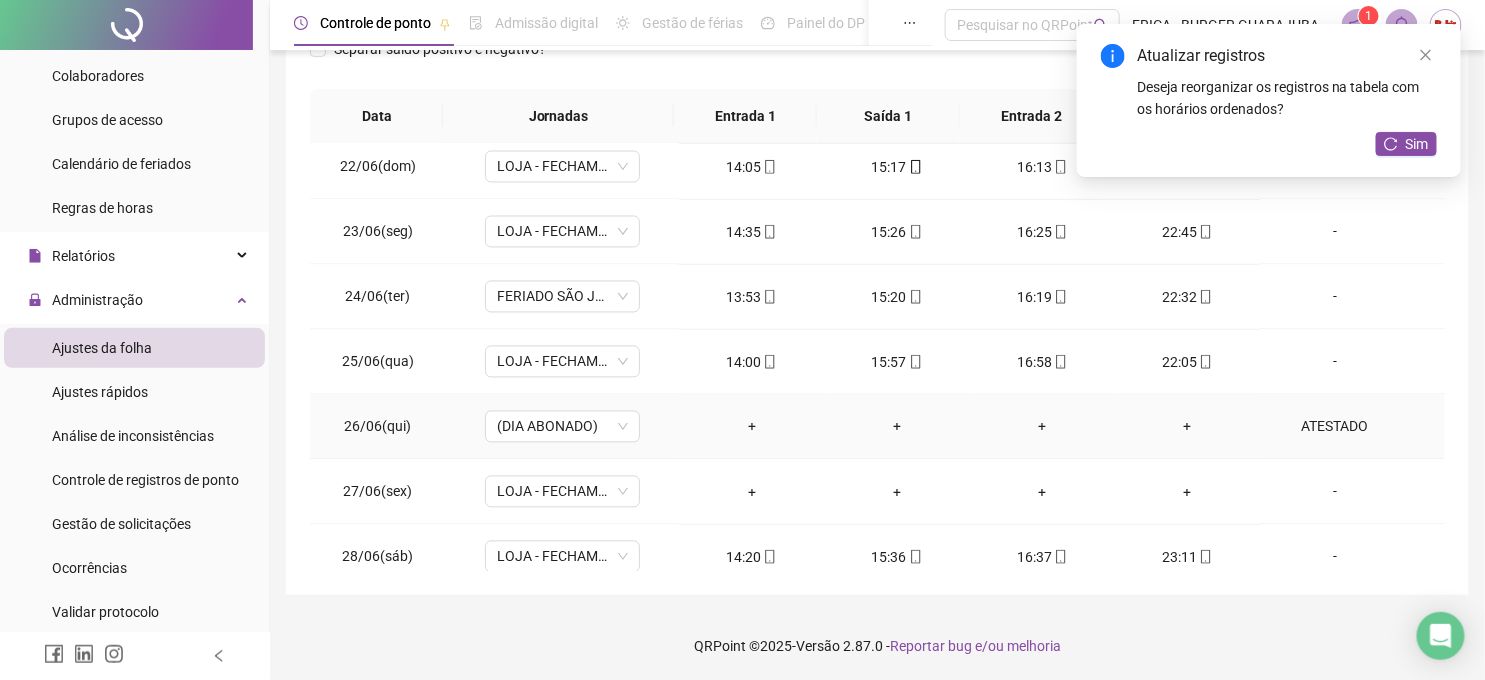 scroll, scrollTop: 1414, scrollLeft: 0, axis: vertical 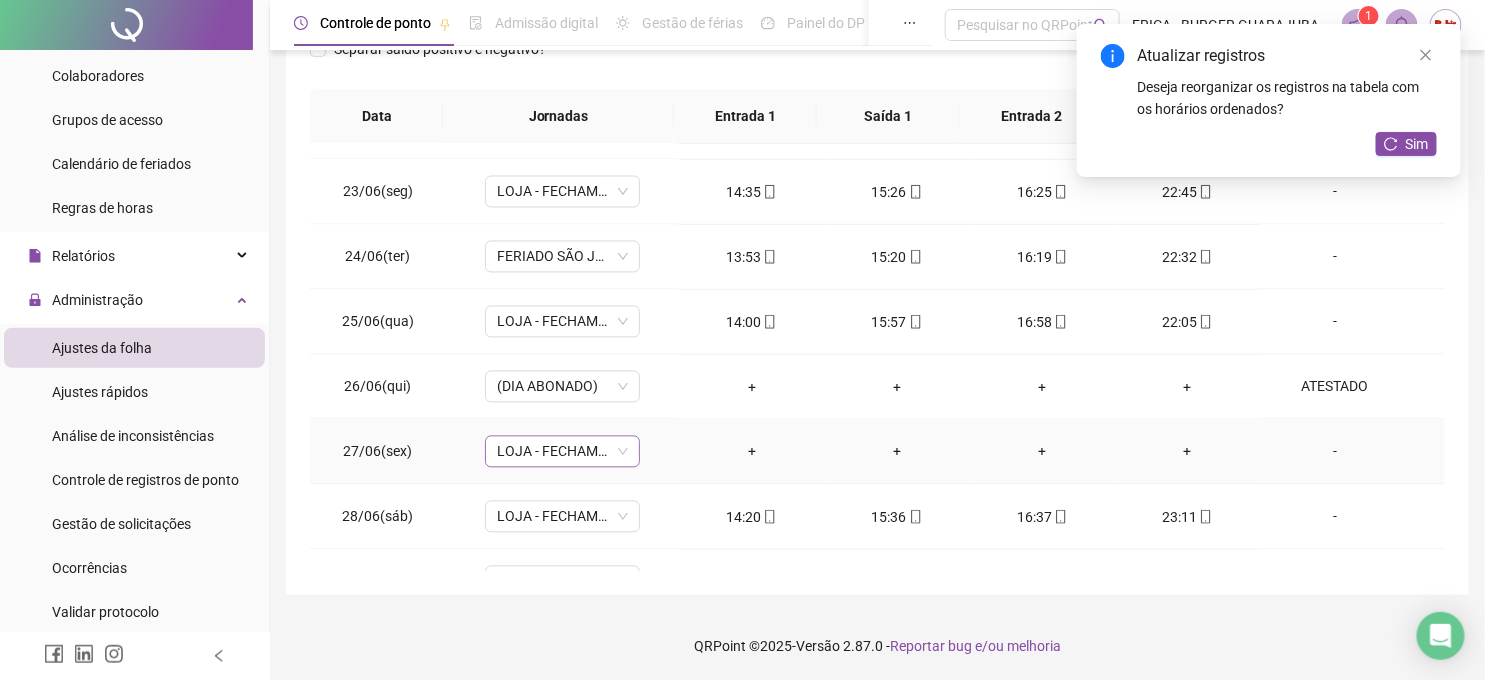 click on "LOJA - FECHAMENTO" at bounding box center (562, 452) 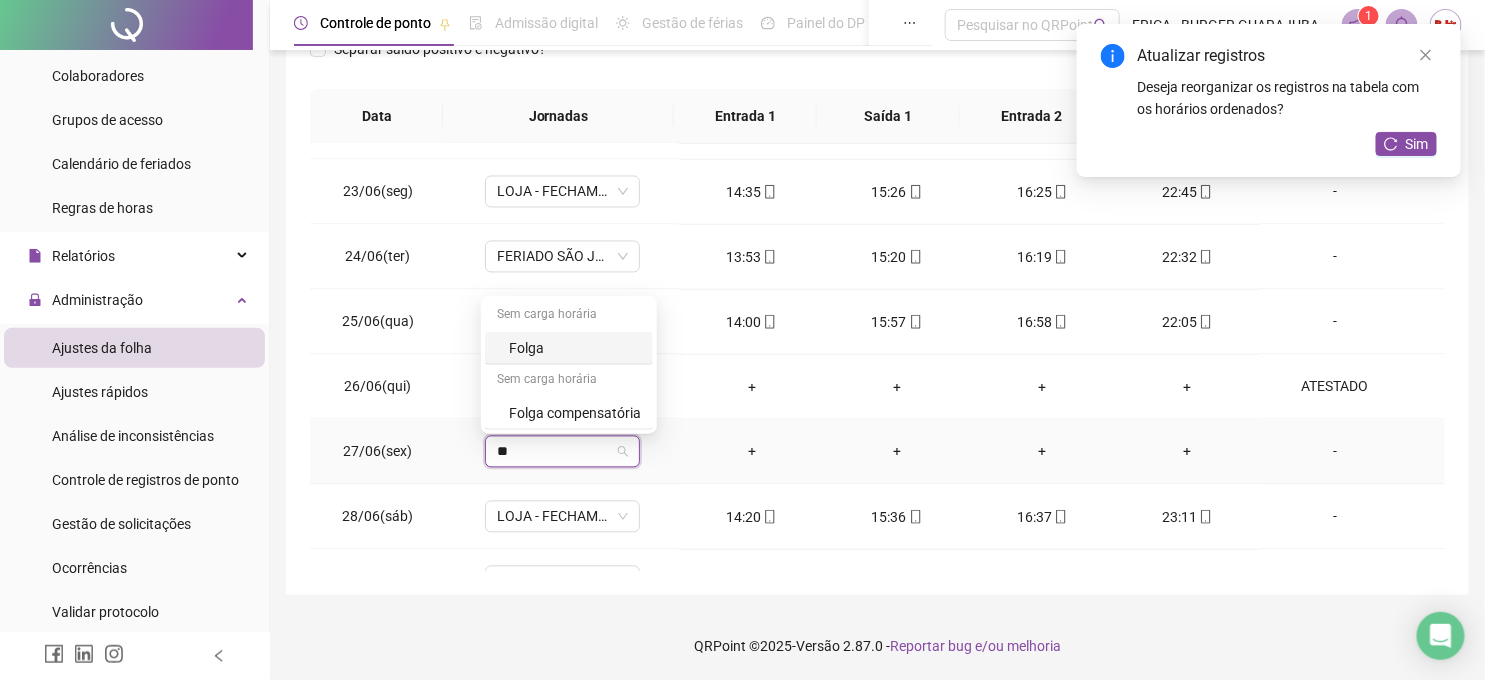type on "***" 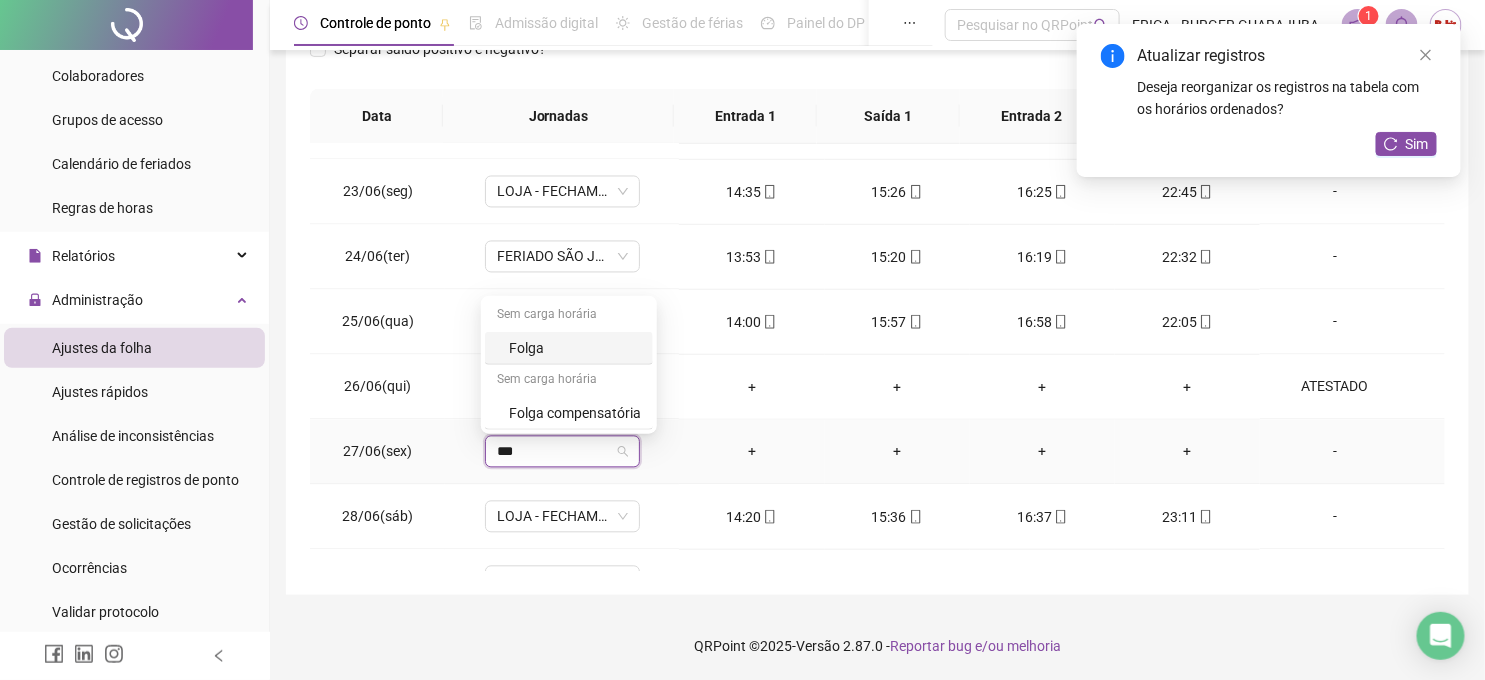 click on "Folga" at bounding box center [575, 348] 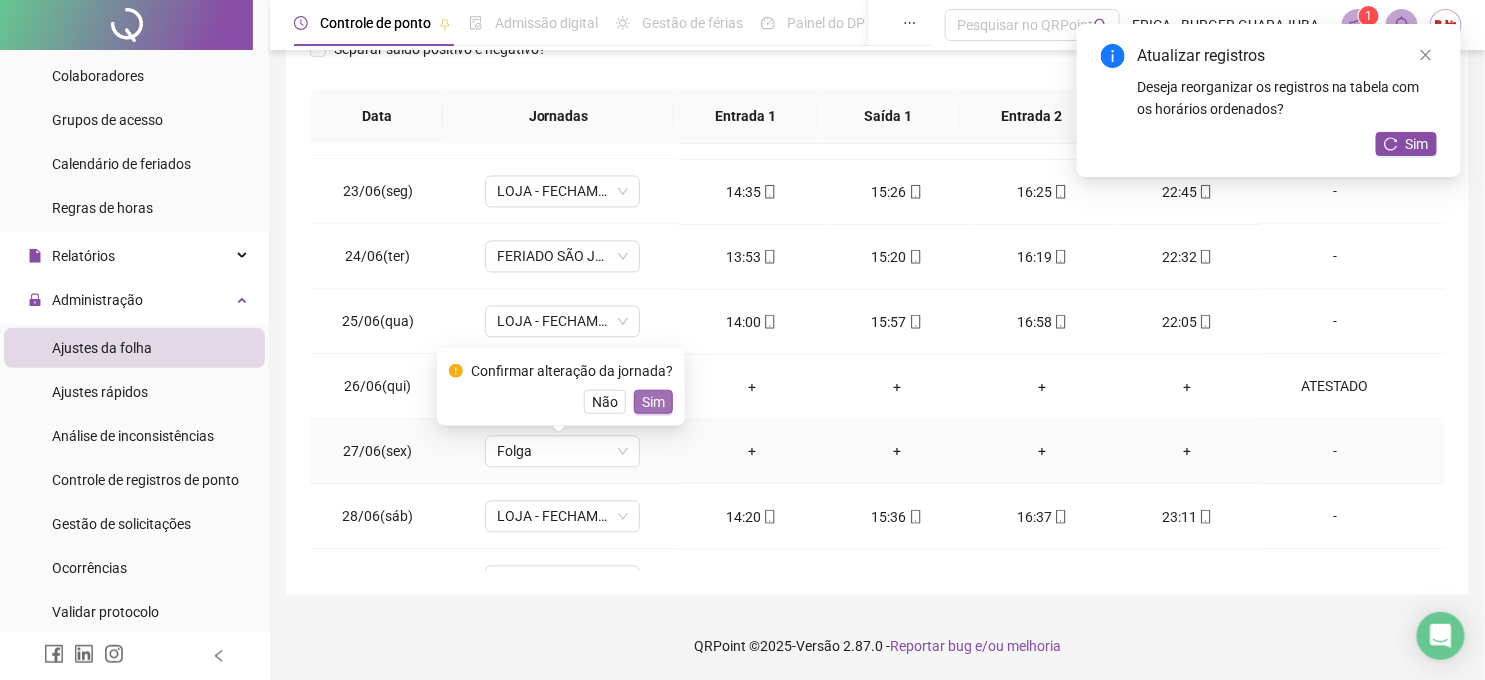 click on "Sim" at bounding box center [653, 402] 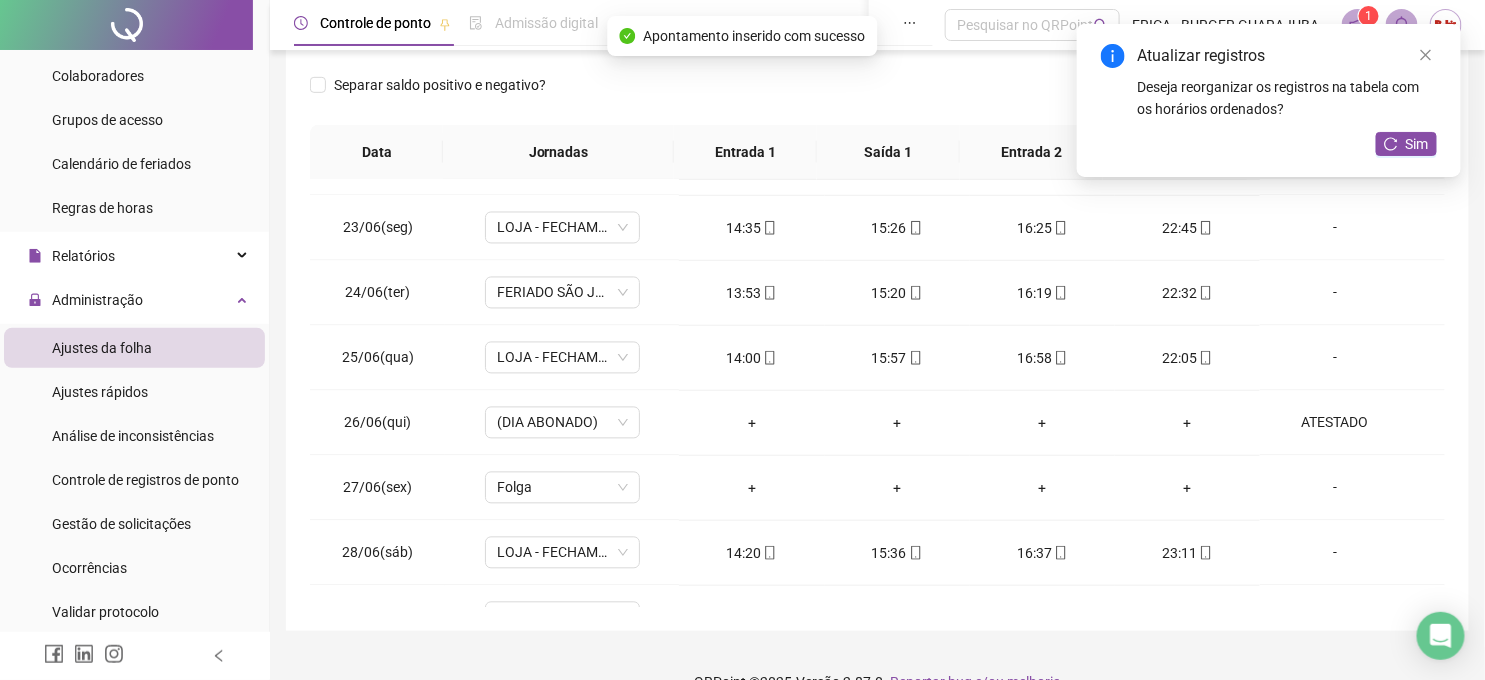 scroll, scrollTop: 397, scrollLeft: 0, axis: vertical 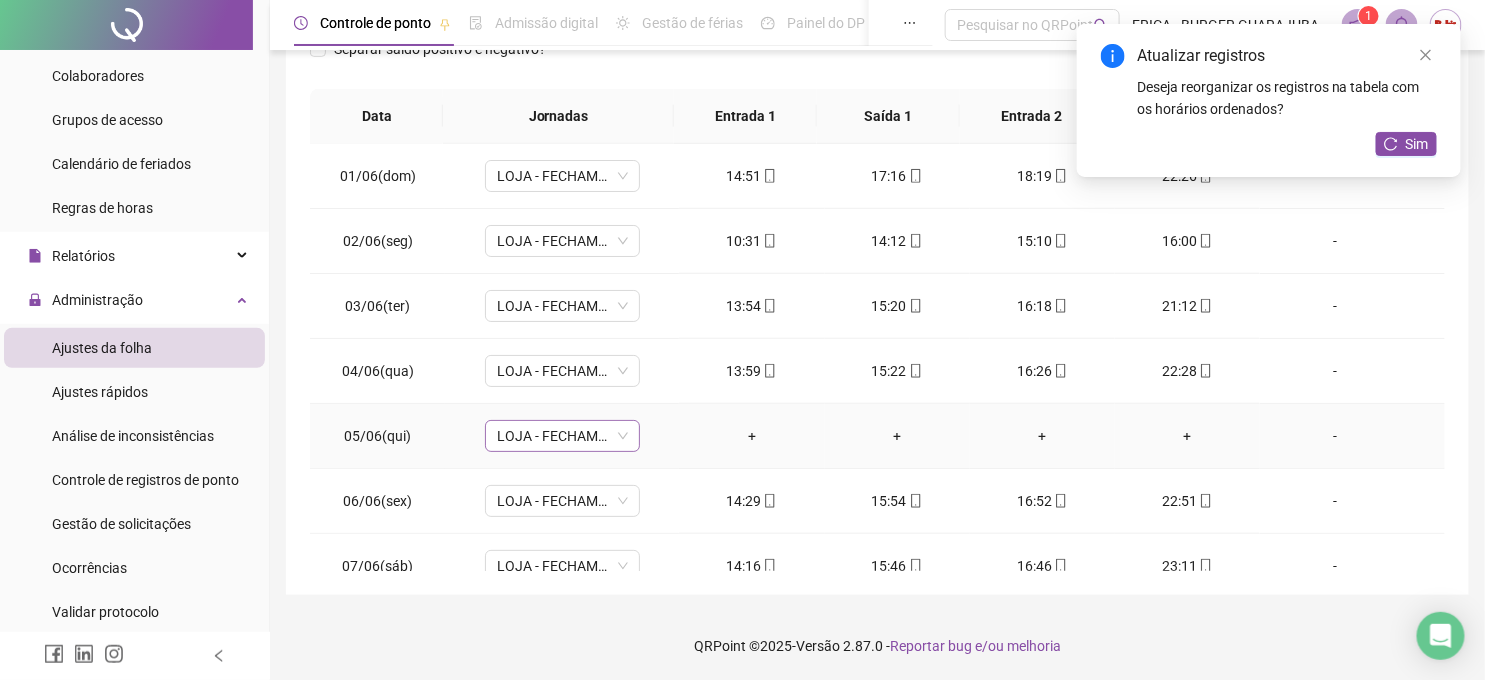 click on "LOJA - FECHAMENTO" at bounding box center (562, 436) 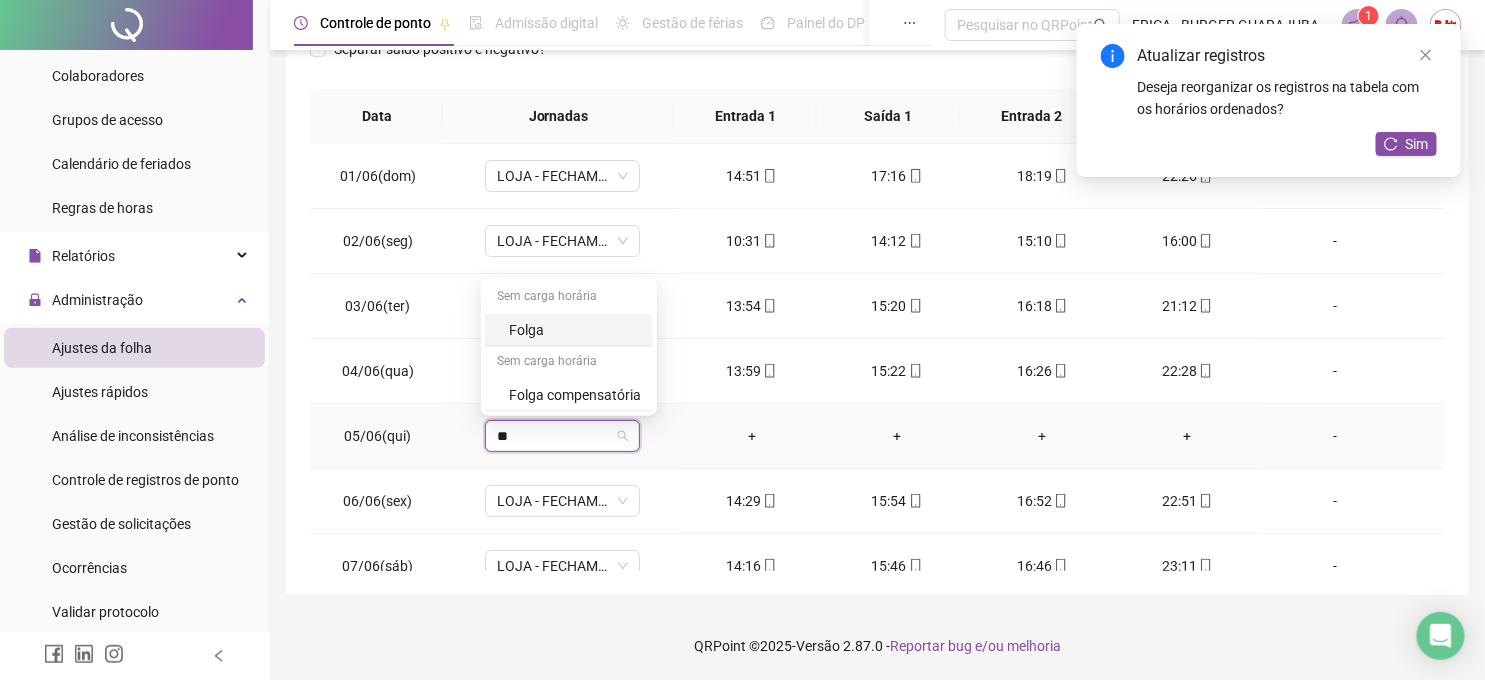 type on "***" 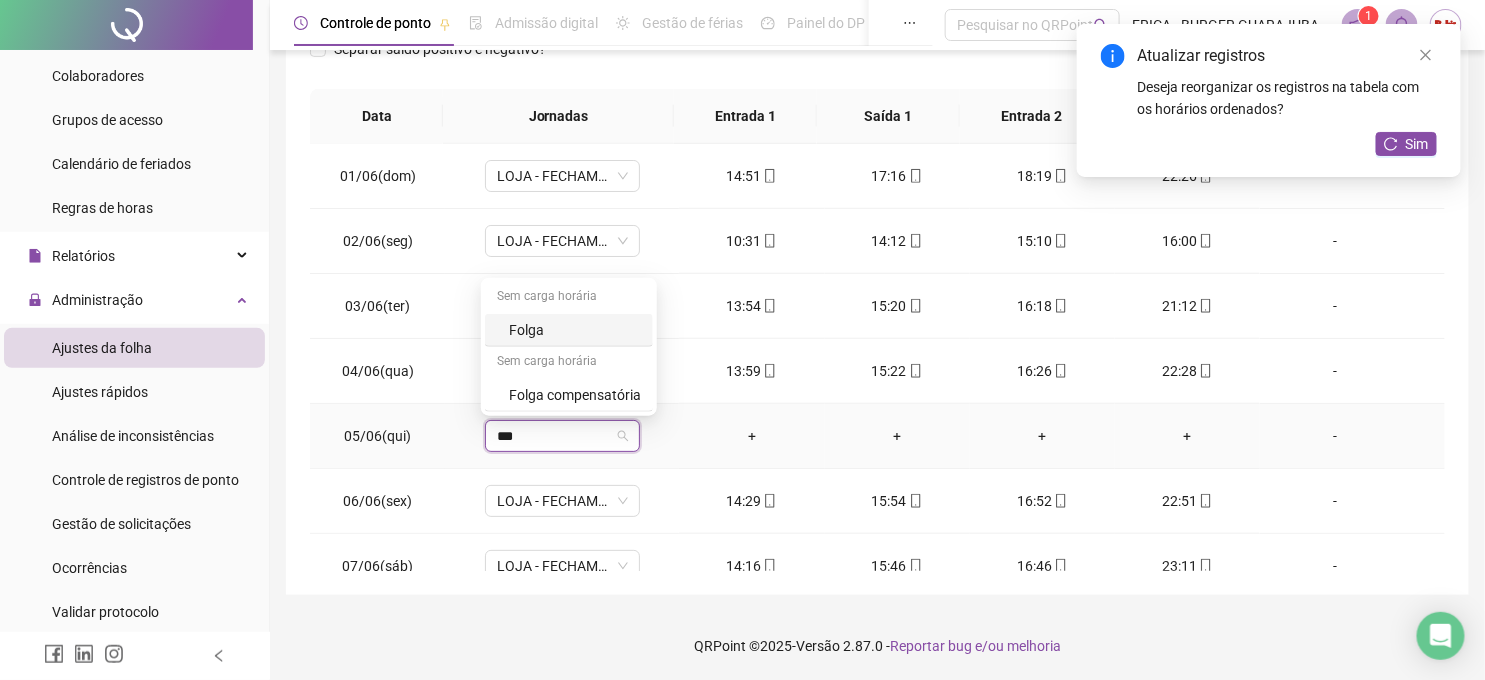 click on "Folga" at bounding box center [575, 330] 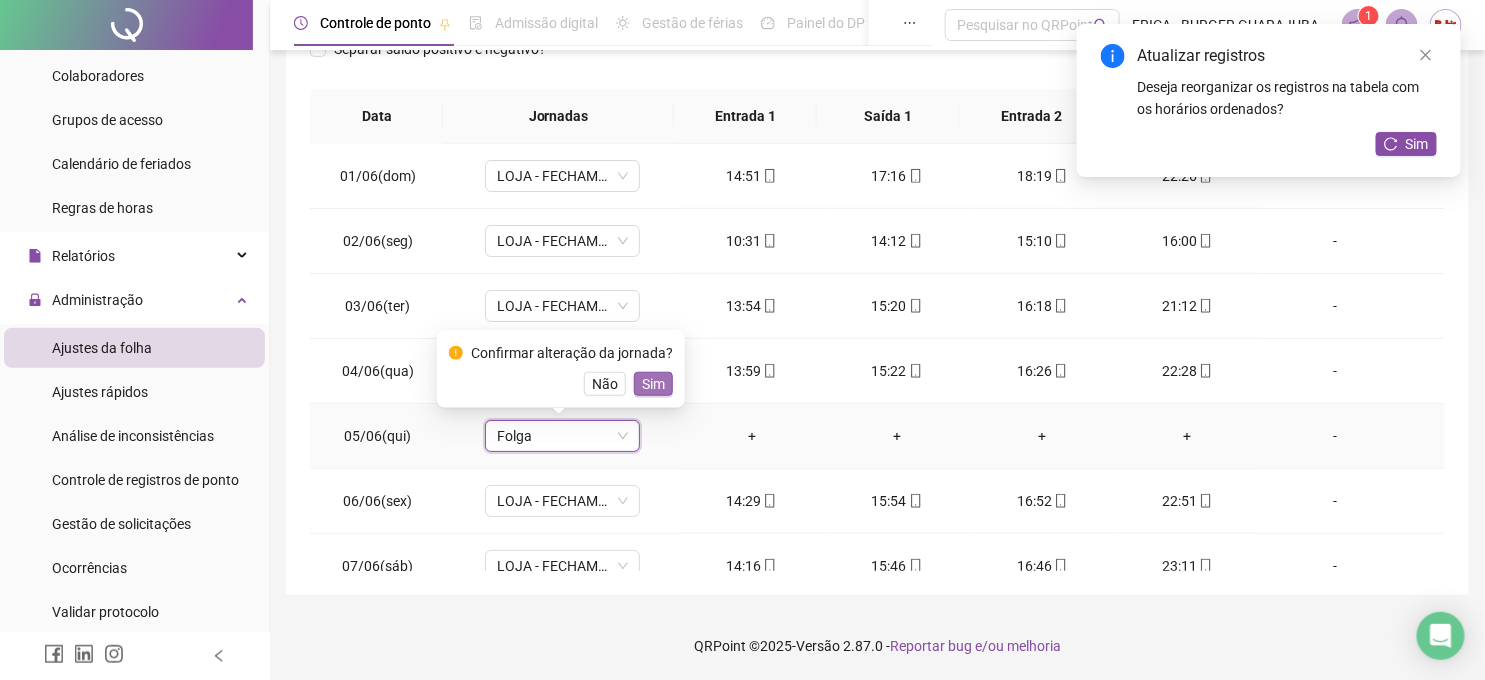 click on "Sim" at bounding box center [653, 384] 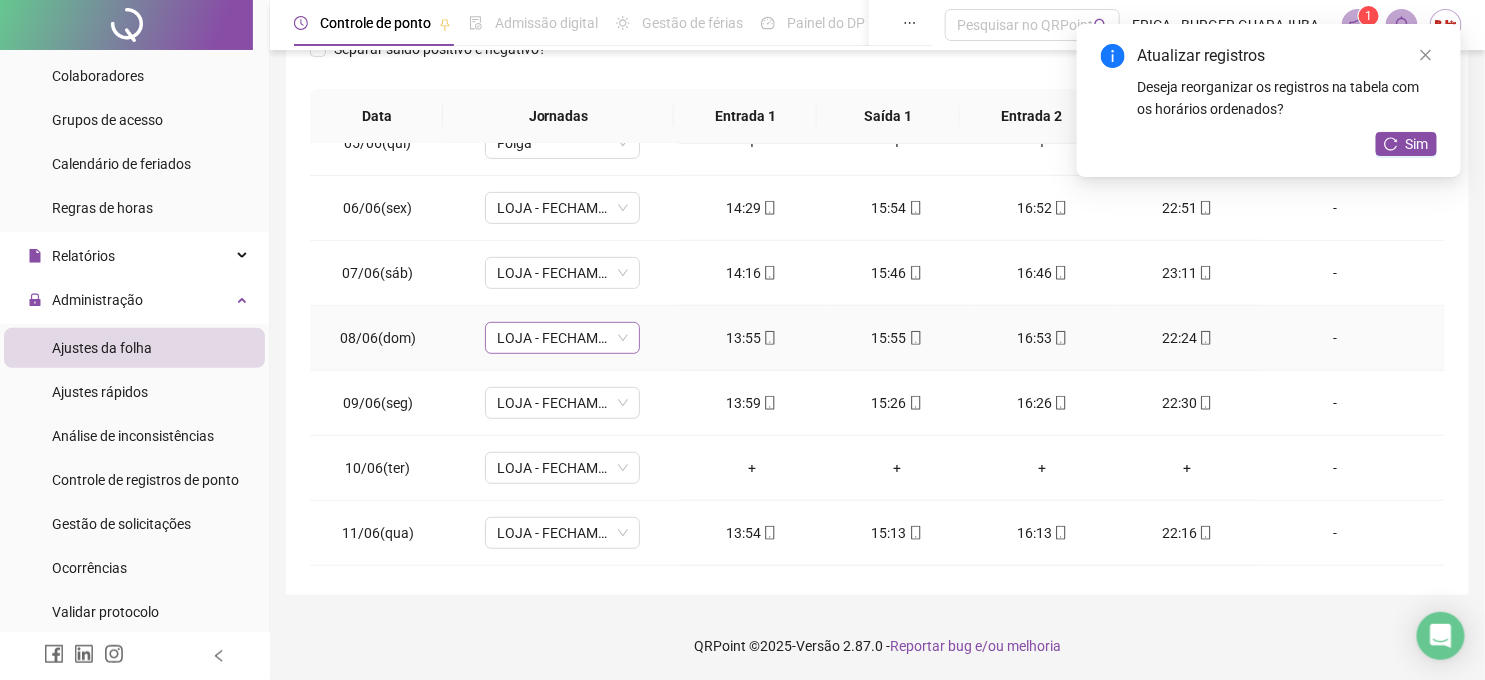 scroll, scrollTop: 333, scrollLeft: 0, axis: vertical 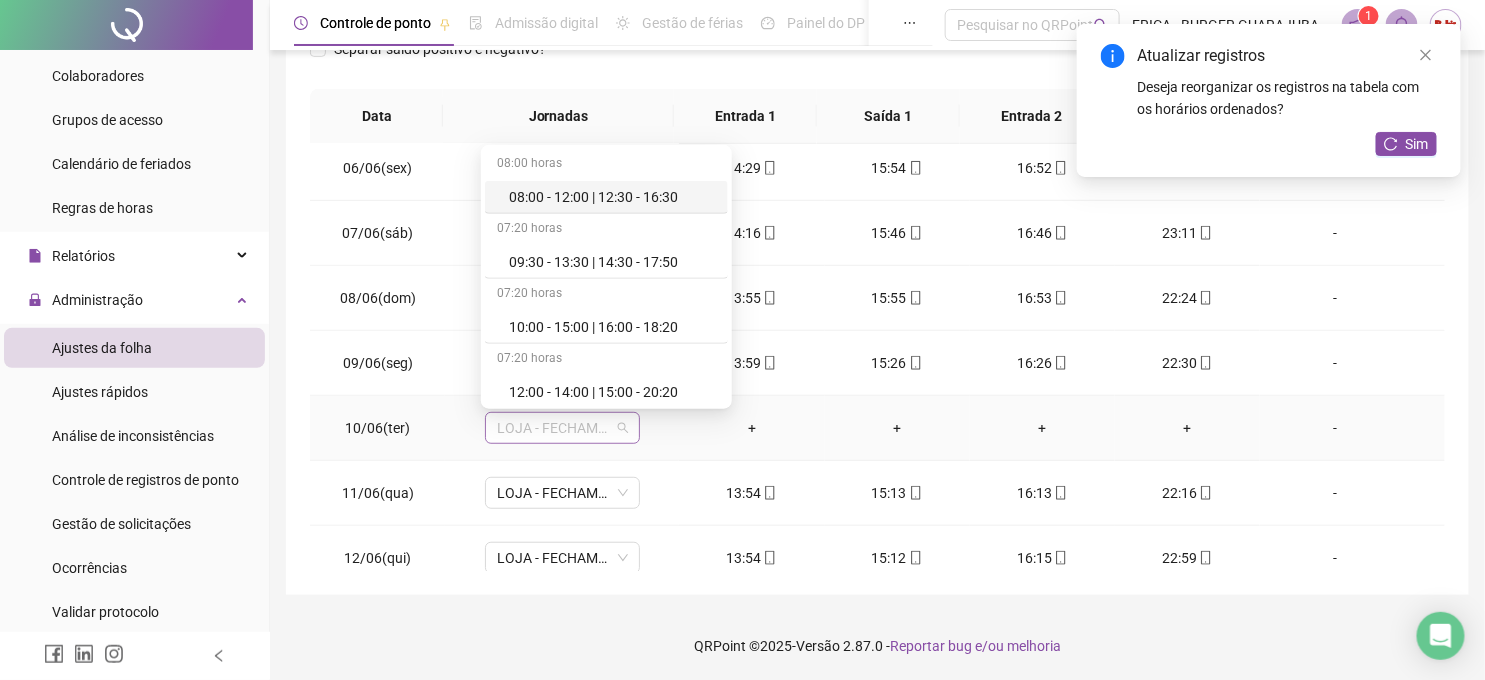 click on "LOJA - FECHAMENTO" at bounding box center [562, 428] 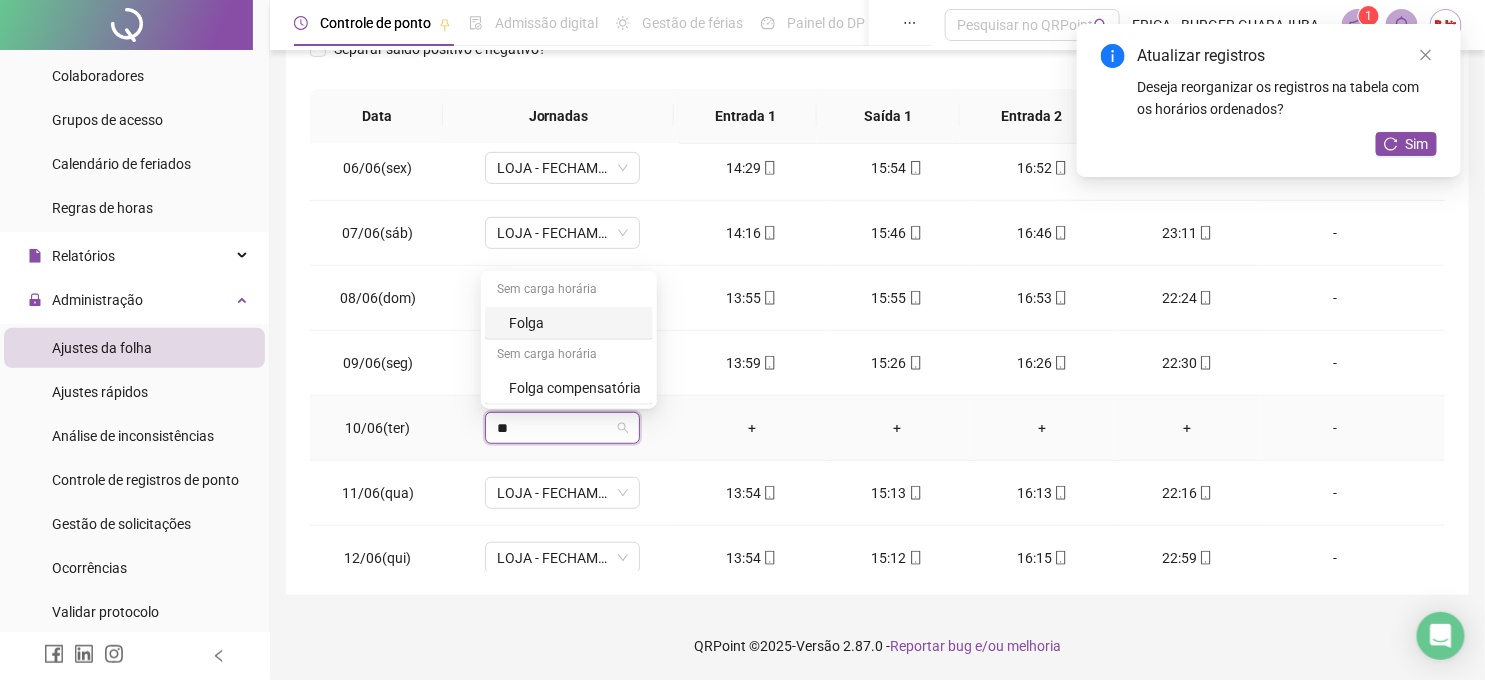 type on "***" 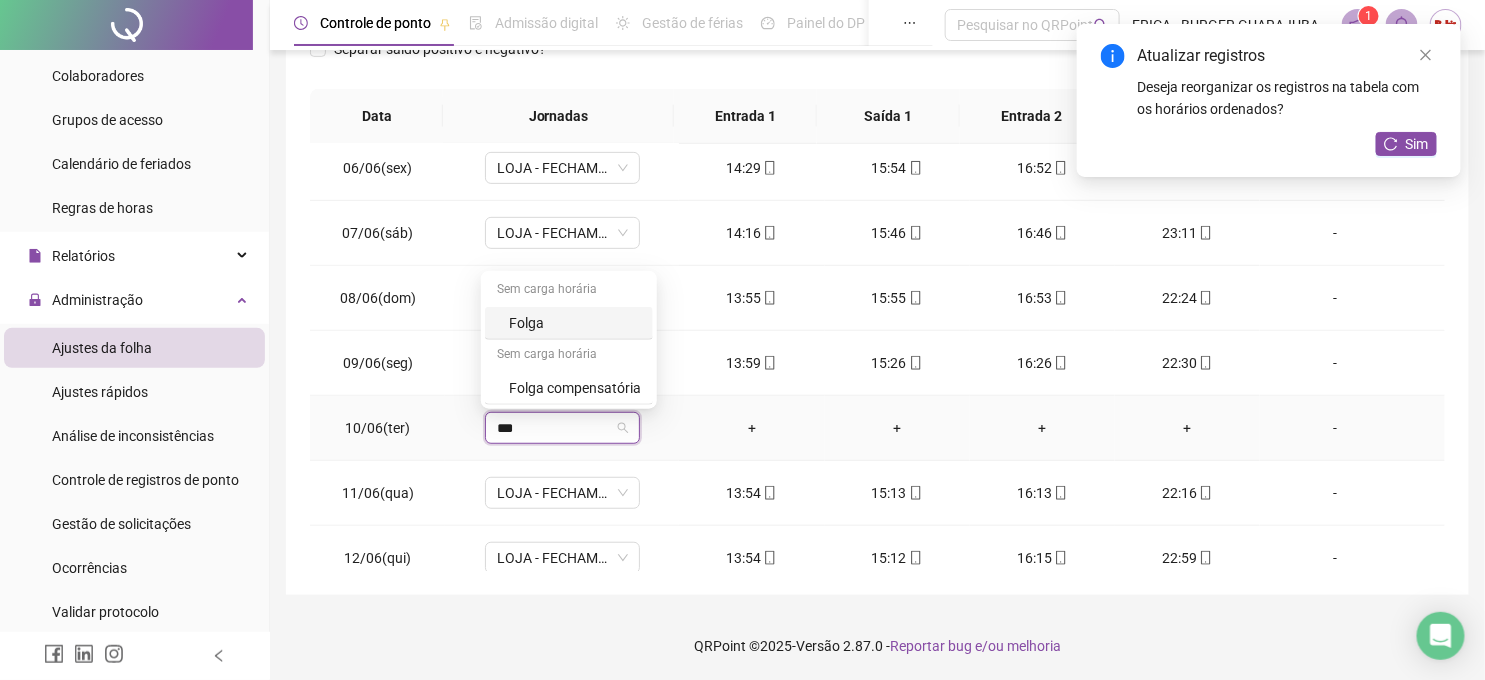 click on "Folga" at bounding box center (575, 323) 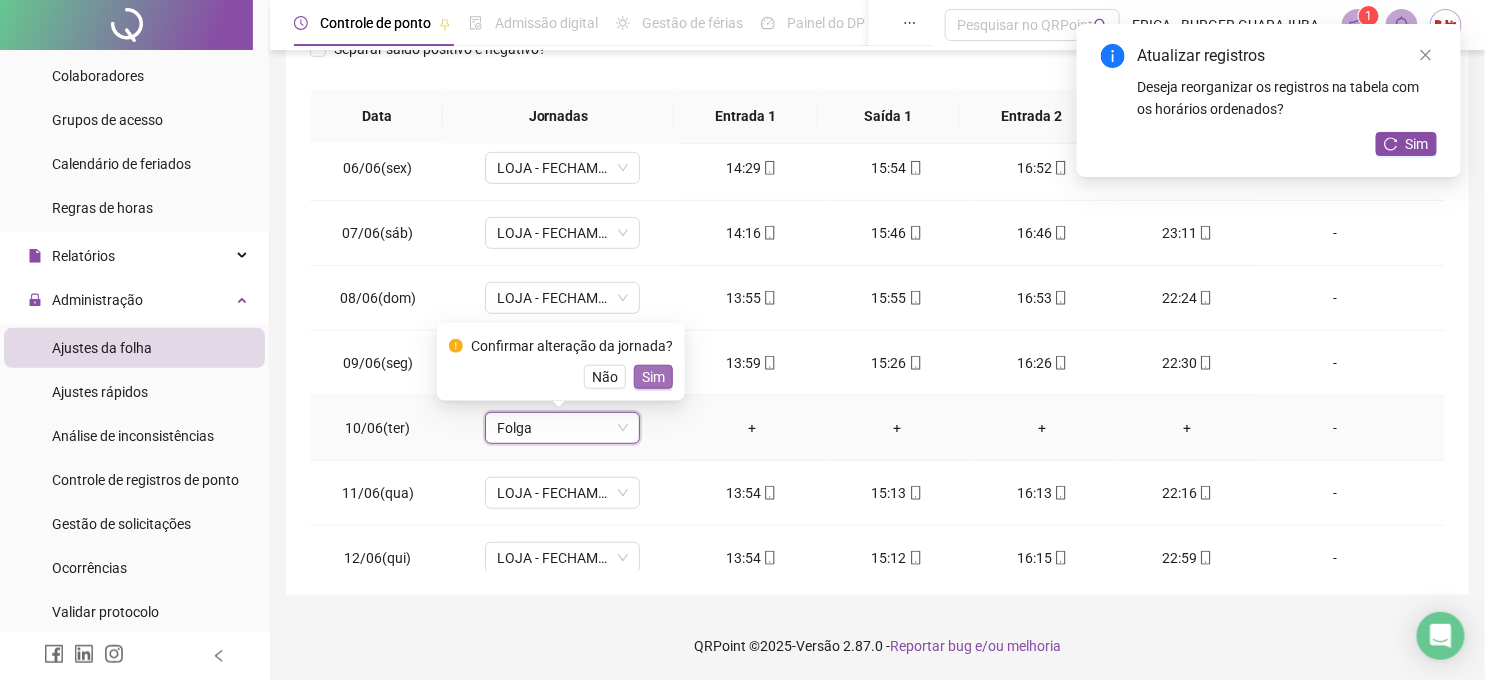 click on "Sim" at bounding box center (653, 377) 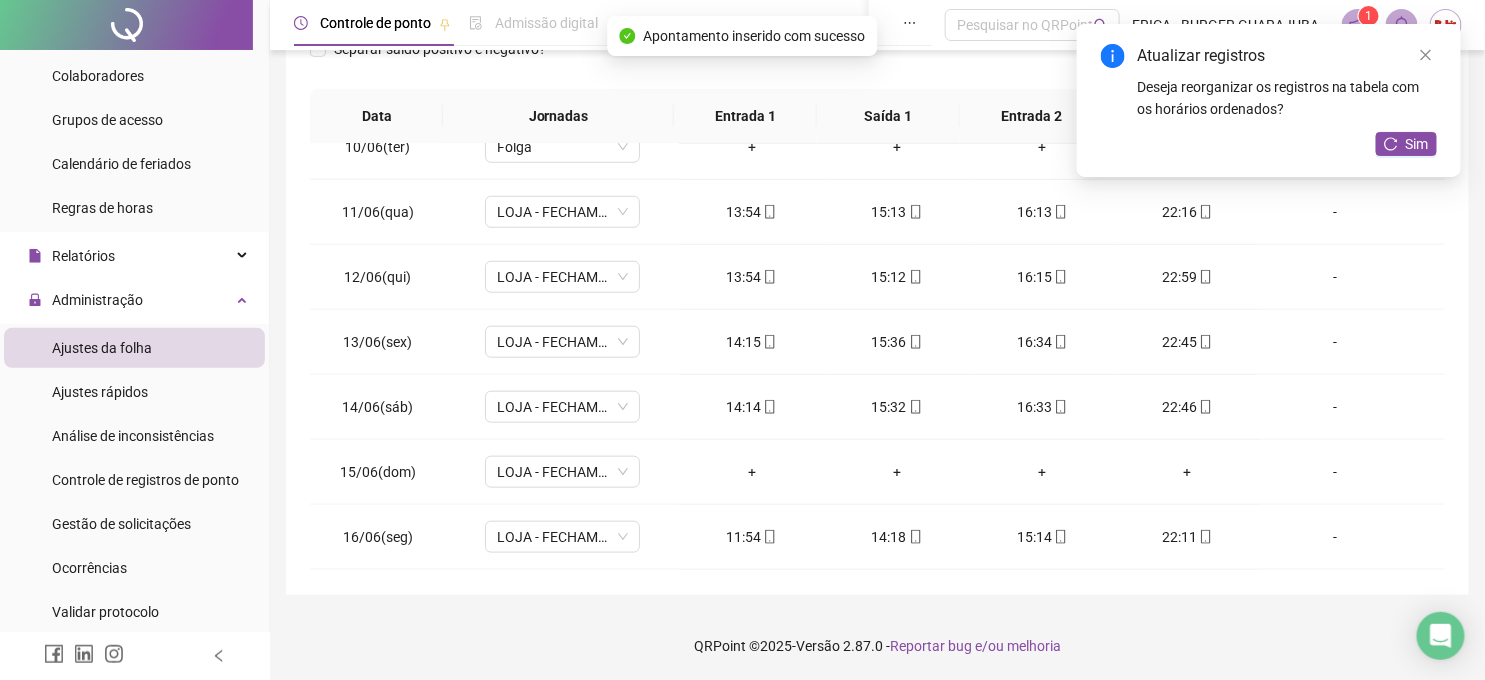 scroll, scrollTop: 666, scrollLeft: 0, axis: vertical 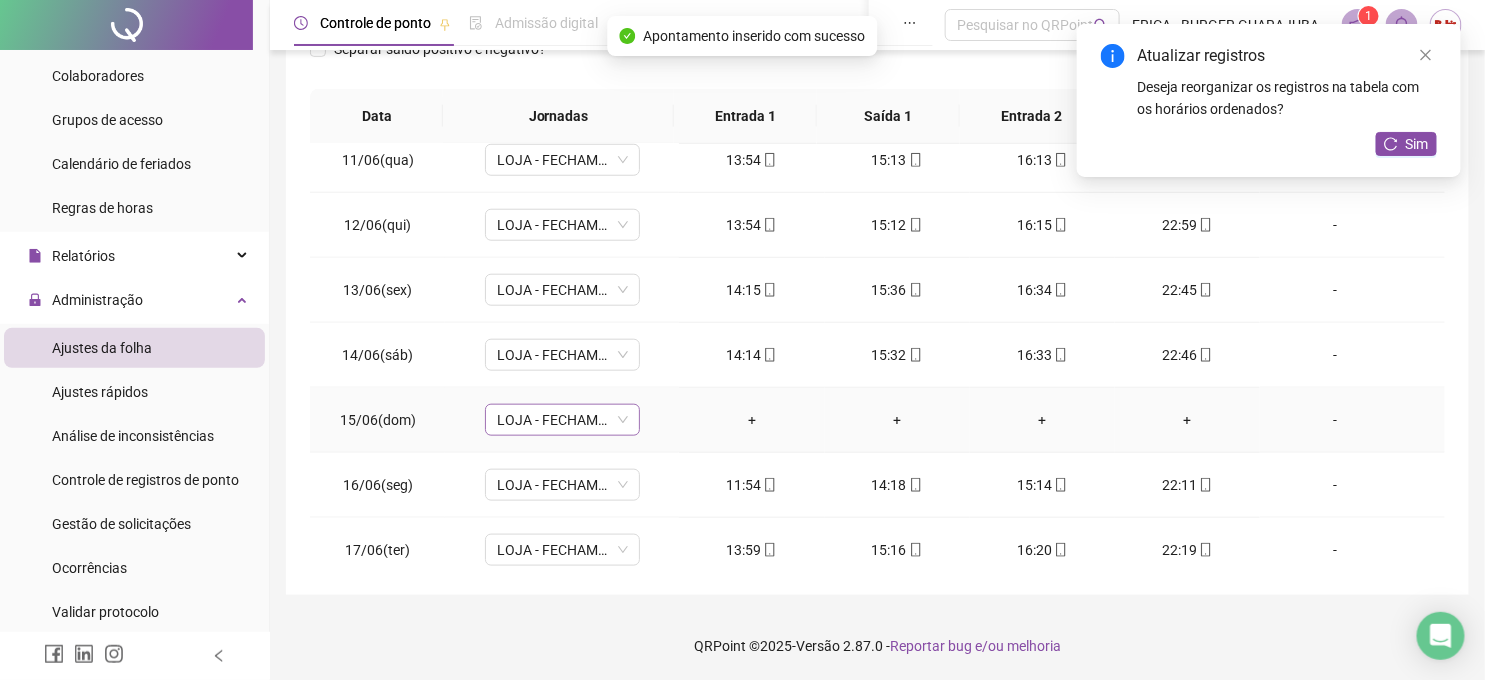 click on "LOJA - FECHAMENTO" at bounding box center [562, 420] 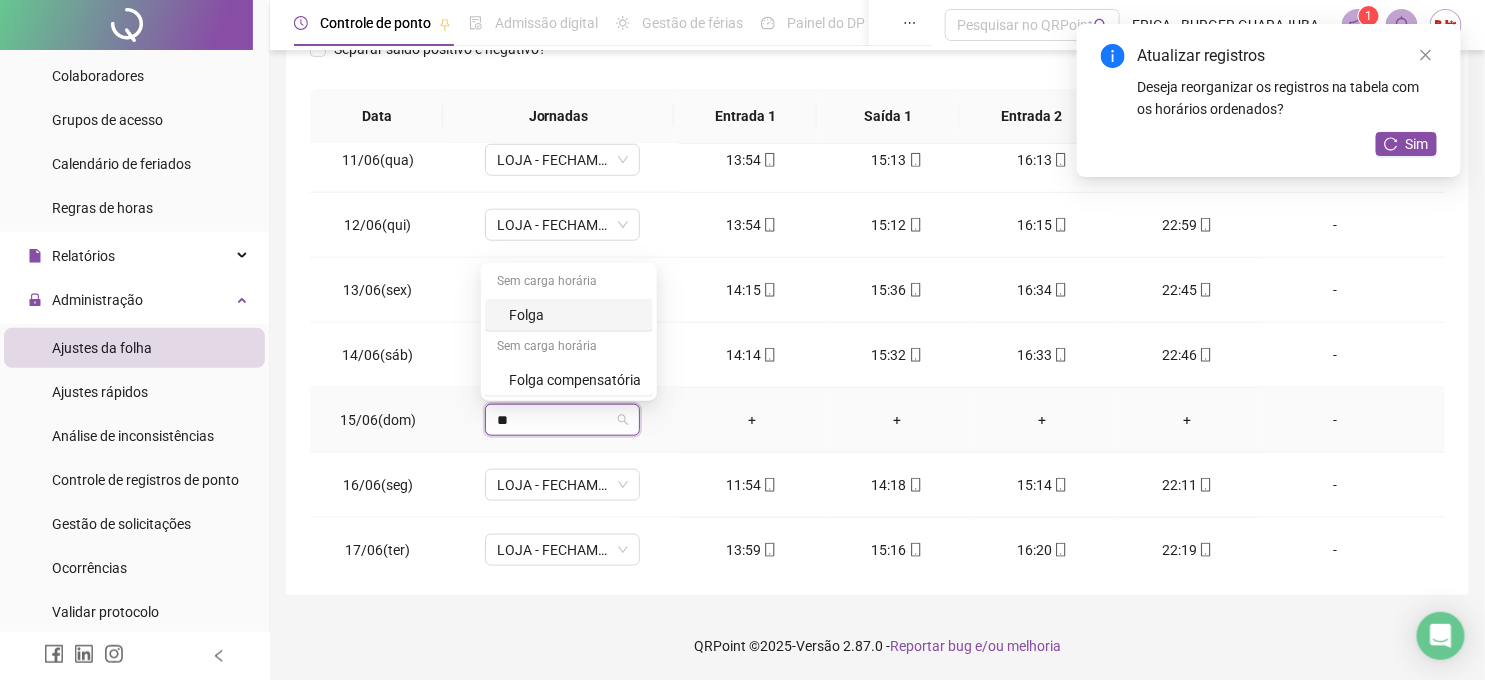 type on "***" 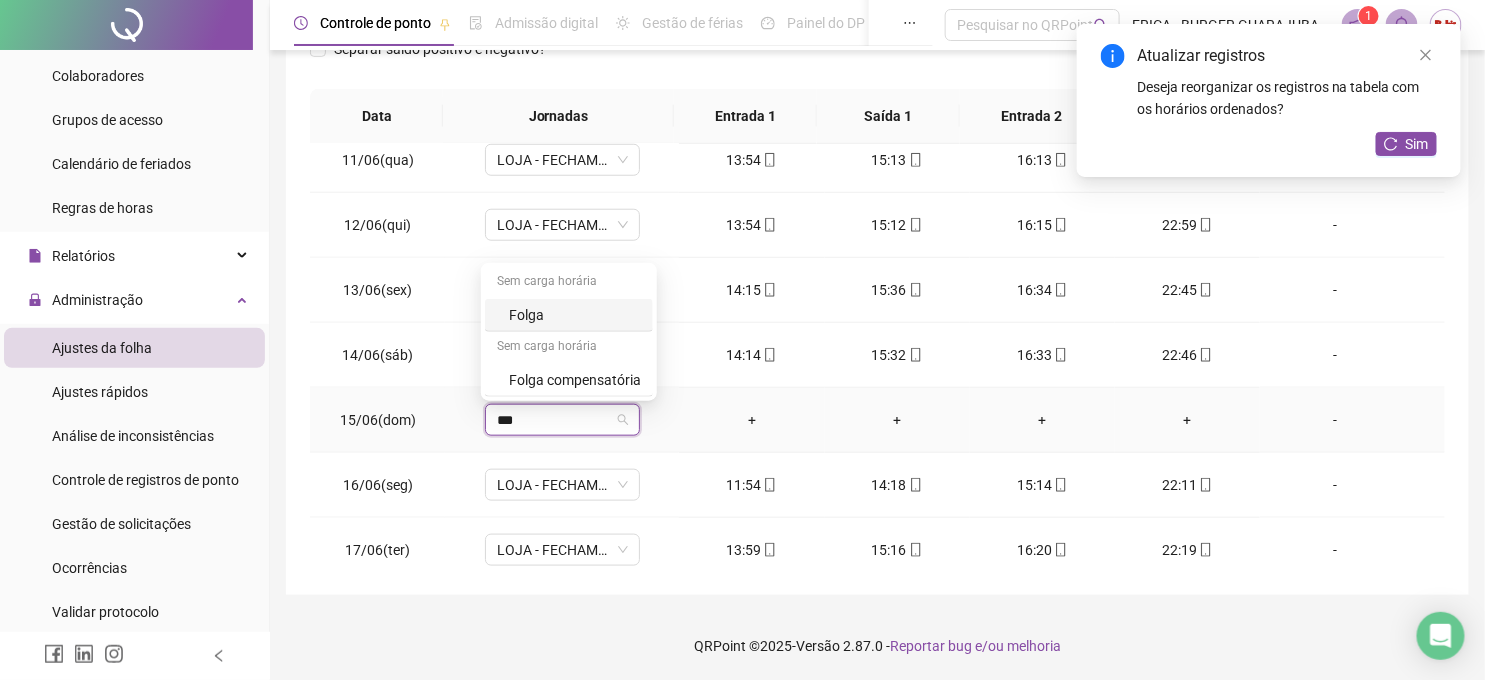 click on "Folga" at bounding box center [575, 315] 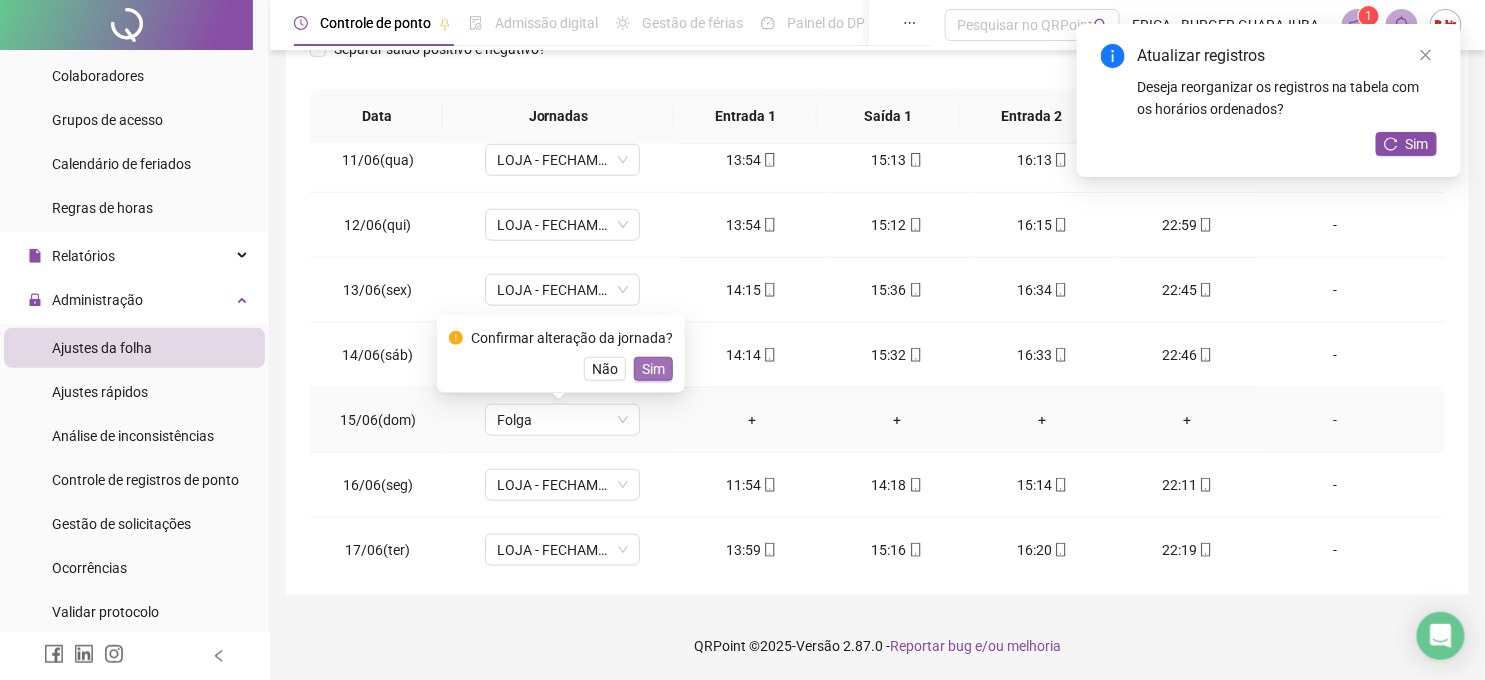 click on "Sim" at bounding box center (653, 369) 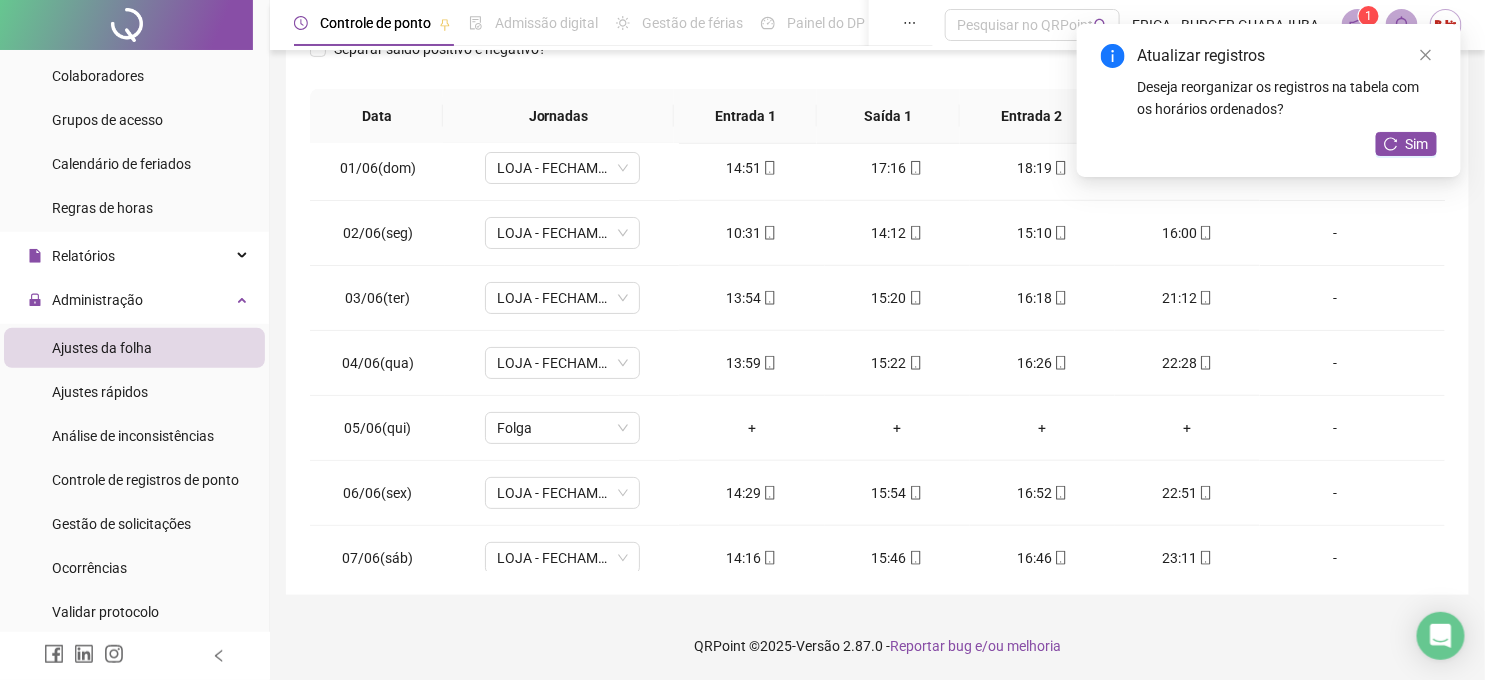 scroll, scrollTop: 0, scrollLeft: 0, axis: both 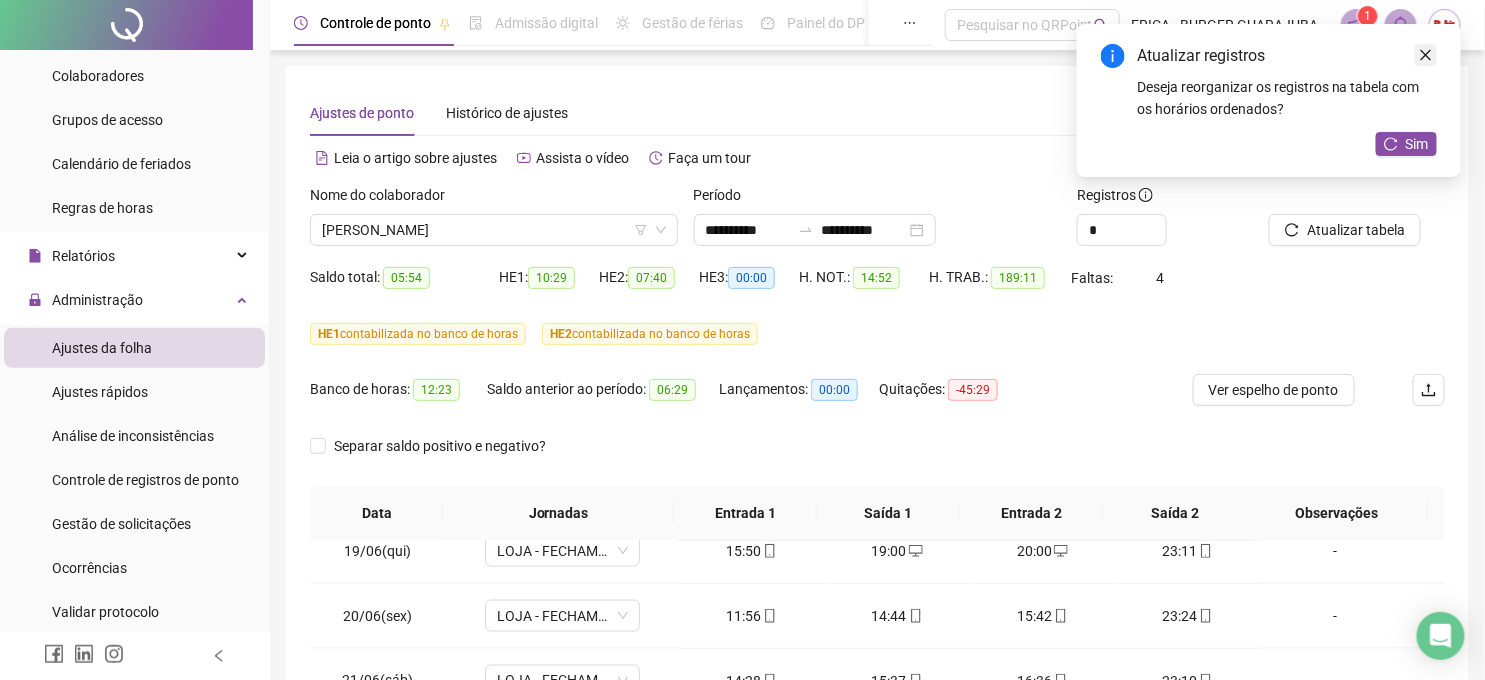 click at bounding box center [1426, 55] 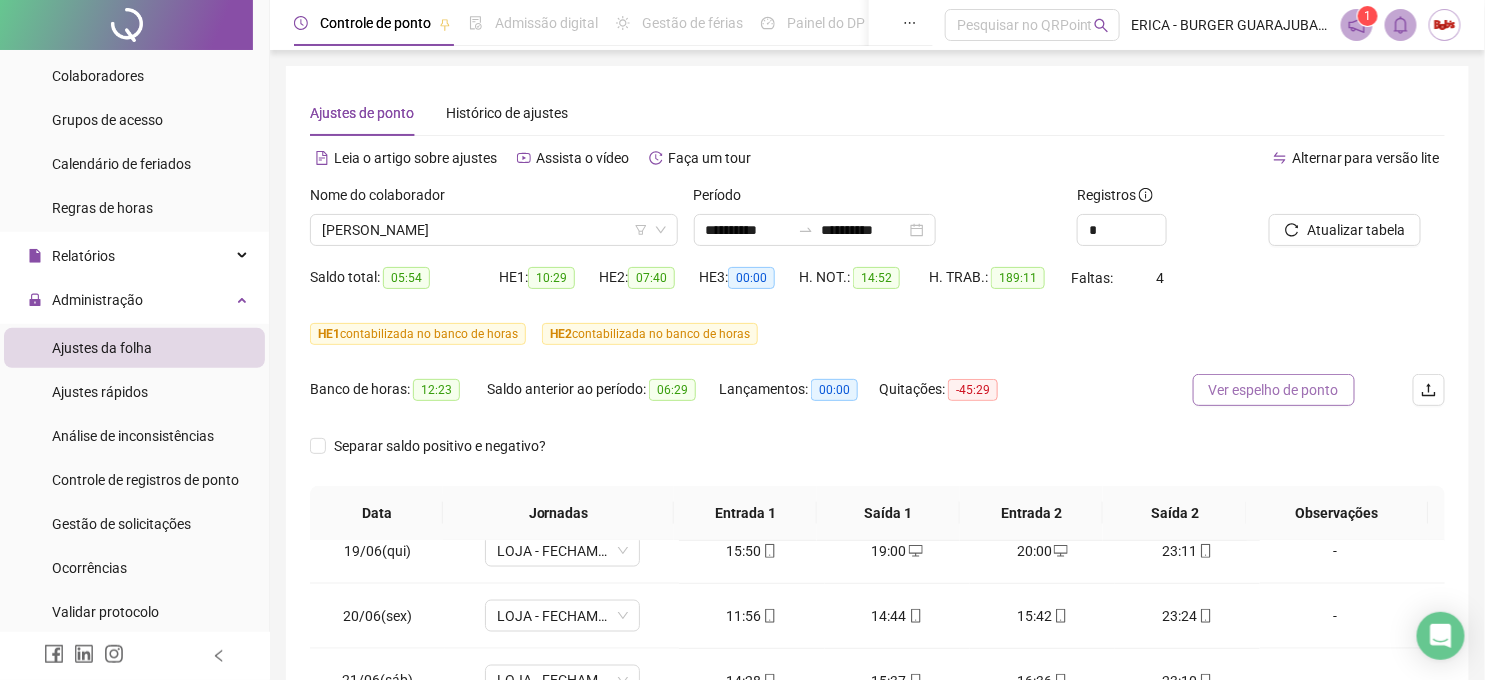 click on "Ver espelho de ponto" at bounding box center (1274, 390) 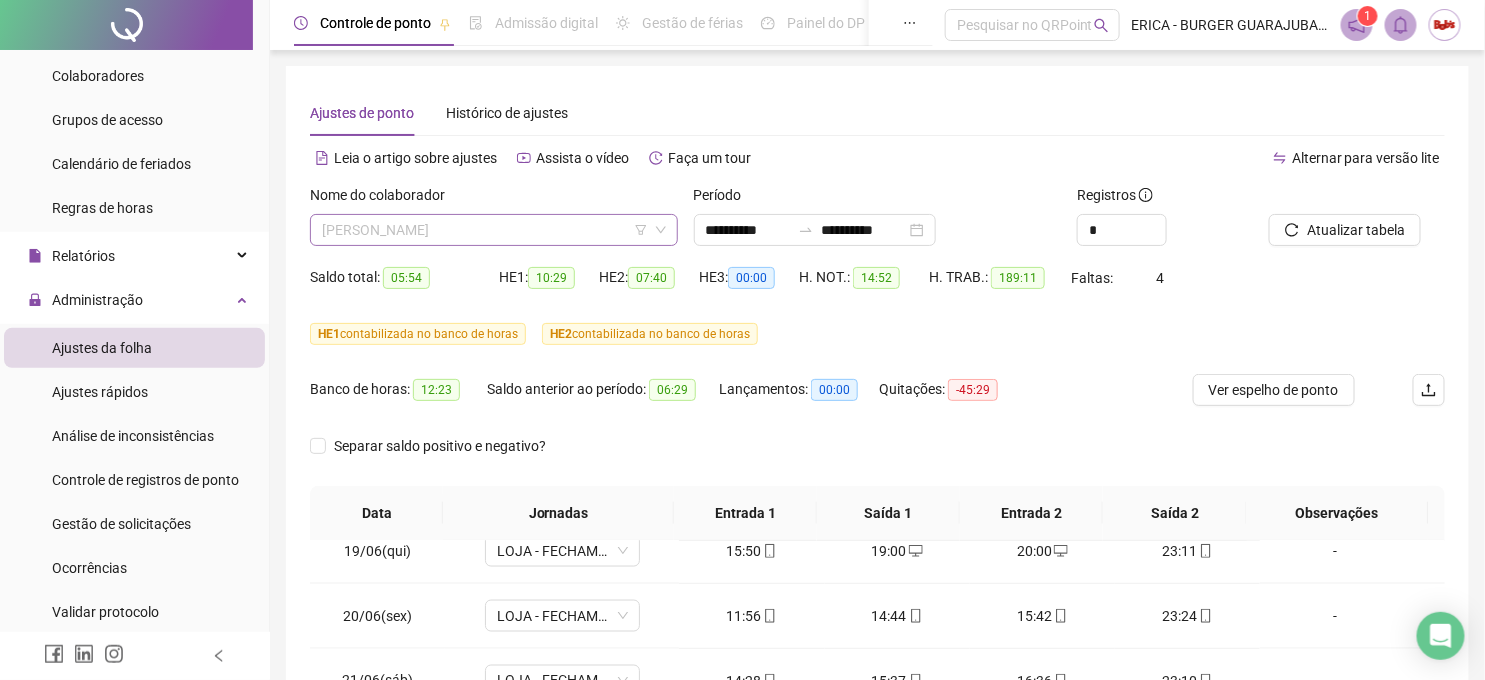 click on "[PERSON_NAME]" at bounding box center [494, 230] 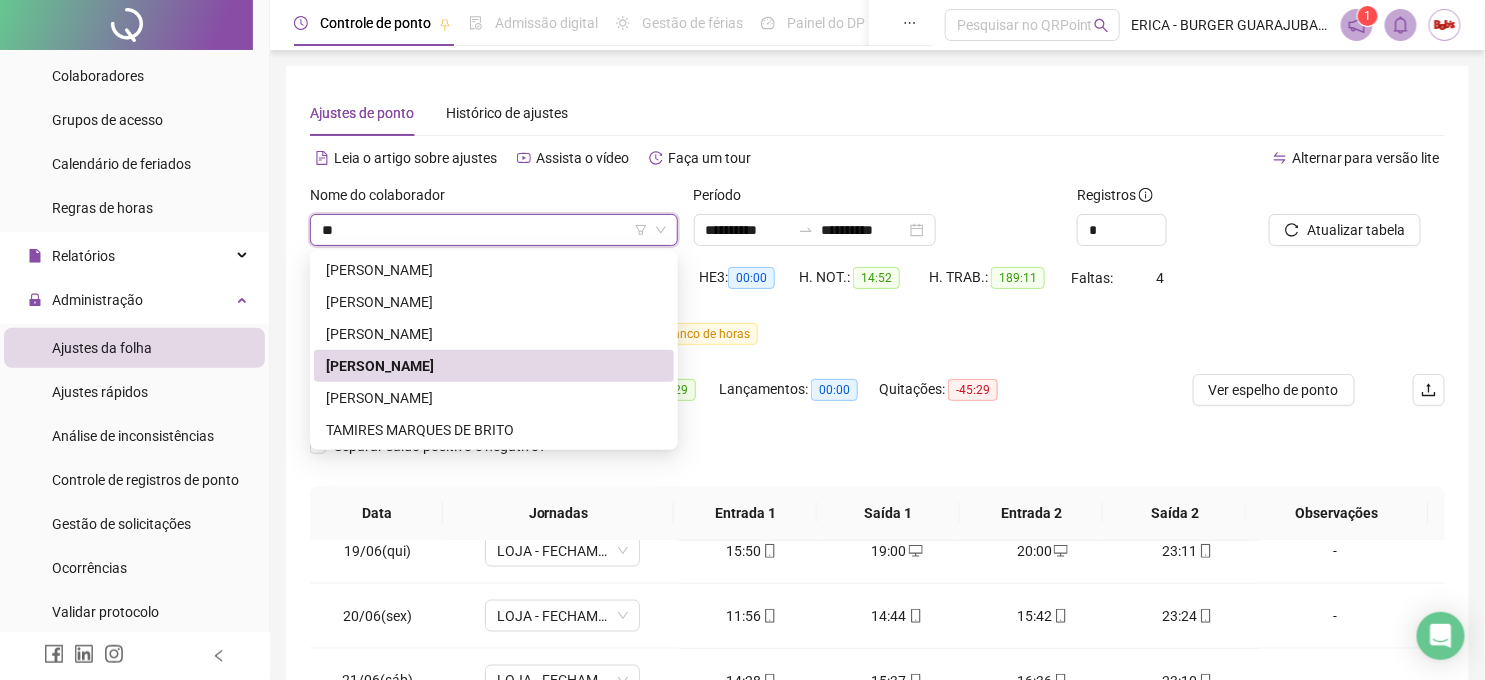 scroll, scrollTop: 0, scrollLeft: 0, axis: both 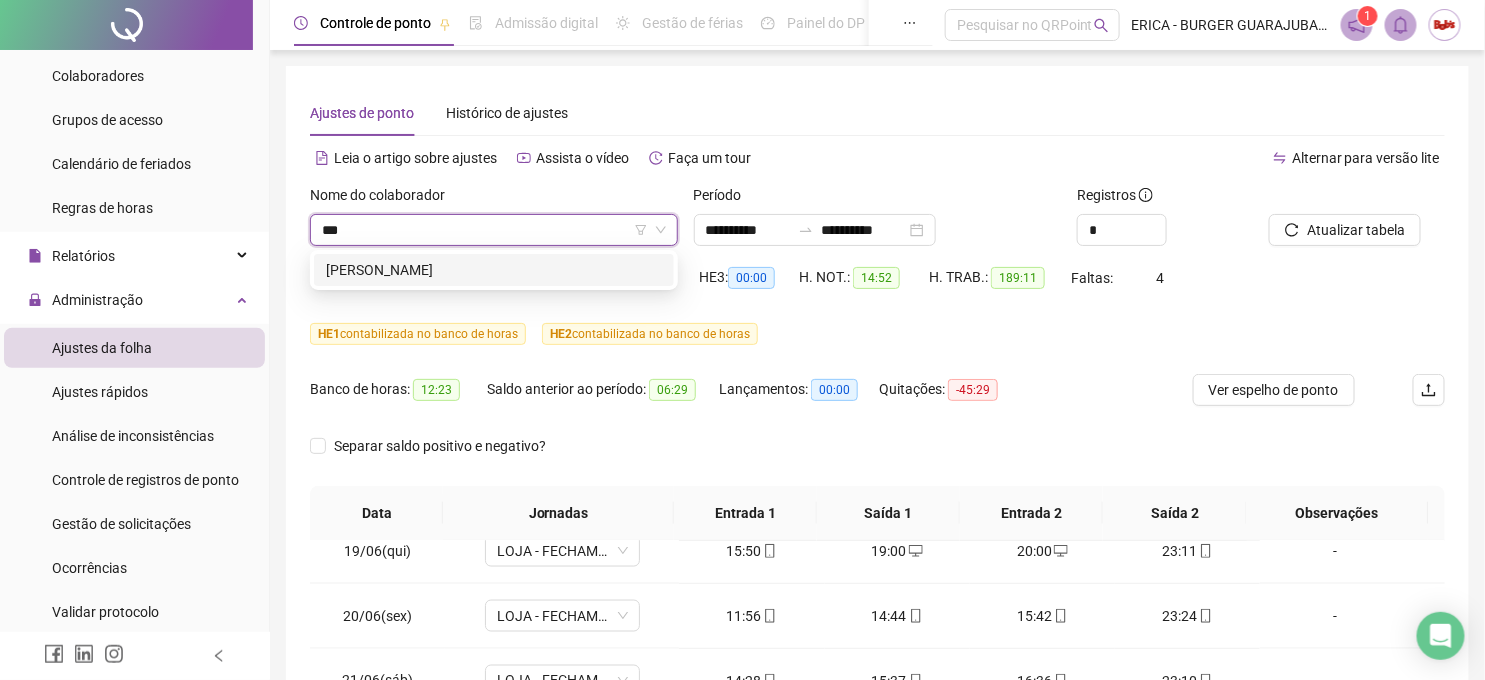 click on "[PERSON_NAME]" at bounding box center [494, 270] 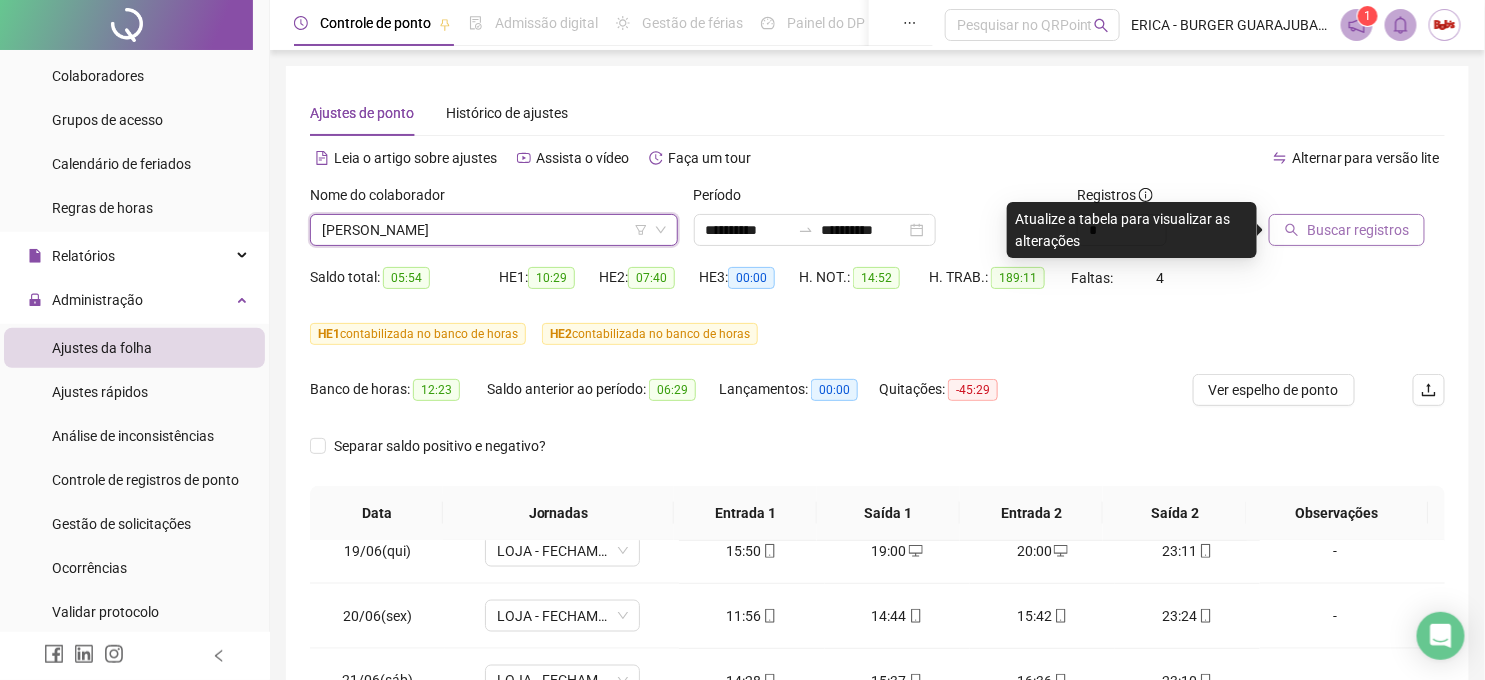 click on "Buscar registros" at bounding box center (1347, 230) 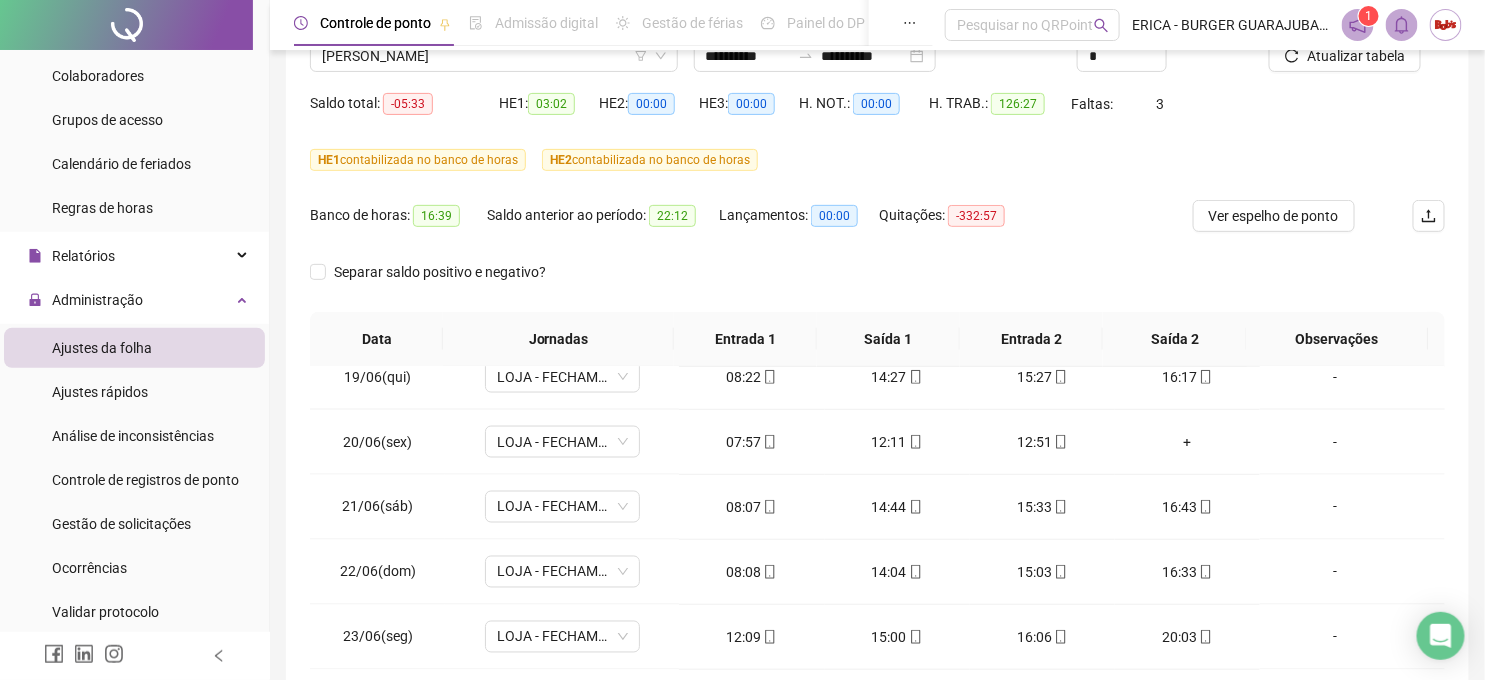 scroll, scrollTop: 222, scrollLeft: 0, axis: vertical 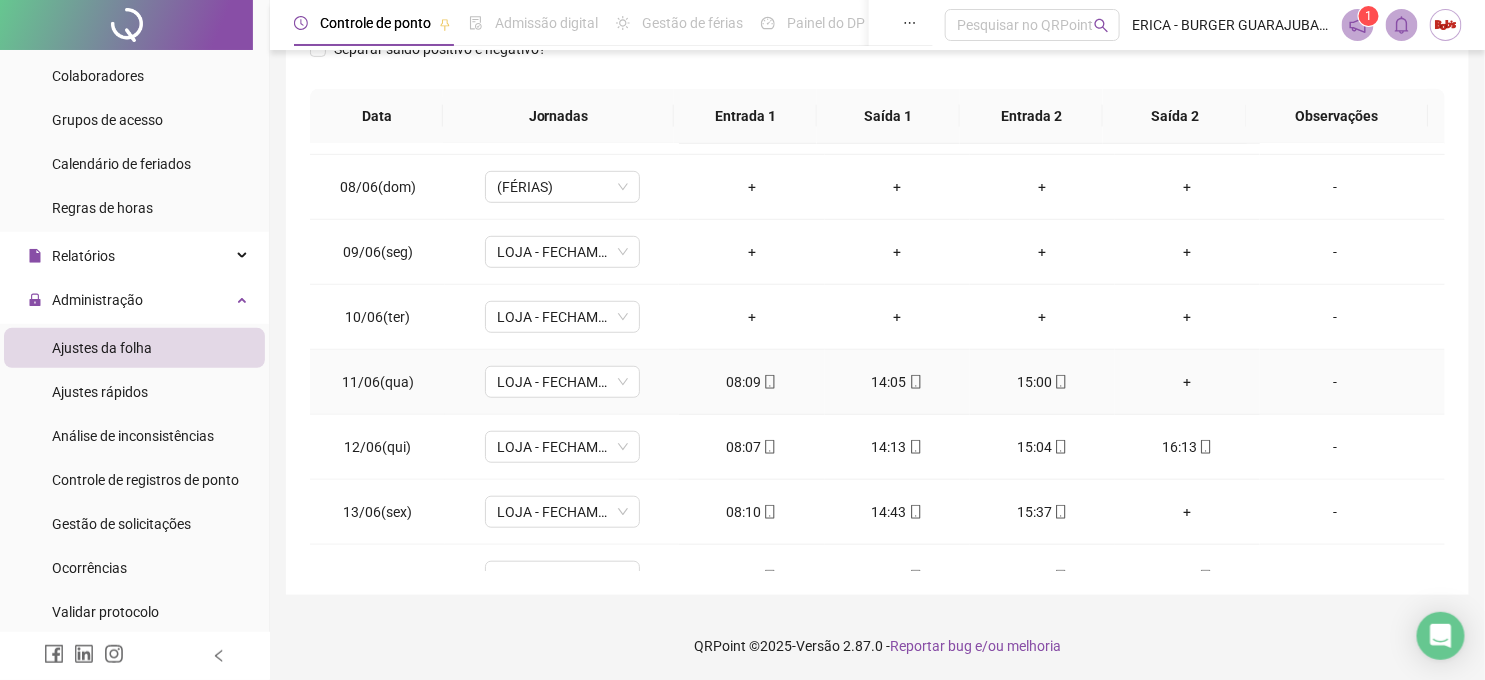 click on "+" at bounding box center [1187, 382] 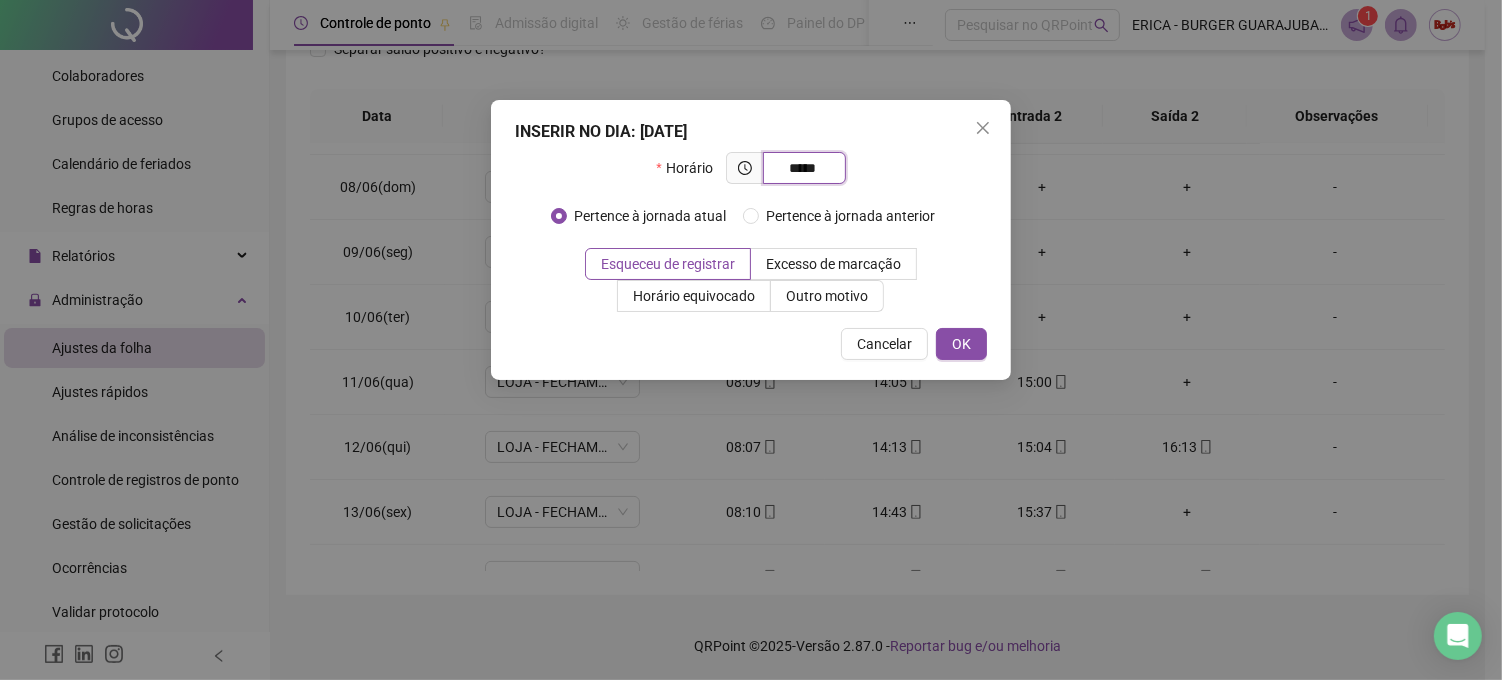 type on "*****" 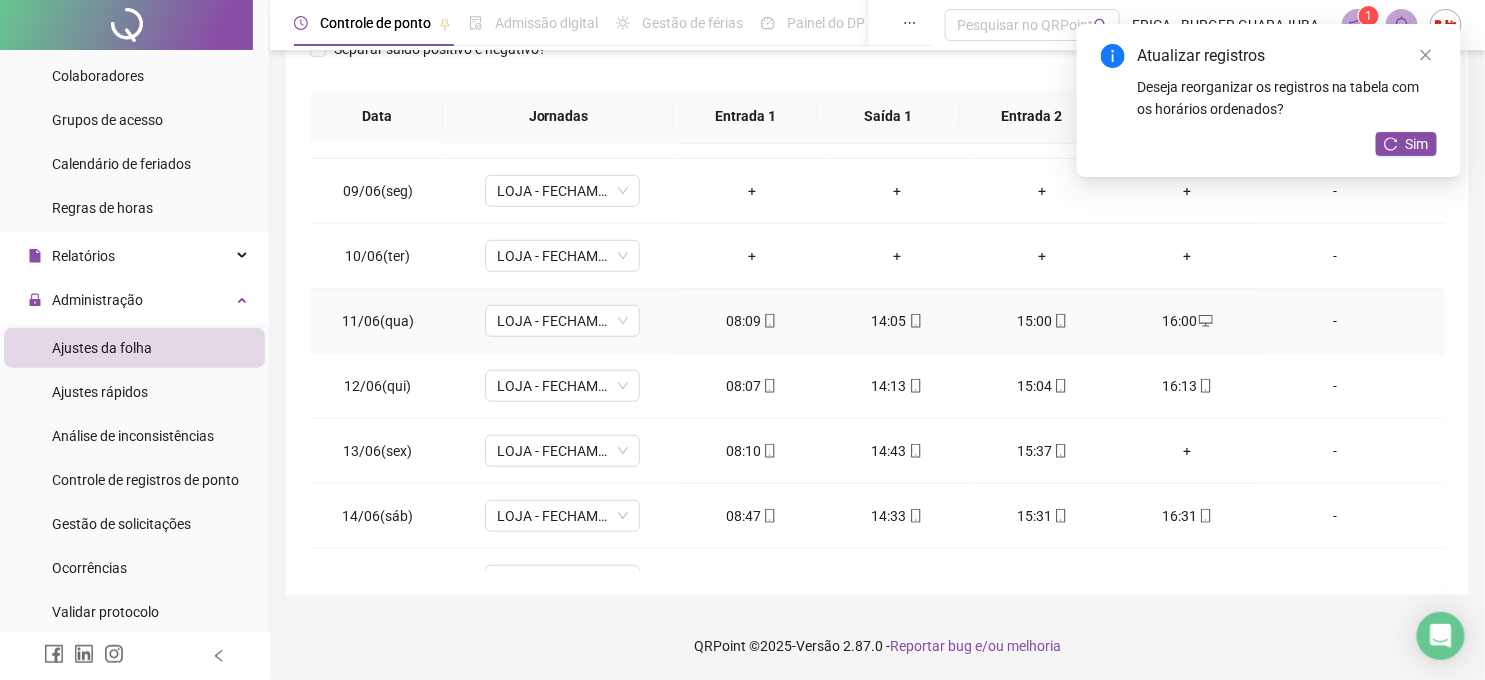 scroll, scrollTop: 555, scrollLeft: 0, axis: vertical 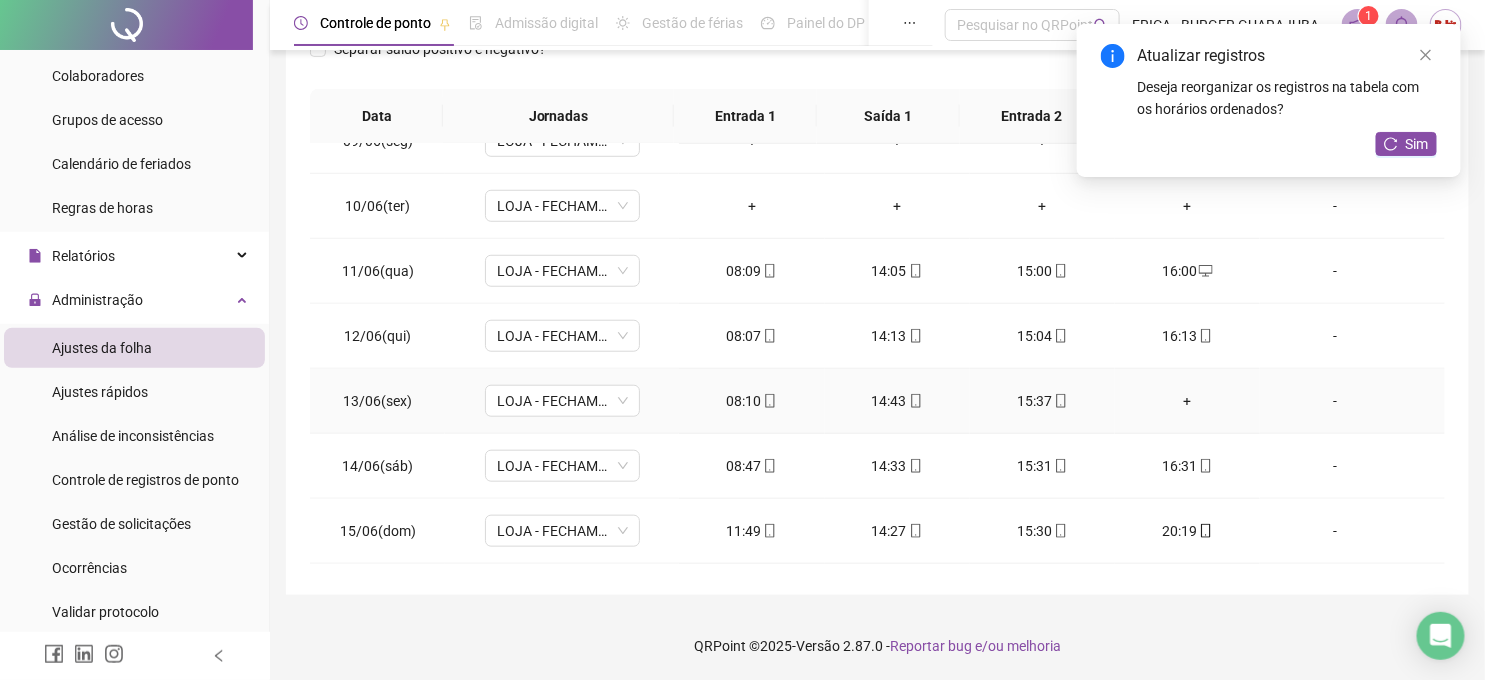 click on "+" at bounding box center [1187, 401] 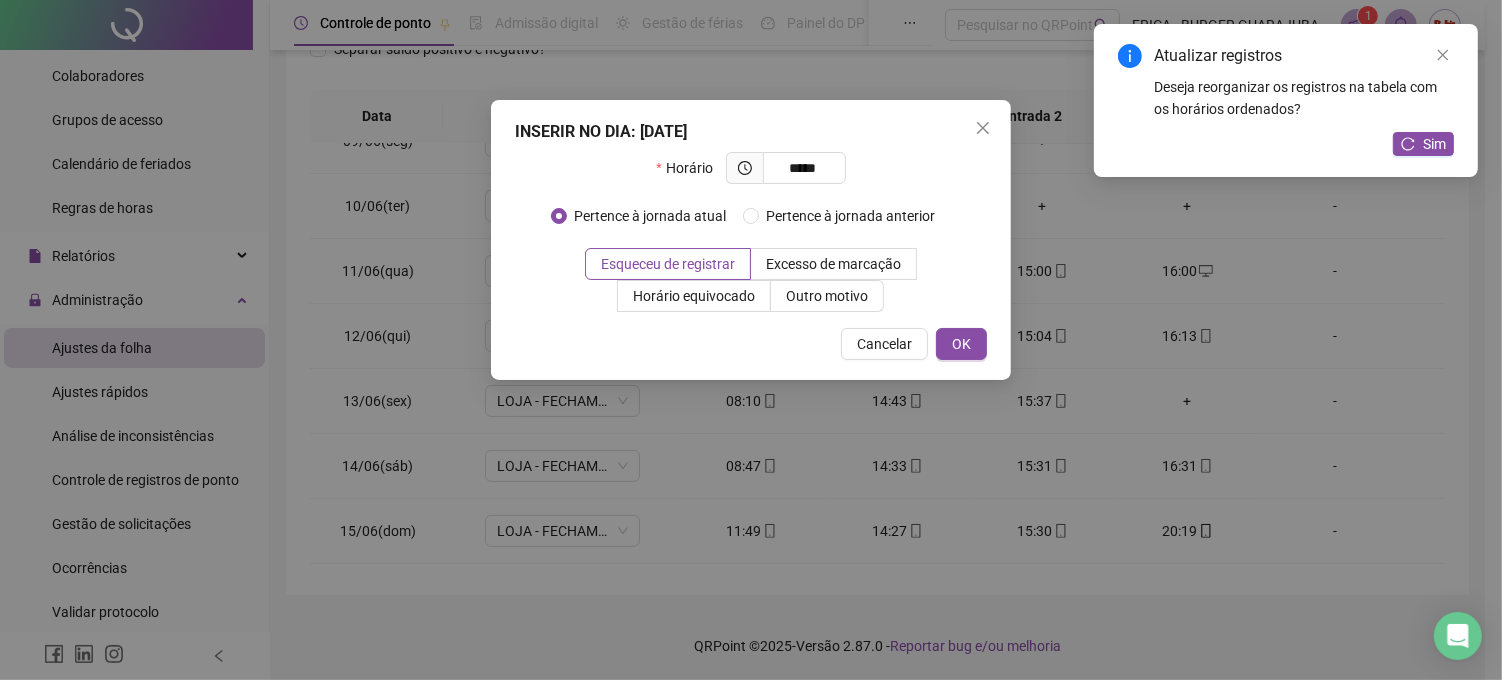 type on "*****" 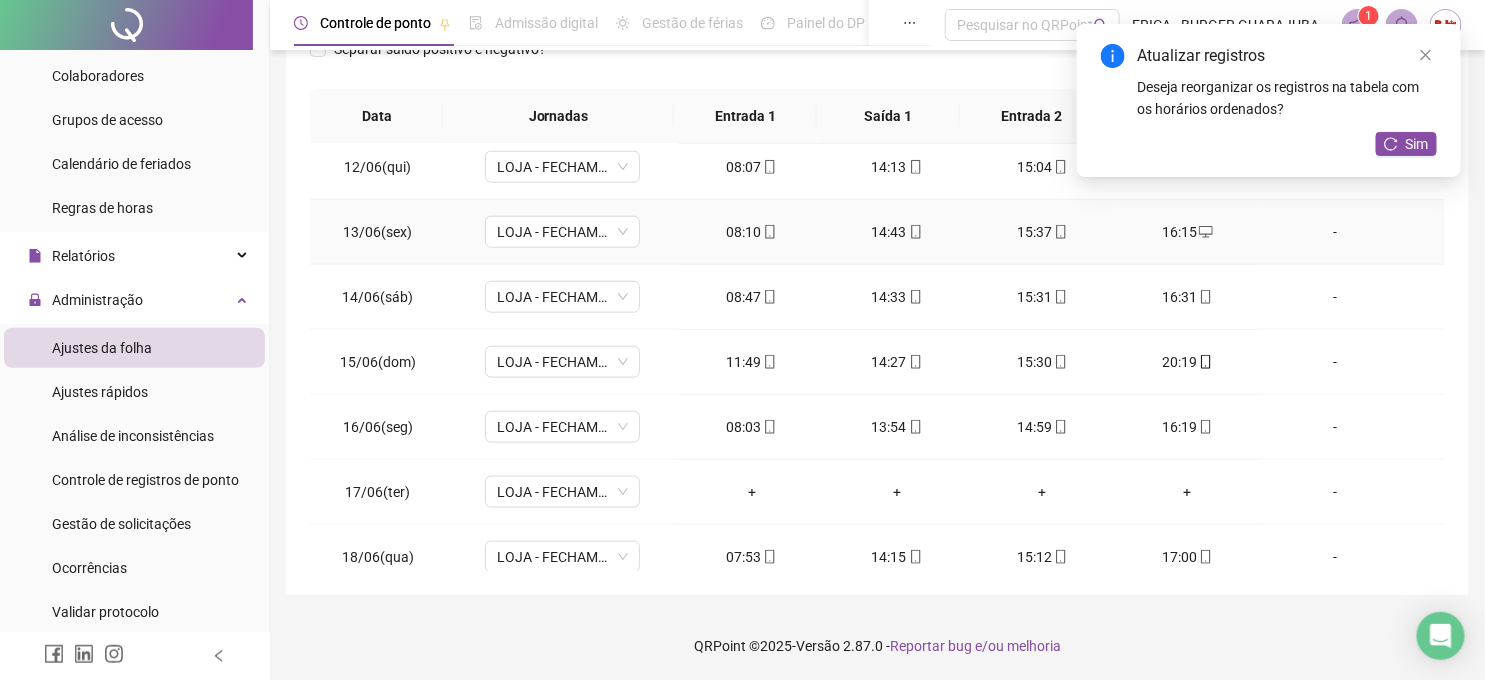 scroll, scrollTop: 777, scrollLeft: 0, axis: vertical 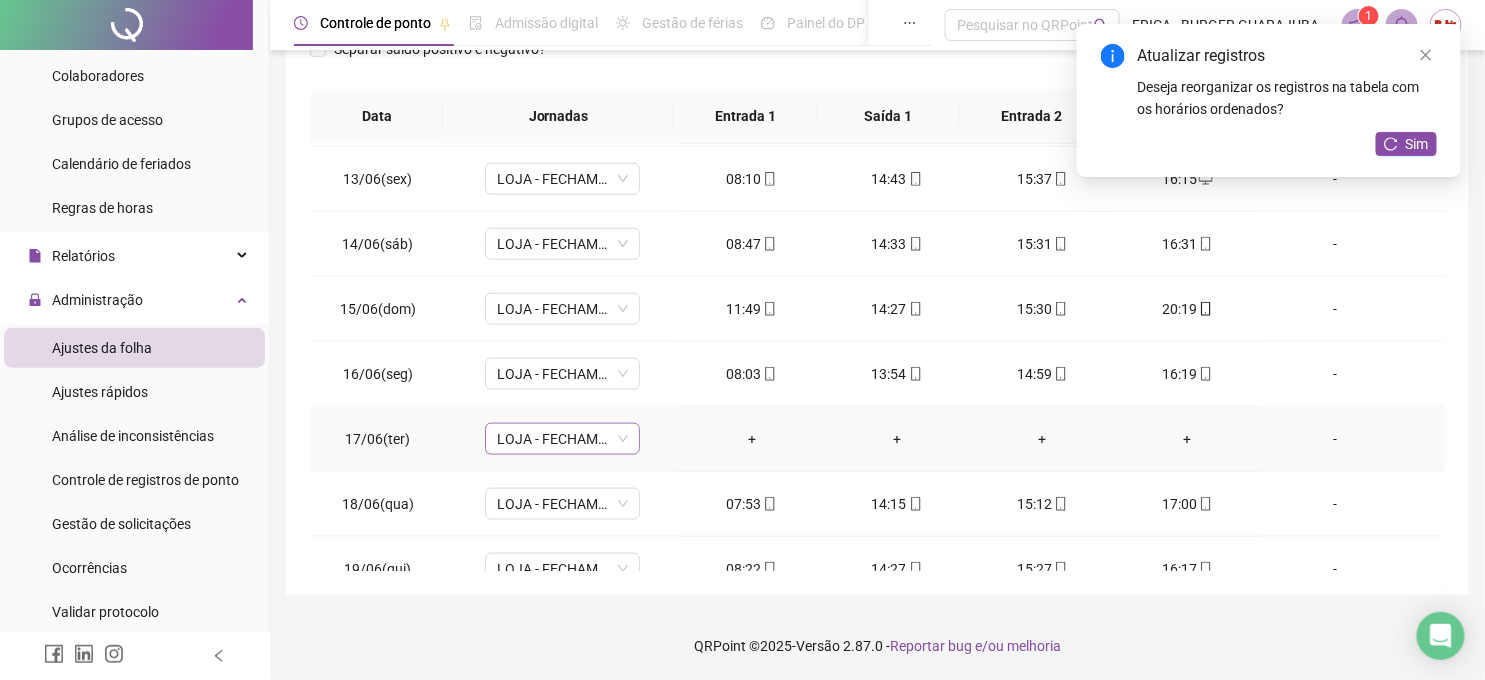 click on "LOJA - FECHAMENTO" at bounding box center [562, 439] 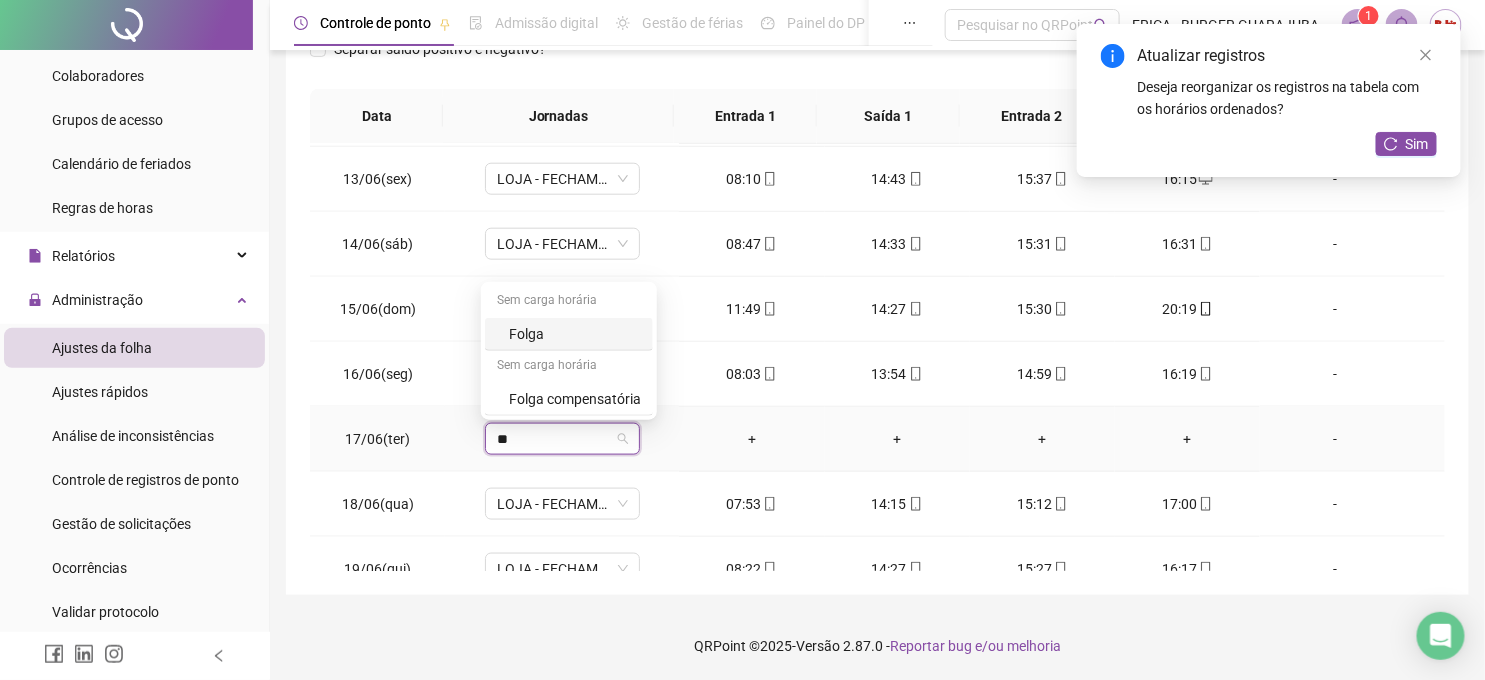 type on "***" 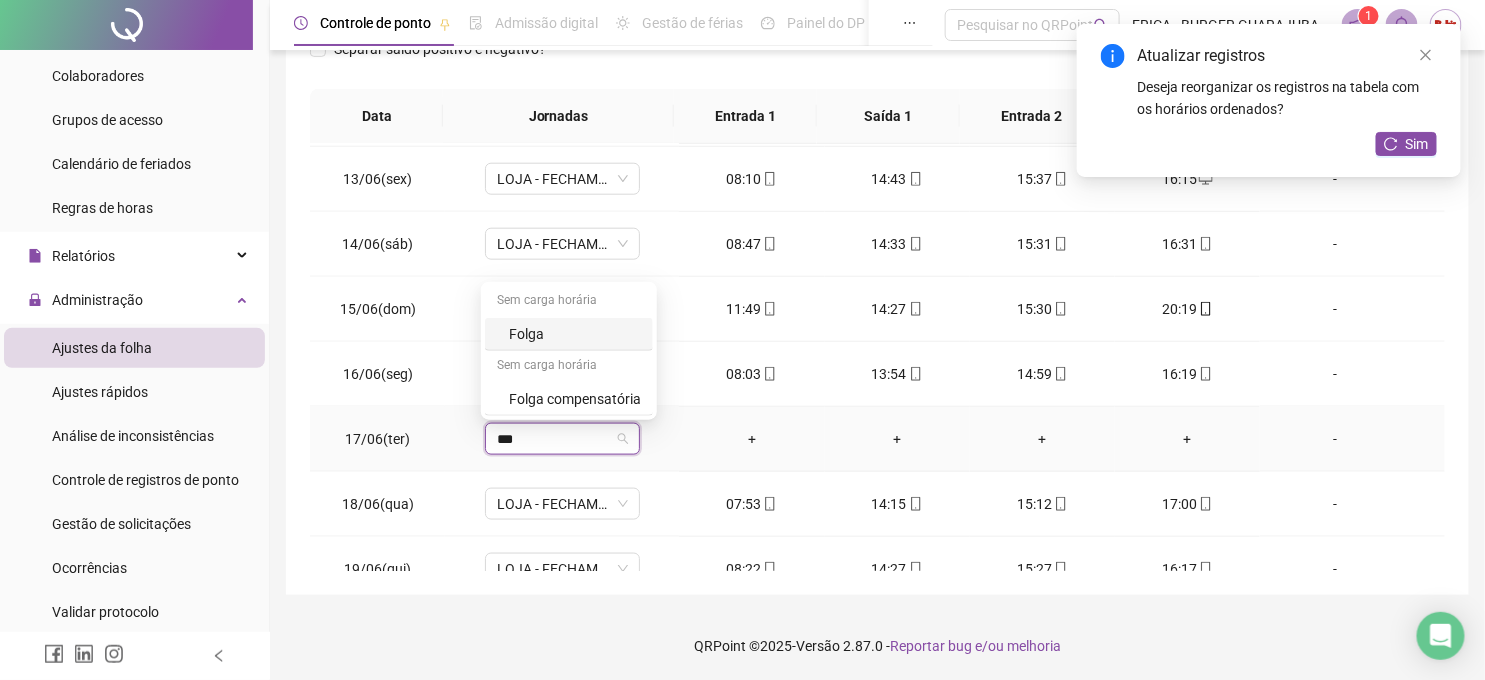 click on "Sem carga horária" at bounding box center (569, 302) 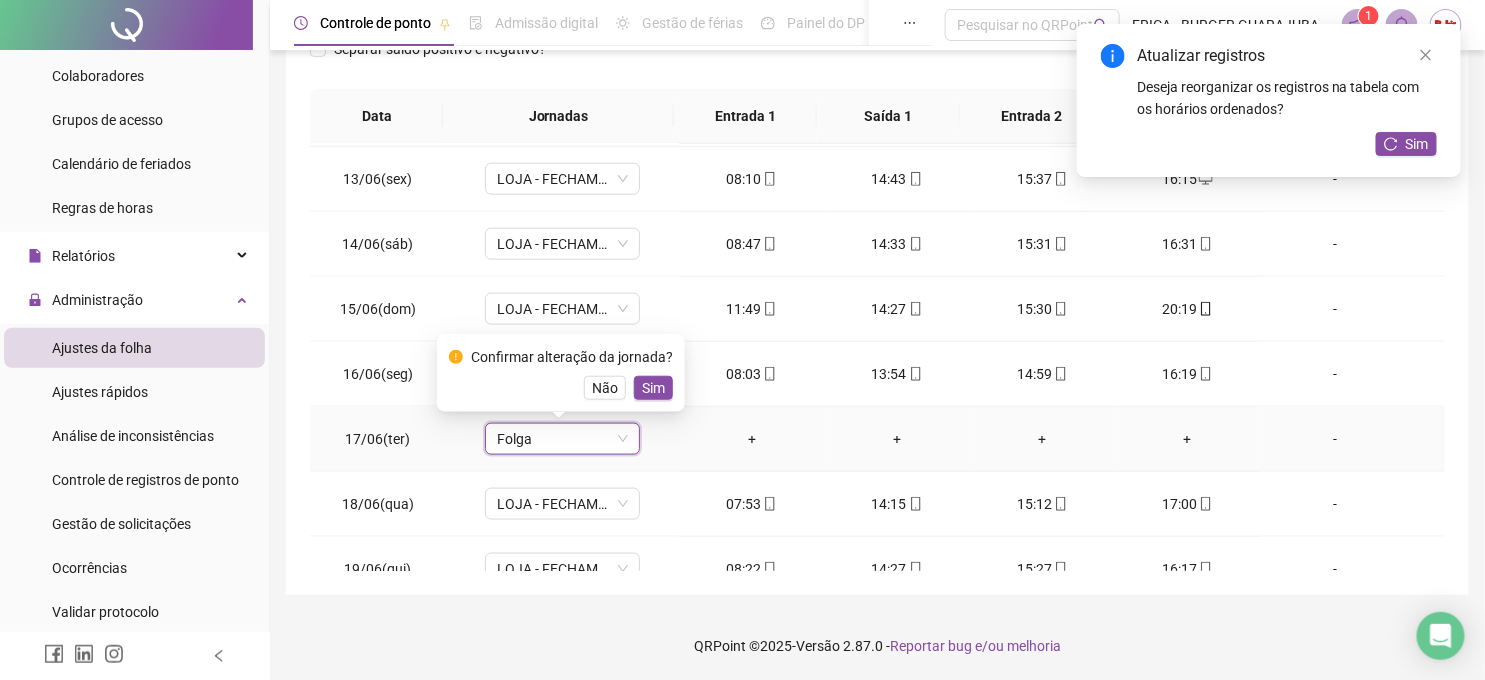click on "Sim" at bounding box center [653, 388] 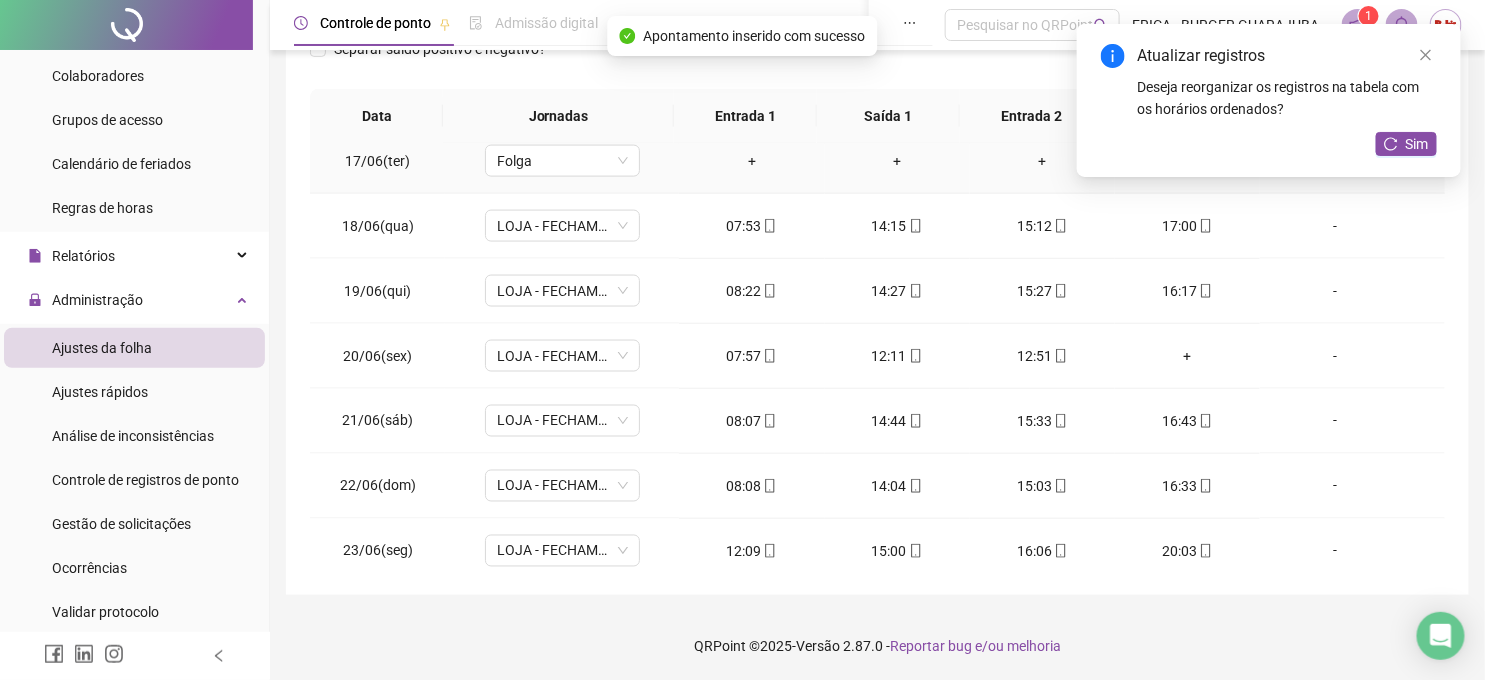 scroll, scrollTop: 1111, scrollLeft: 0, axis: vertical 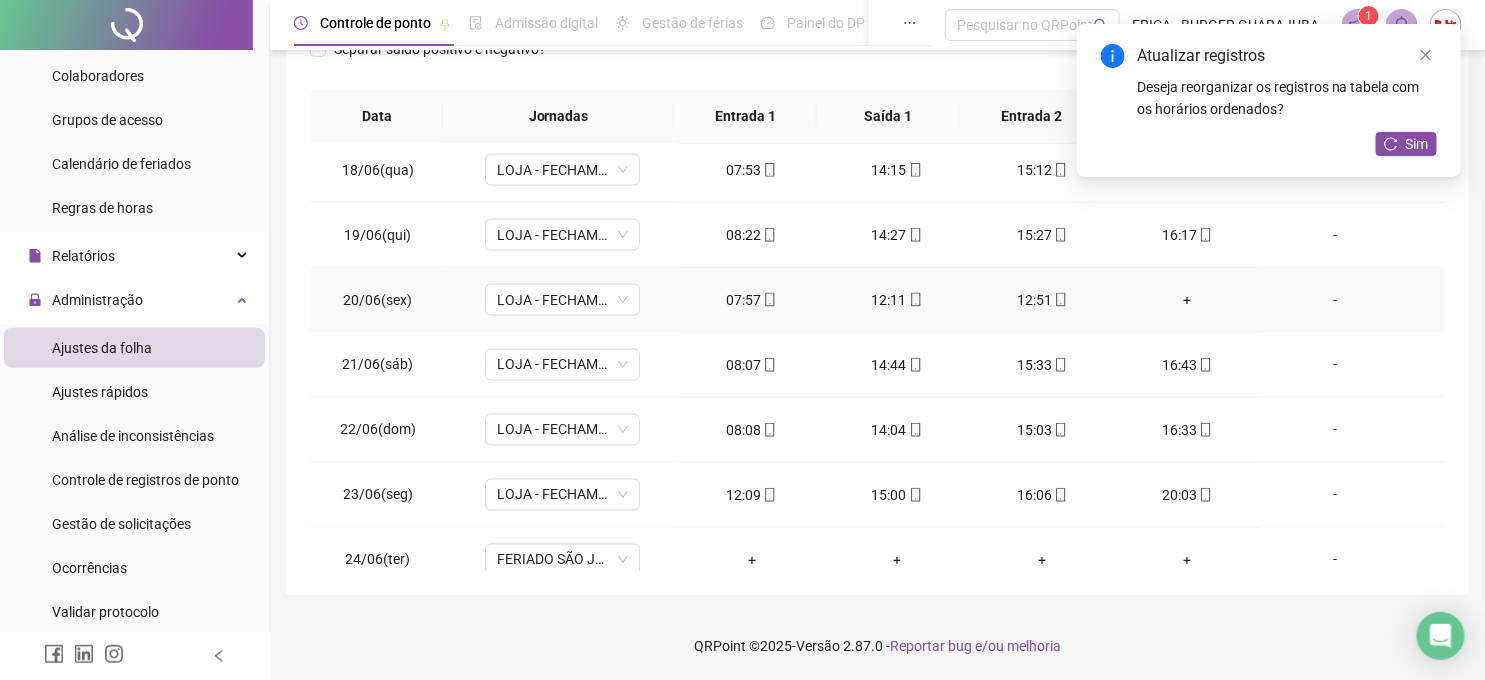 click on "+" at bounding box center (1187, 300) 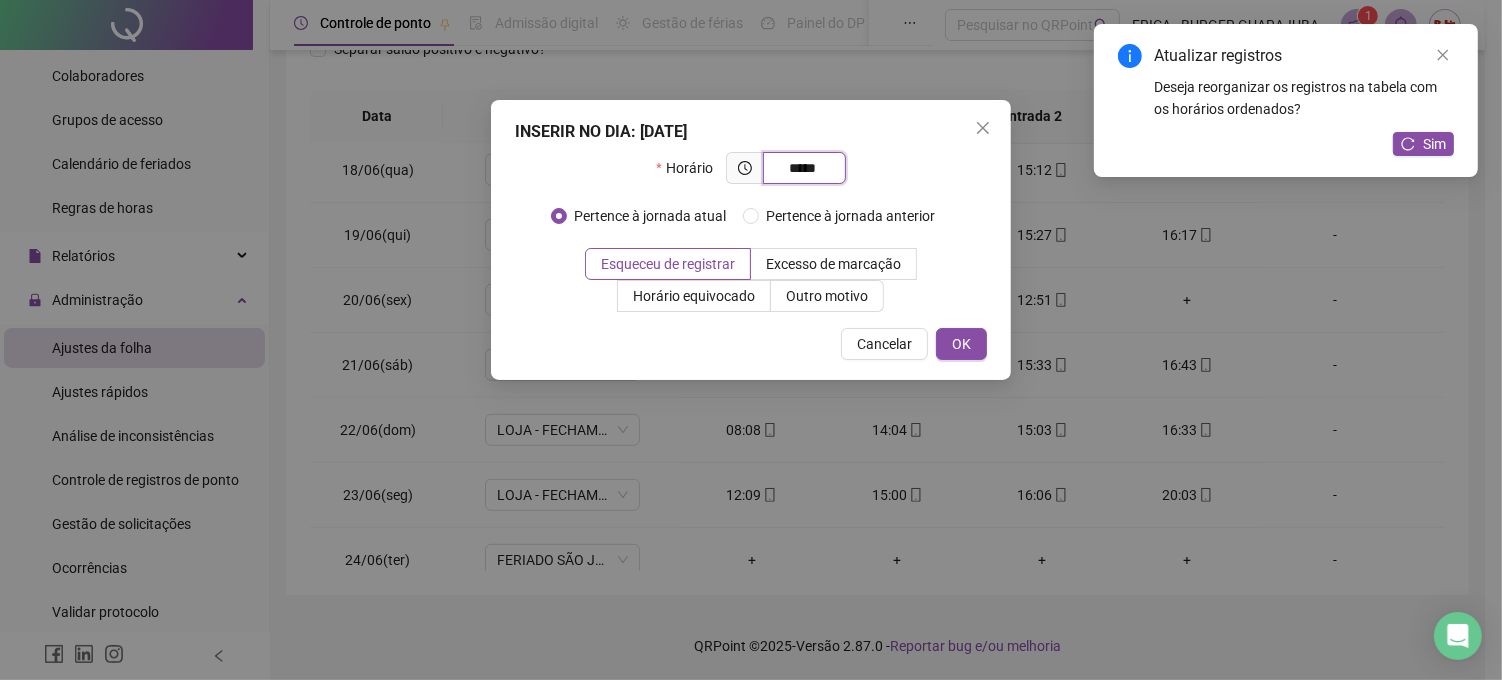 type on "*****" 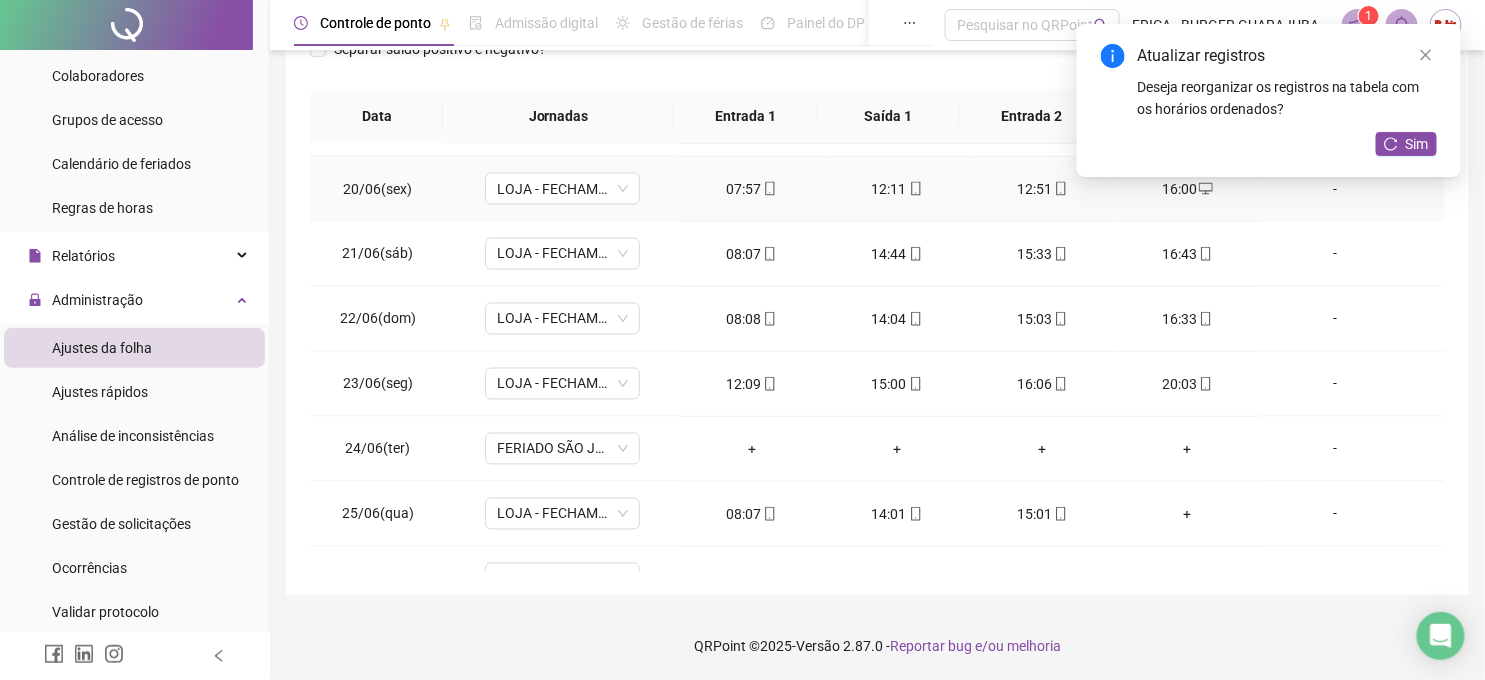 scroll, scrollTop: 1333, scrollLeft: 0, axis: vertical 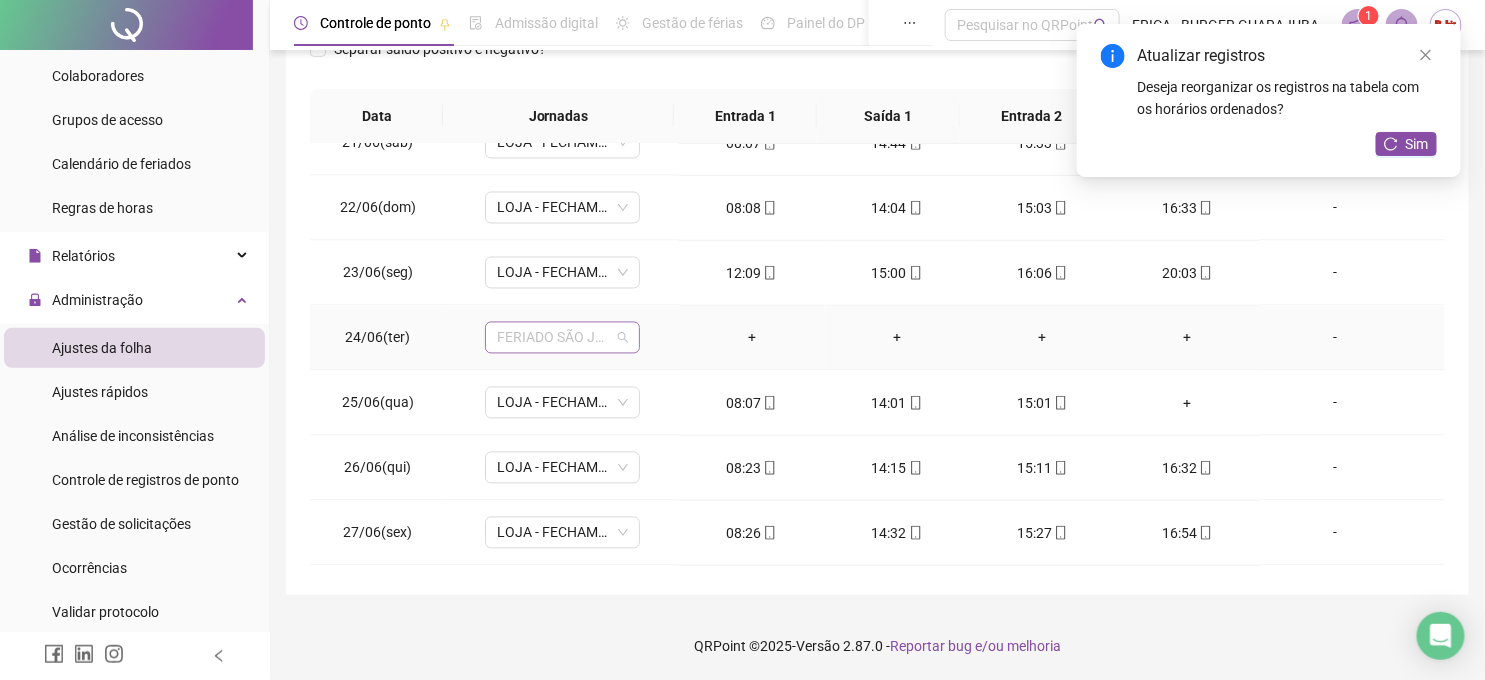 click on "FERIADO SÃO JOÃO" at bounding box center [562, 338] 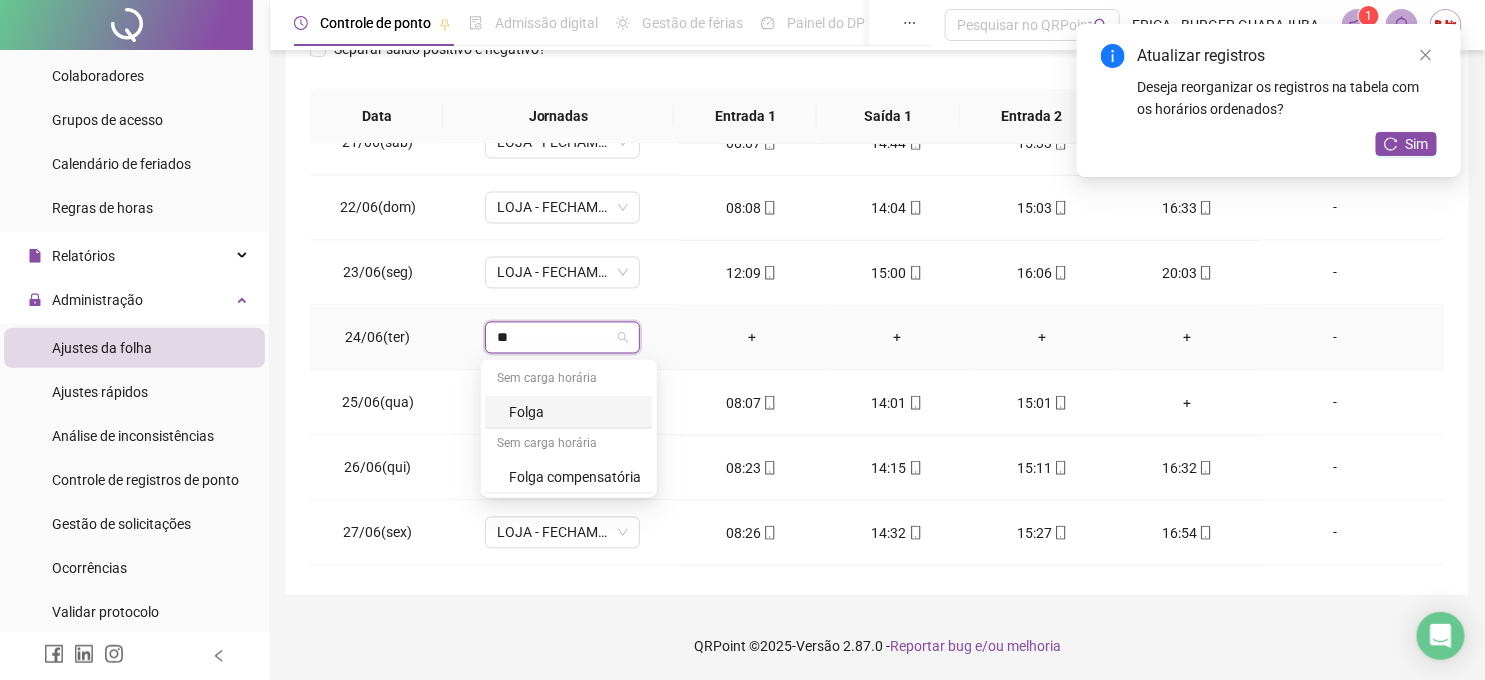 type on "***" 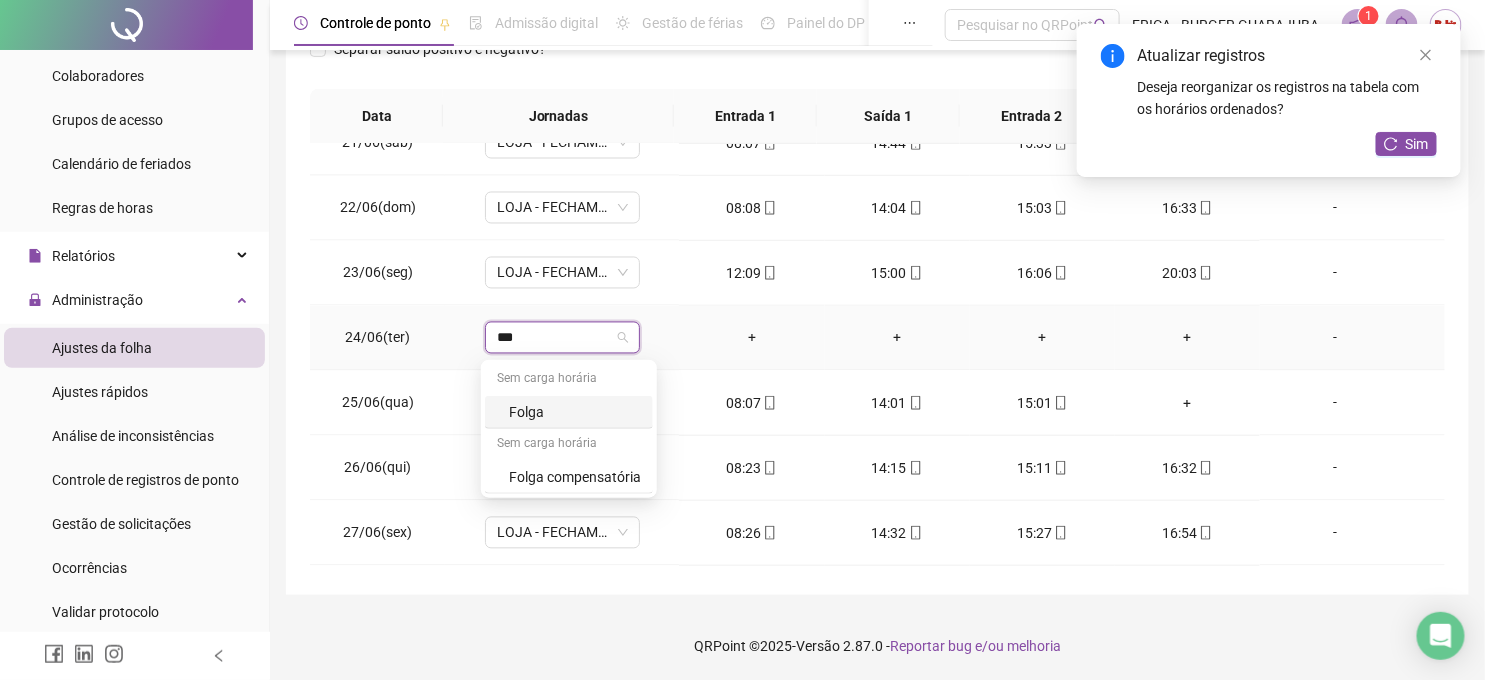 click on "Folga" at bounding box center [575, 412] 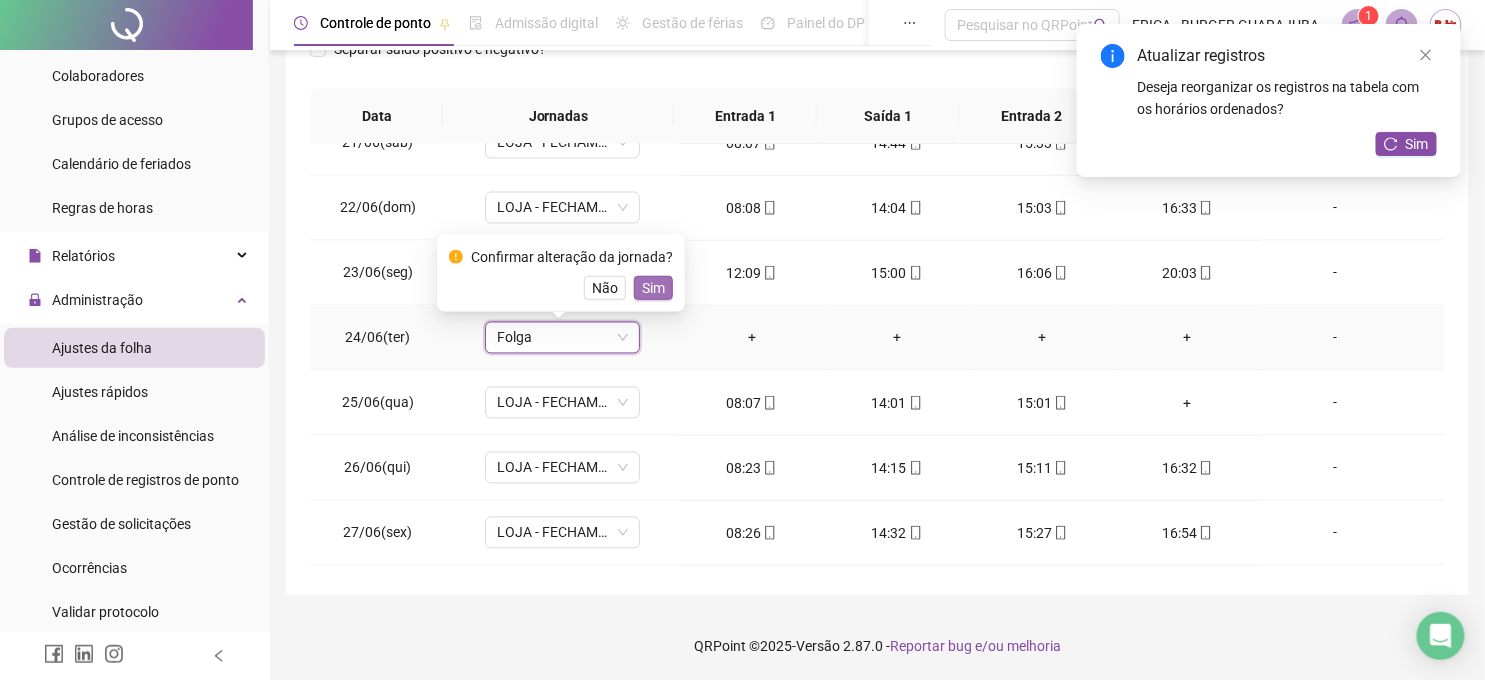 click on "Sim" at bounding box center (653, 288) 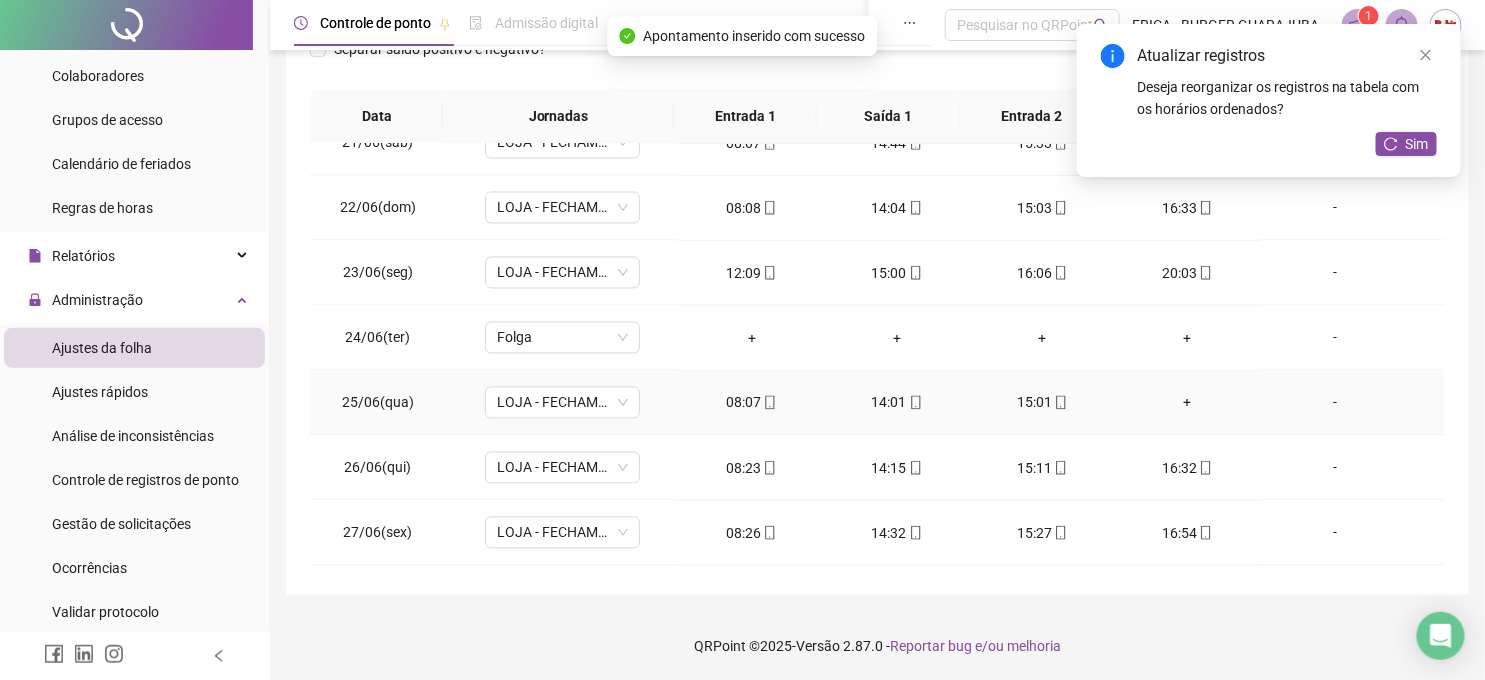 click on "+" at bounding box center (1187, 403) 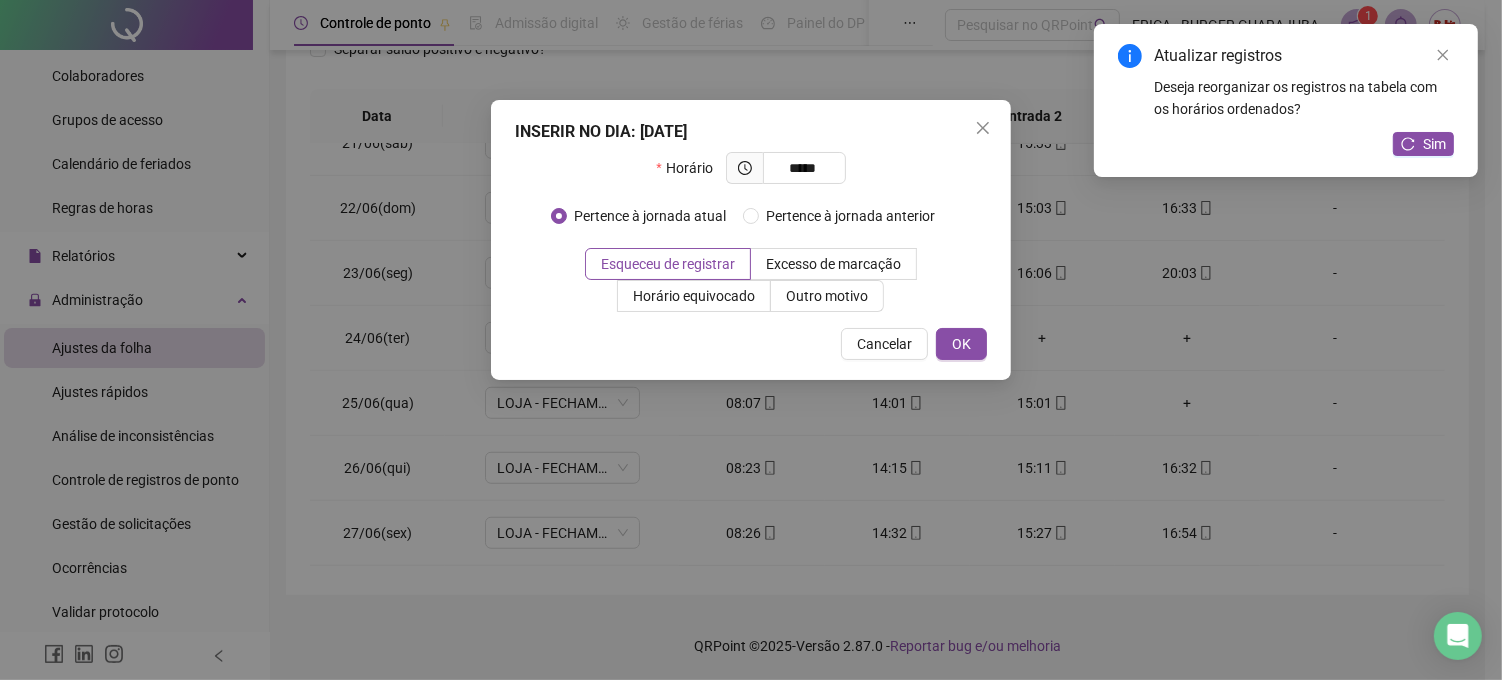 type on "*****" 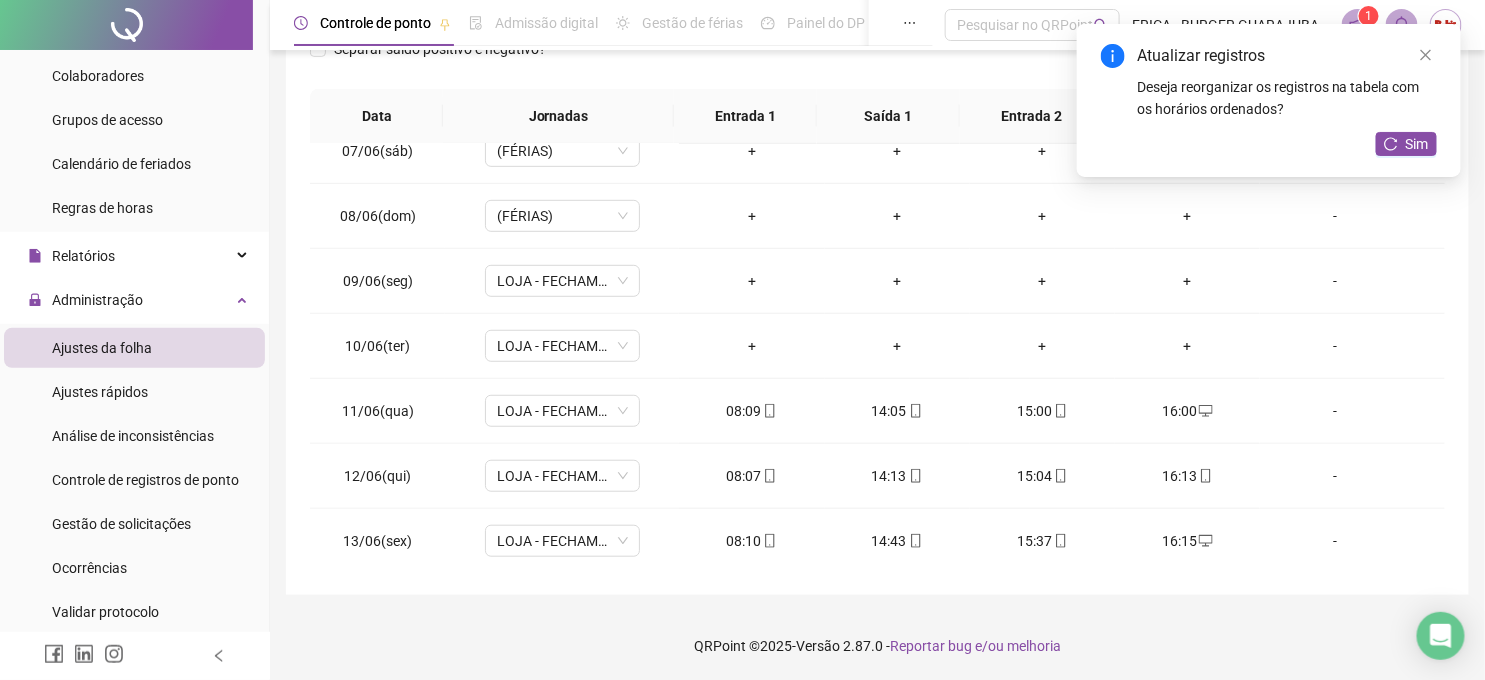 scroll, scrollTop: 414, scrollLeft: 0, axis: vertical 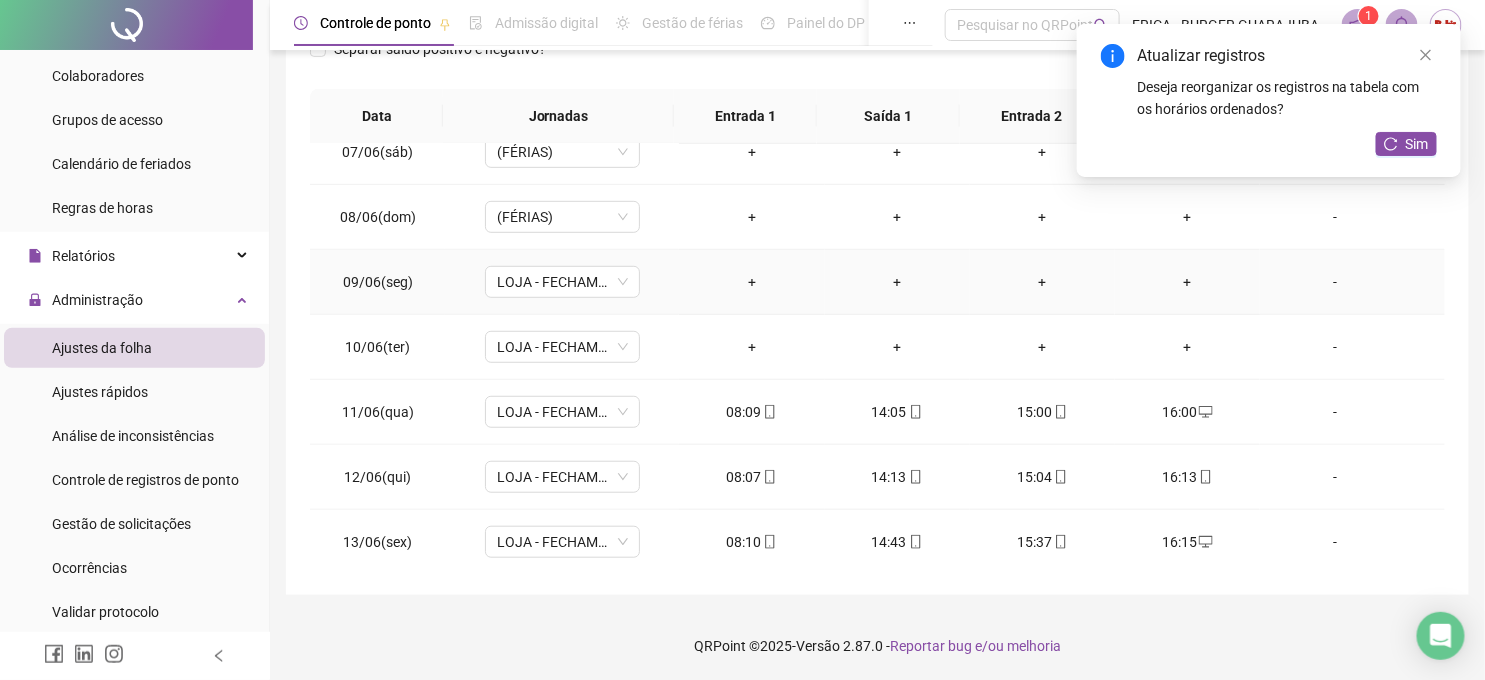click on "+" at bounding box center (751, 282) 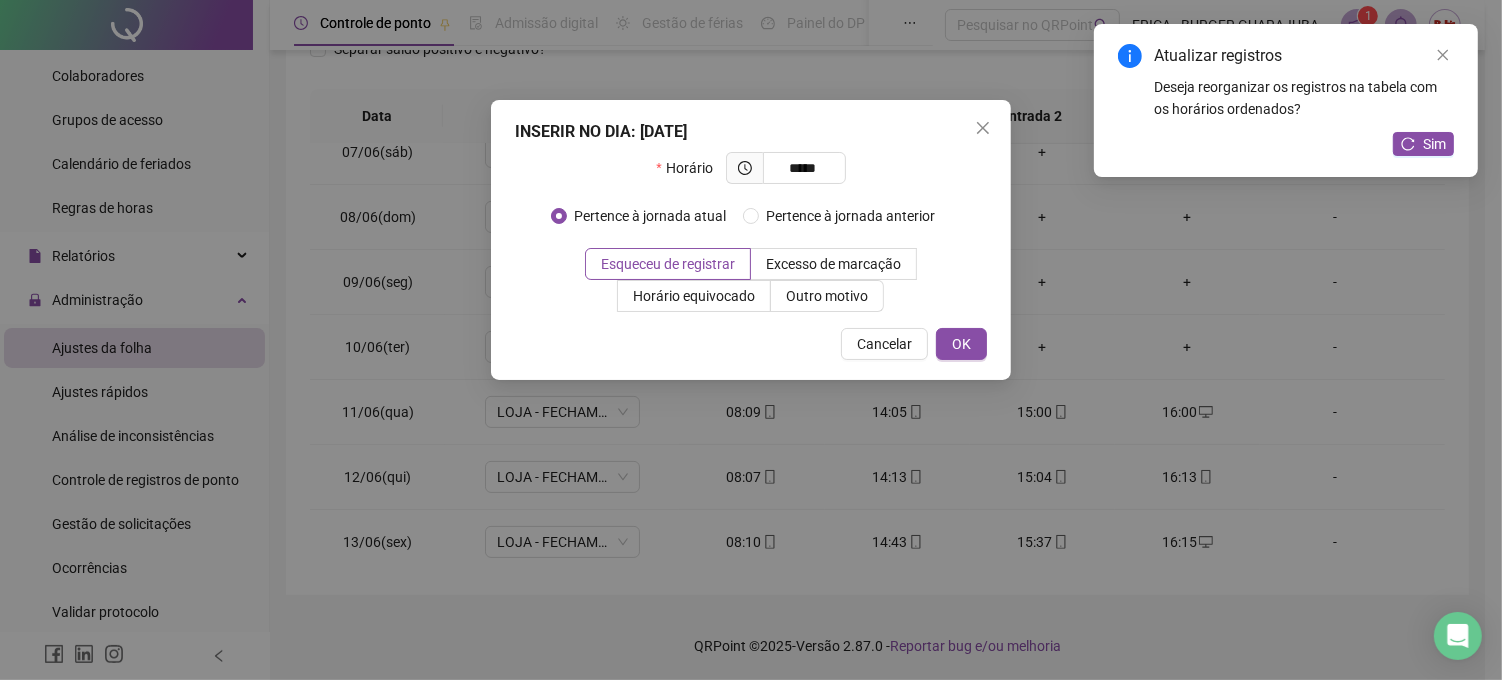type on "*****" 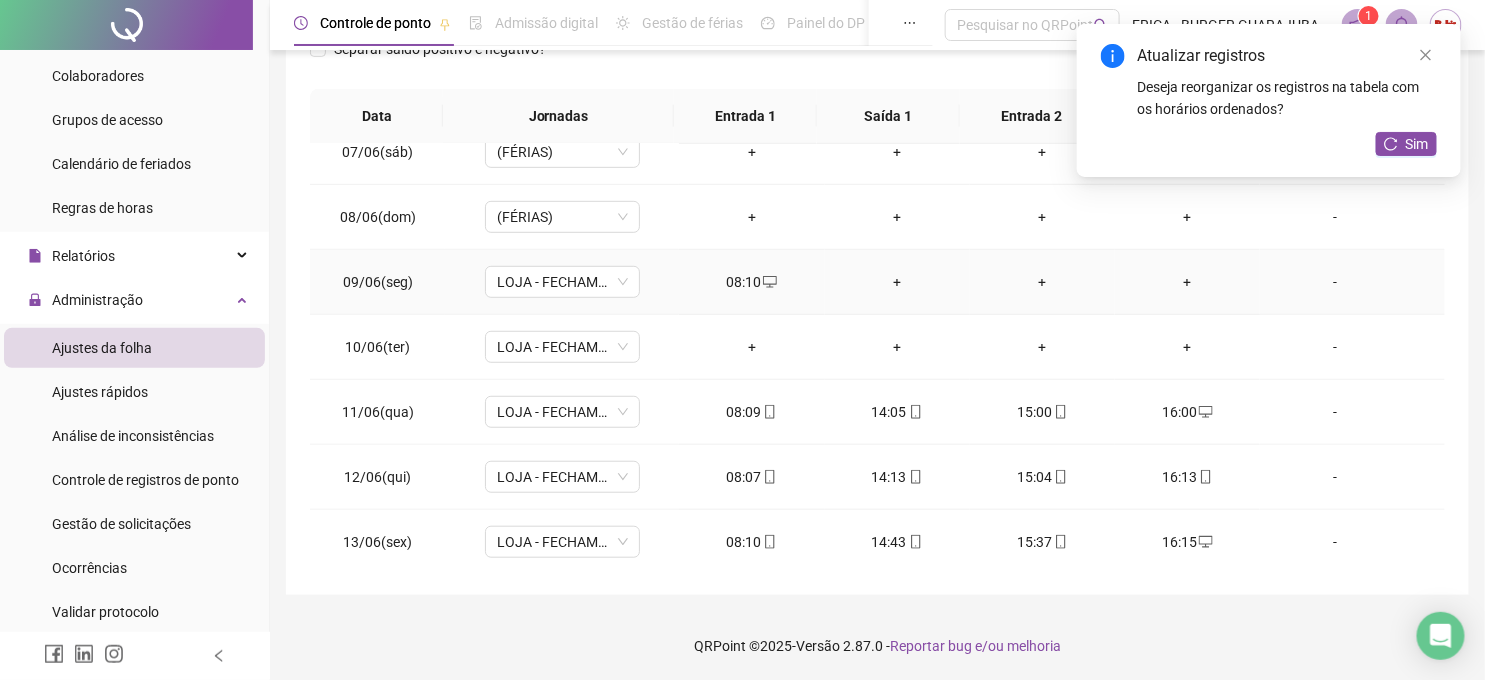 click on "+" at bounding box center [897, 282] 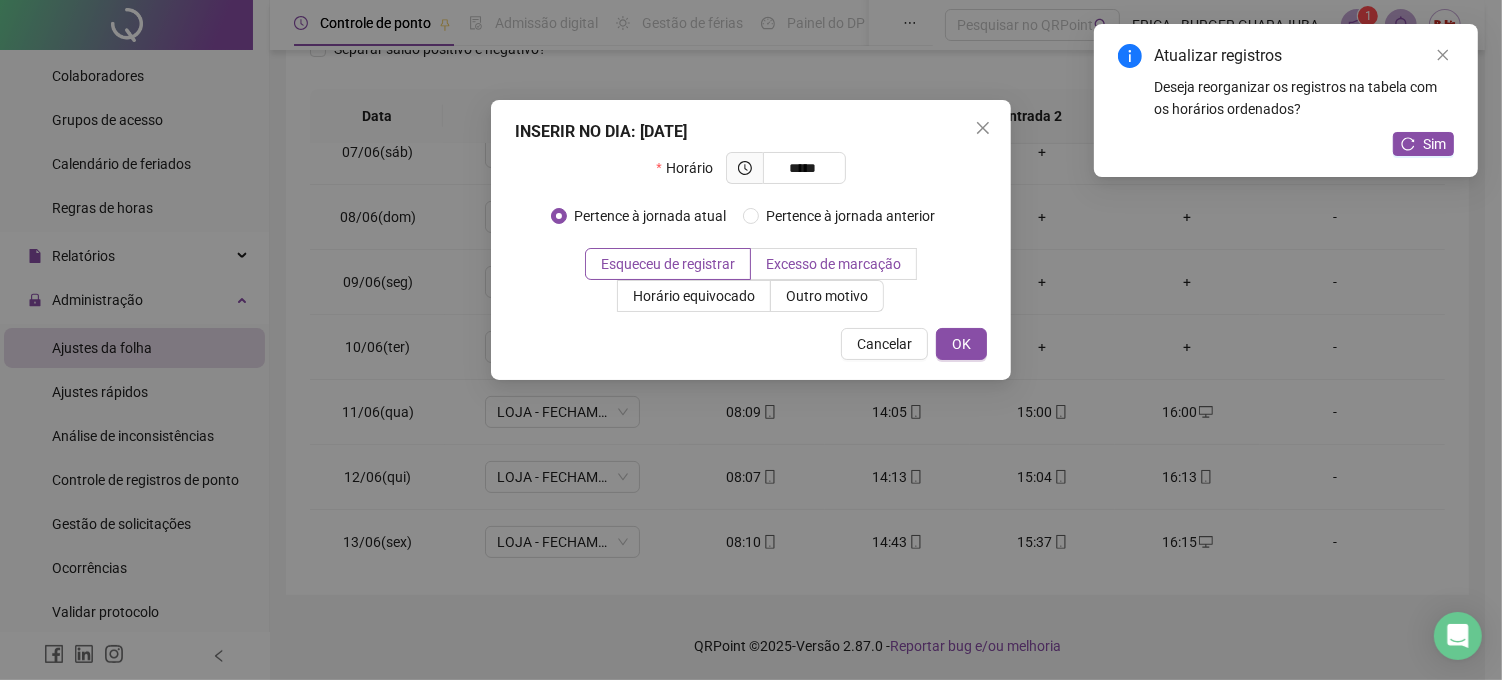type on "*****" 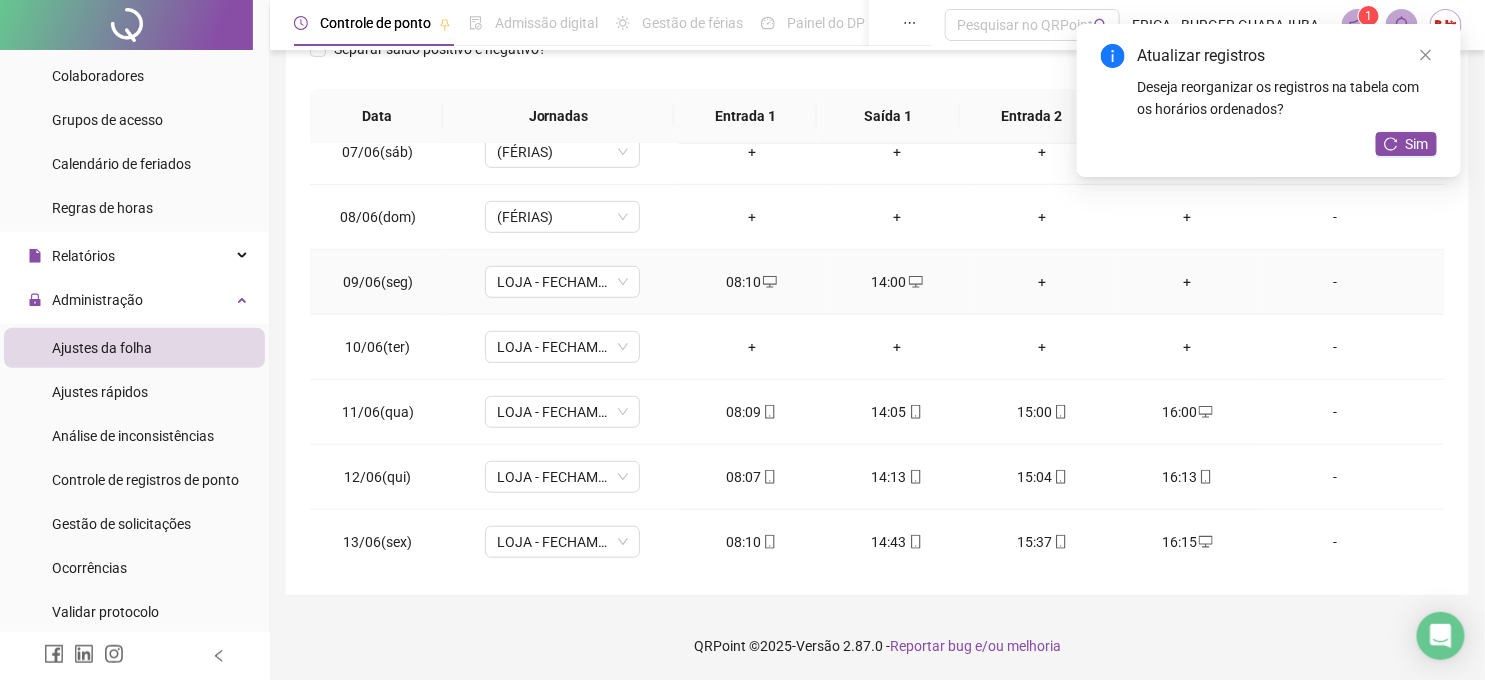 click on "+" at bounding box center (1042, 282) 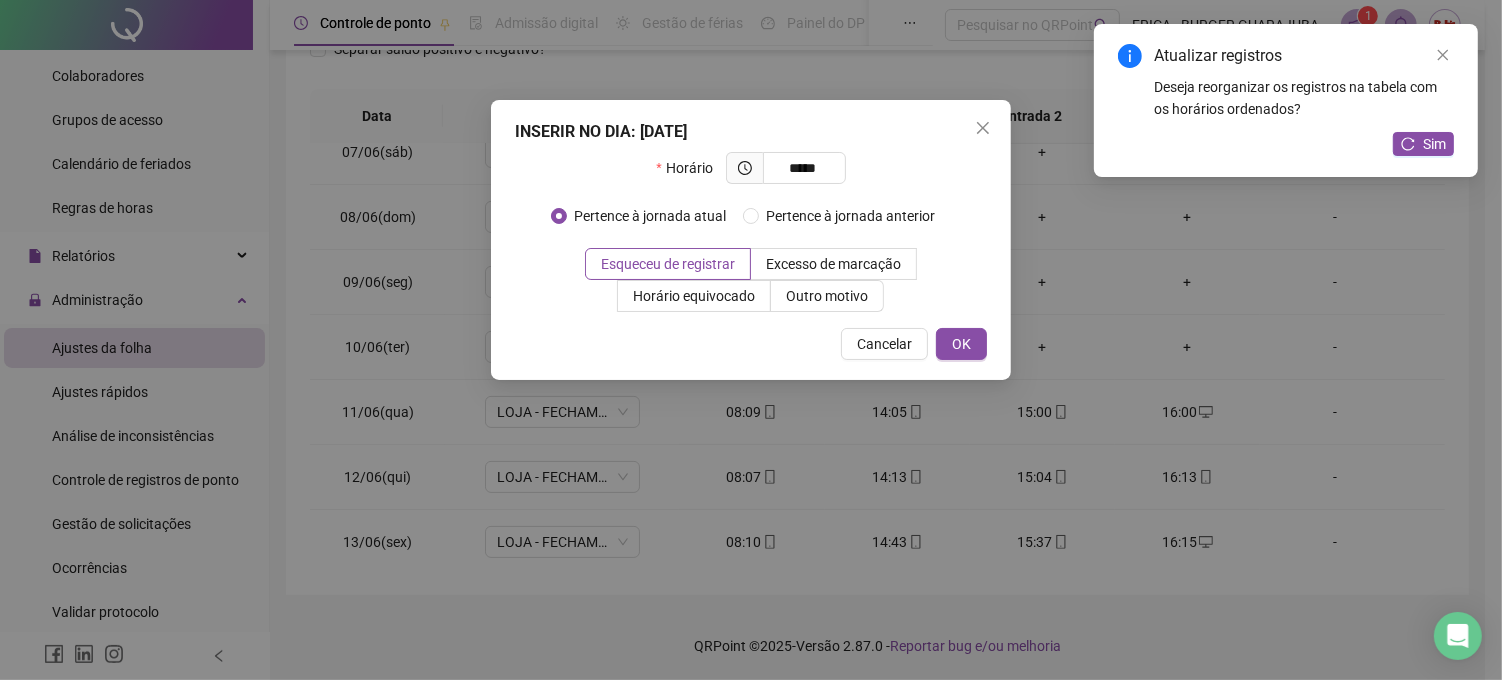 type on "*****" 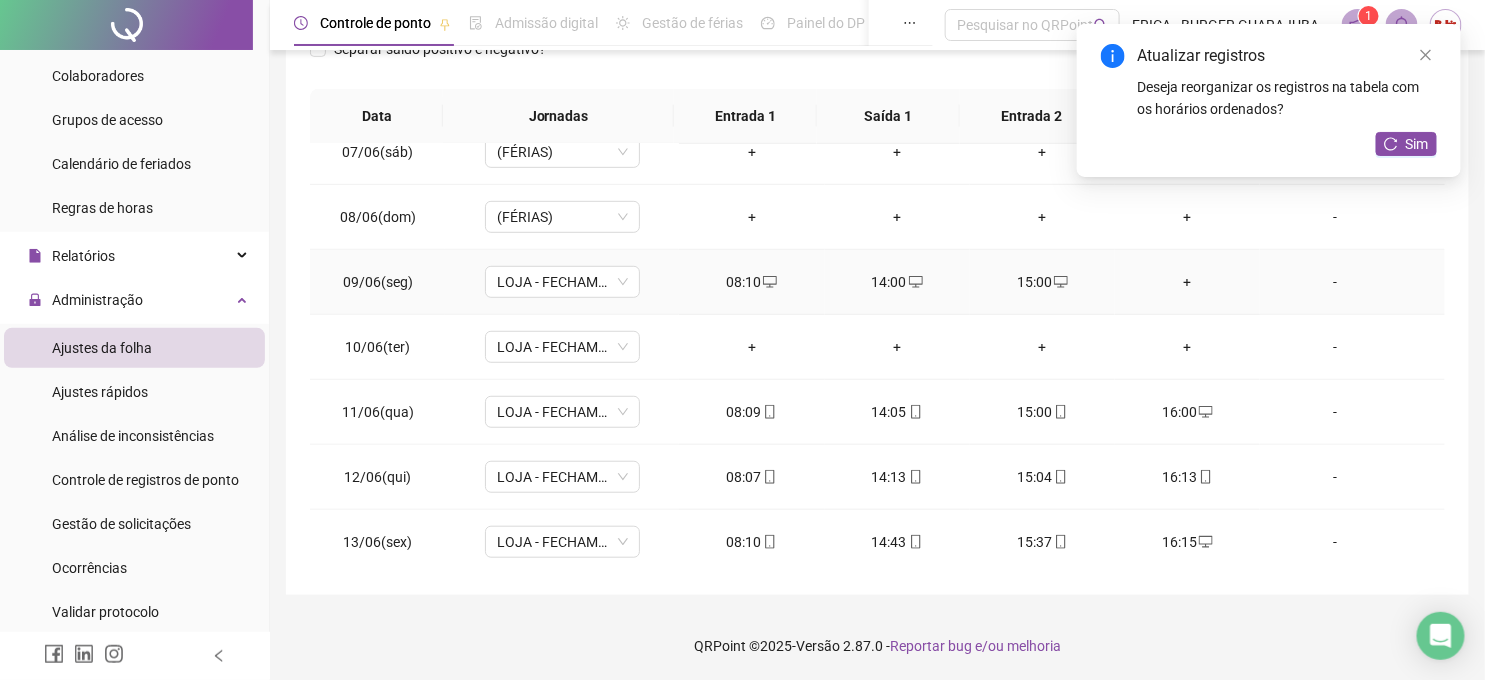 click on "+" at bounding box center [1187, 282] 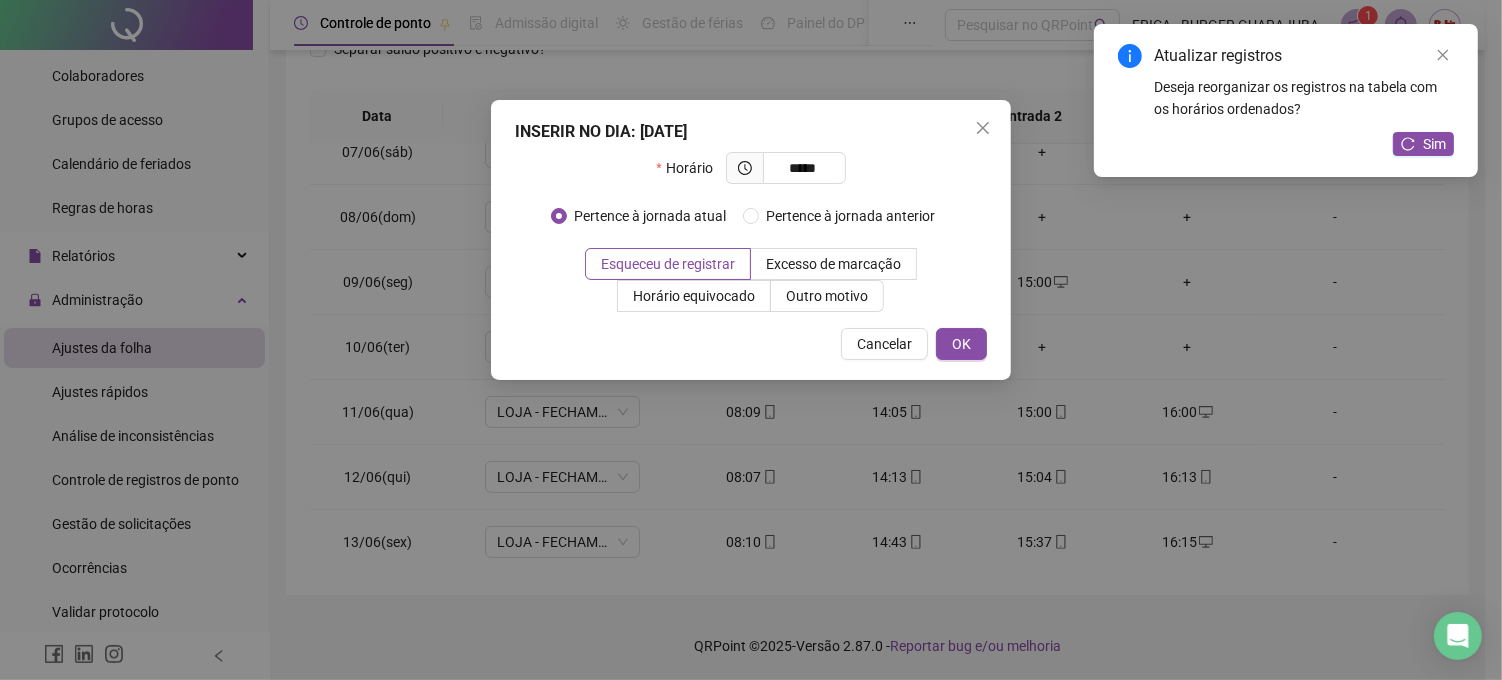 type on "*****" 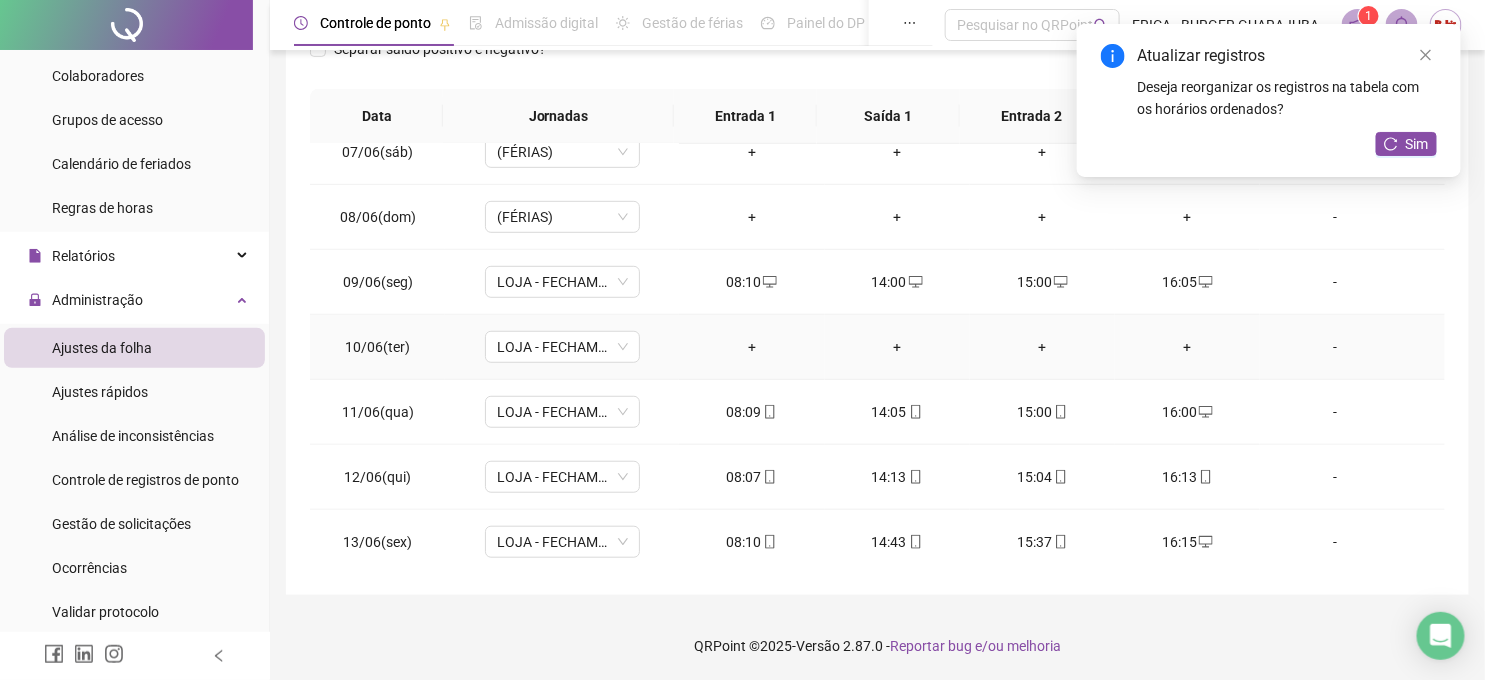 click on "+" at bounding box center [751, 347] 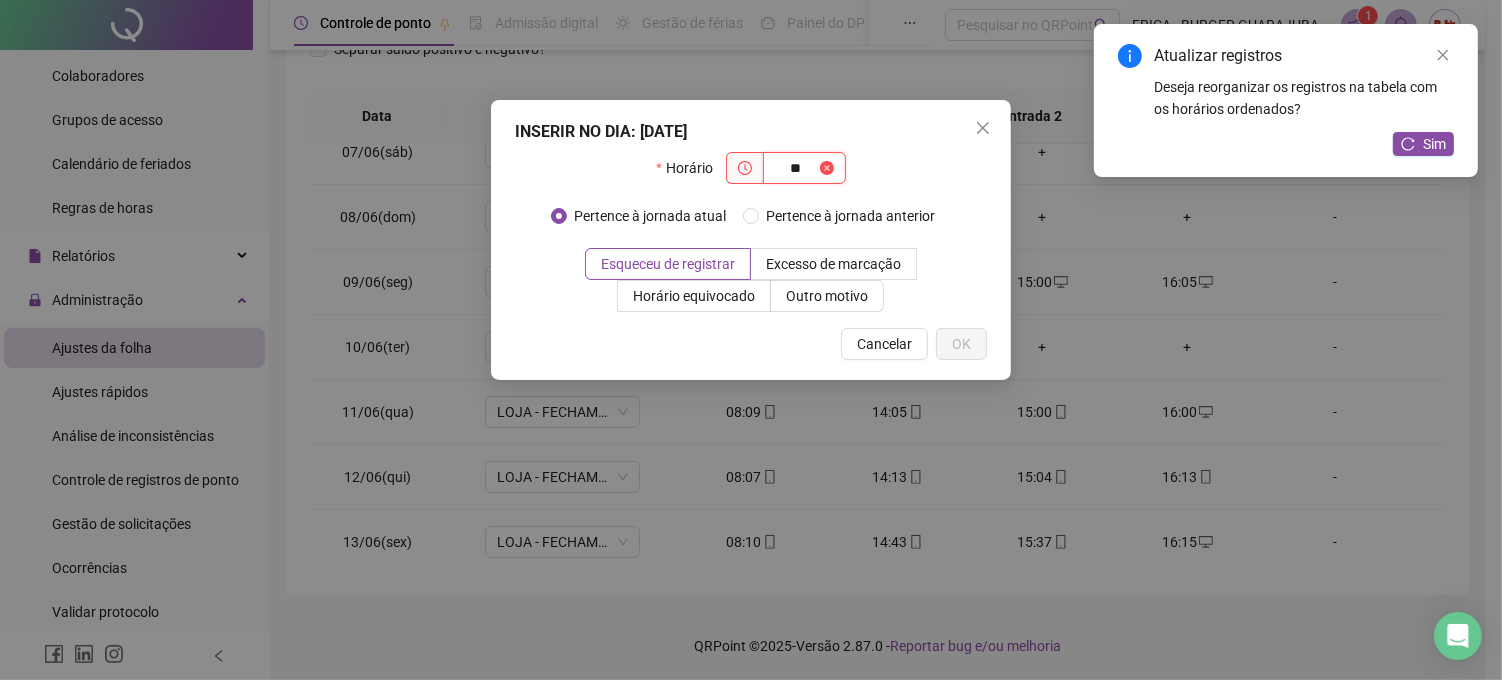 type on "*" 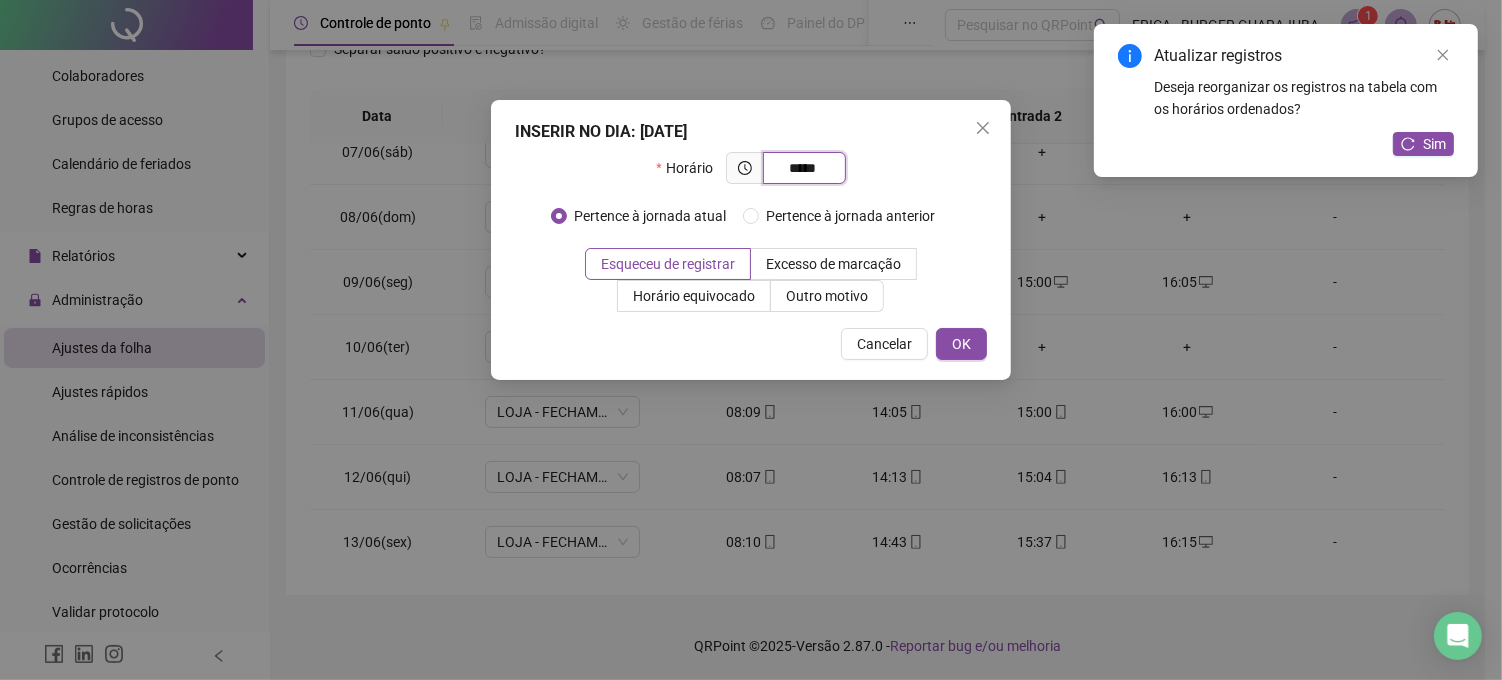 type on "*****" 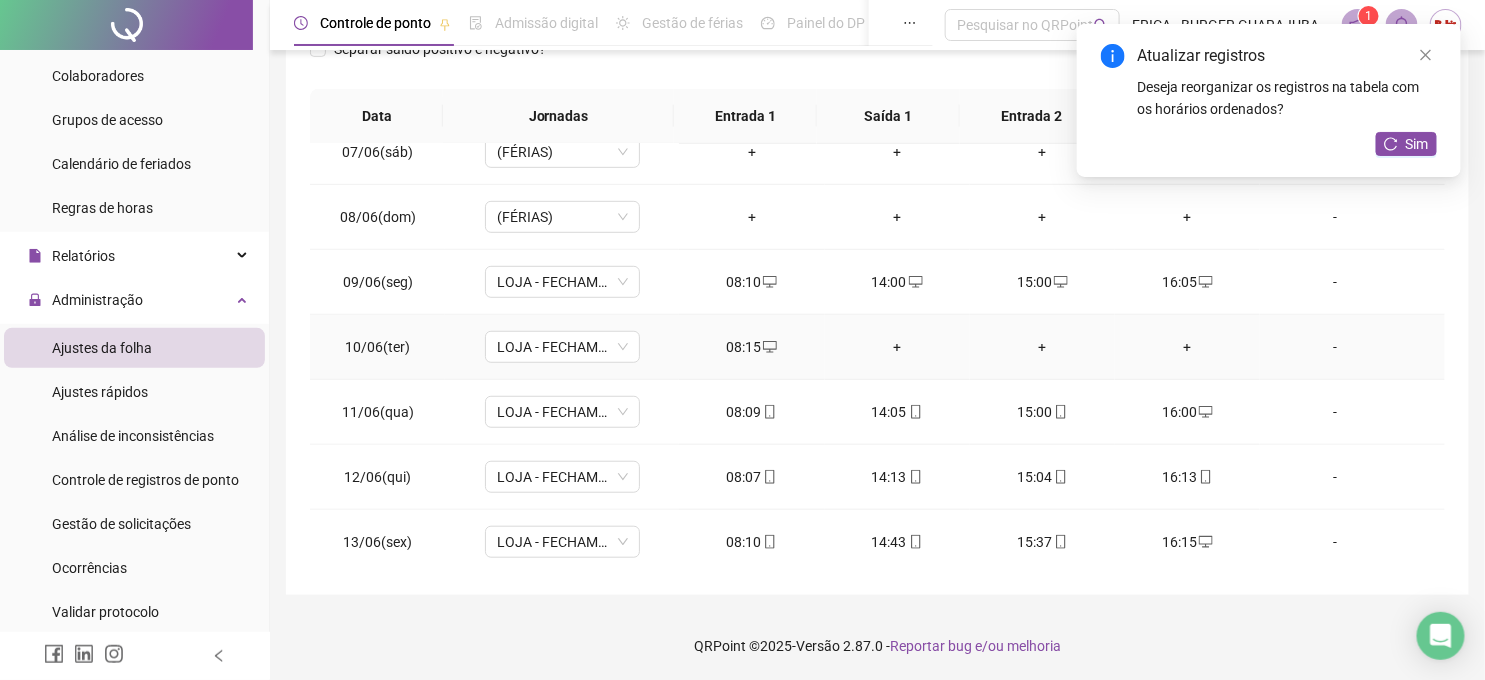 click on "+" at bounding box center [897, 347] 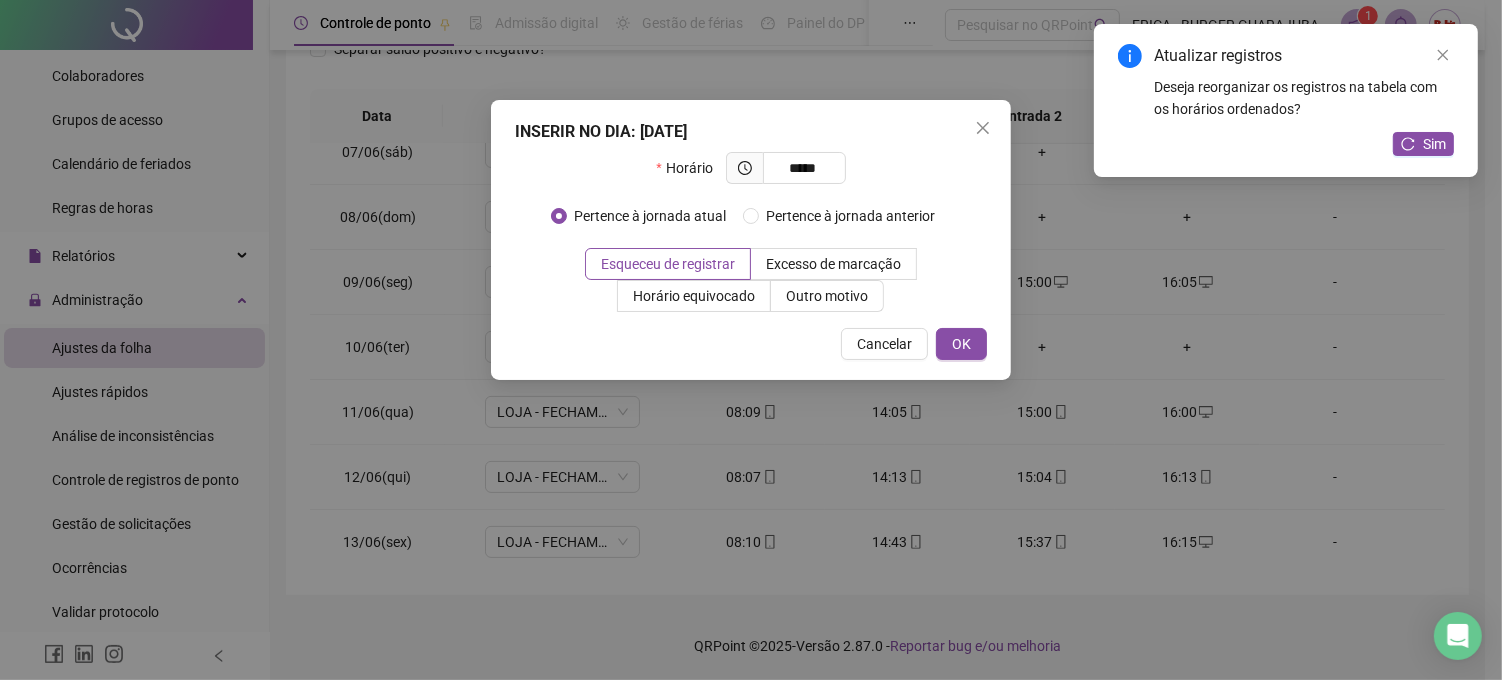 type on "*****" 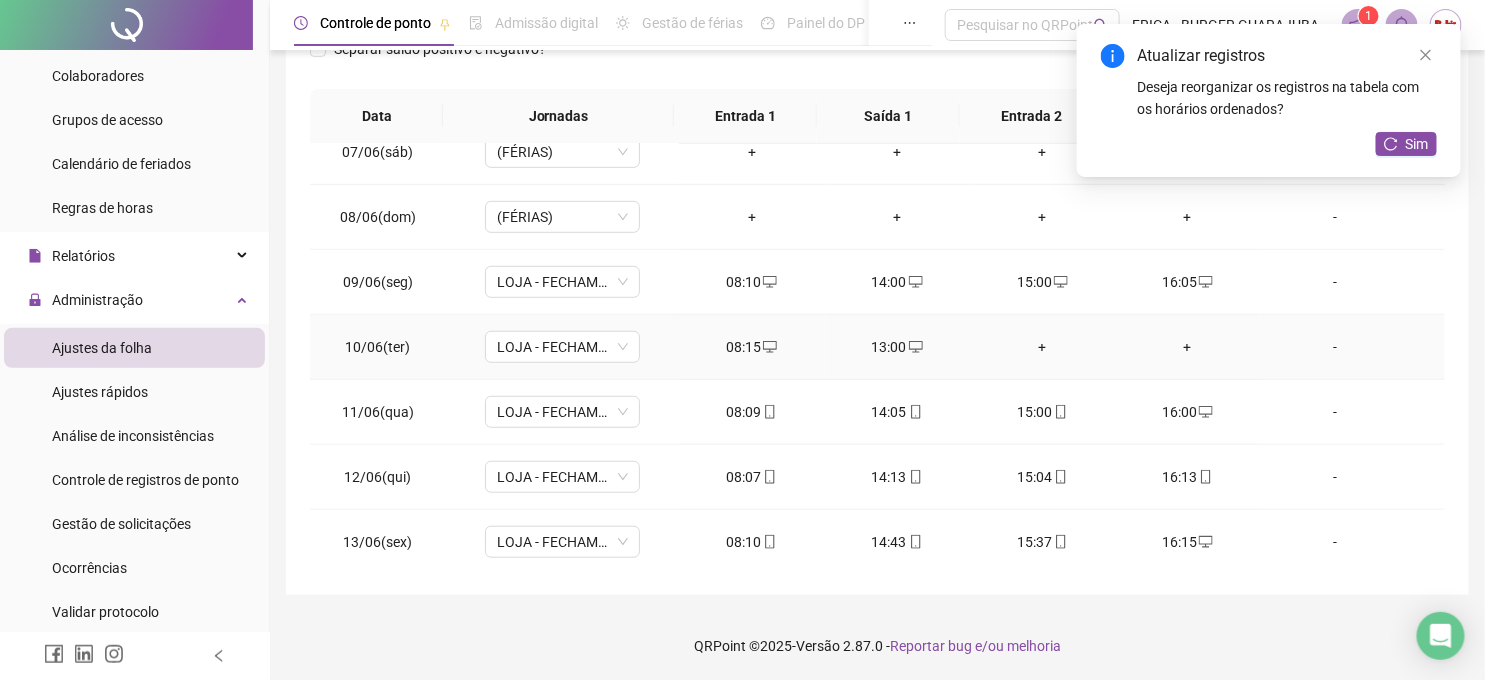 click on "+" at bounding box center [1042, 347] 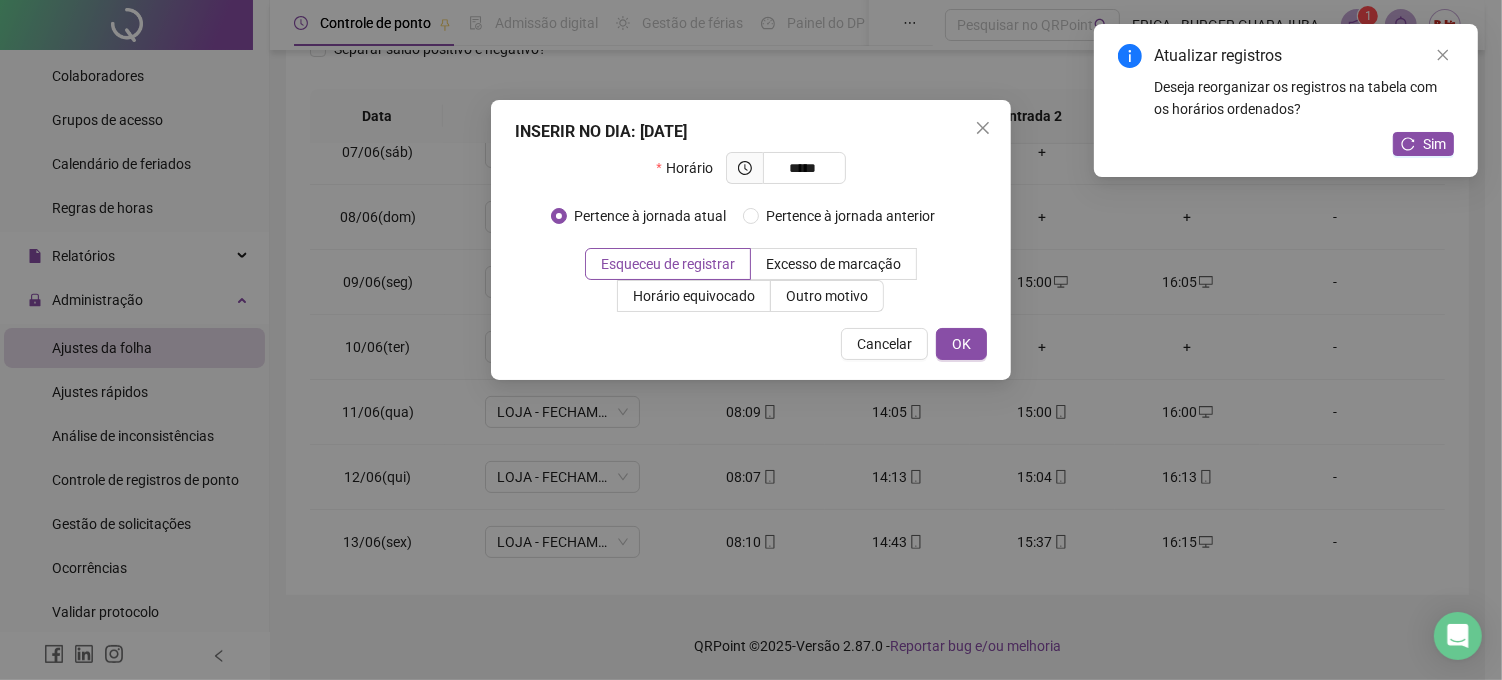 type on "*****" 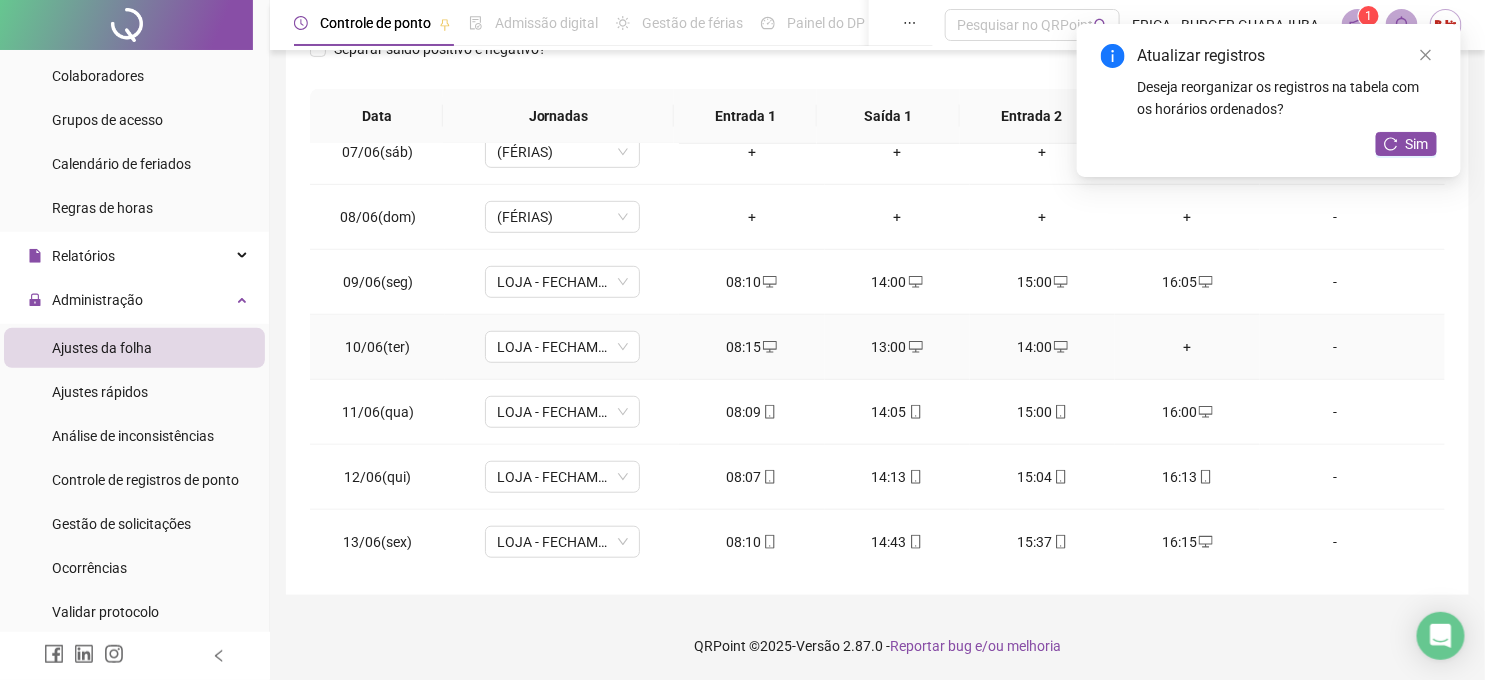 click on "+" at bounding box center (1187, 347) 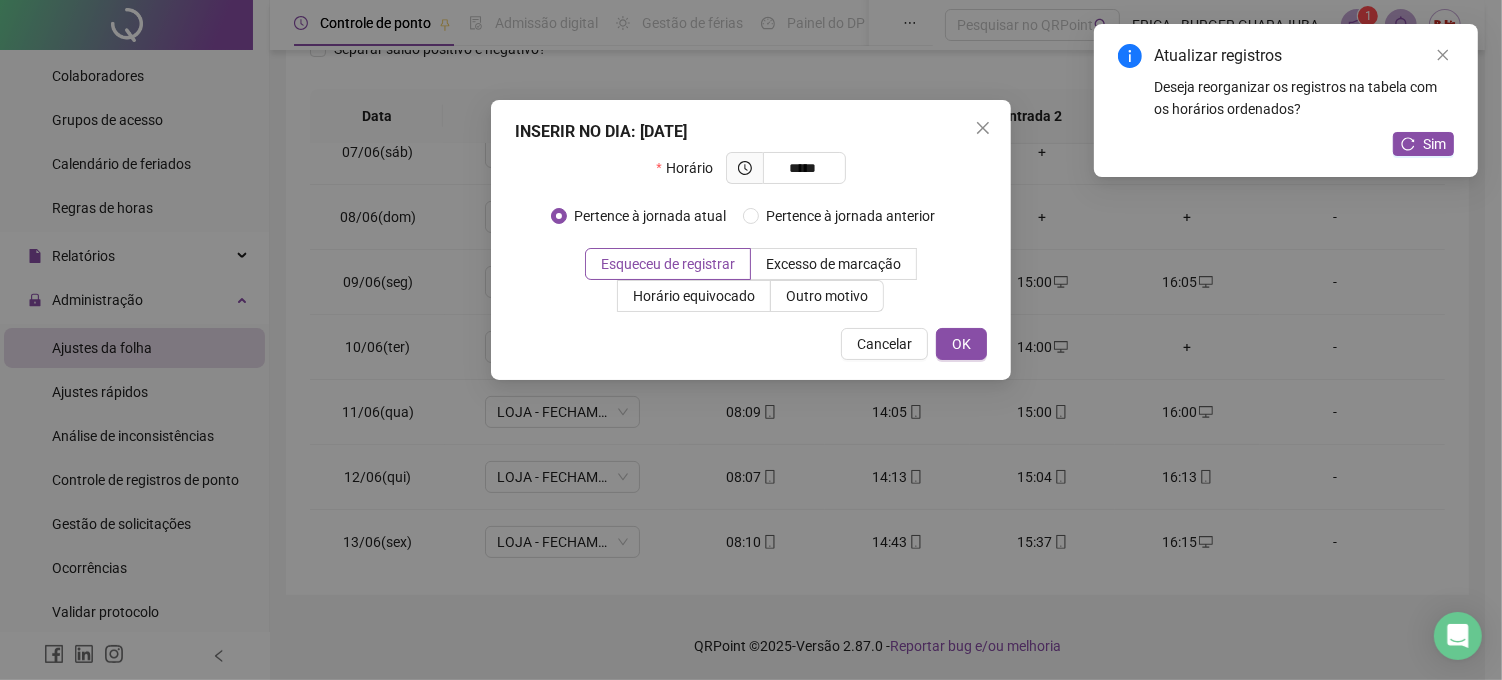 type on "*****" 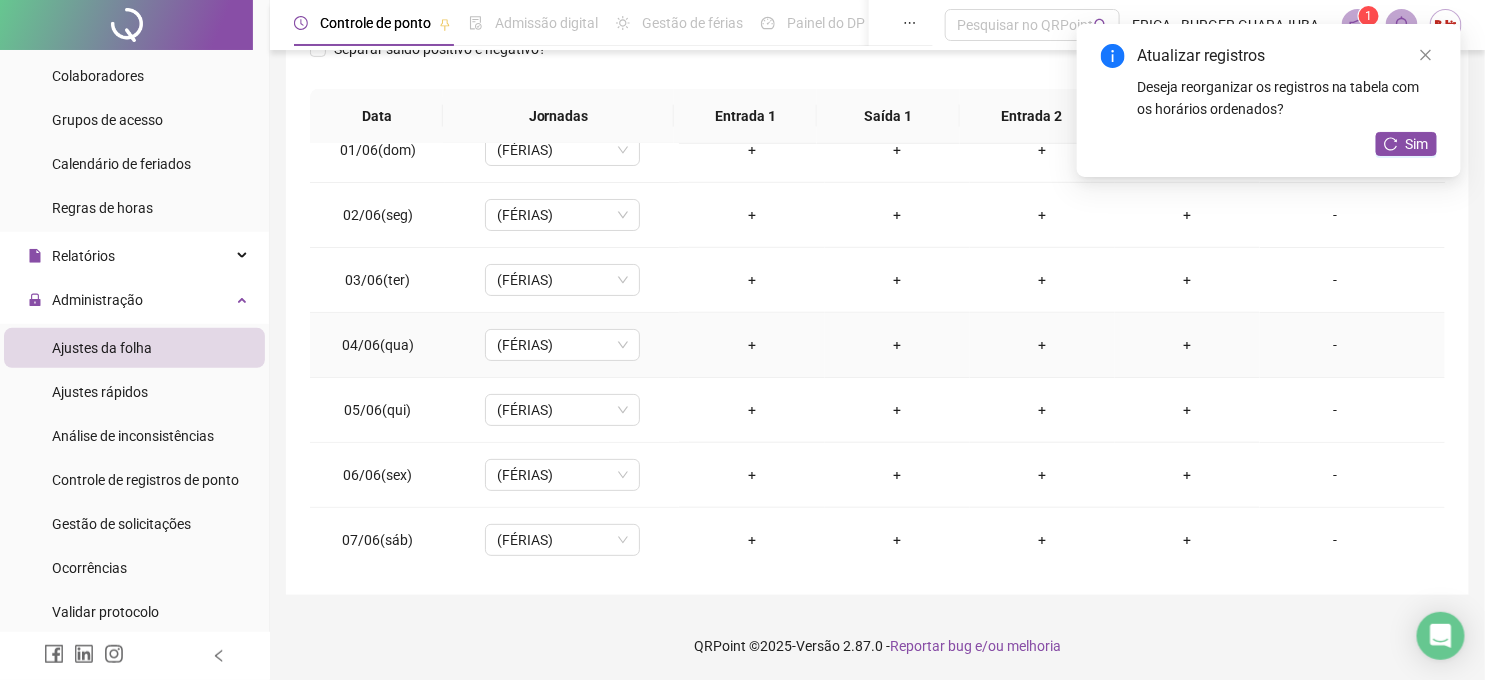 scroll, scrollTop: 0, scrollLeft: 0, axis: both 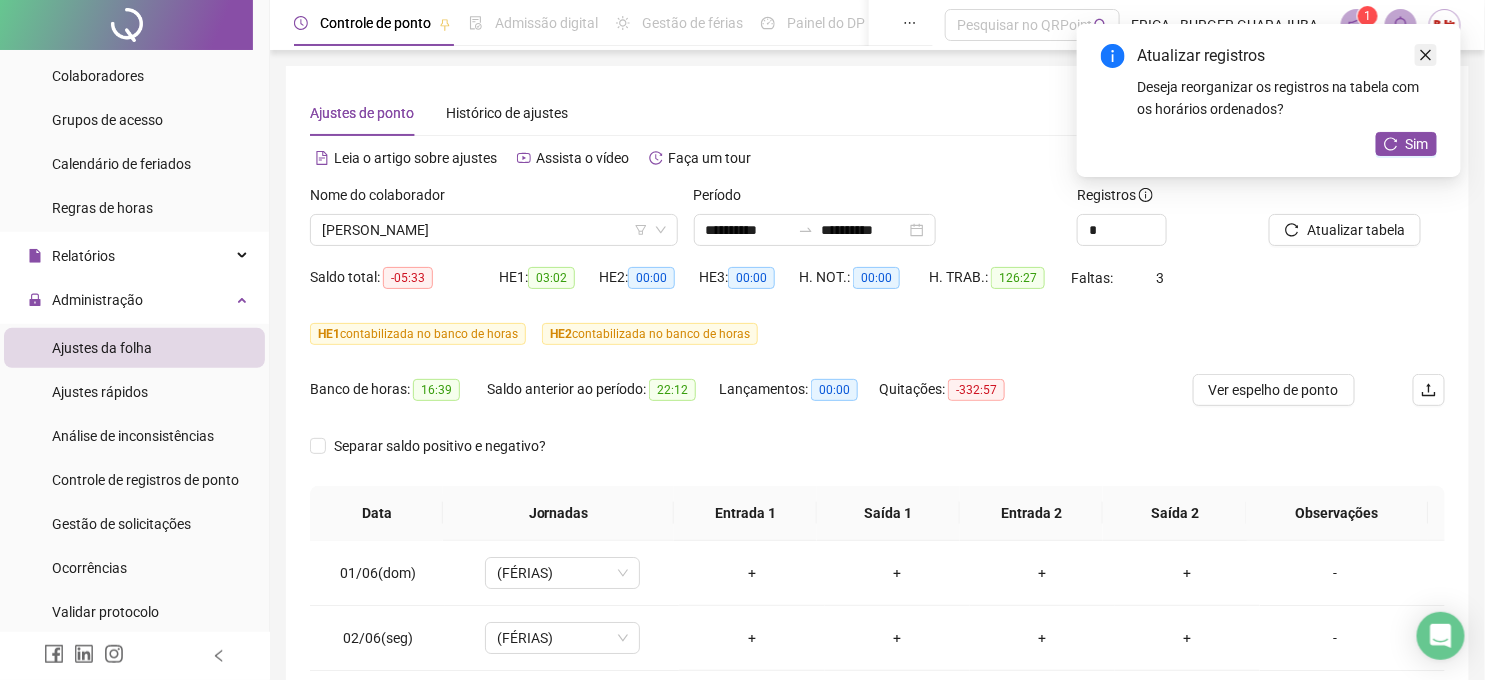 click 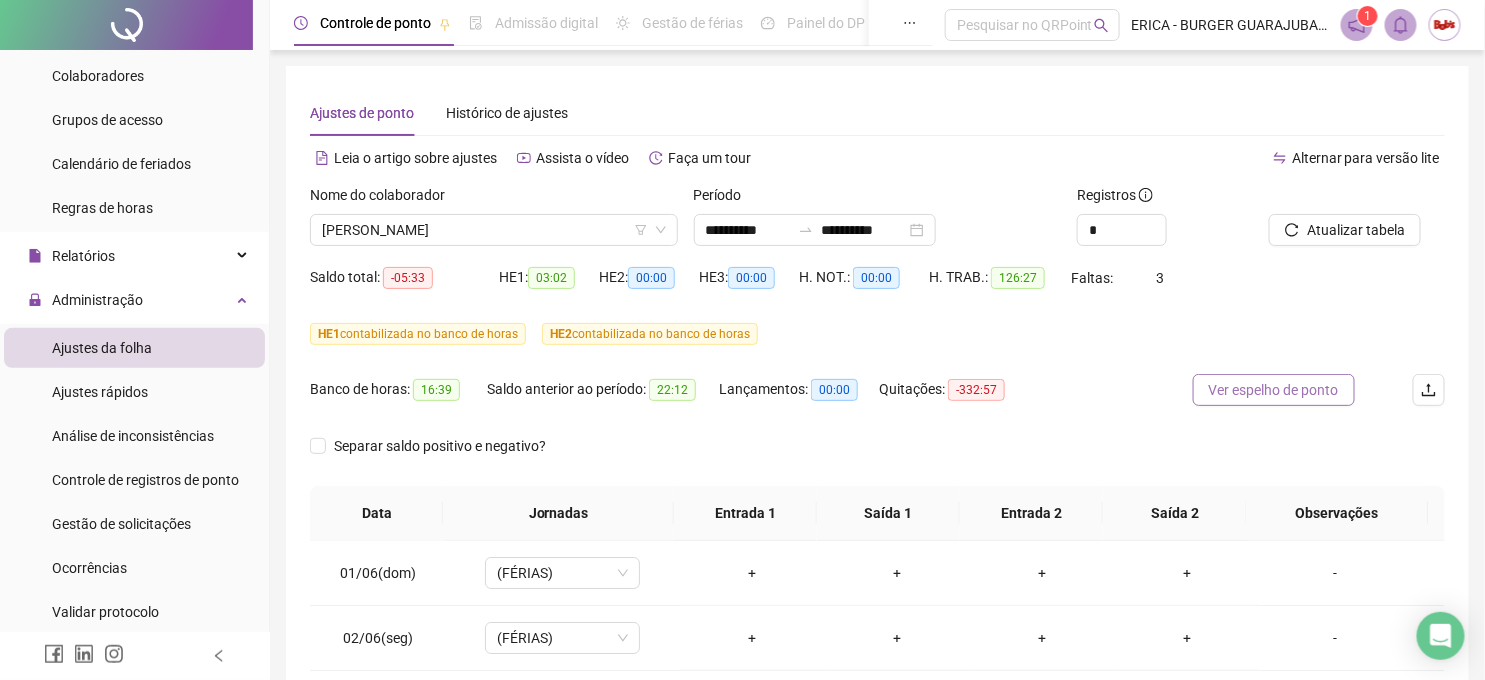 click on "Ver espelho de ponto" at bounding box center [1274, 390] 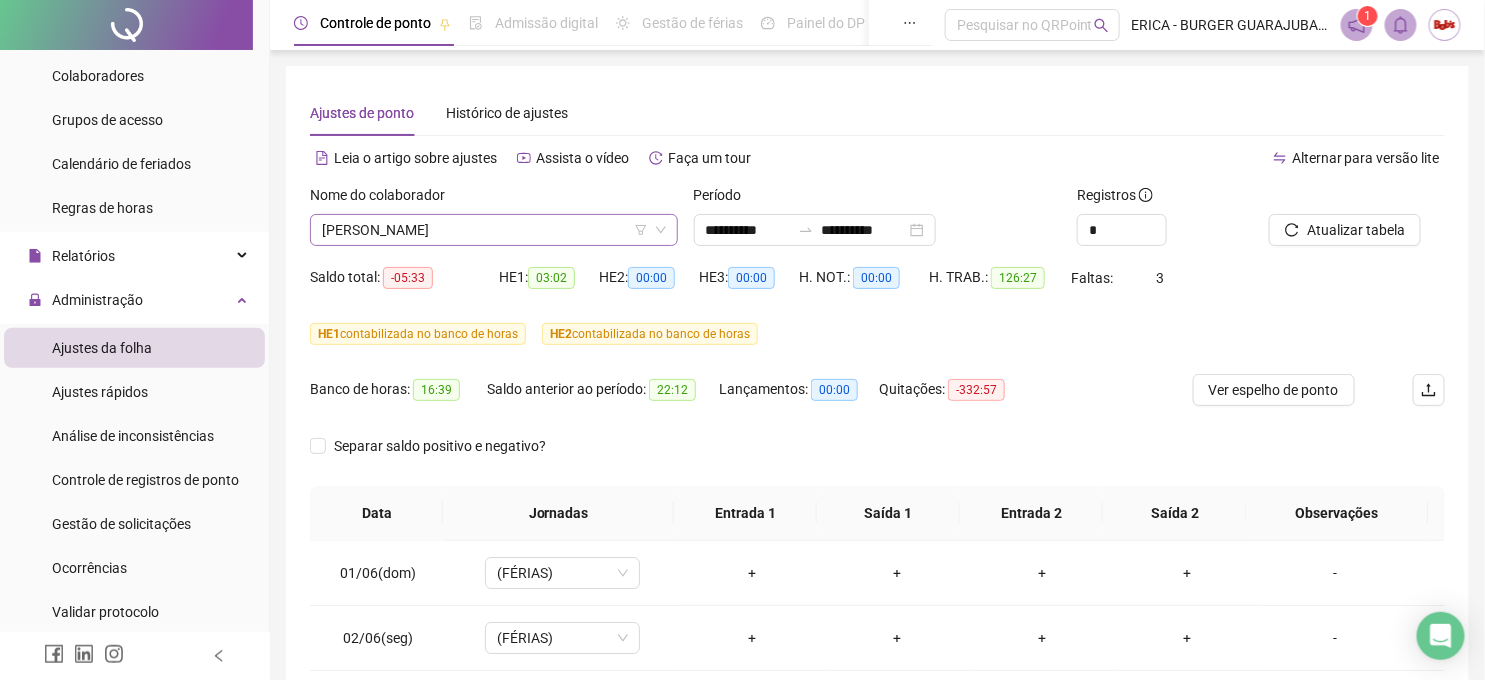 click on "[PERSON_NAME]" at bounding box center [494, 230] 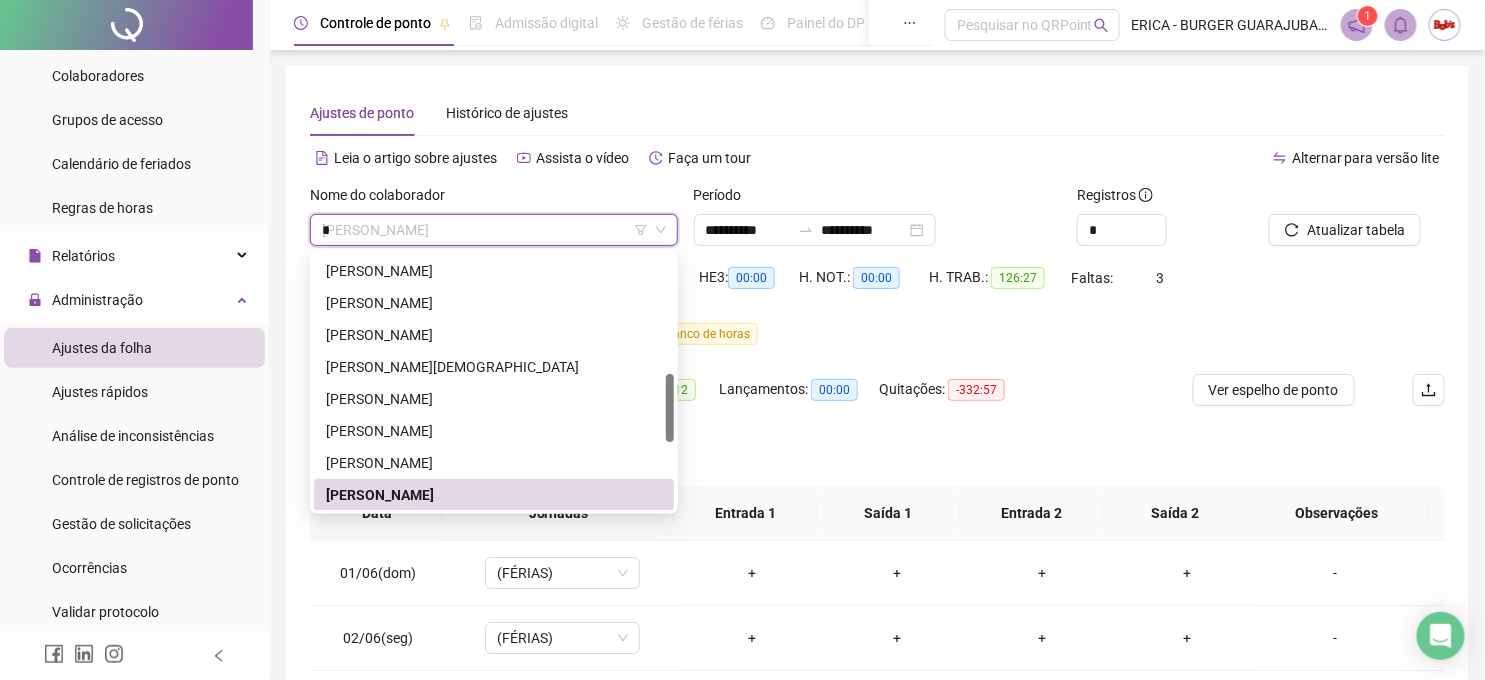 scroll, scrollTop: 0, scrollLeft: 0, axis: both 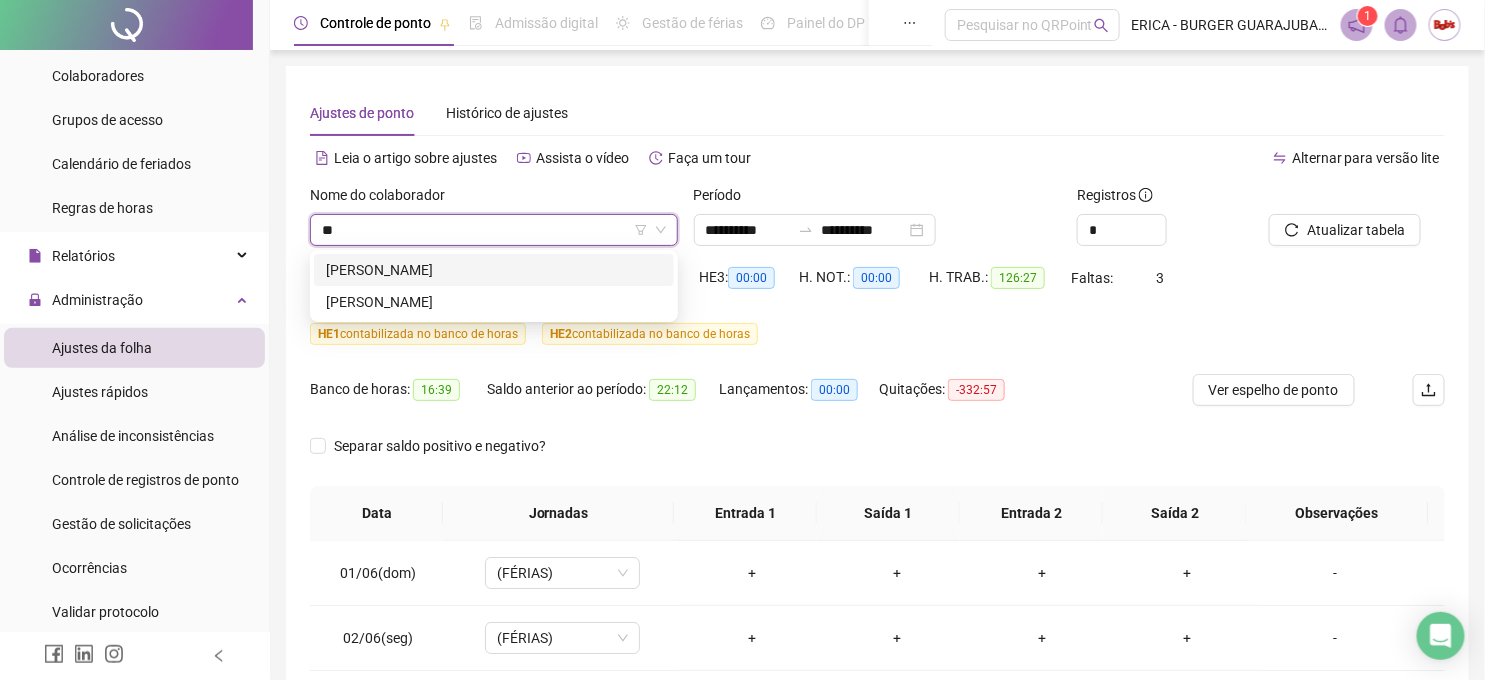 type on "***" 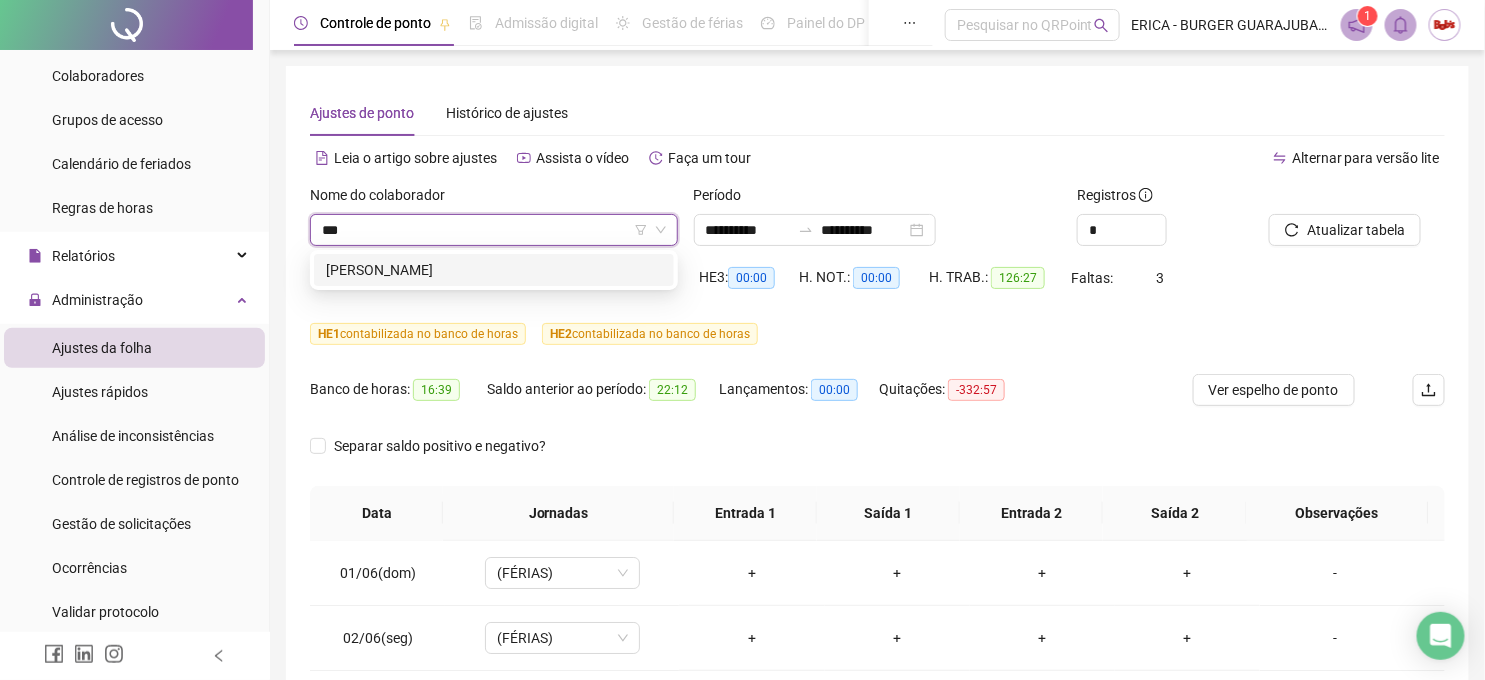 click on "[PERSON_NAME]" at bounding box center [494, 270] 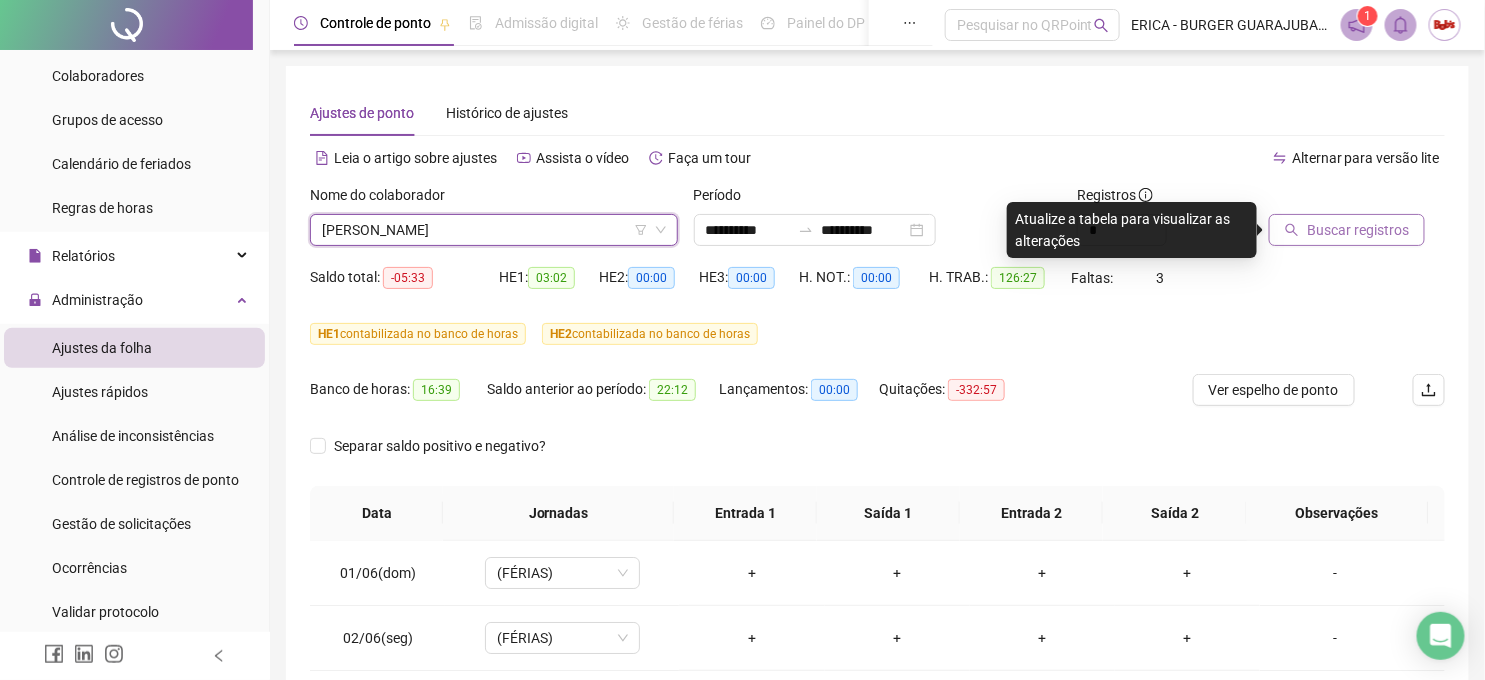 click on "Buscar registros" at bounding box center (1347, 230) 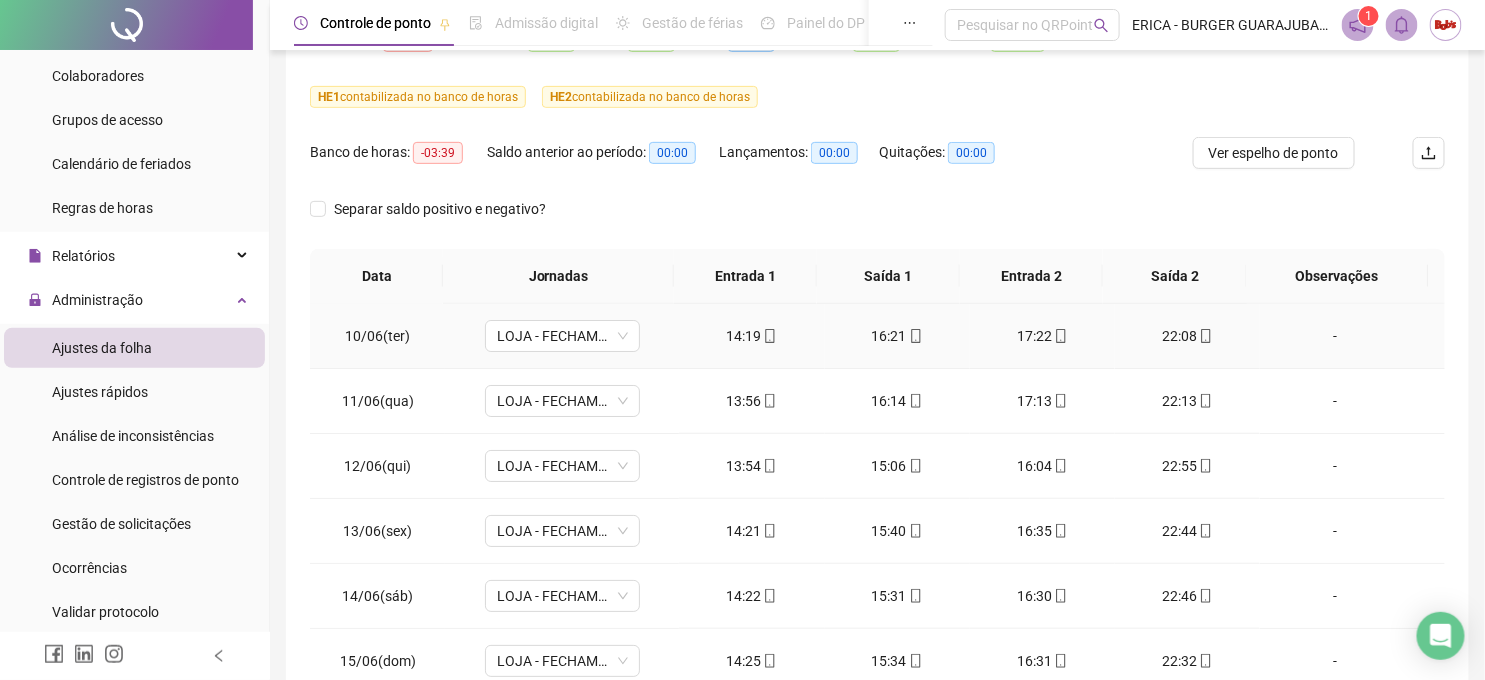 scroll, scrollTop: 333, scrollLeft: 0, axis: vertical 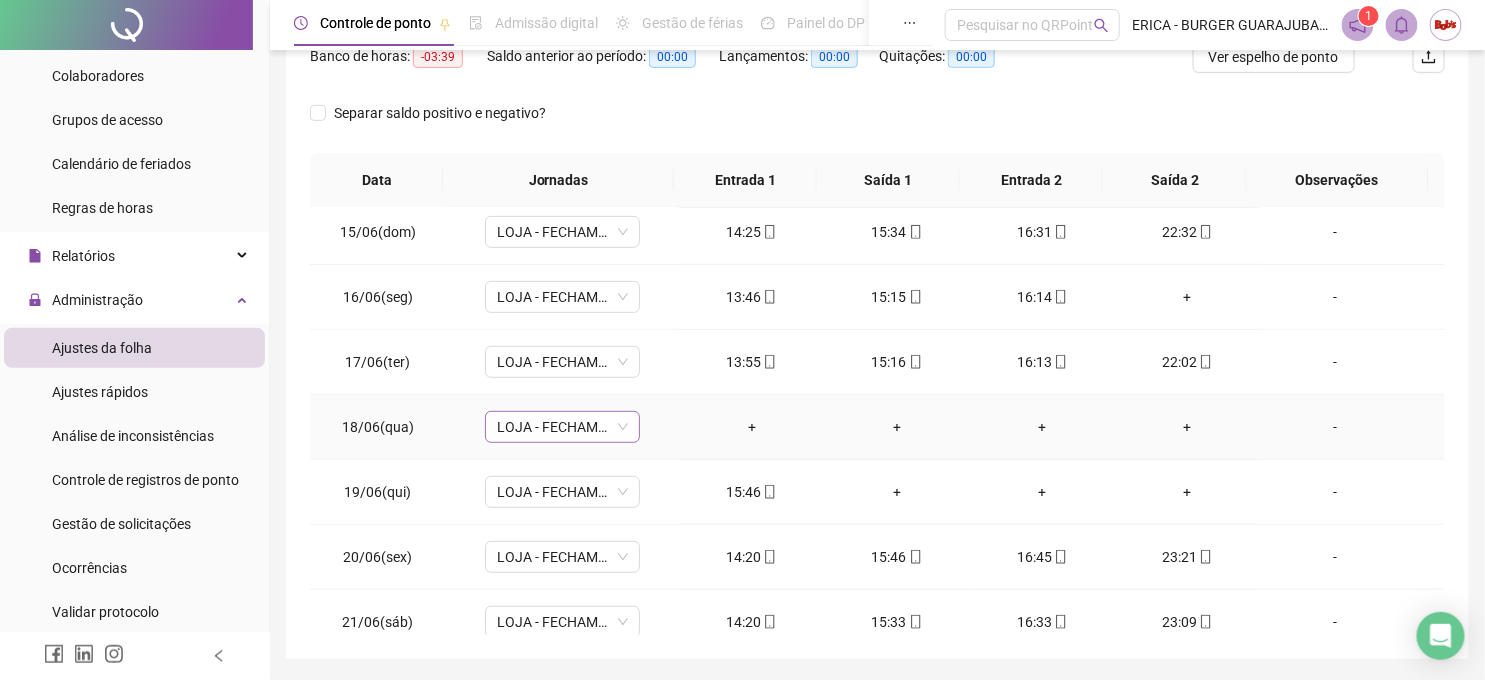 click on "LOJA - FECHAMENTO" at bounding box center [562, 427] 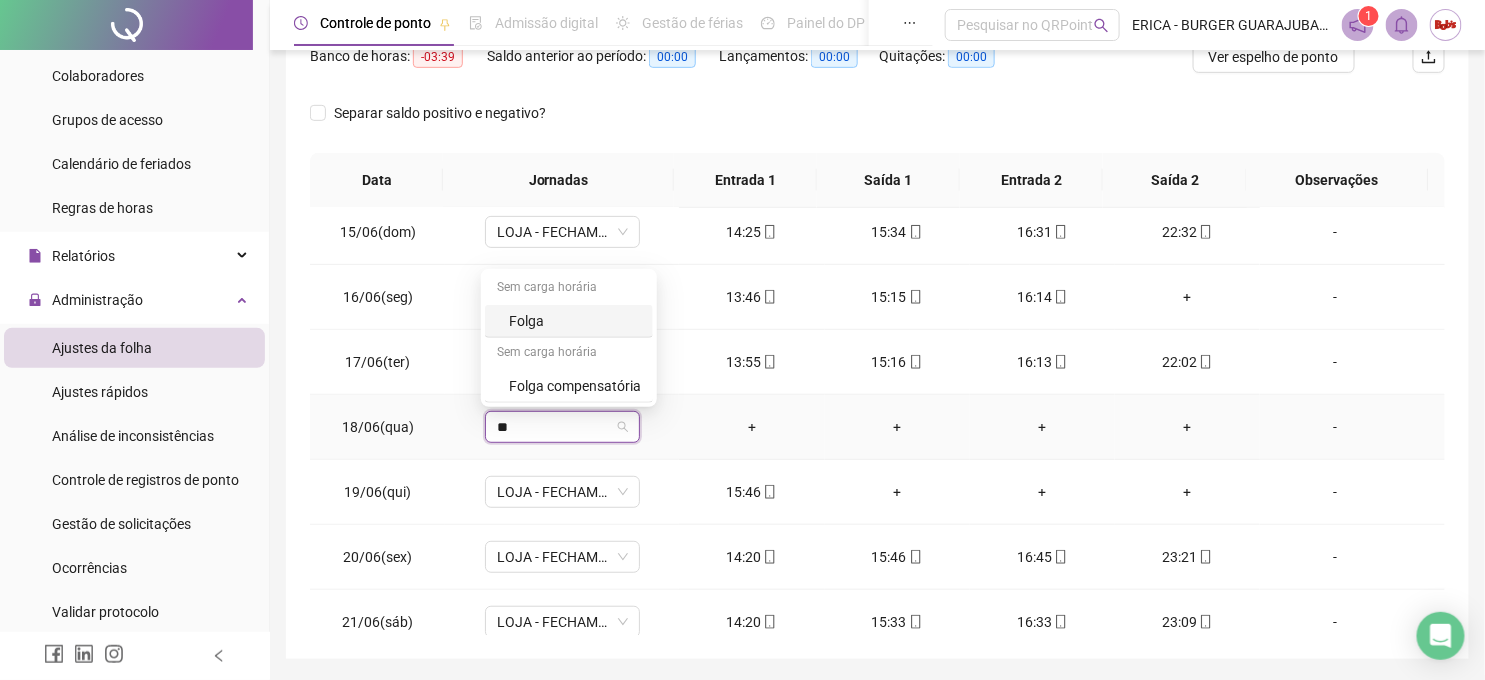 type on "***" 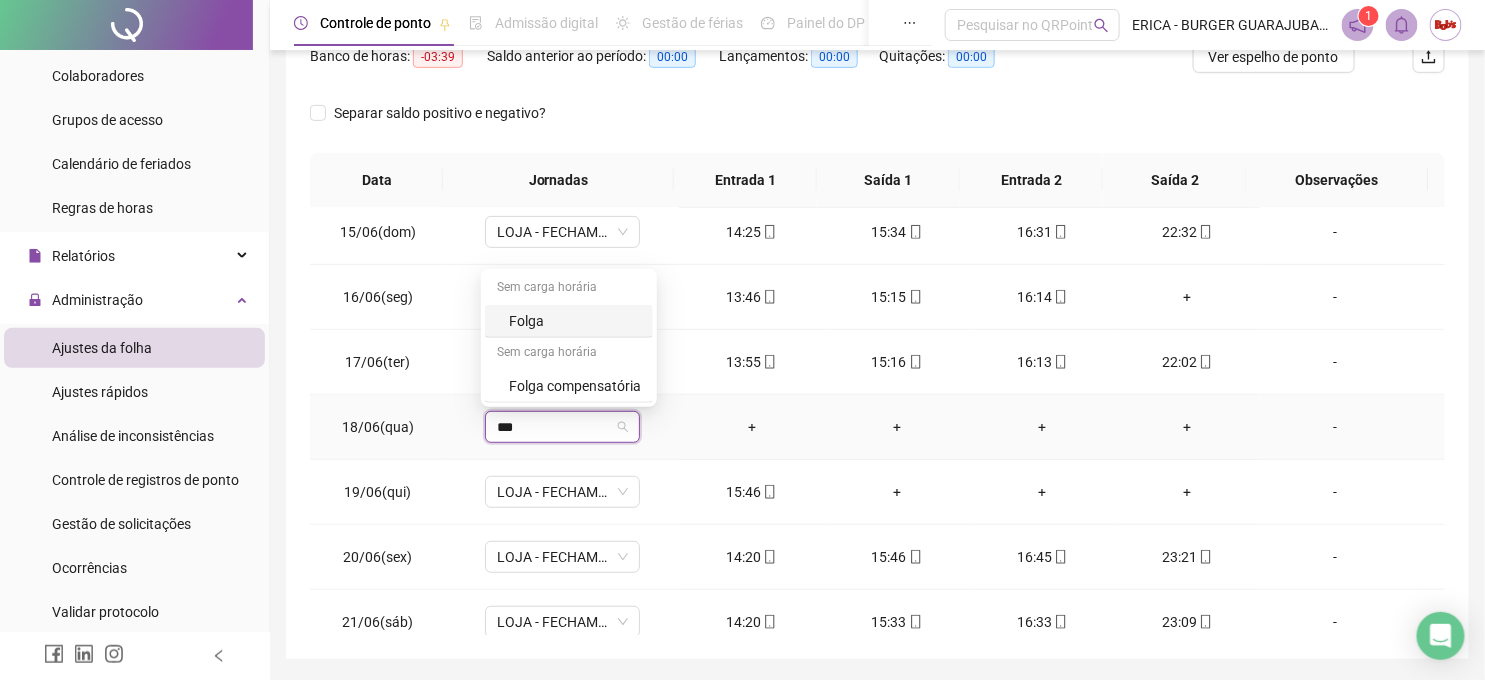 click on "Folga" at bounding box center [575, 321] 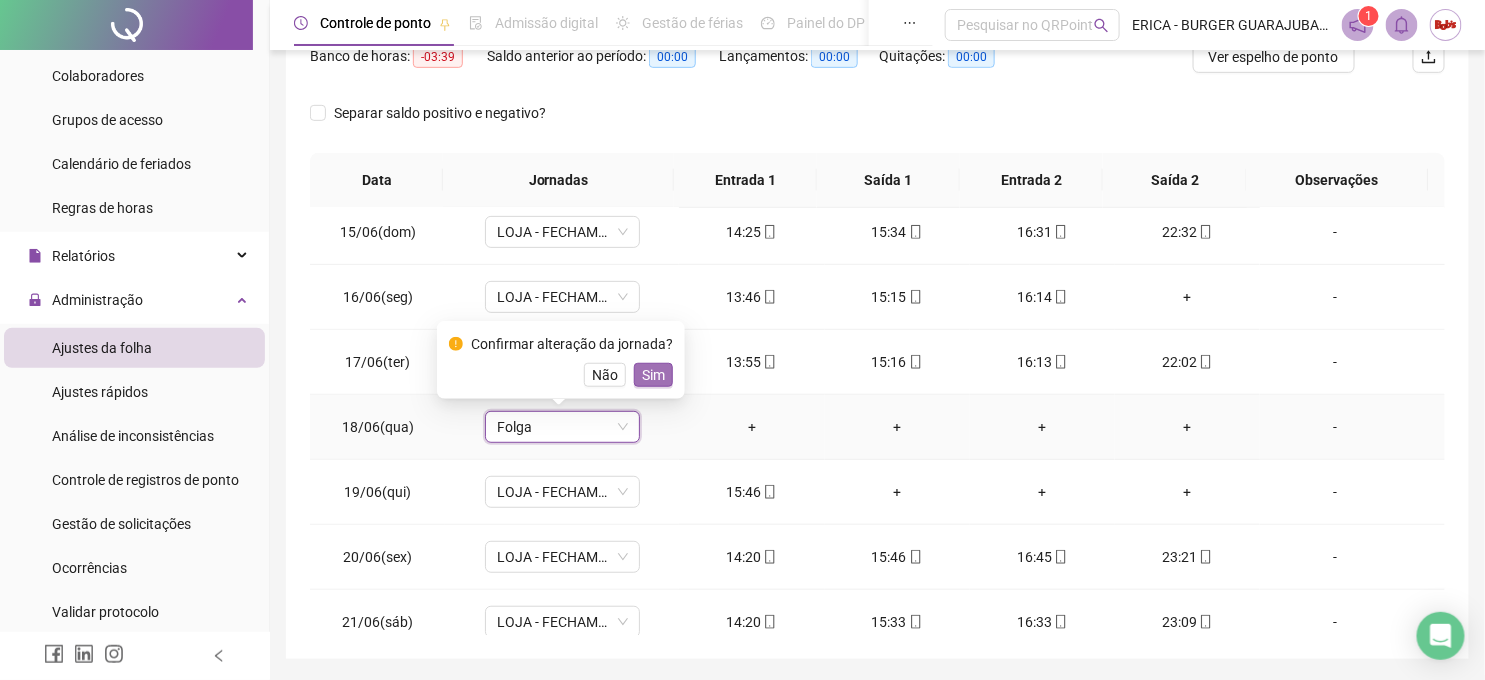 click on "Sim" at bounding box center [653, 375] 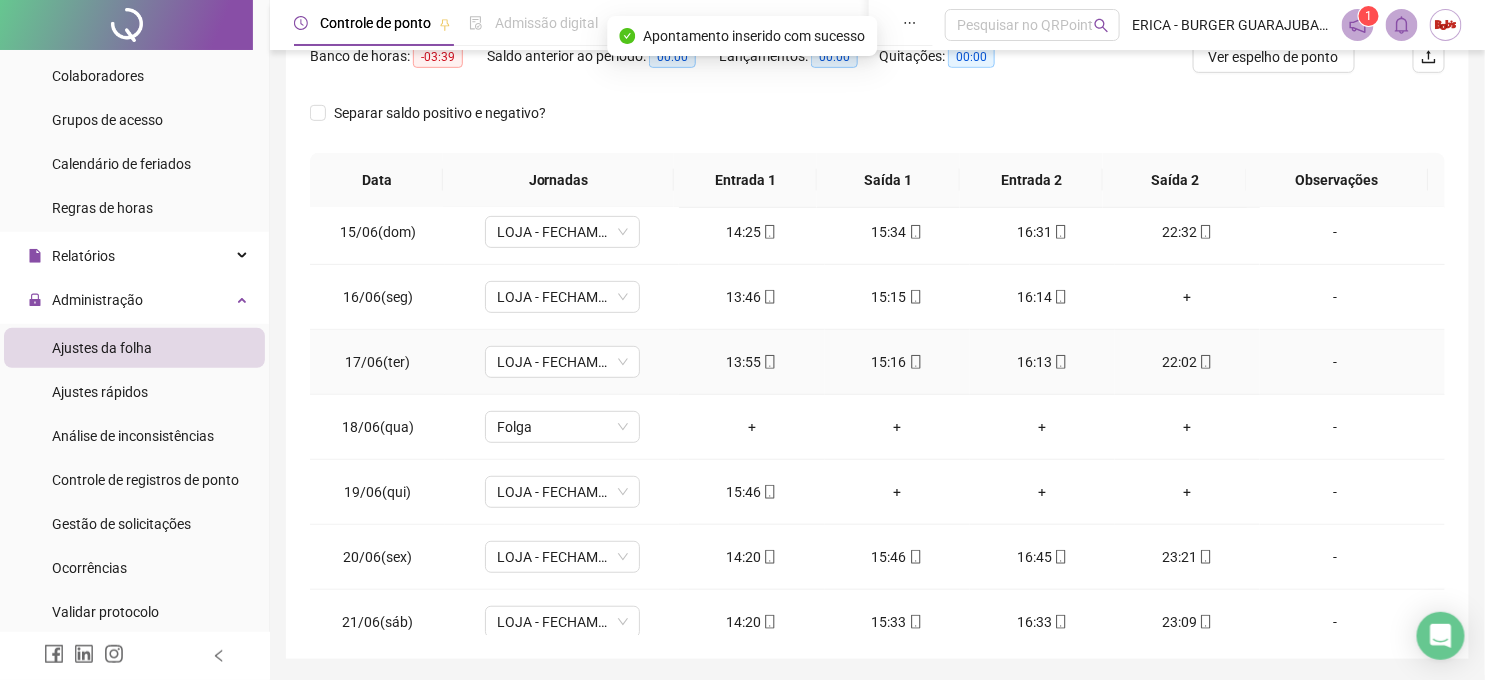scroll, scrollTop: 444, scrollLeft: 0, axis: vertical 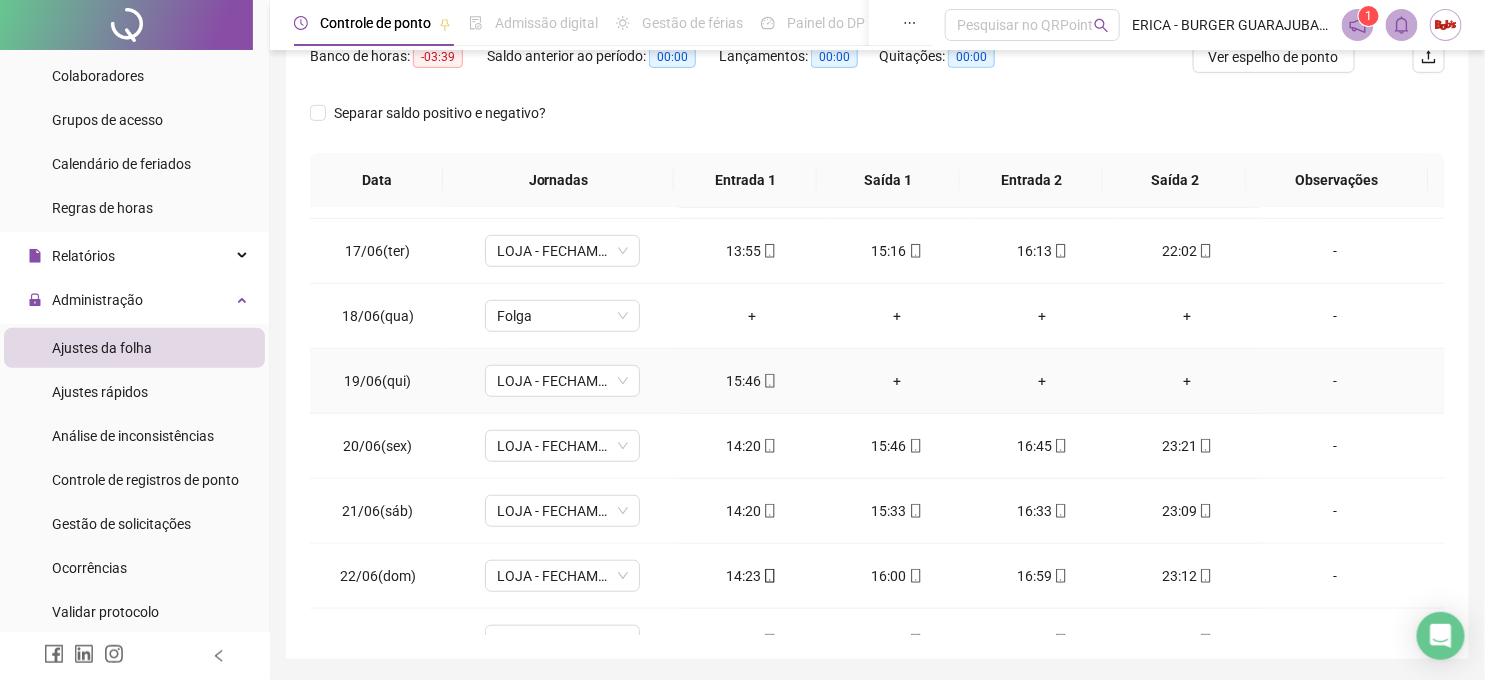 click on "+" at bounding box center [897, 381] 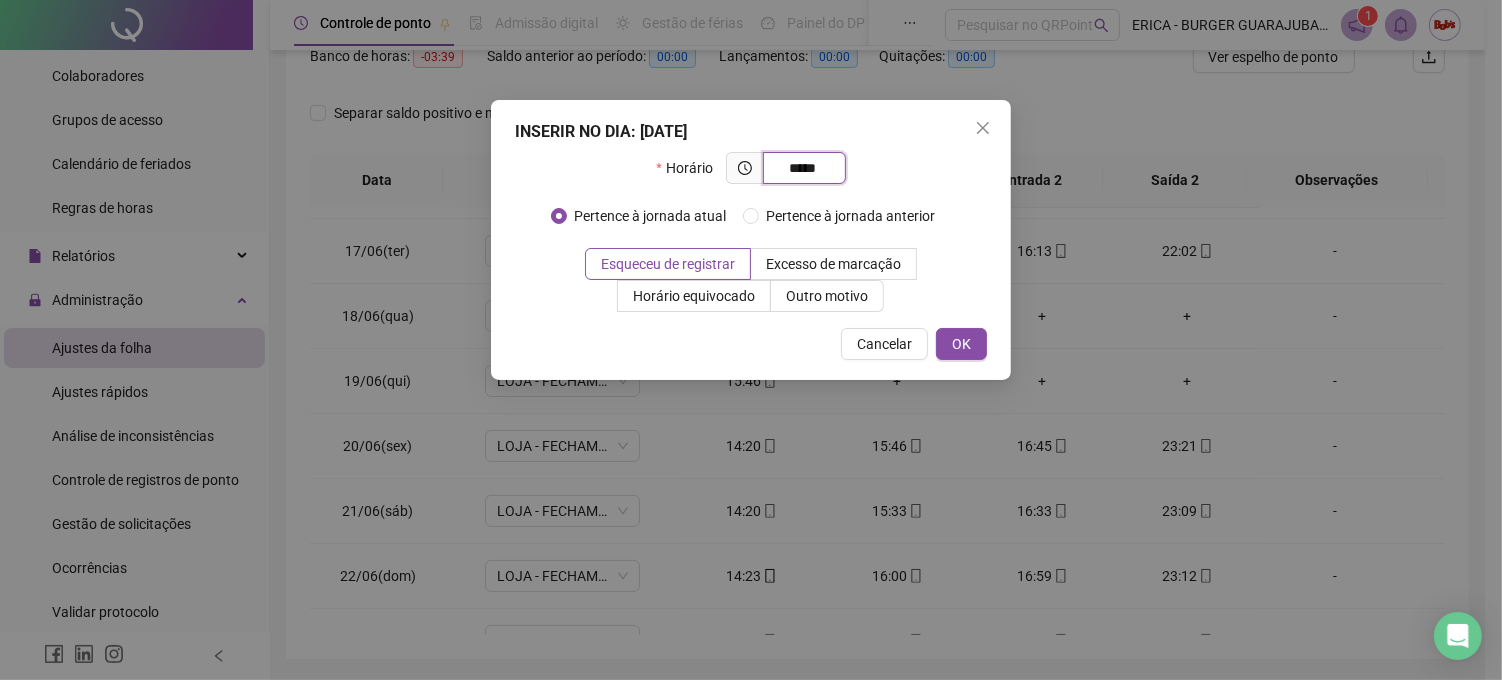 type on "*****" 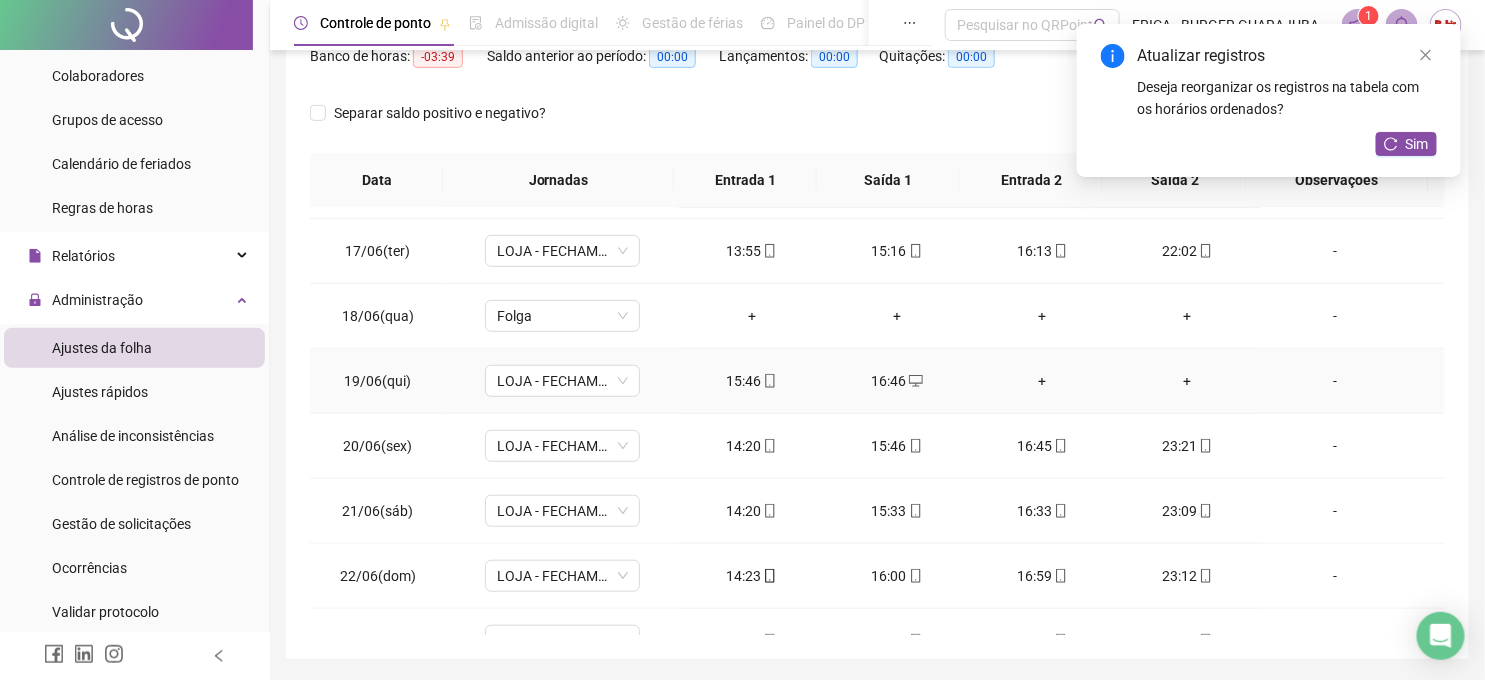 click on "+" at bounding box center [1042, 381] 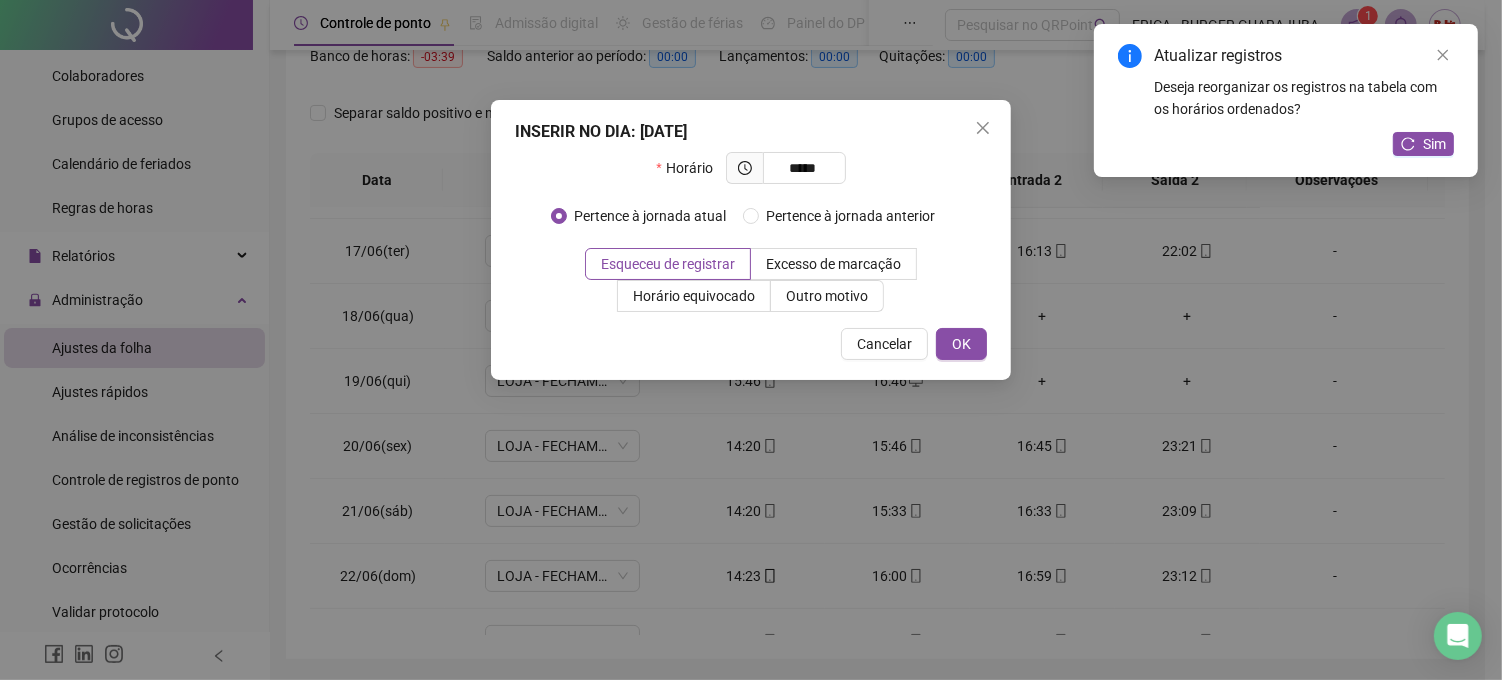 type on "*****" 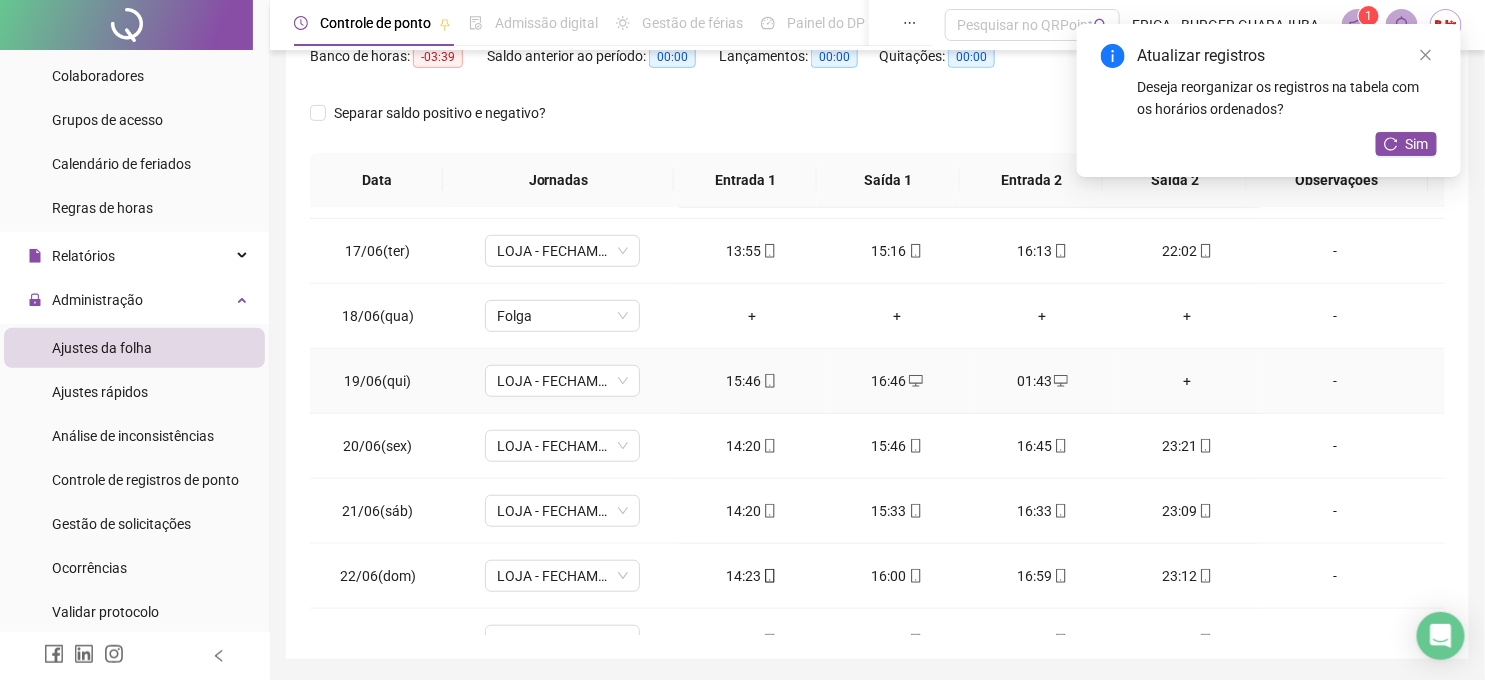 click 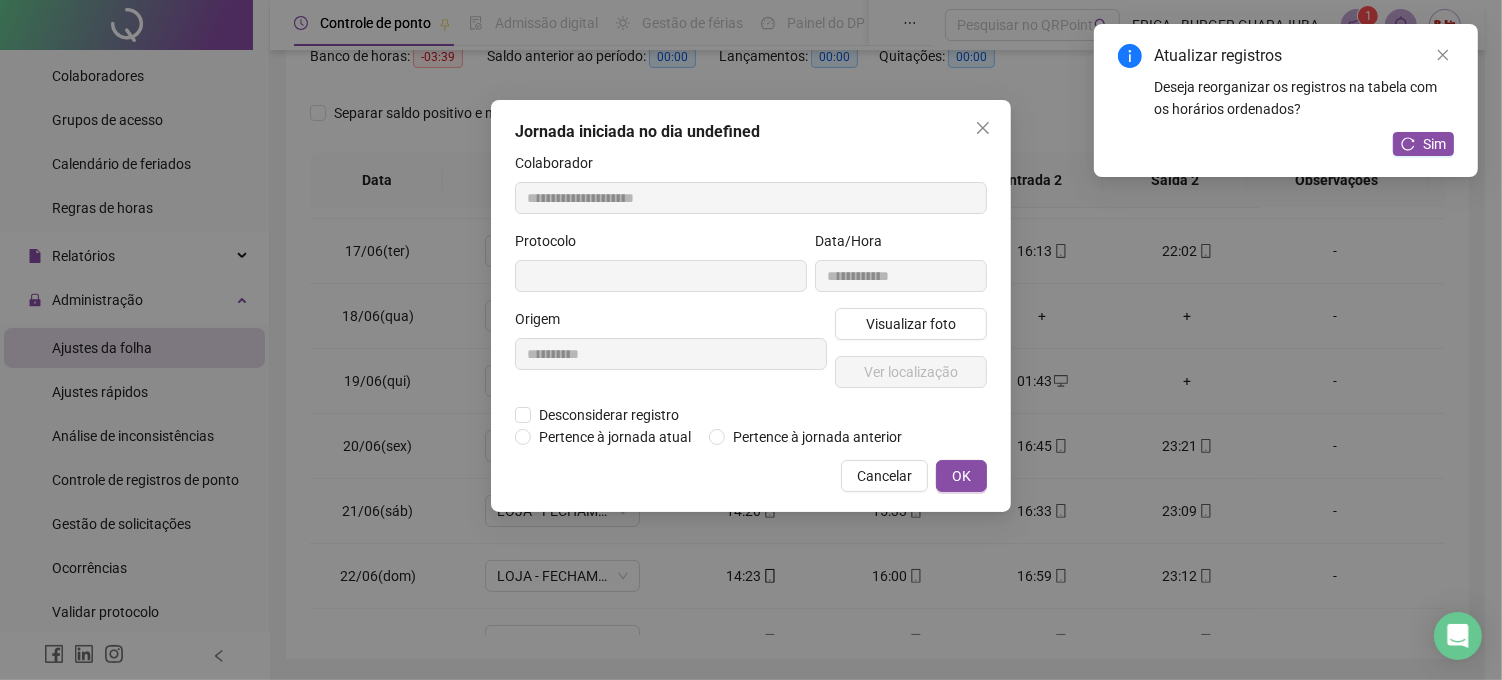 type on "**********" 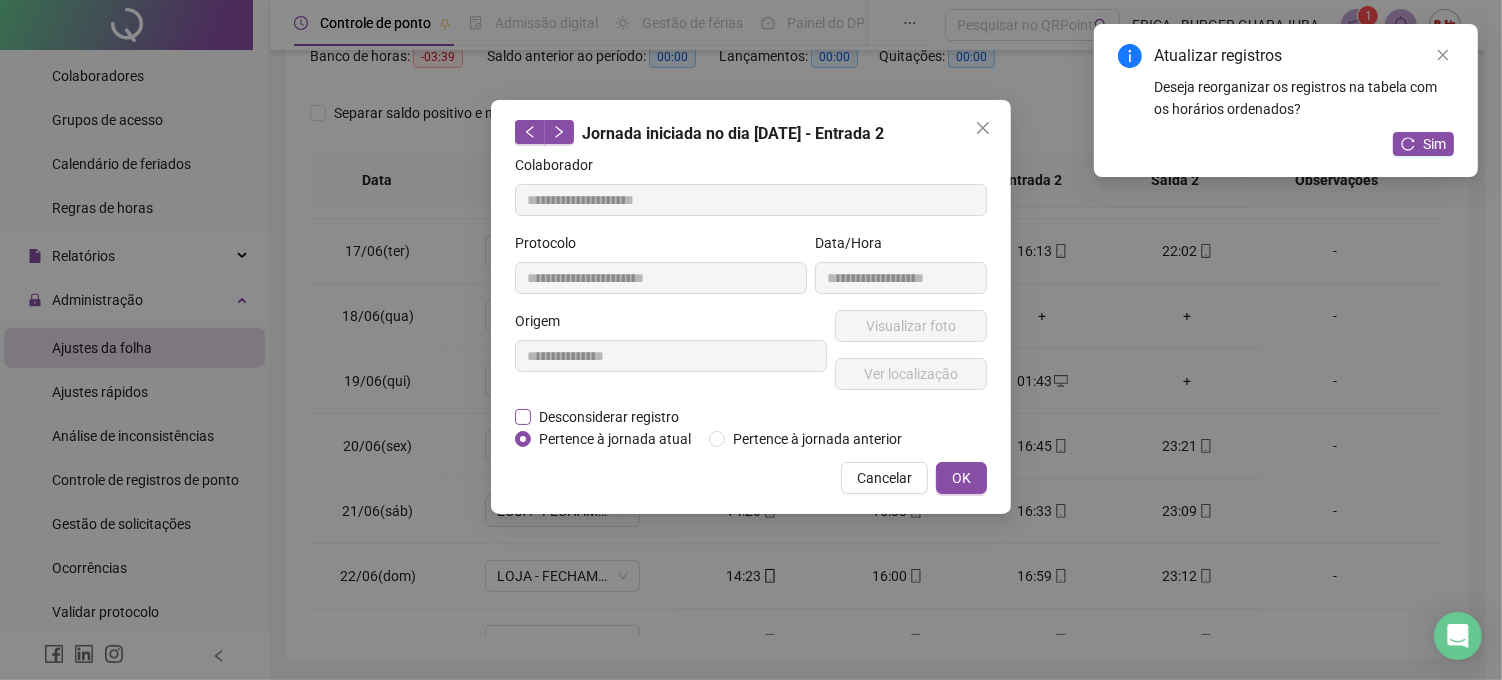 click on "Desconsiderar registro" at bounding box center [609, 417] 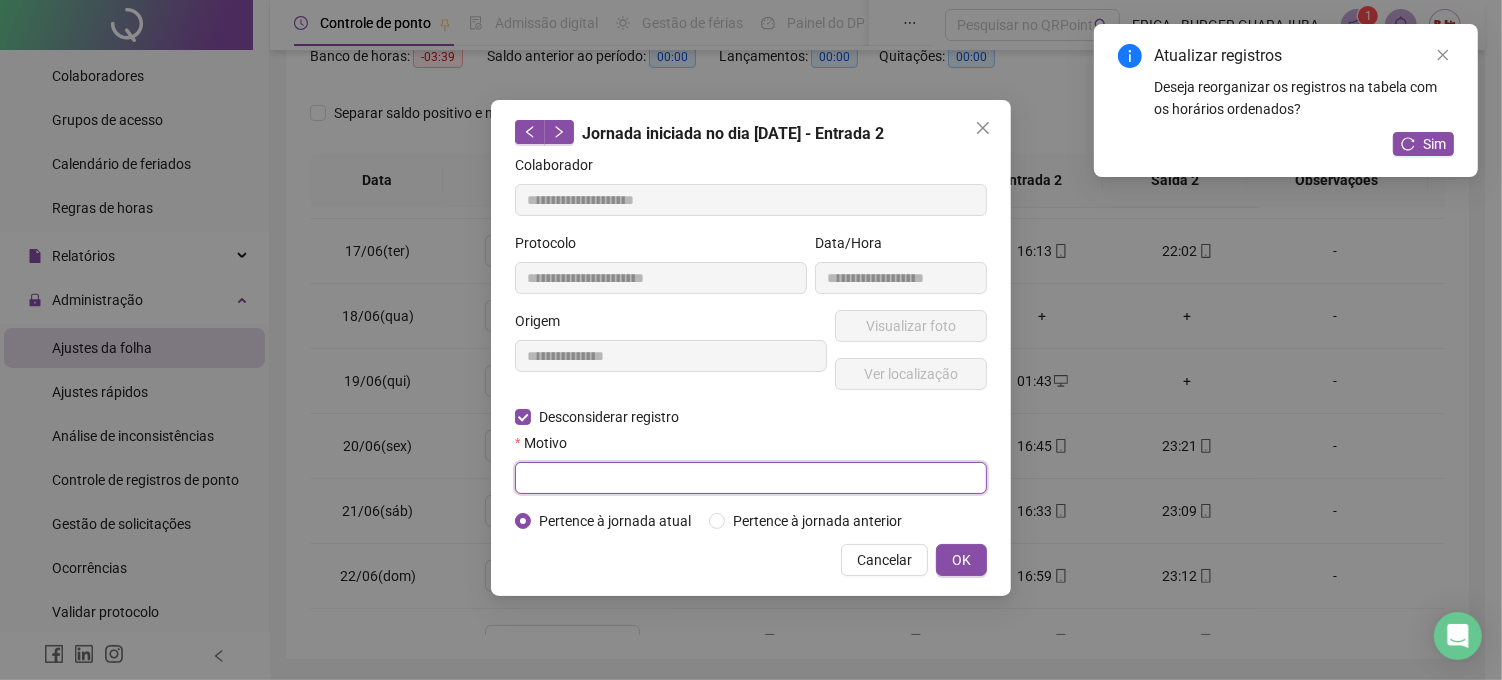 click at bounding box center (751, 478) 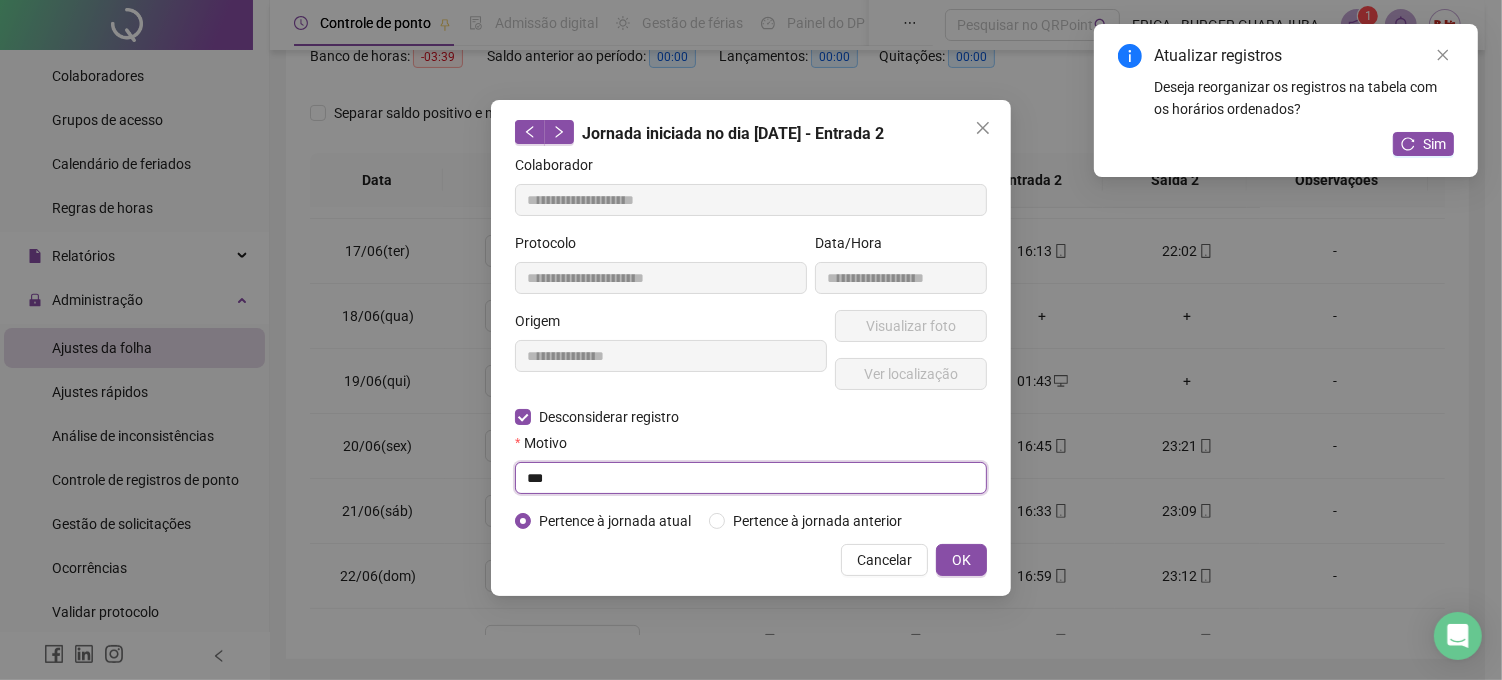 drag, startPoint x: 577, startPoint y: 480, endPoint x: 450, endPoint y: 478, distance: 127.01575 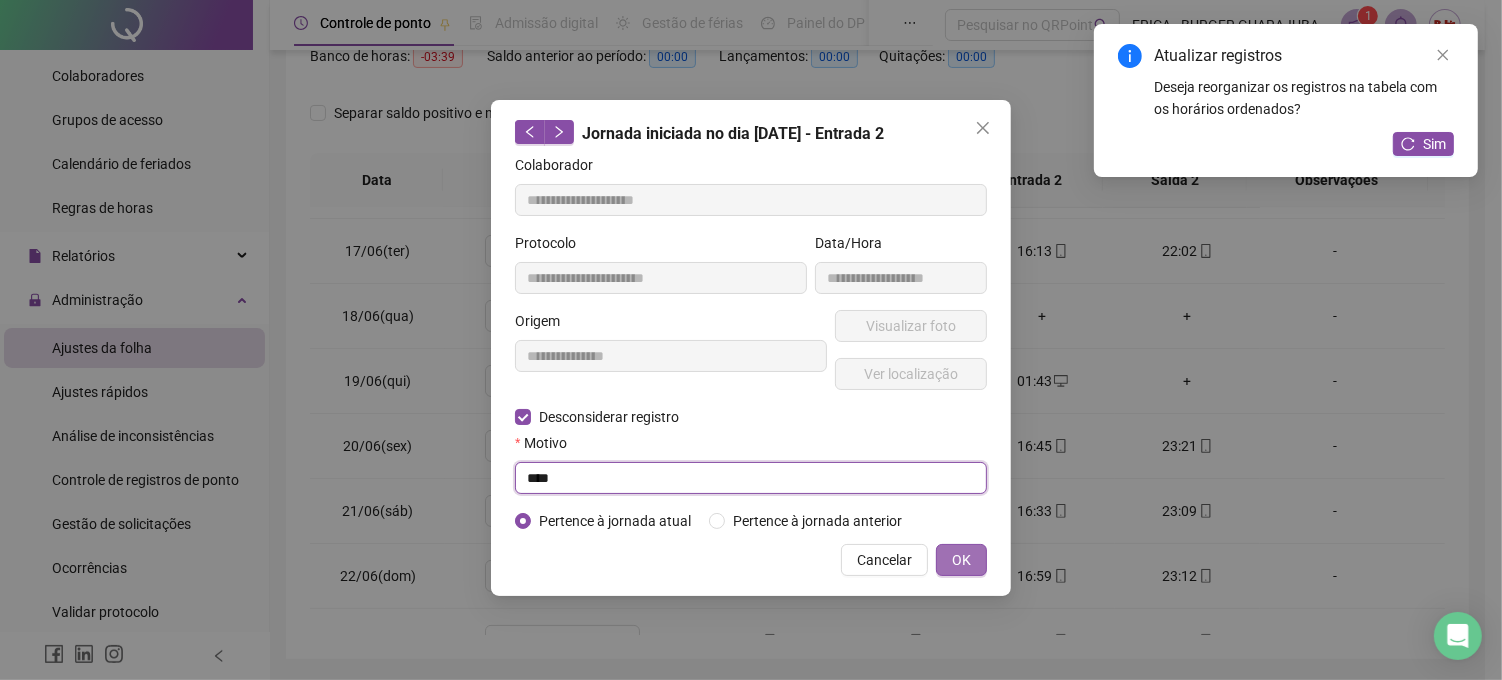 type on "****" 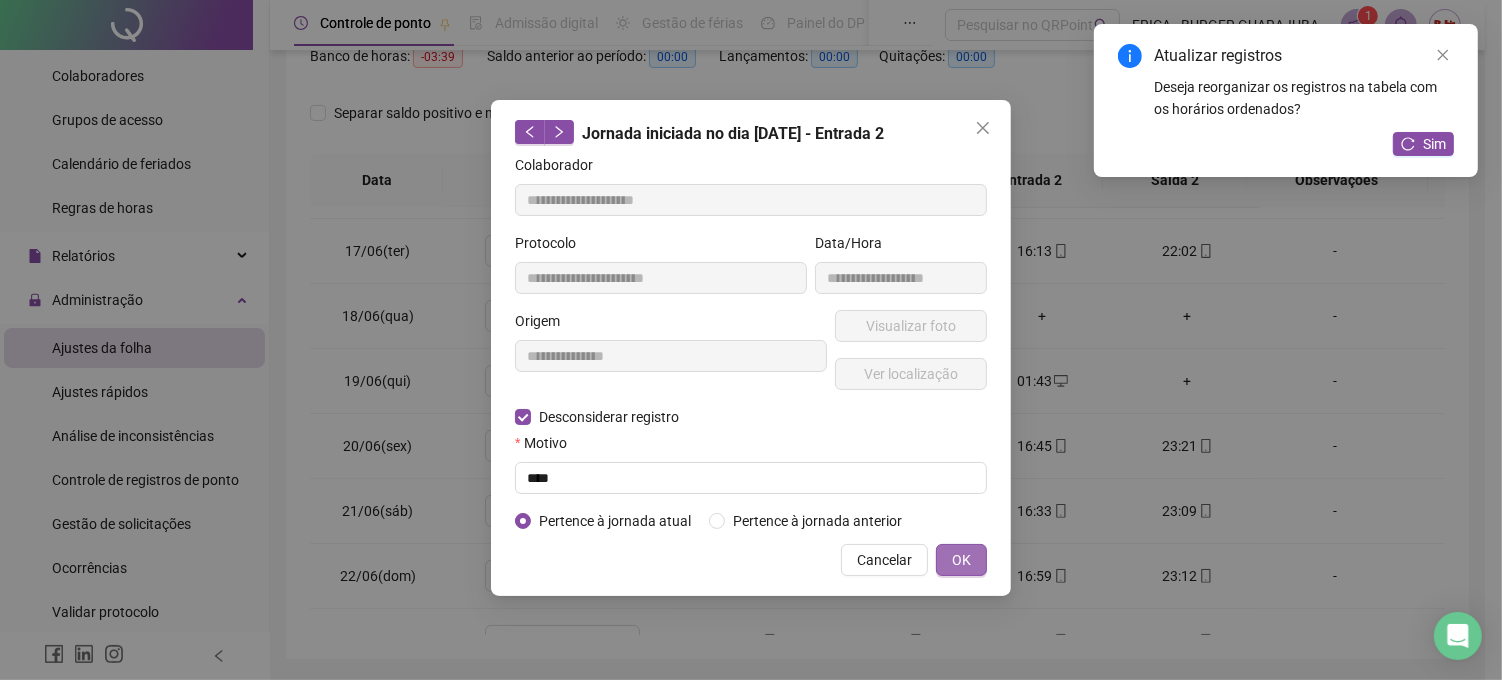 click on "OK" at bounding box center [961, 560] 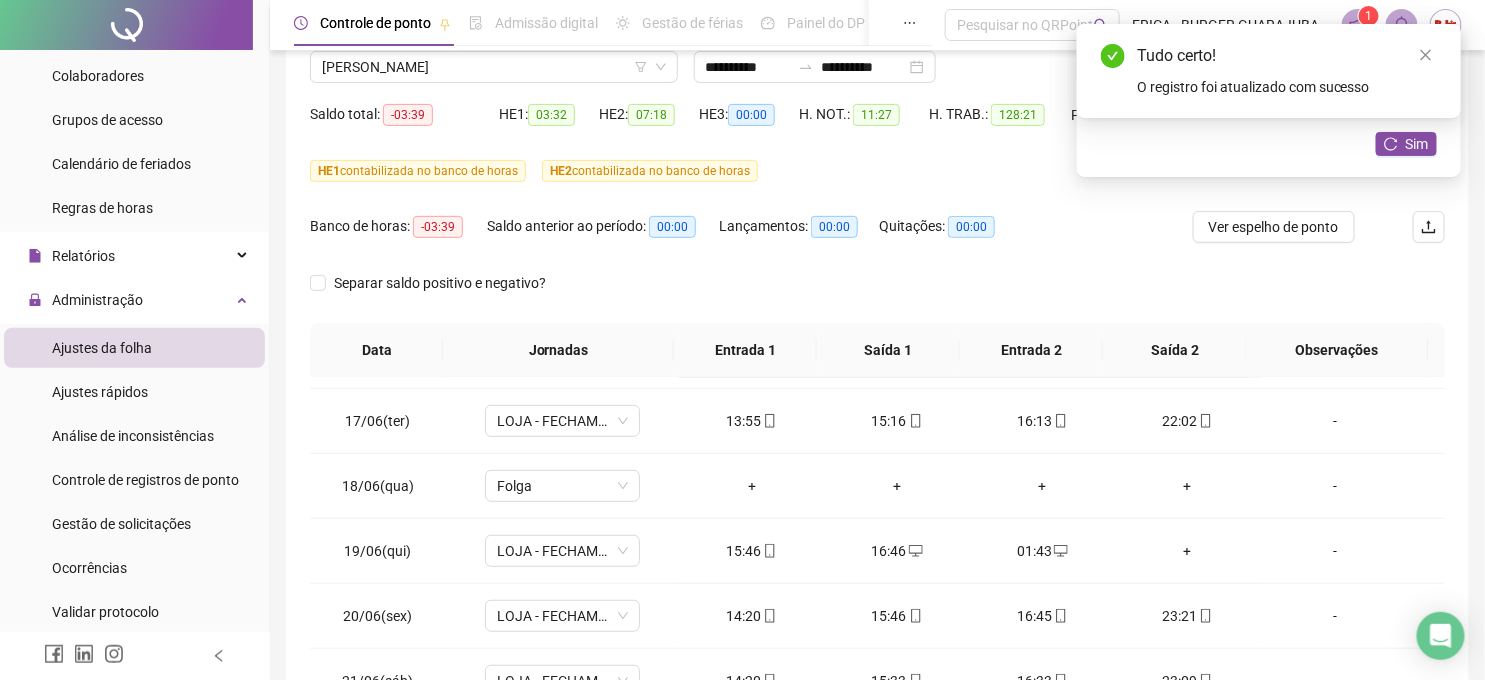 scroll, scrollTop: 0, scrollLeft: 0, axis: both 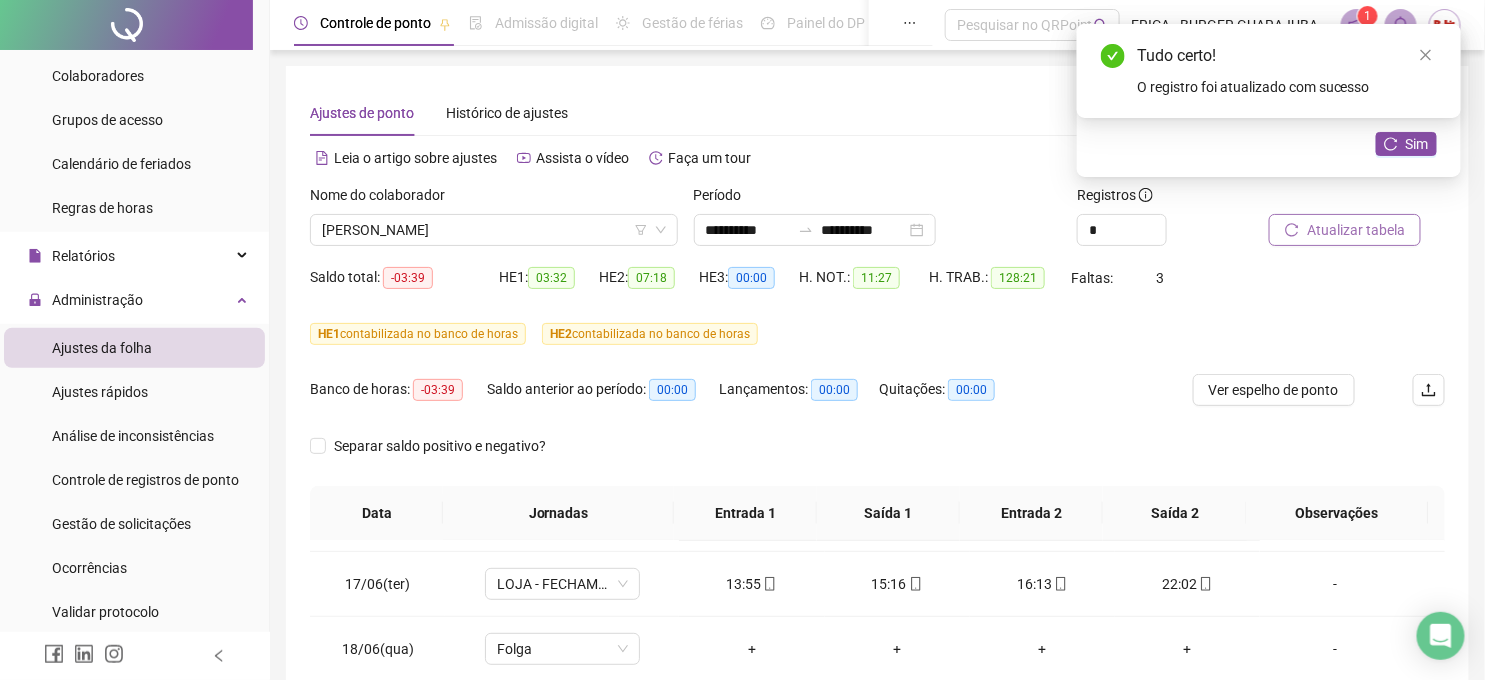 click on "Atualizar tabela" at bounding box center (1356, 230) 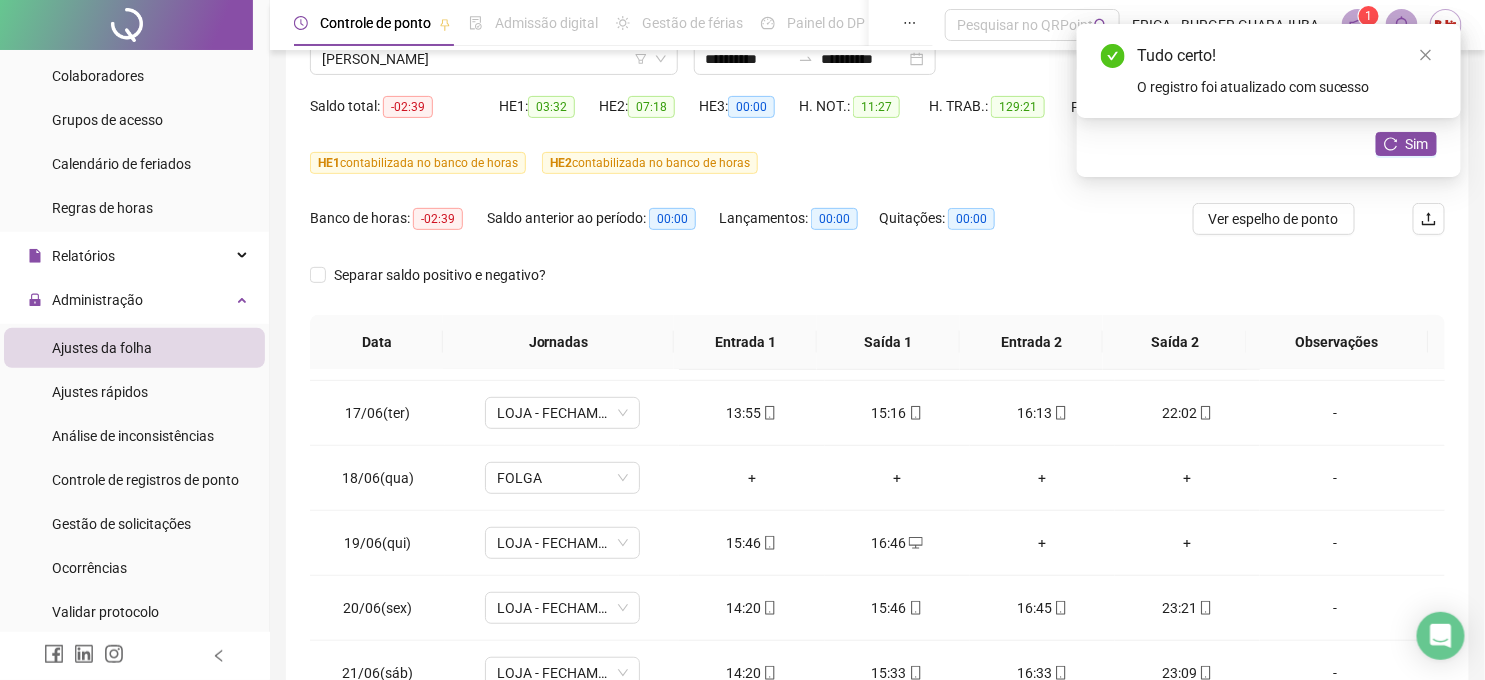 scroll, scrollTop: 397, scrollLeft: 0, axis: vertical 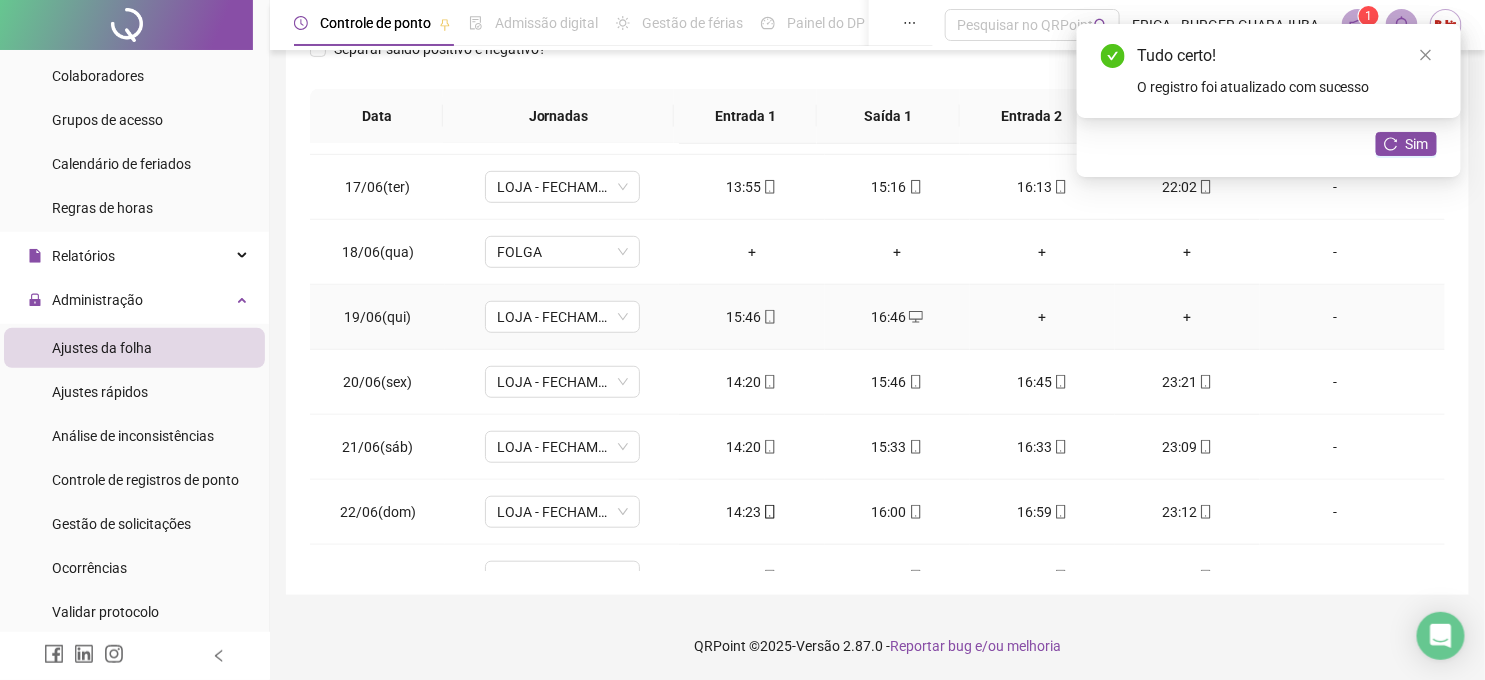 click on "+" at bounding box center (1042, 317) 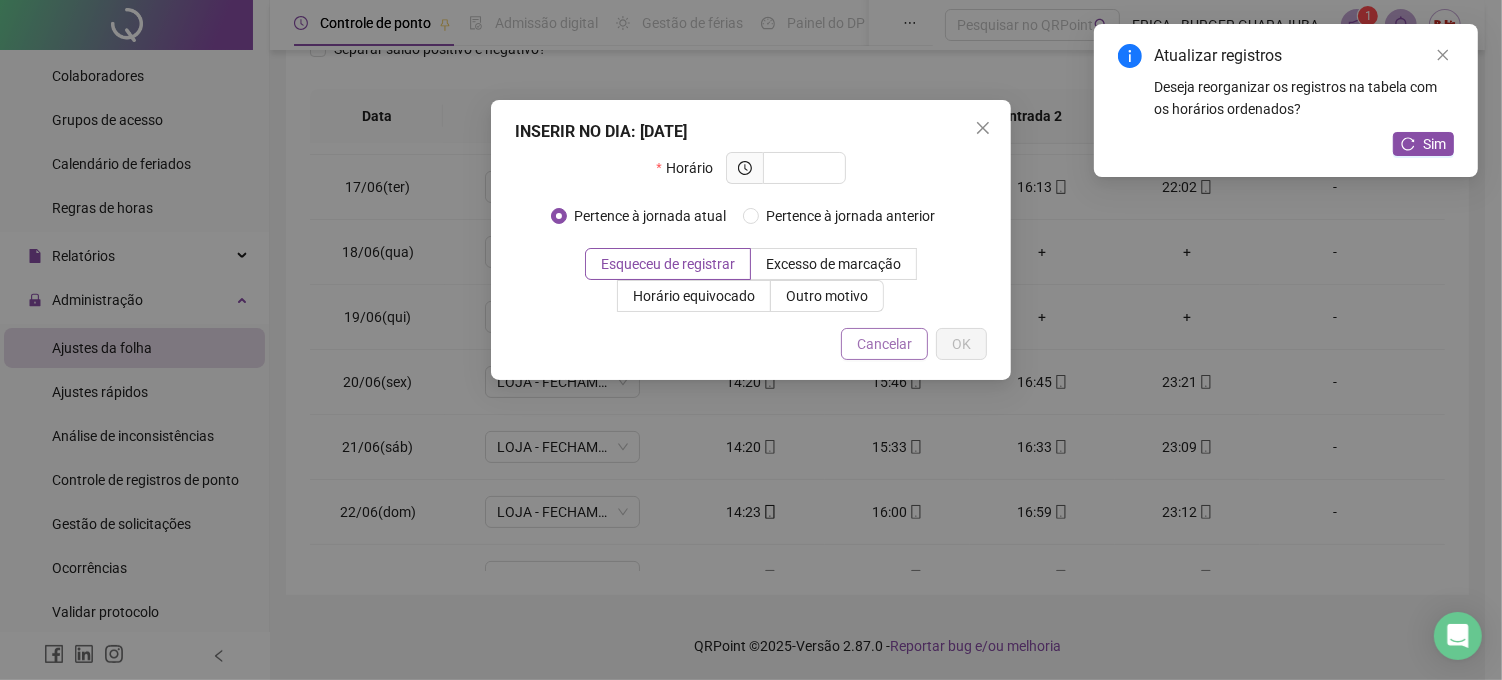 click on "Cancelar" at bounding box center (884, 344) 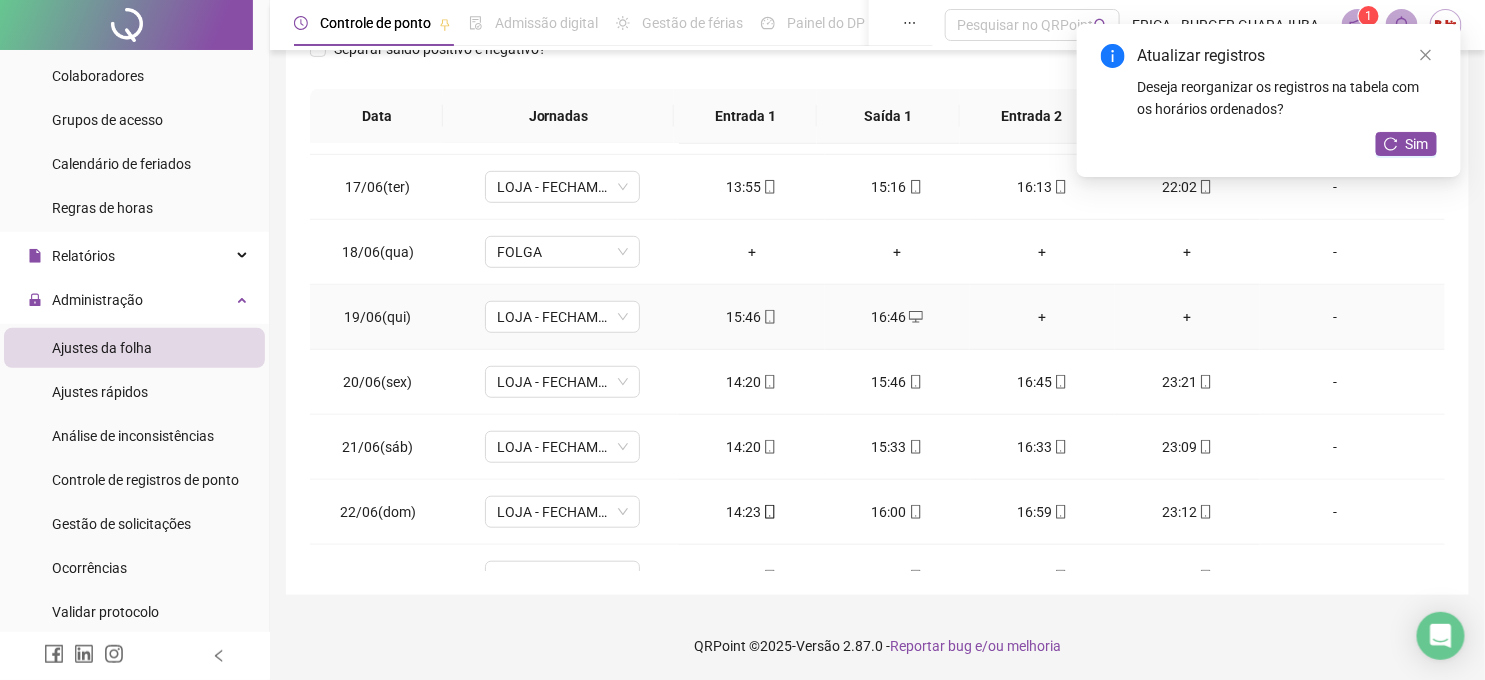 click on "+" at bounding box center [1042, 317] 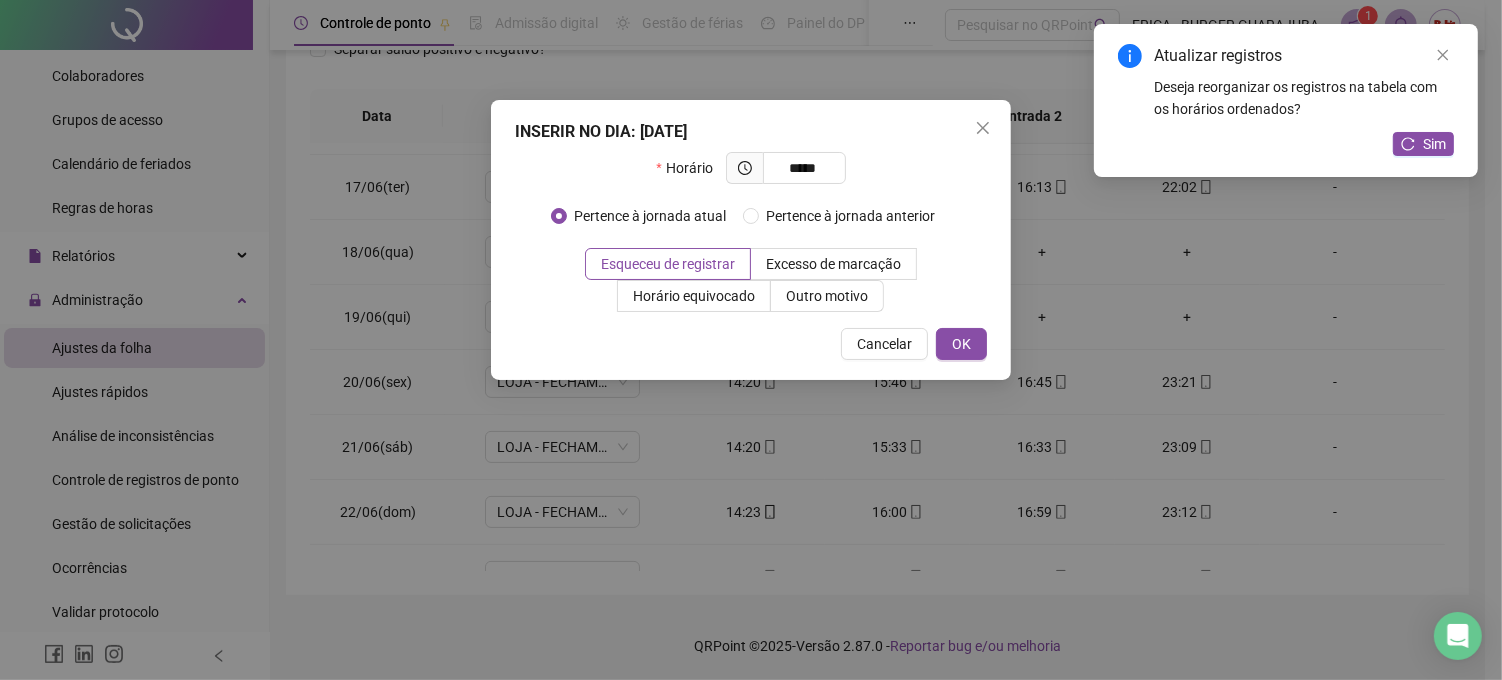 type on "*****" 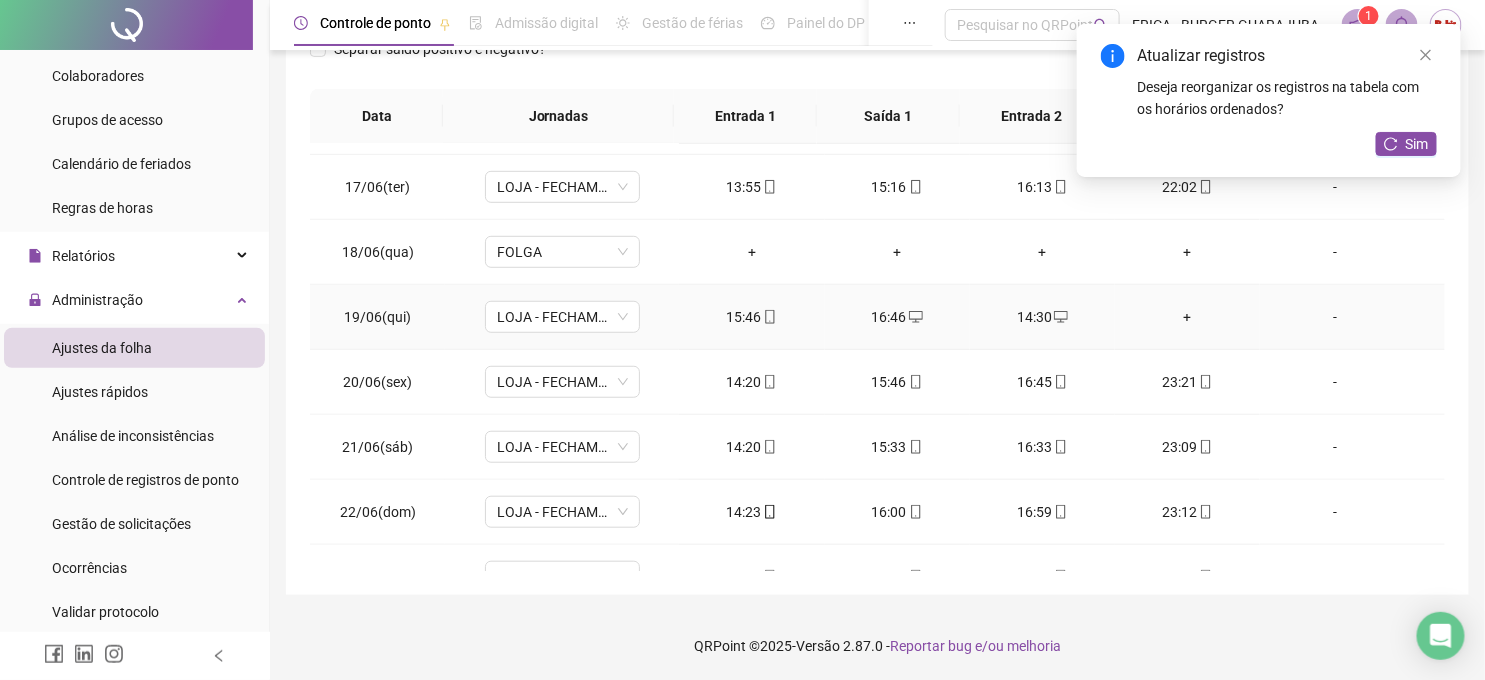 click on "+" at bounding box center [1187, 317] 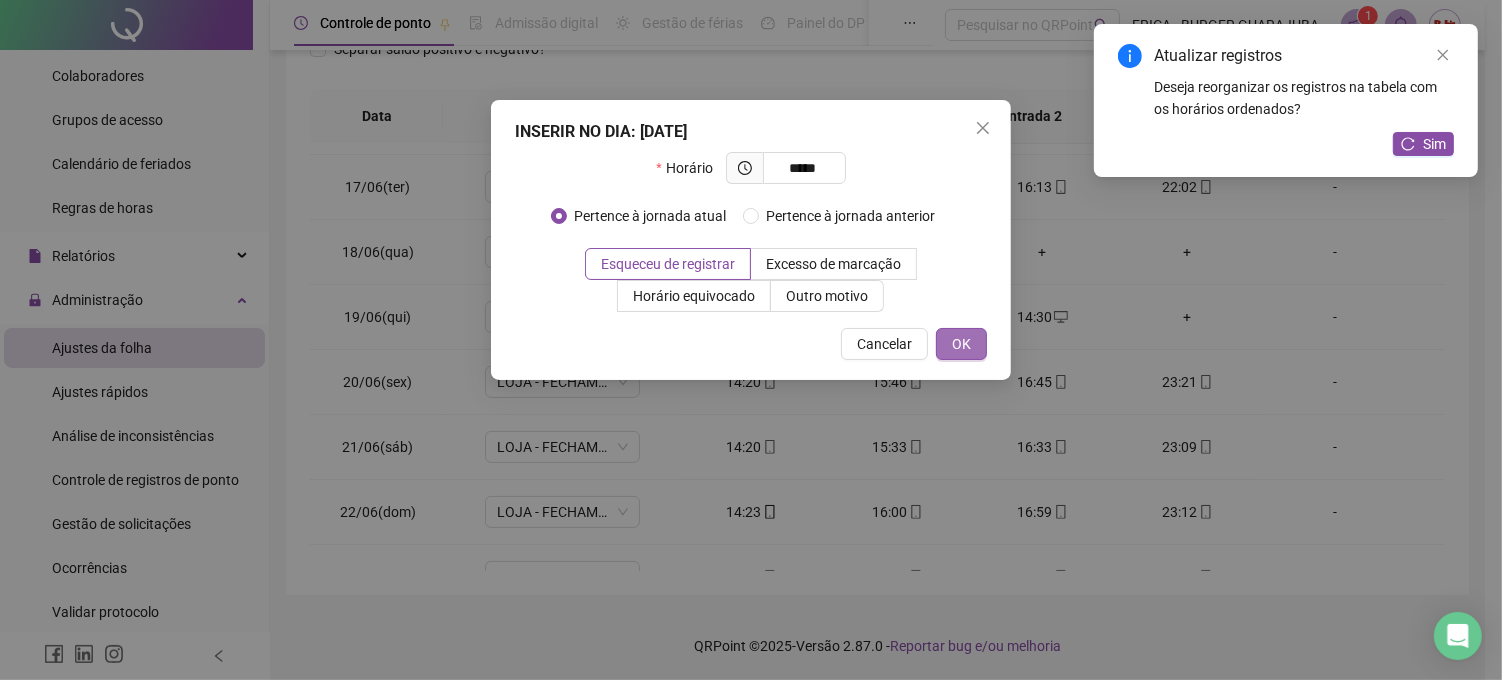 type on "*****" 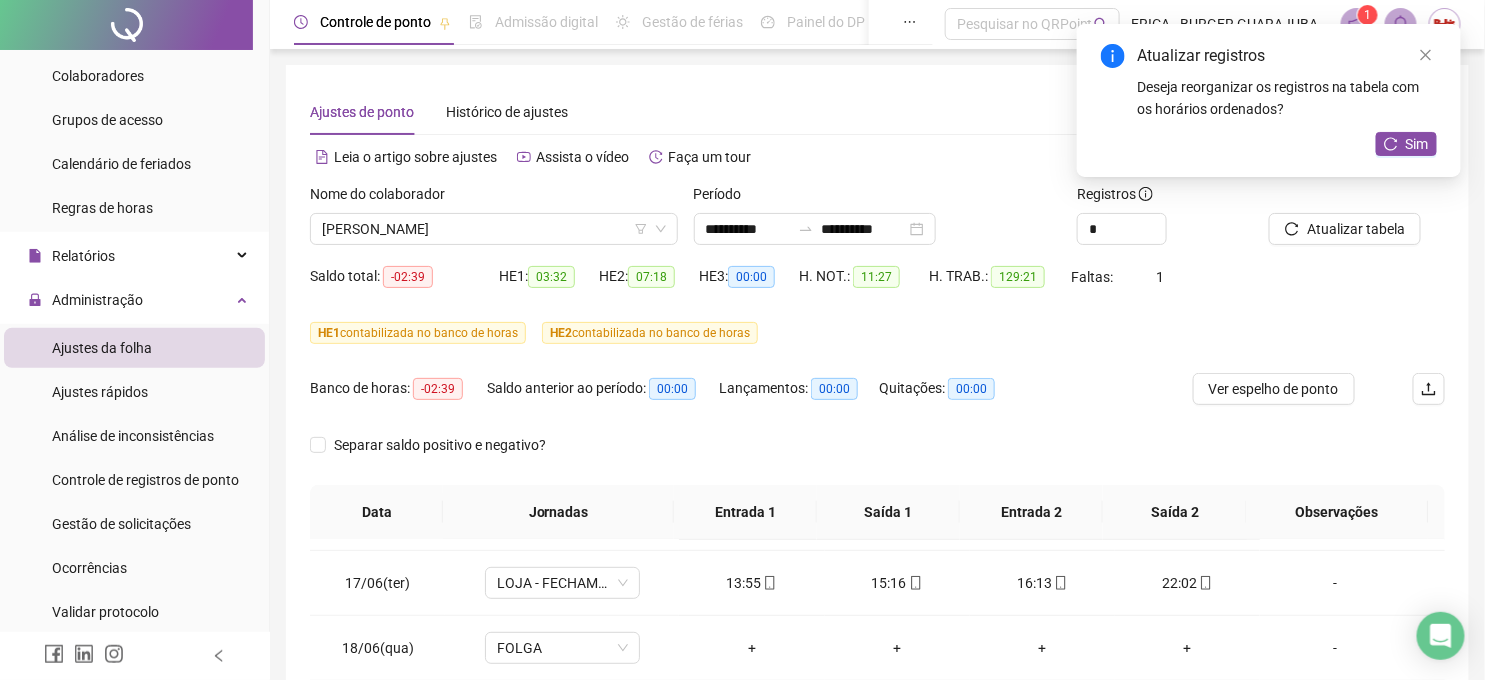 scroll, scrollTop: 0, scrollLeft: 0, axis: both 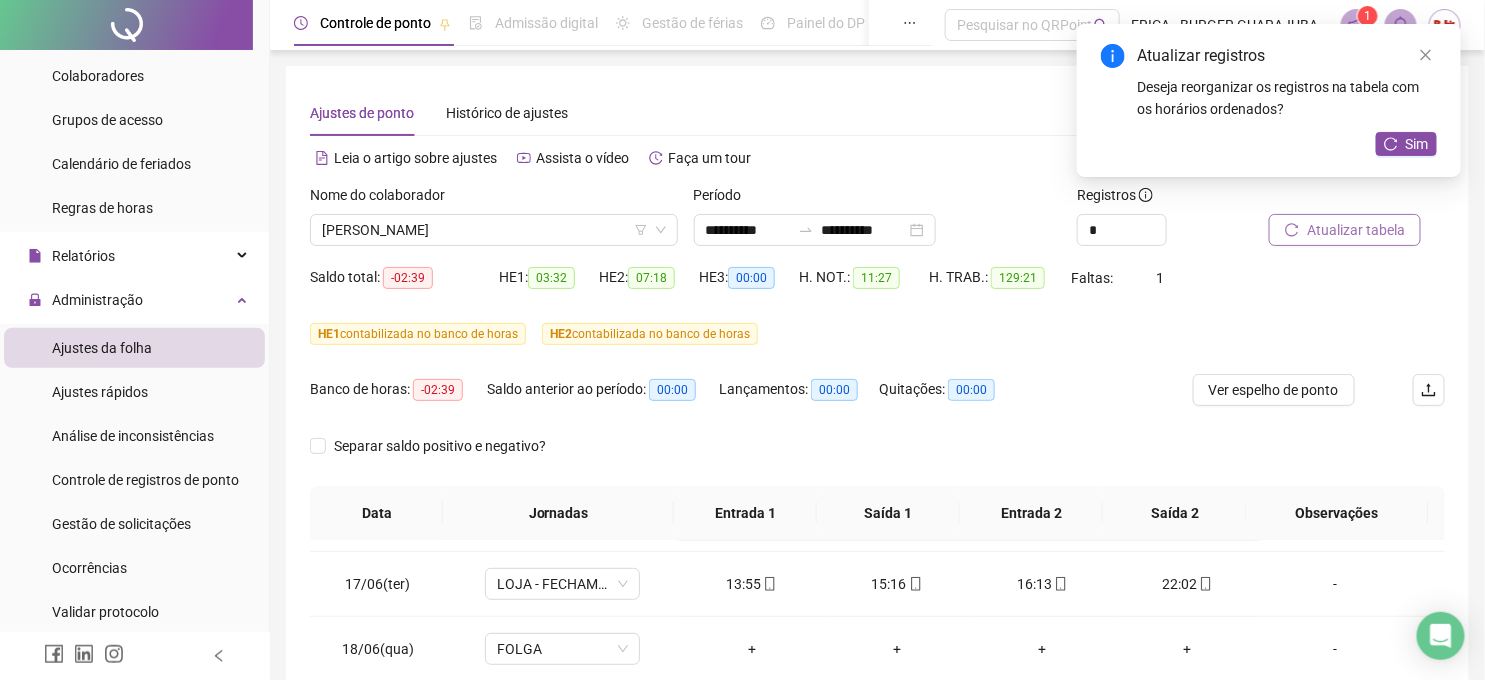 click on "Atualizar tabela" at bounding box center [1356, 230] 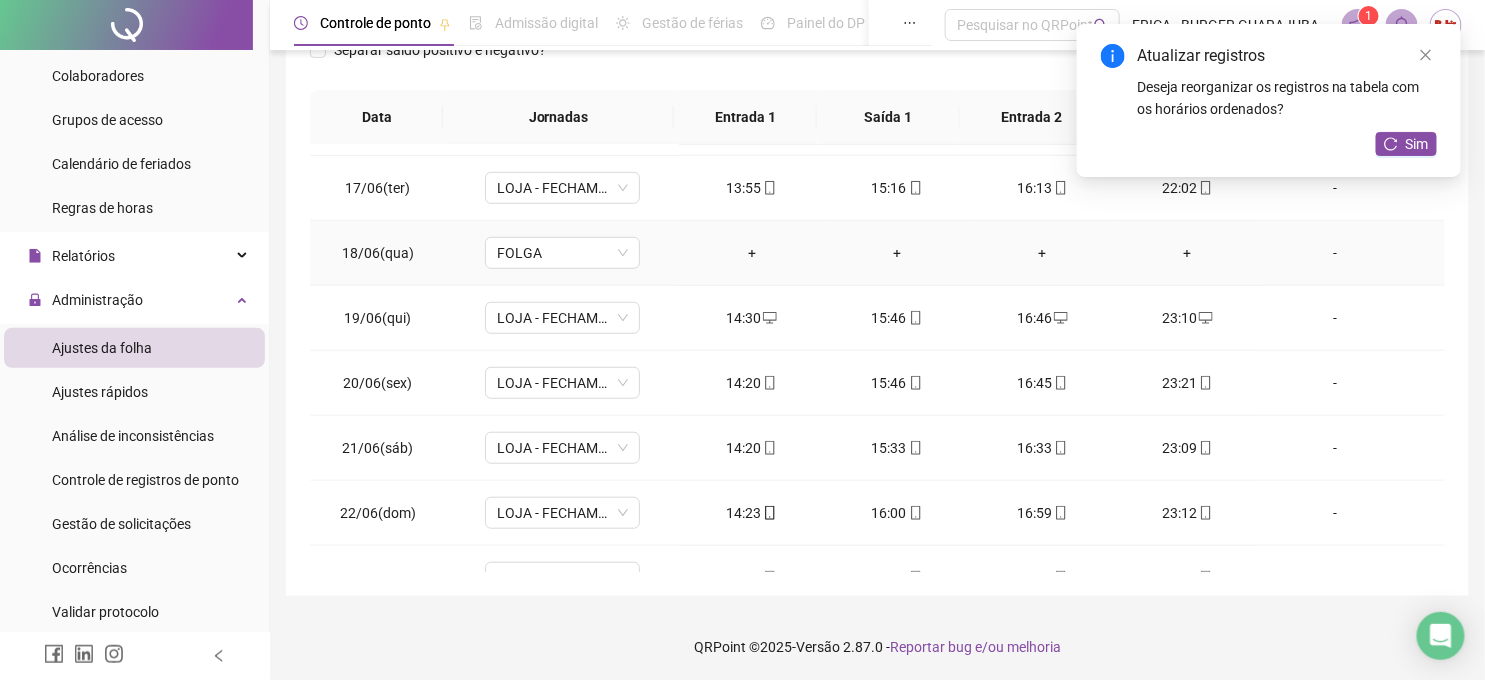 scroll, scrollTop: 397, scrollLeft: 0, axis: vertical 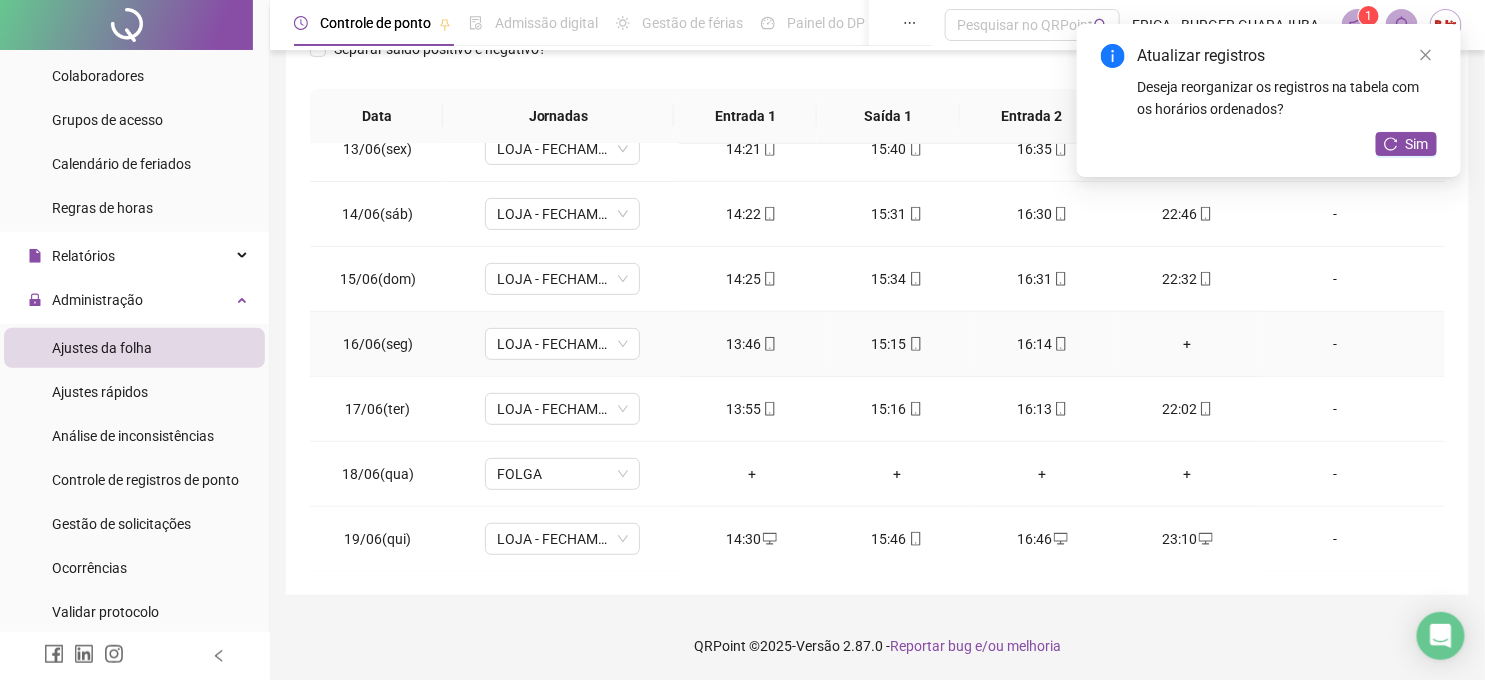 click on "+" at bounding box center [1187, 344] 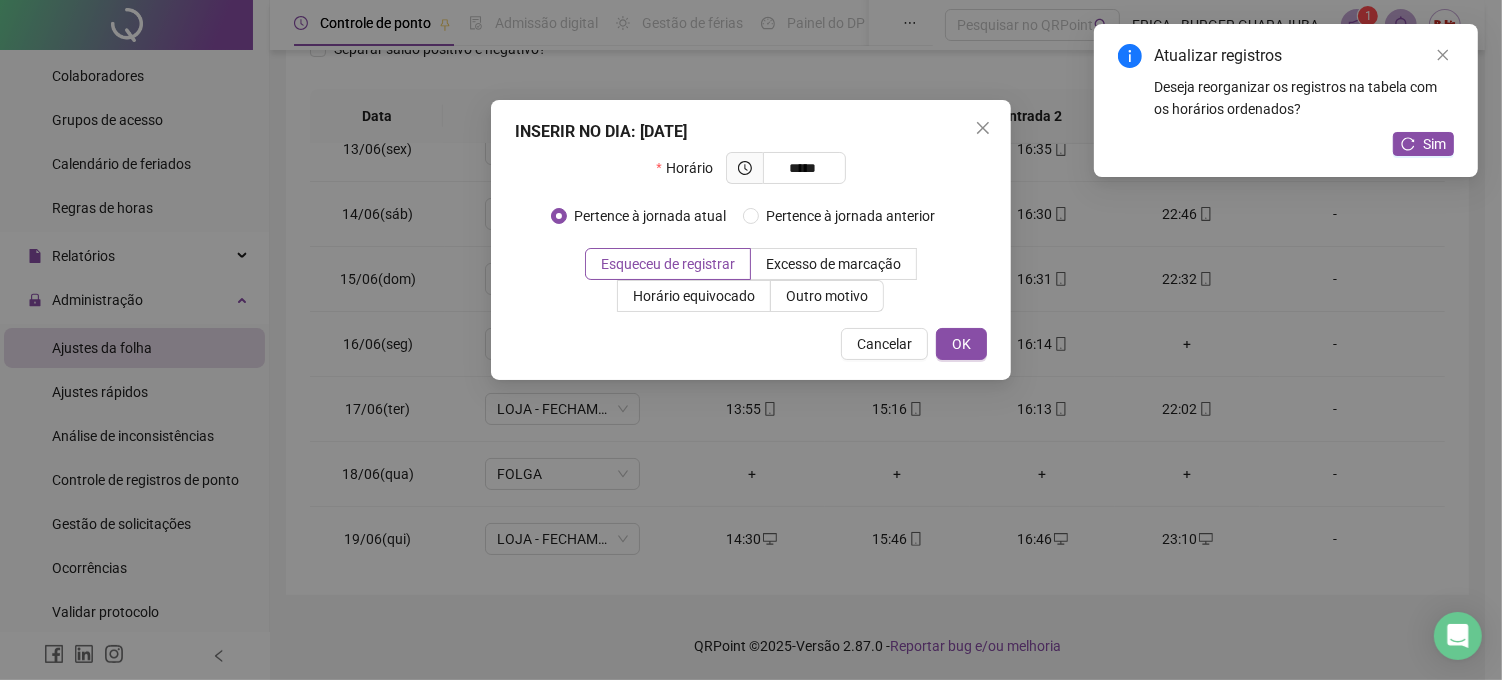 type on "*****" 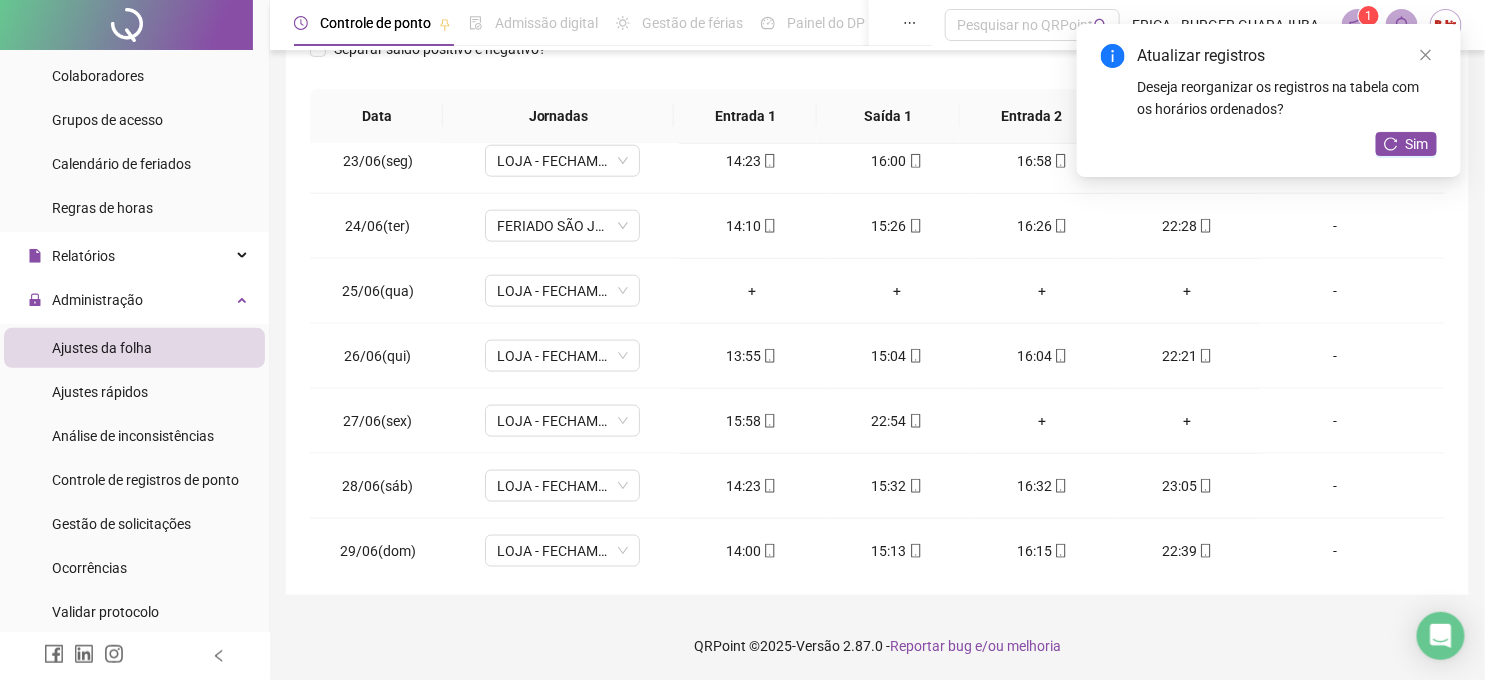 scroll, scrollTop: 888, scrollLeft: 0, axis: vertical 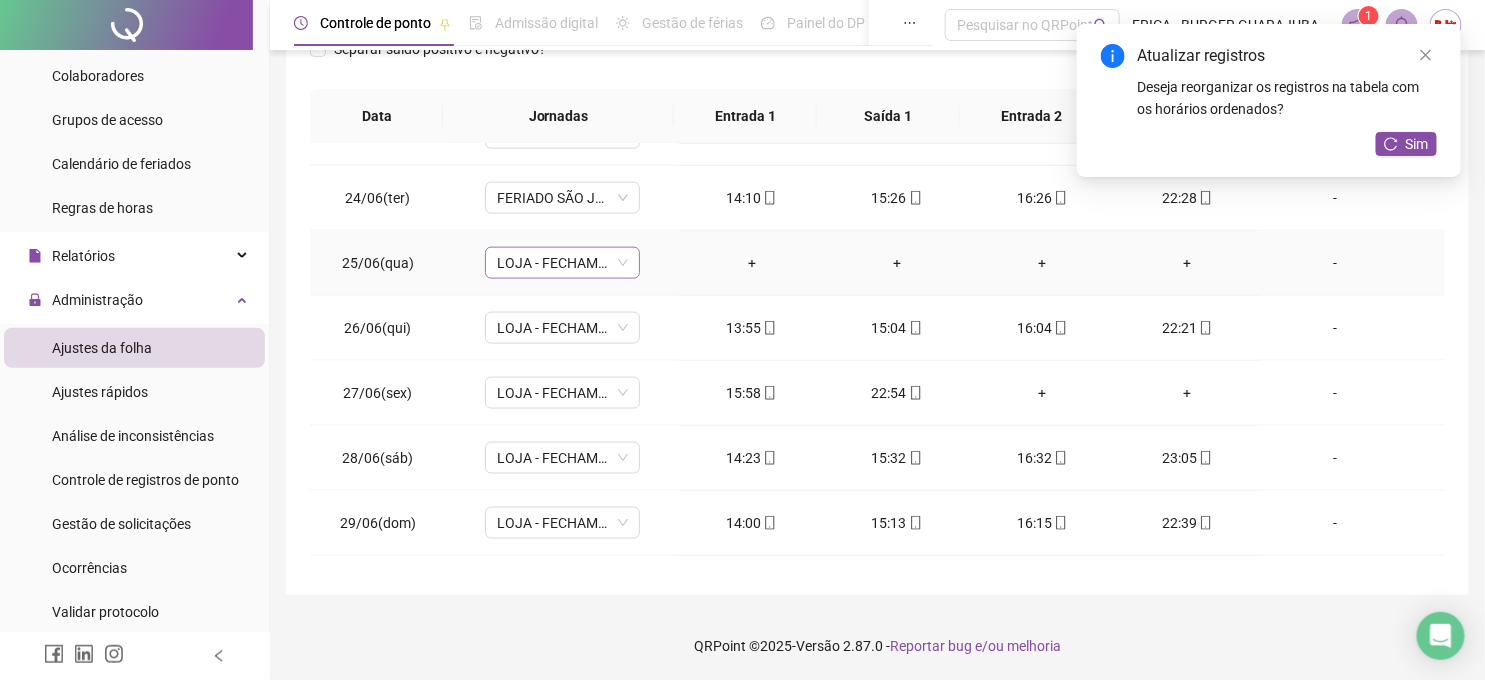 click on "LOJA - FECHAMENTO" at bounding box center (562, 263) 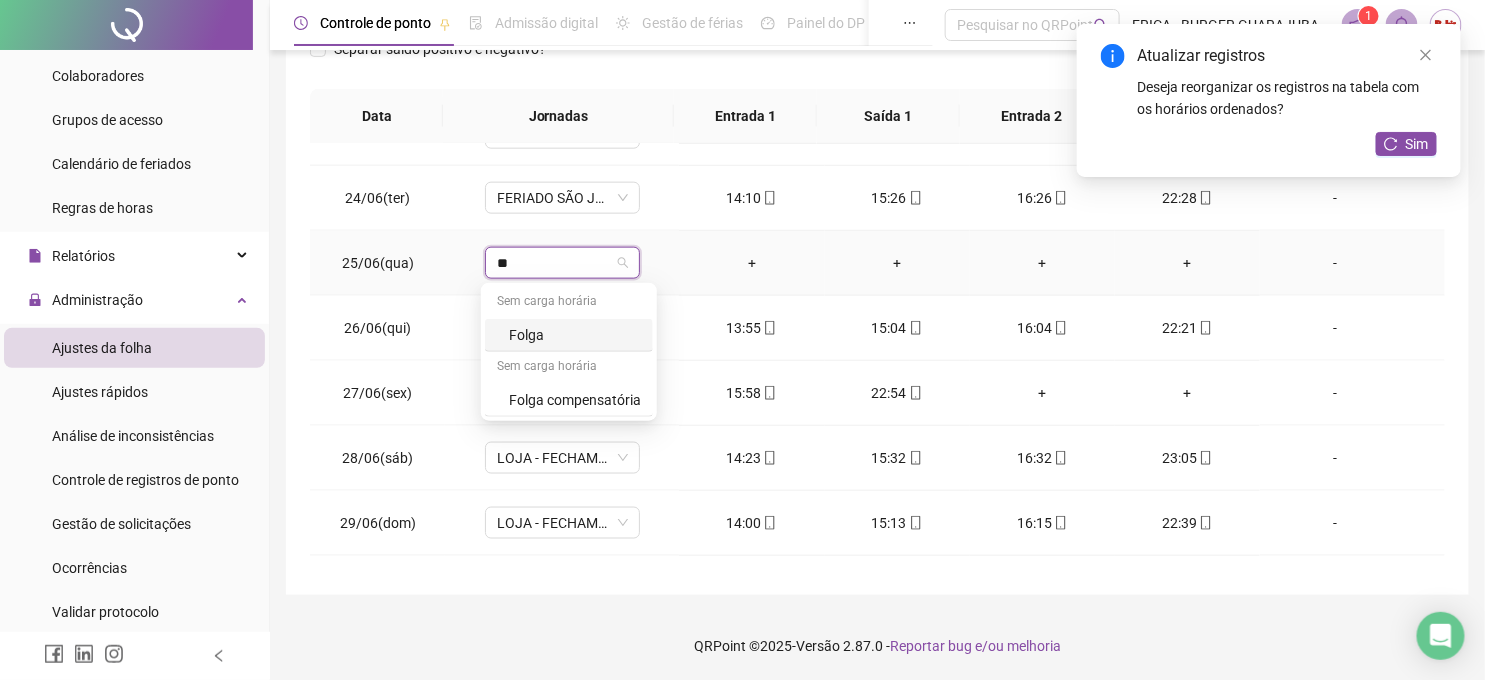 type on "***" 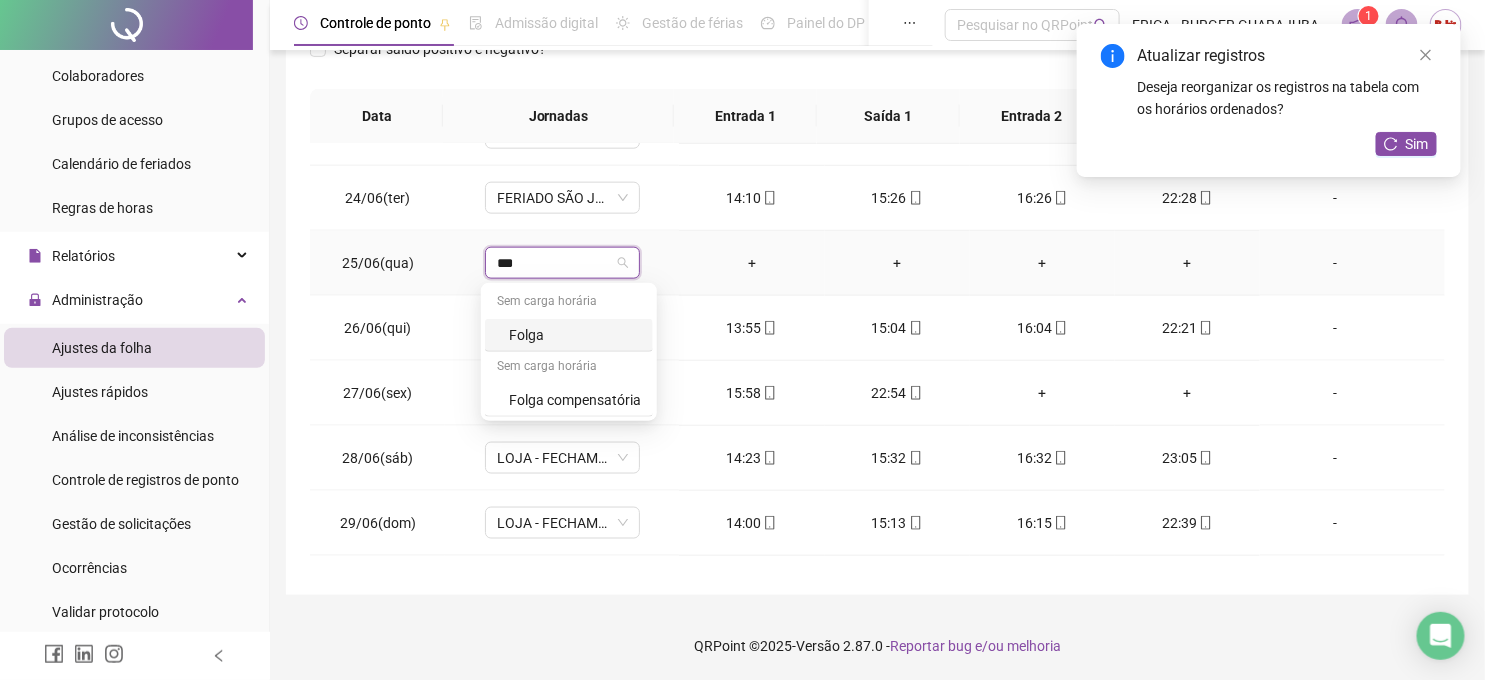click on "Folga" at bounding box center [575, 335] 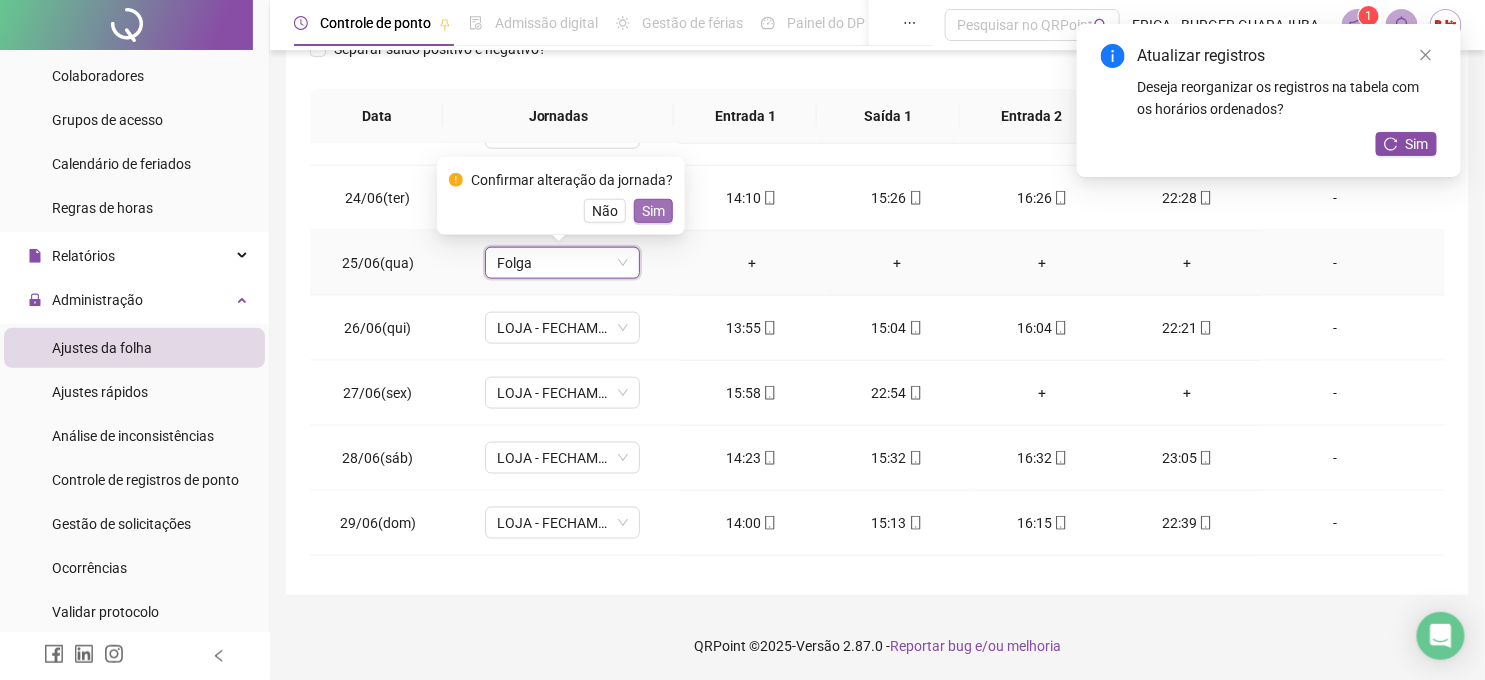 click on "Sim" at bounding box center [653, 211] 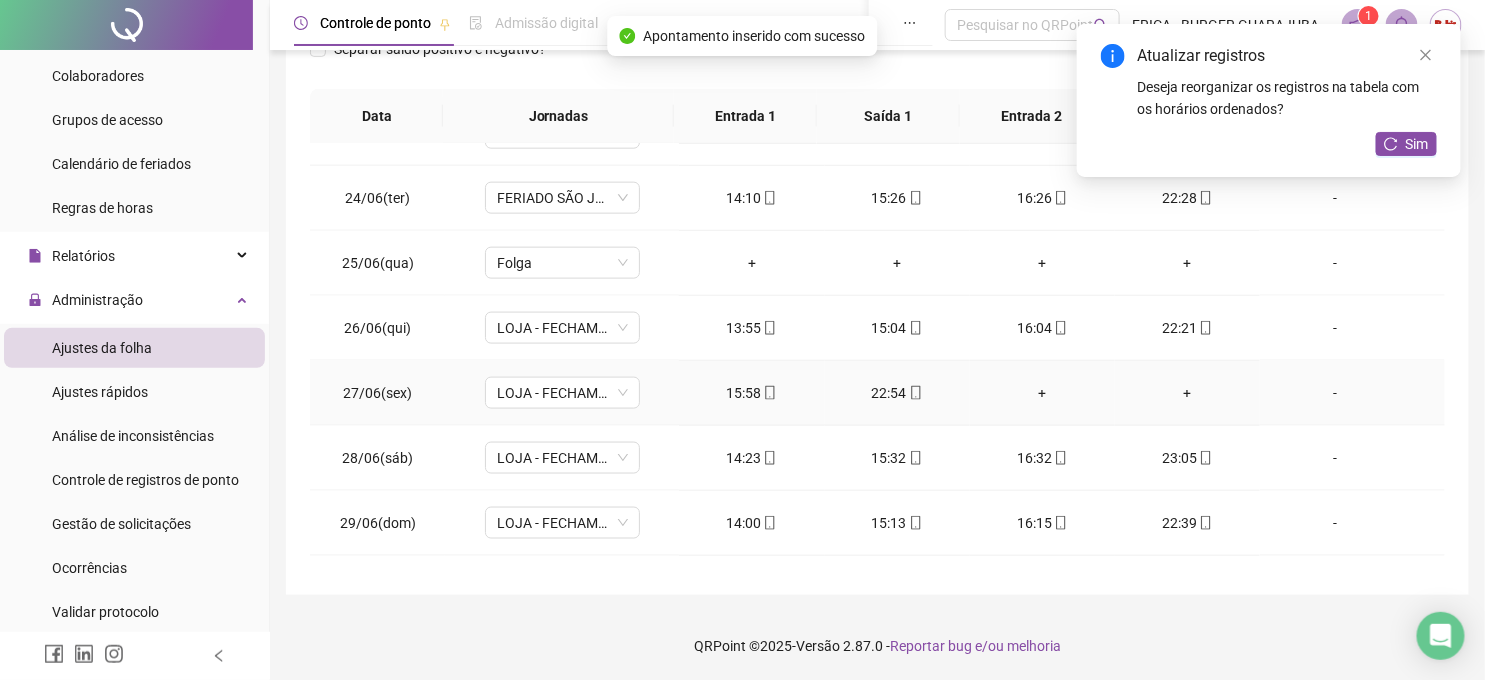 click on "+" at bounding box center [1042, 393] 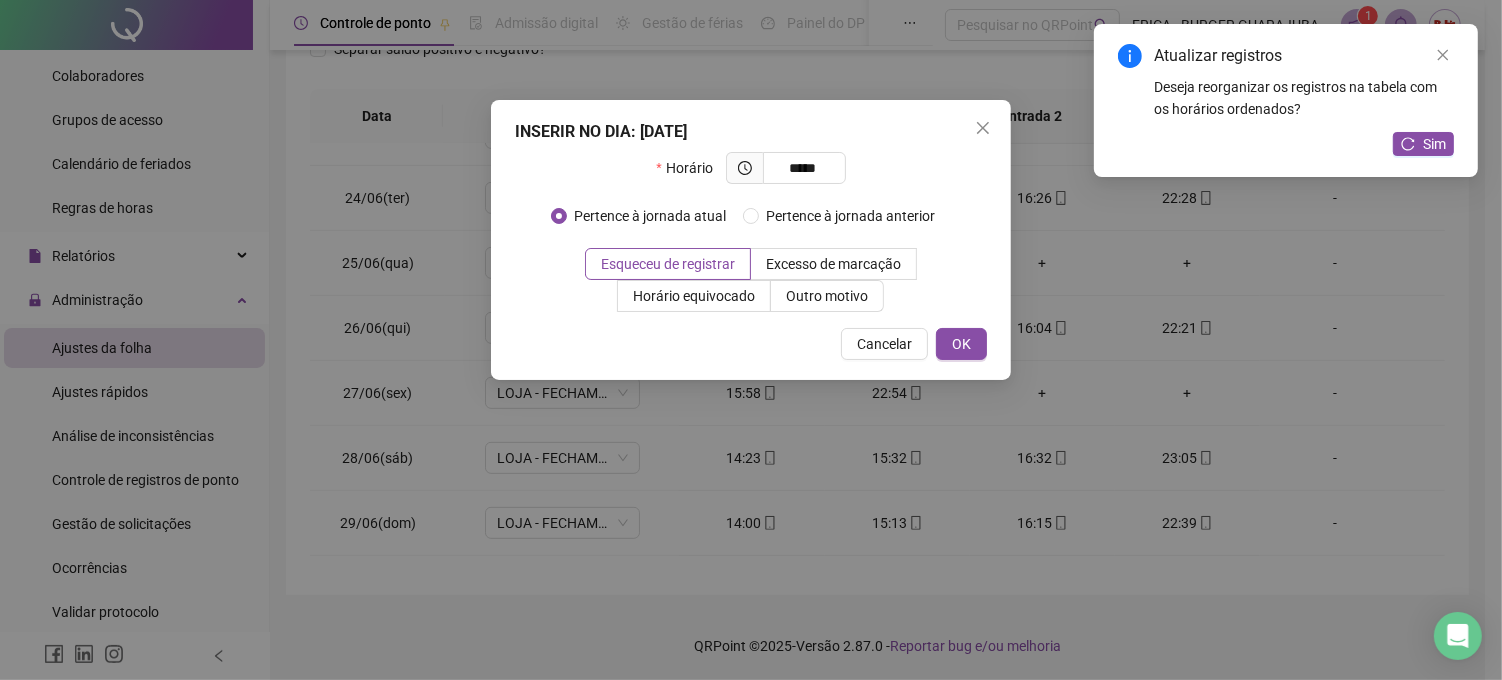 type on "*****" 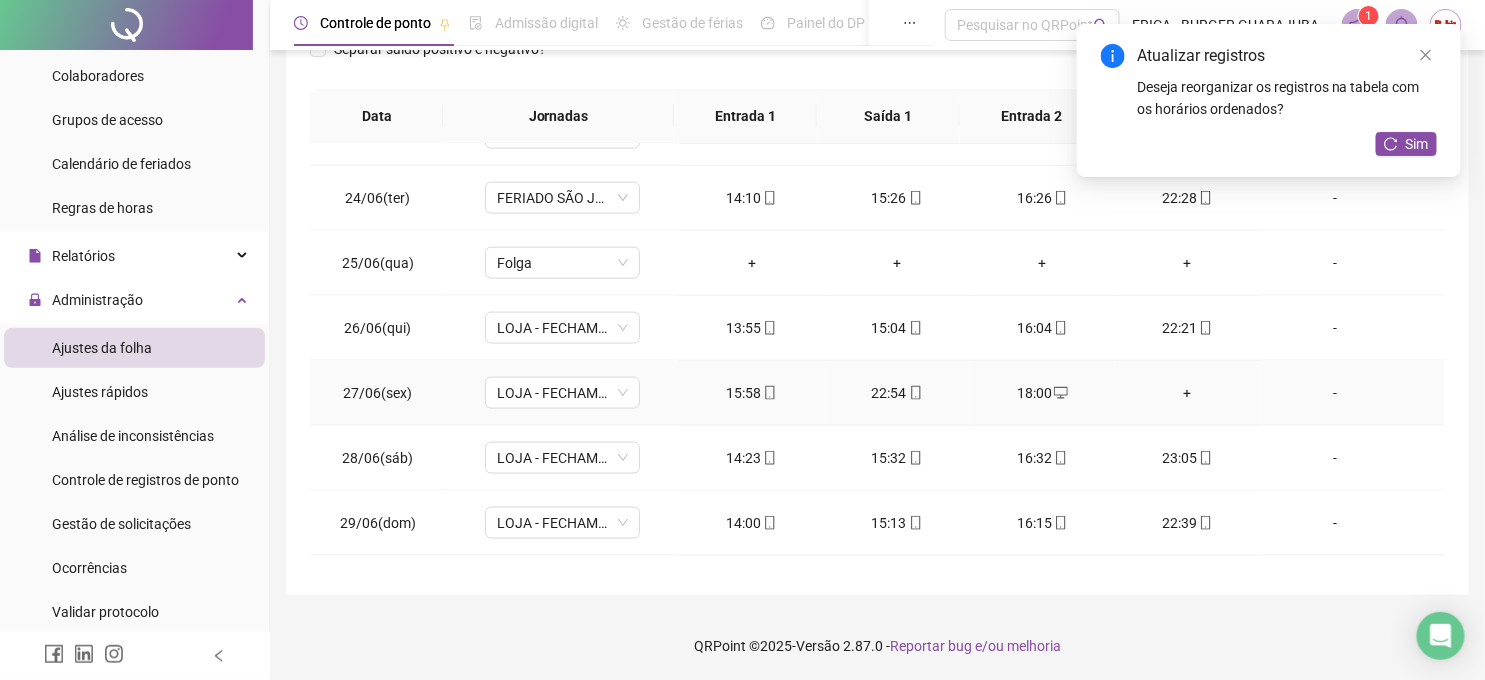 click on "+" at bounding box center (1187, 393) 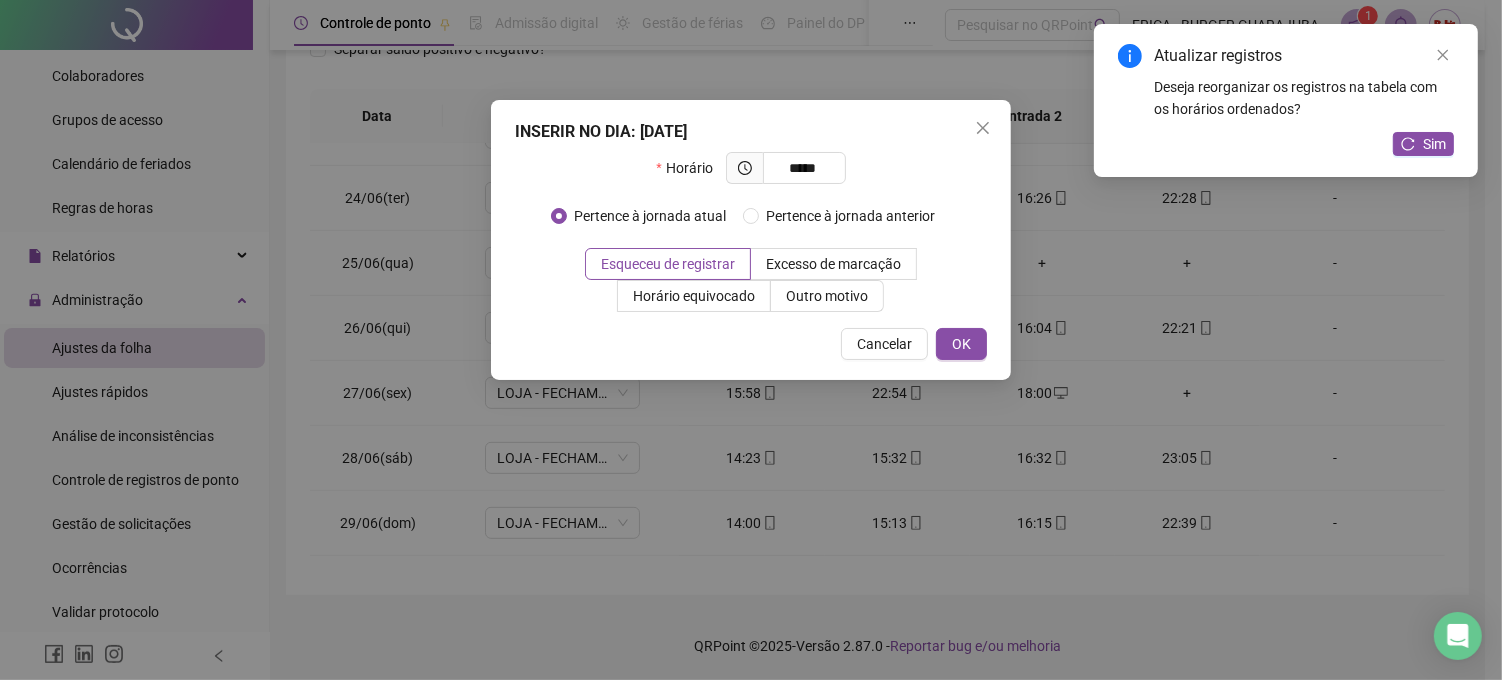 type on "*****" 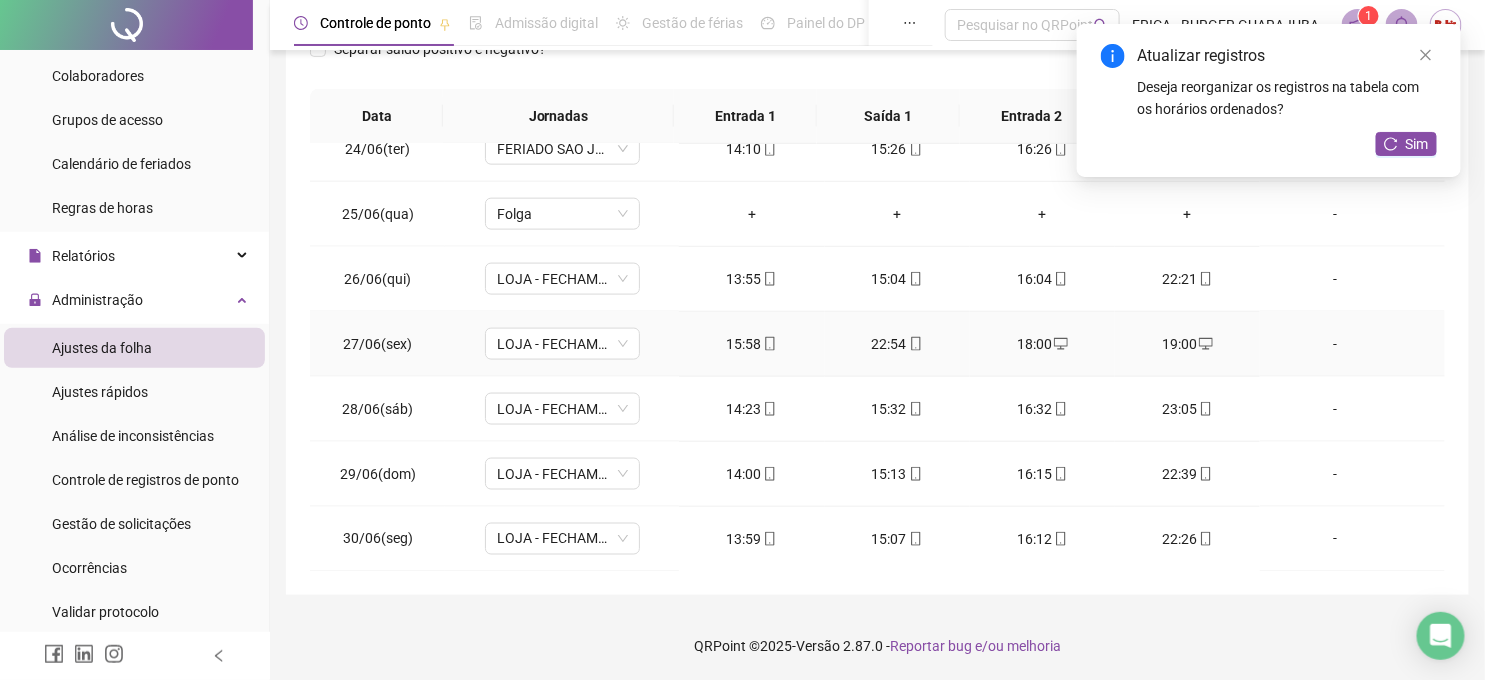 scroll, scrollTop: 940, scrollLeft: 0, axis: vertical 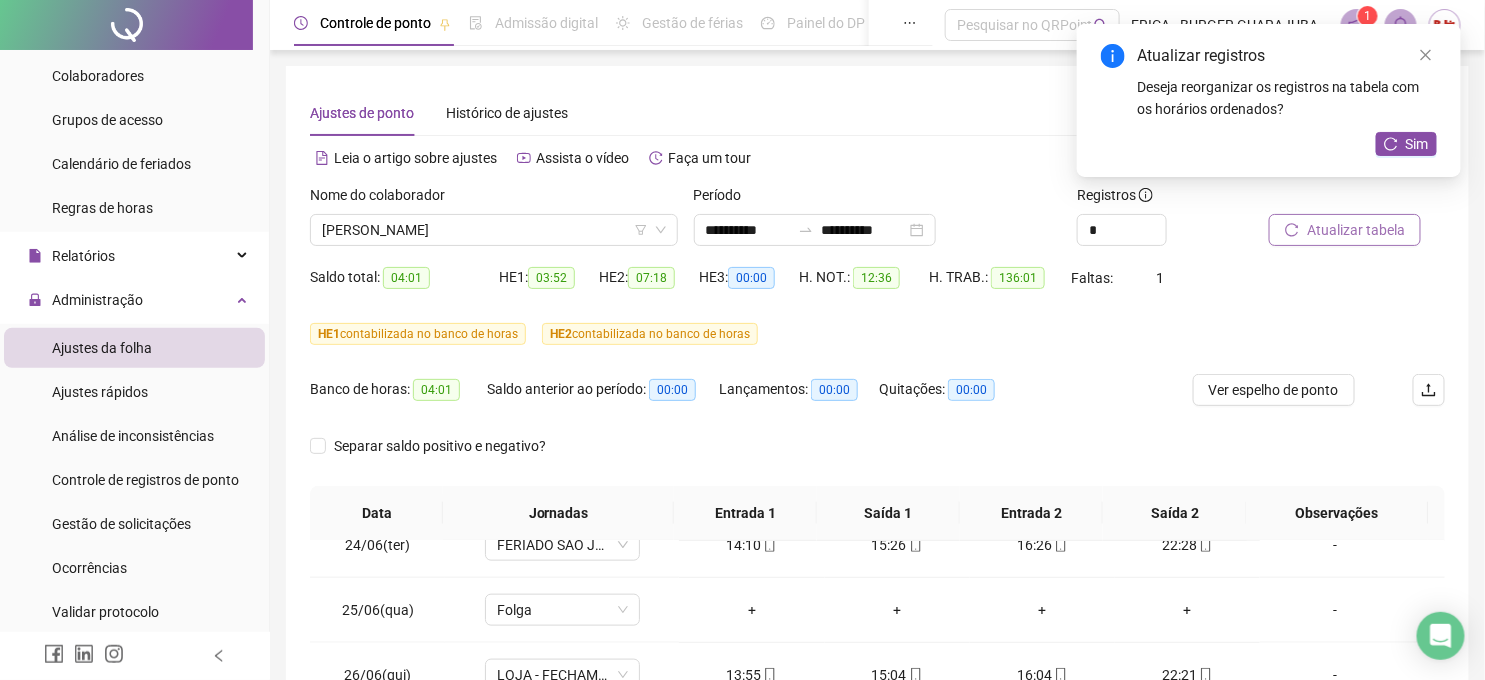 click on "Atualizar tabela" at bounding box center [1356, 230] 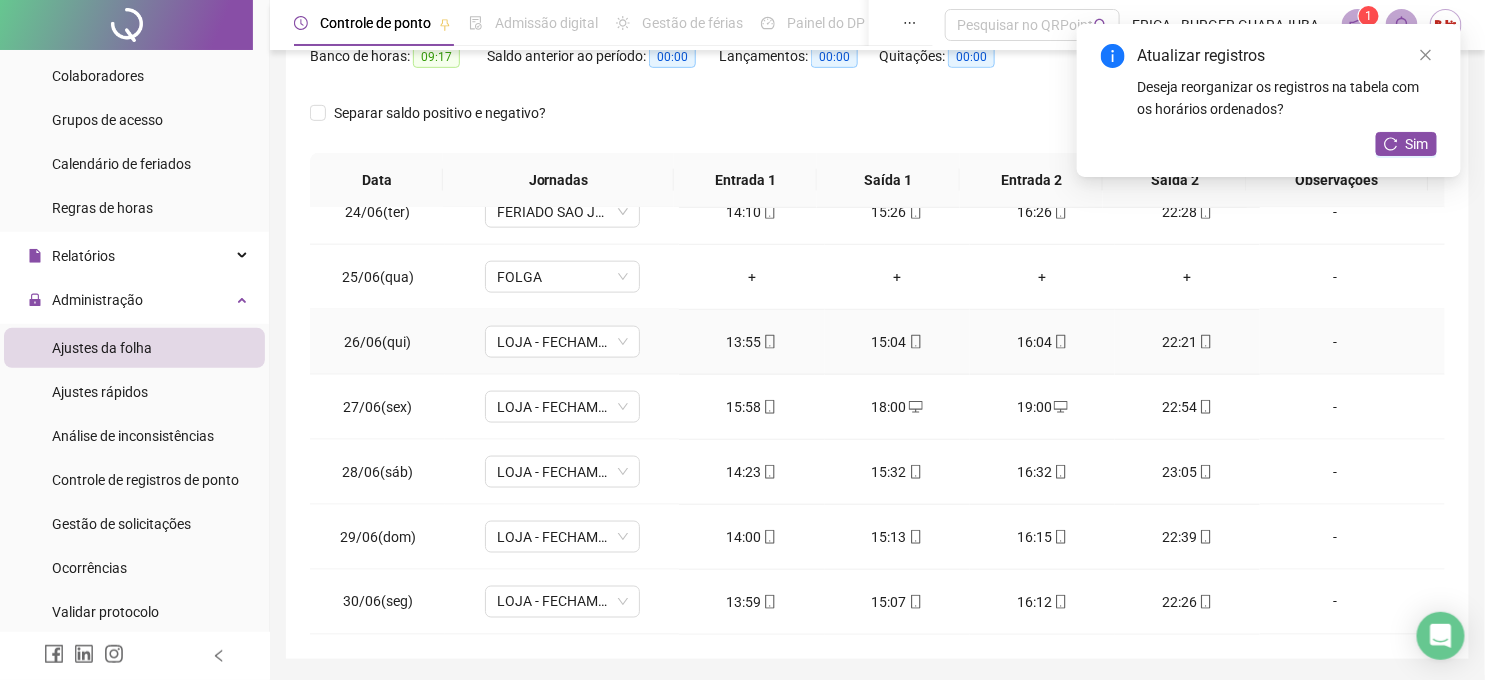 scroll, scrollTop: 397, scrollLeft: 0, axis: vertical 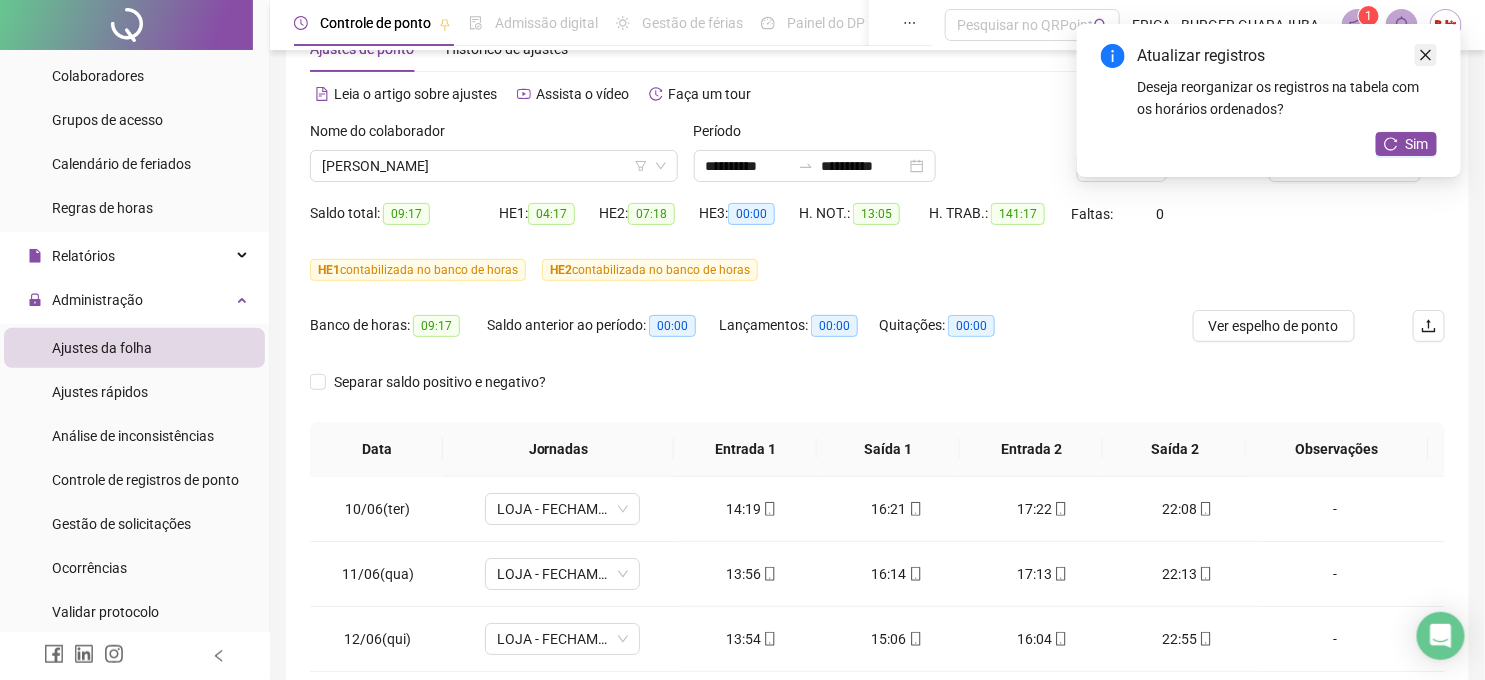 click at bounding box center (1426, 55) 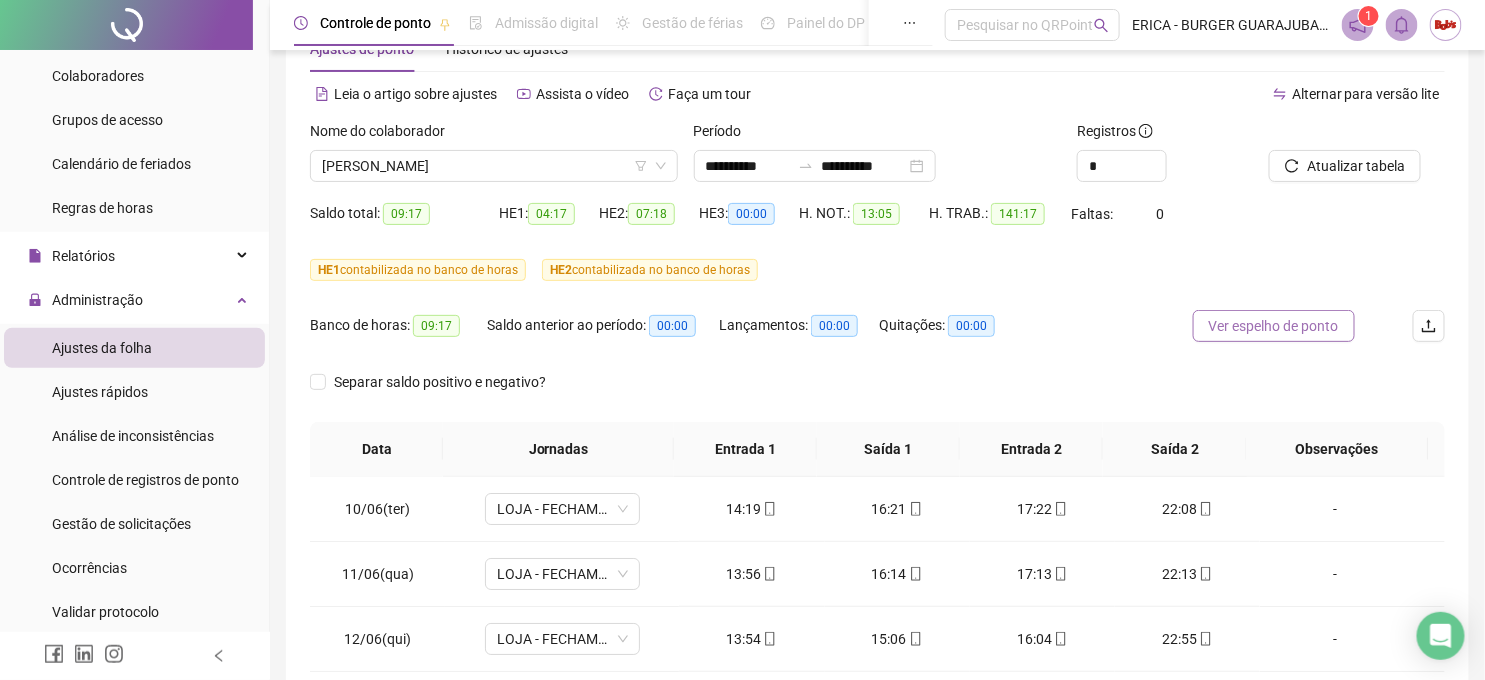 click on "Ver espelho de ponto" at bounding box center (1274, 326) 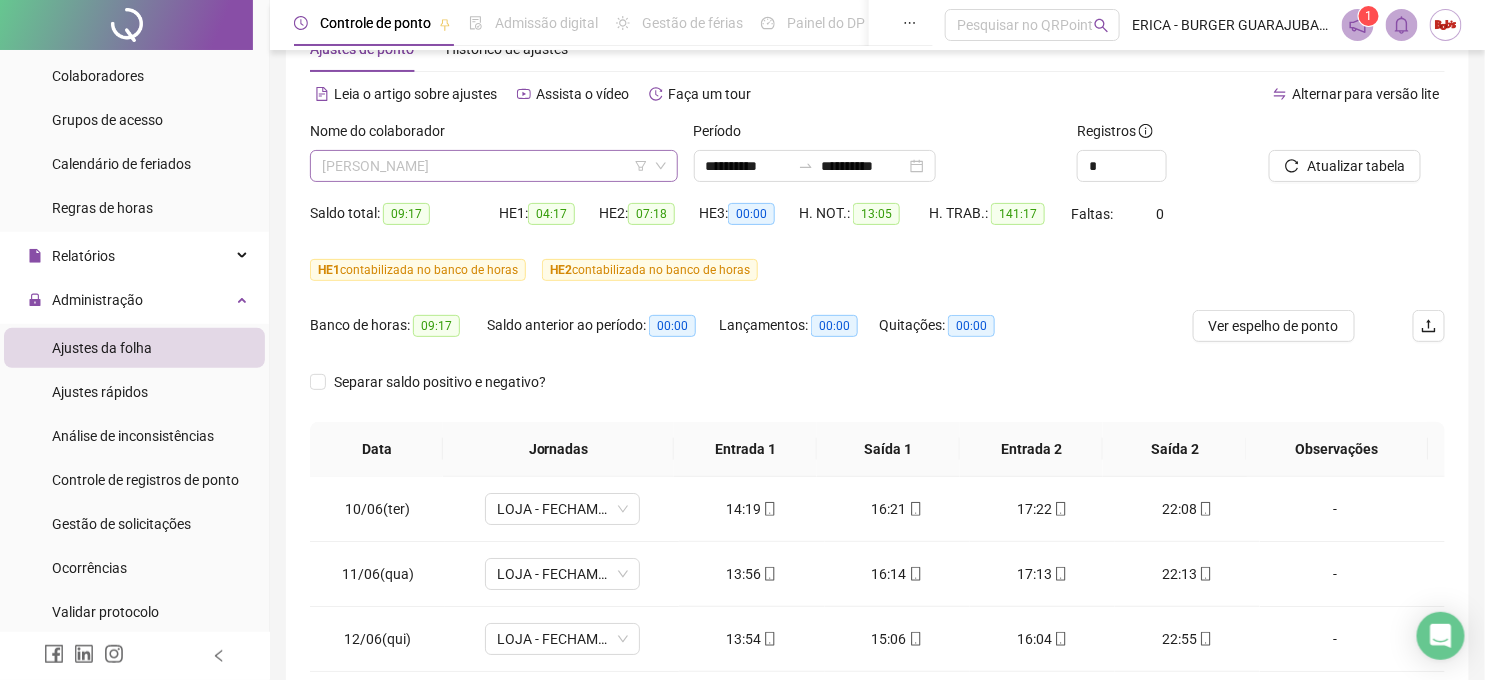 click on "[PERSON_NAME]" at bounding box center (494, 166) 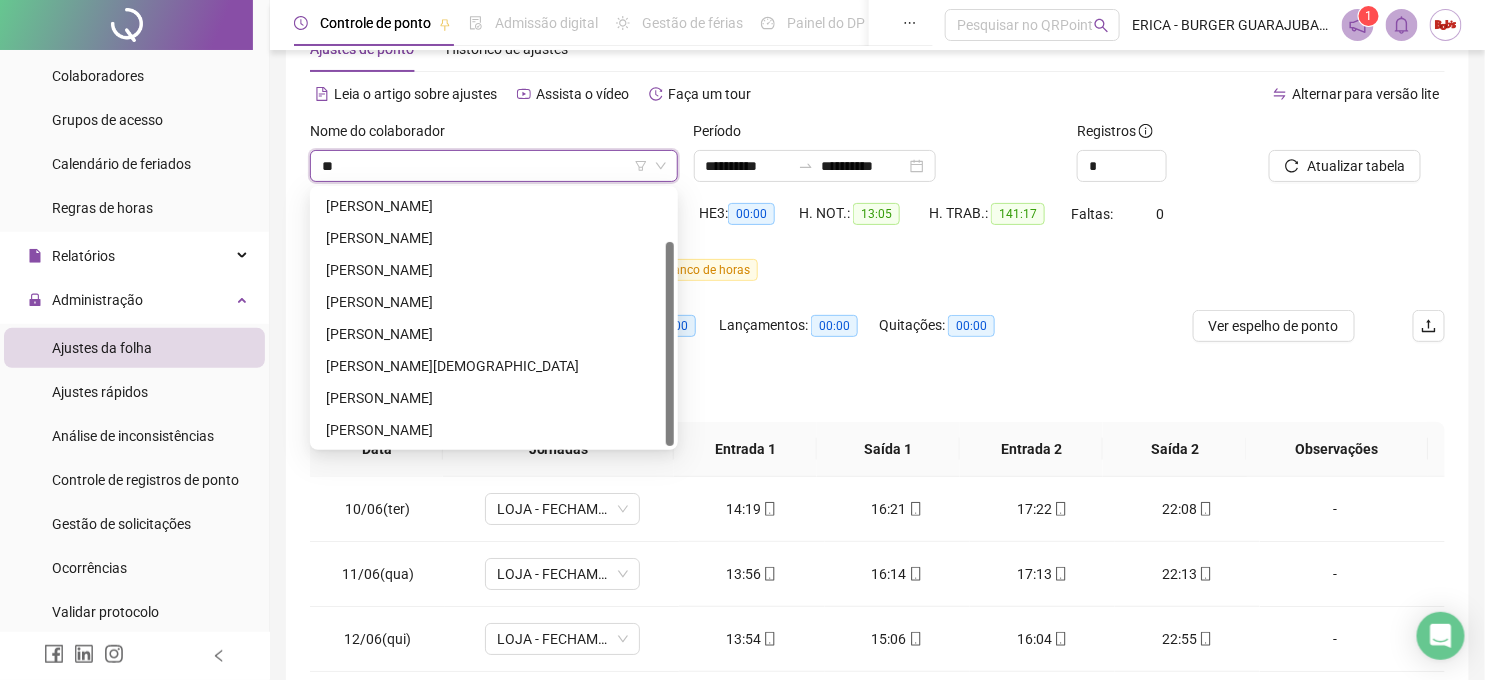 scroll, scrollTop: 64, scrollLeft: 0, axis: vertical 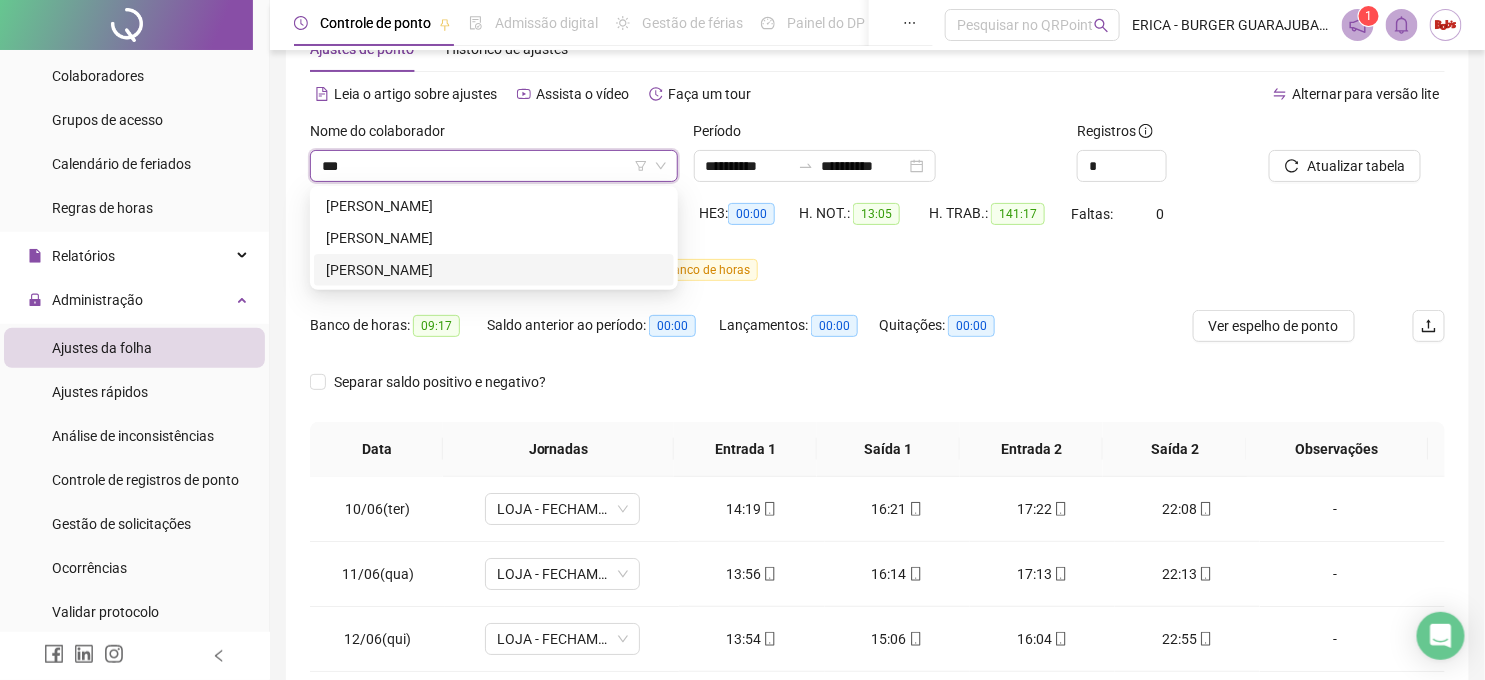 click on "[PERSON_NAME]" at bounding box center [494, 270] 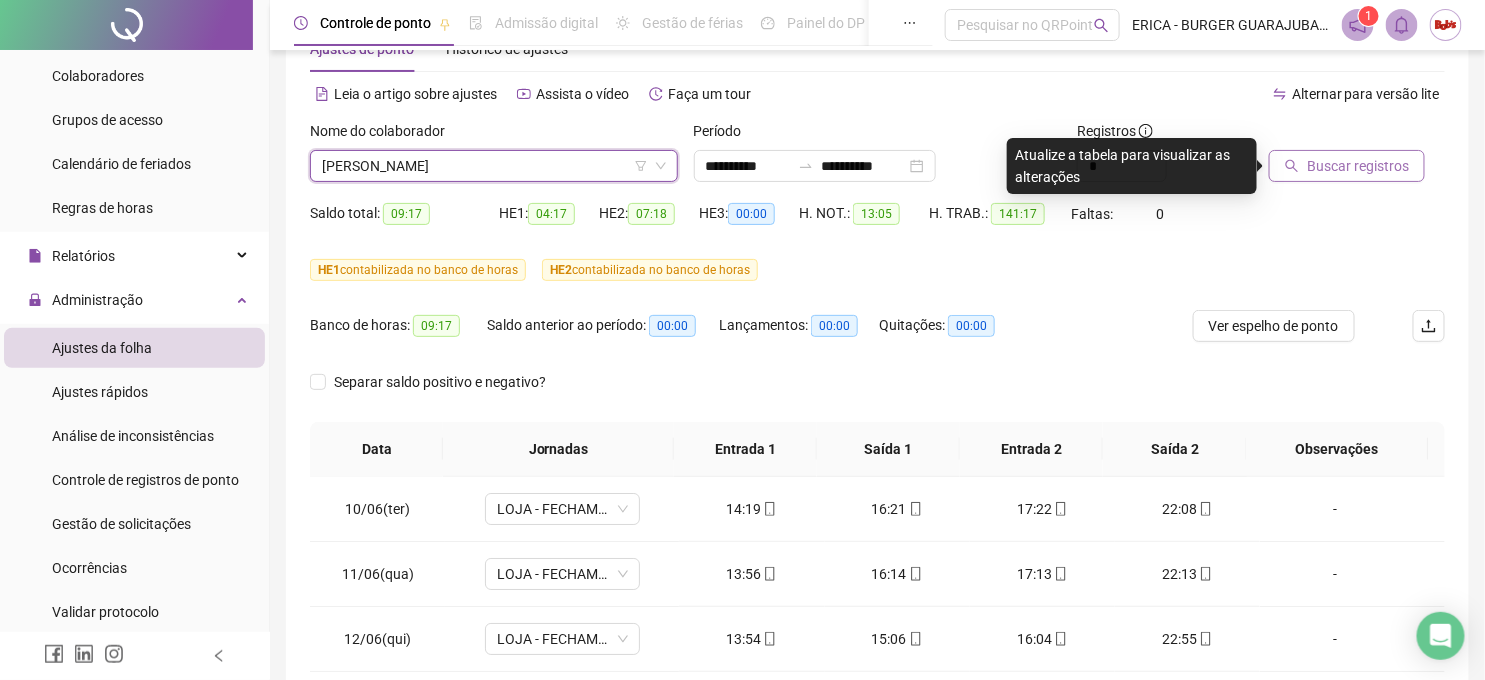 click on "Buscar registros" at bounding box center (1358, 166) 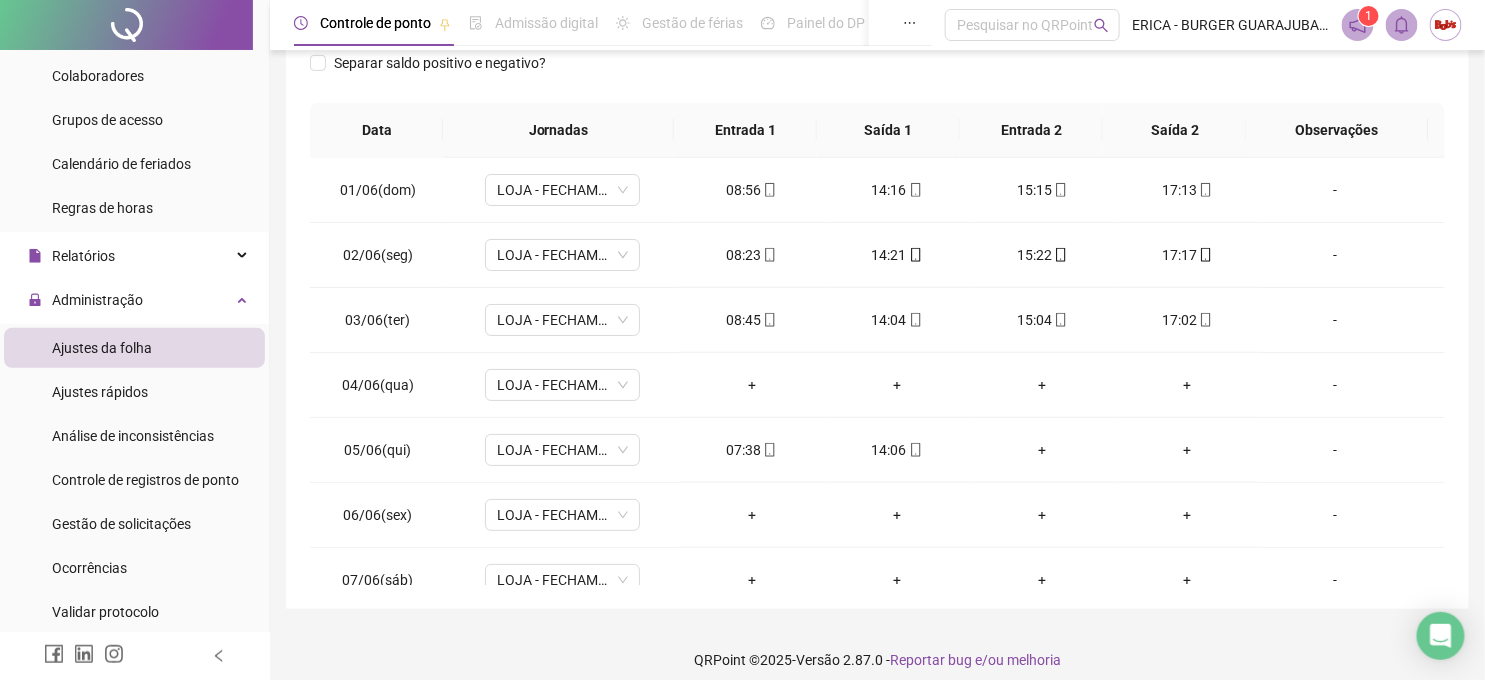 scroll, scrollTop: 397, scrollLeft: 0, axis: vertical 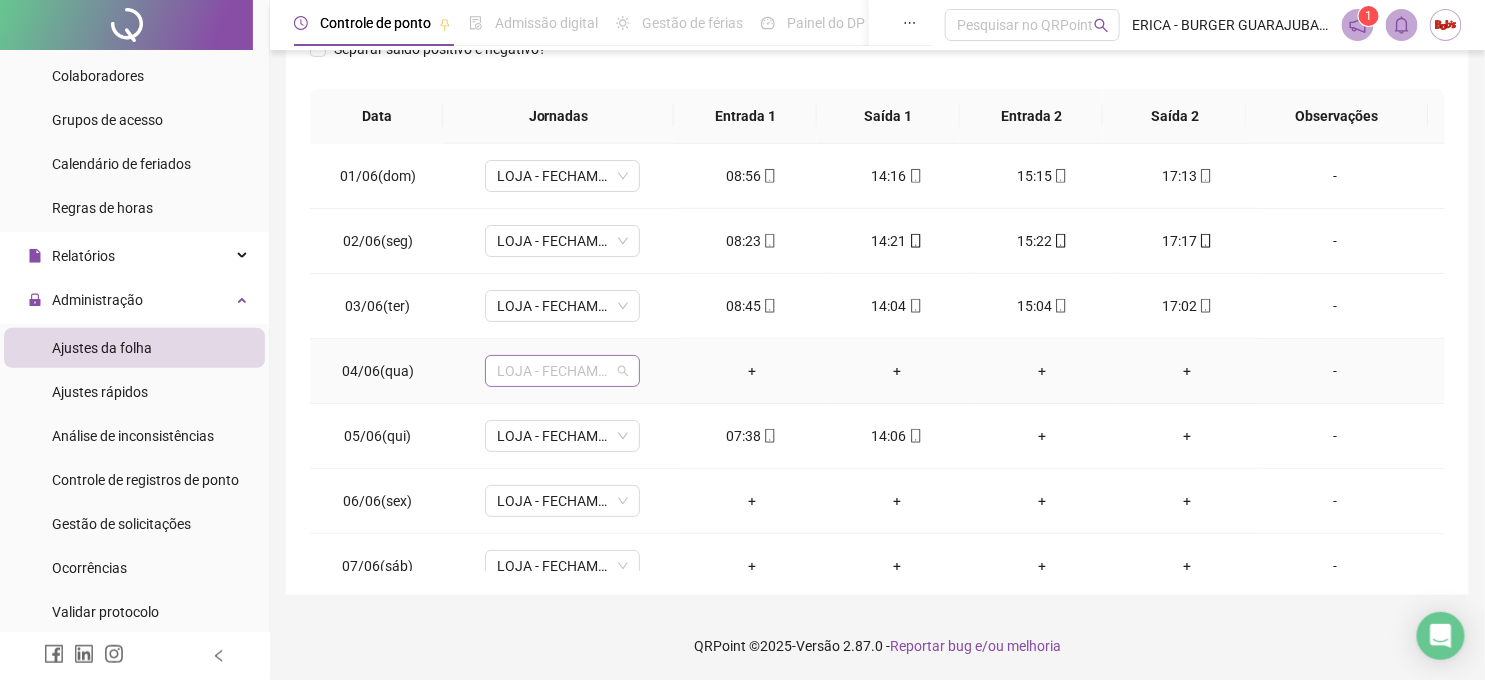 click on "LOJA - FECHAMENTO" at bounding box center (562, 371) 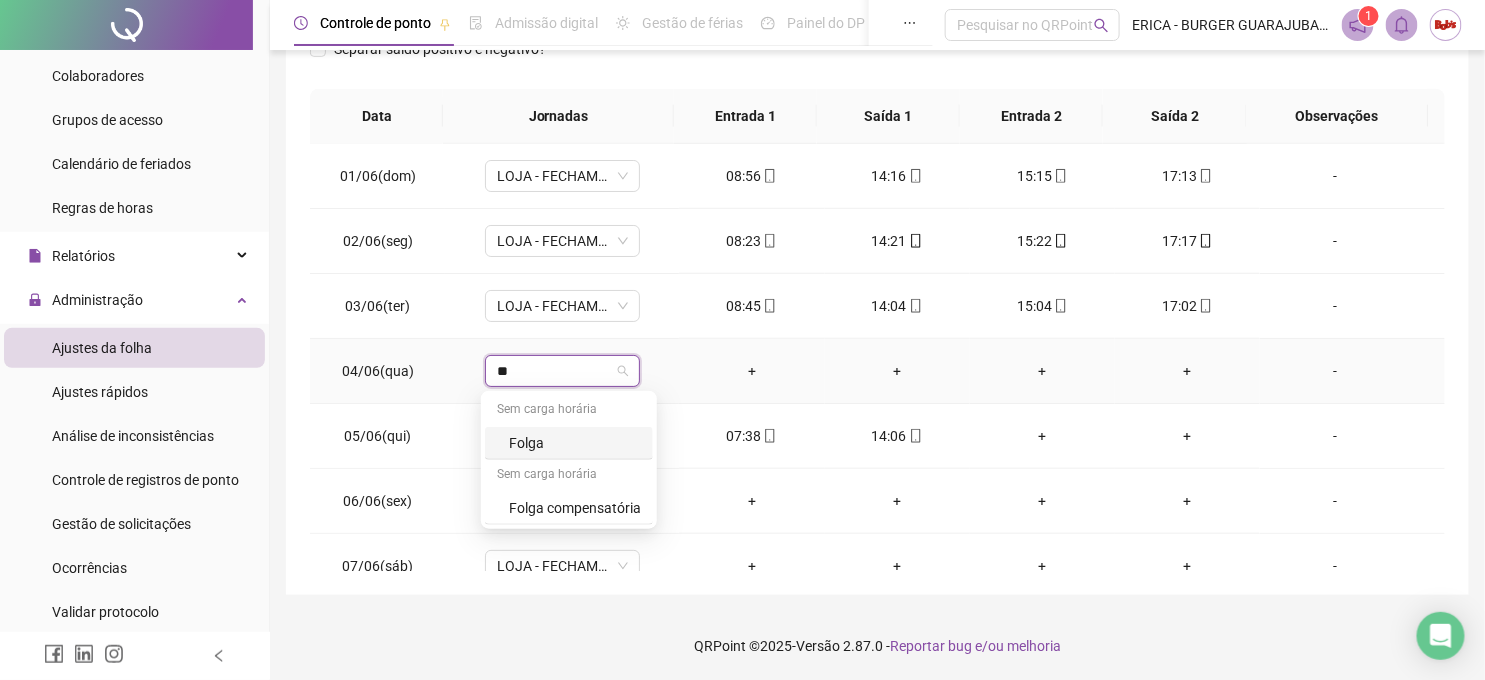 type on "***" 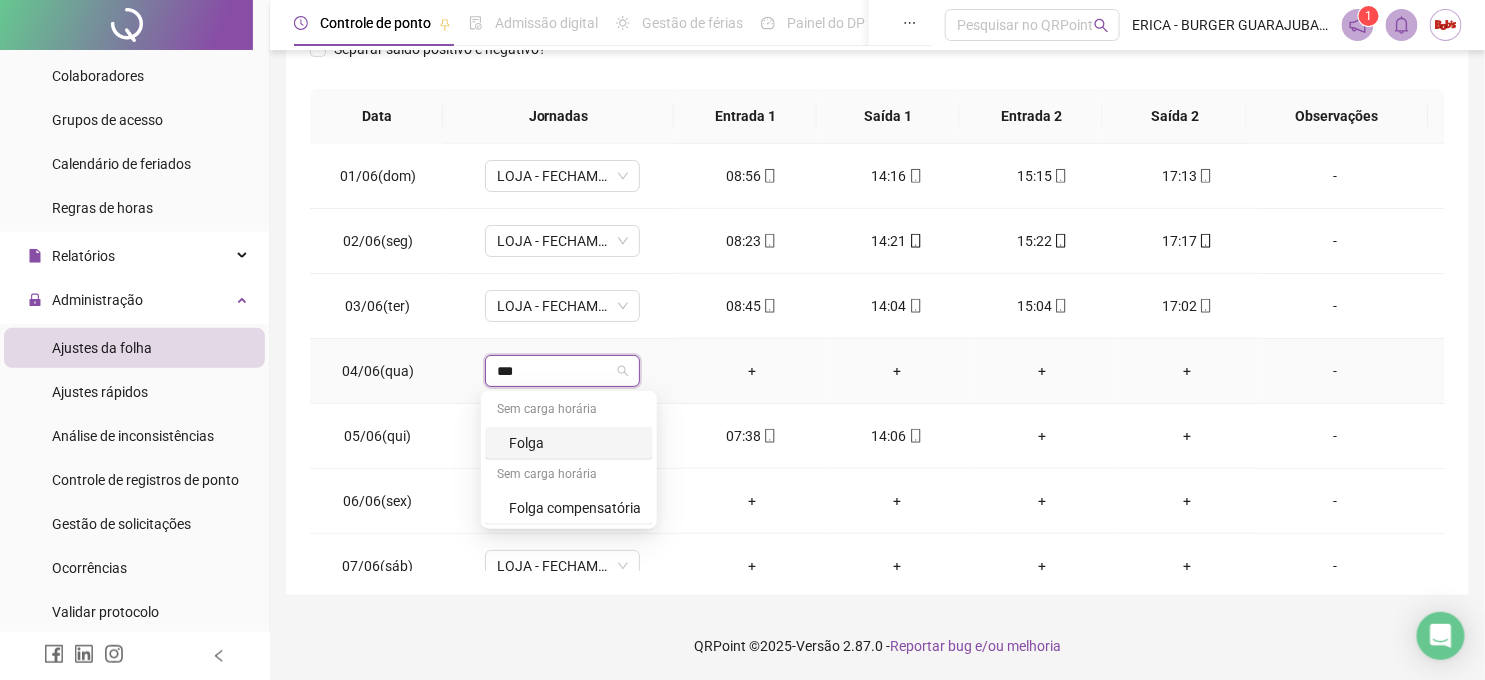 click on "Folga" at bounding box center (575, 443) 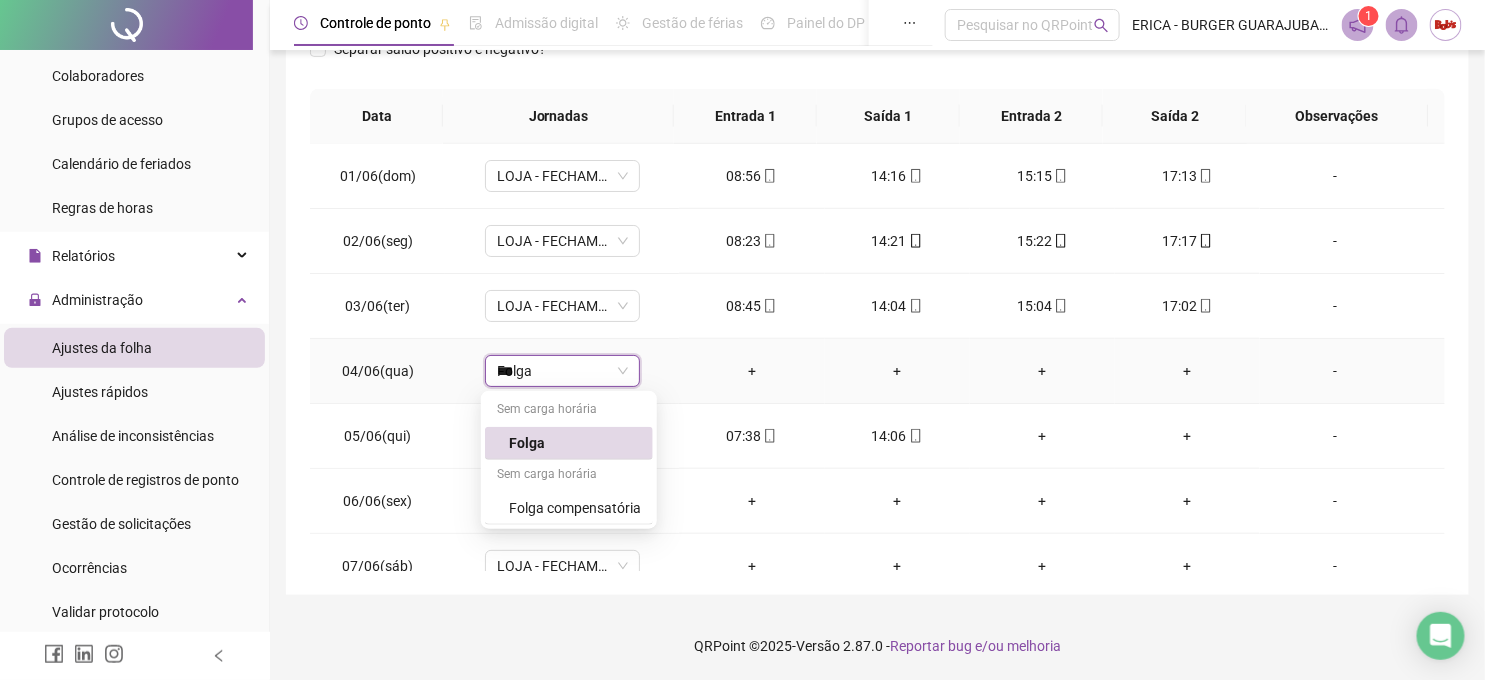 type 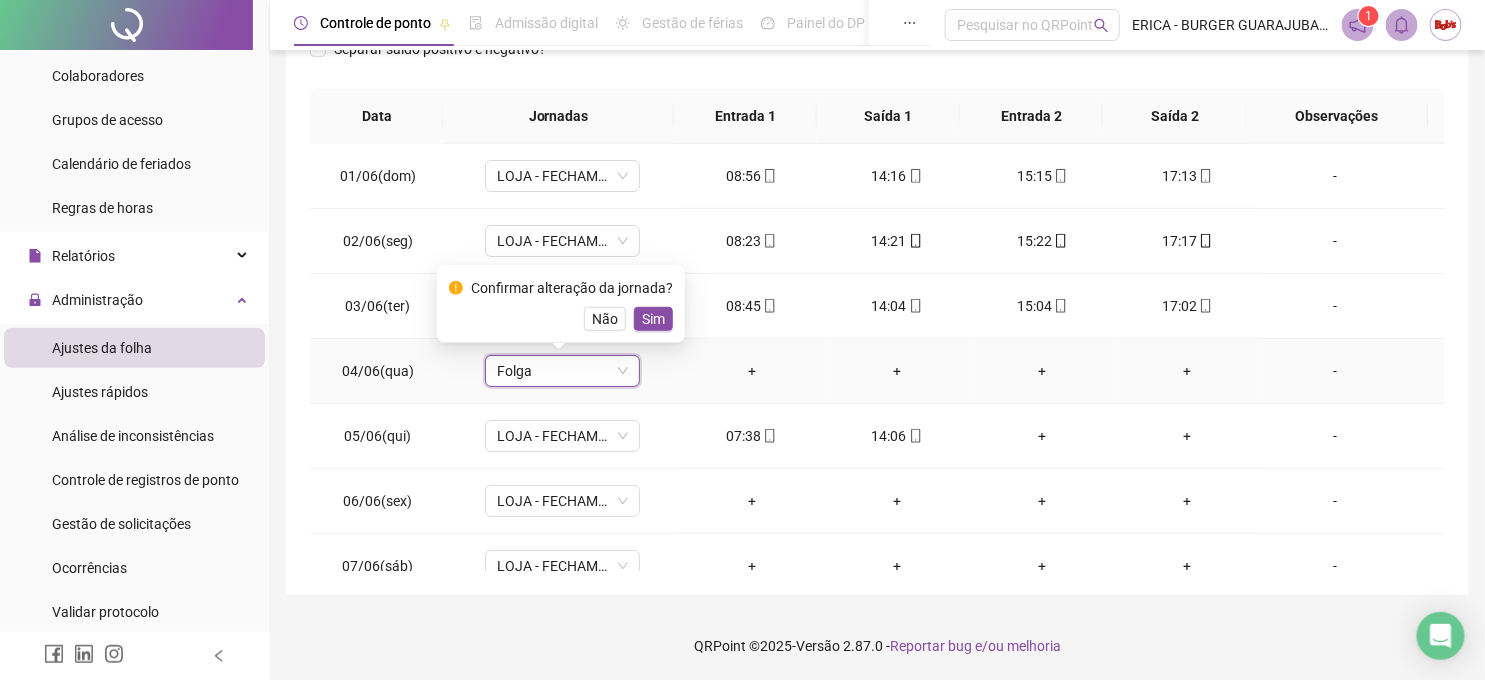 click on "Sim" at bounding box center (653, 319) 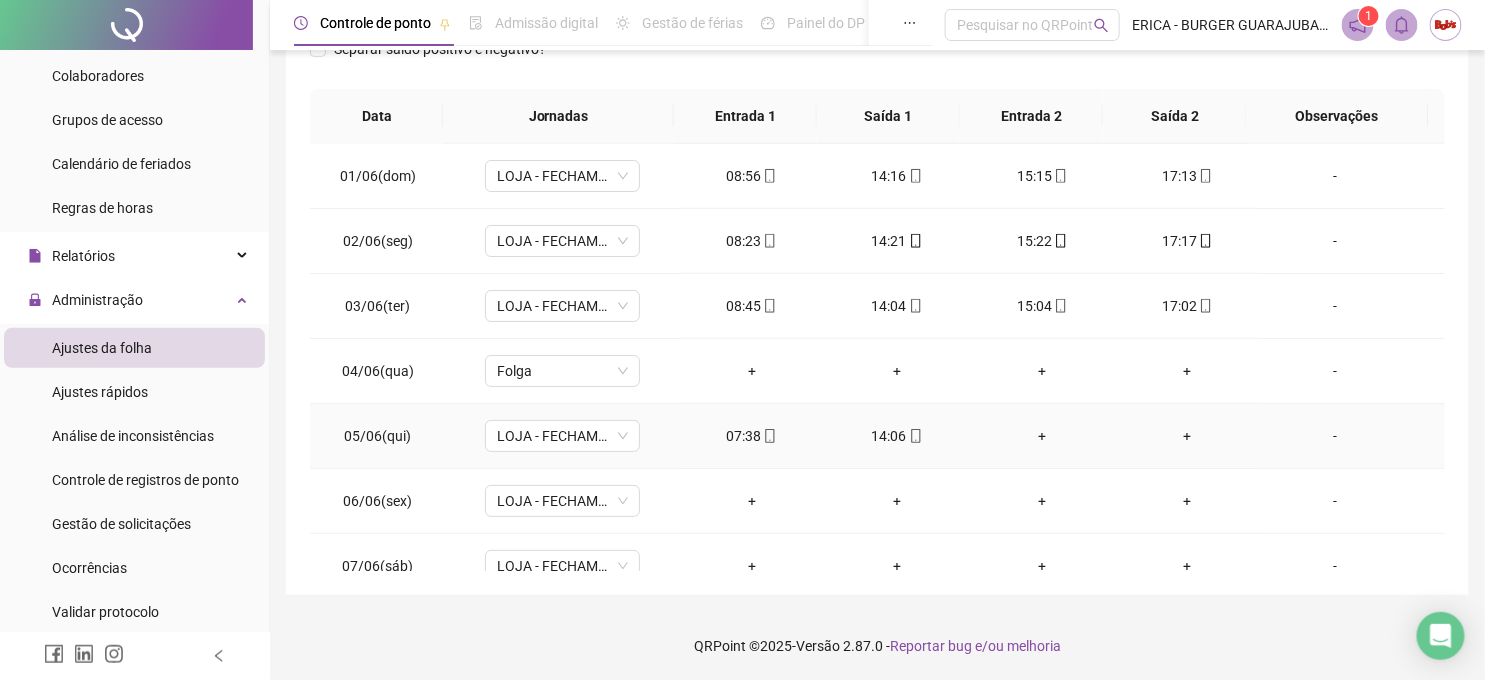 click on "+" at bounding box center (1042, 436) 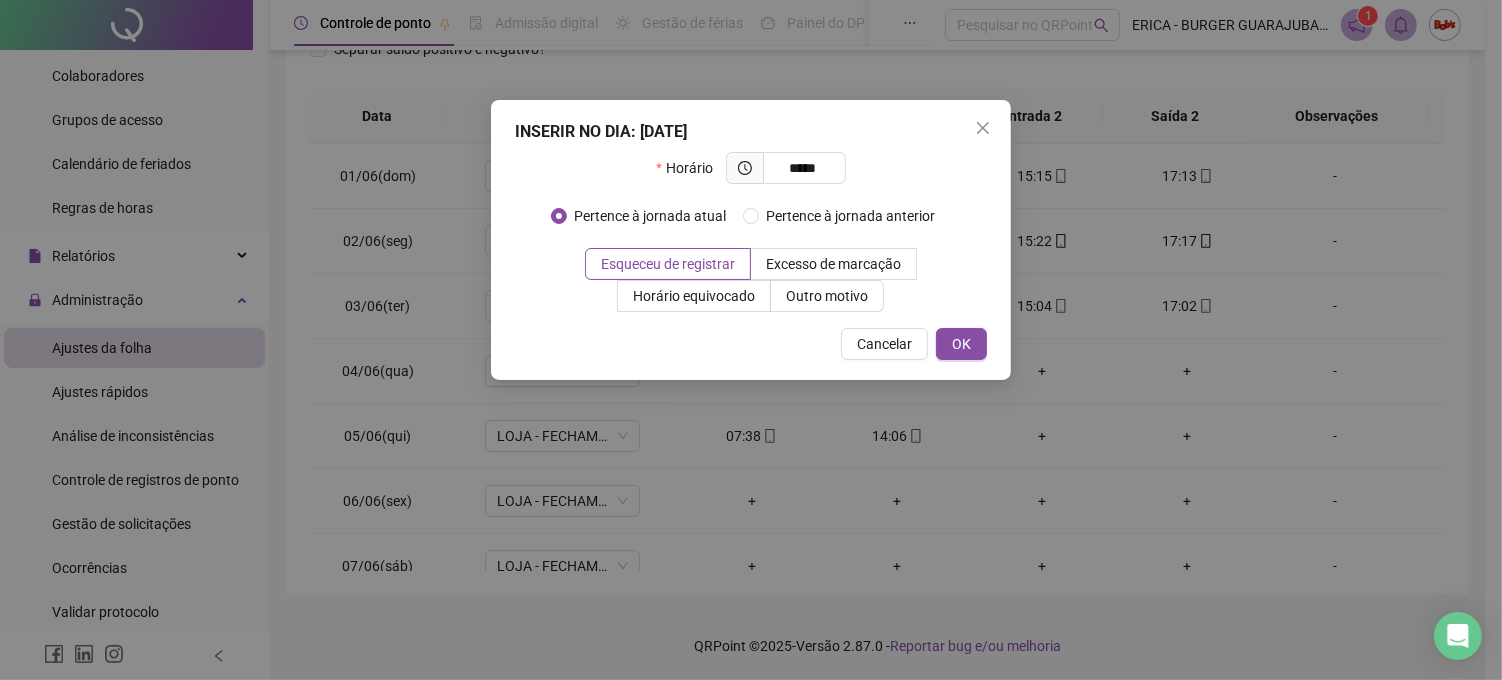 type on "*****" 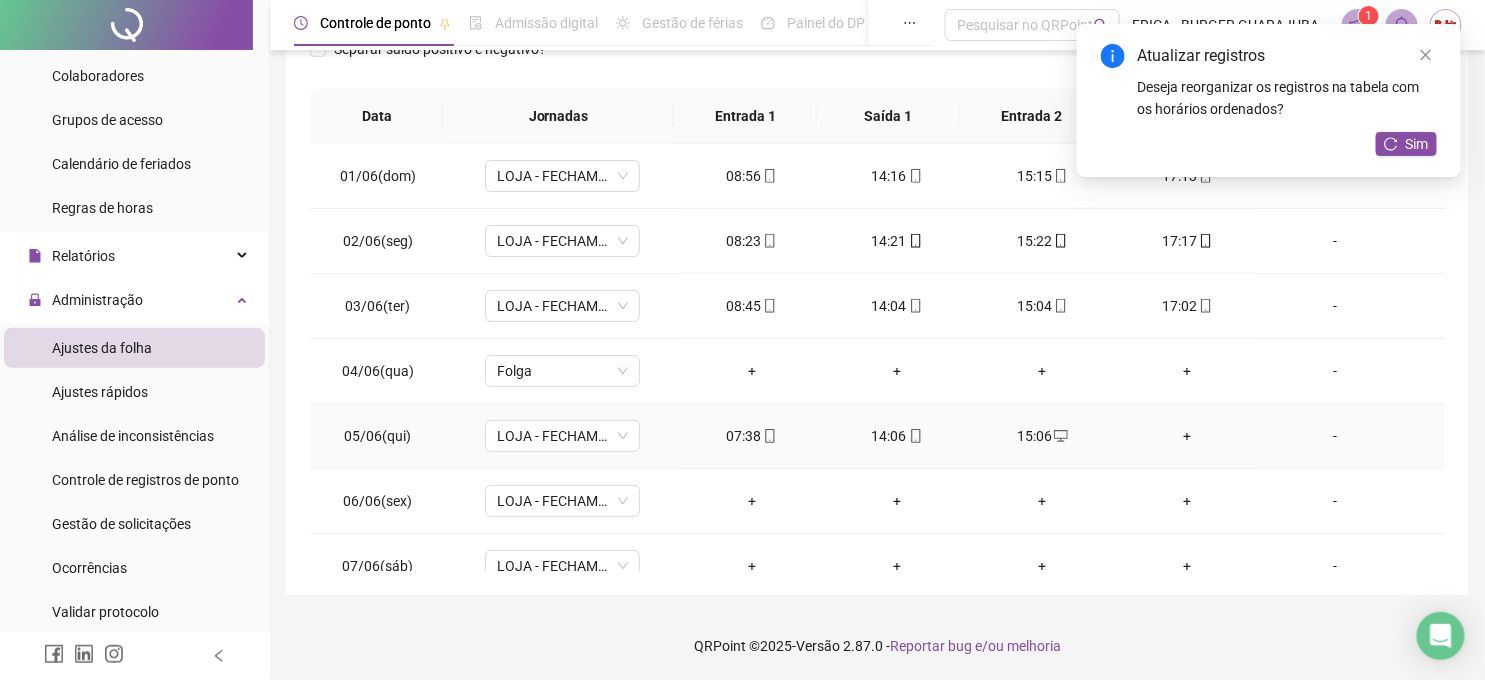 click on "+" at bounding box center (1187, 436) 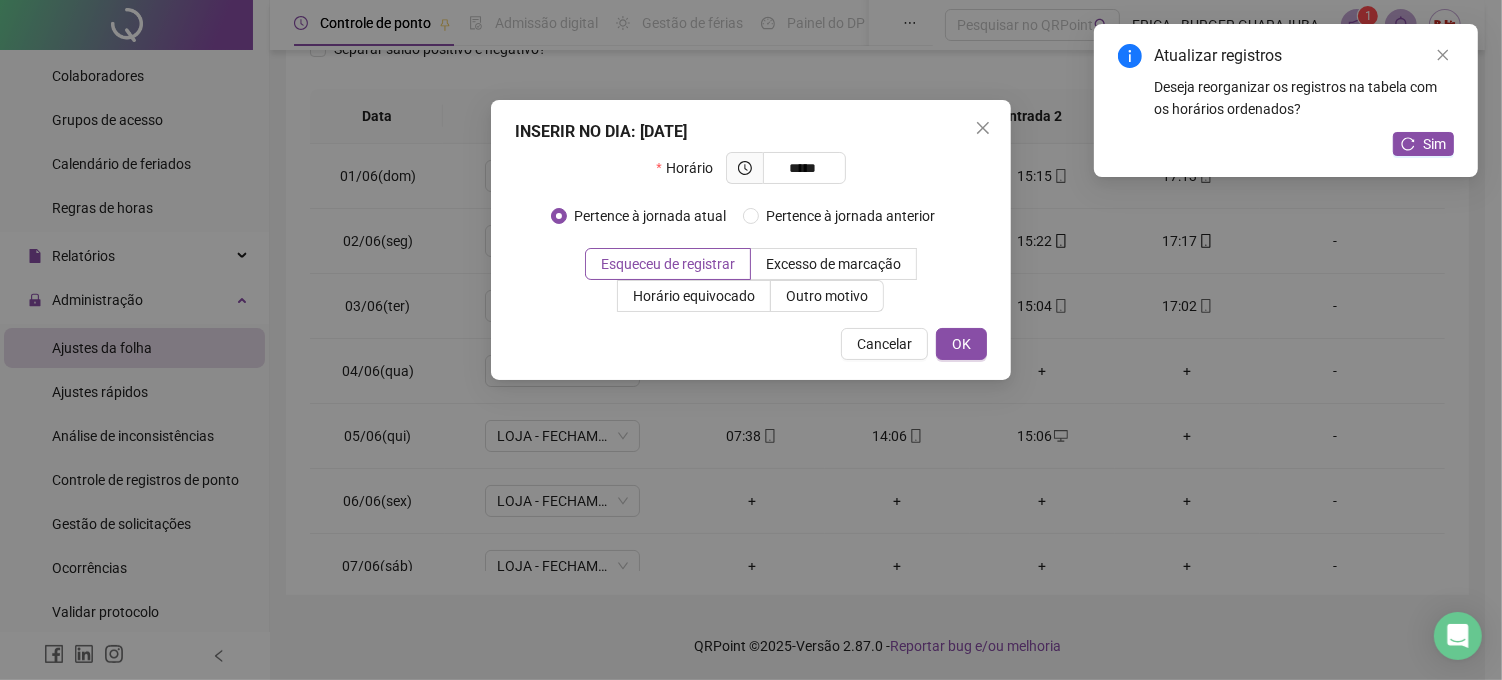 type on "*****" 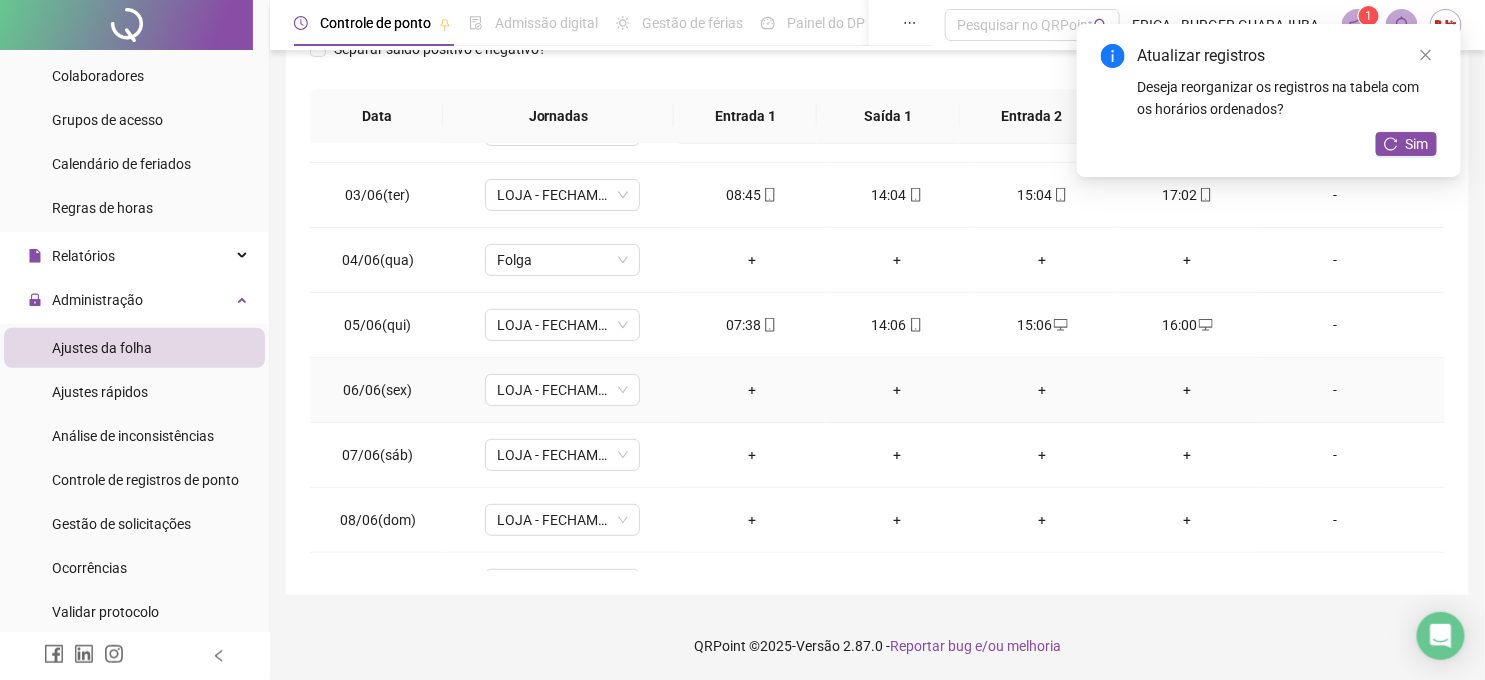 scroll, scrollTop: 222, scrollLeft: 0, axis: vertical 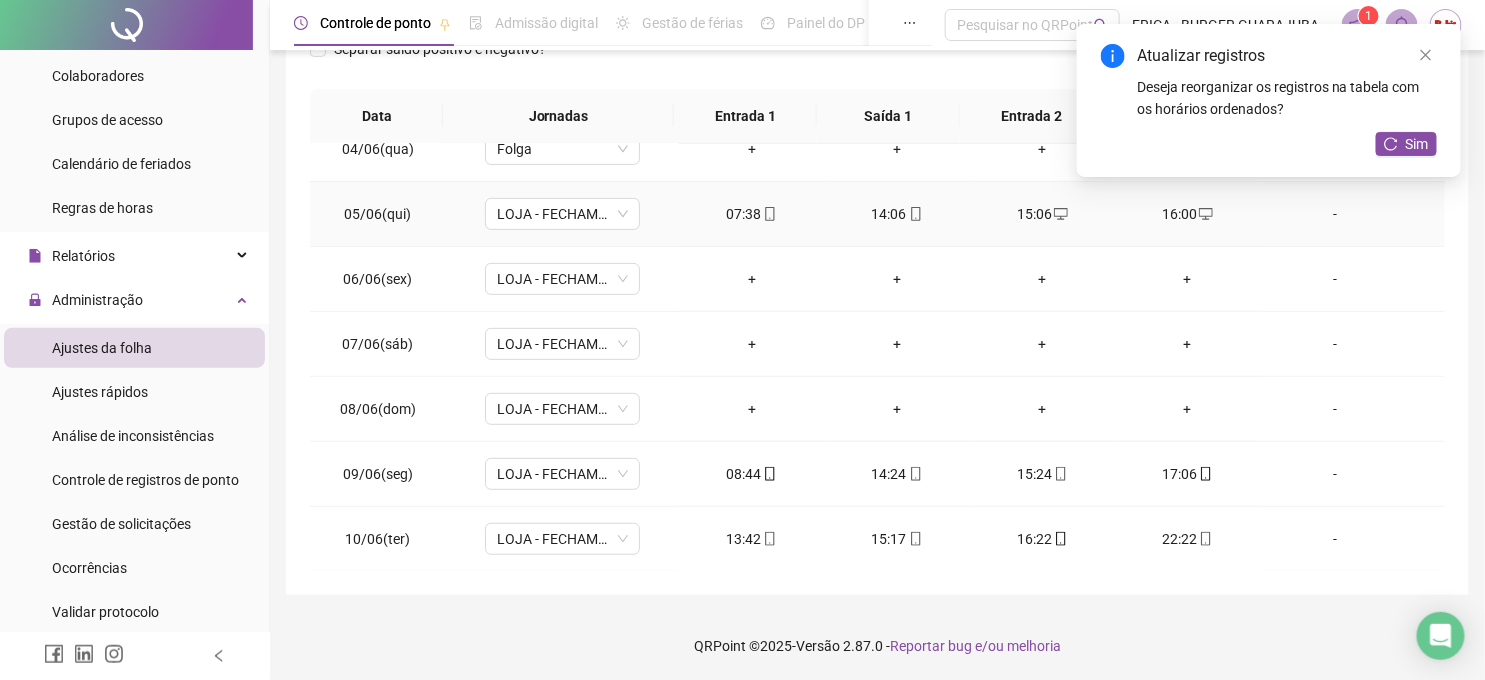 click 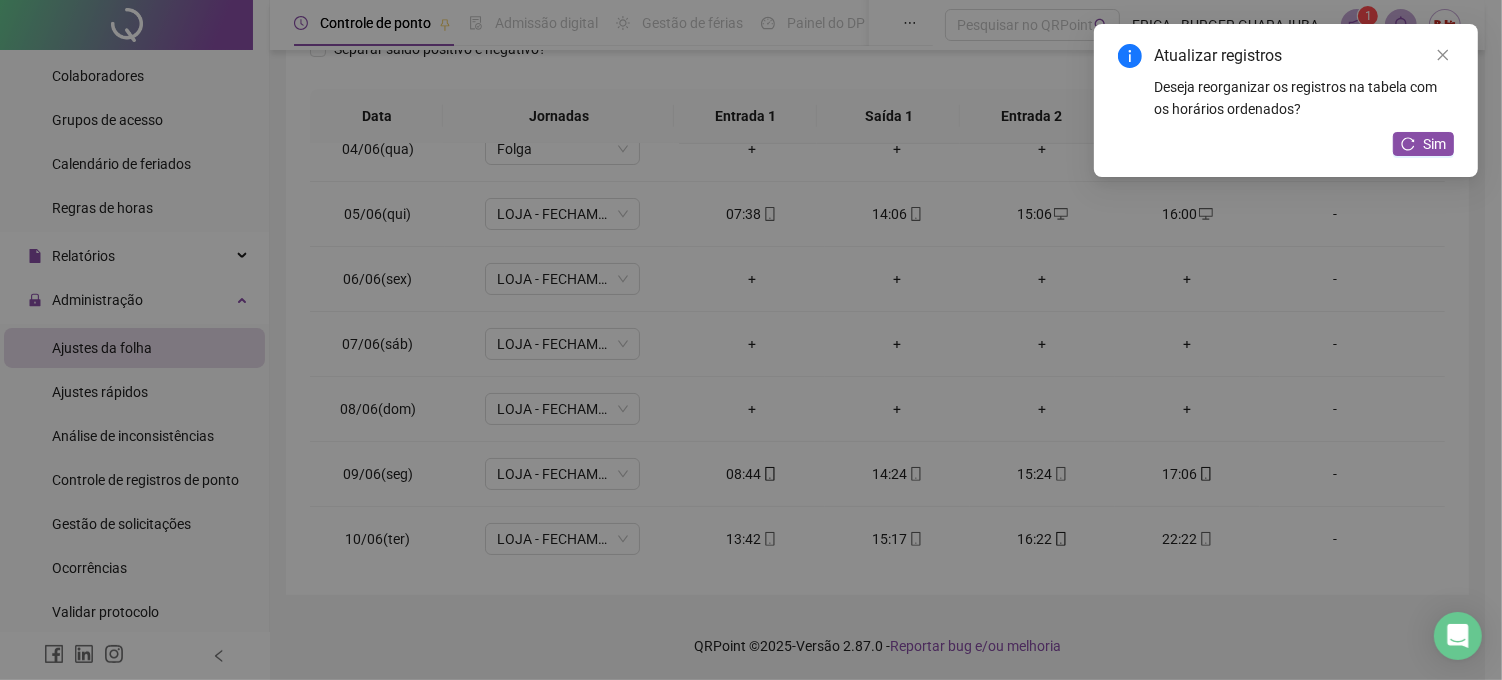 type on "**********" 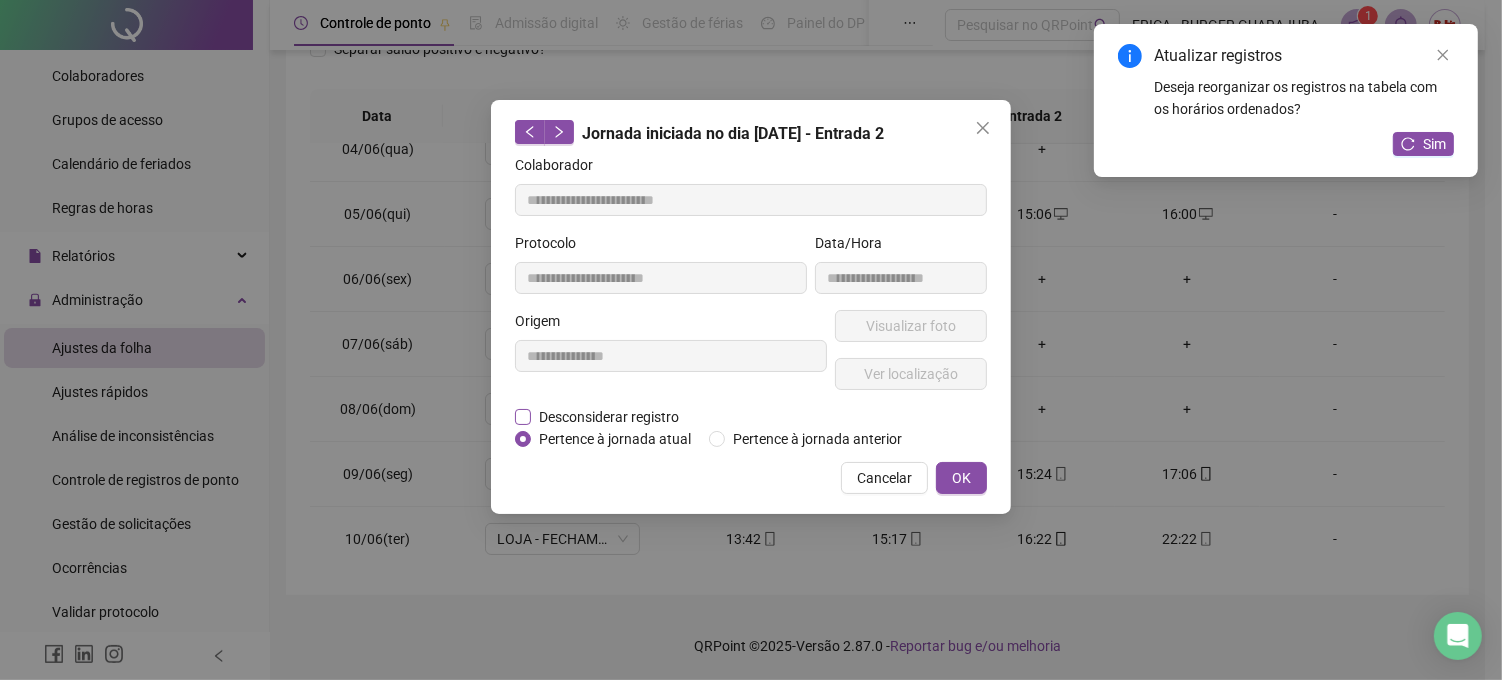 click on "Desconsiderar registro" at bounding box center [609, 417] 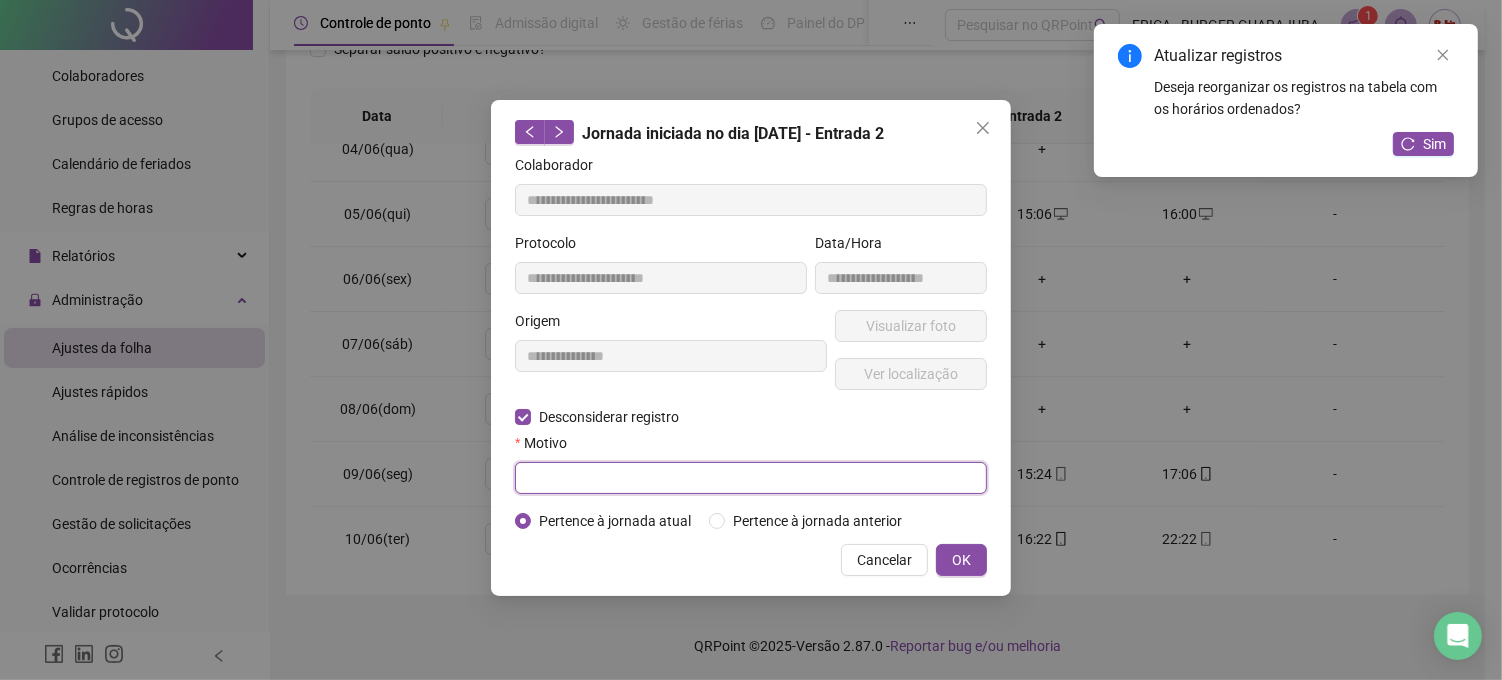 drag, startPoint x: 700, startPoint y: 491, endPoint x: 698, endPoint y: 478, distance: 13.152946 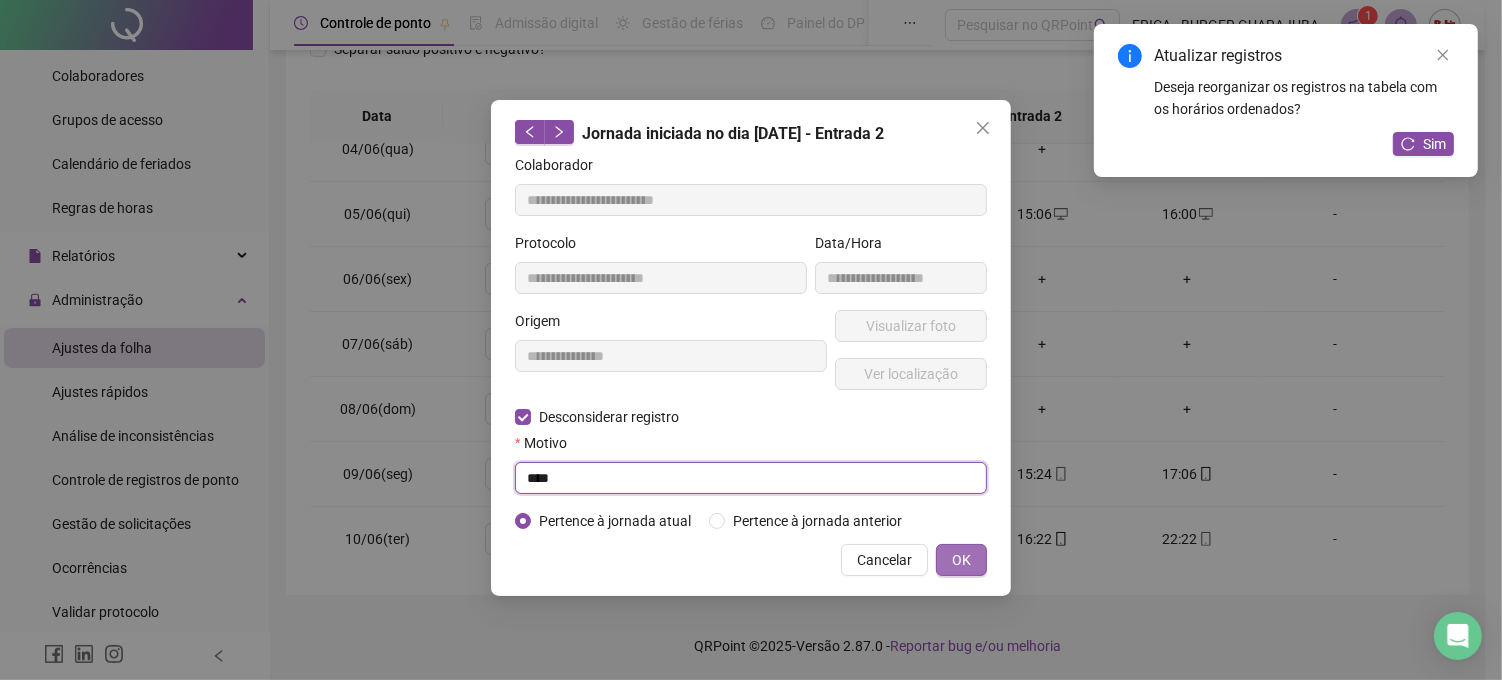 type on "****" 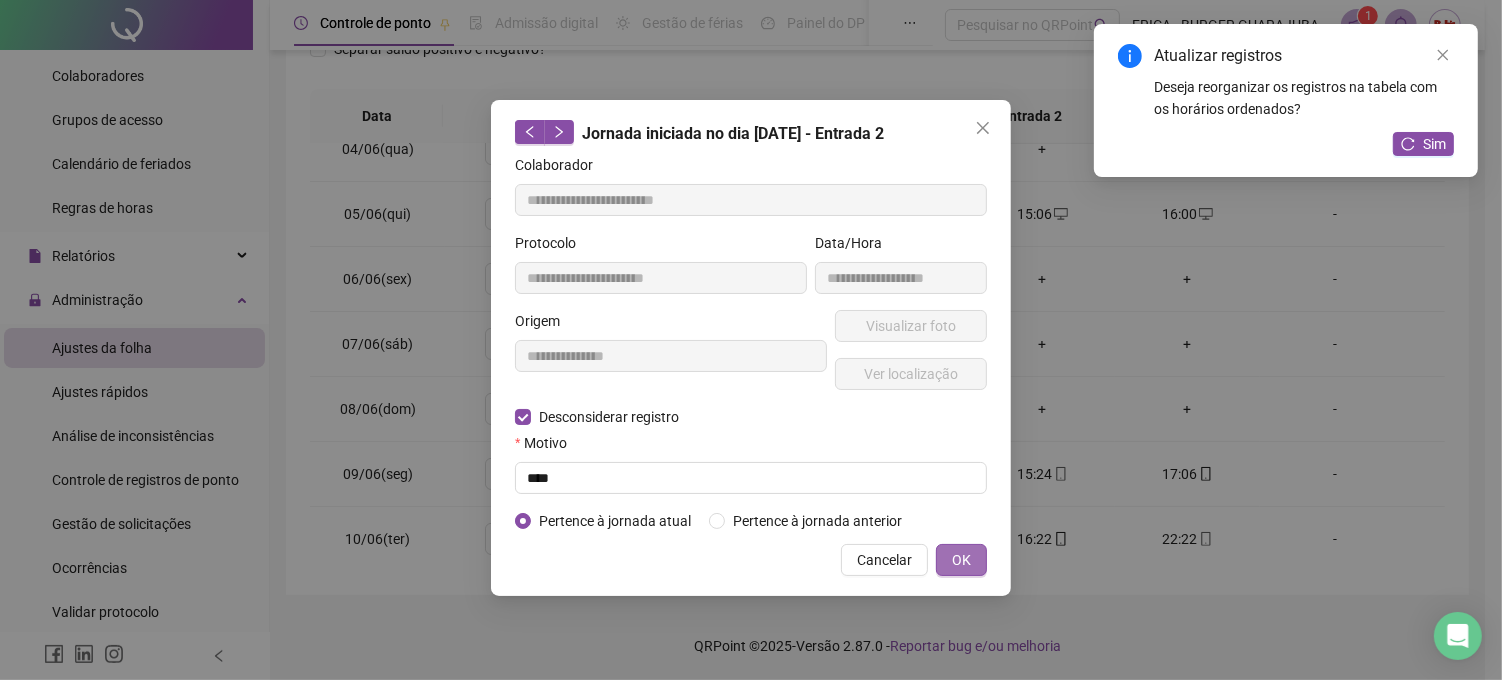 click on "OK" at bounding box center [961, 560] 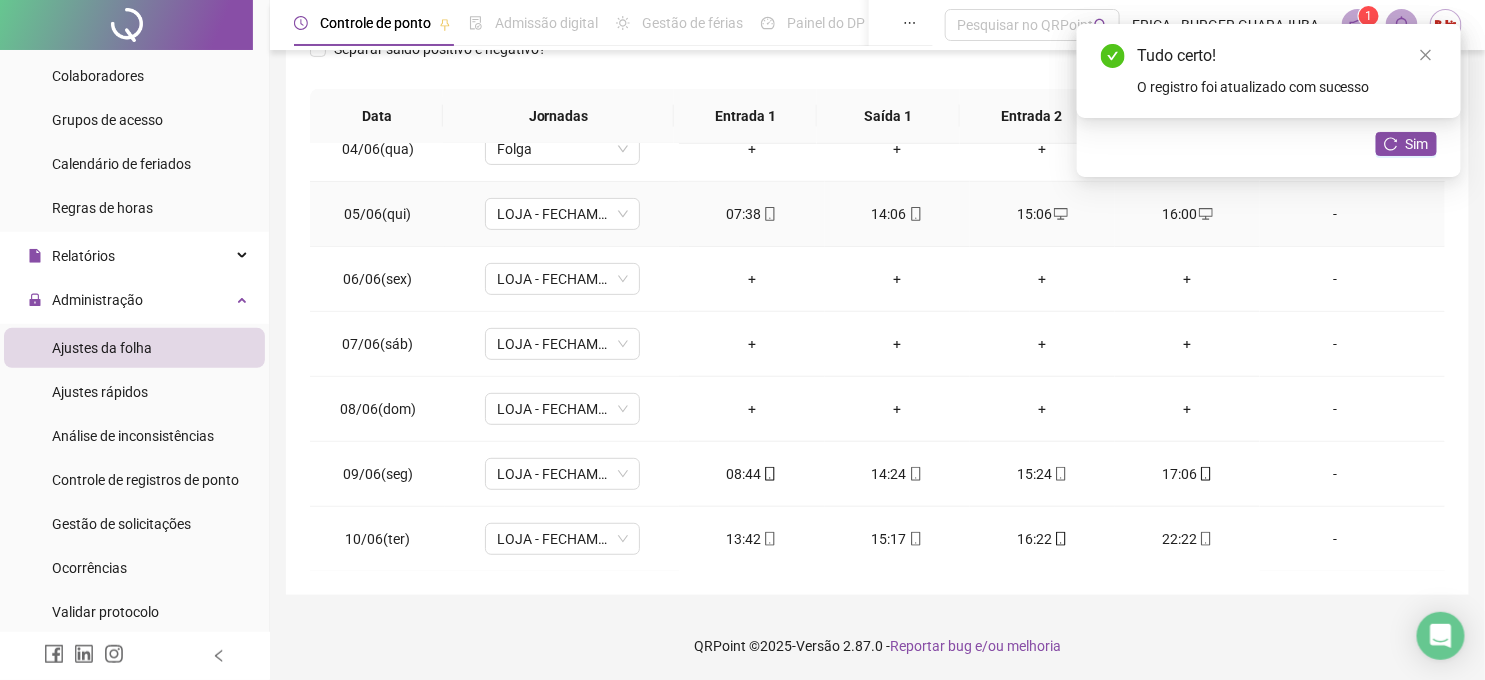 click 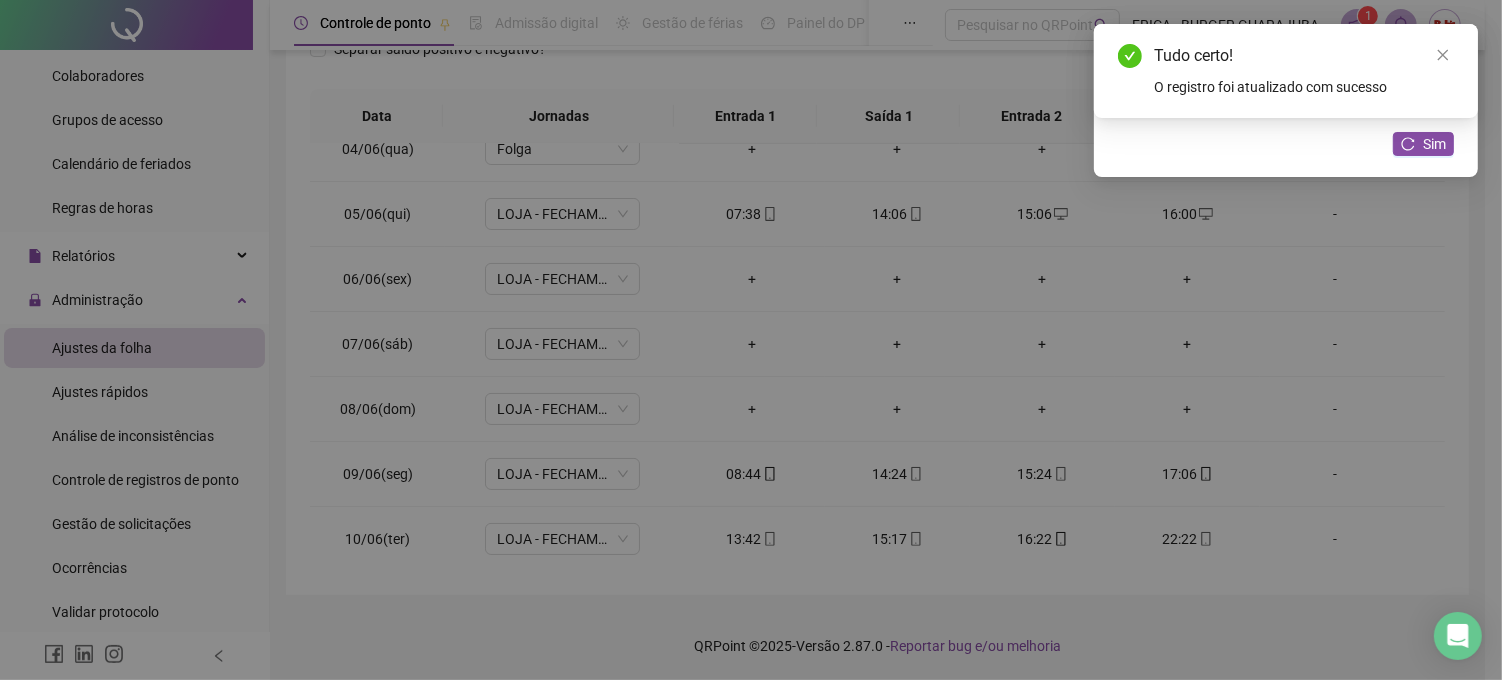 type on "**********" 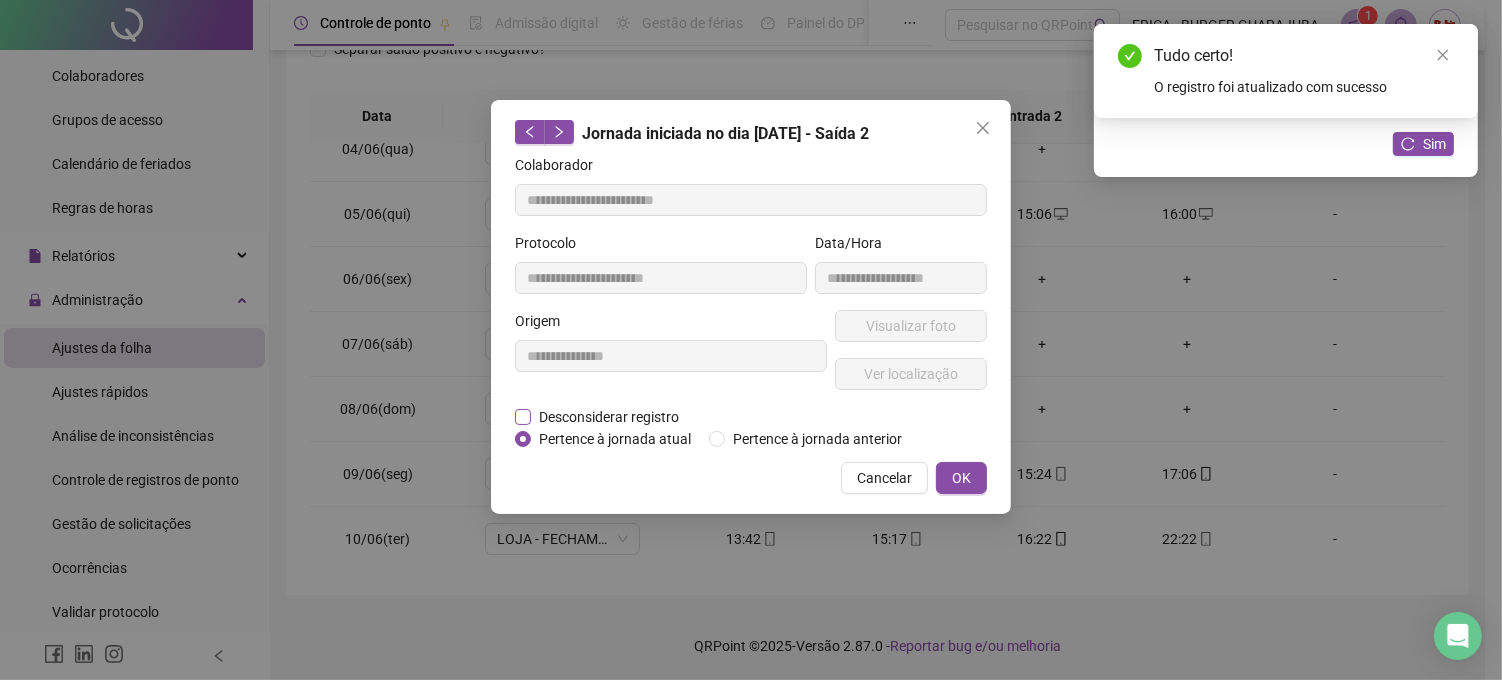 click on "Desconsiderar registro" at bounding box center (609, 417) 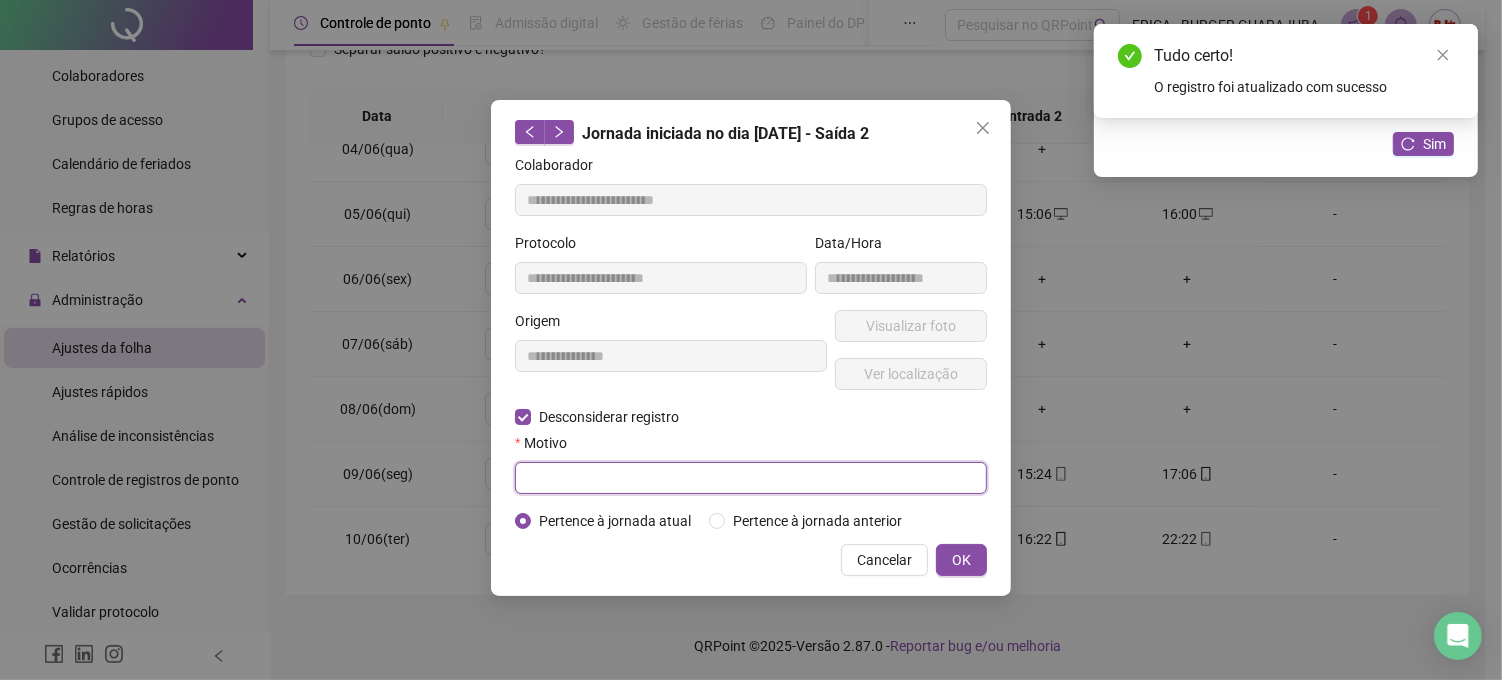 click at bounding box center (751, 478) 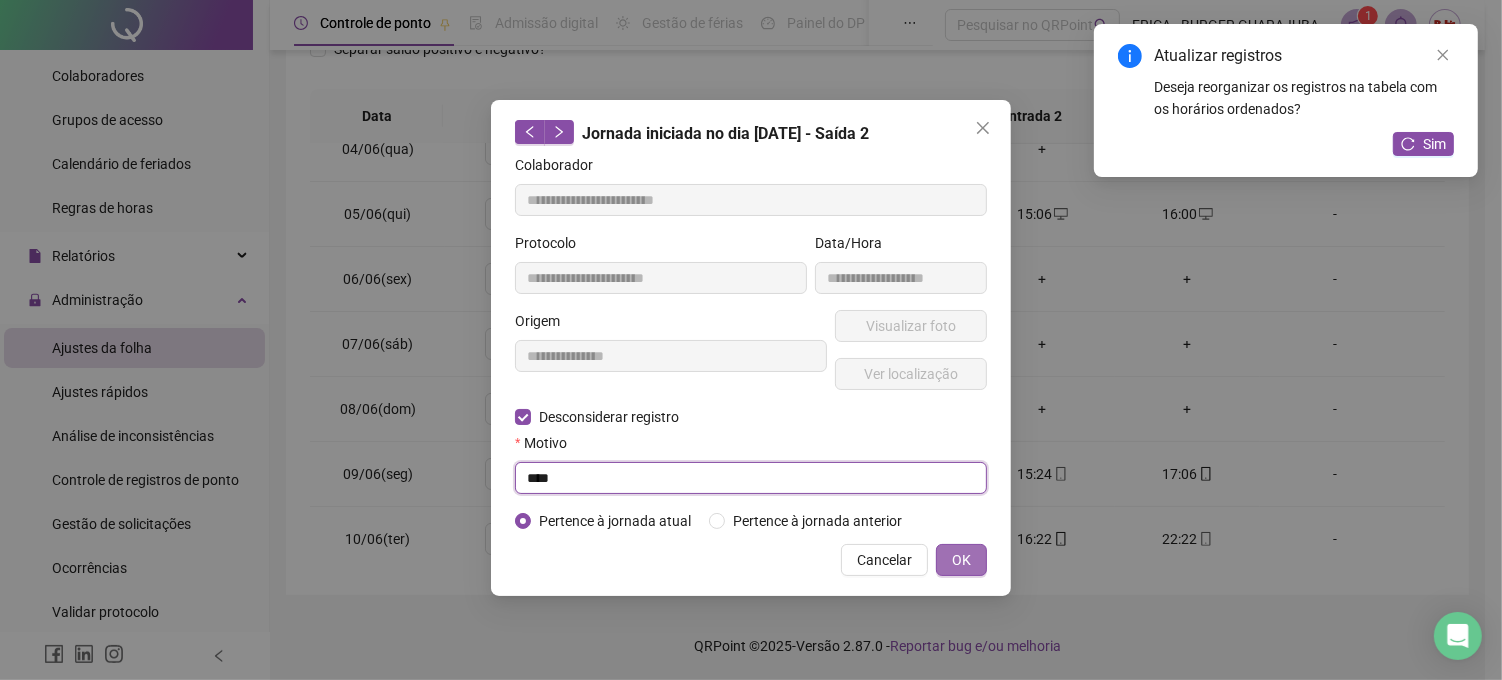 type on "****" 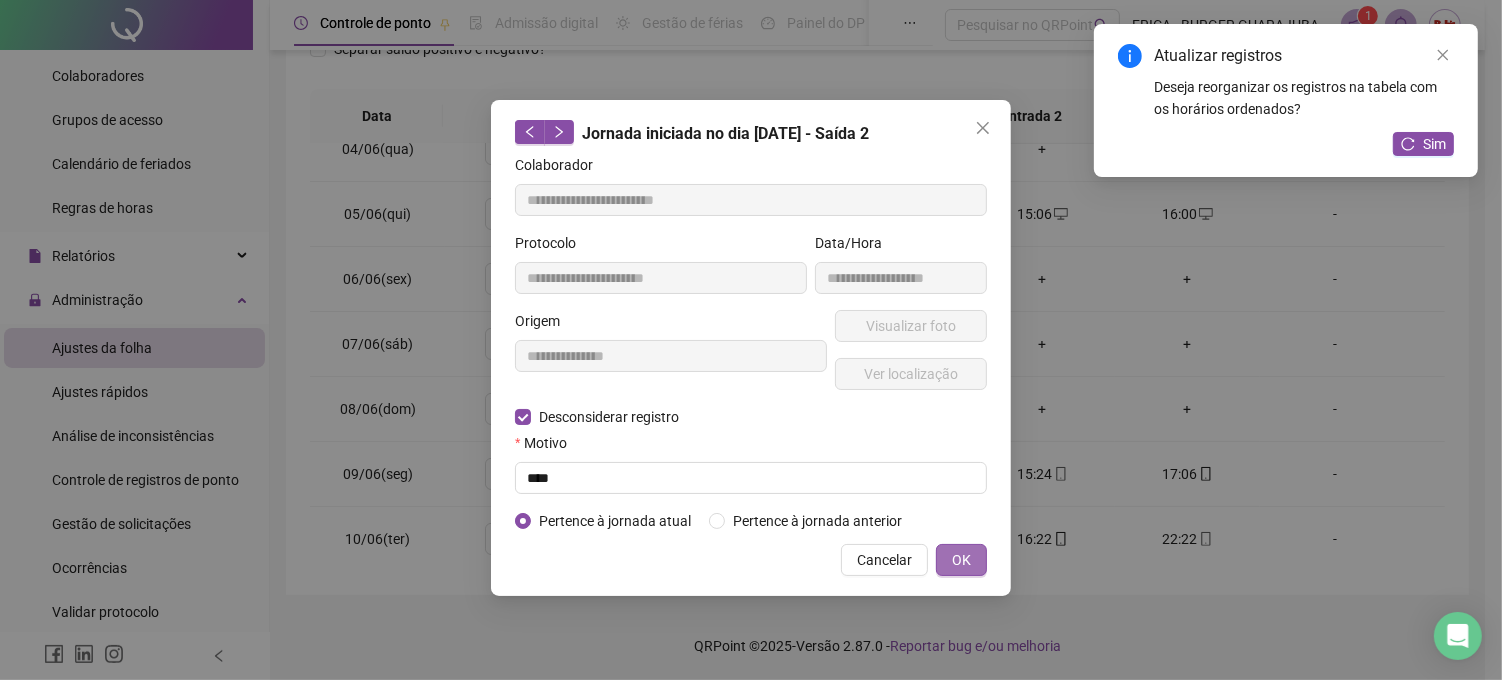 click on "OK" at bounding box center (961, 560) 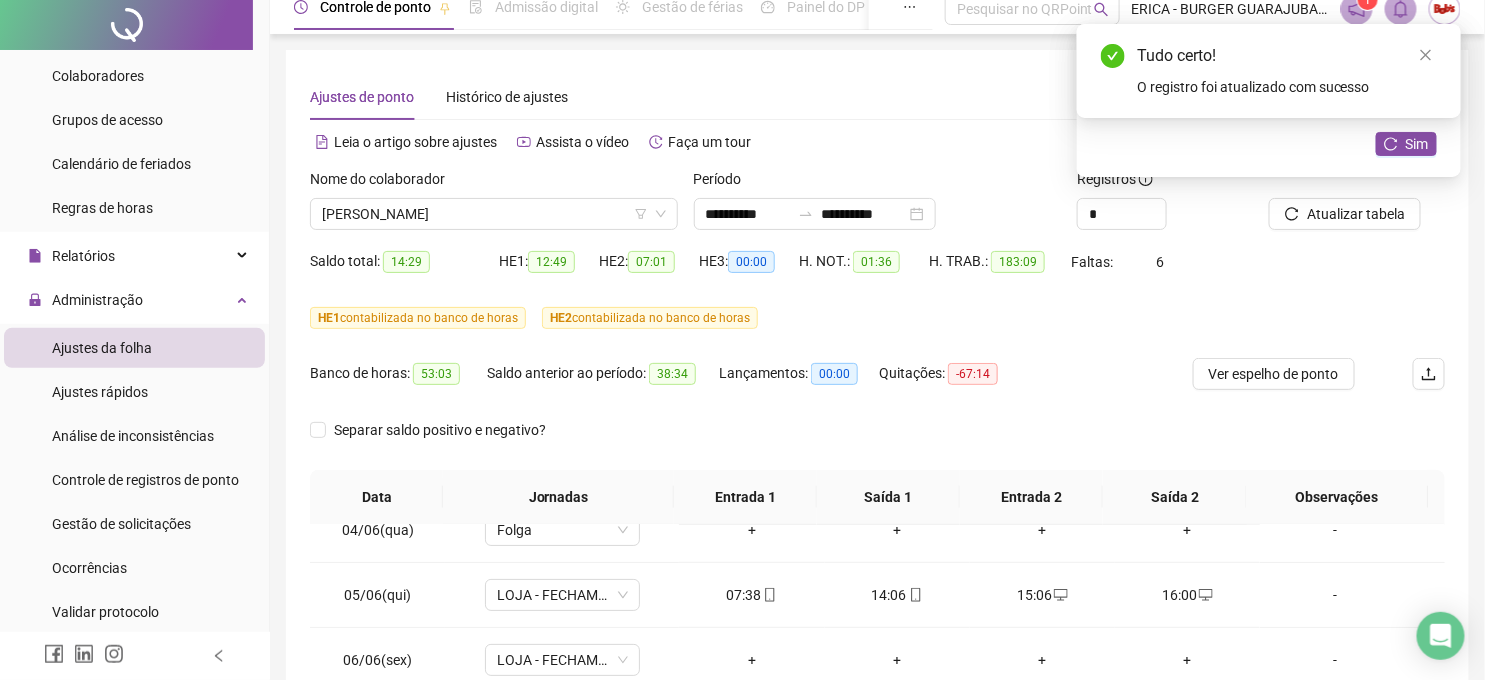 scroll, scrollTop: 0, scrollLeft: 0, axis: both 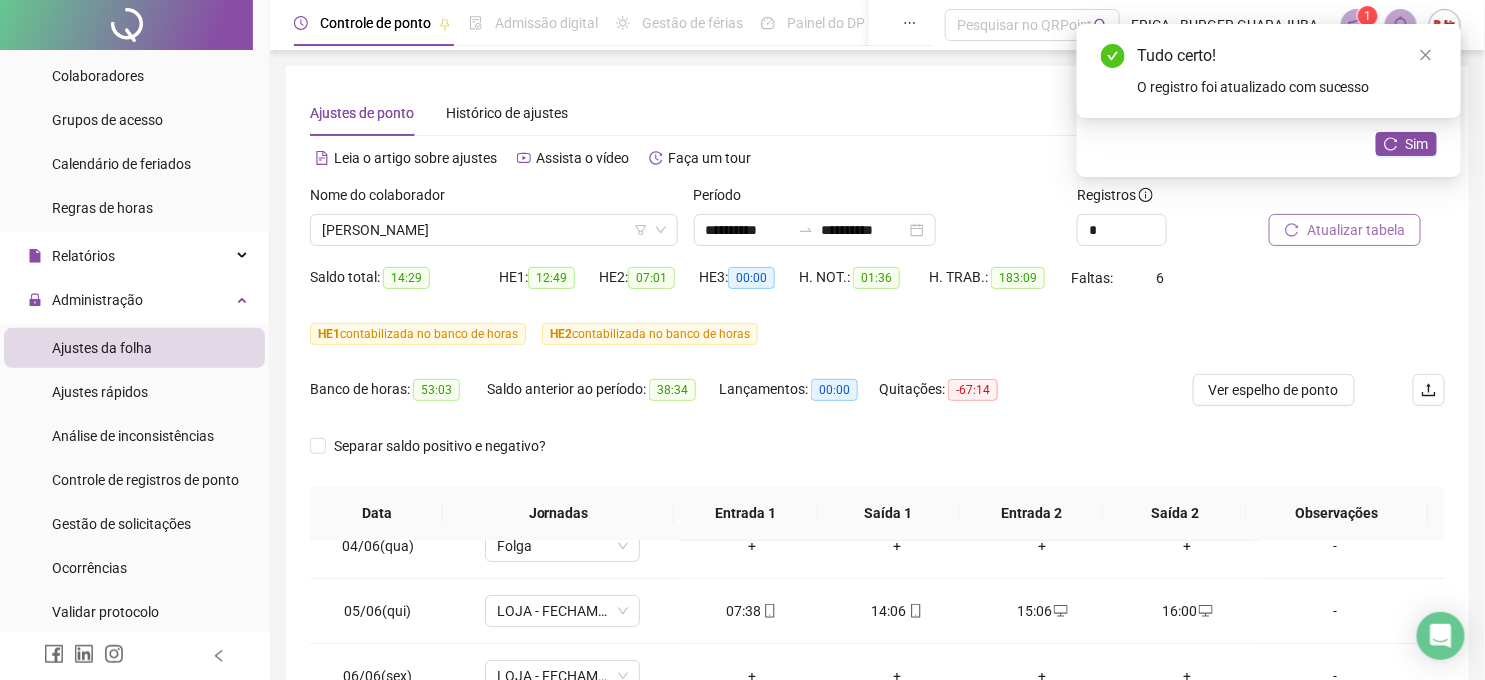 click on "Atualizar tabela" at bounding box center (1356, 230) 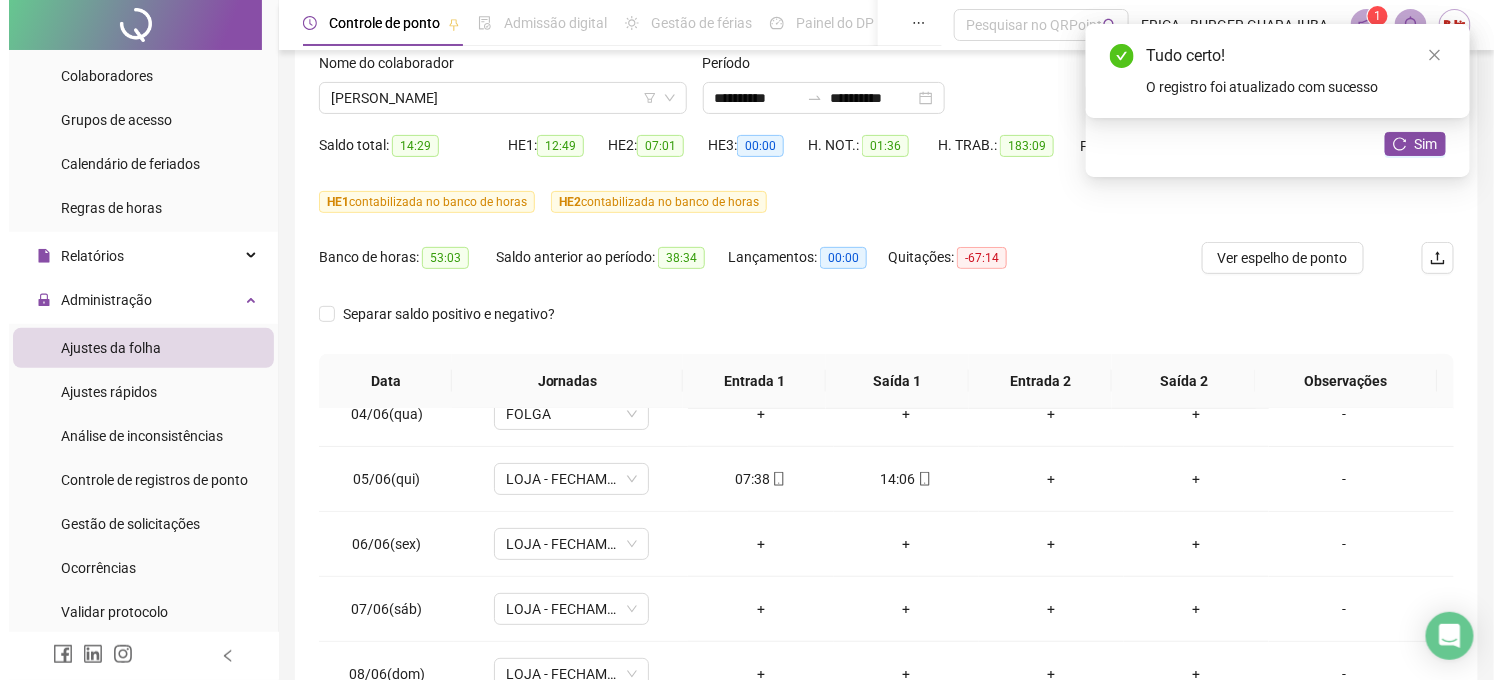 scroll, scrollTop: 397, scrollLeft: 0, axis: vertical 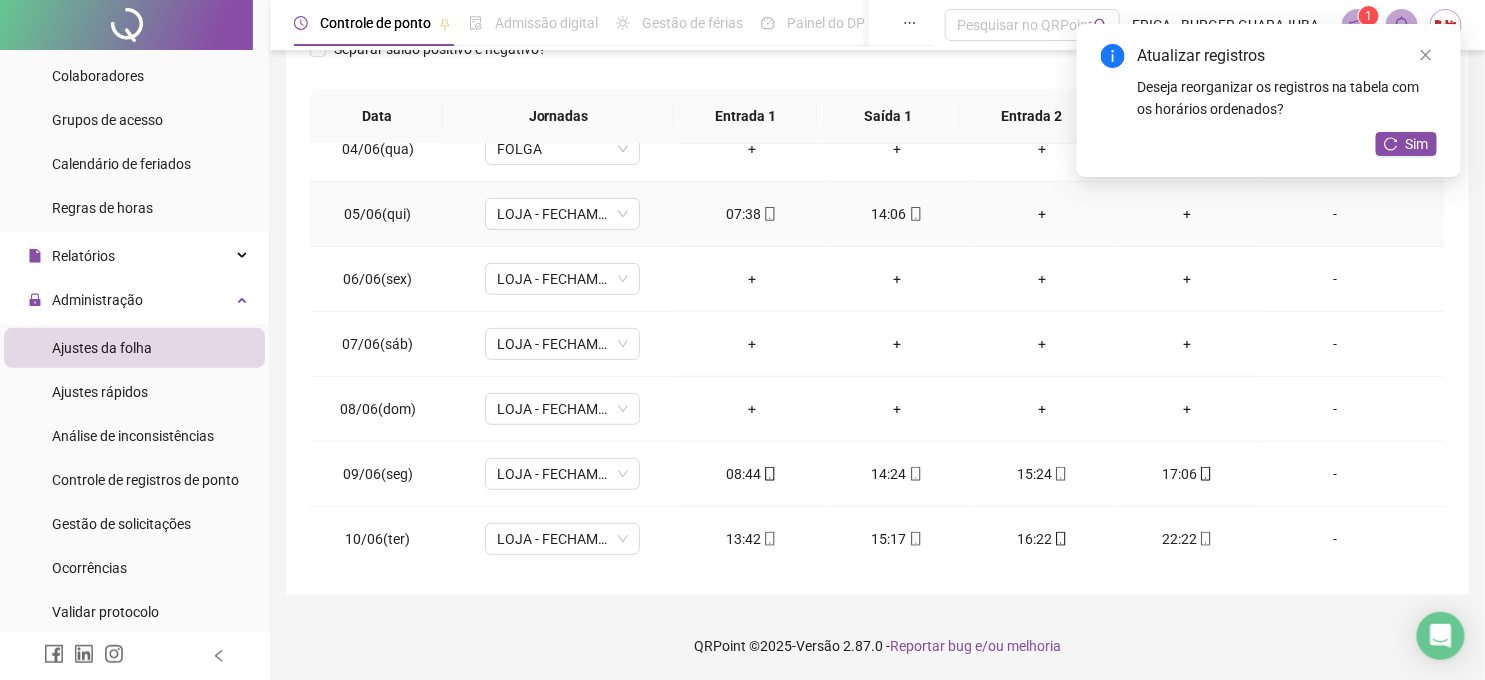 click on "-" at bounding box center [1335, 214] 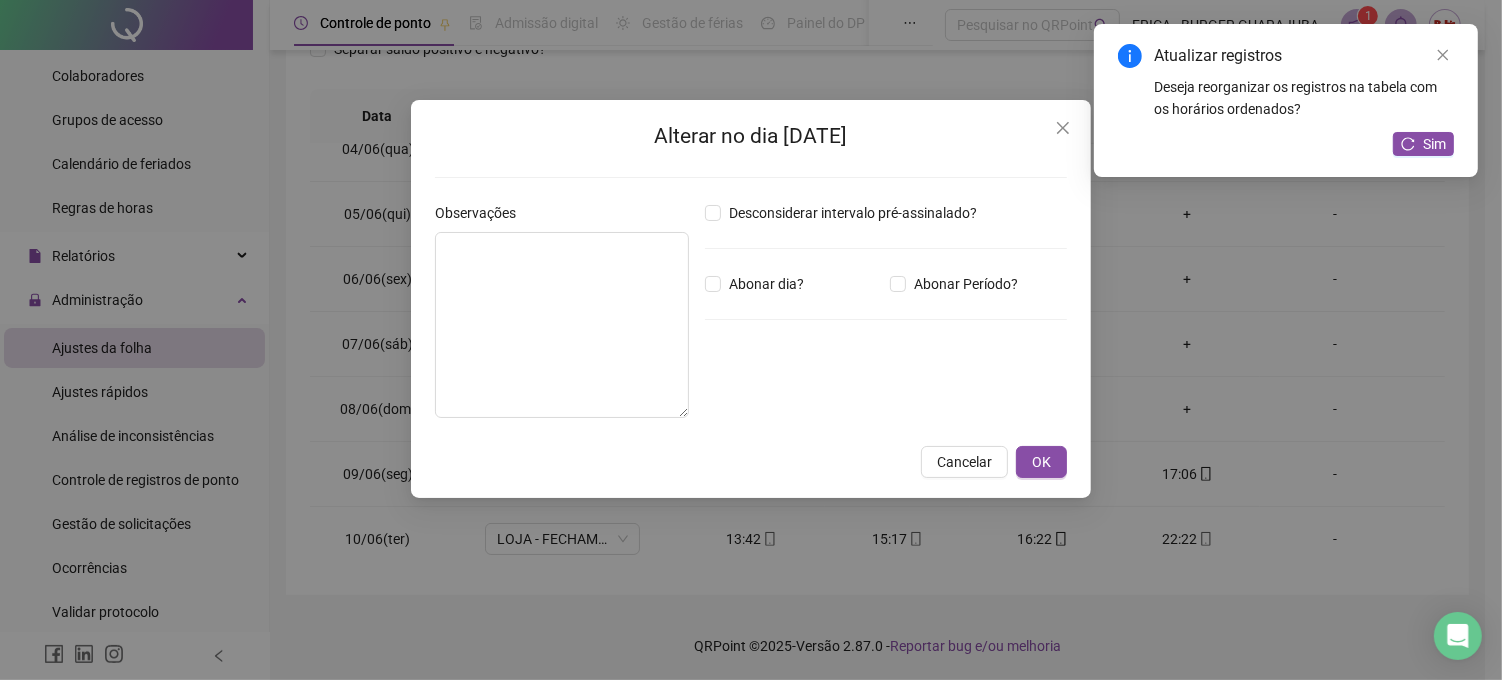 click on "Observações" at bounding box center [562, 318] 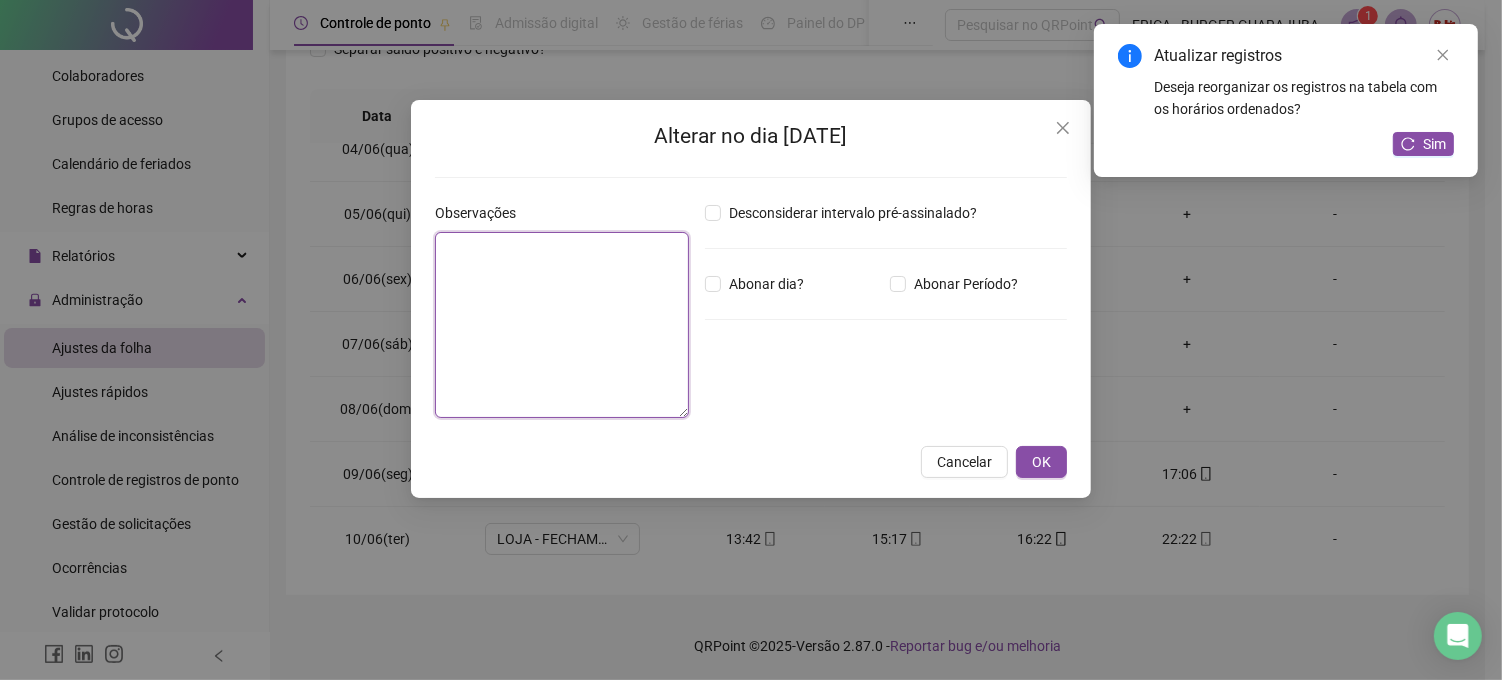 click at bounding box center (562, 325) 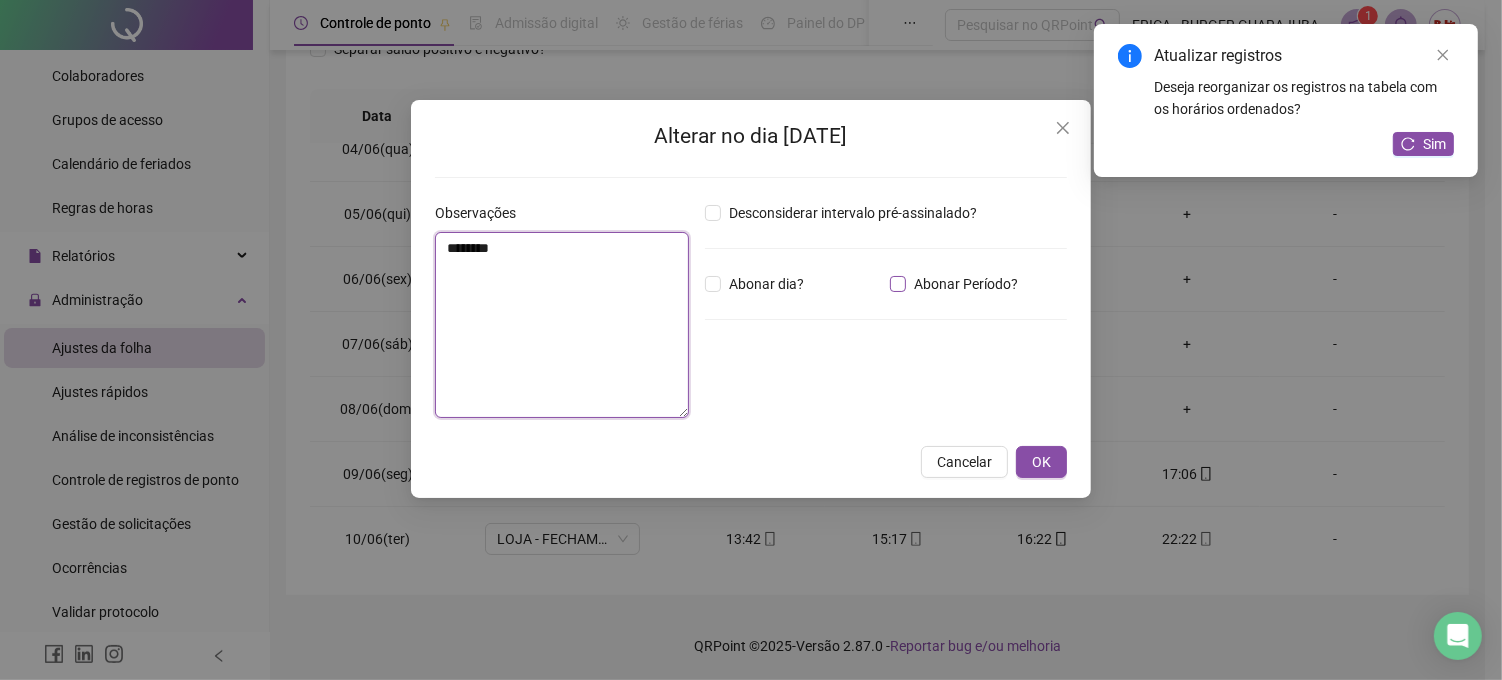 type on "********" 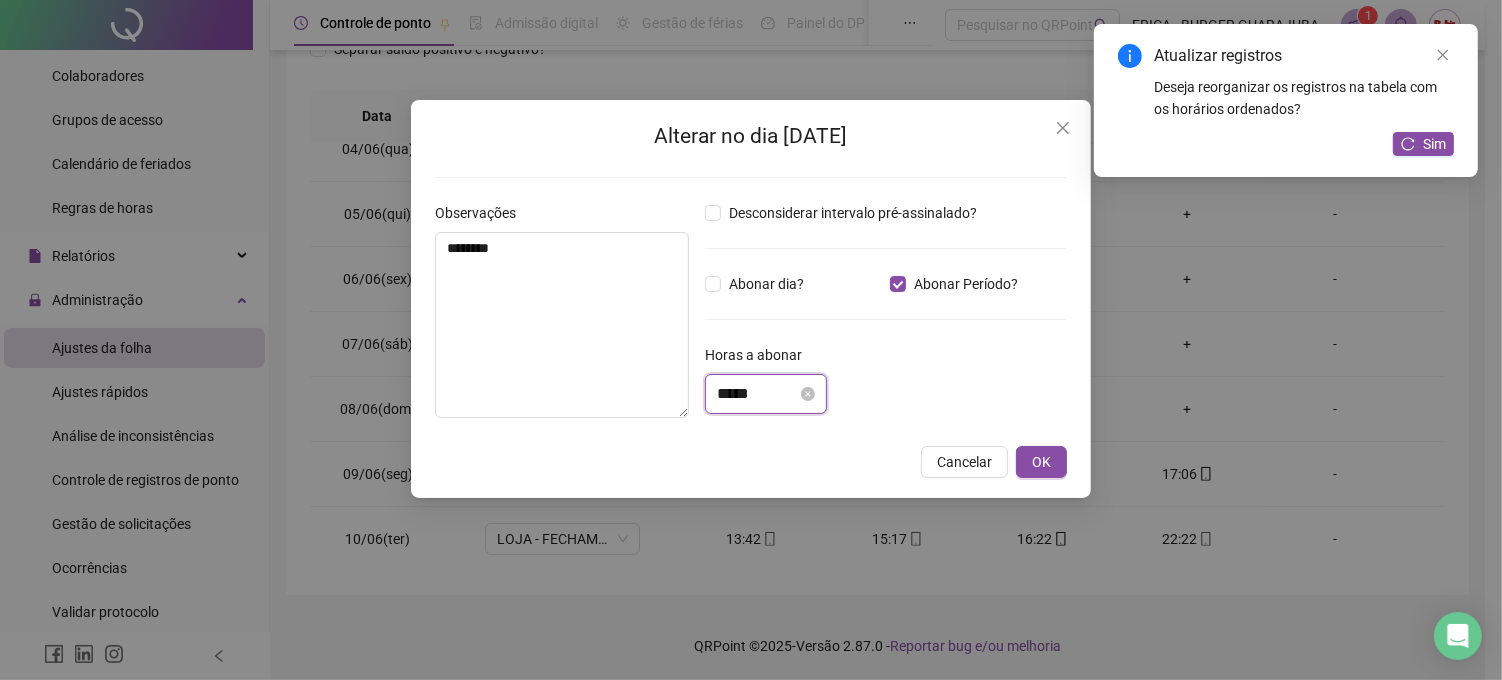click on "*****" at bounding box center [757, 394] 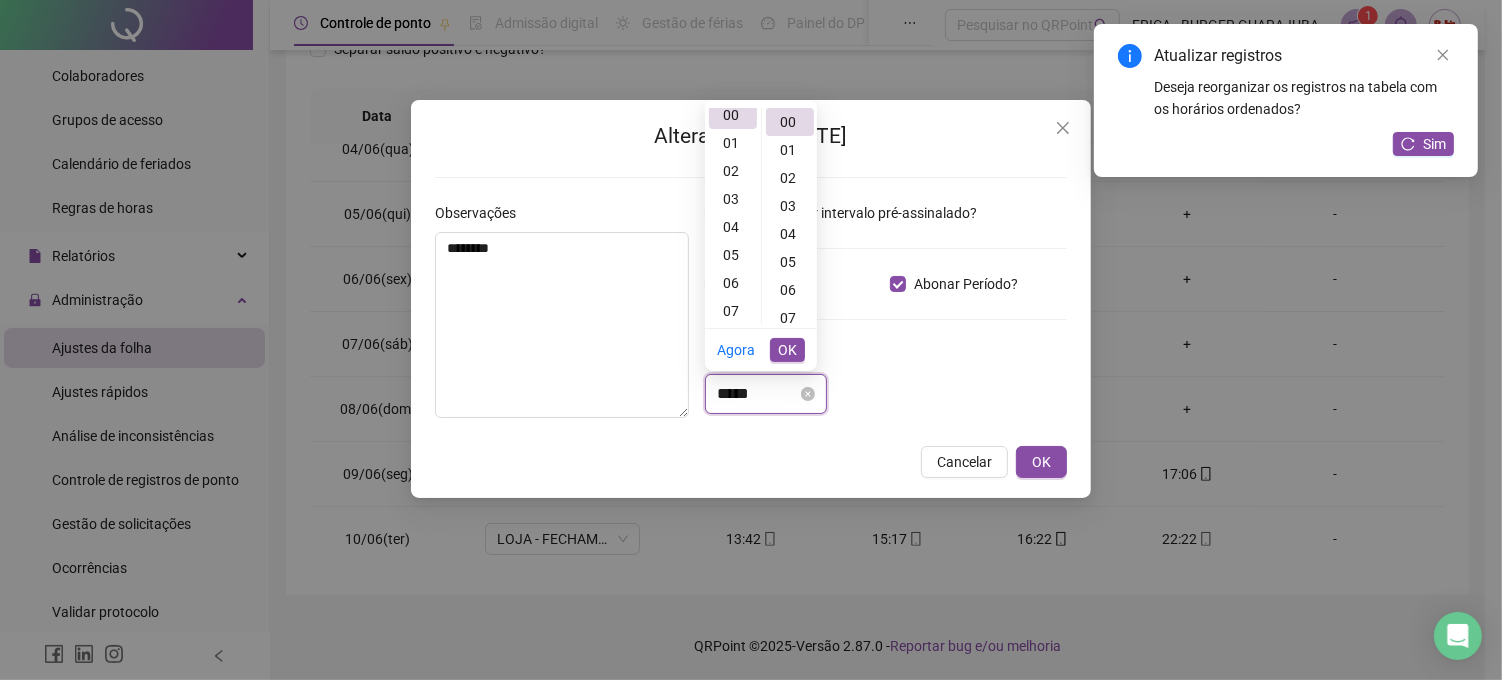scroll, scrollTop: 0, scrollLeft: 0, axis: both 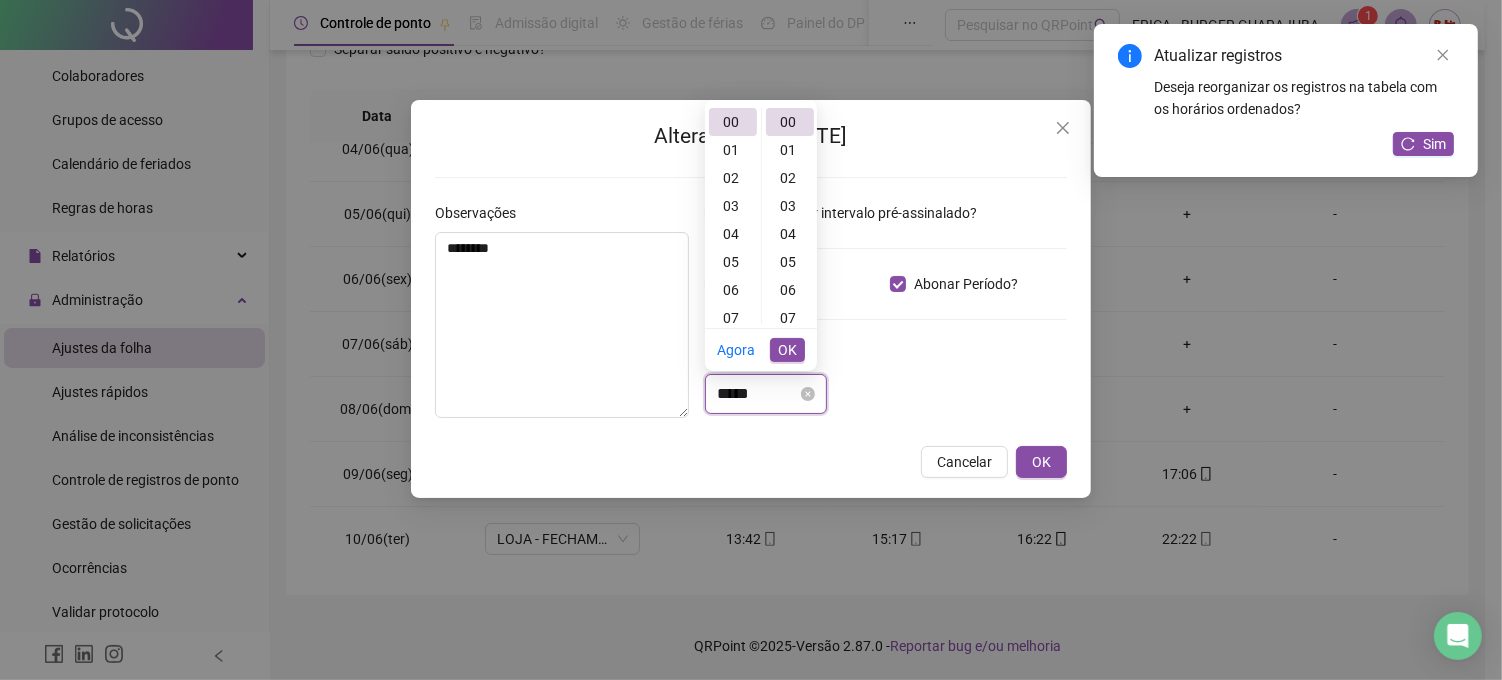 click on "*****" at bounding box center [757, 394] 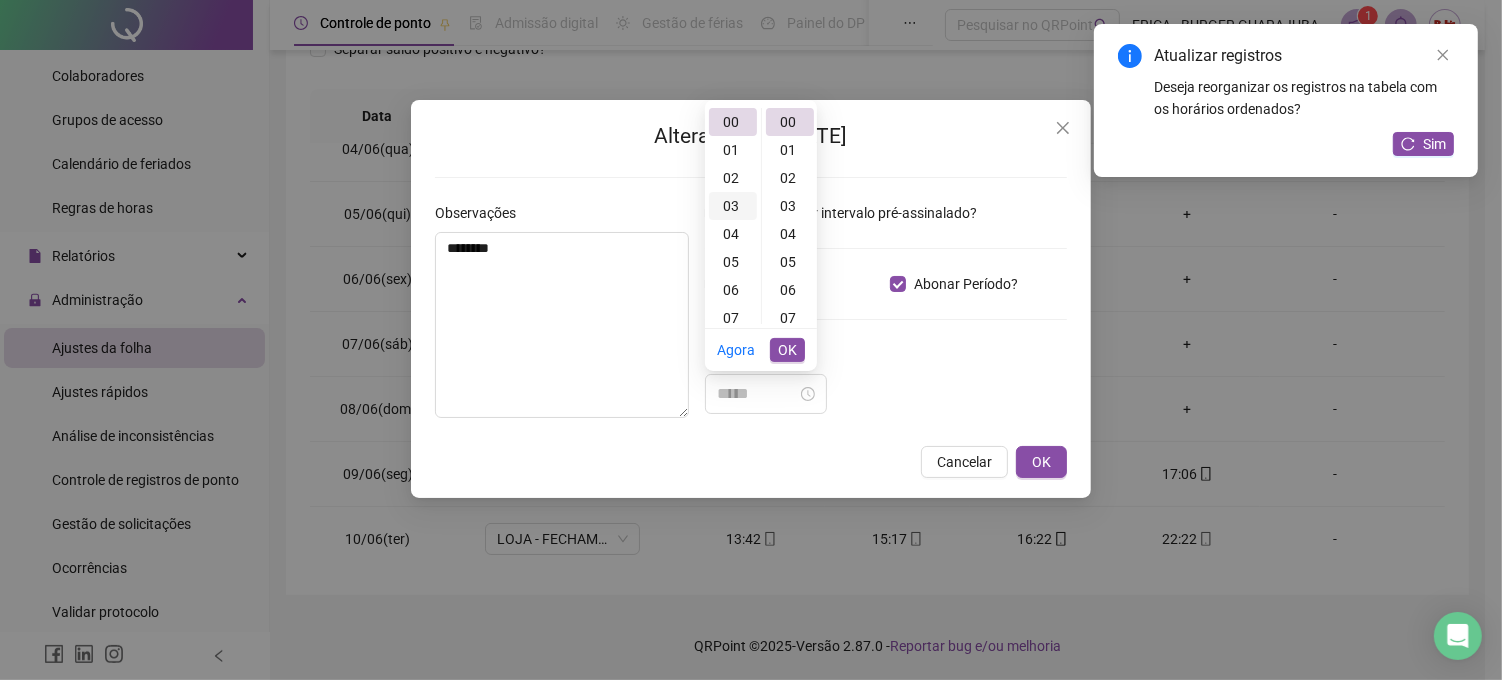 click on "03" at bounding box center [733, 206] 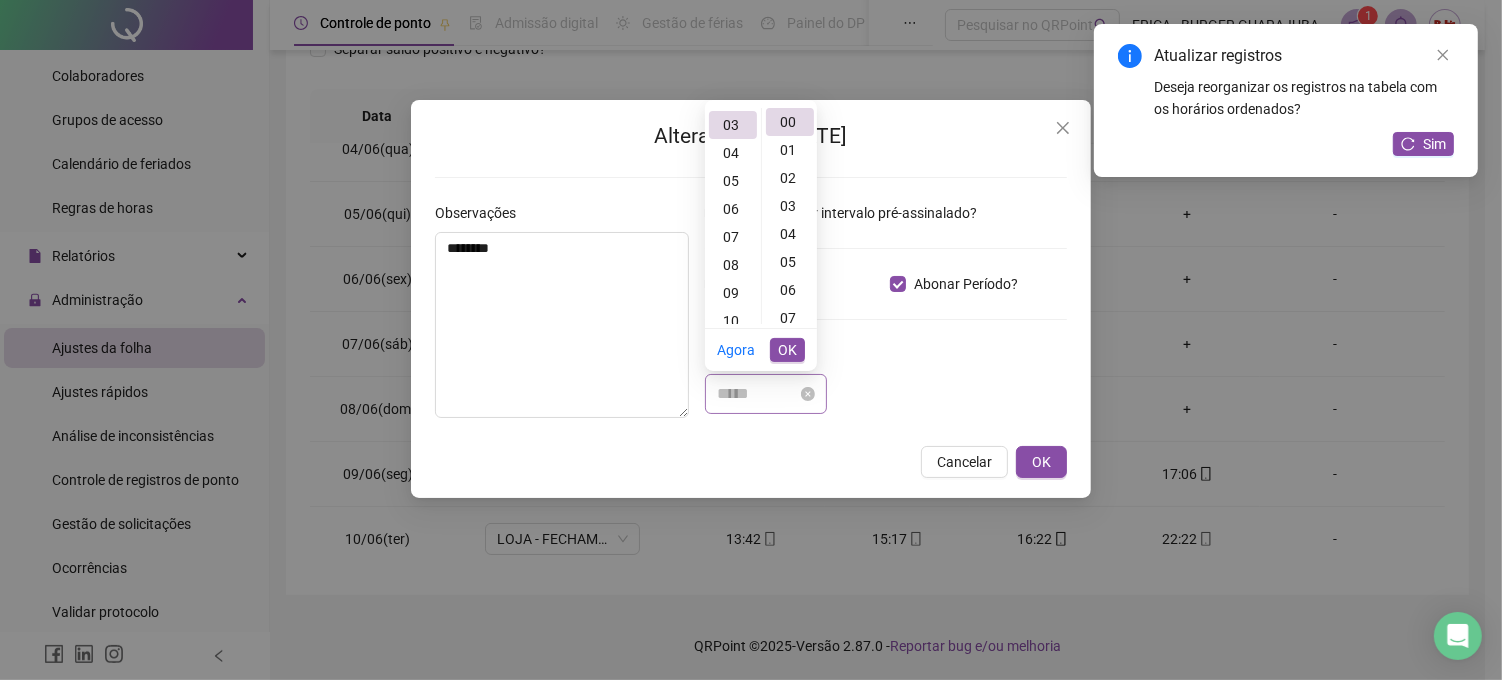 type on "*****" 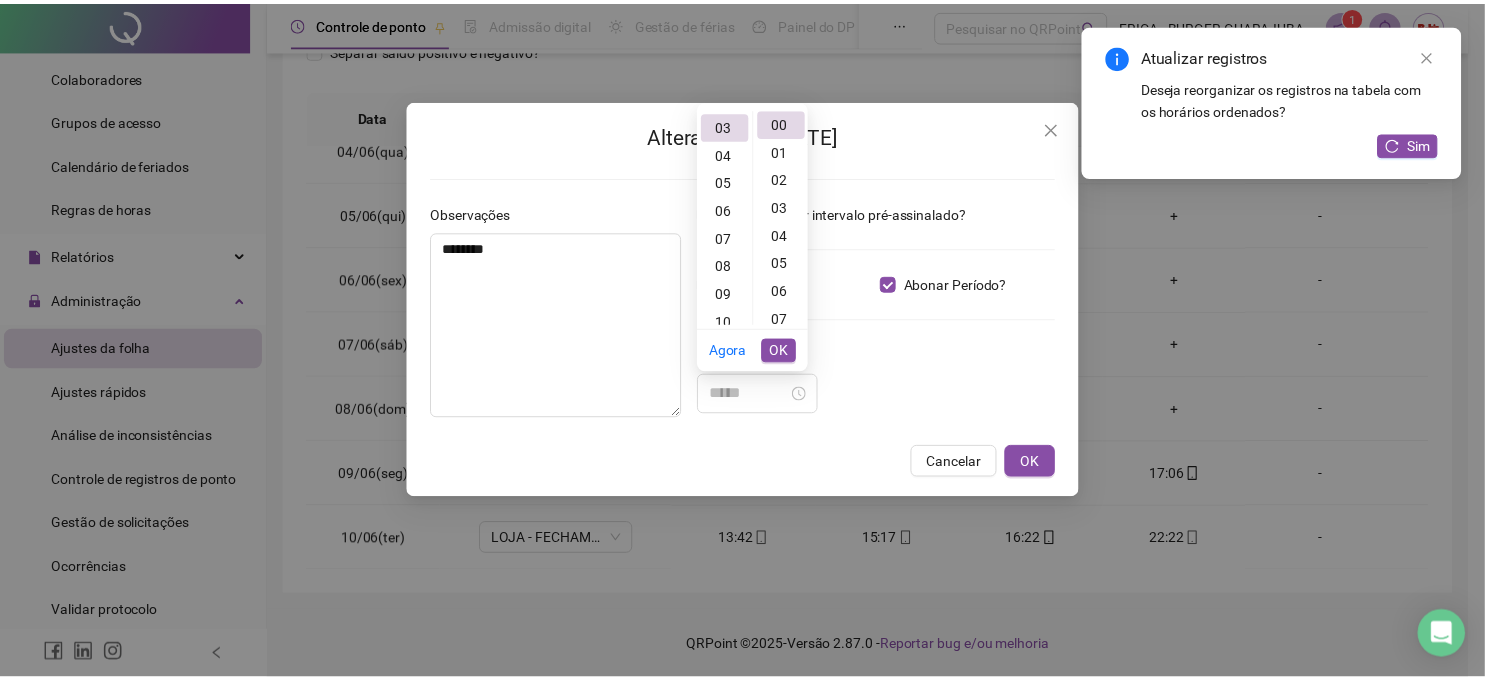 scroll, scrollTop: 84, scrollLeft: 0, axis: vertical 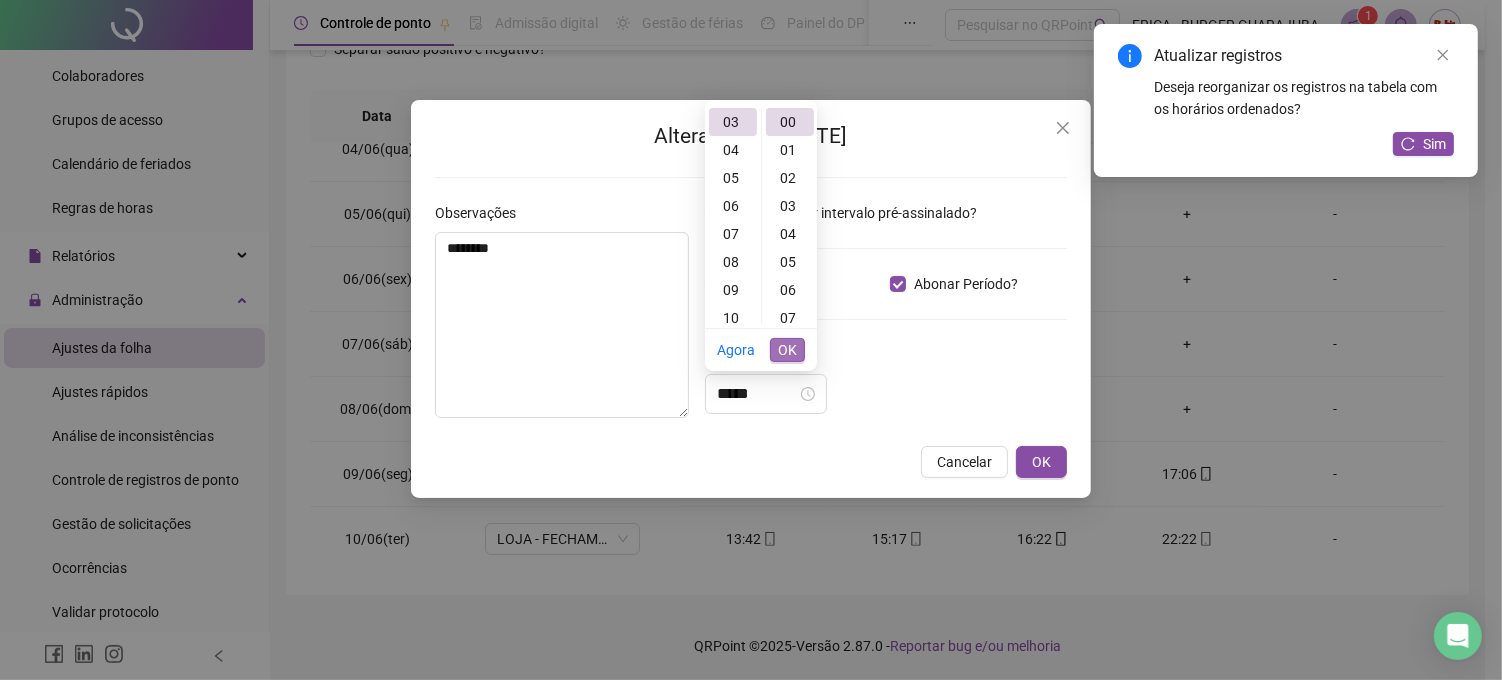 click on "OK" at bounding box center (787, 350) 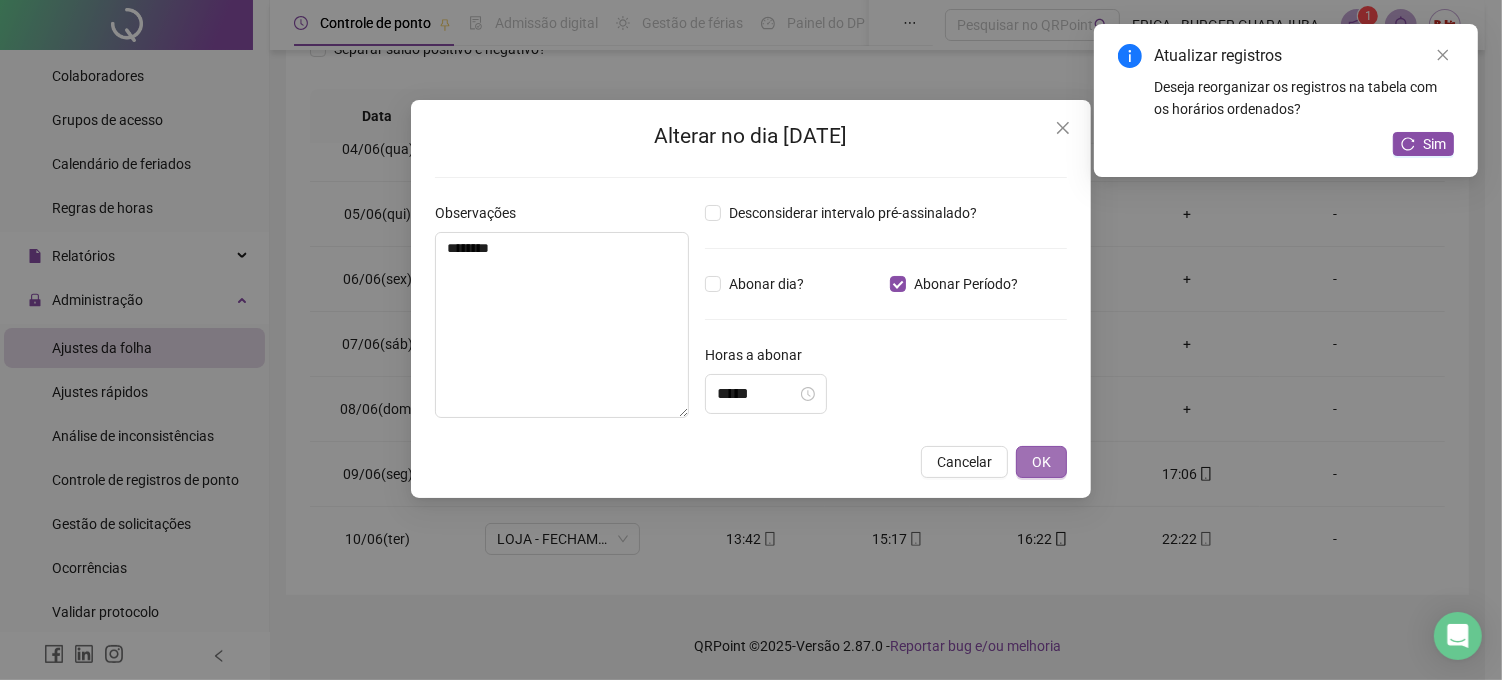 click on "OK" at bounding box center (1041, 462) 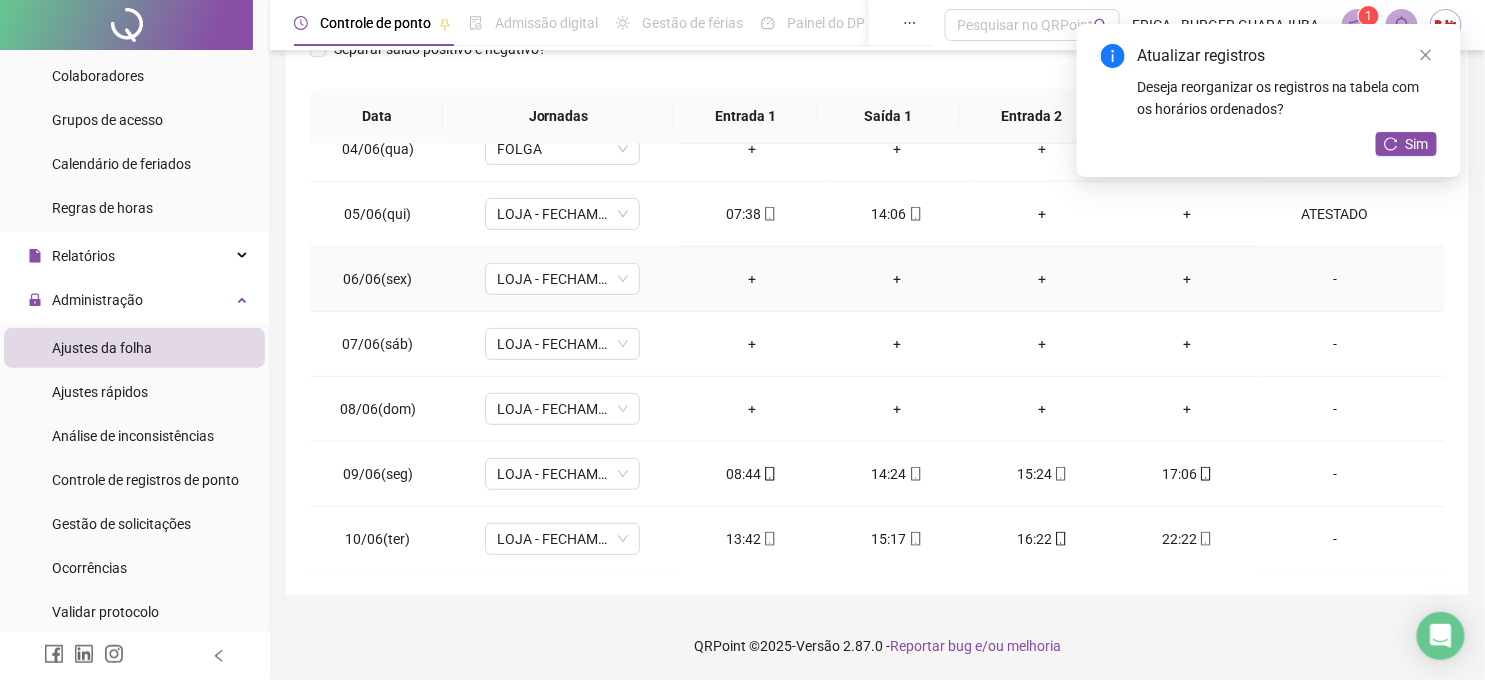 click on "-" at bounding box center [1335, 279] 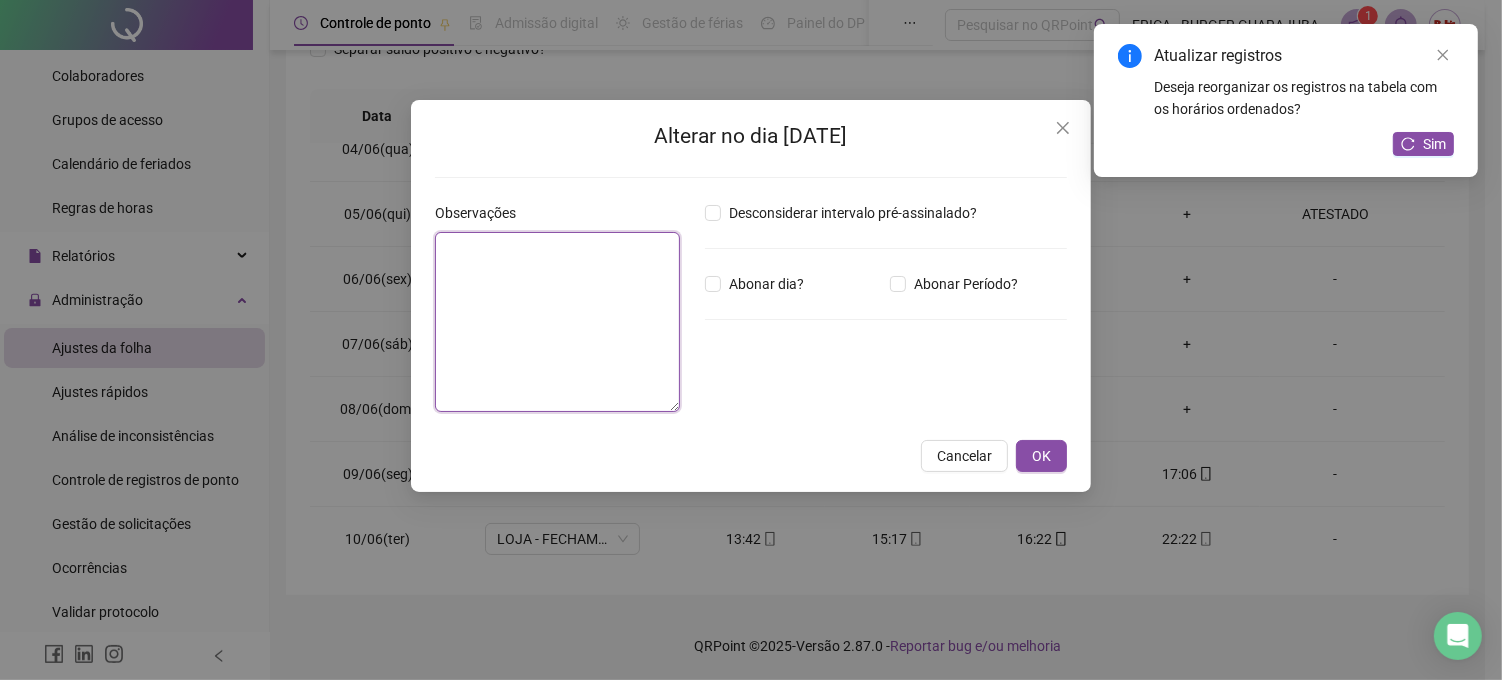 click at bounding box center [557, 322] 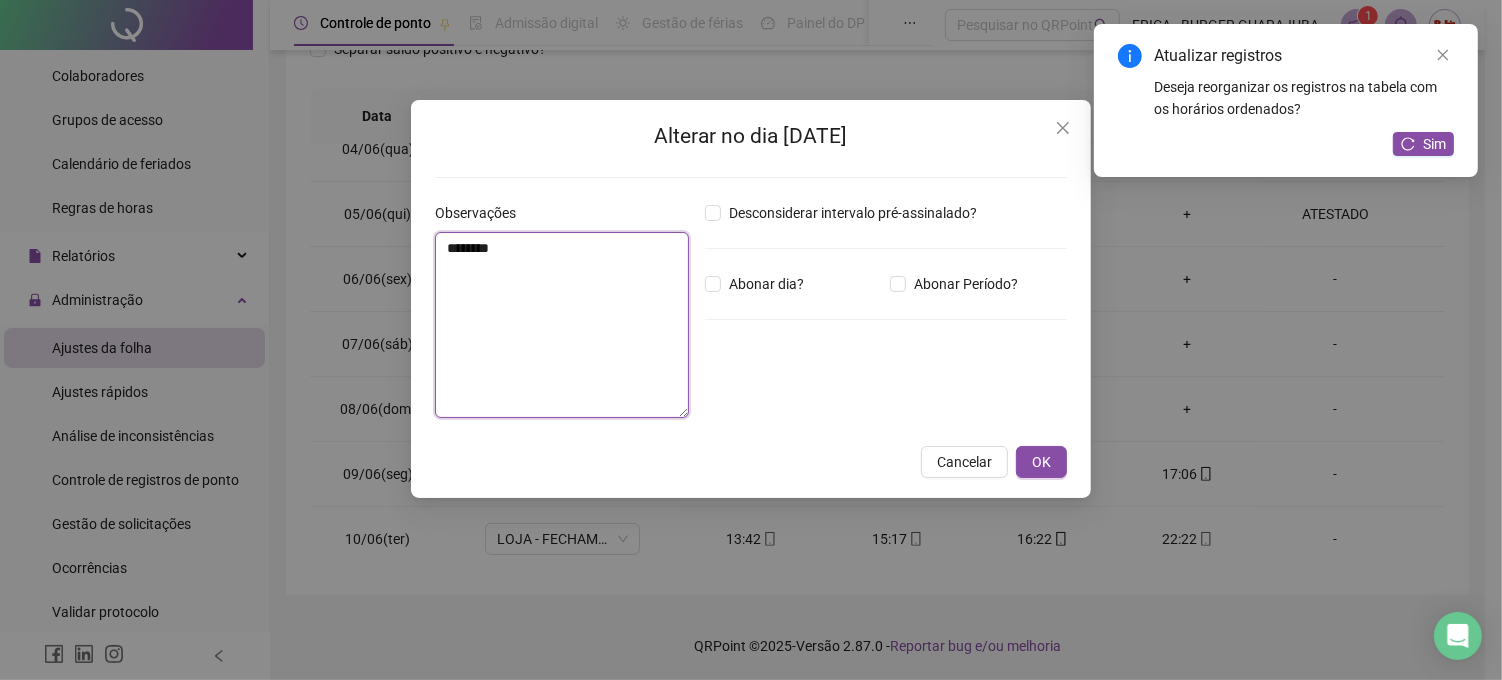 drag, startPoint x: 433, startPoint y: 258, endPoint x: 277, endPoint y: 260, distance: 156.01282 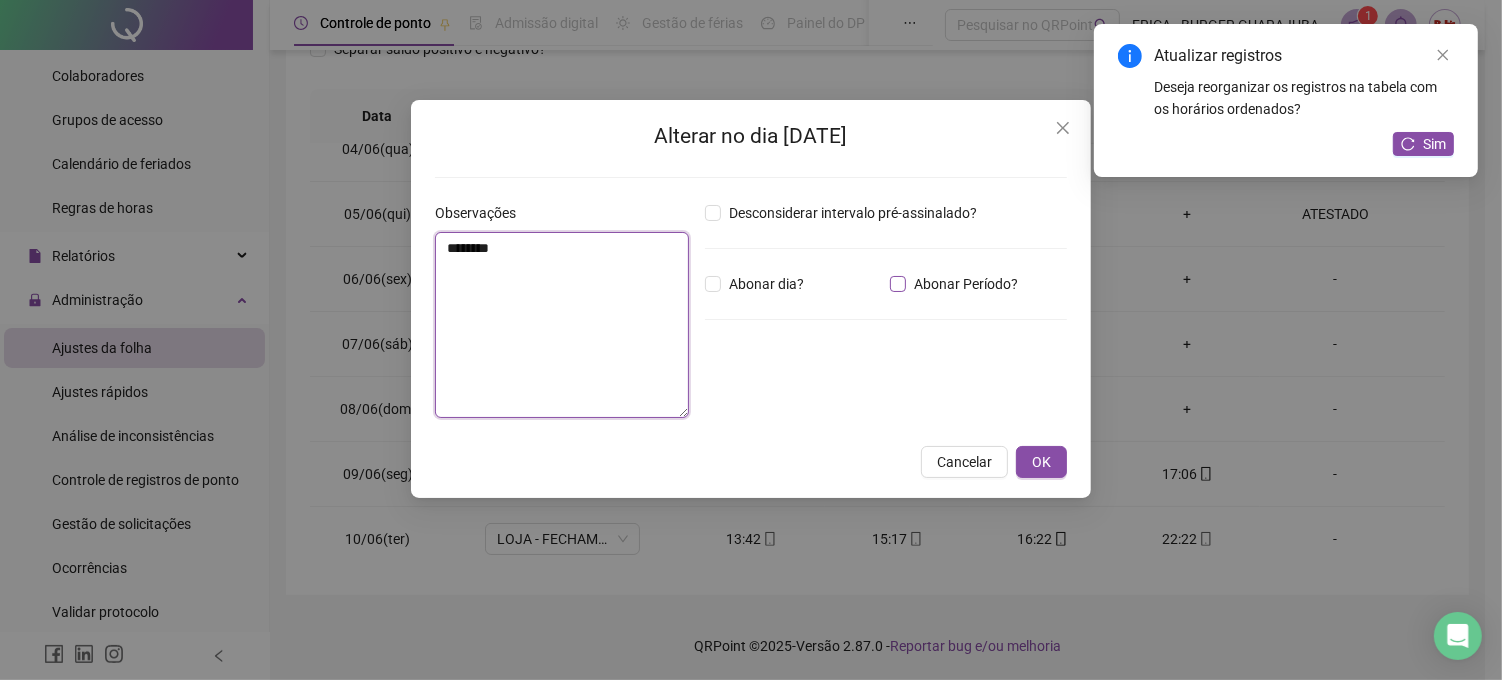 type on "********" 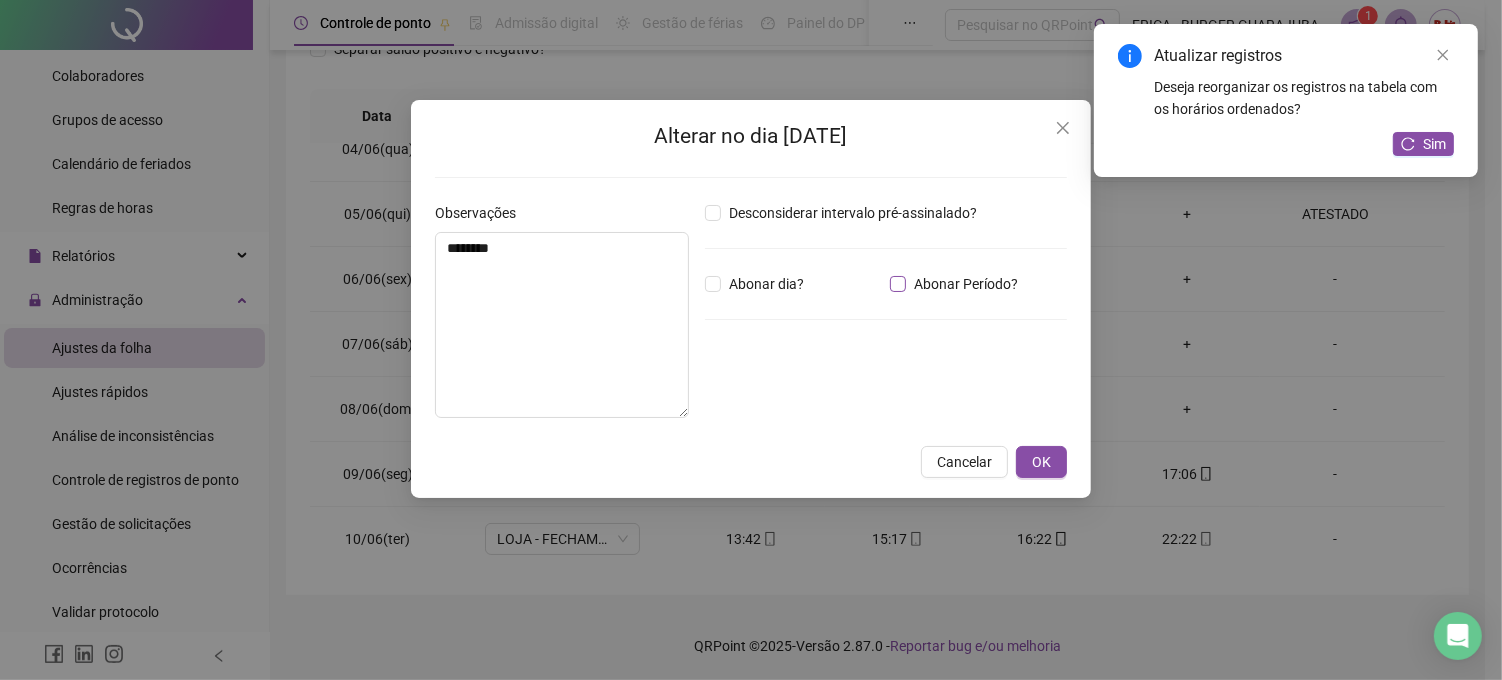 click on "Abonar Período?" at bounding box center [966, 284] 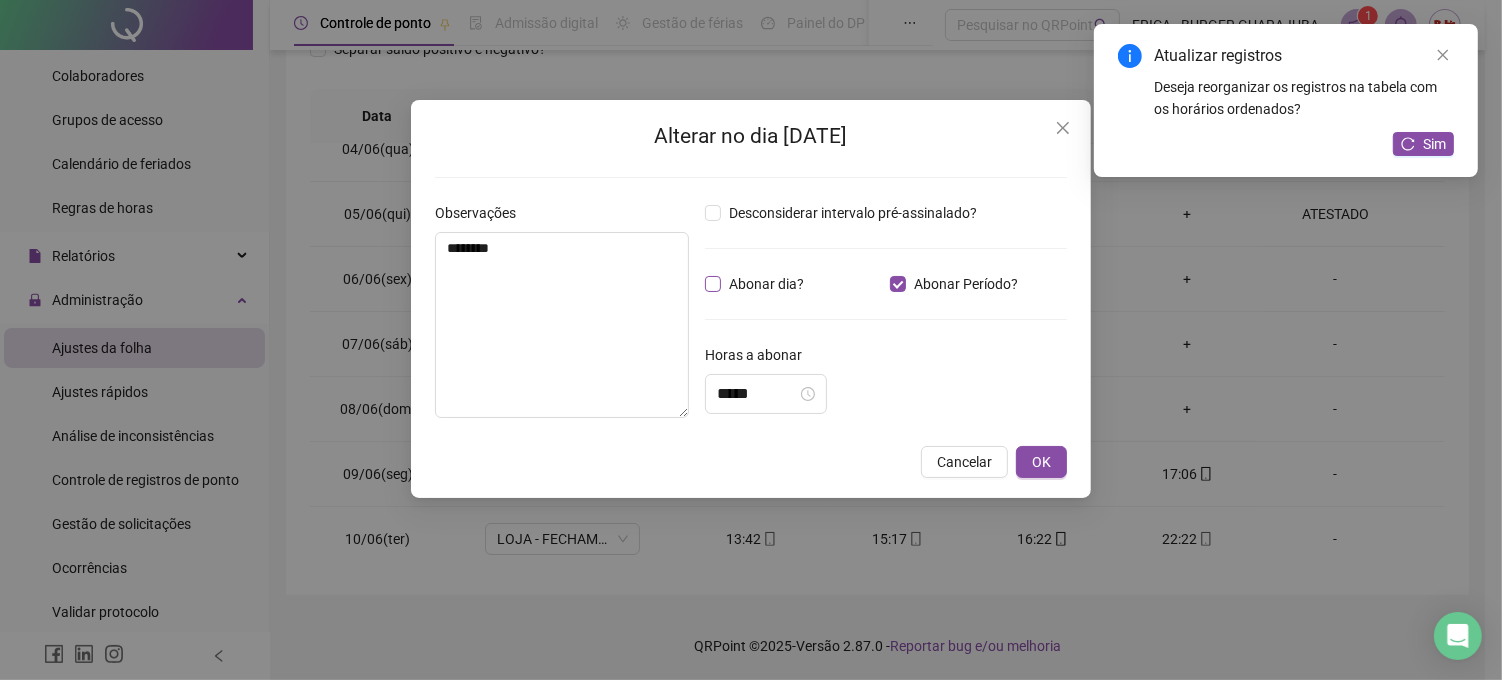 click on "Abonar dia?" at bounding box center [766, 284] 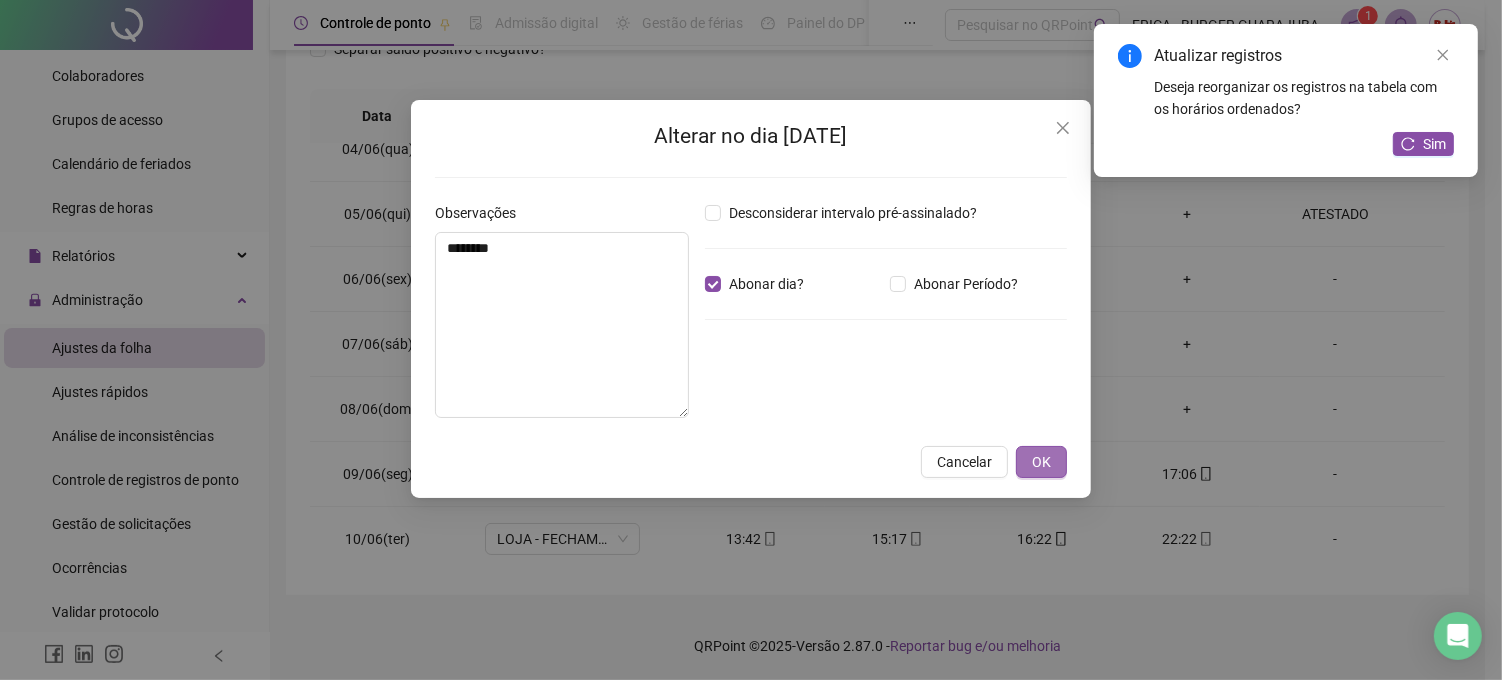 click on "OK" at bounding box center [1041, 462] 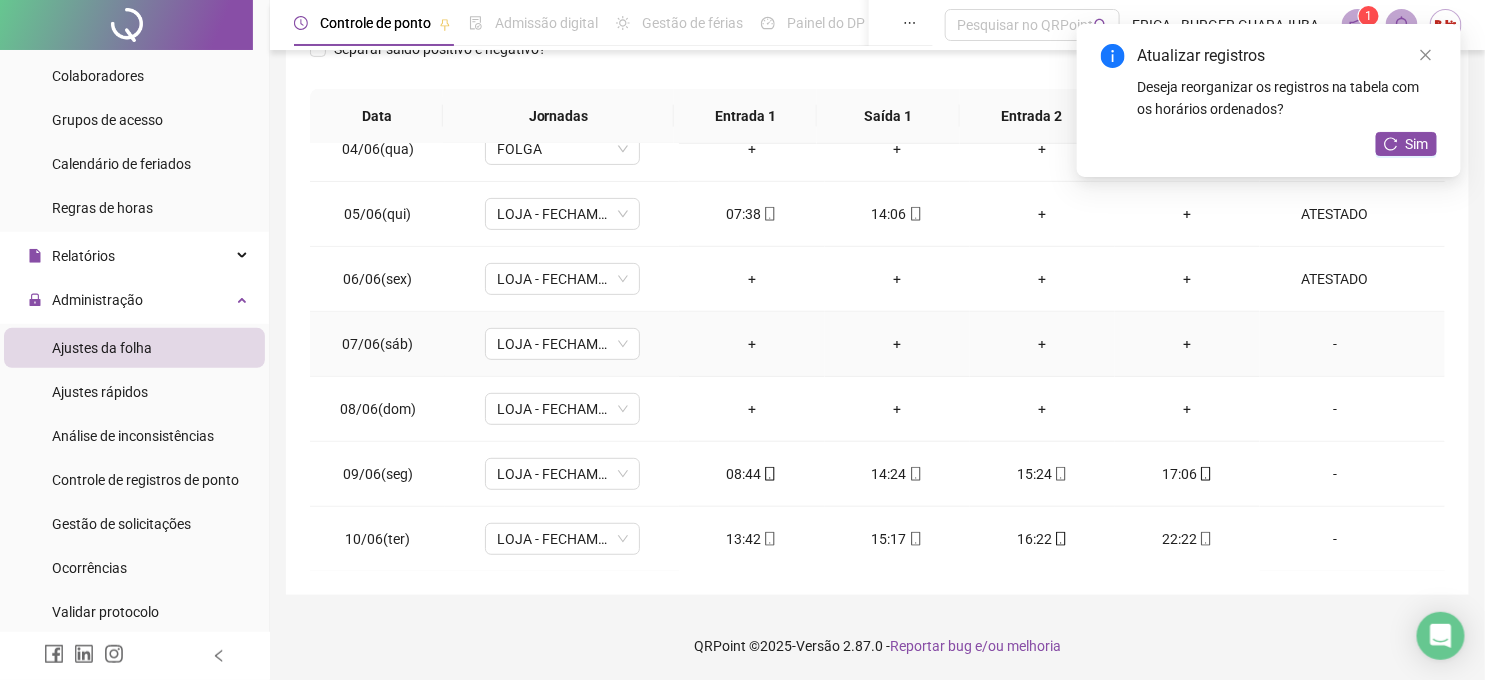 click on "-" at bounding box center (1335, 344) 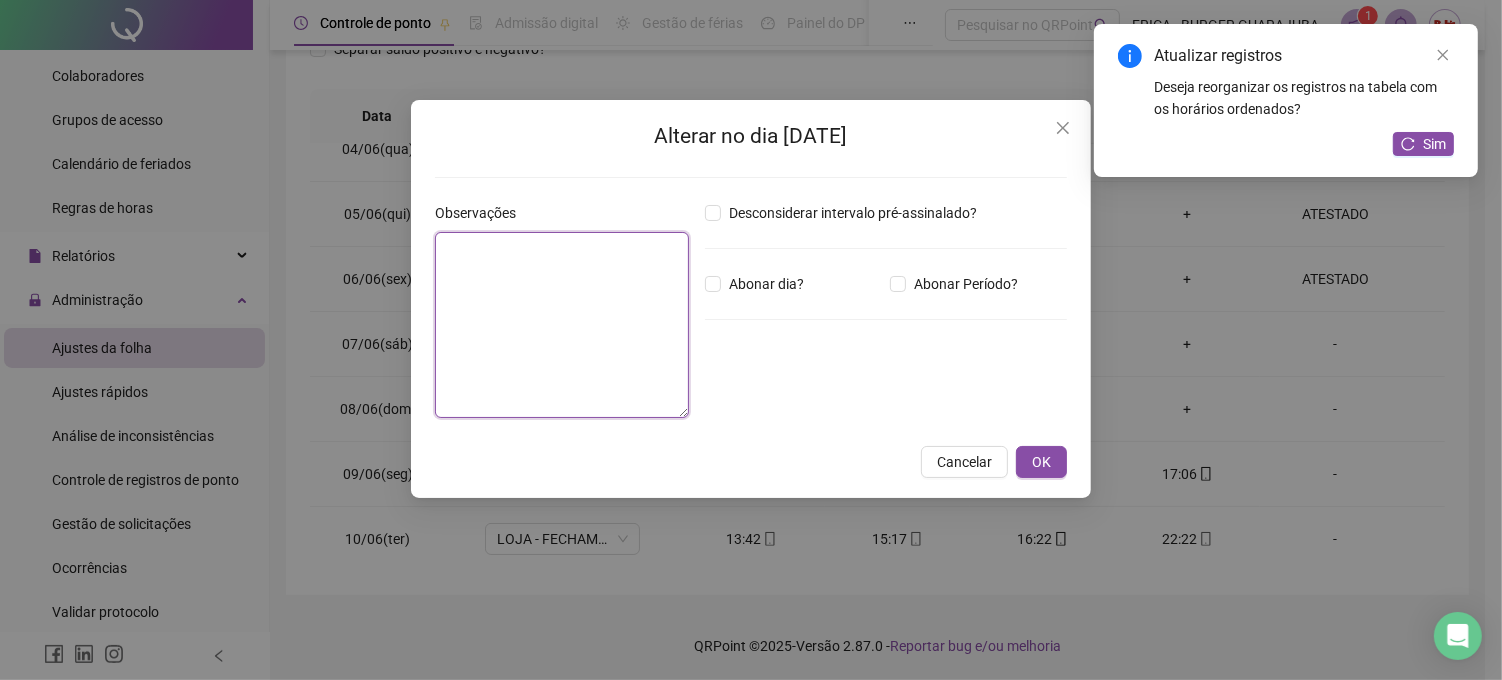 click at bounding box center [562, 325] 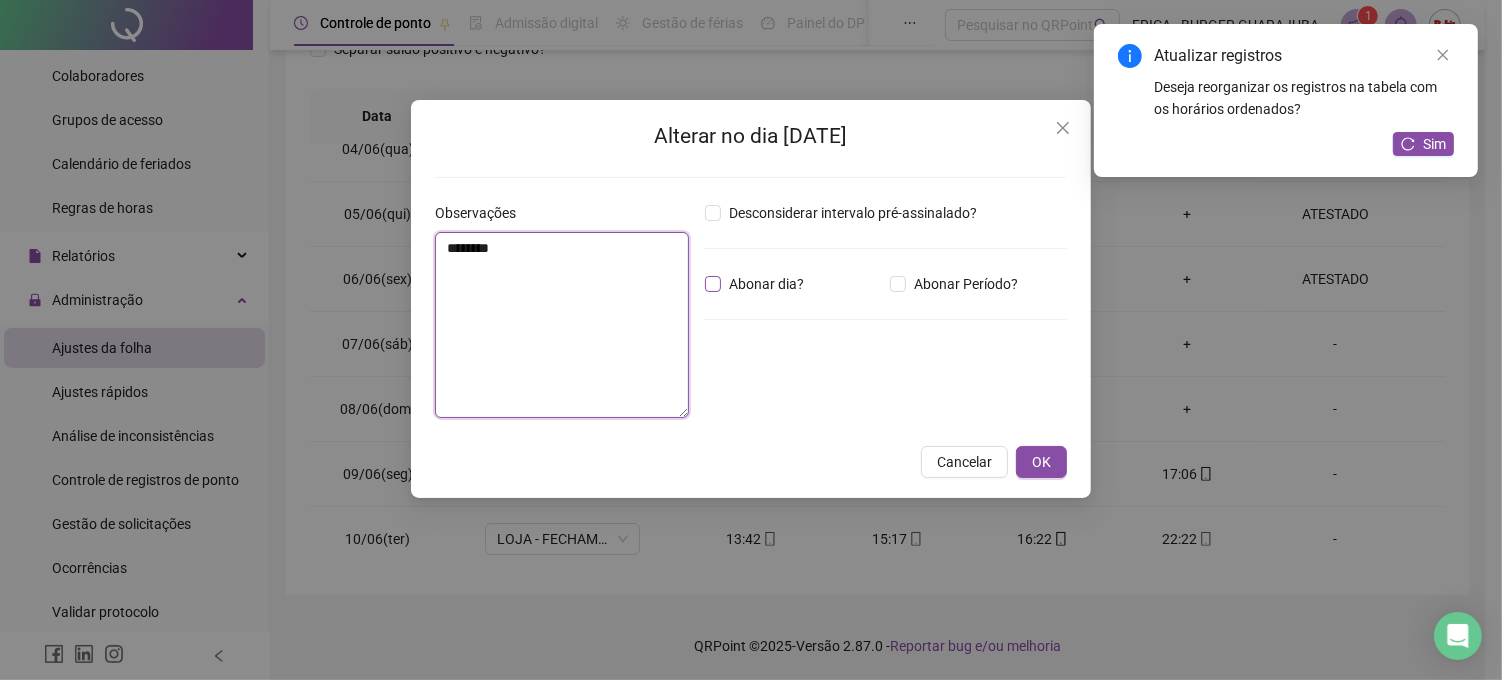 type on "********" 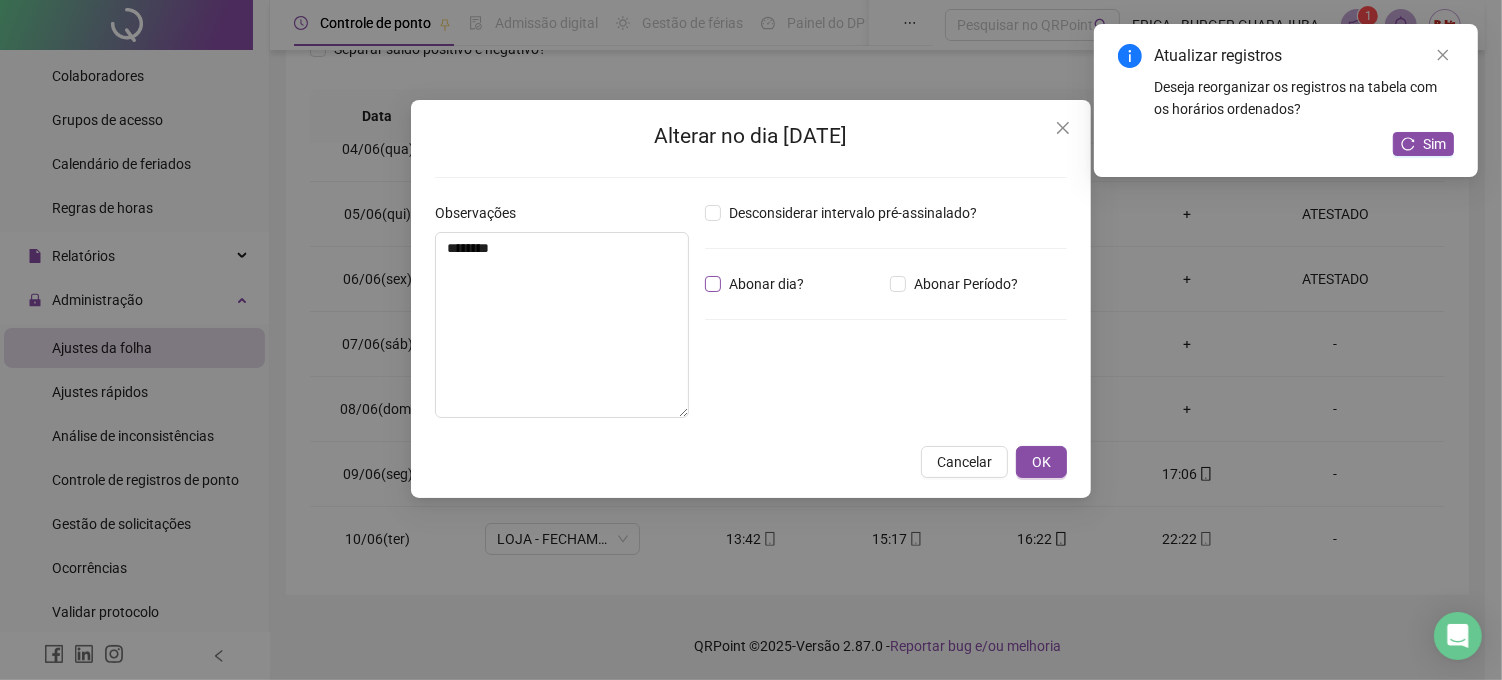 click on "Abonar dia?" at bounding box center (766, 284) 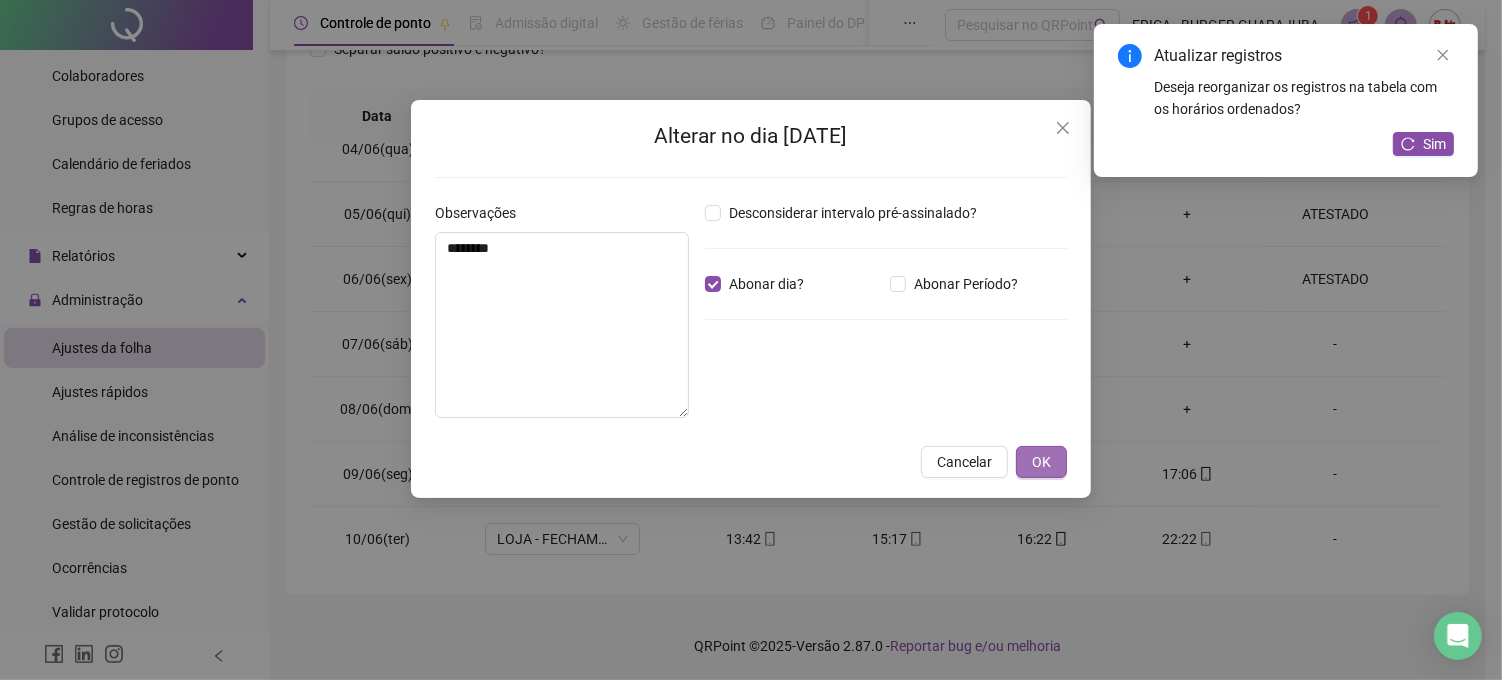 click on "OK" at bounding box center [1041, 462] 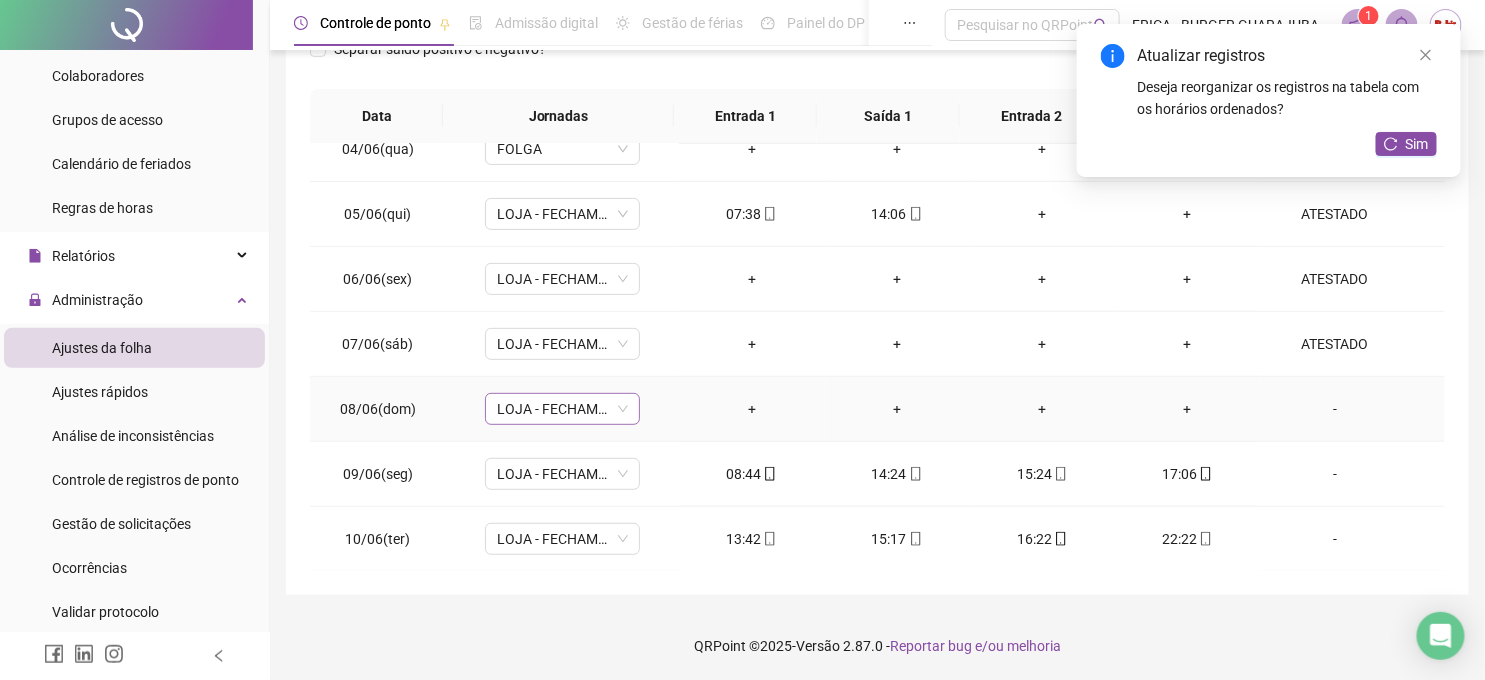 click on "LOJA - FECHAMENTO" at bounding box center [562, 409] 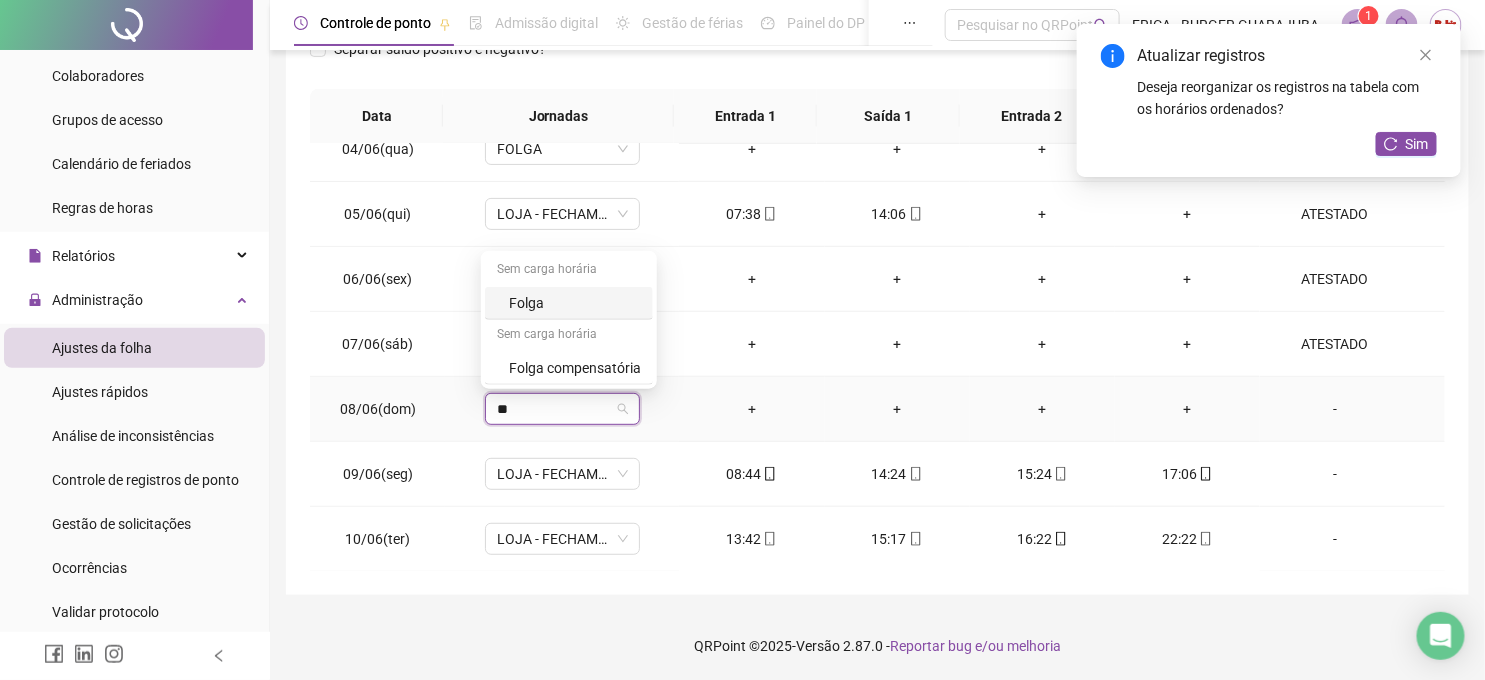 type on "***" 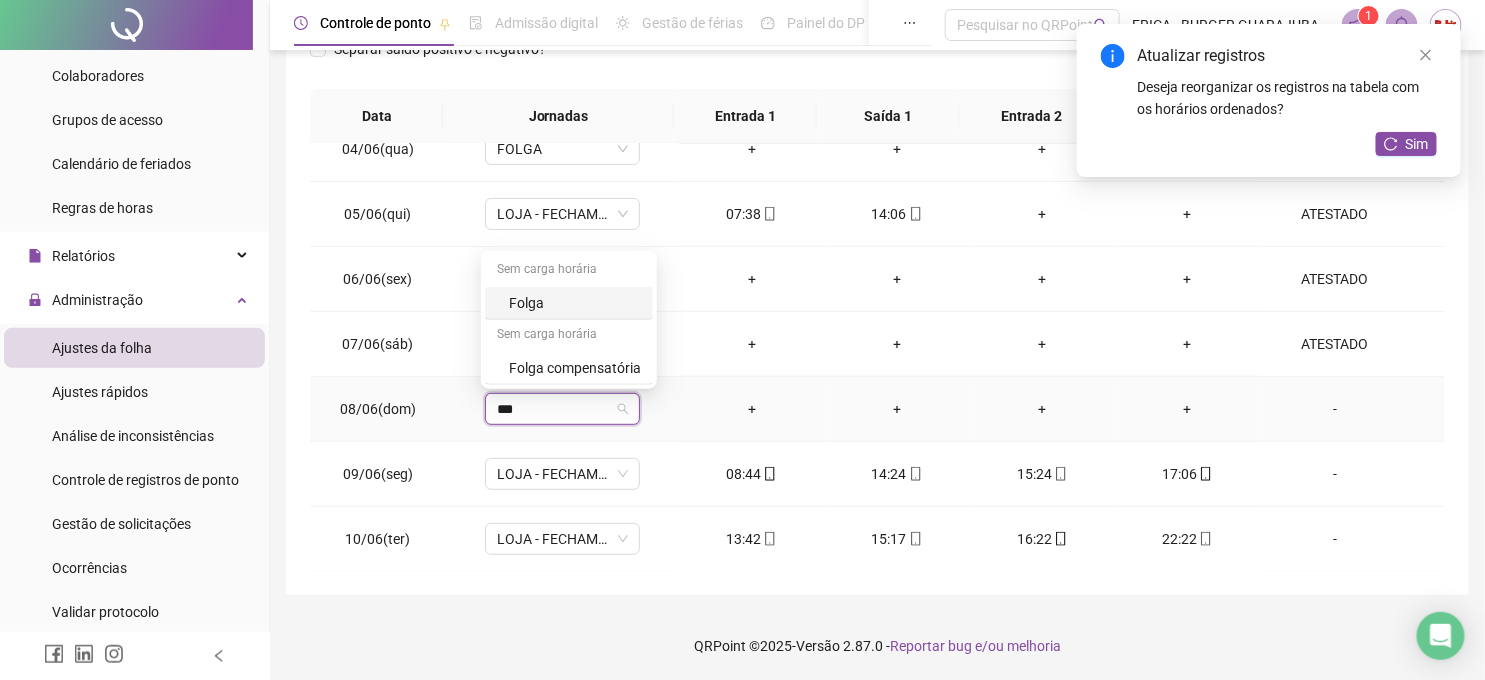 click on "Folga" at bounding box center [575, 303] 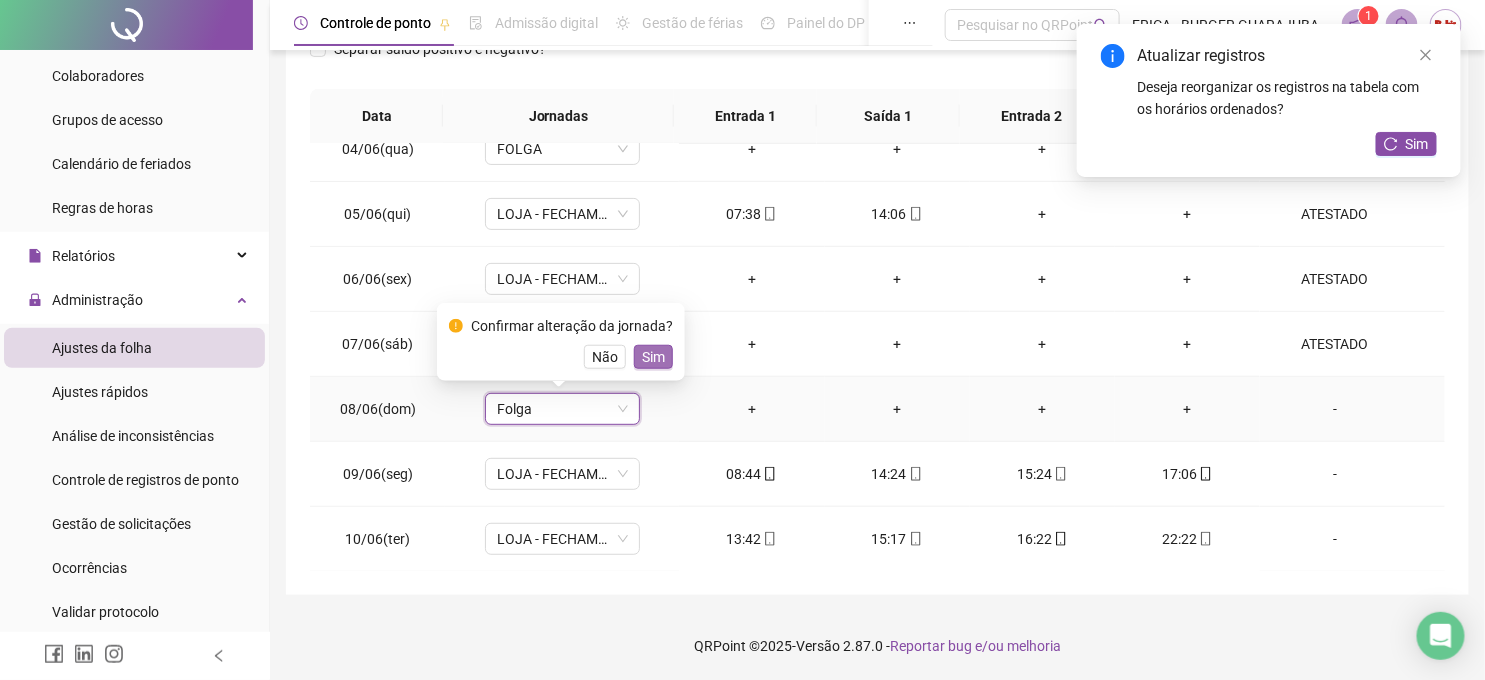 click on "Sim" at bounding box center (653, 357) 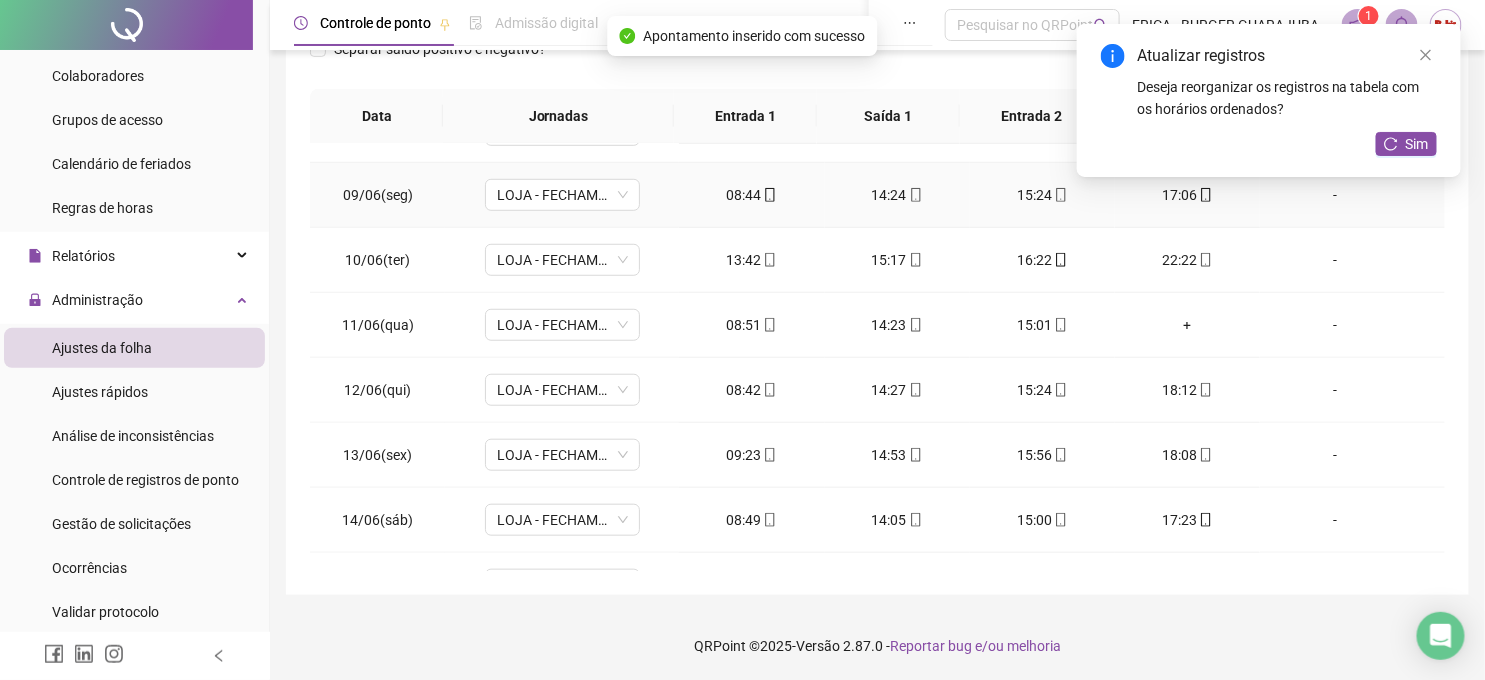 scroll, scrollTop: 555, scrollLeft: 0, axis: vertical 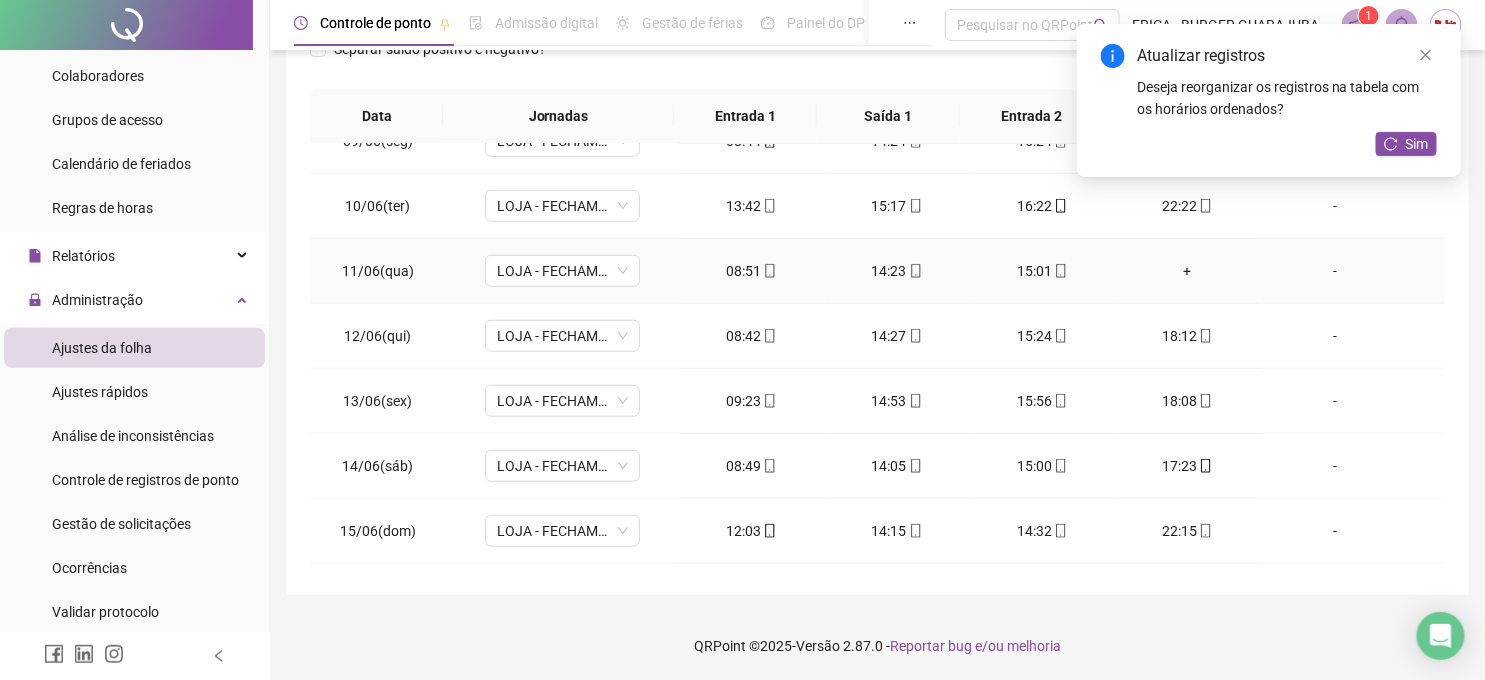 click on "+" at bounding box center [1187, 271] 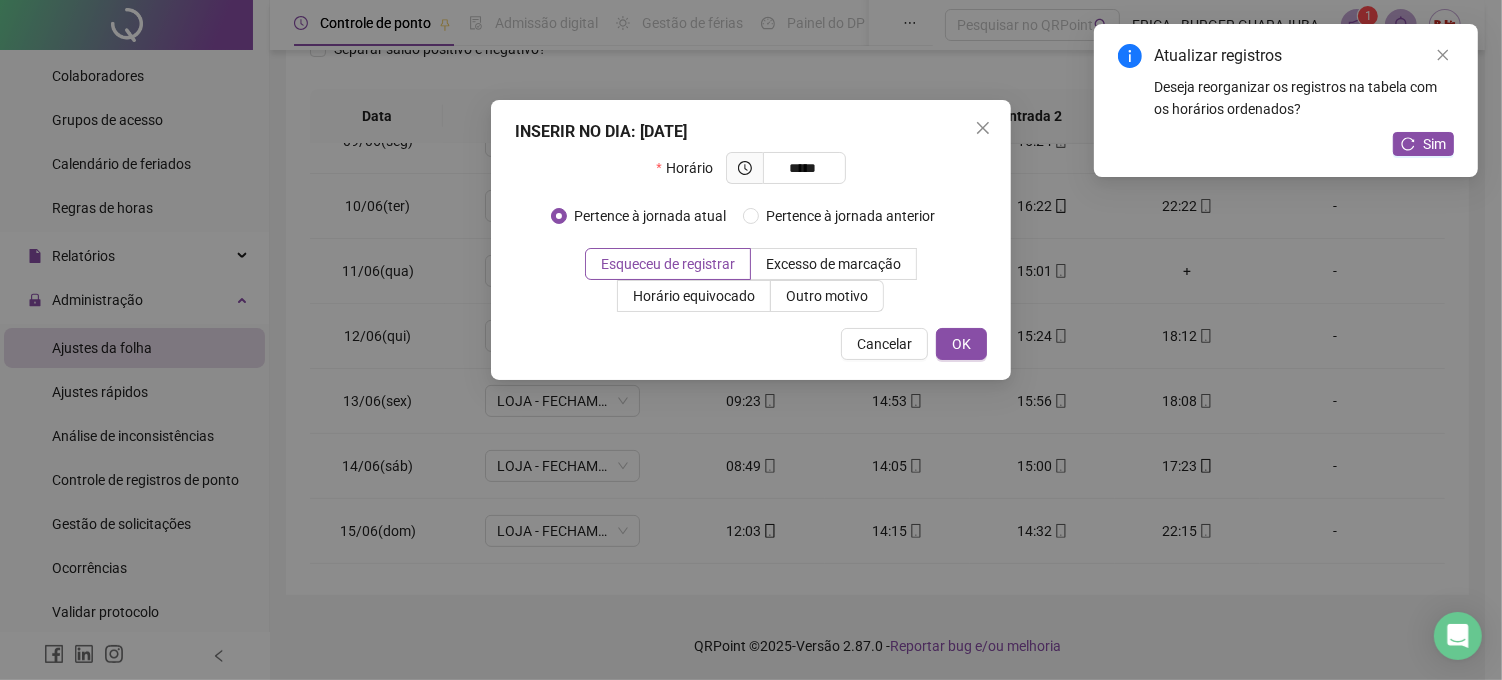 type on "*****" 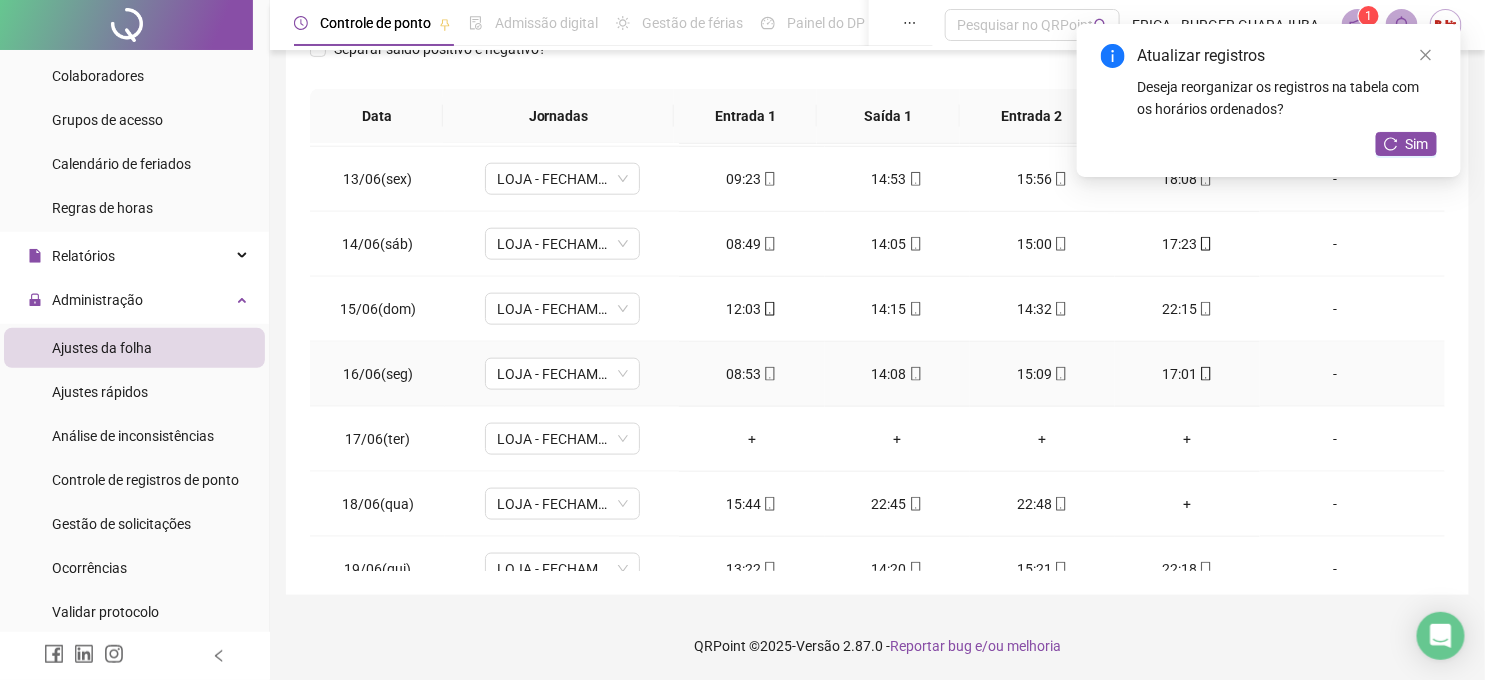 scroll, scrollTop: 888, scrollLeft: 0, axis: vertical 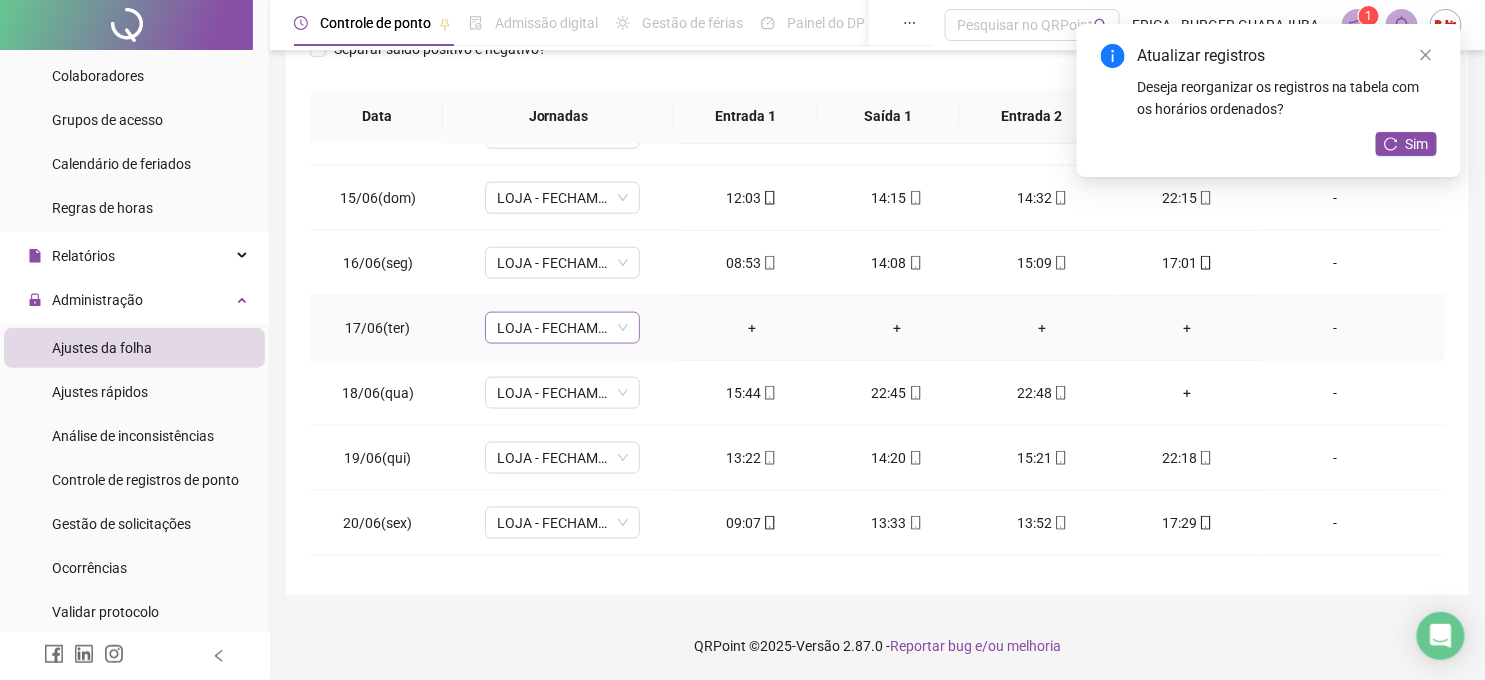 click on "LOJA - FECHAMENTO" at bounding box center (562, 328) 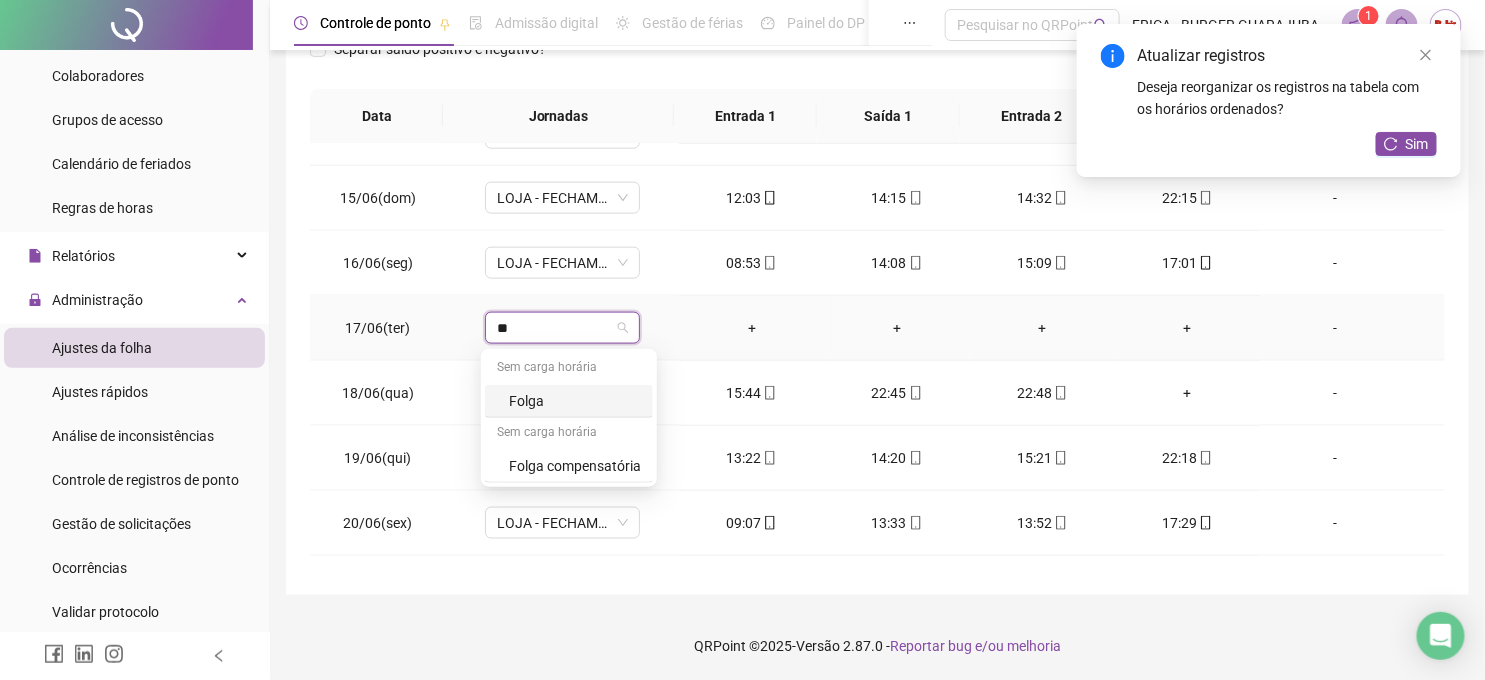 type on "***" 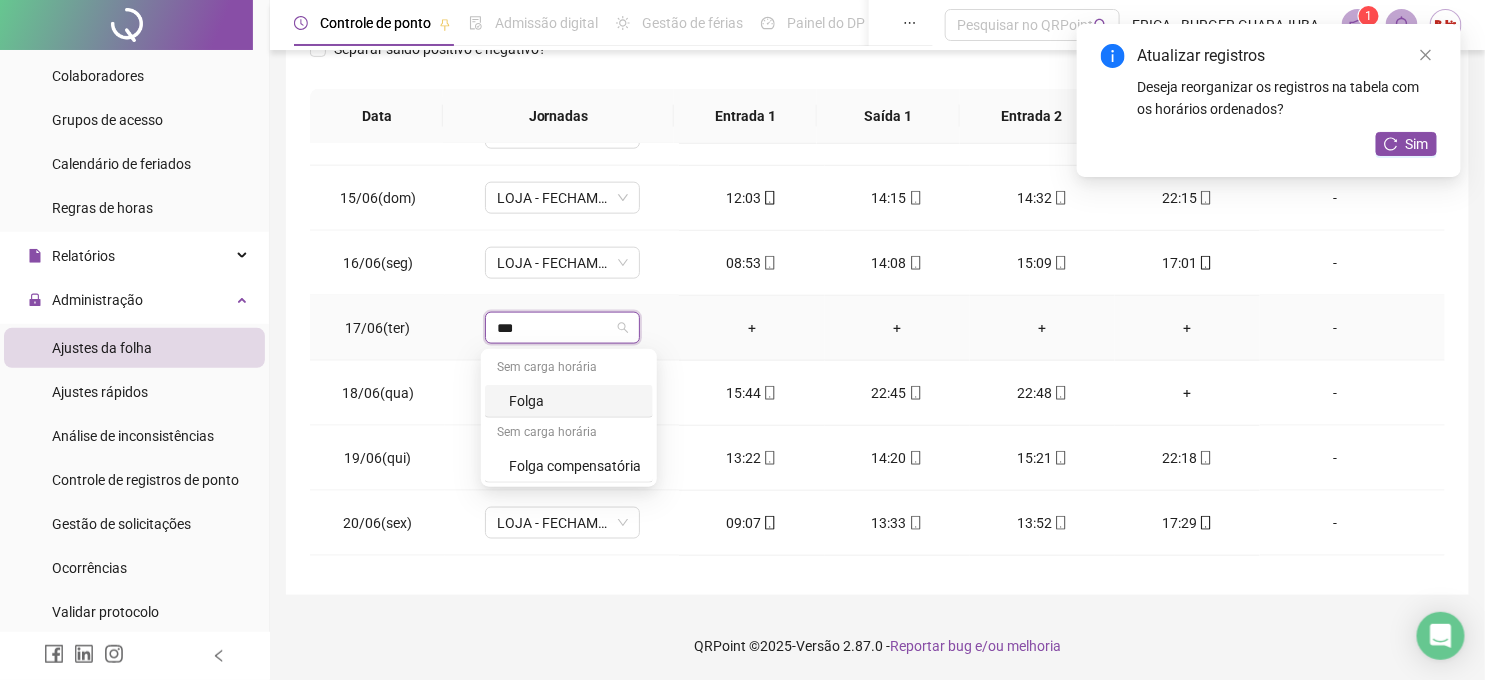click on "Folga" at bounding box center [575, 401] 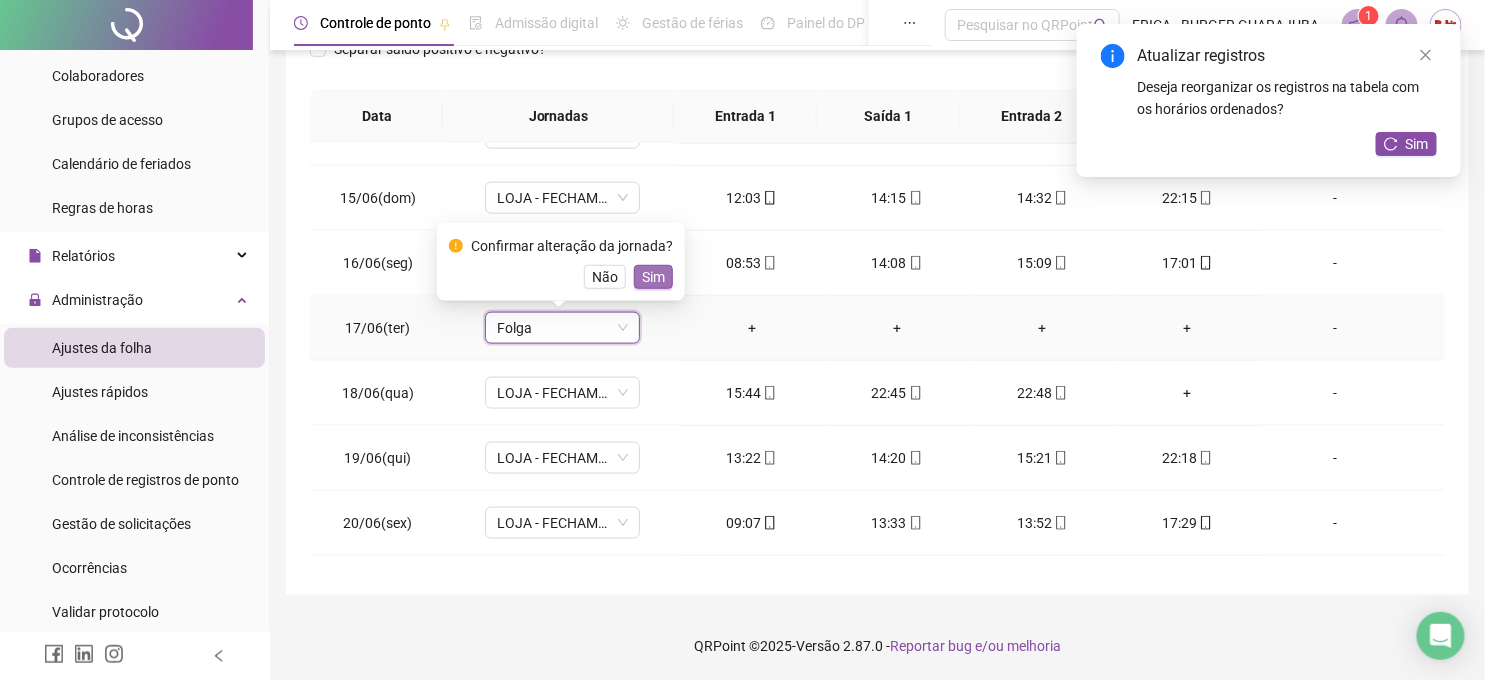 click on "Sim" at bounding box center (653, 277) 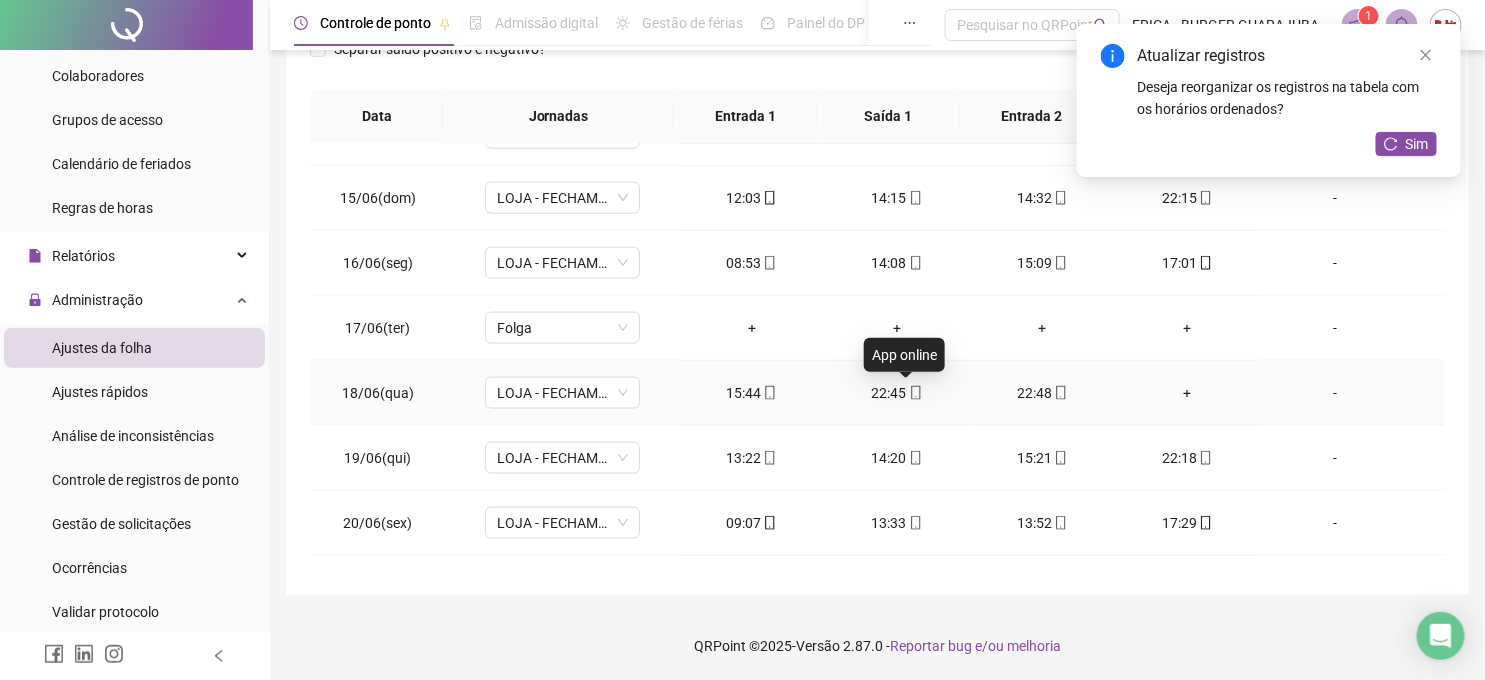 click 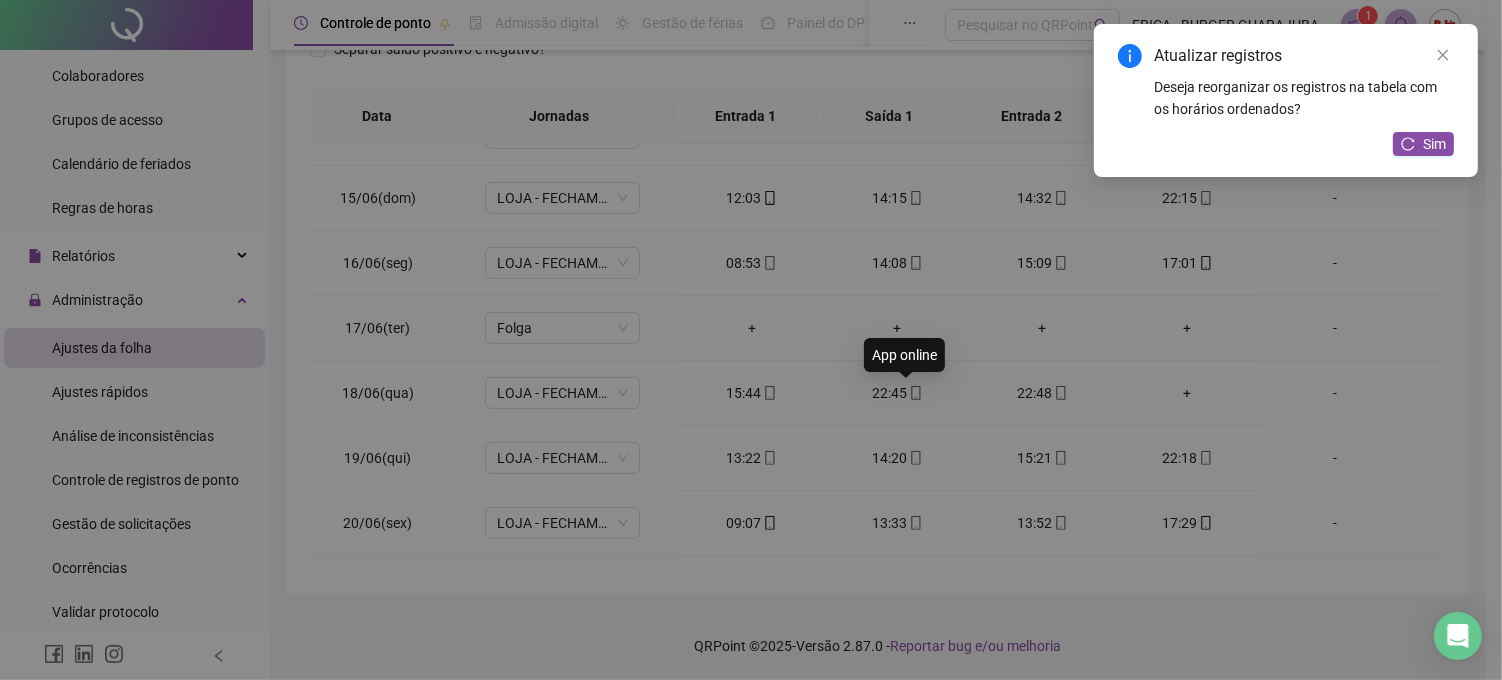 type on "**********" 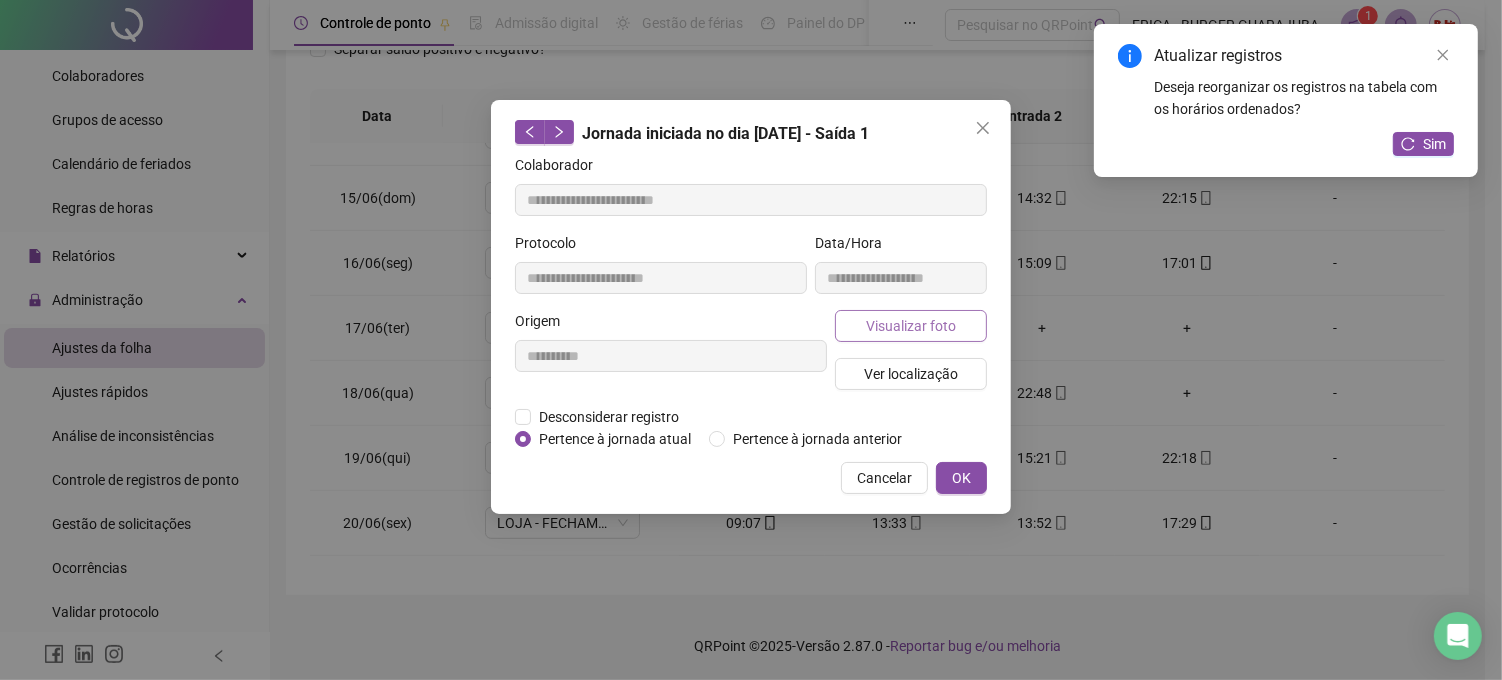 click on "Visualizar foto" at bounding box center (911, 326) 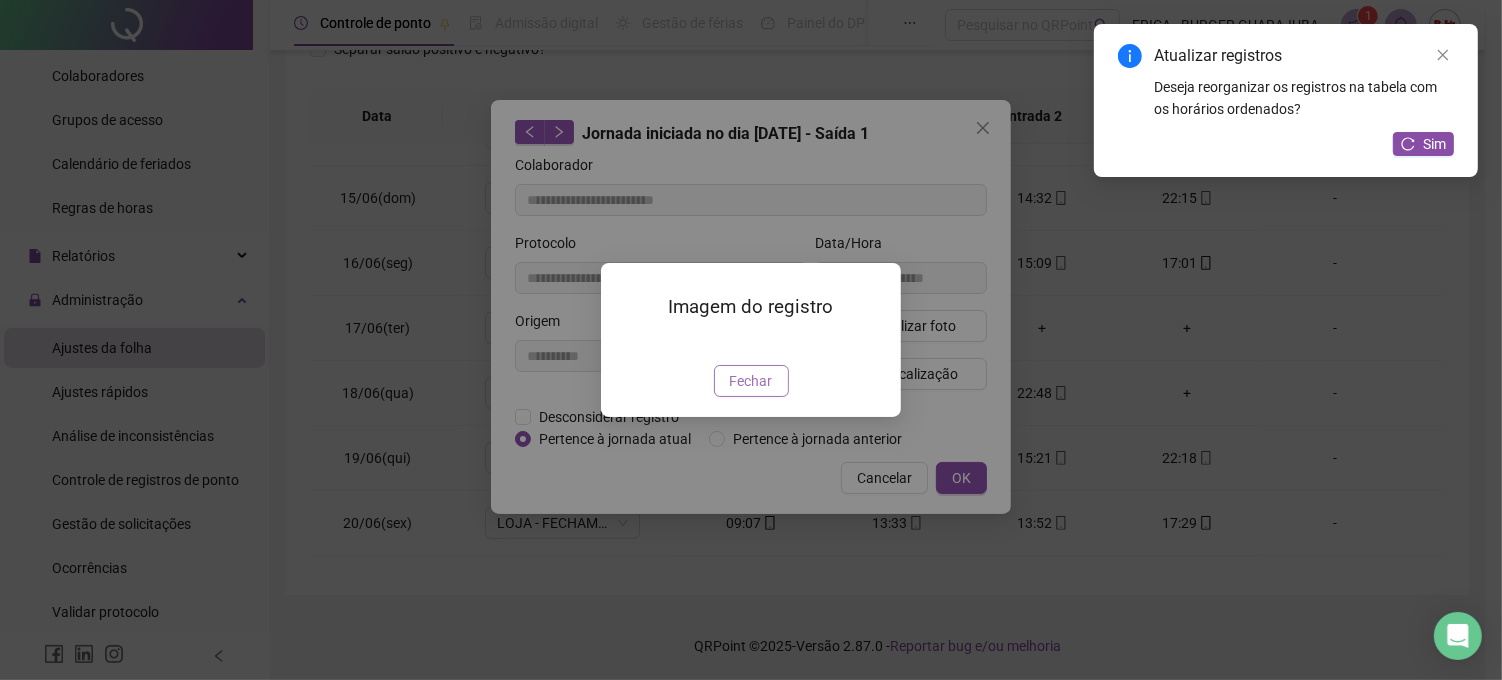 click on "Fechar" at bounding box center [751, 381] 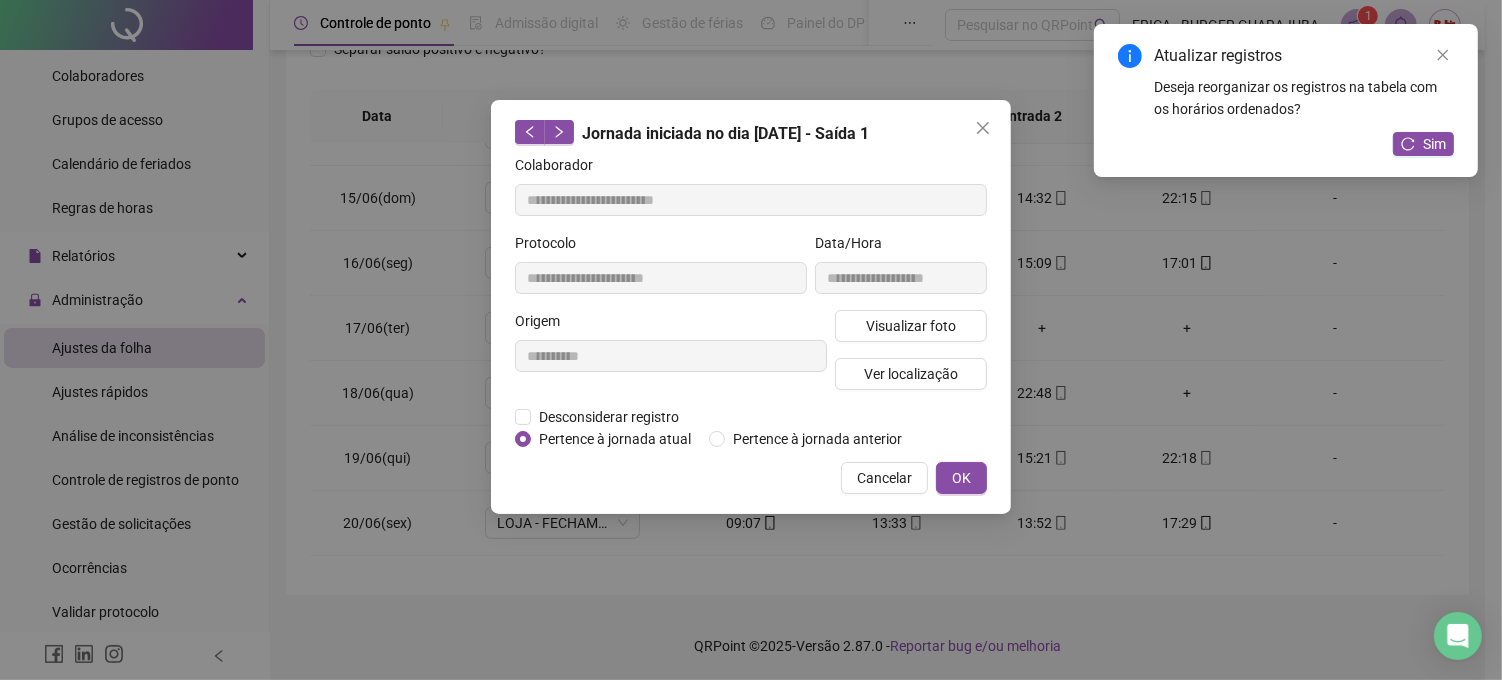 click on "Cancelar" at bounding box center [884, 478] 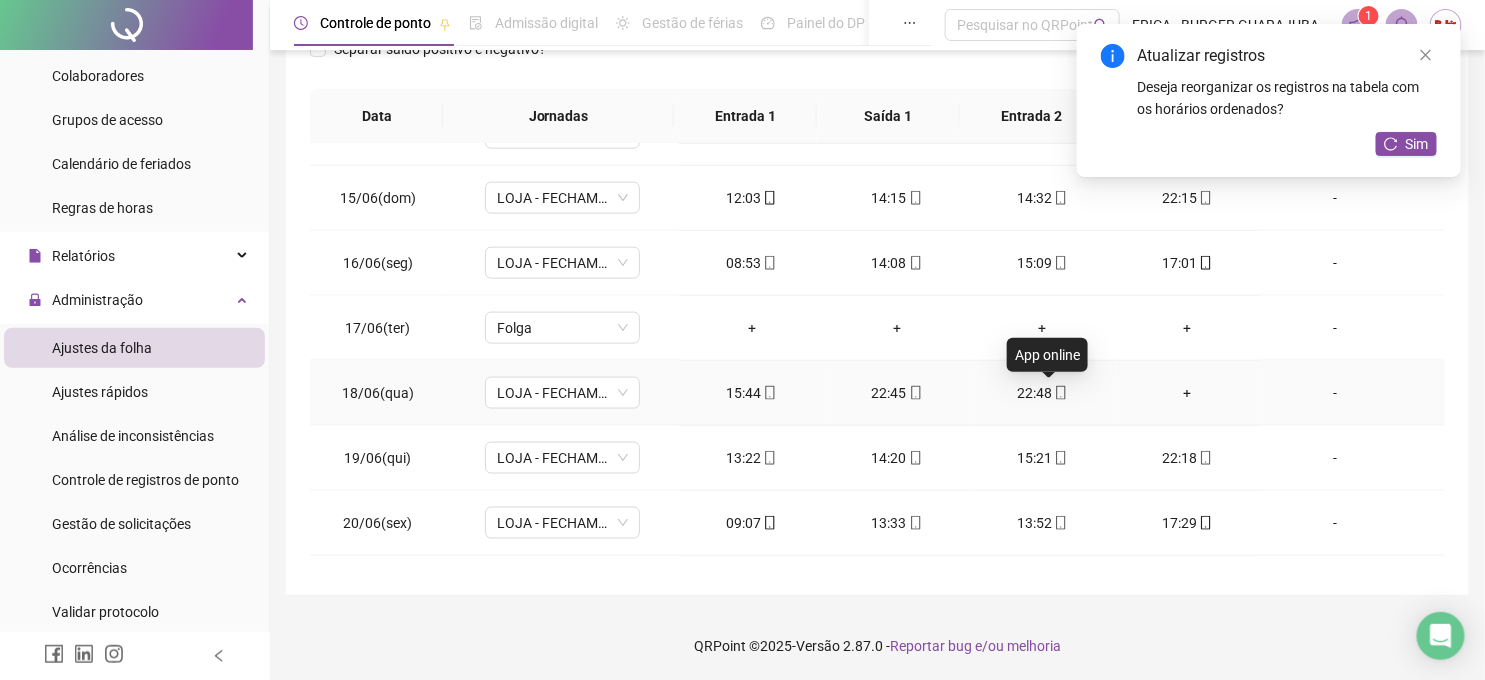 click 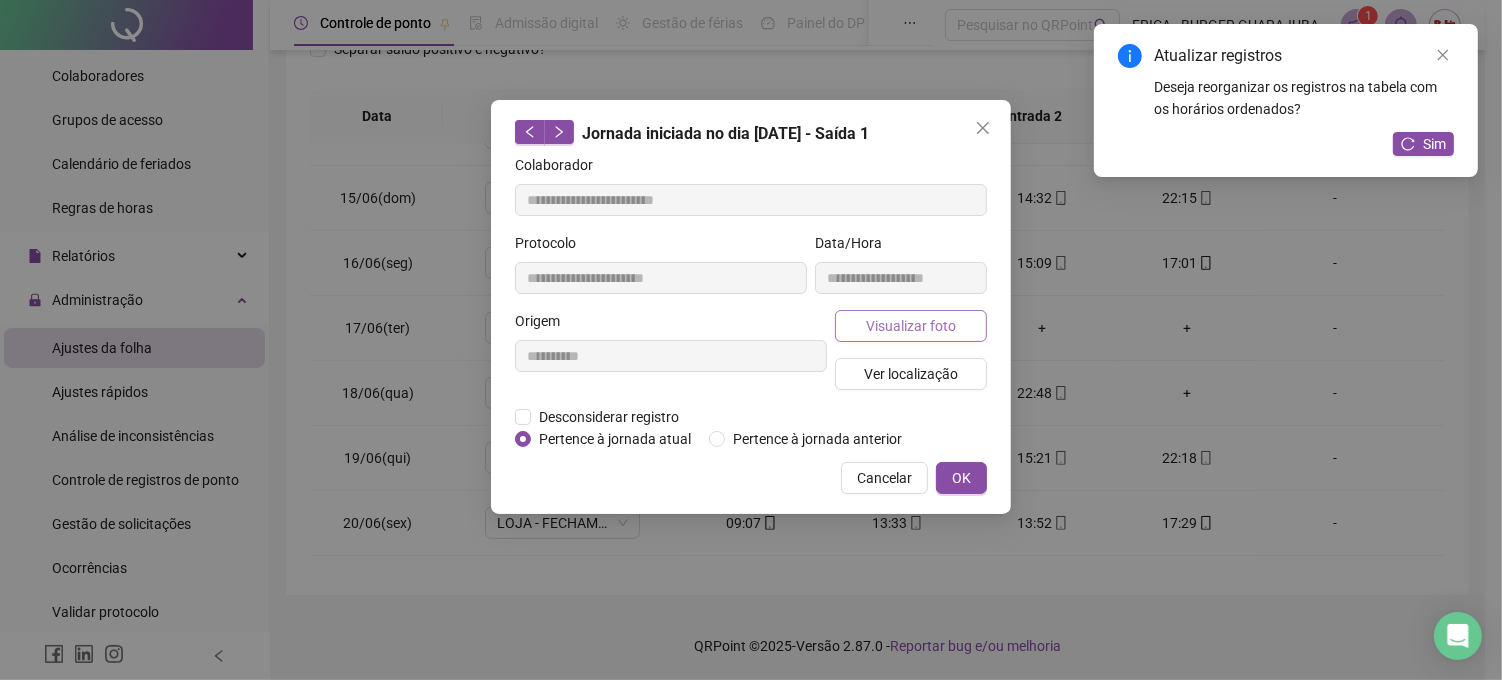 click on "Visualizar foto" at bounding box center (911, 326) 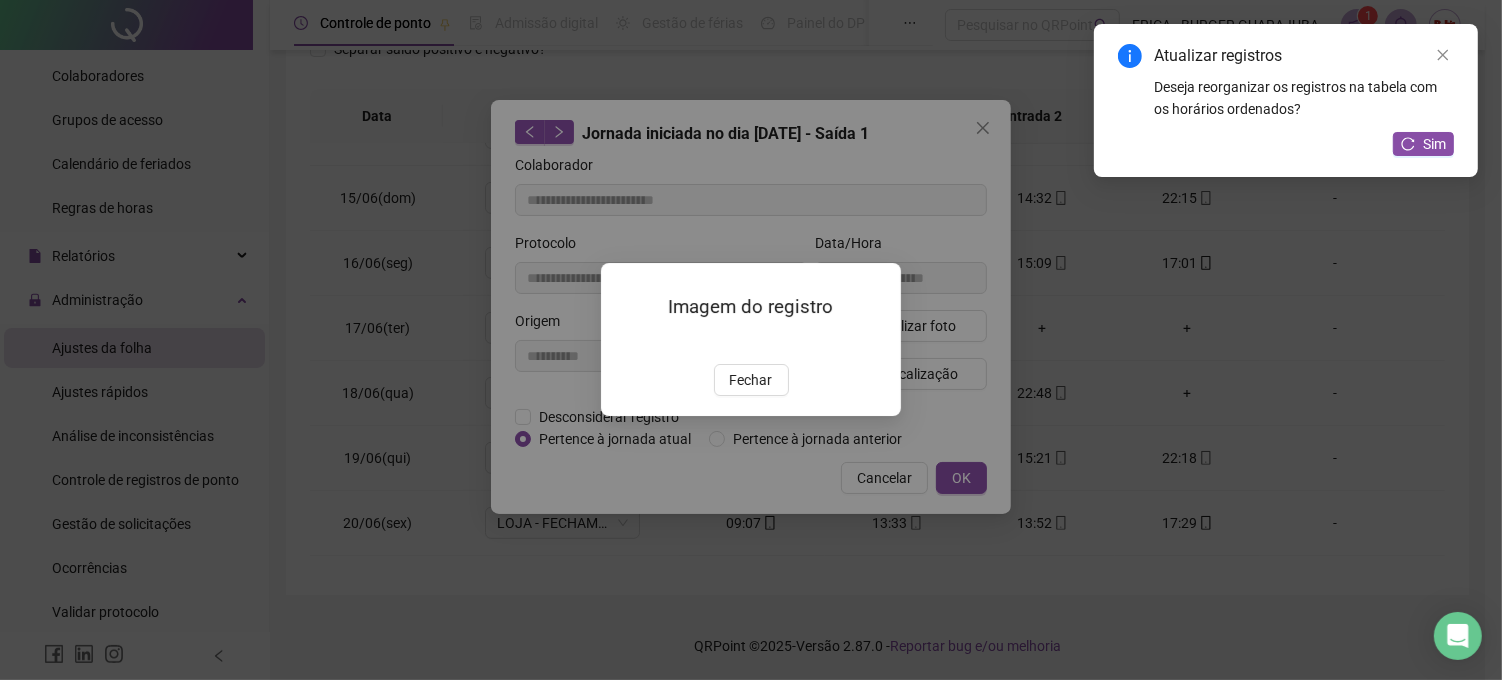 type on "**********" 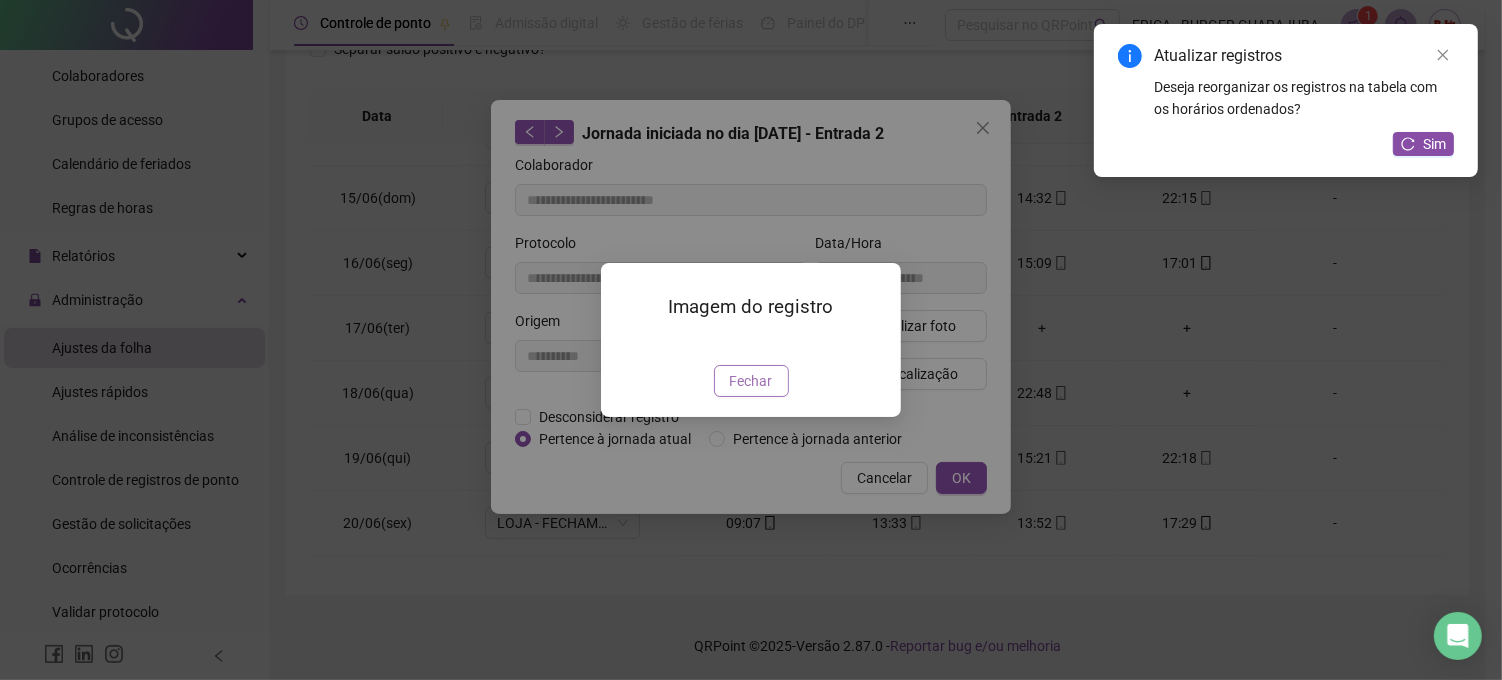 click on "Fechar" at bounding box center (751, 381) 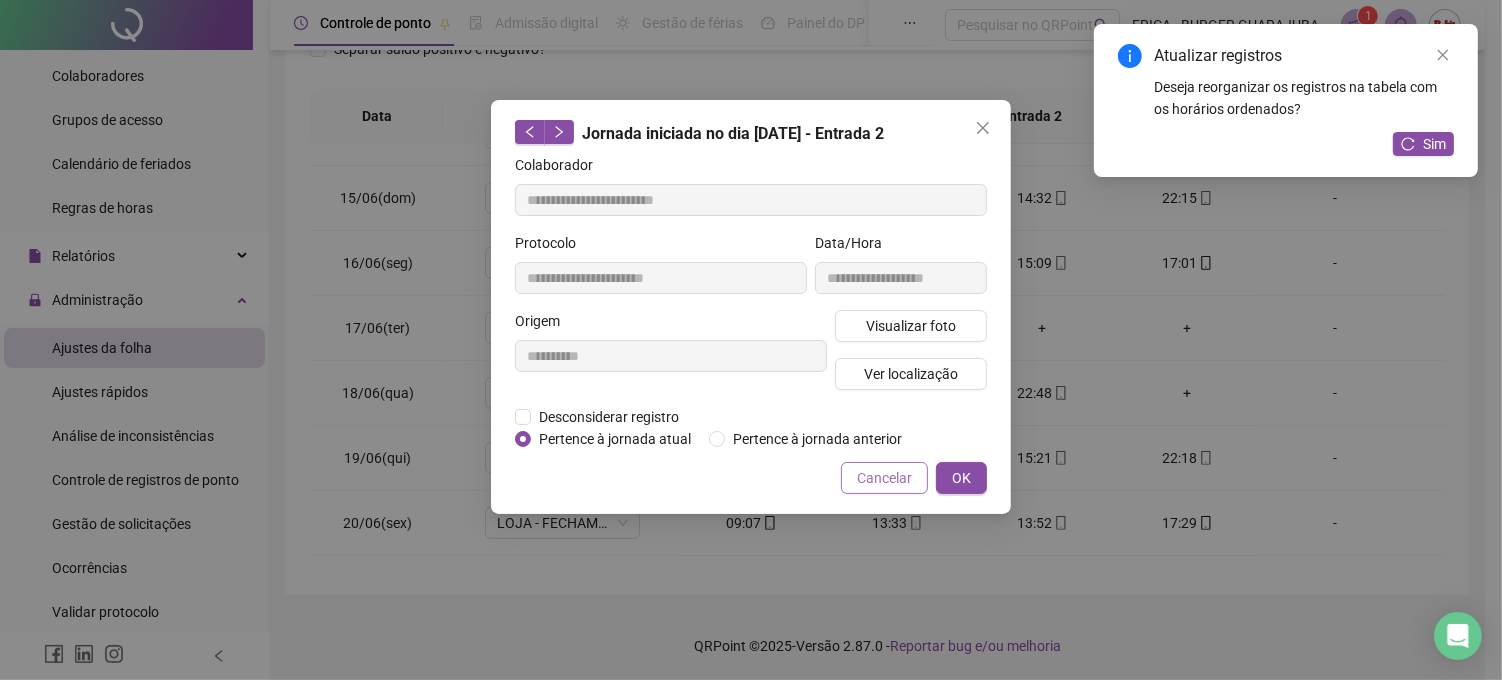 click on "Cancelar" at bounding box center (884, 478) 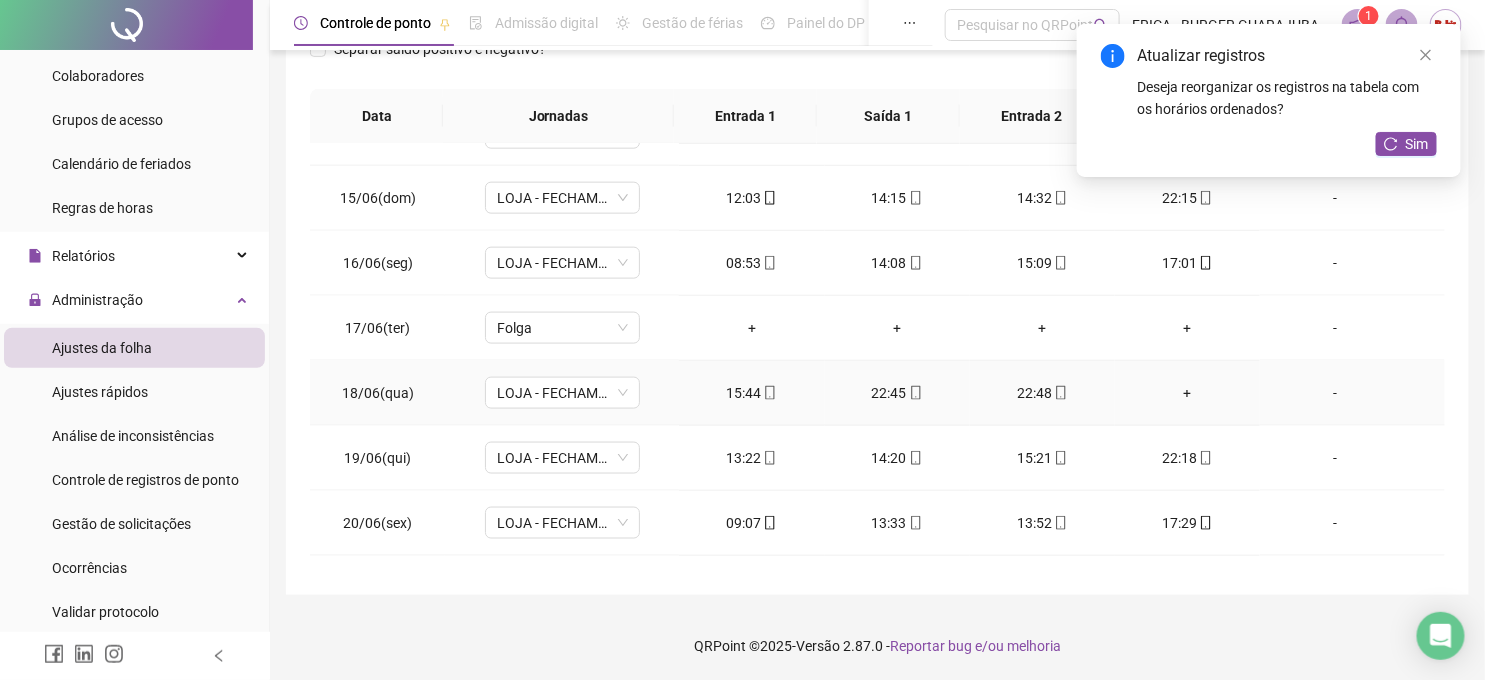 click on "+" at bounding box center (1187, 393) 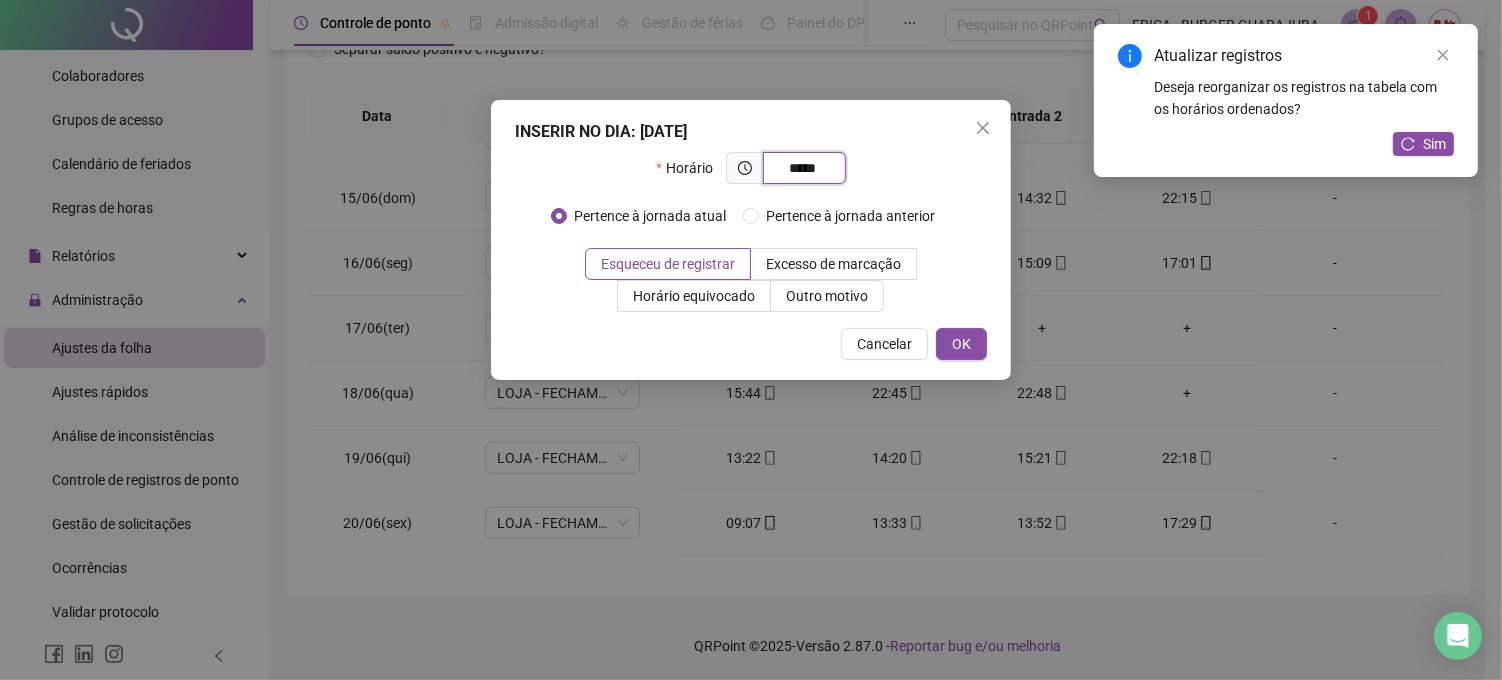 type on "*****" 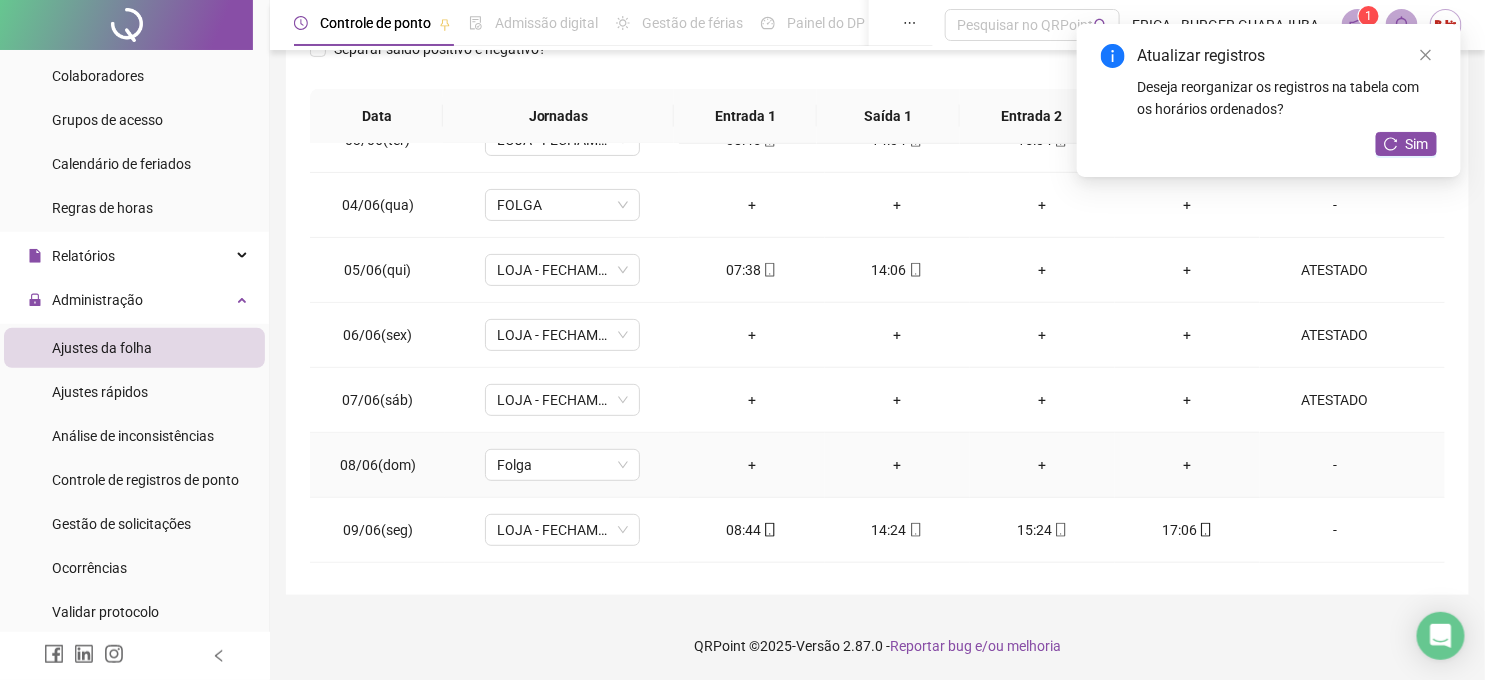 scroll, scrollTop: 0, scrollLeft: 0, axis: both 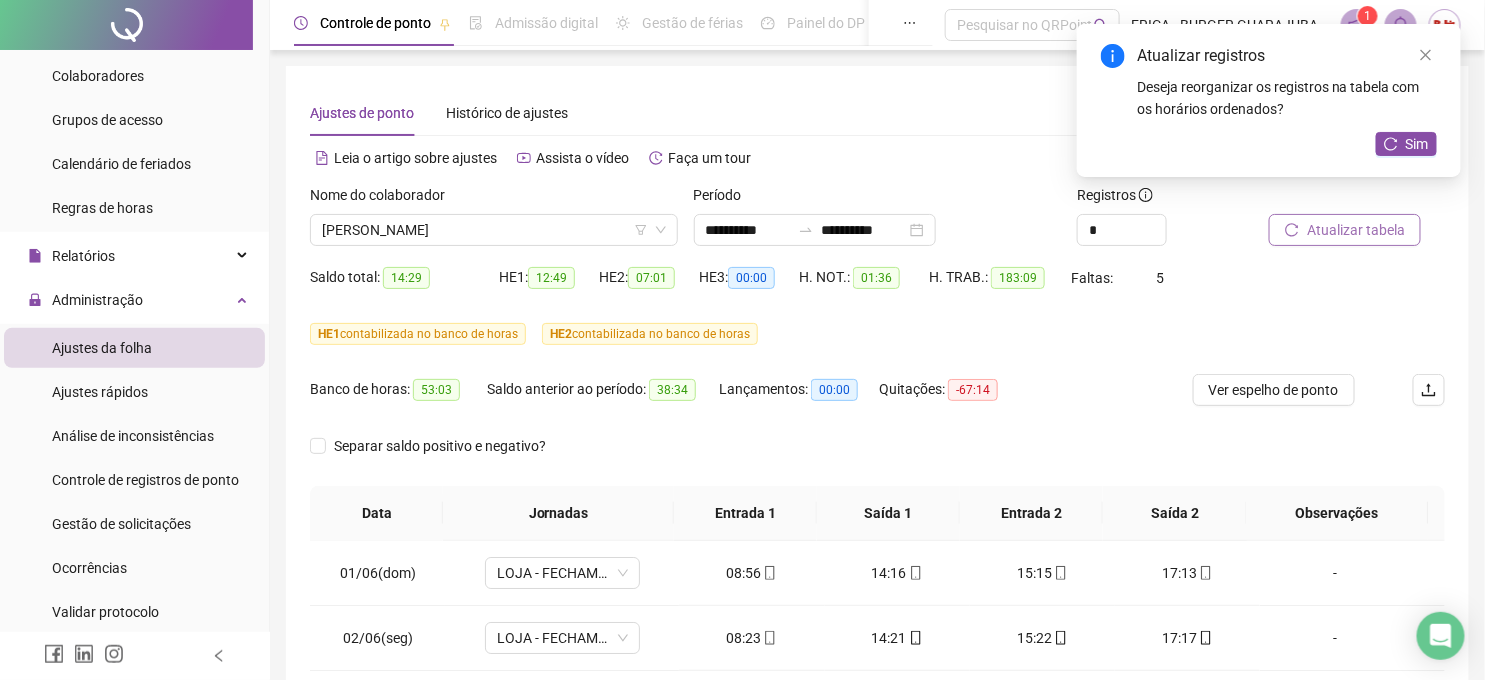 click on "Atualizar tabela" at bounding box center [1356, 230] 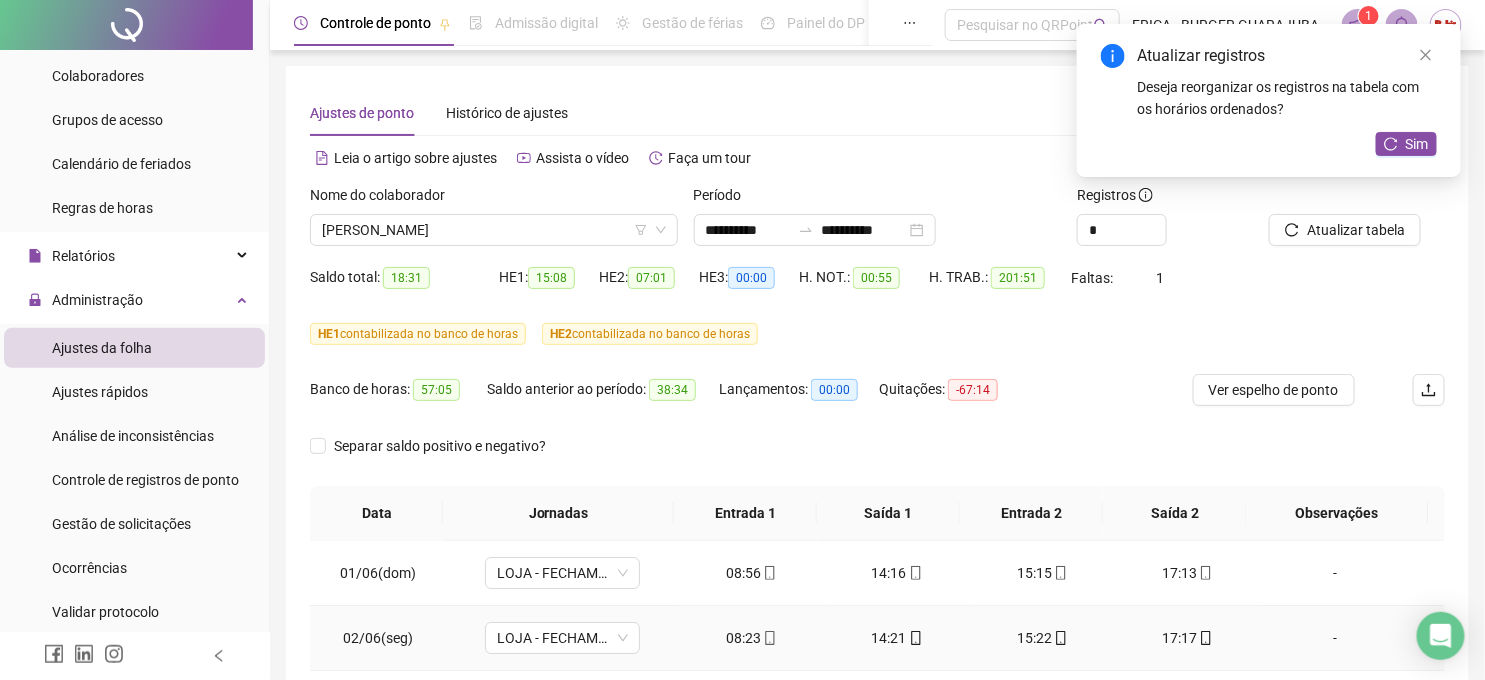 scroll, scrollTop: 397, scrollLeft: 0, axis: vertical 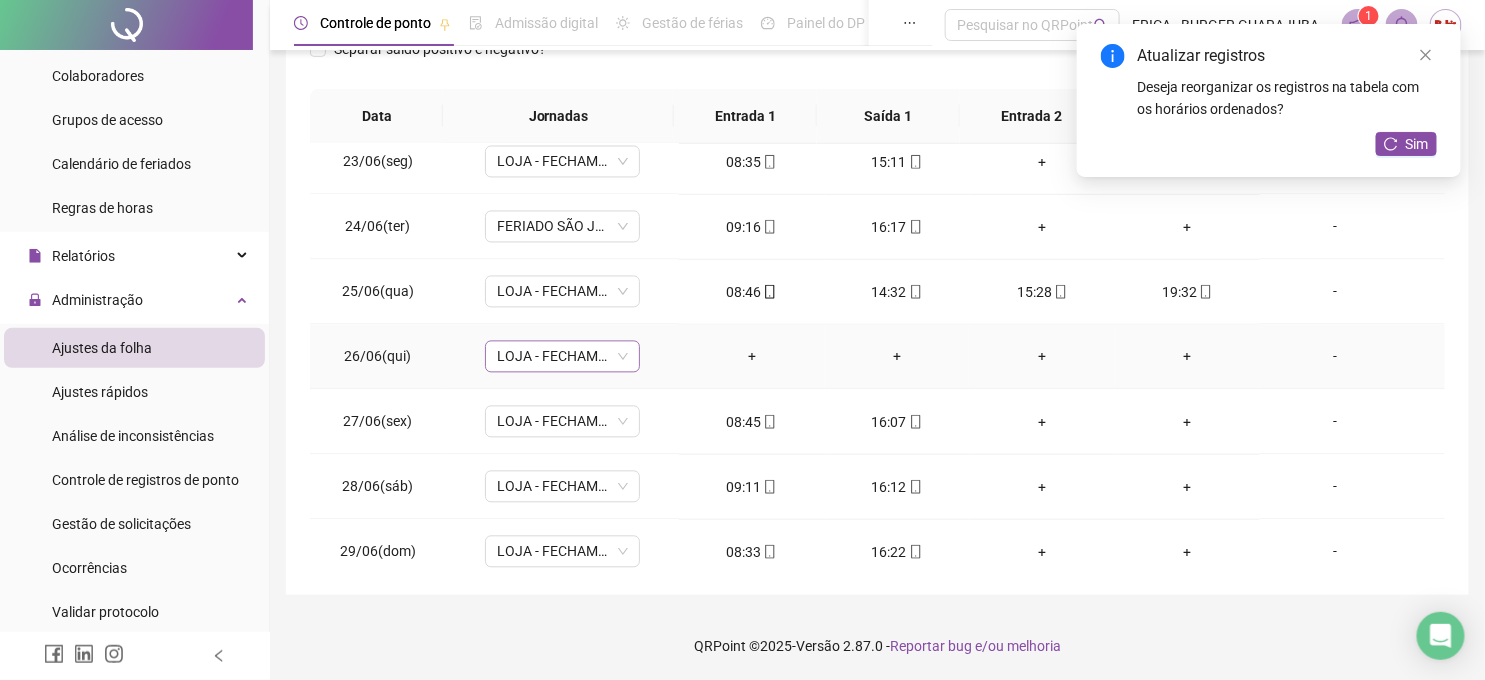 click on "LOJA - FECHAMENTO" at bounding box center (562, 357) 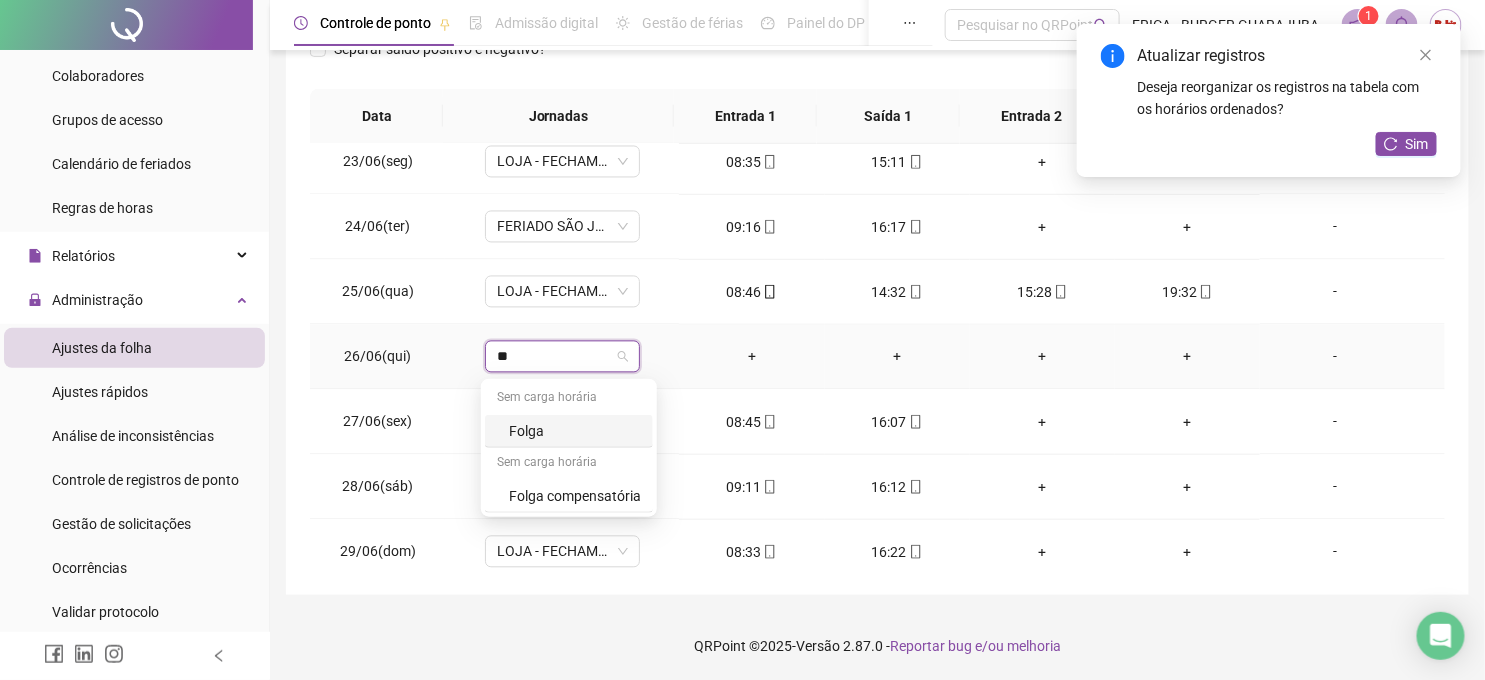 type on "***" 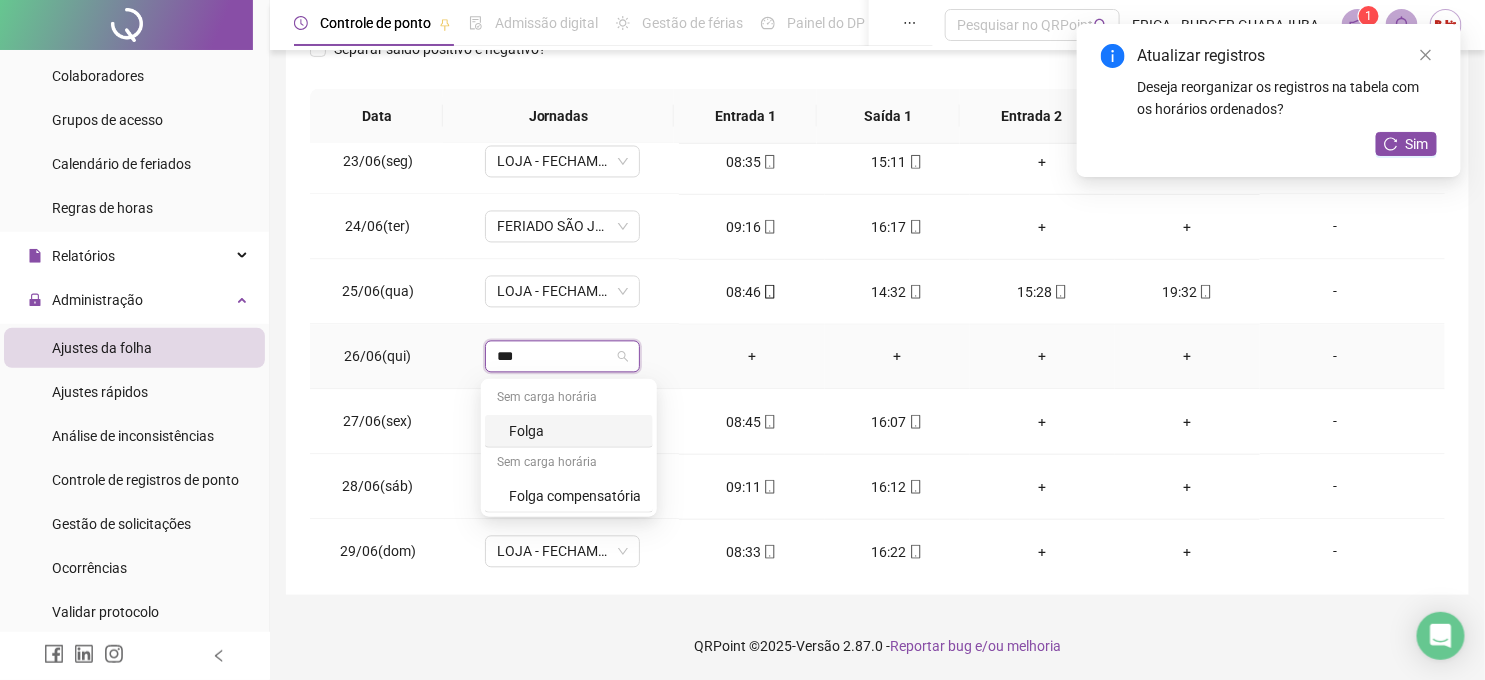 click on "Folga" at bounding box center (575, 431) 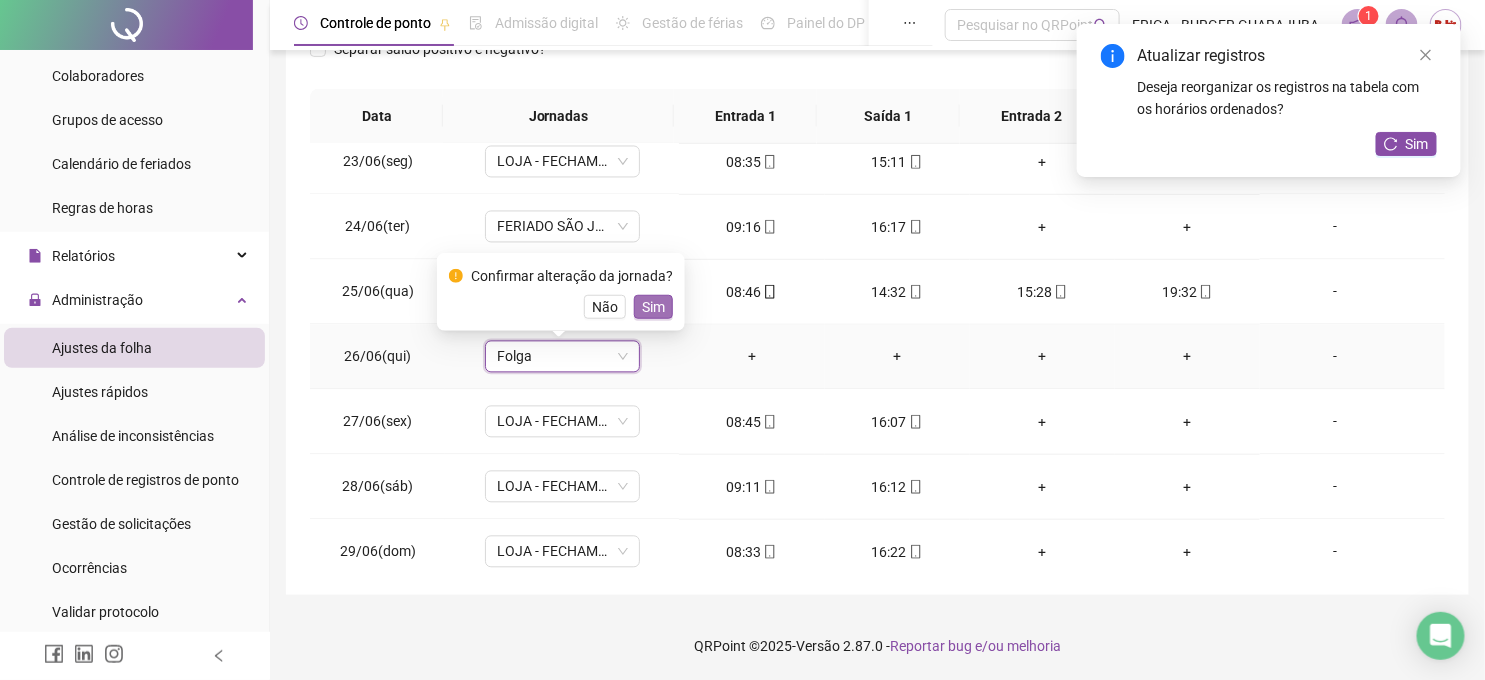 click on "Sim" at bounding box center (653, 307) 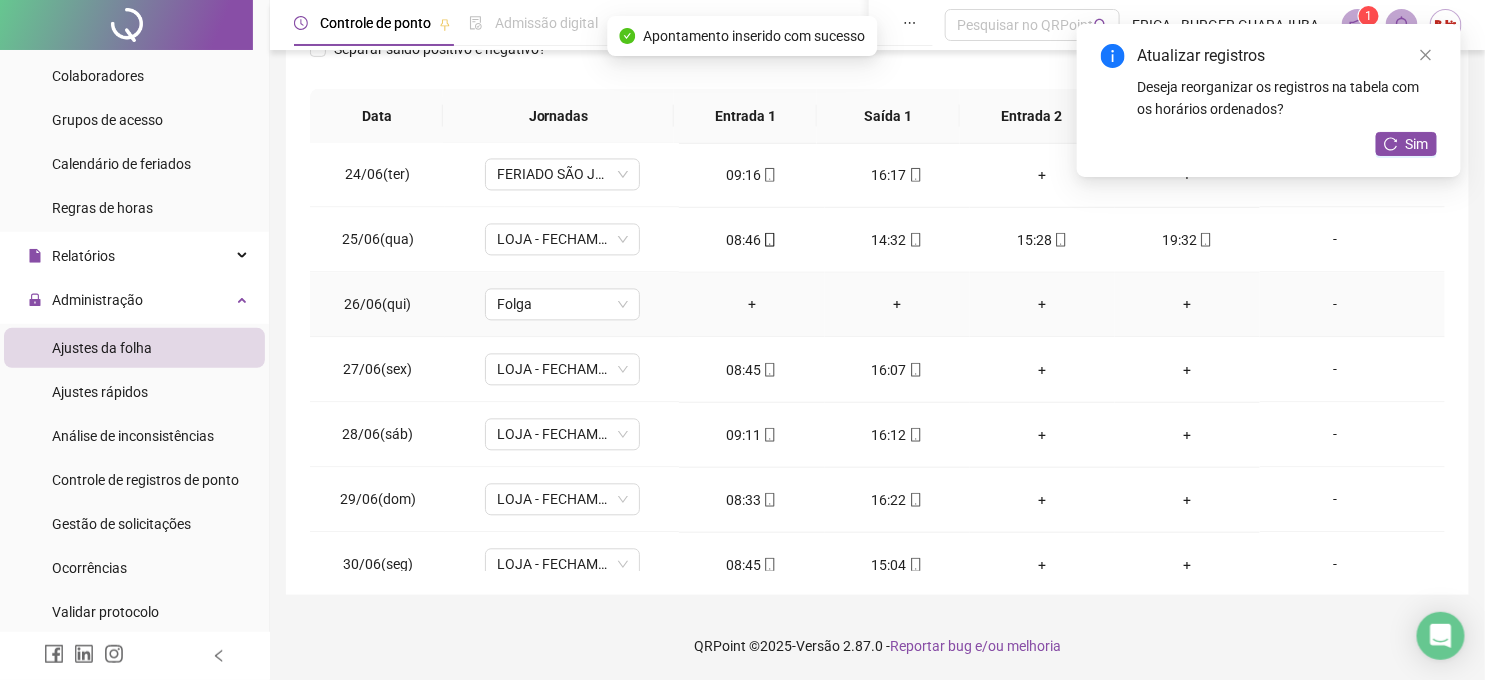 scroll, scrollTop: 1525, scrollLeft: 0, axis: vertical 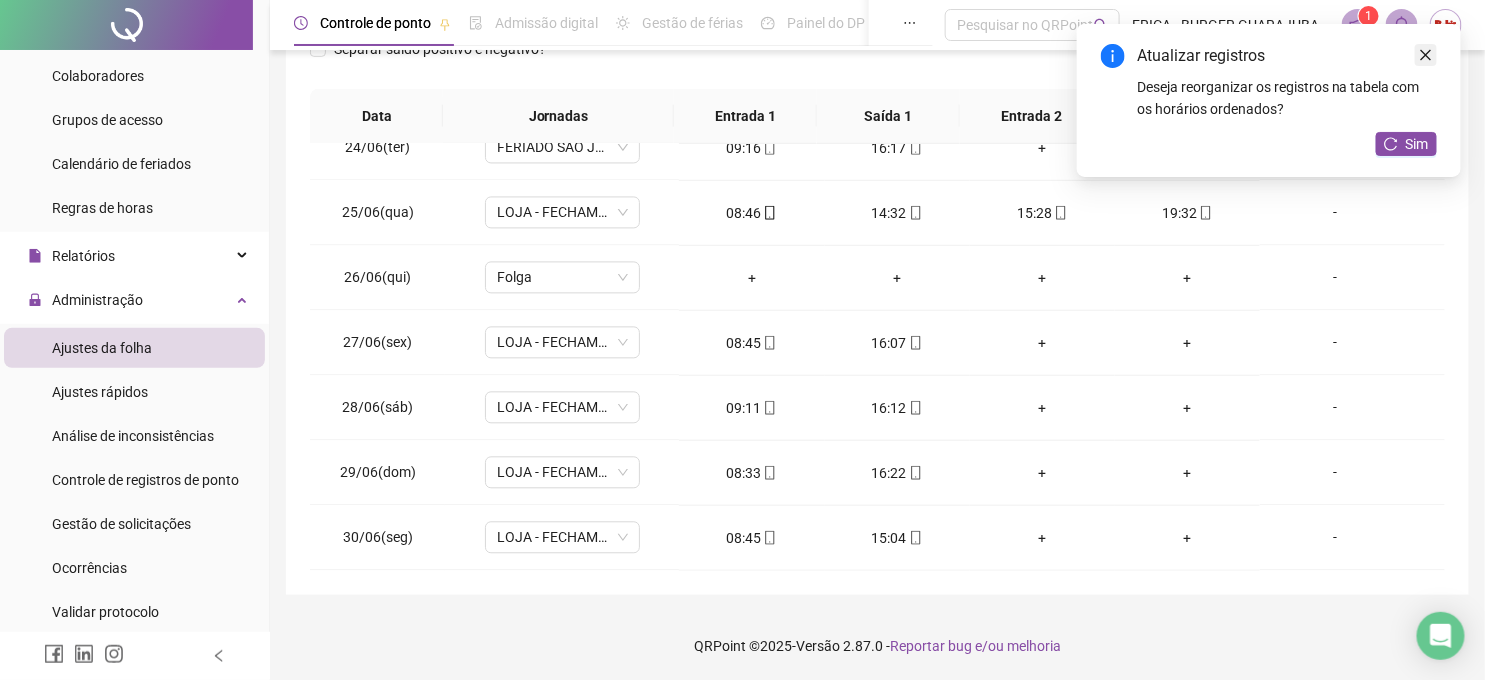 click 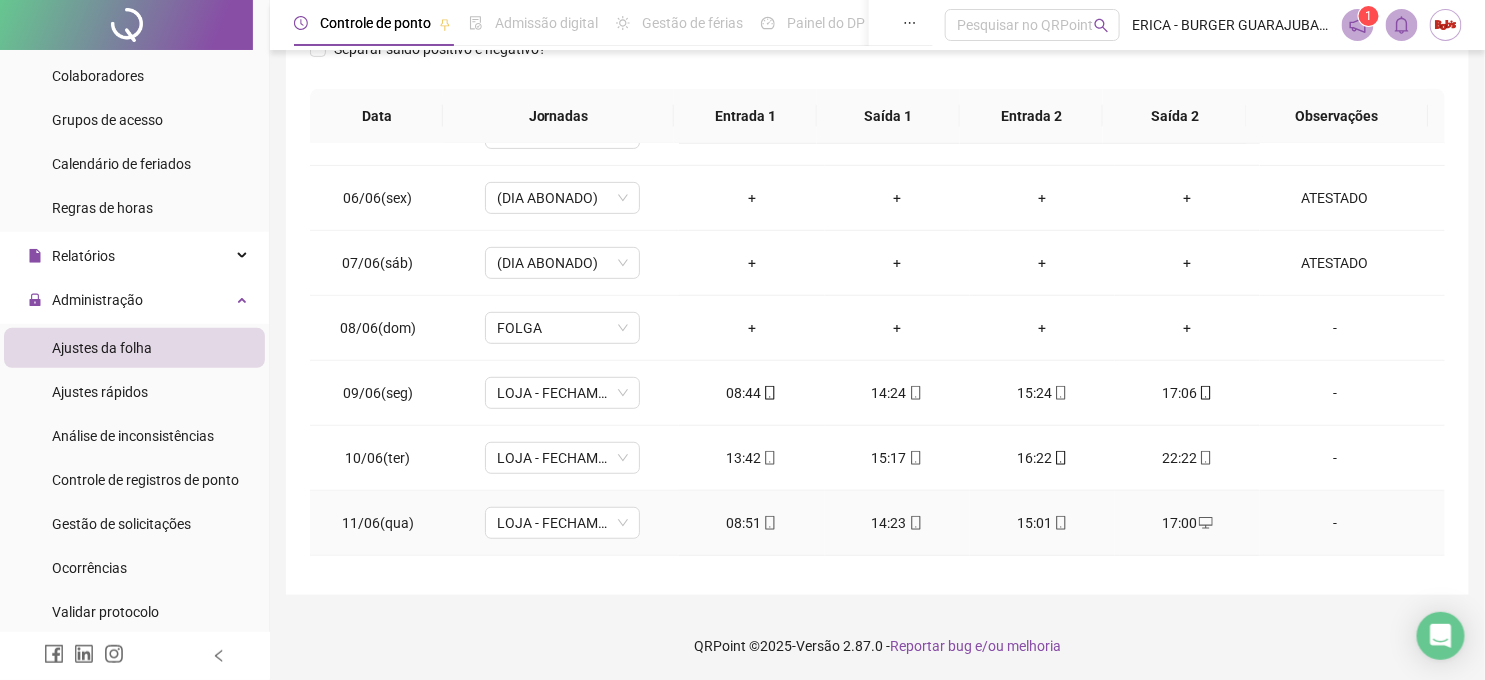 scroll, scrollTop: 0, scrollLeft: 0, axis: both 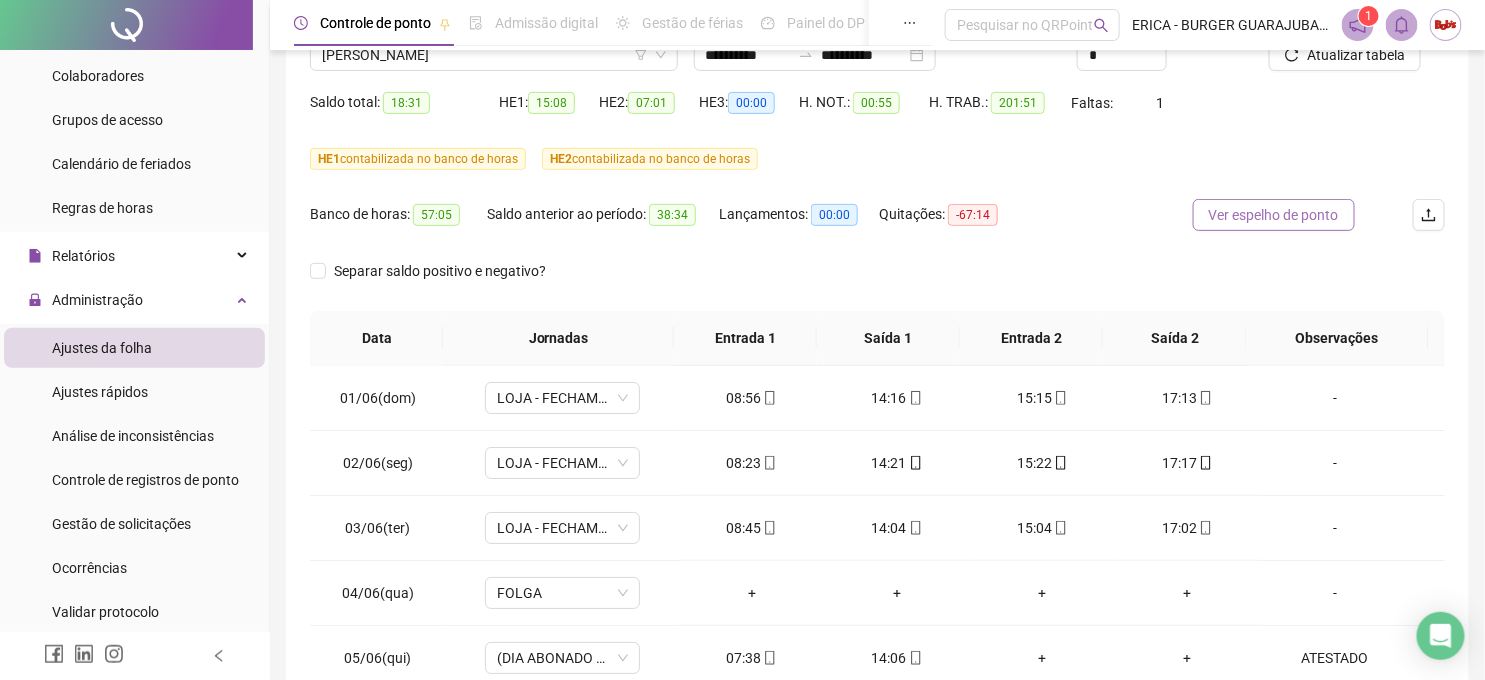 click on "Ver espelho de ponto" at bounding box center [1274, 215] 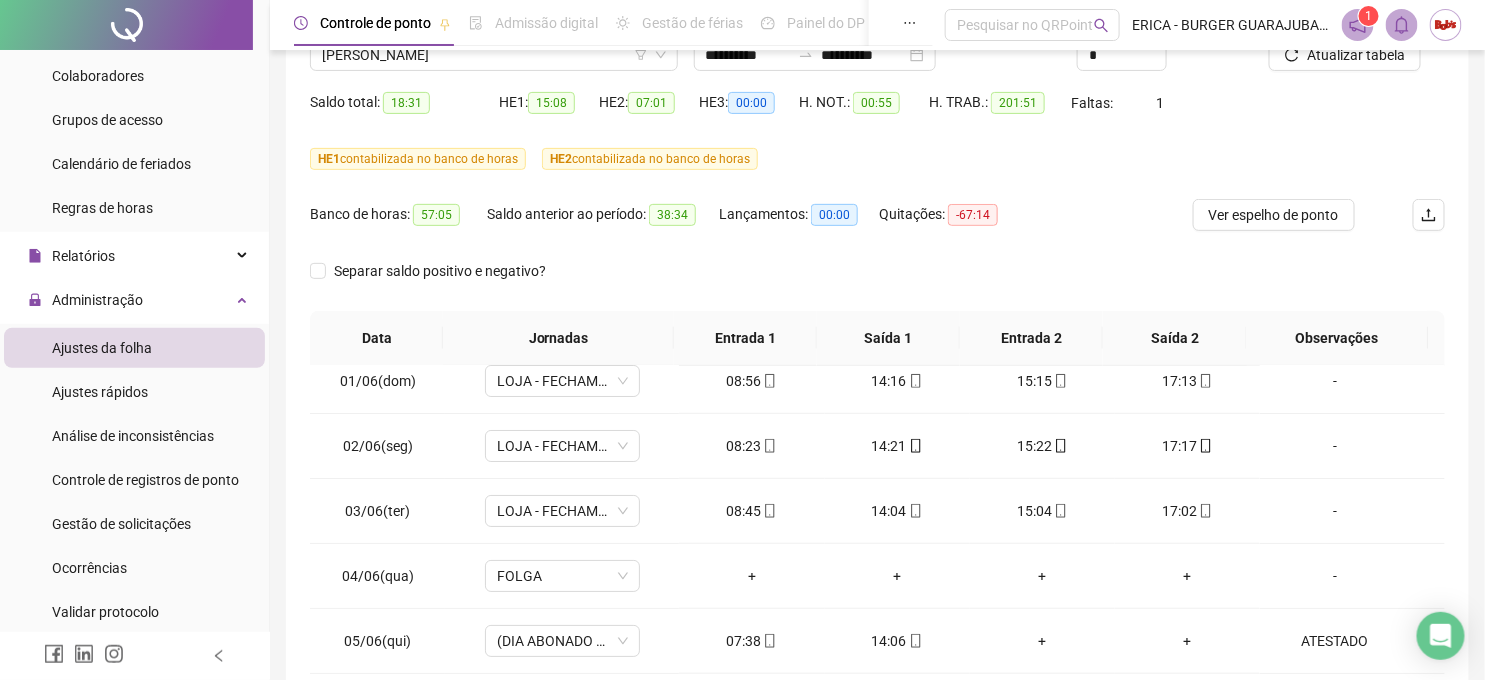 scroll, scrollTop: 0, scrollLeft: 0, axis: both 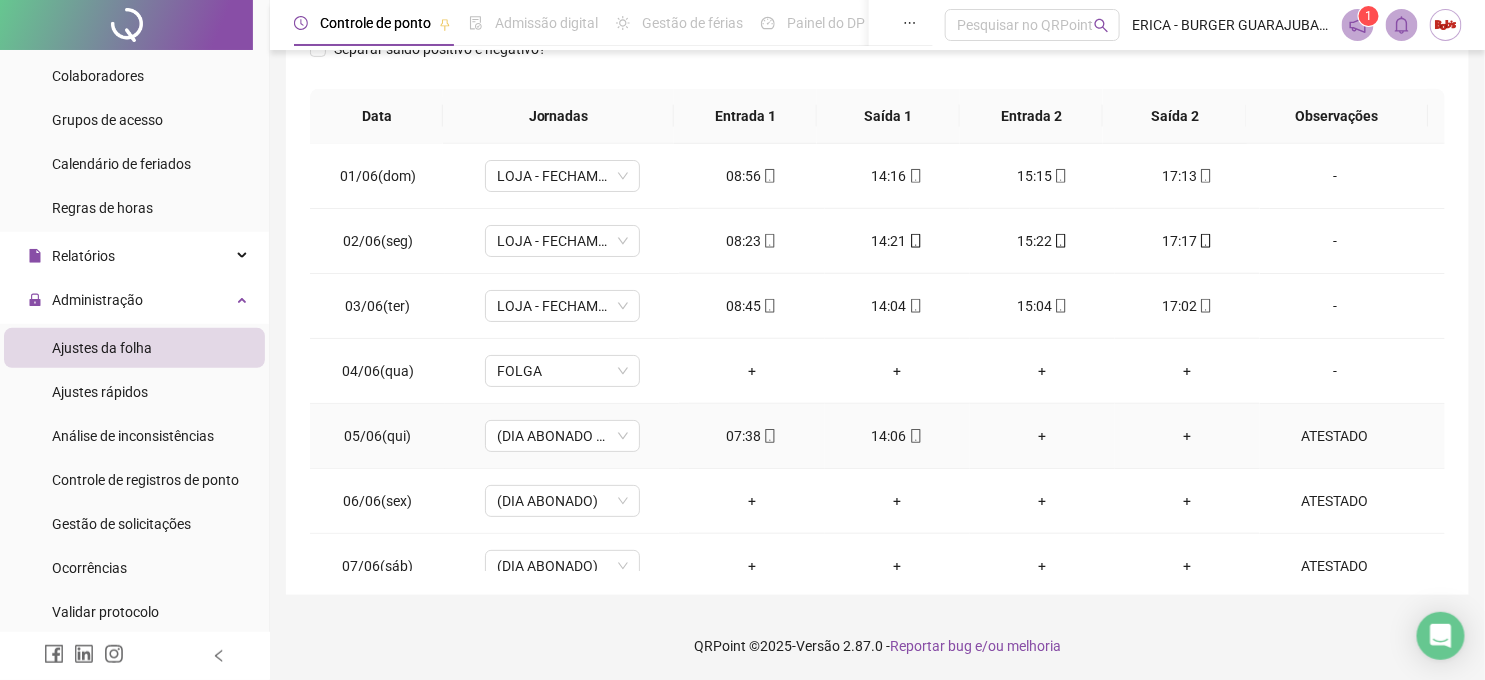 click on "ATESTADO" at bounding box center (1335, 436) 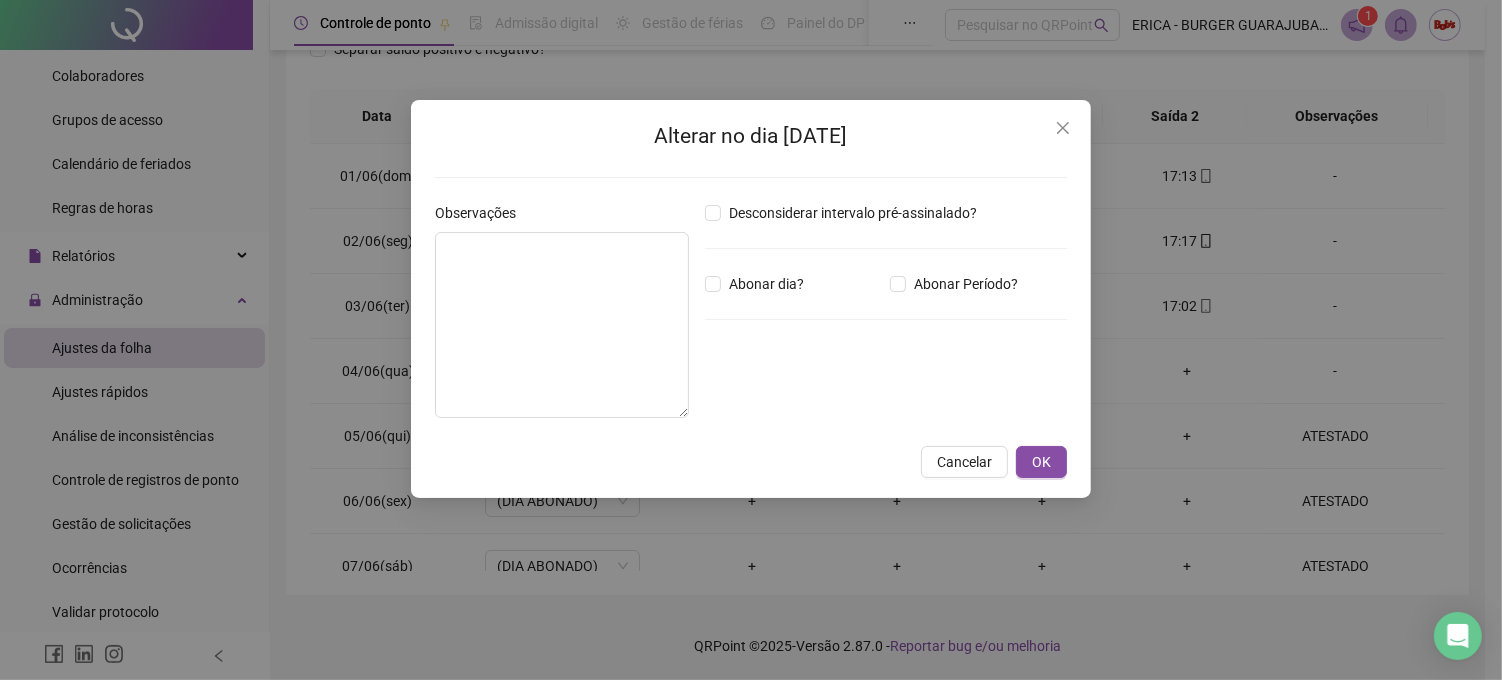 type on "********" 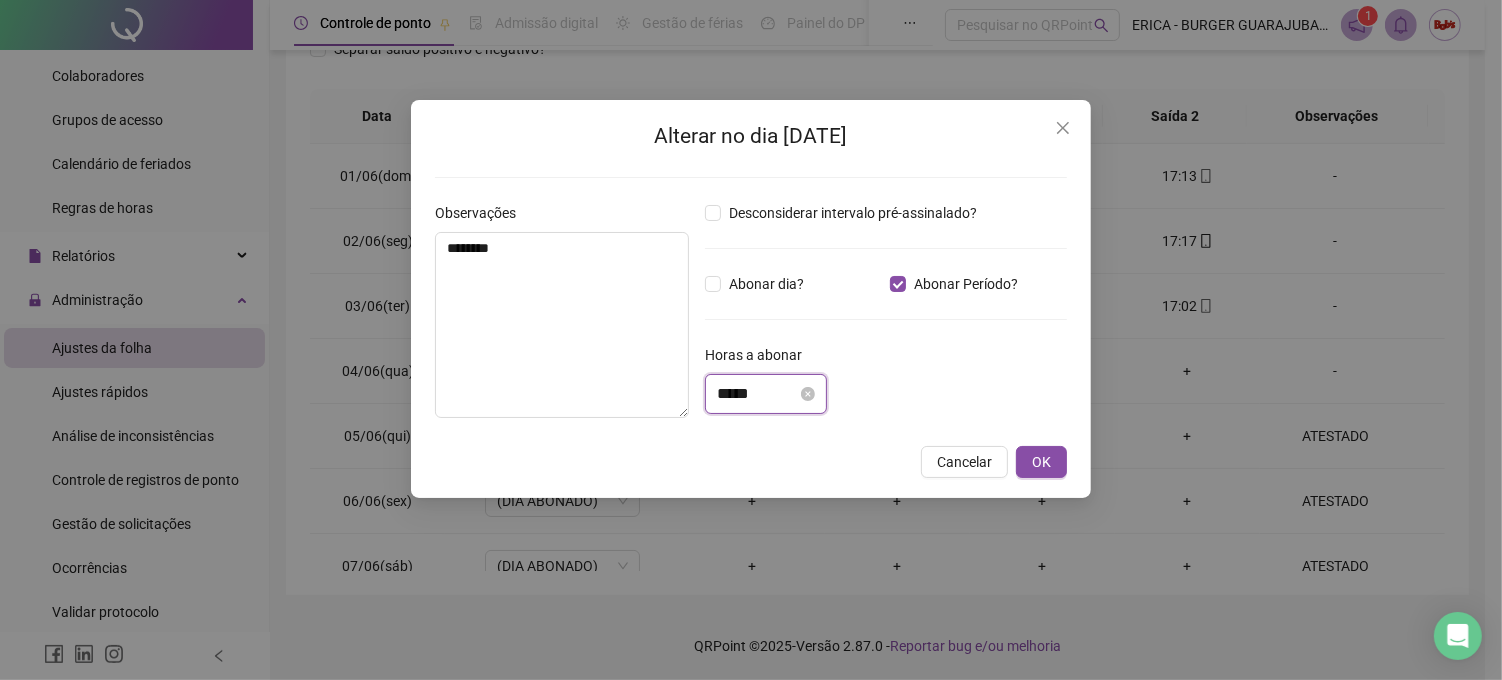 click on "*****" at bounding box center [757, 394] 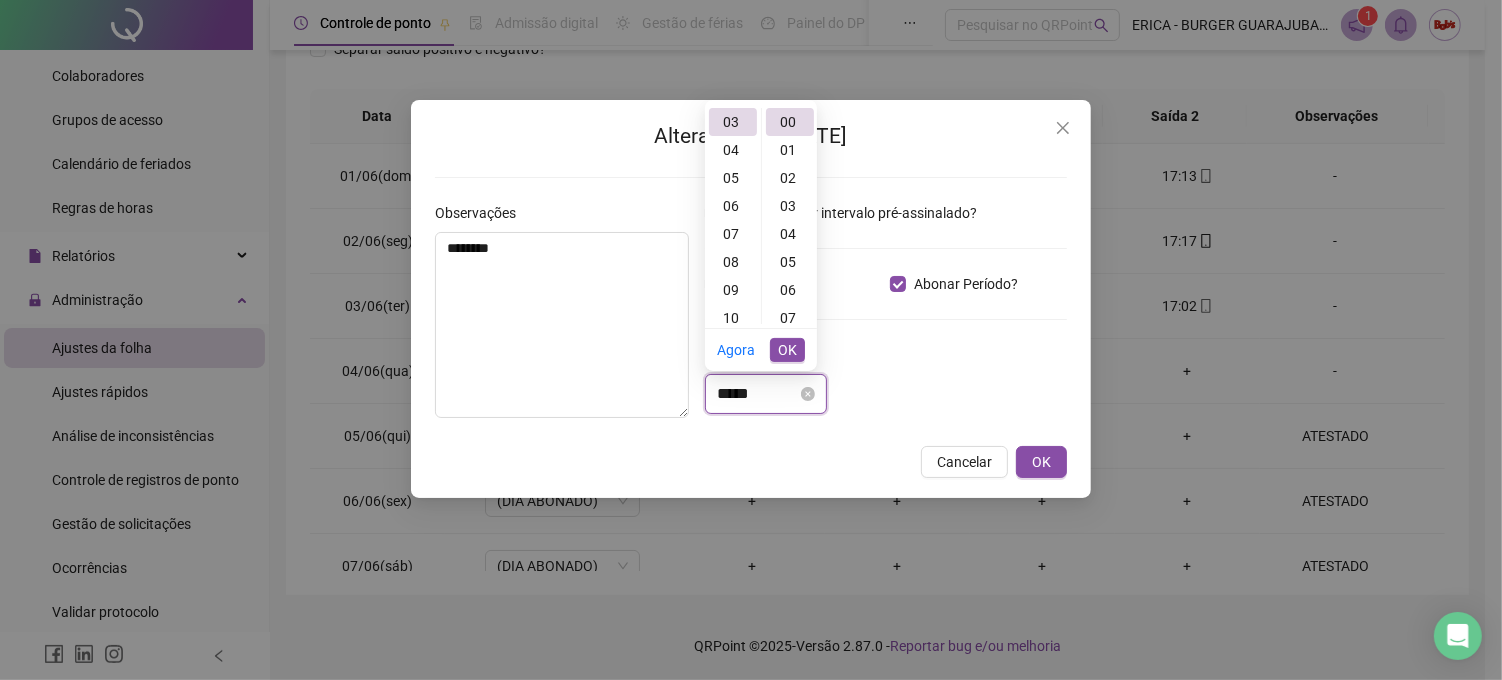 click on "*****" at bounding box center [757, 394] 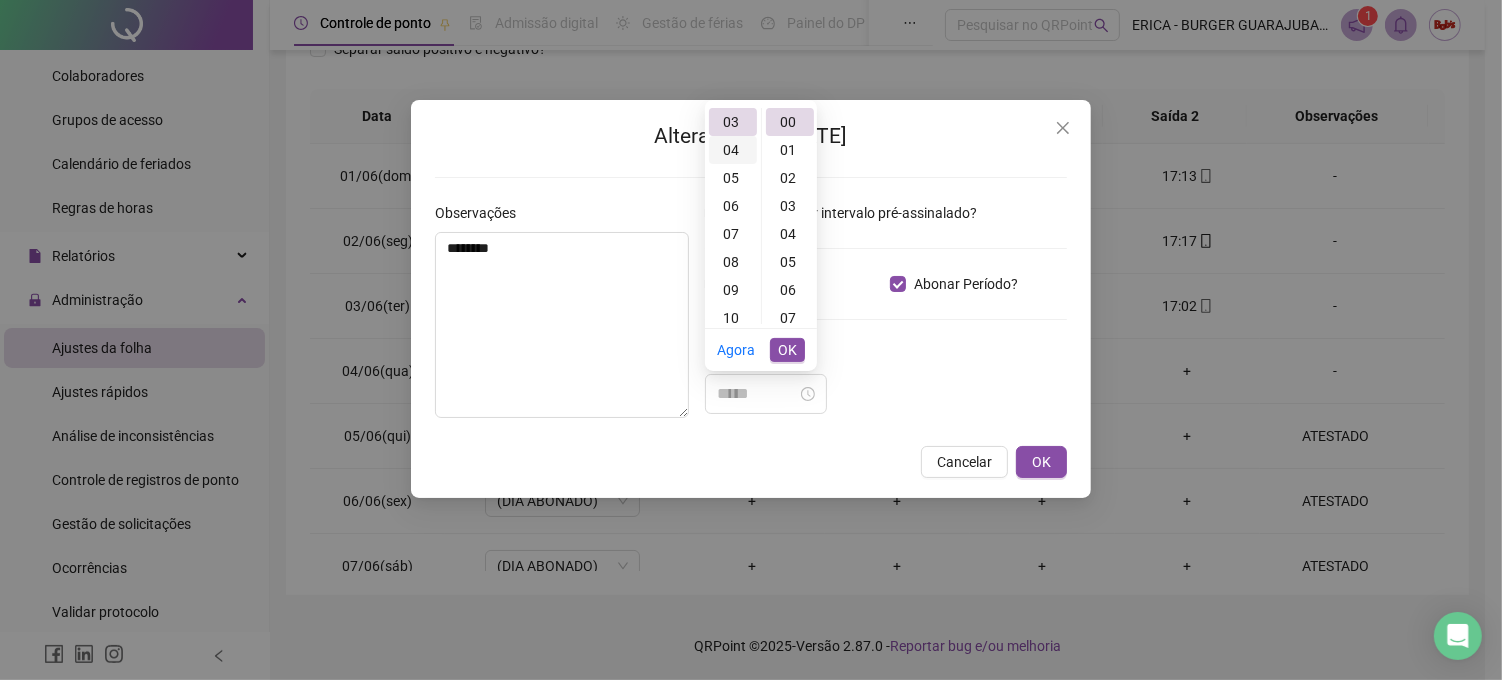 click on "04" at bounding box center (733, 150) 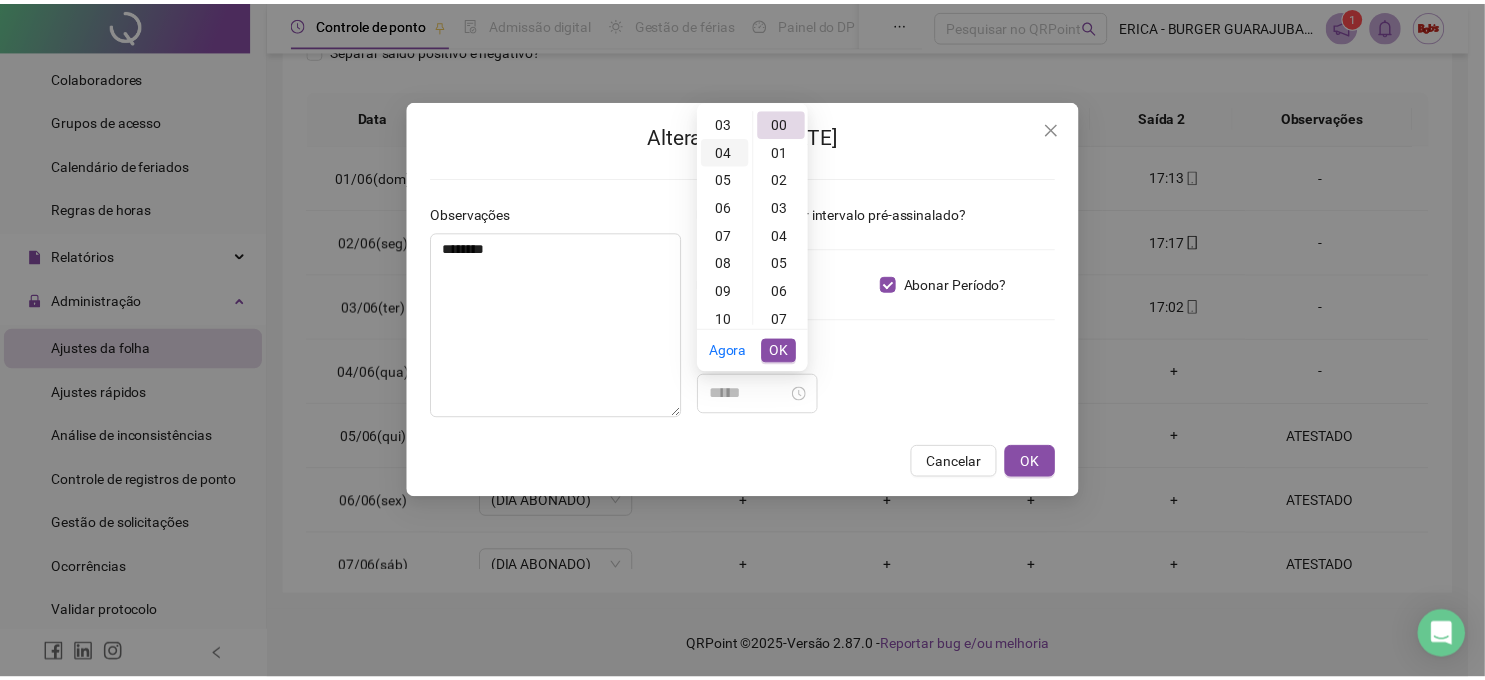 scroll, scrollTop: 112, scrollLeft: 0, axis: vertical 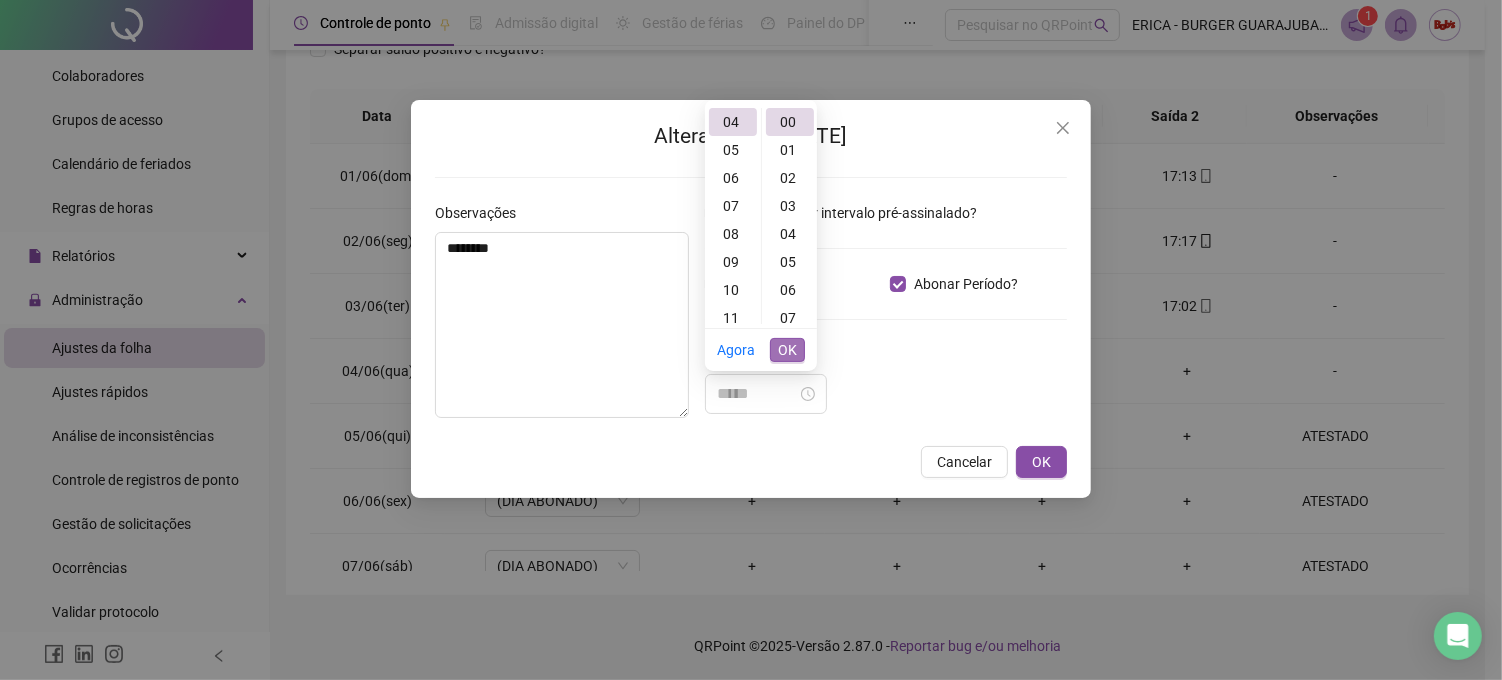 type on "*****" 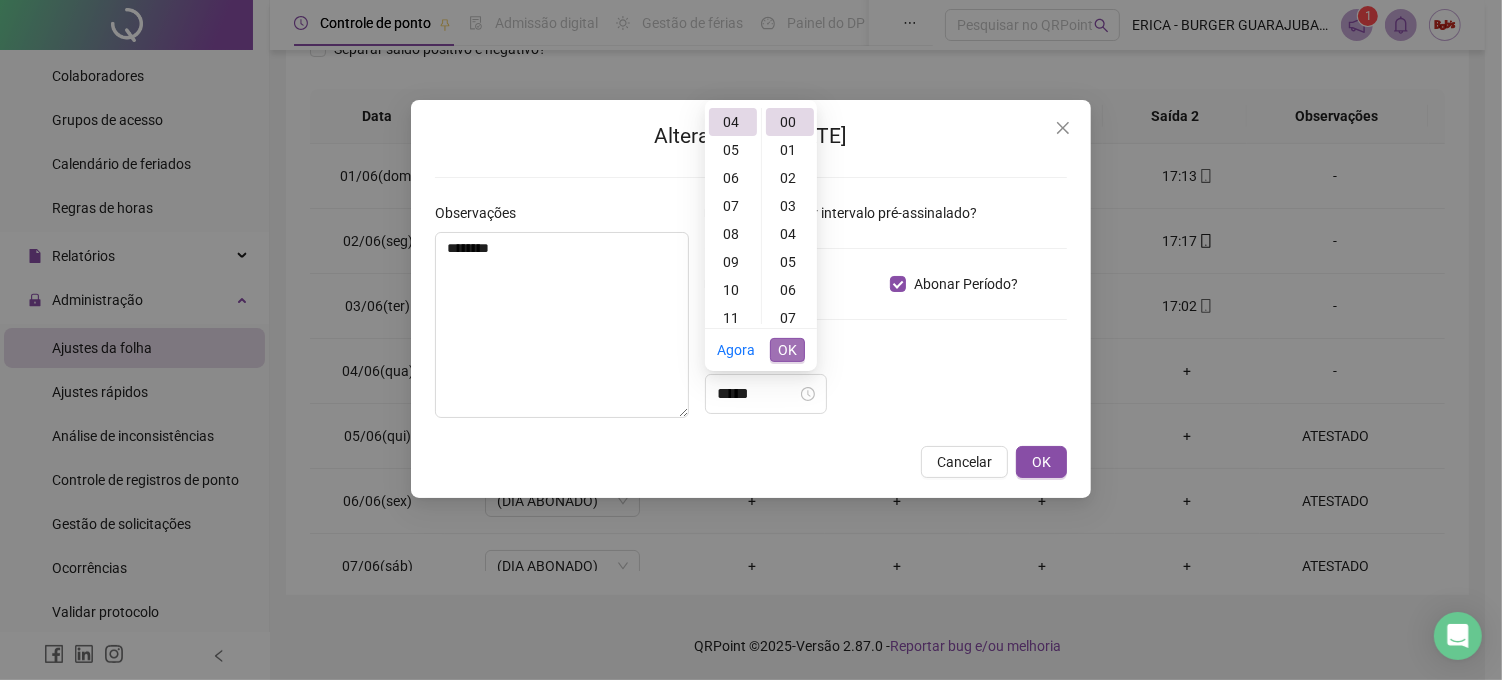 click on "OK" at bounding box center (787, 350) 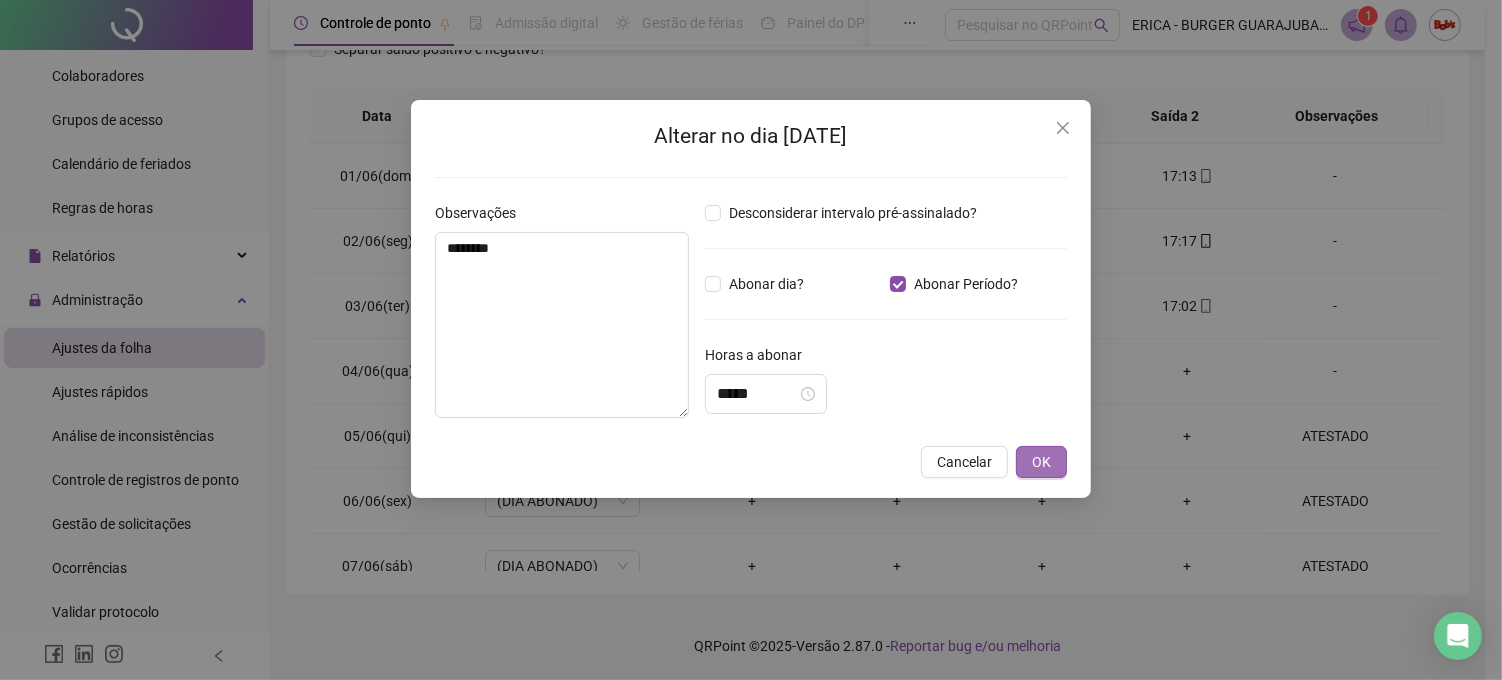 click on "OK" at bounding box center (1041, 462) 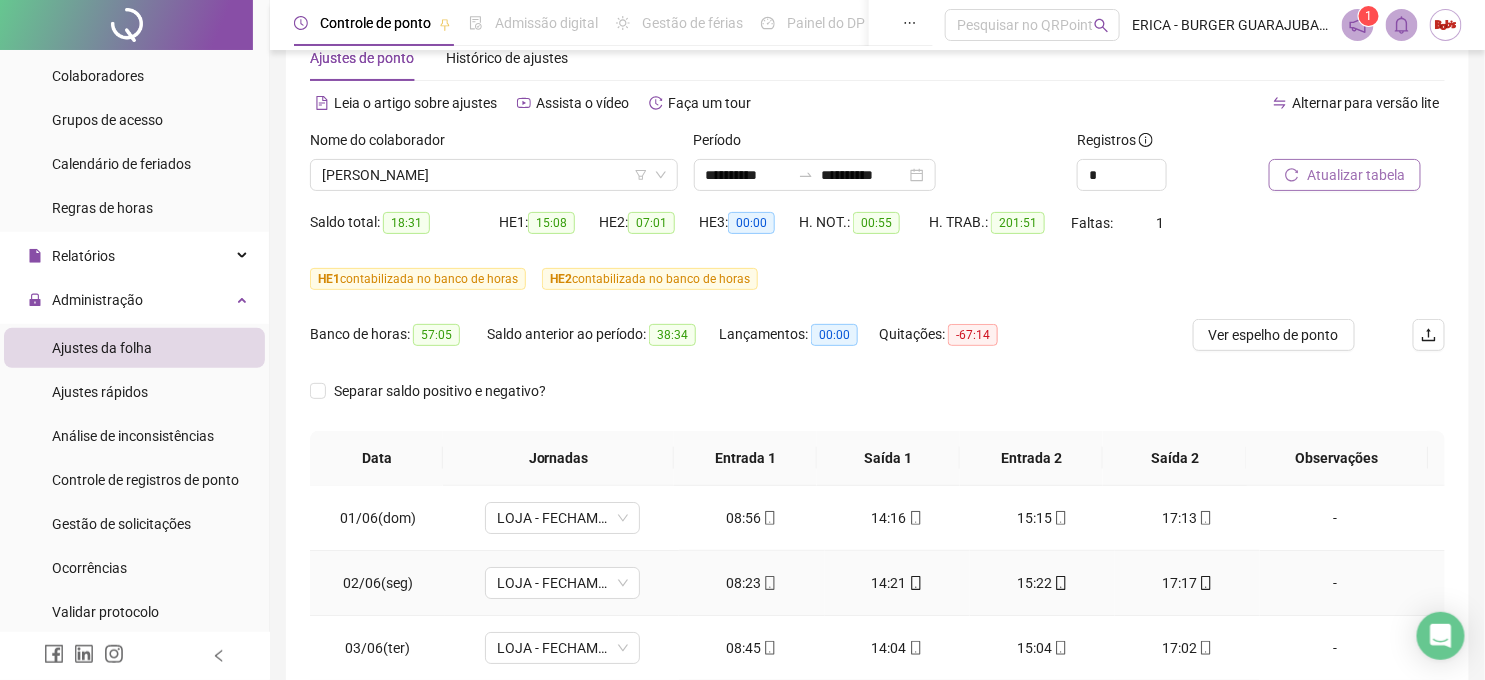 scroll, scrollTop: 0, scrollLeft: 0, axis: both 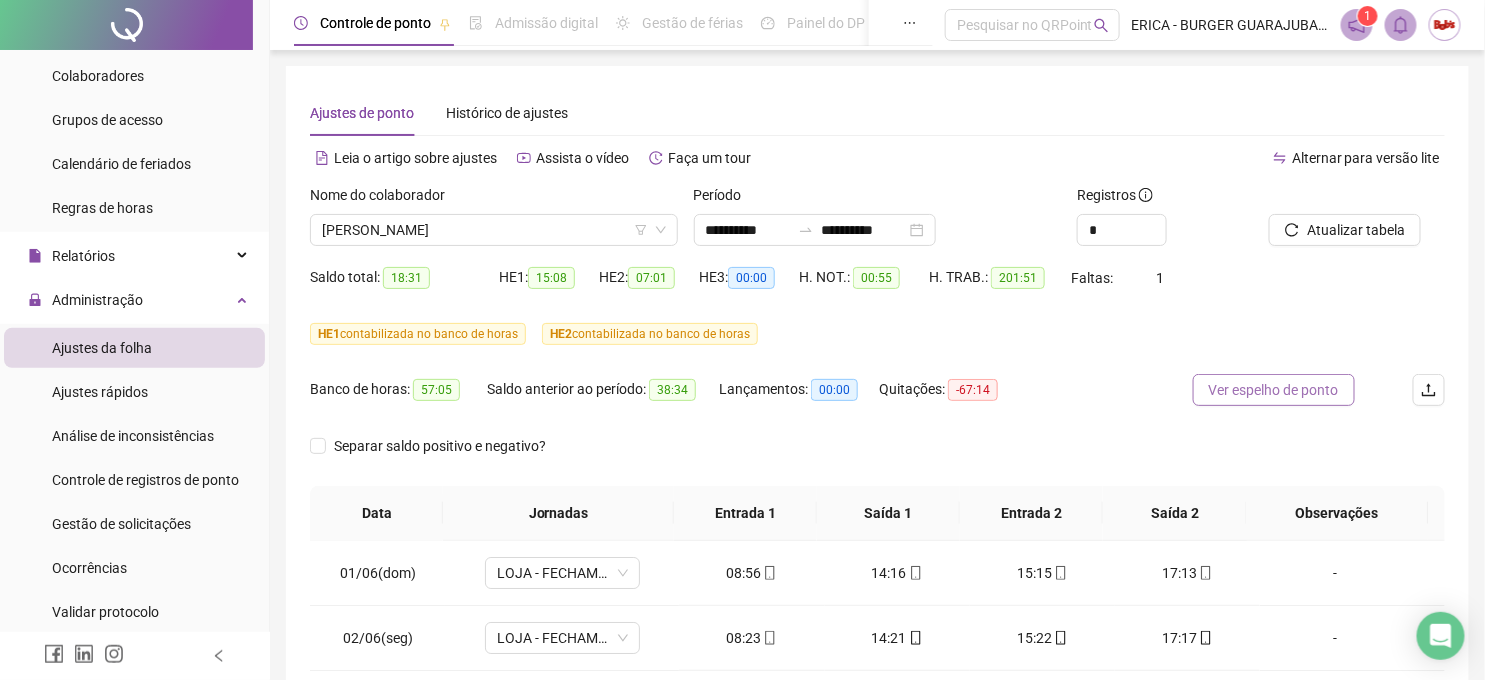 click on "Ver espelho de ponto" at bounding box center (1274, 390) 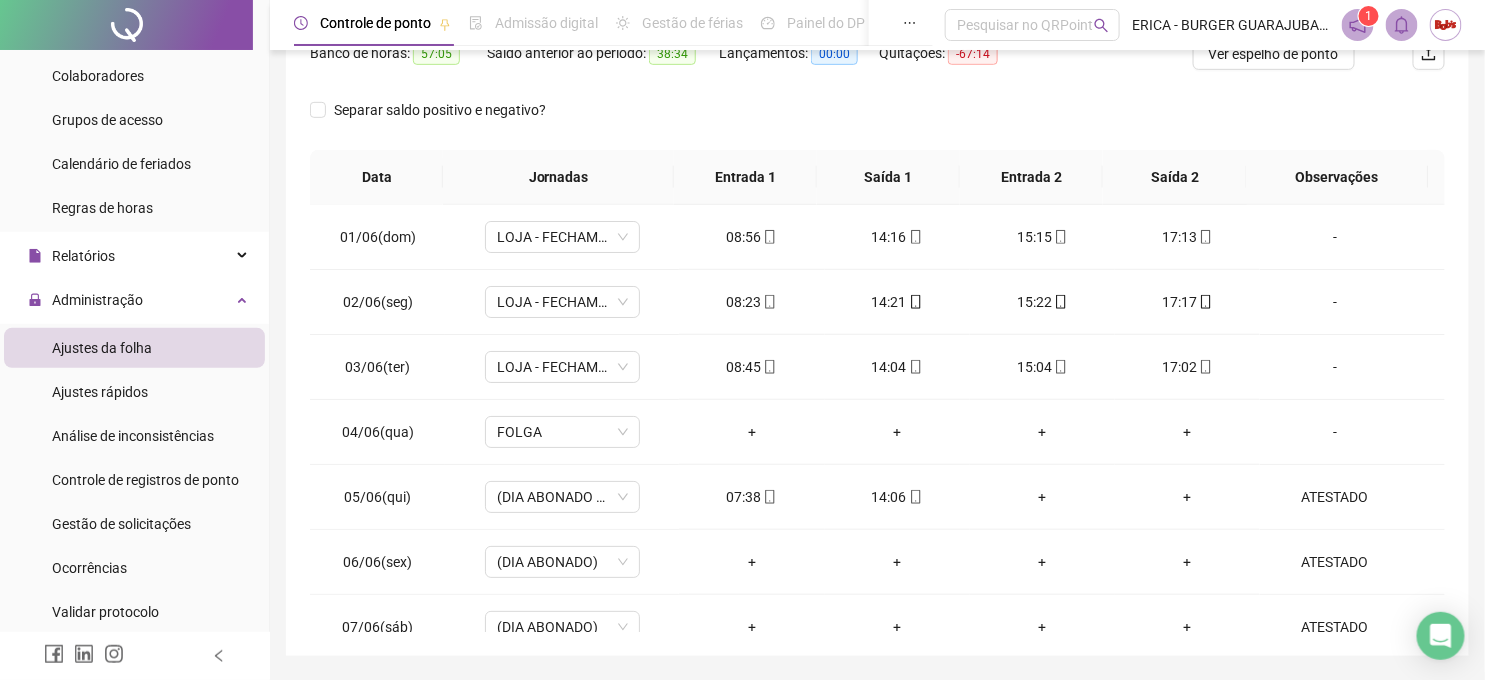 scroll, scrollTop: 397, scrollLeft: 0, axis: vertical 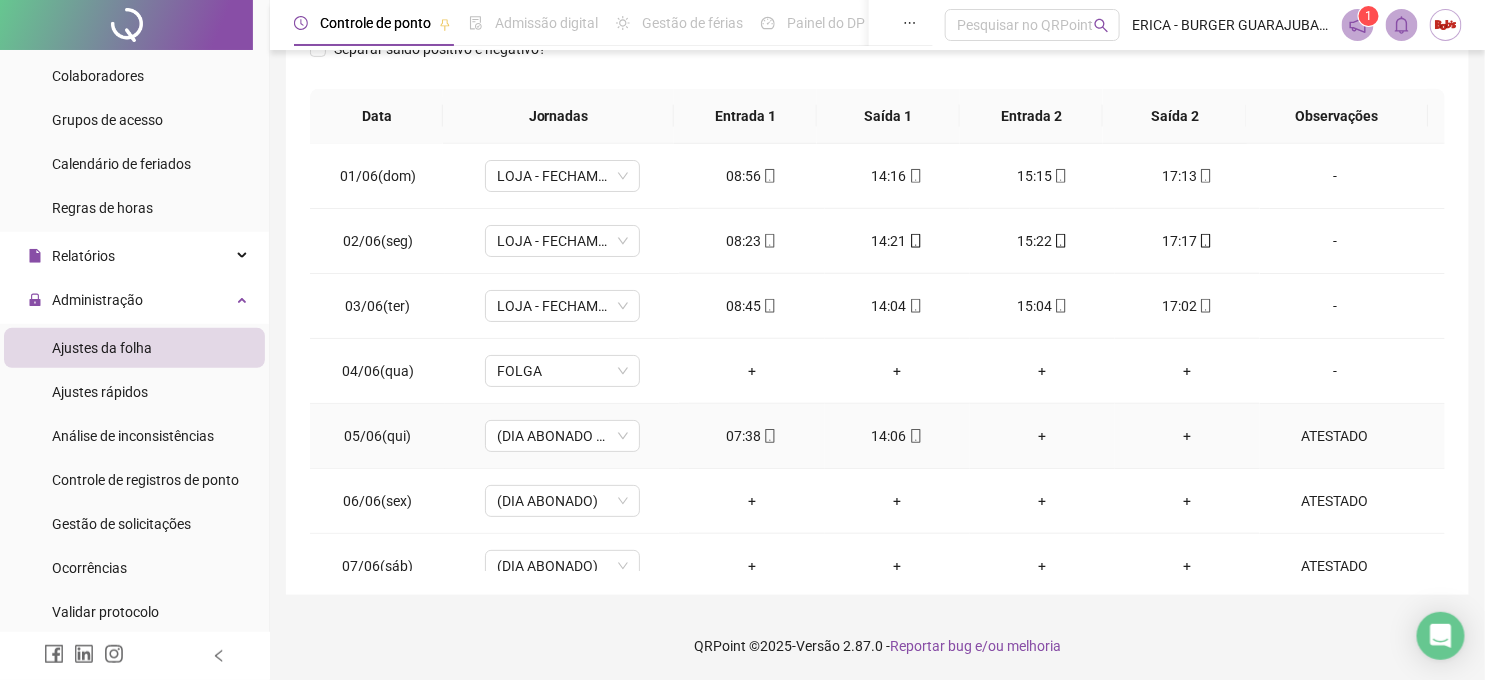click on "ATESTADO" at bounding box center (1335, 436) 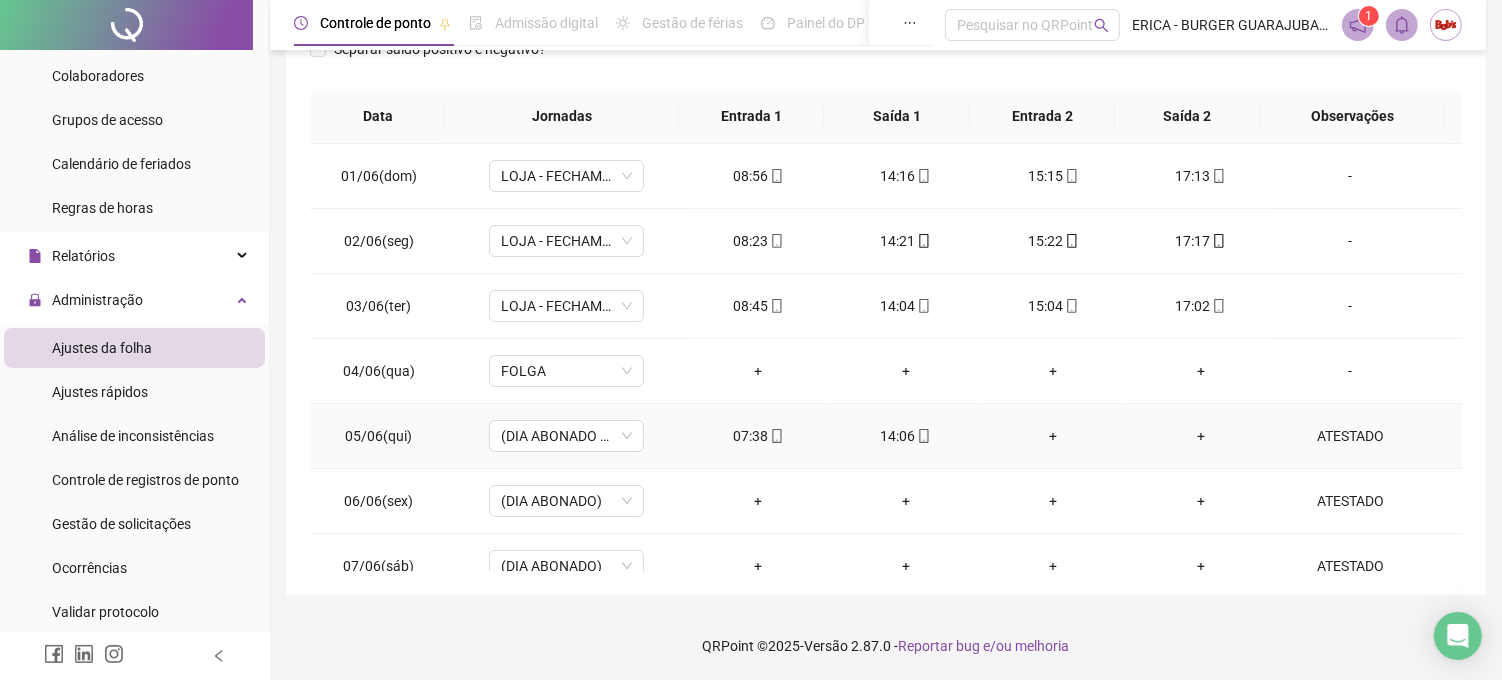 type on "*****" 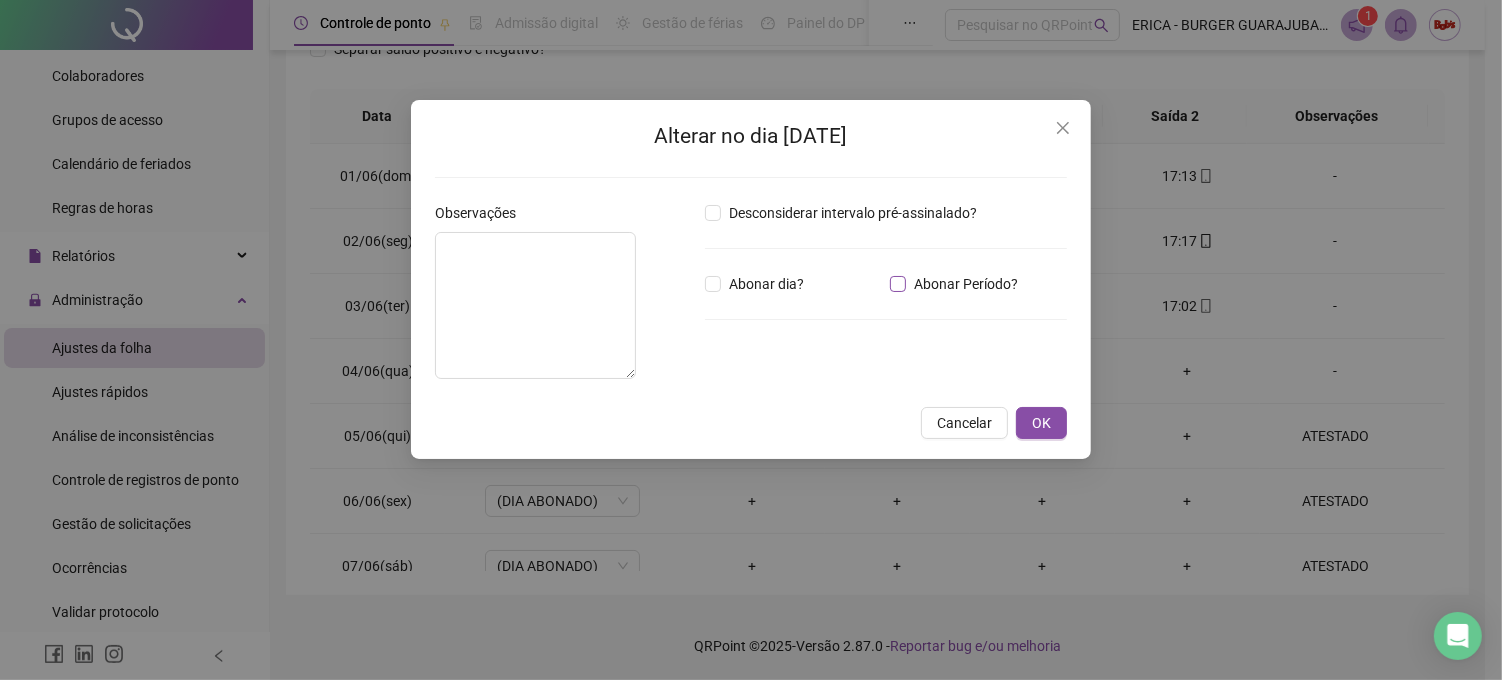 type on "********" 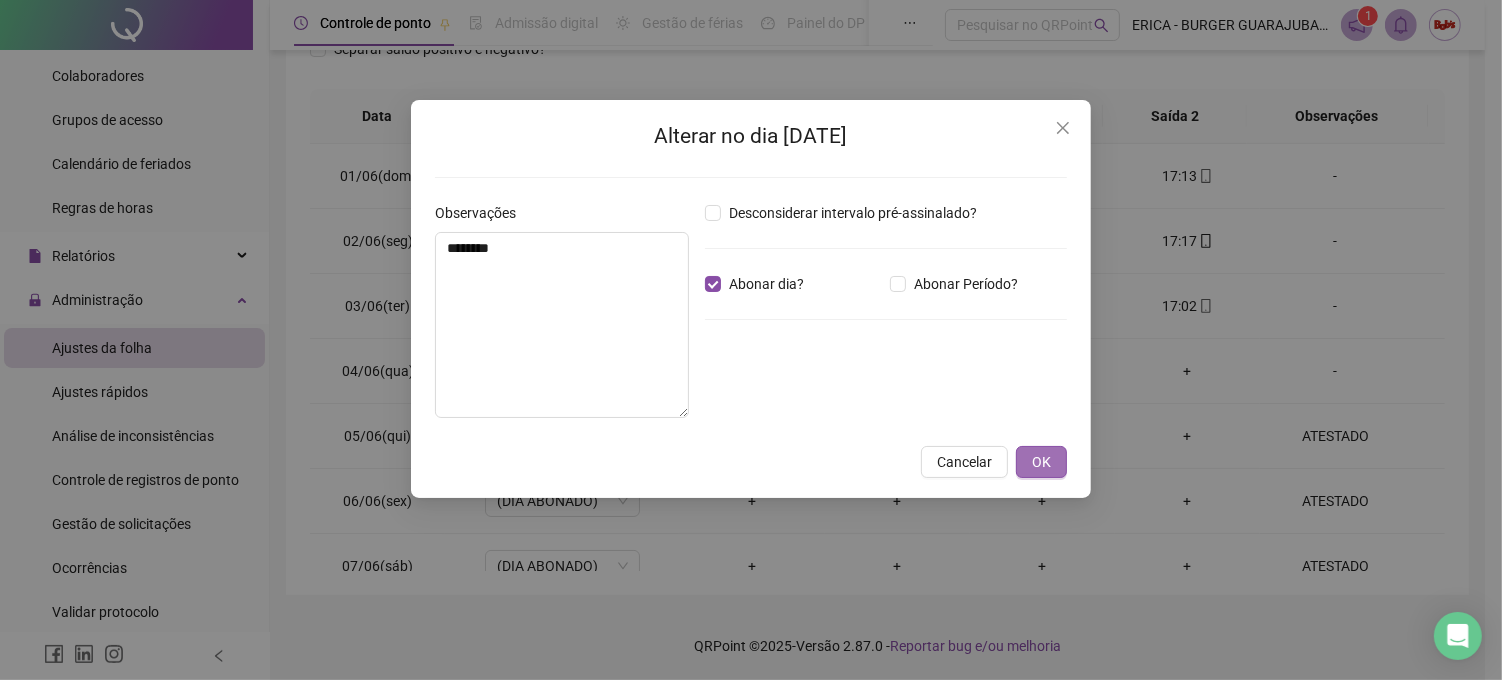 click on "OK" at bounding box center [1041, 462] 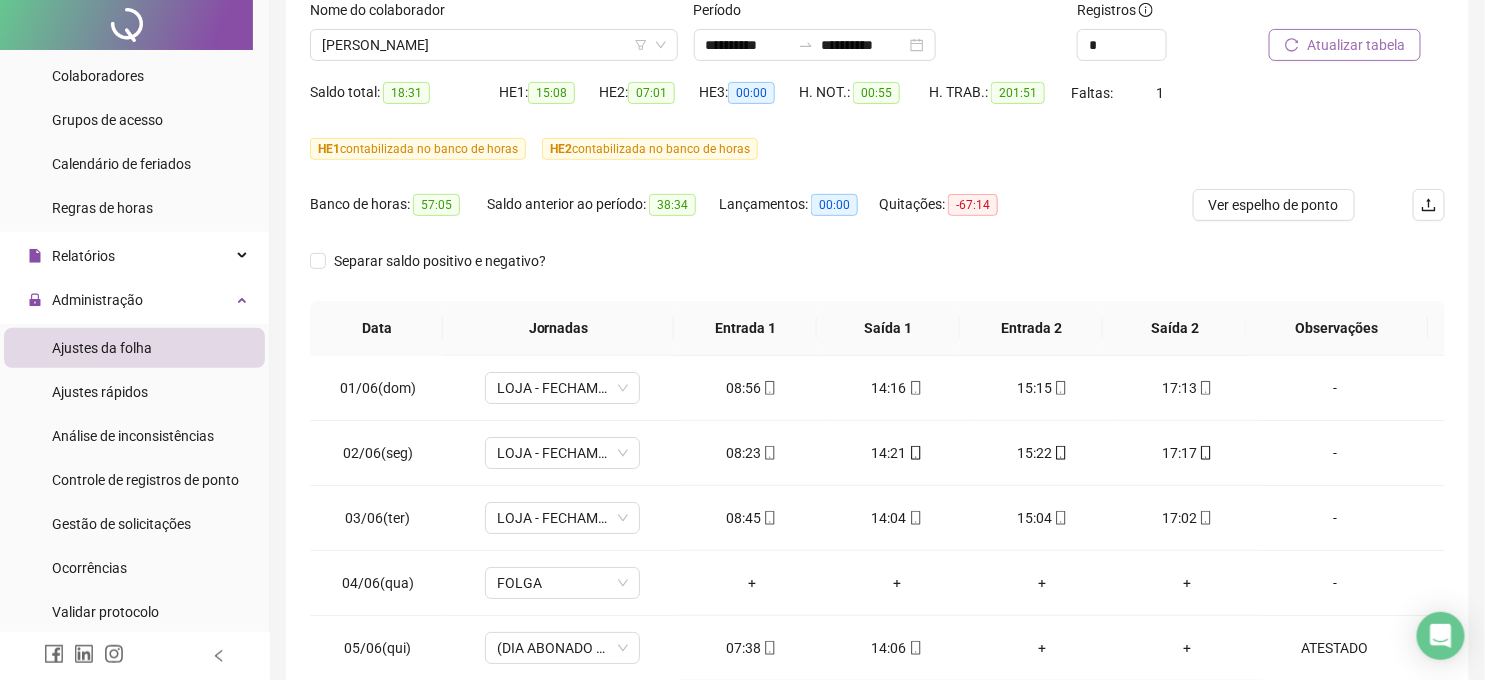 scroll, scrollTop: 0, scrollLeft: 0, axis: both 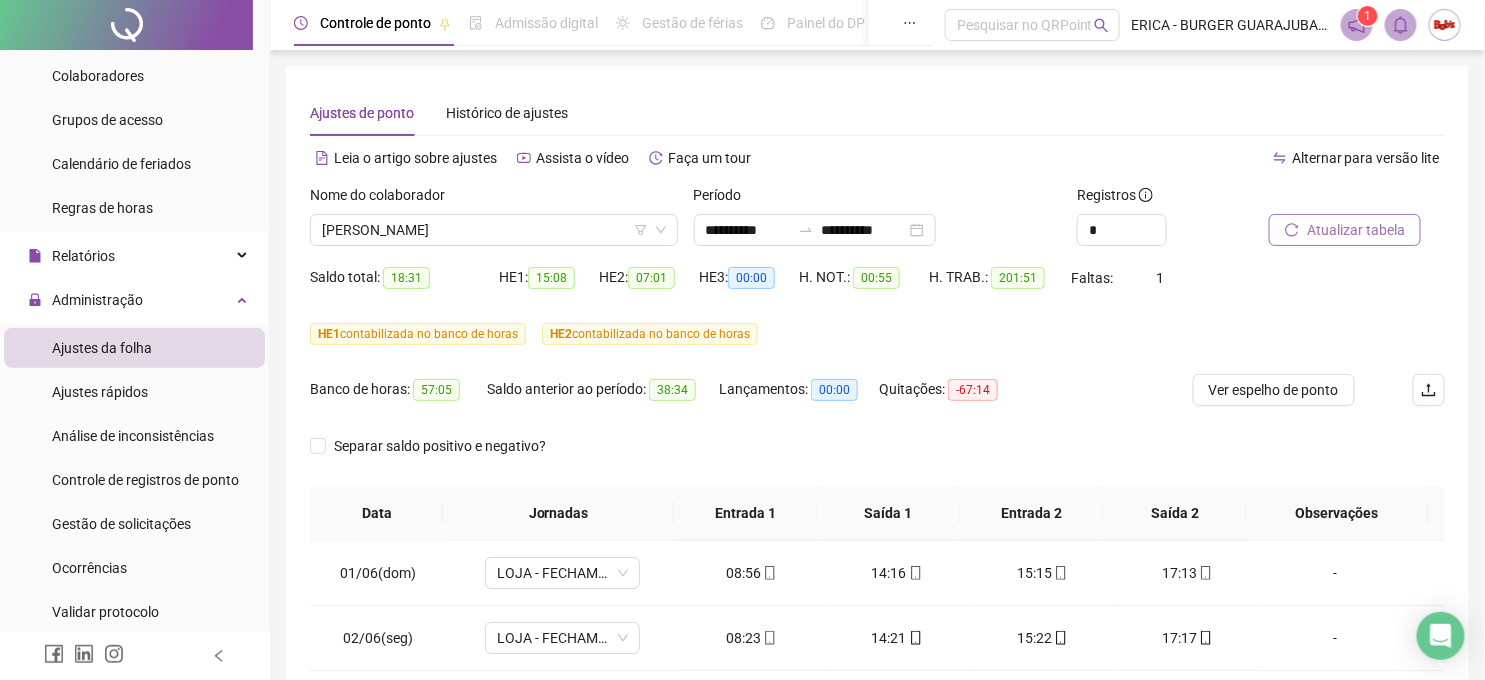click on "Atualizar tabela" at bounding box center (1356, 230) 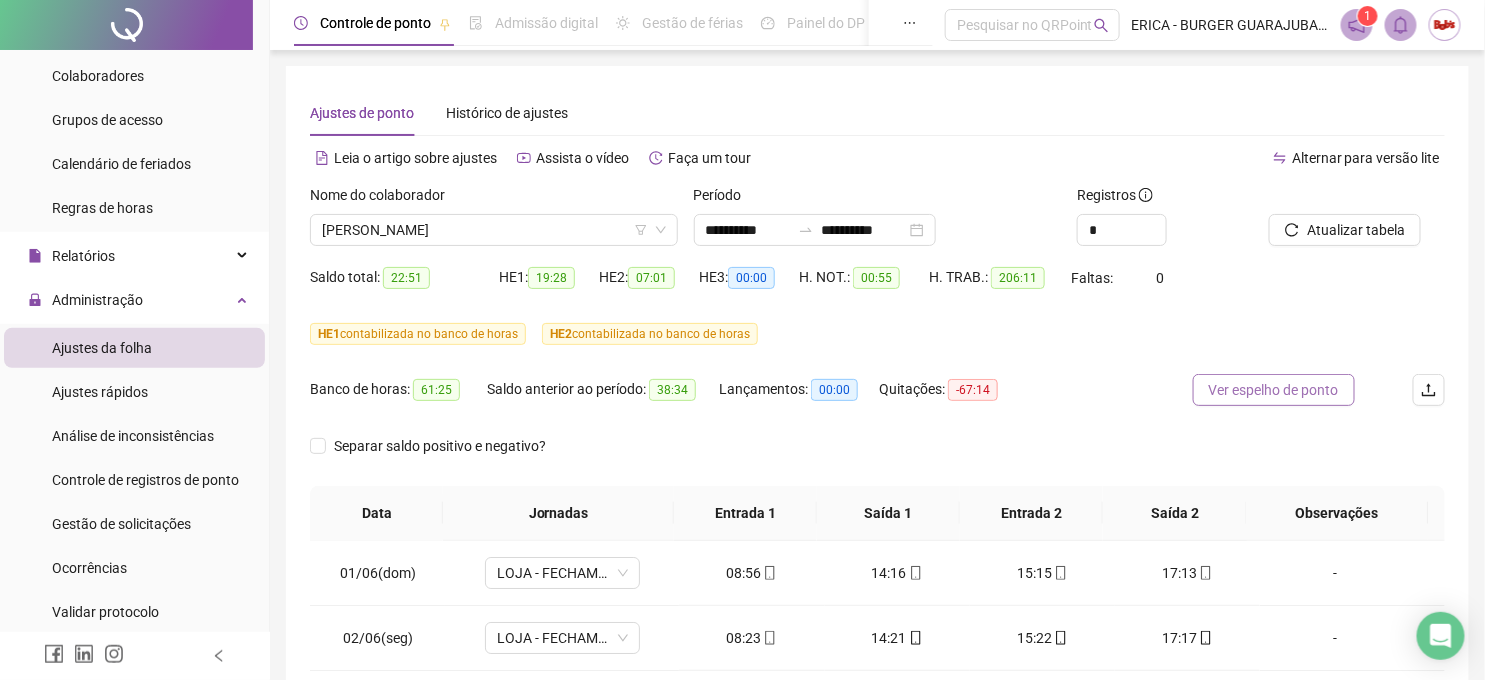 click on "Ver espelho de ponto" at bounding box center (1274, 390) 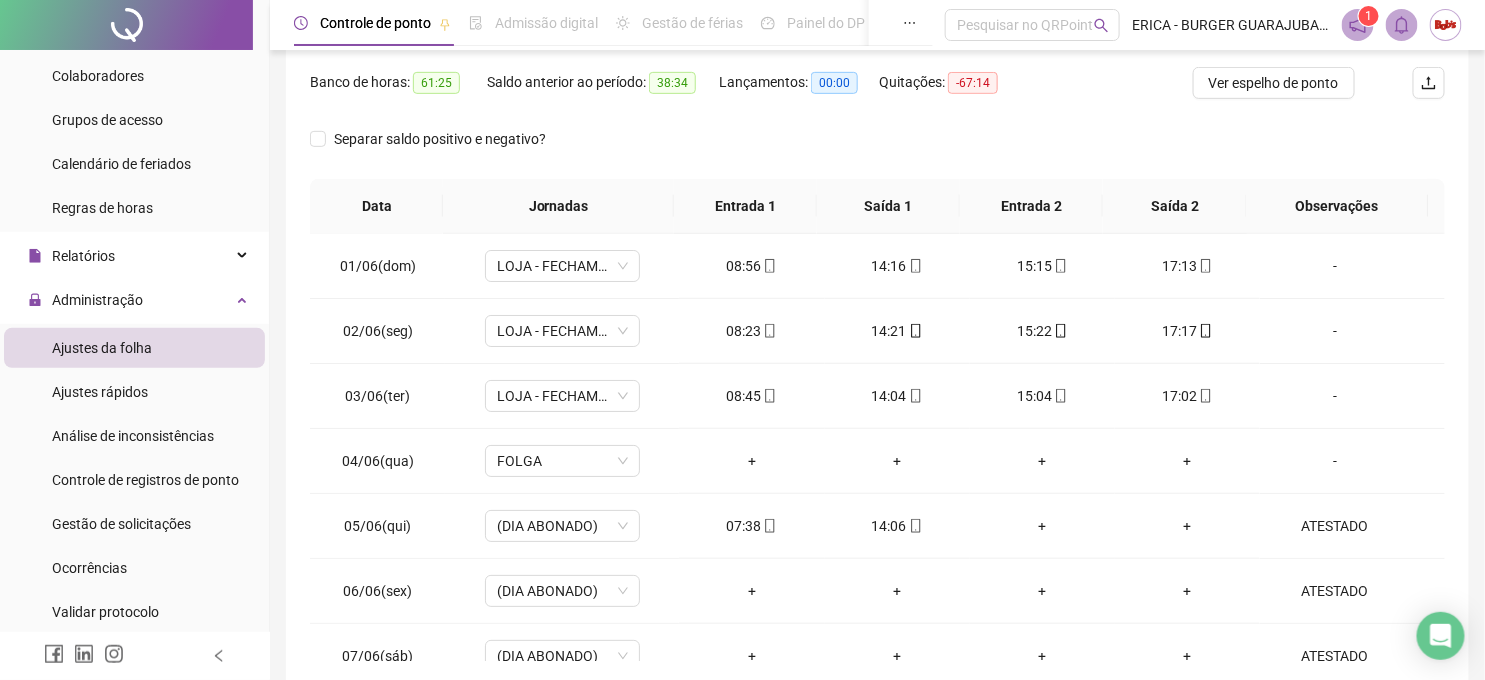 scroll, scrollTop: 333, scrollLeft: 0, axis: vertical 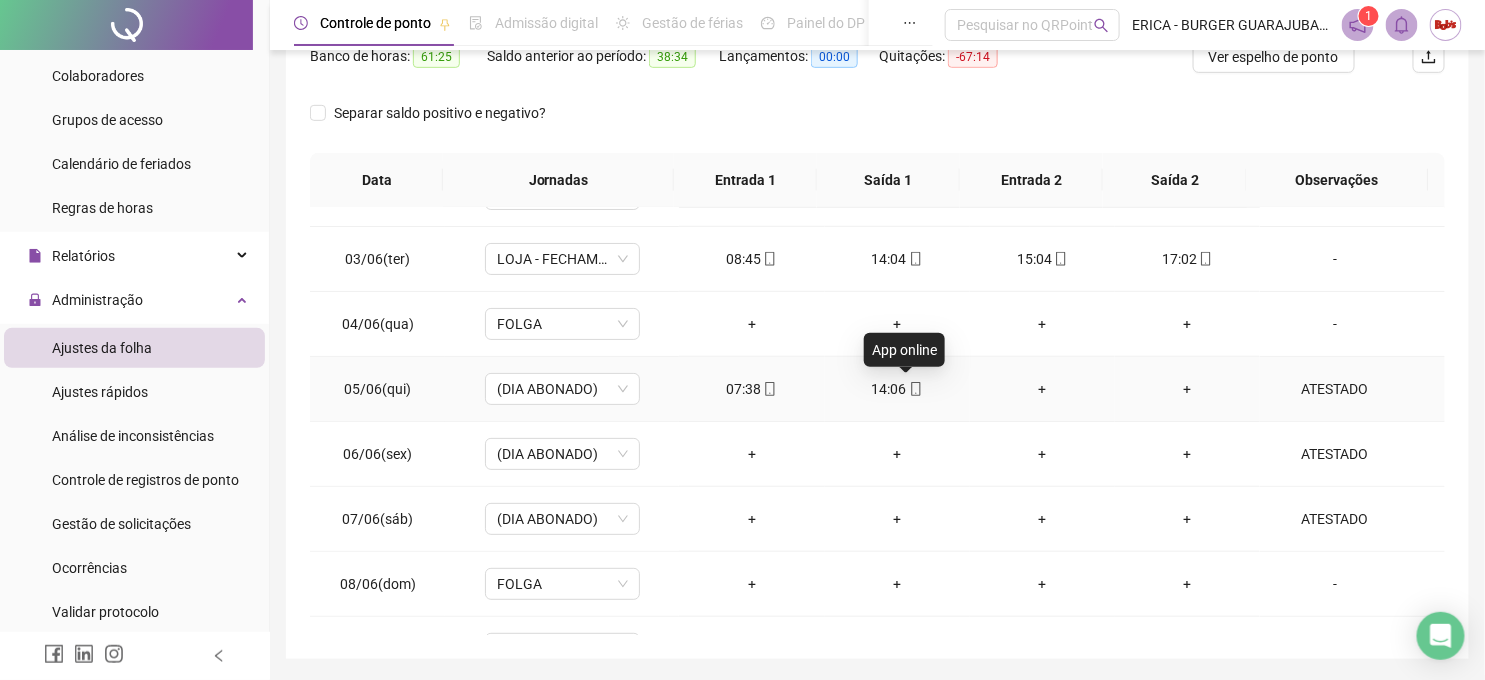 click 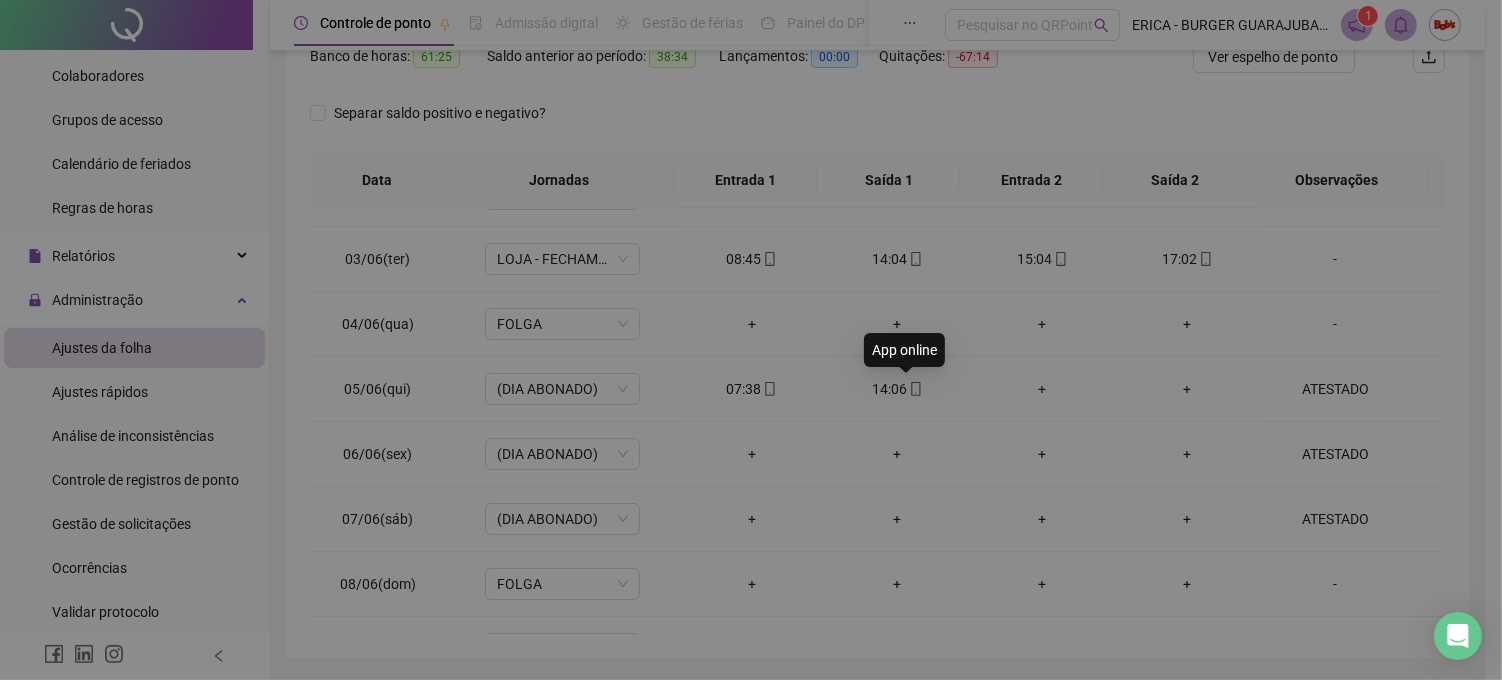 type on "**********" 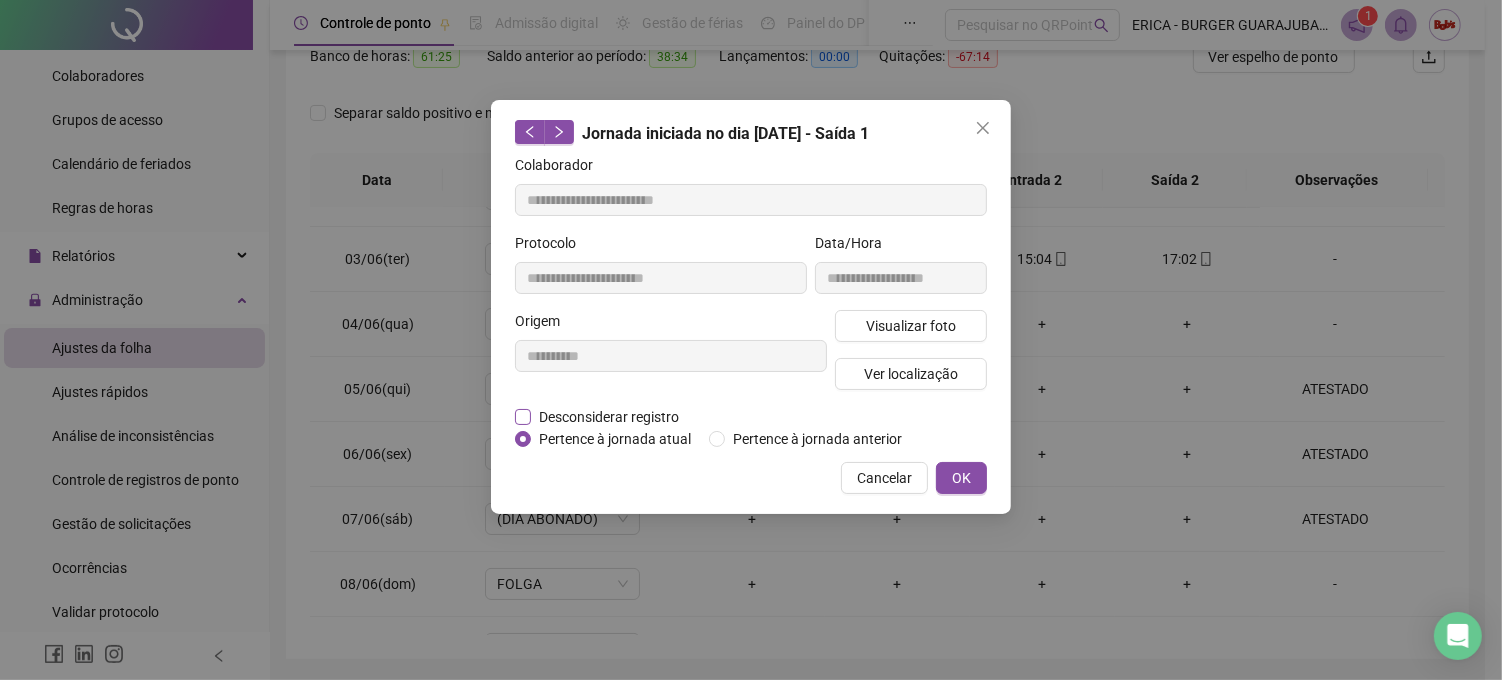 click on "Desconsiderar registro" at bounding box center [609, 417] 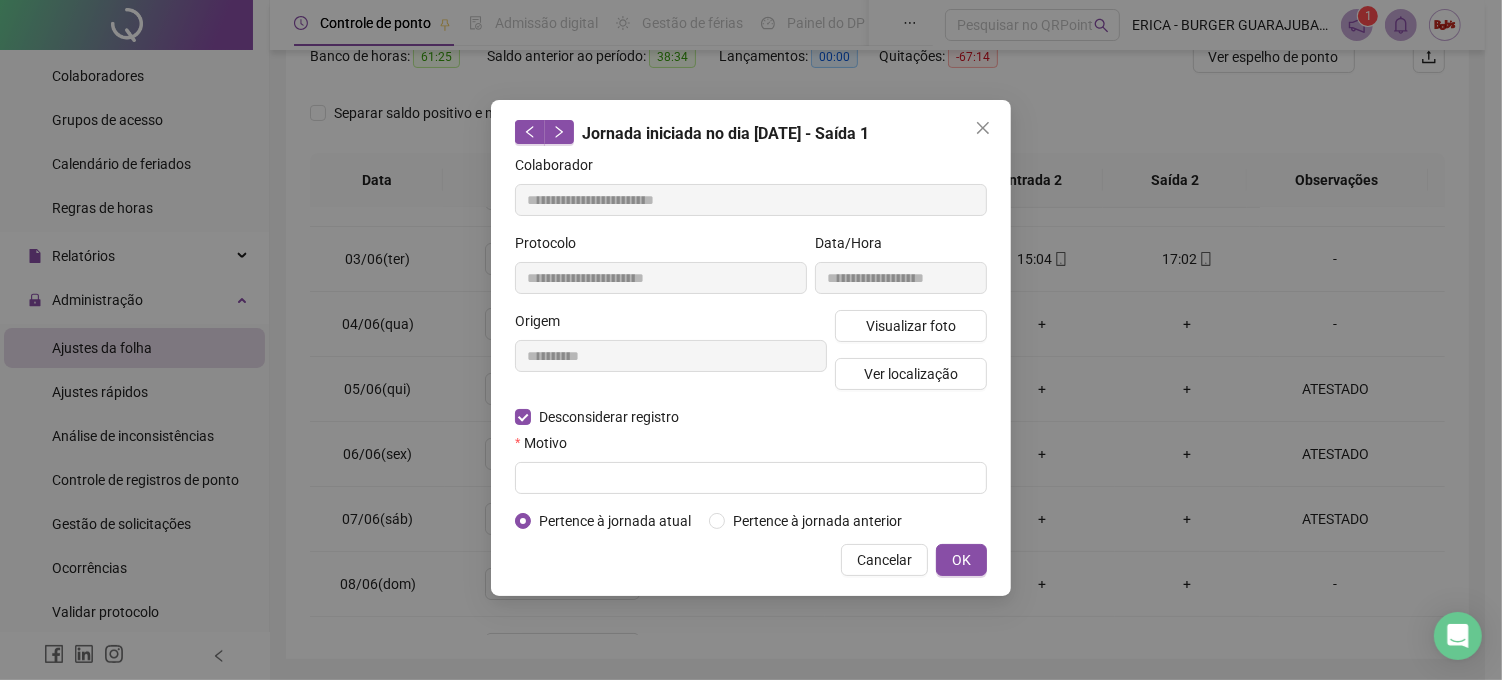 click on "**********" at bounding box center (751, 343) 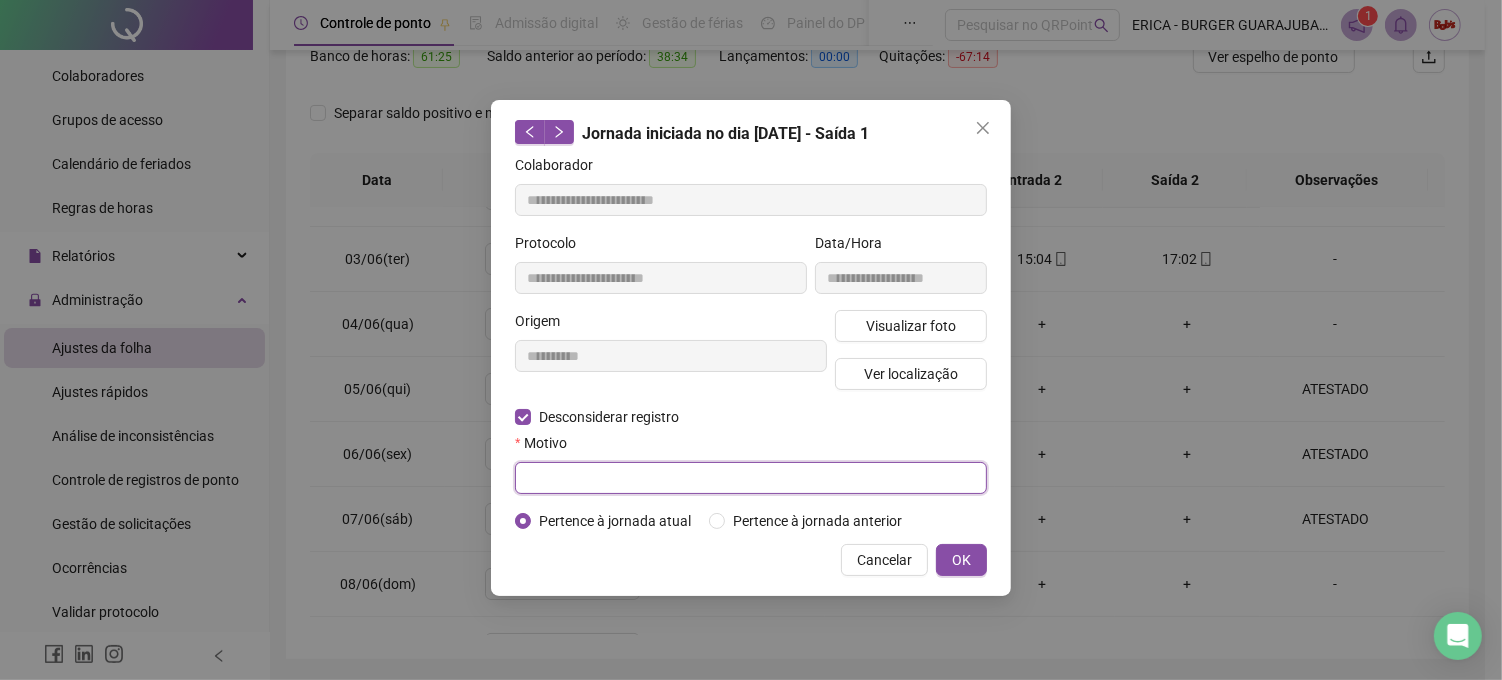 click at bounding box center [751, 478] 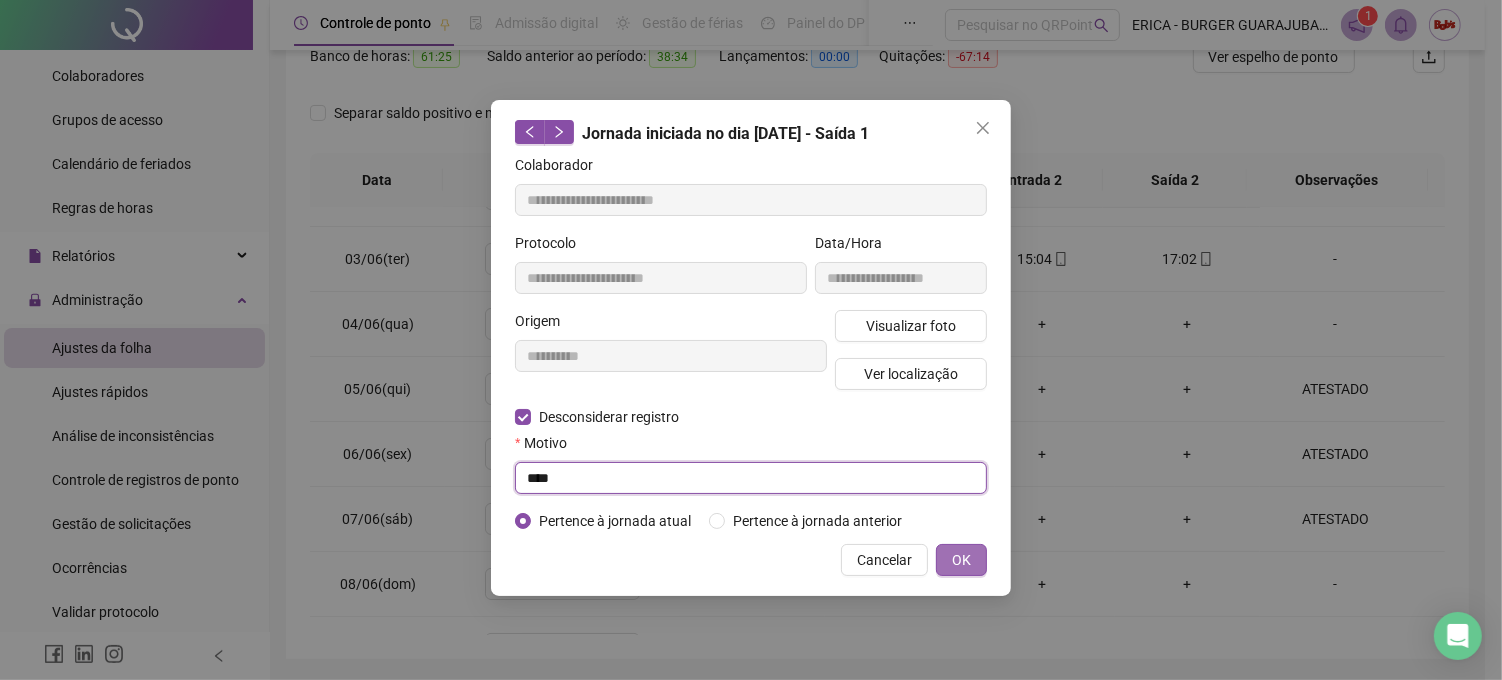 type on "****" 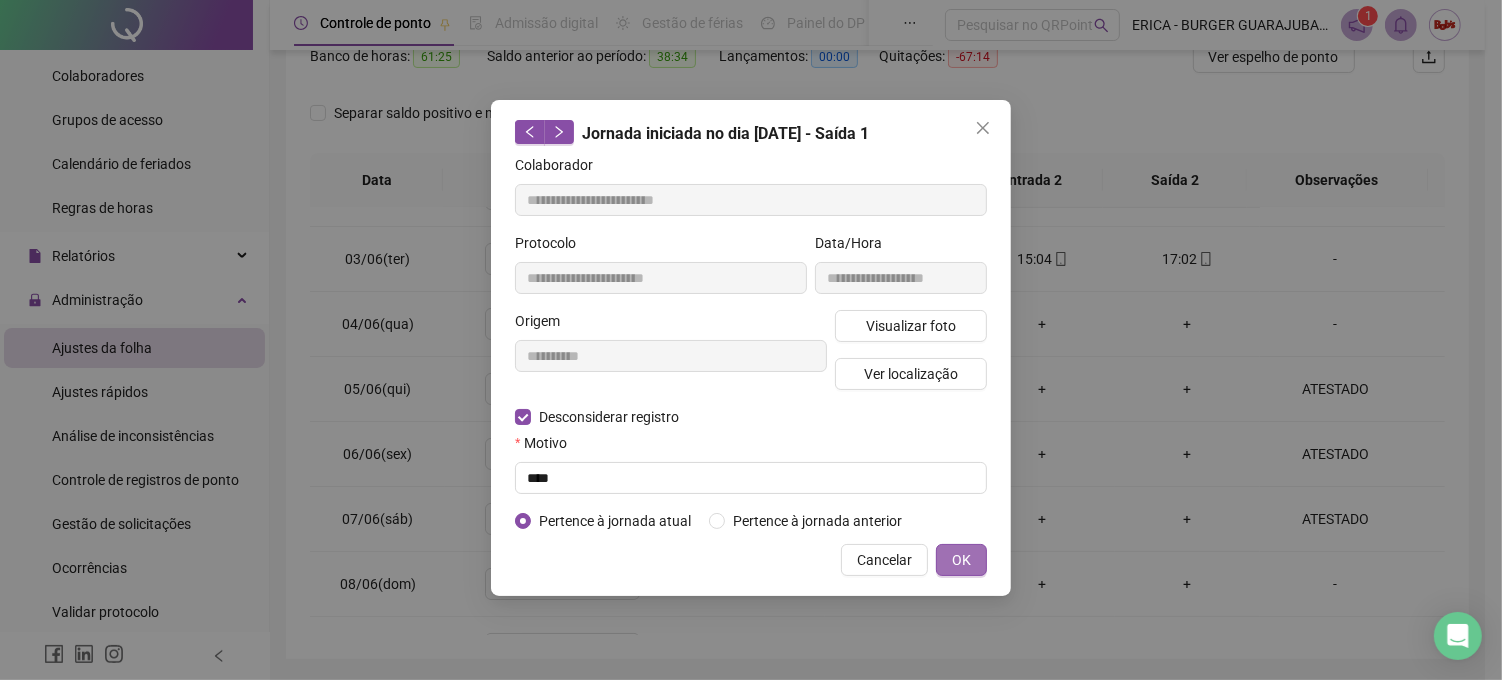 click on "OK" at bounding box center [961, 560] 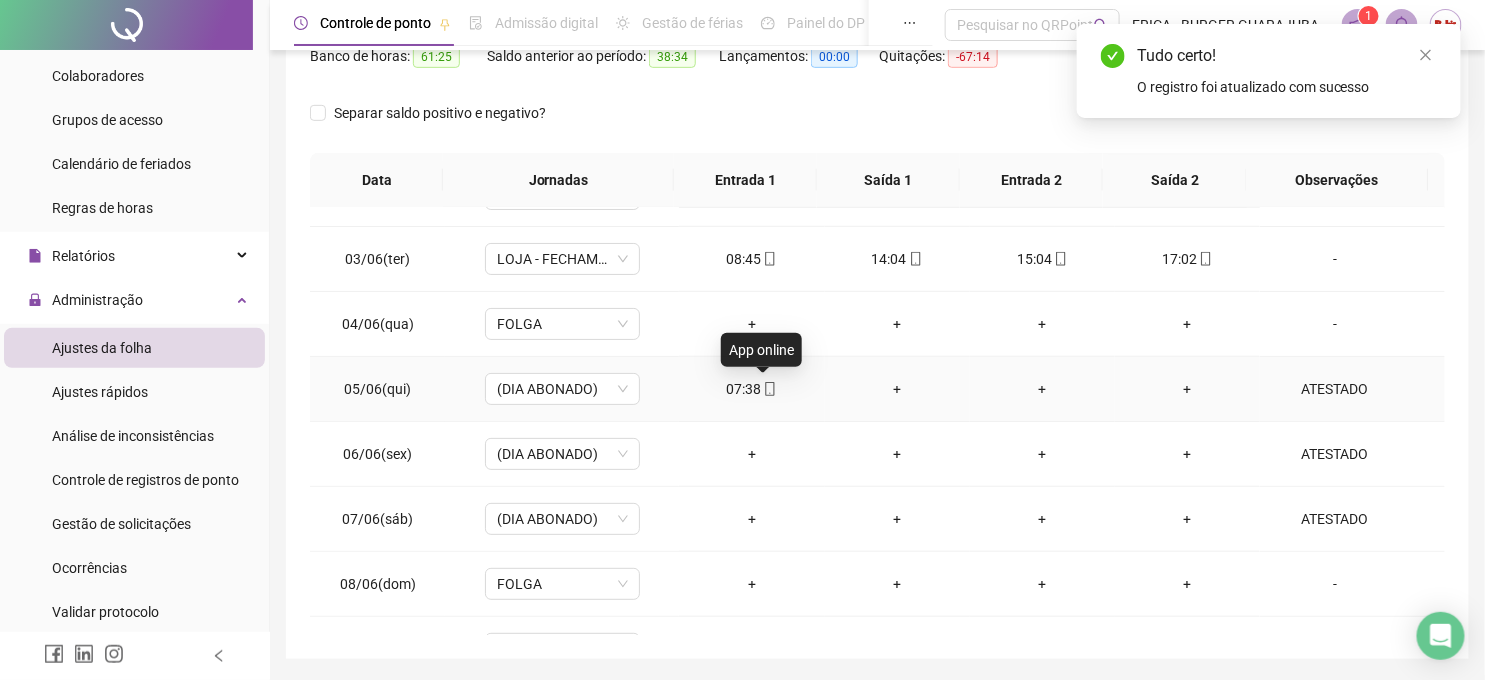 click 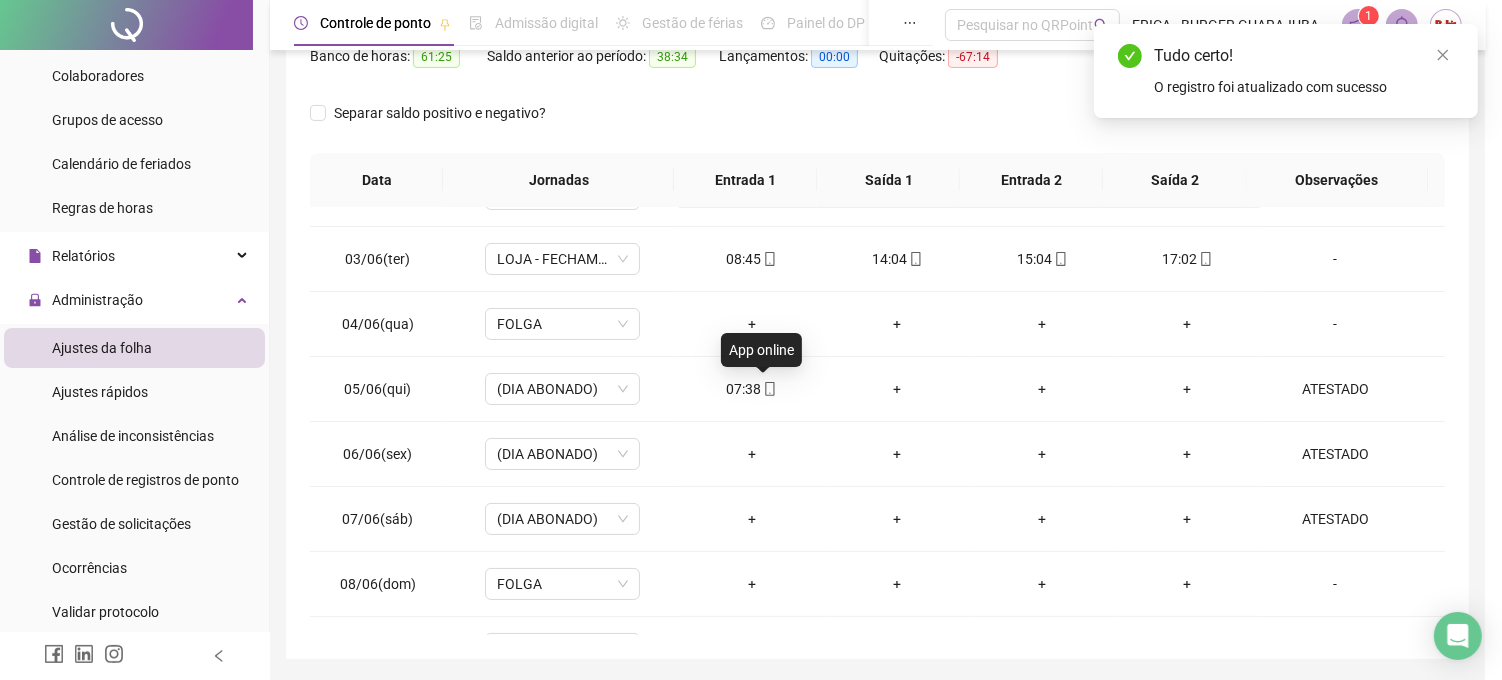 type on "**********" 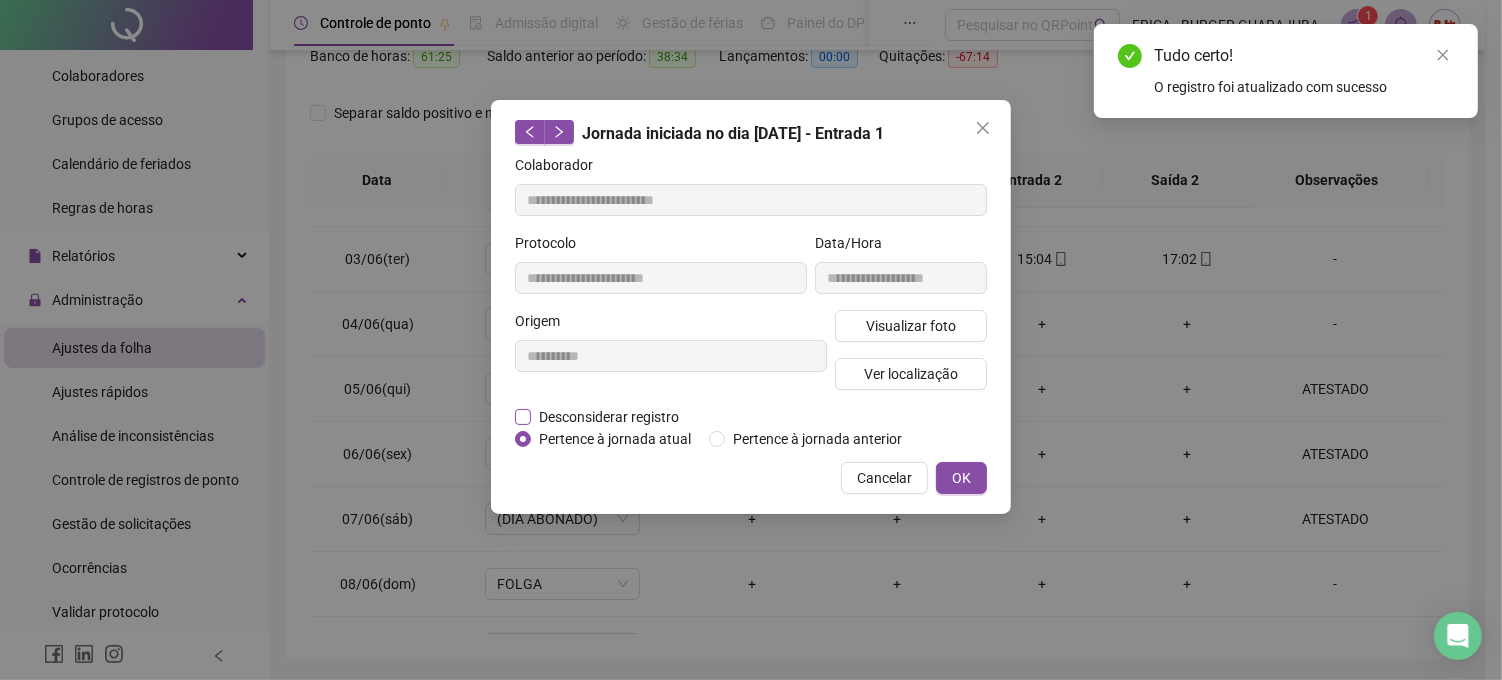 click on "Desconsiderar registro" at bounding box center (609, 417) 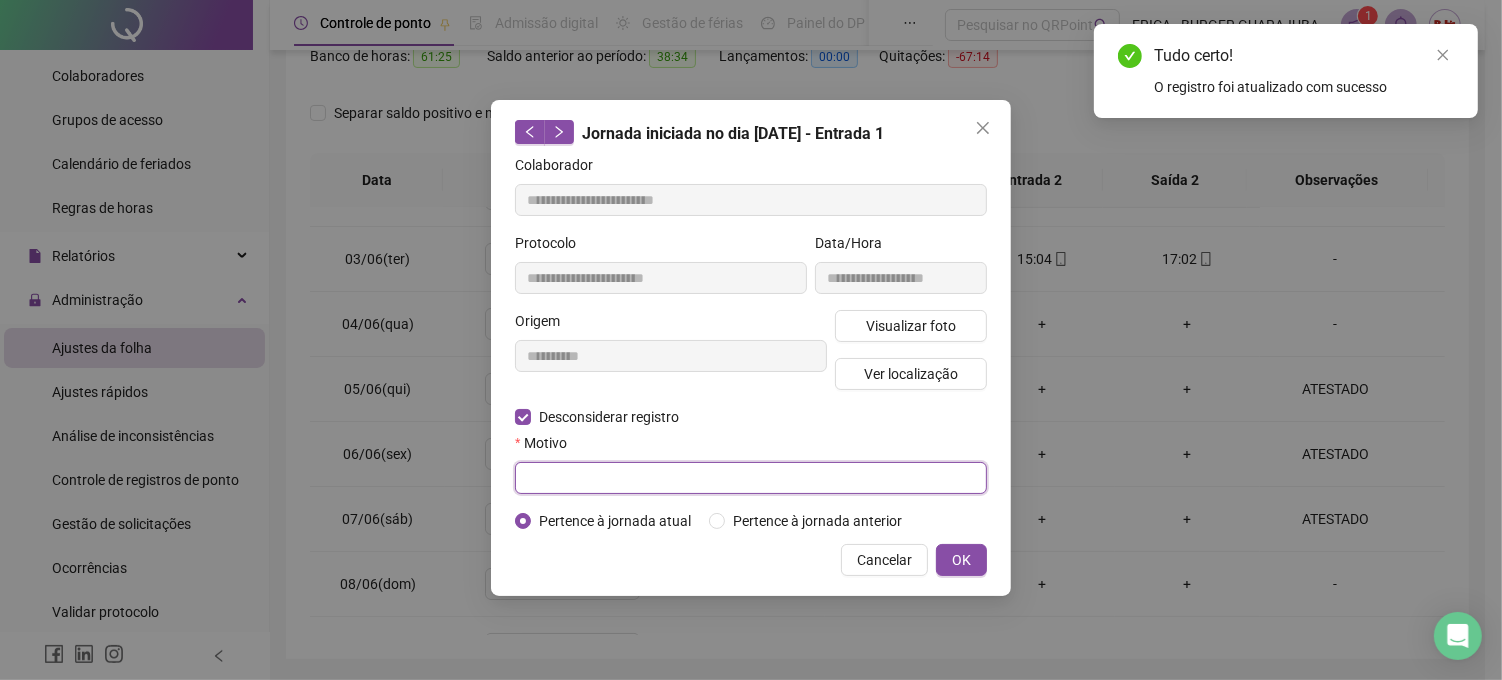 click at bounding box center (751, 478) 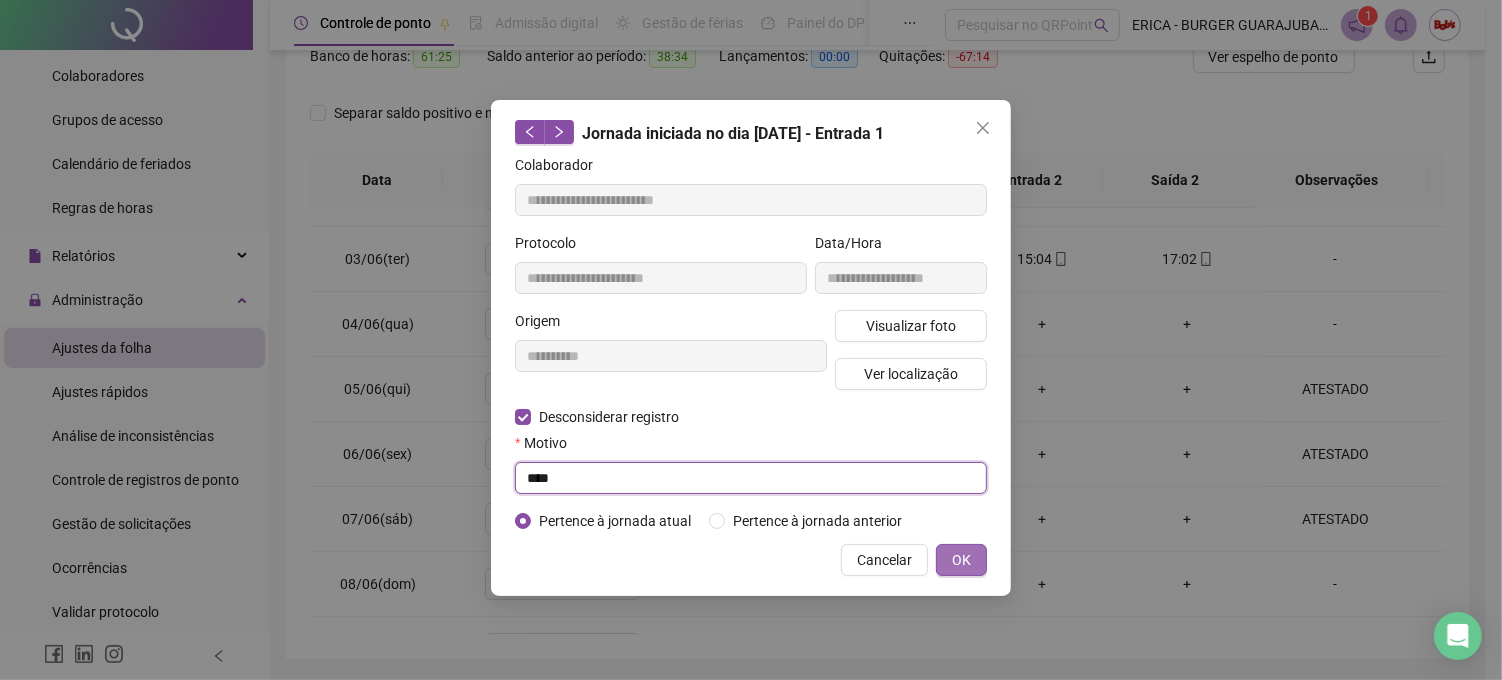 type on "****" 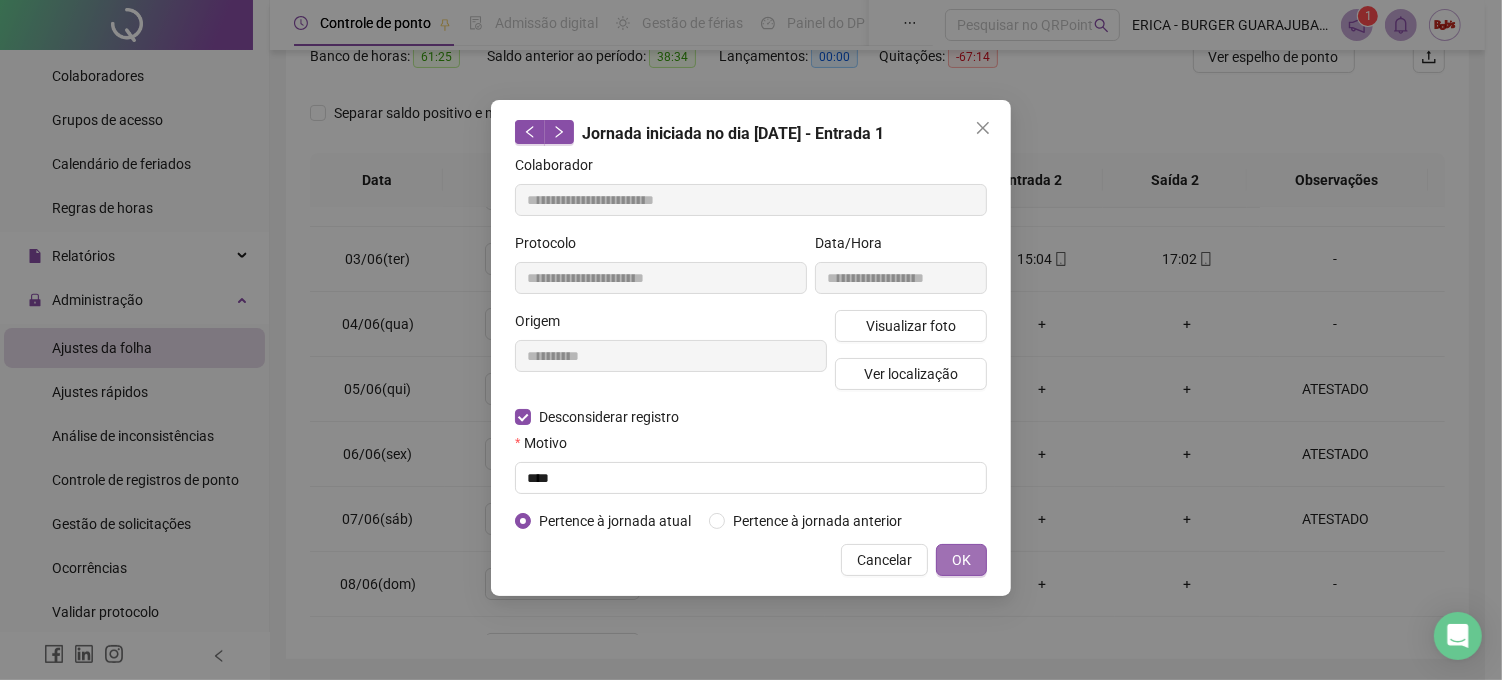 click on "OK" at bounding box center (961, 560) 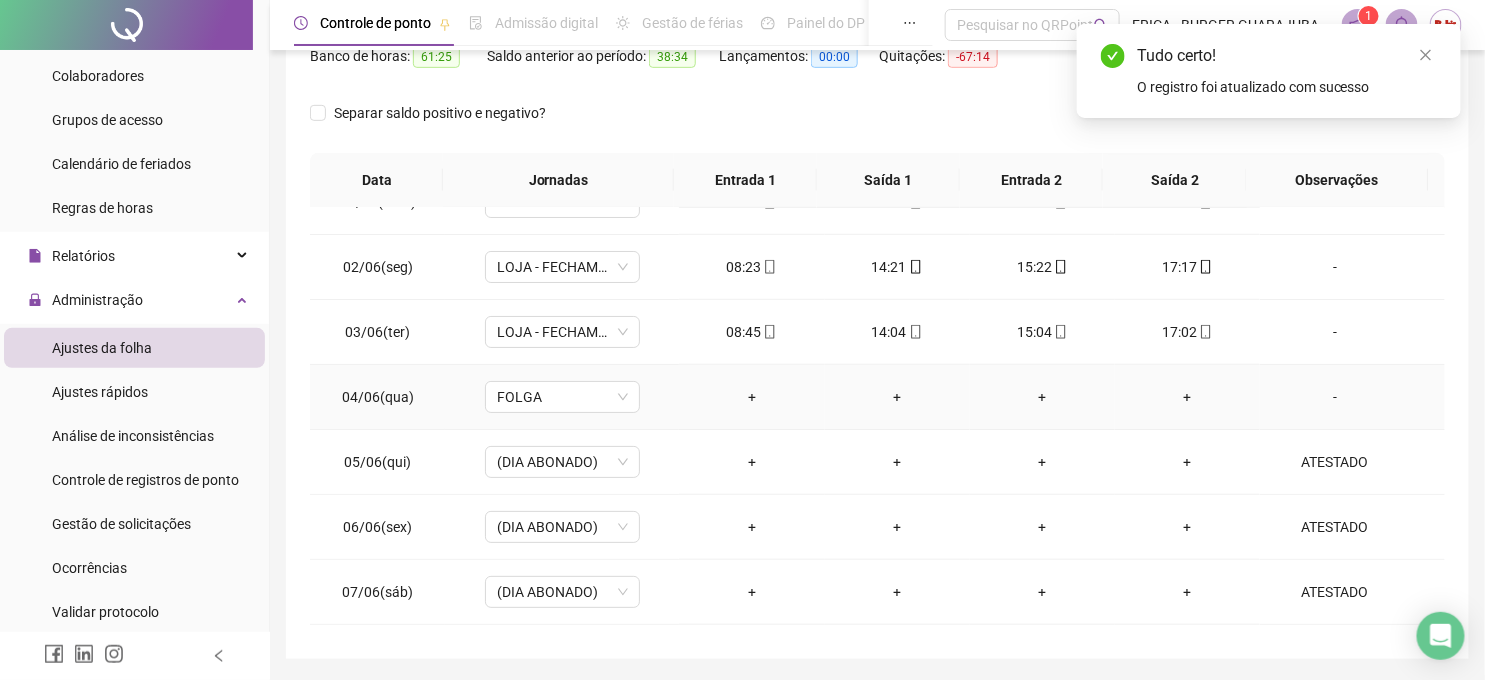 scroll, scrollTop: 0, scrollLeft: 0, axis: both 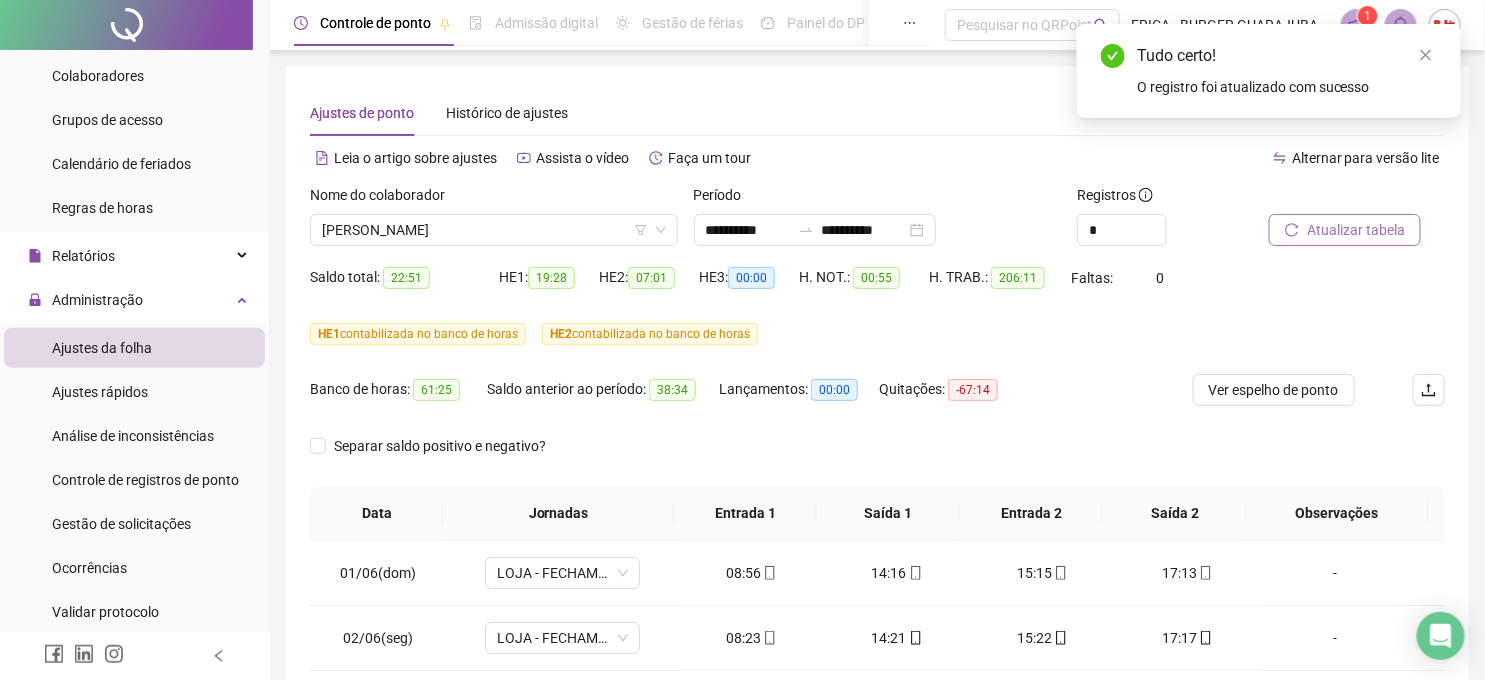 click on "Atualizar tabela" at bounding box center (1356, 230) 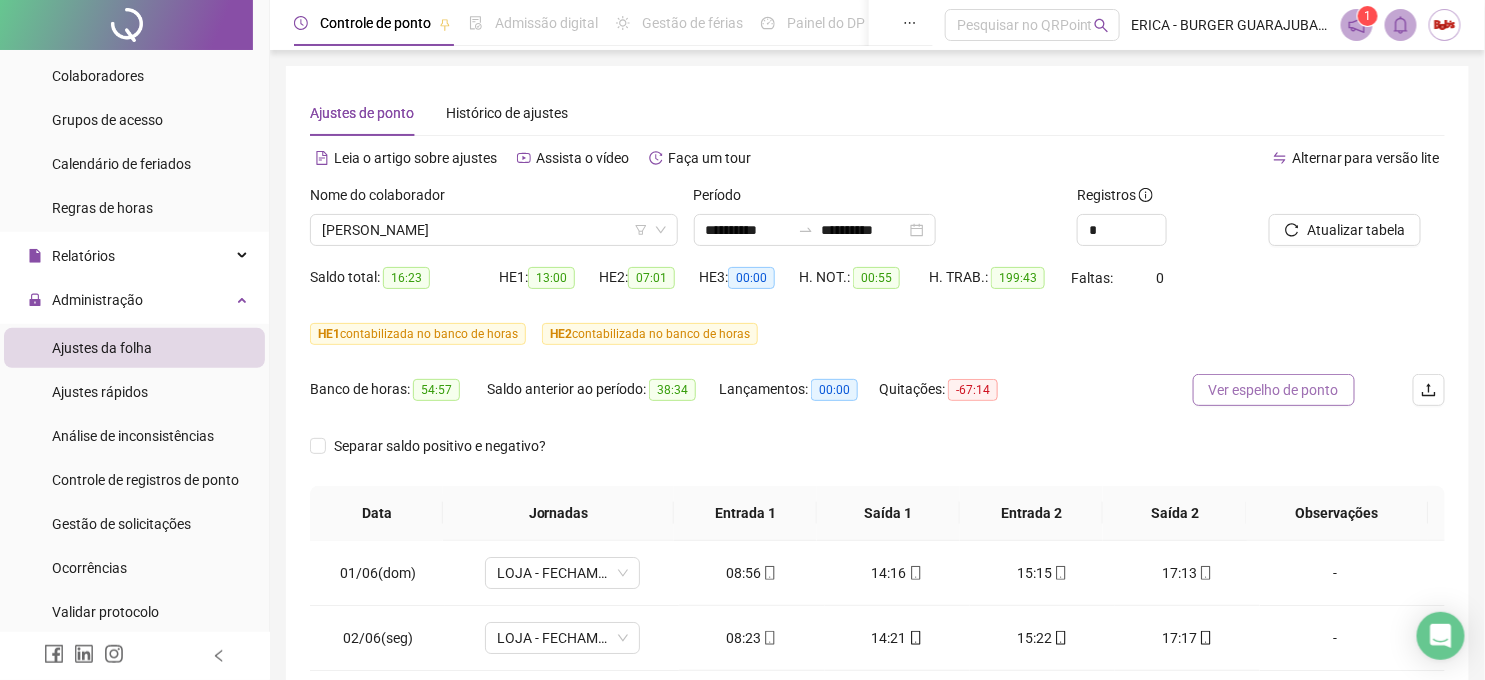 click on "Ver espelho de ponto" at bounding box center [1274, 390] 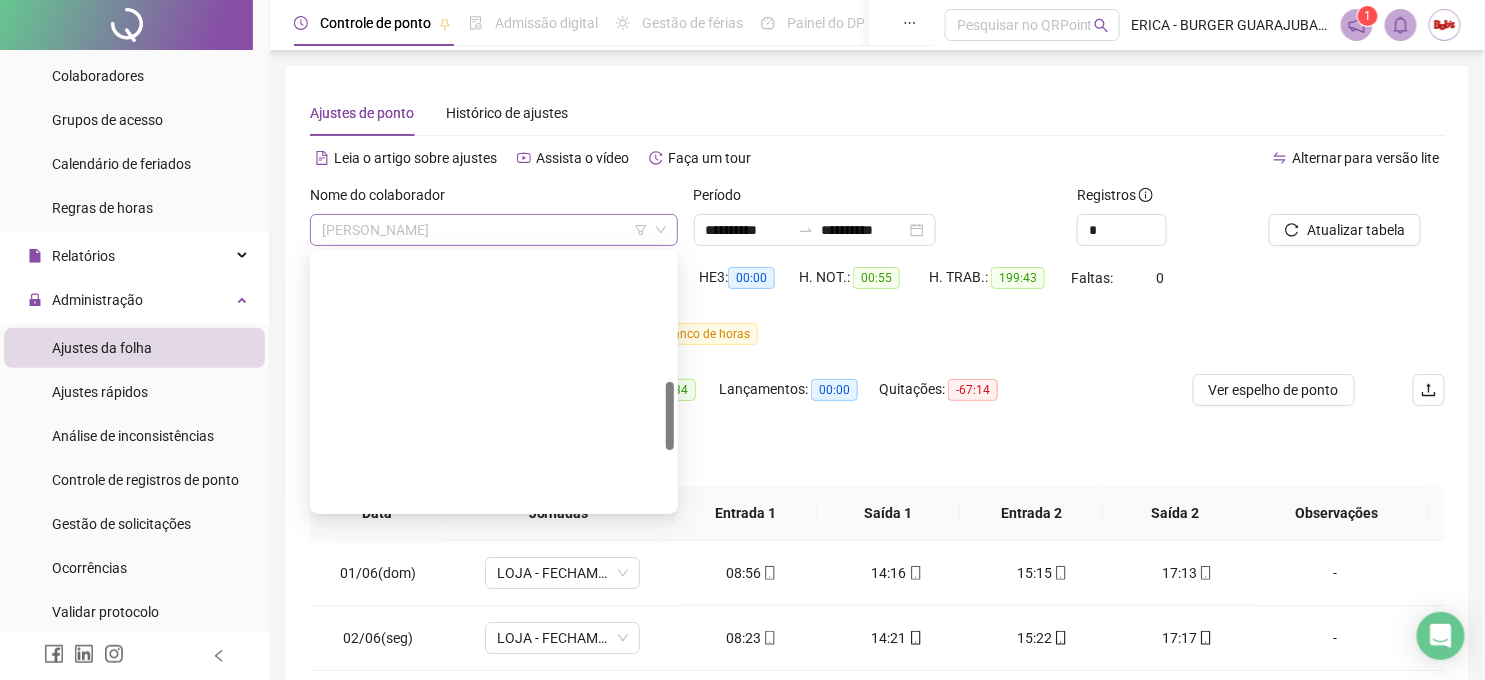 click on "[PERSON_NAME]" at bounding box center (494, 230) 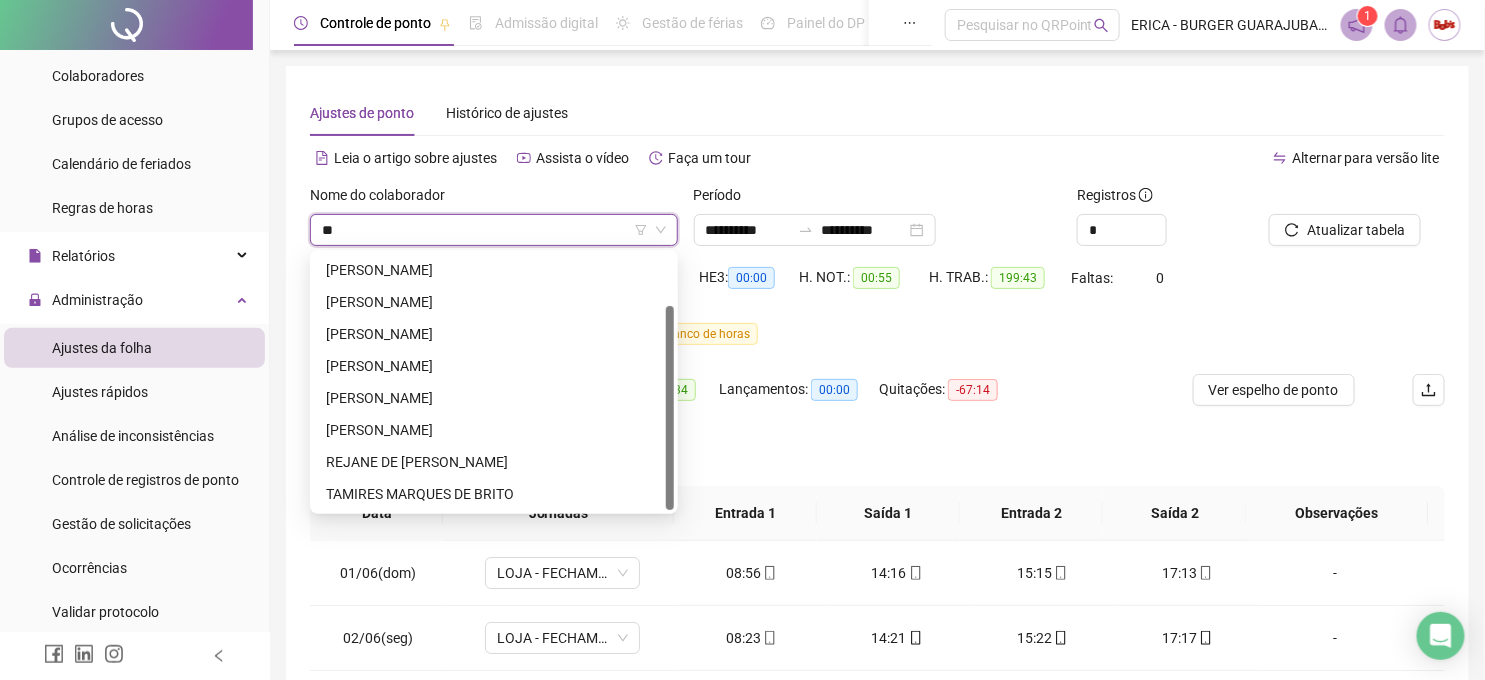 scroll, scrollTop: 0, scrollLeft: 0, axis: both 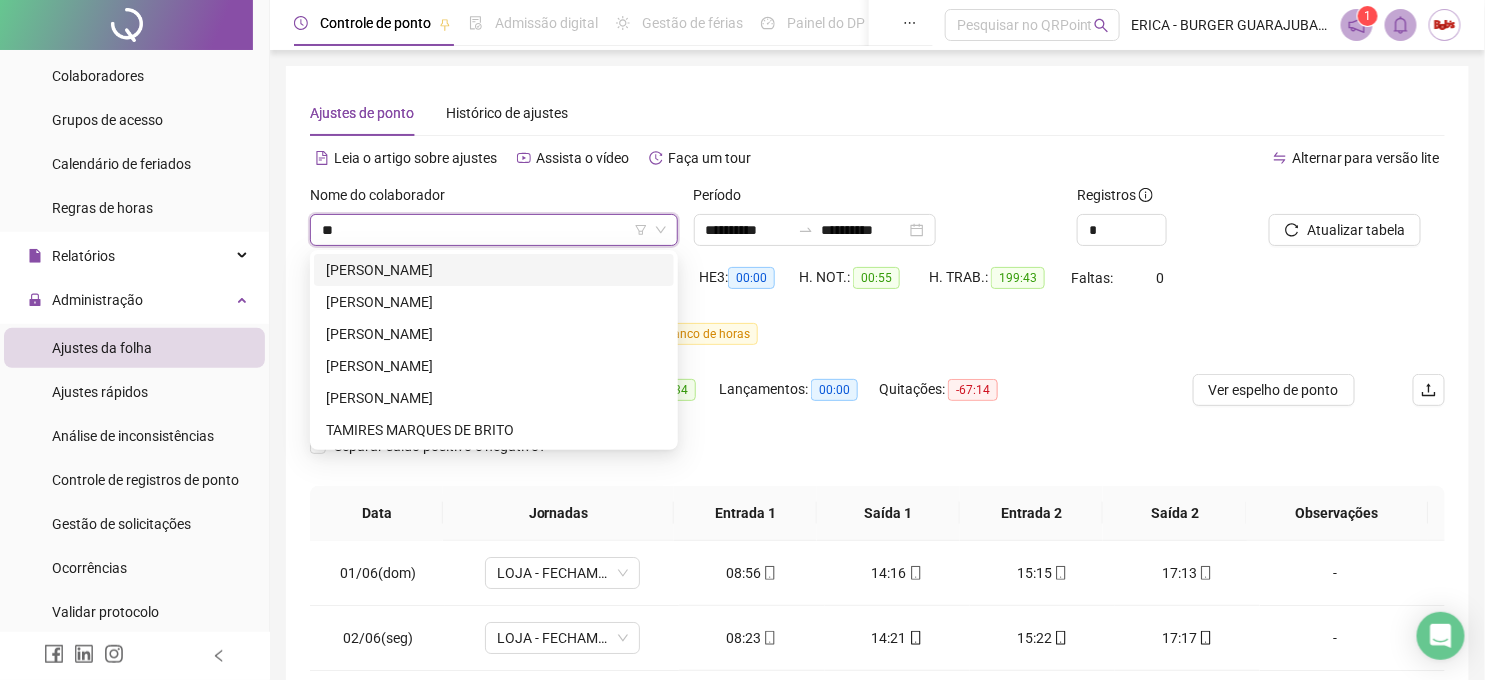 type on "***" 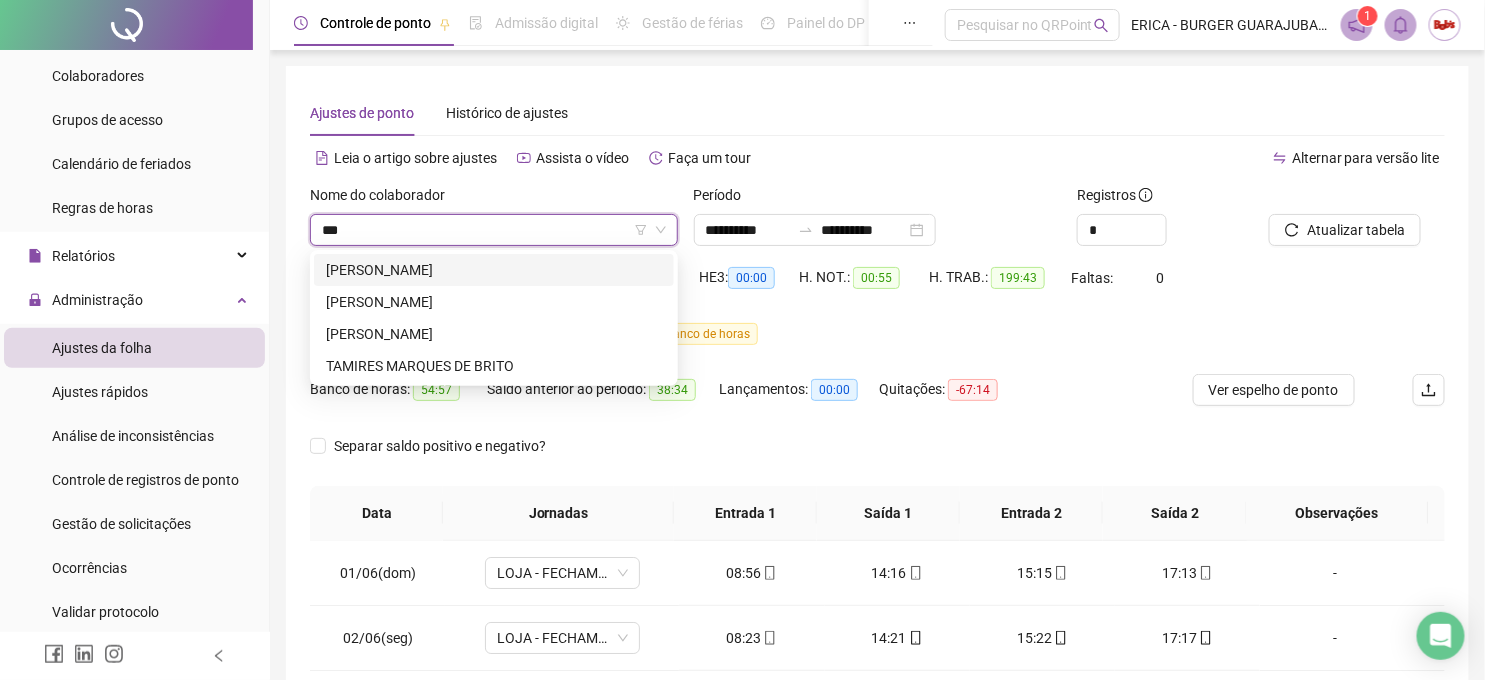 click on "[PERSON_NAME]" at bounding box center [494, 270] 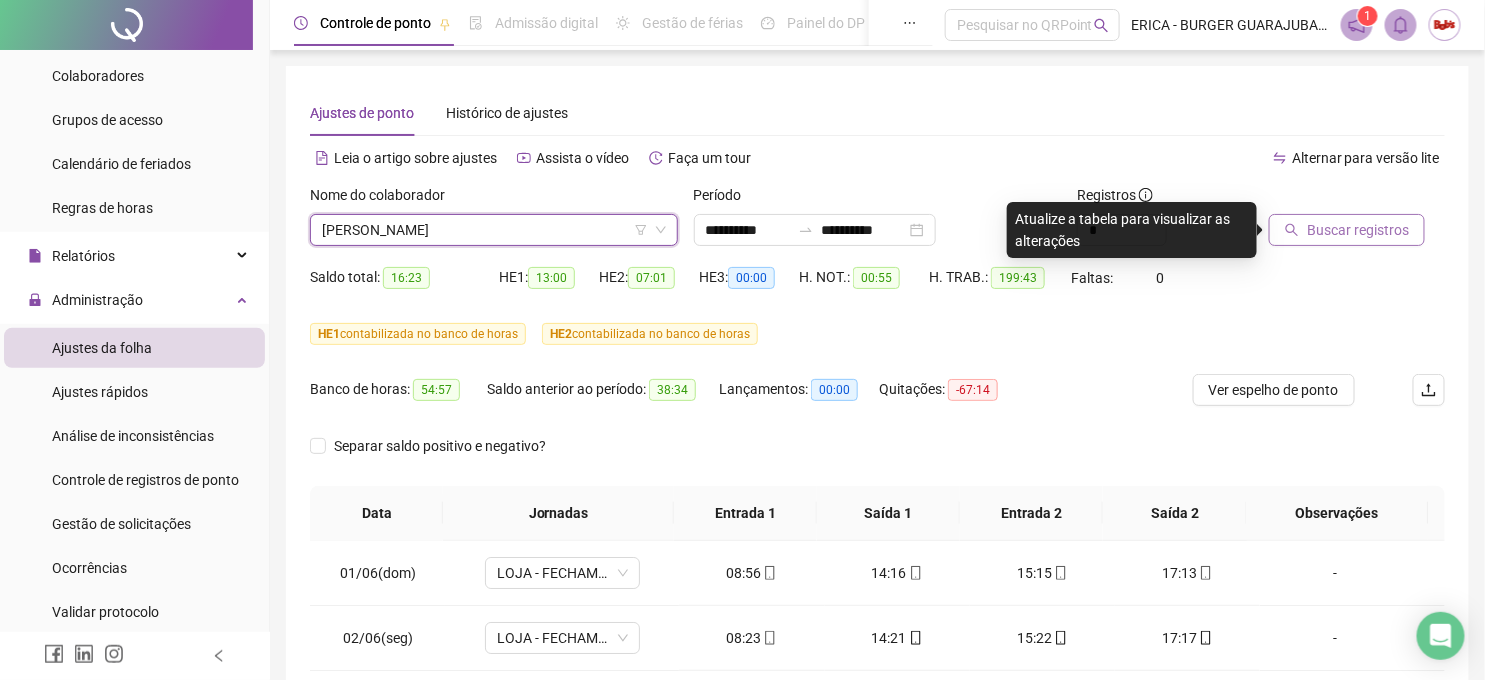 click on "Buscar registros" at bounding box center [1358, 230] 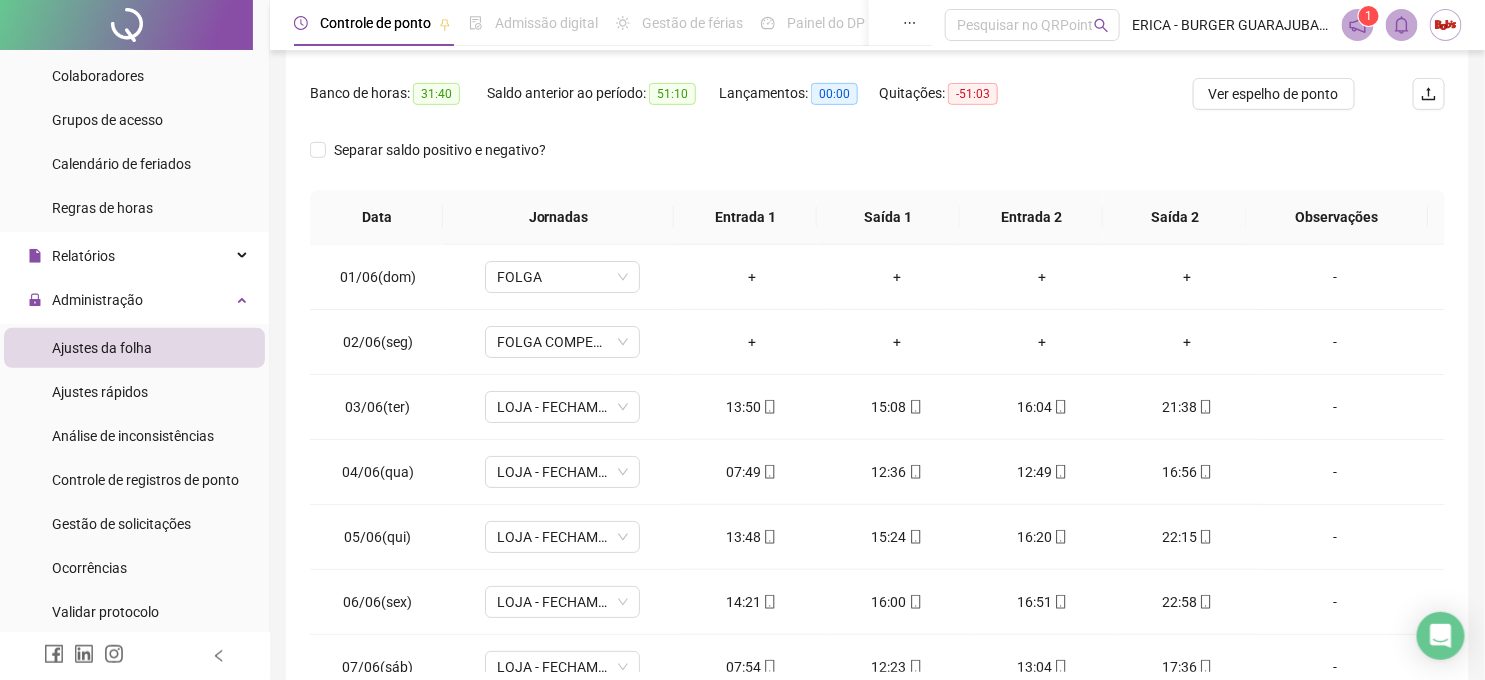 scroll, scrollTop: 333, scrollLeft: 0, axis: vertical 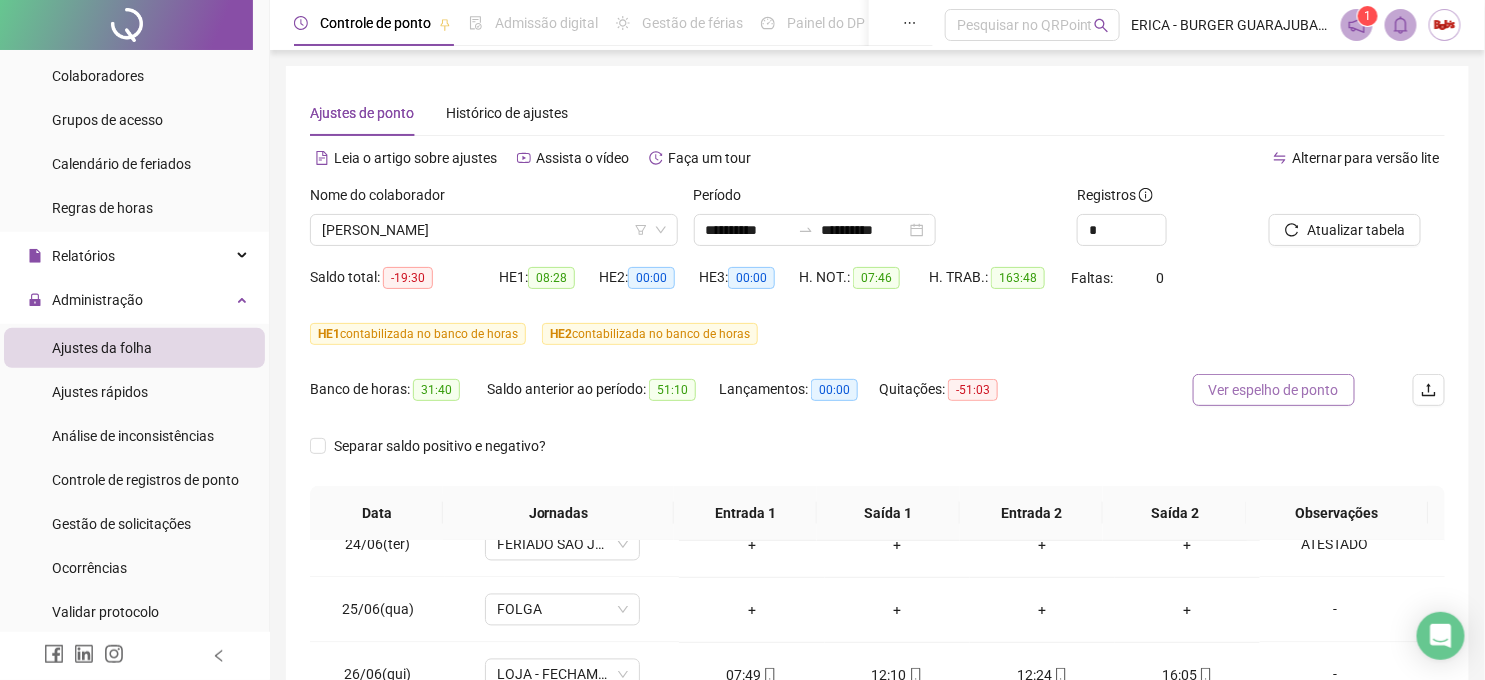 click on "Ver espelho de ponto" at bounding box center (1274, 390) 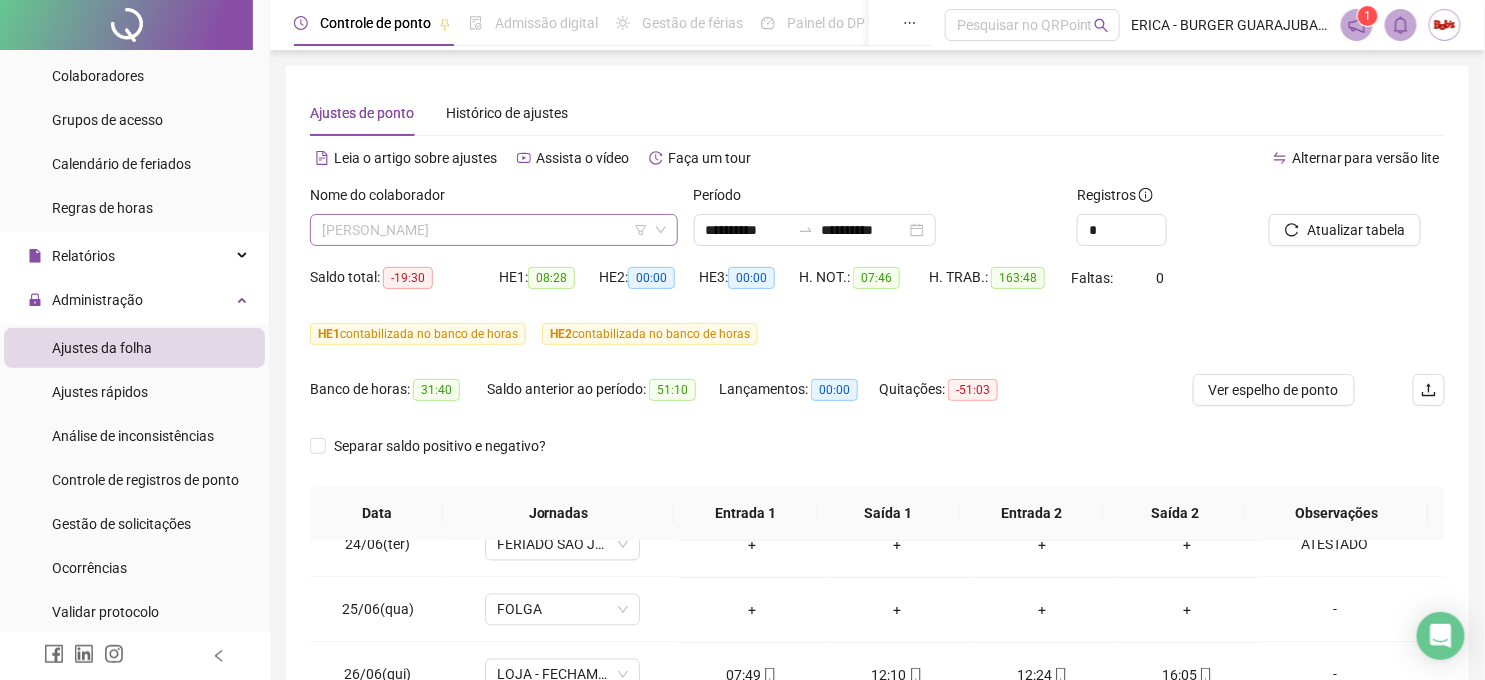 click on "[PERSON_NAME]" at bounding box center [494, 230] 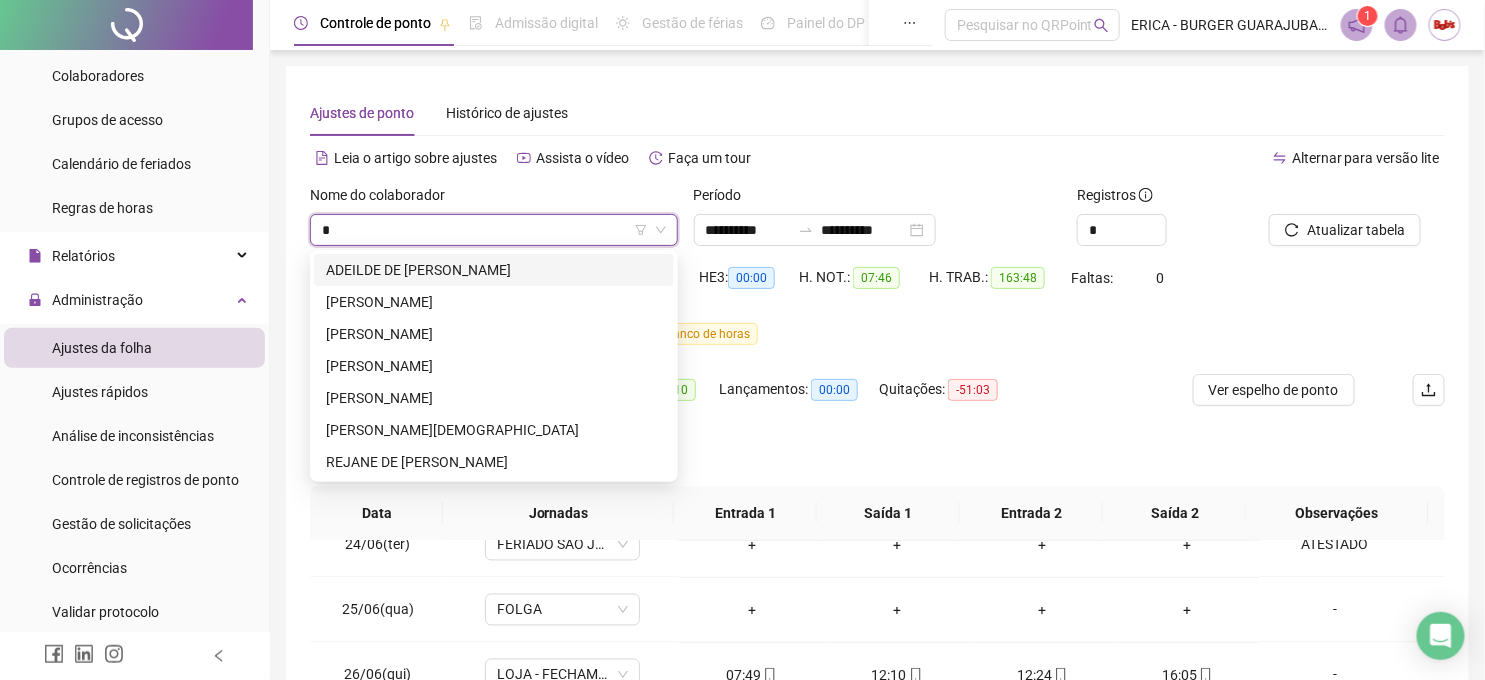 scroll, scrollTop: 0, scrollLeft: 0, axis: both 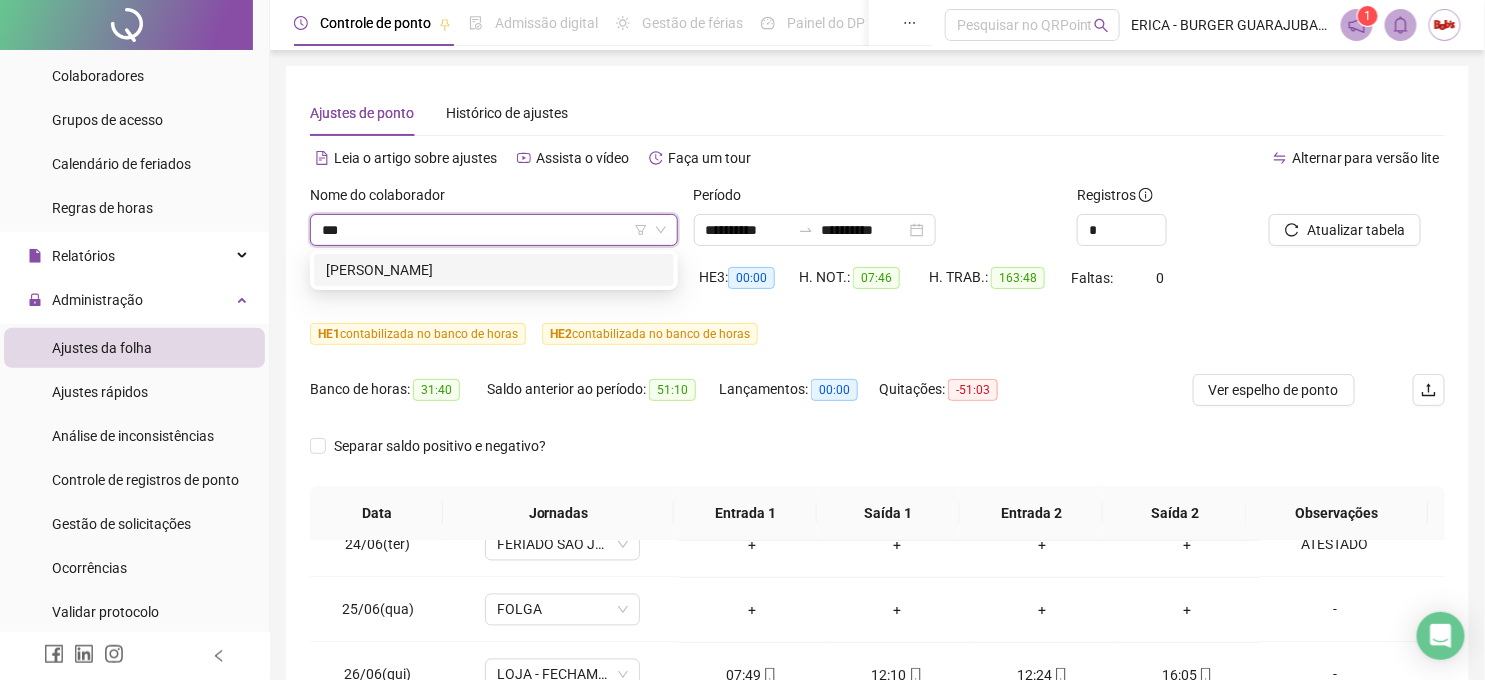 type on "****" 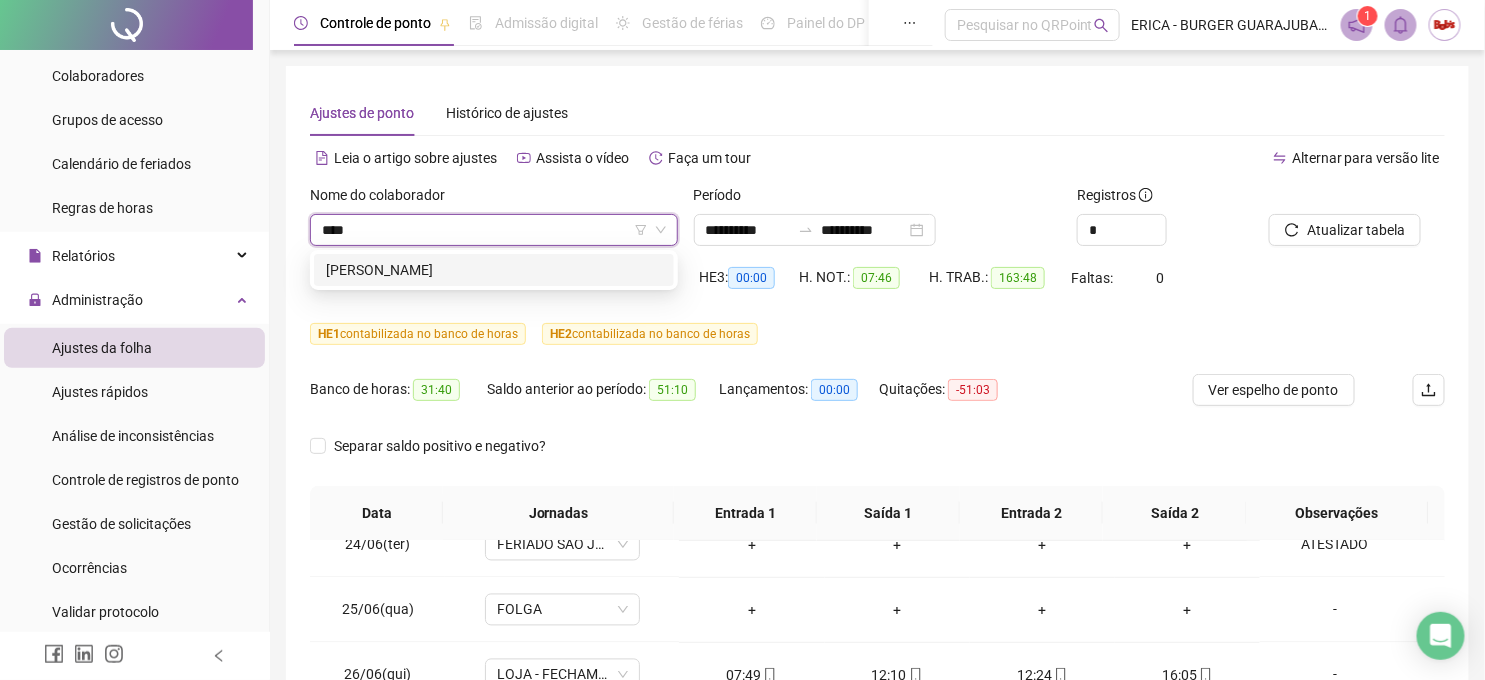 click on "[PERSON_NAME]" at bounding box center (494, 270) 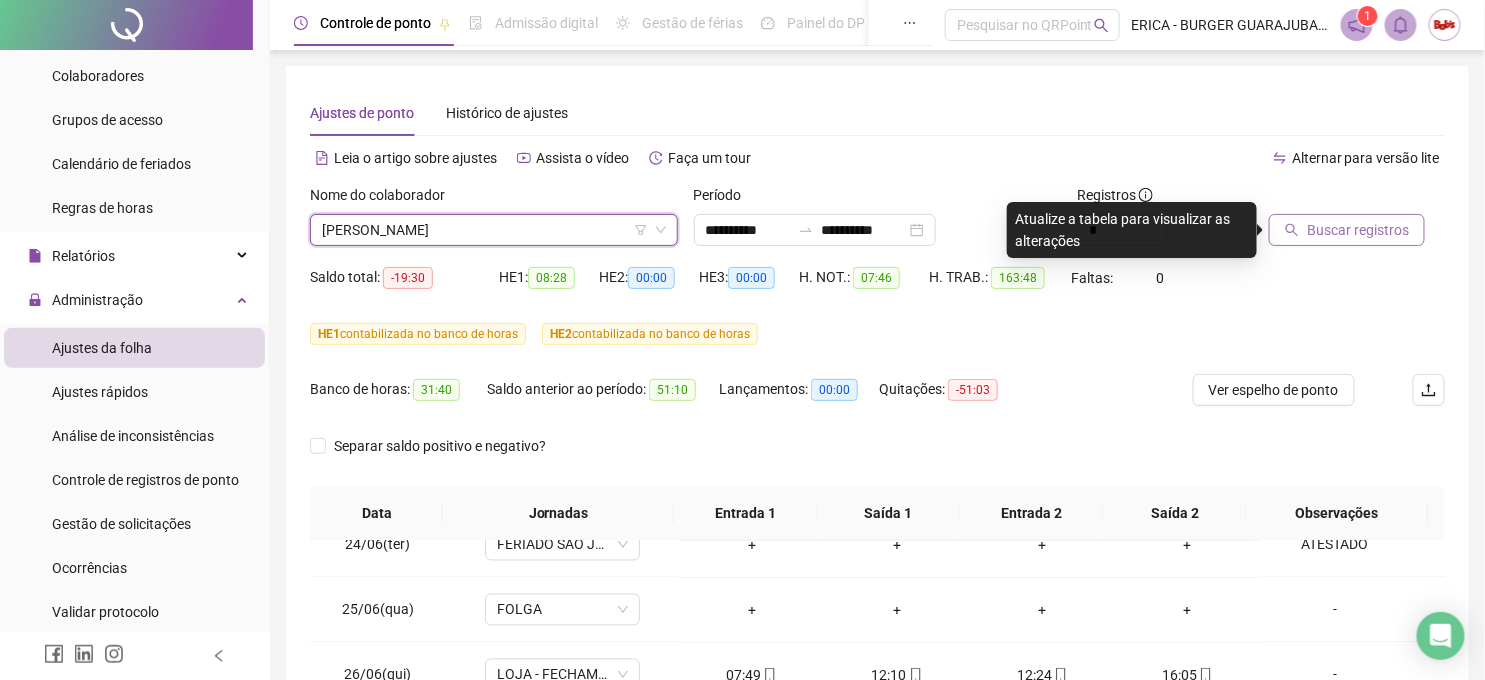 click on "Buscar registros" at bounding box center (1347, 230) 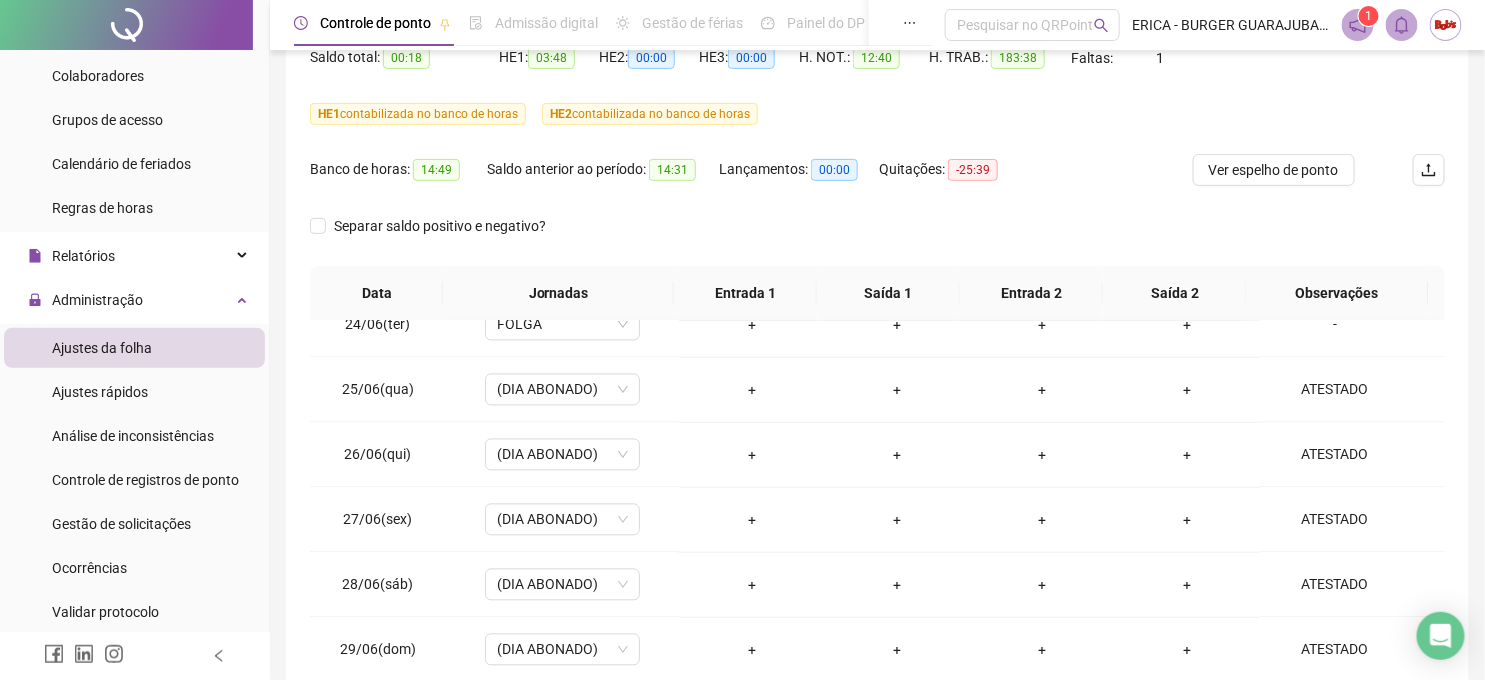 scroll, scrollTop: 222, scrollLeft: 0, axis: vertical 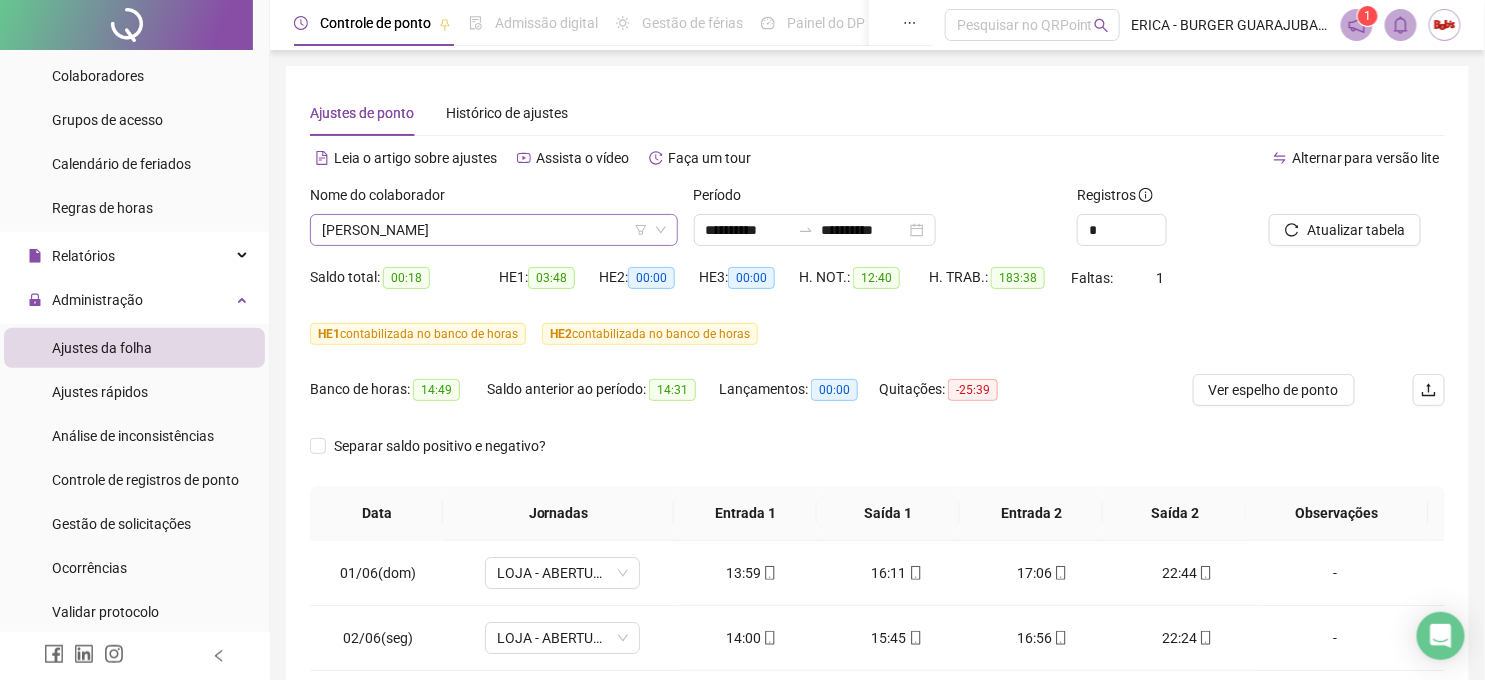 click on "[PERSON_NAME]" at bounding box center [494, 230] 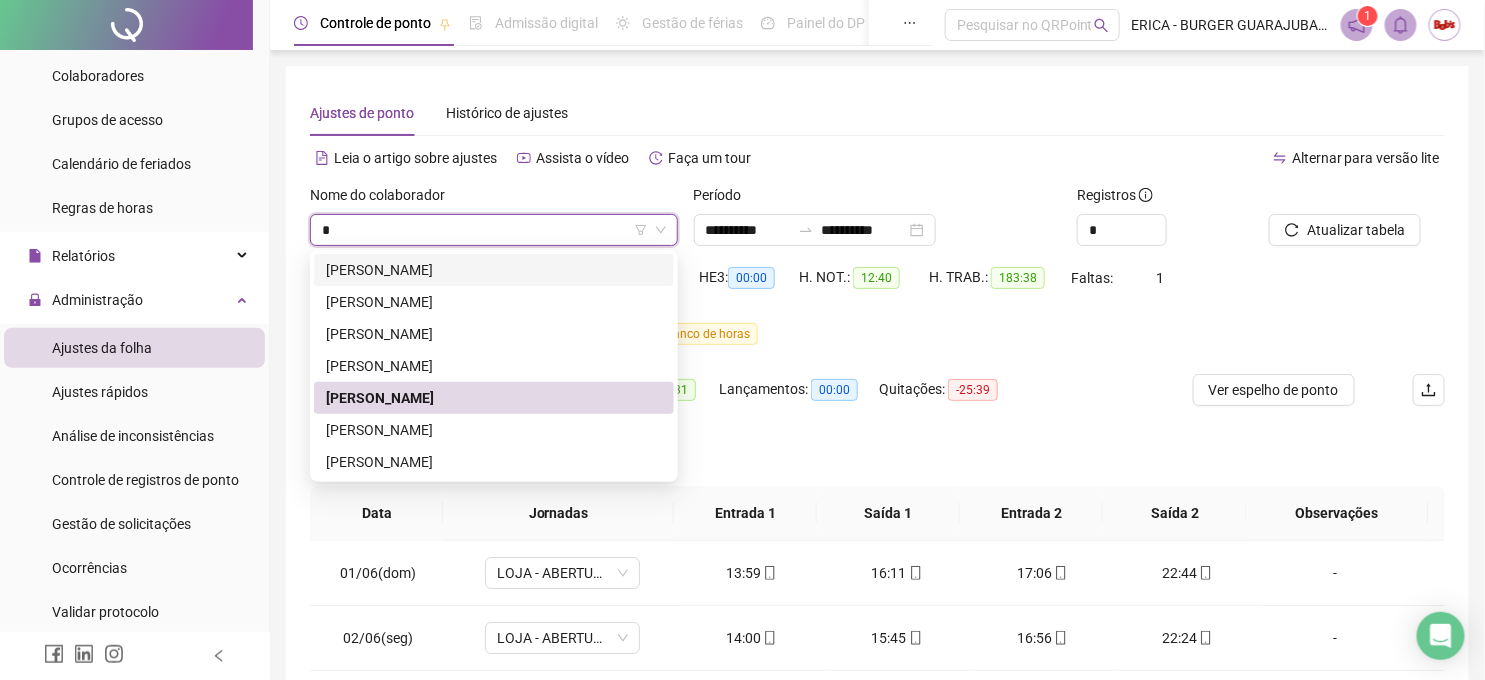 scroll, scrollTop: 0, scrollLeft: 0, axis: both 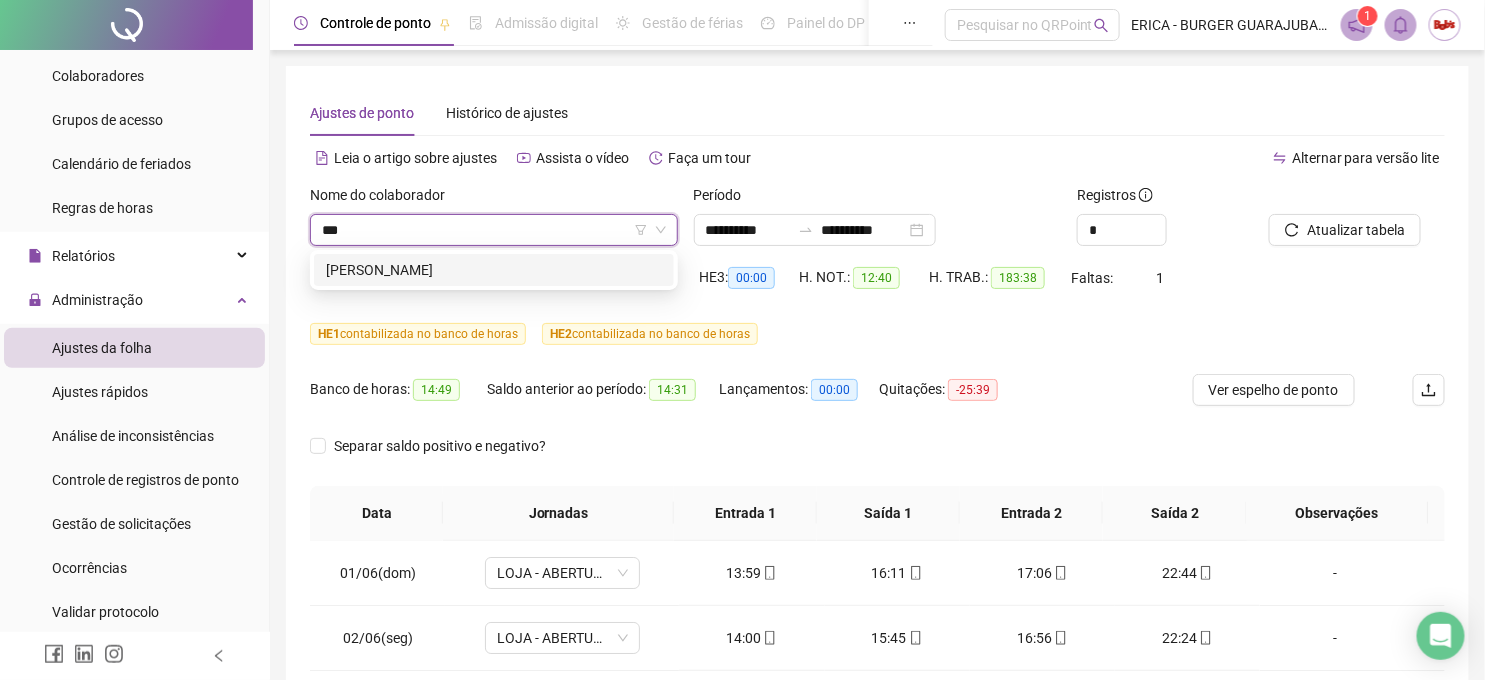 type on "****" 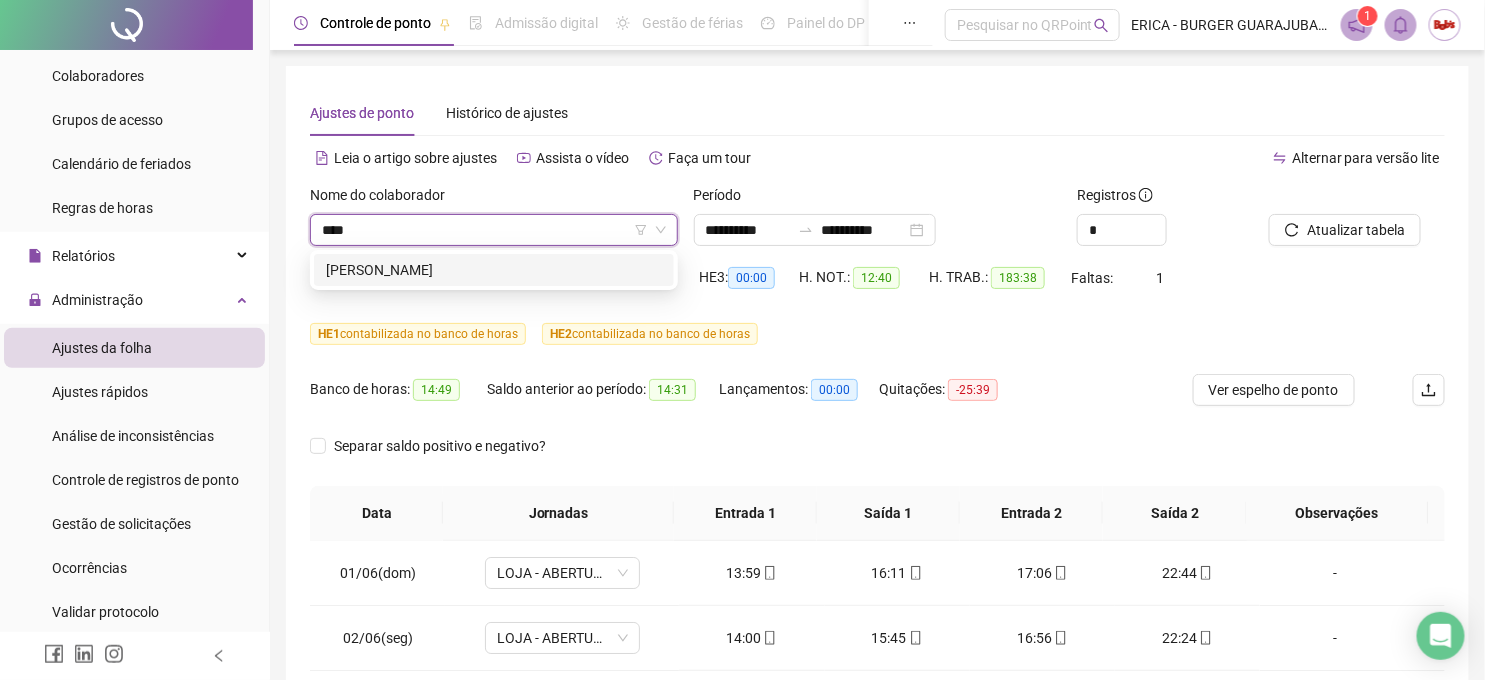 click on "[PERSON_NAME]" at bounding box center (494, 270) 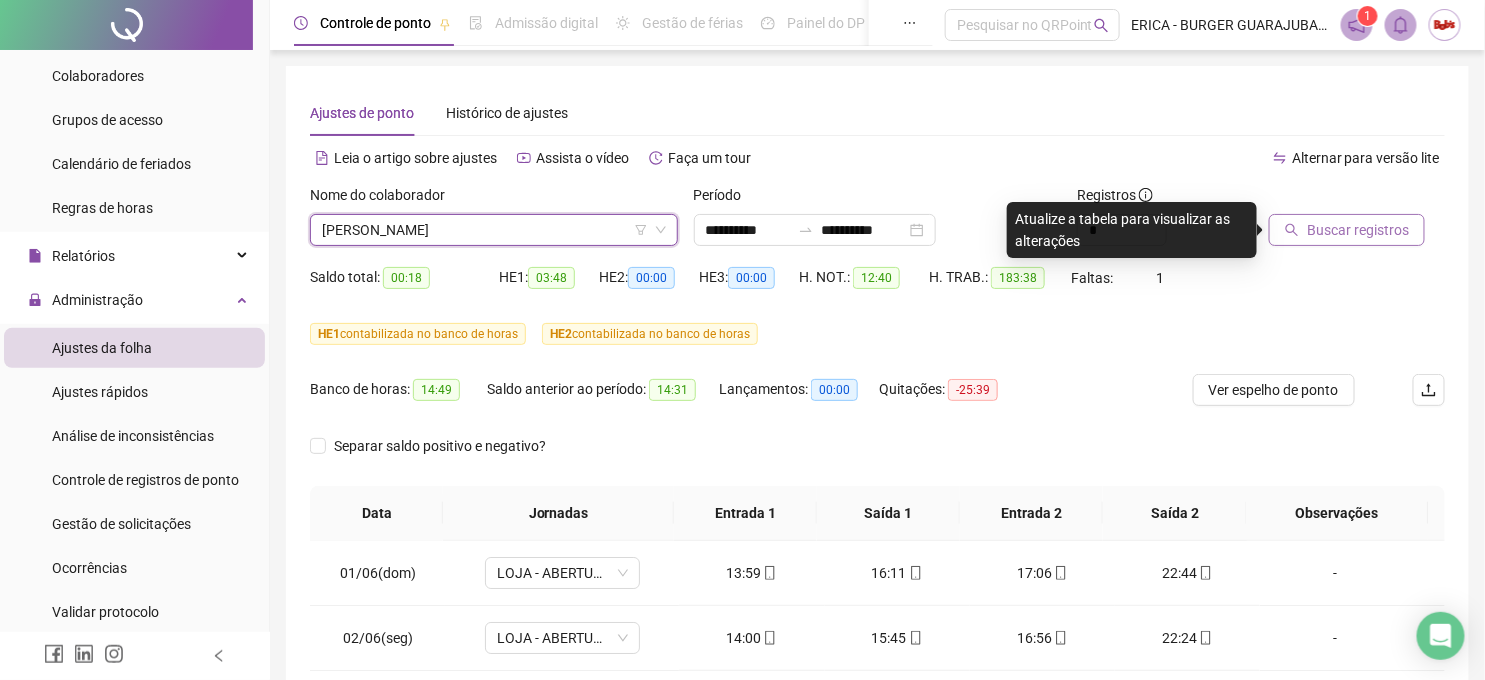 click on "Buscar registros" at bounding box center [1358, 230] 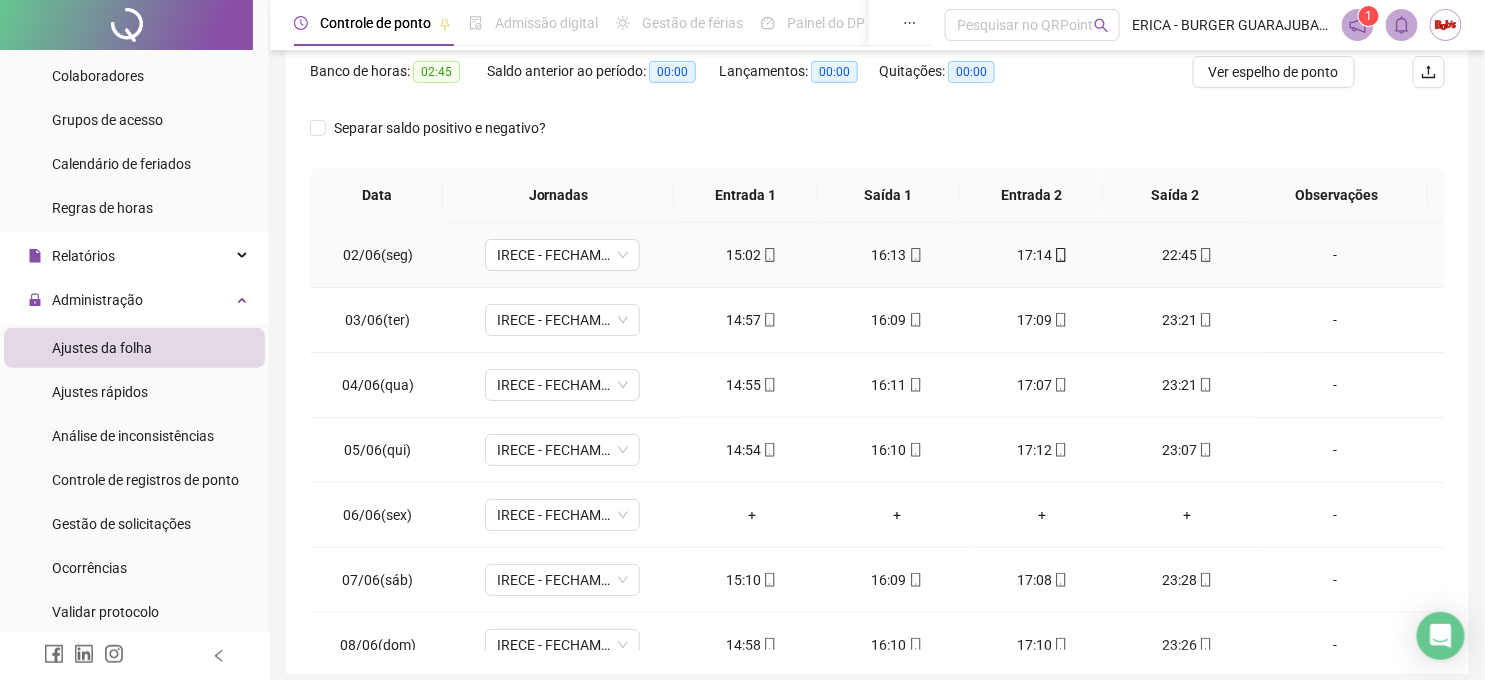scroll, scrollTop: 333, scrollLeft: 0, axis: vertical 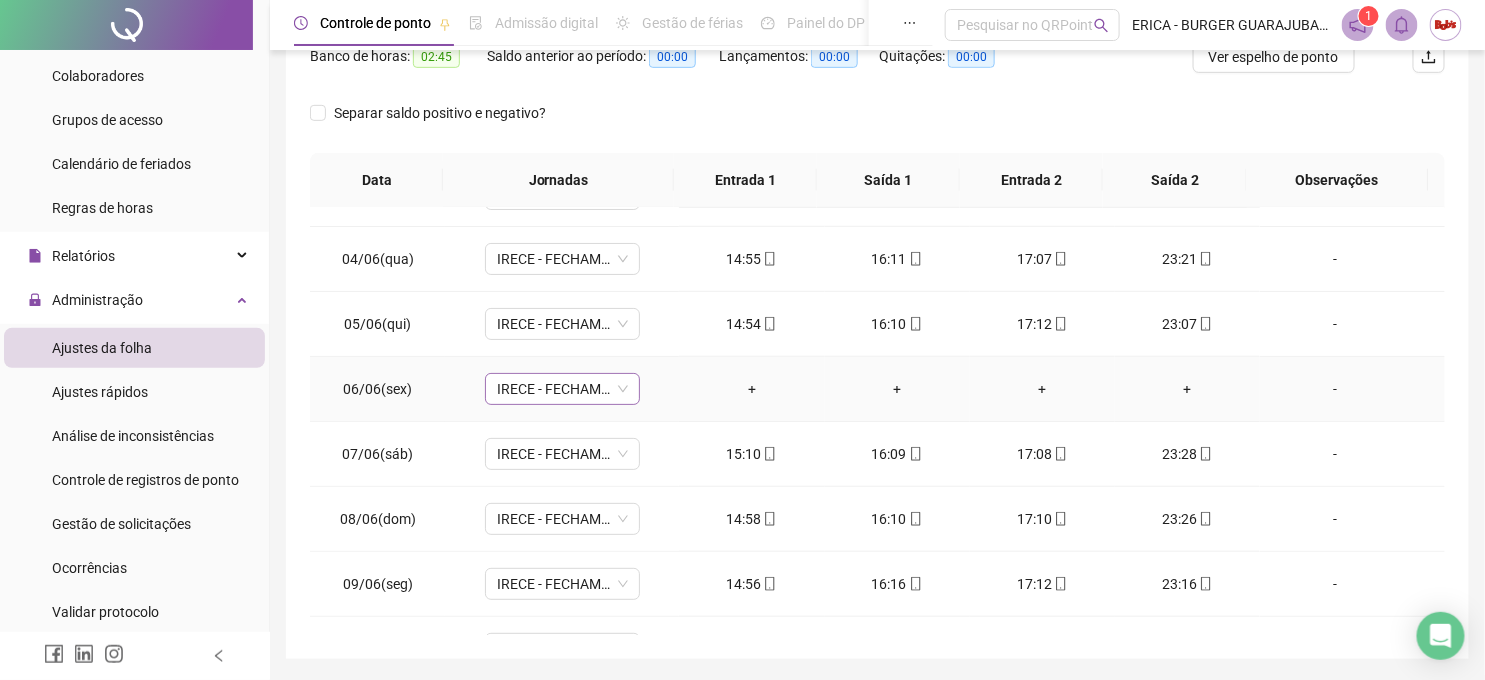 click on "IRECE - FECHAMENTO" at bounding box center (562, 389) 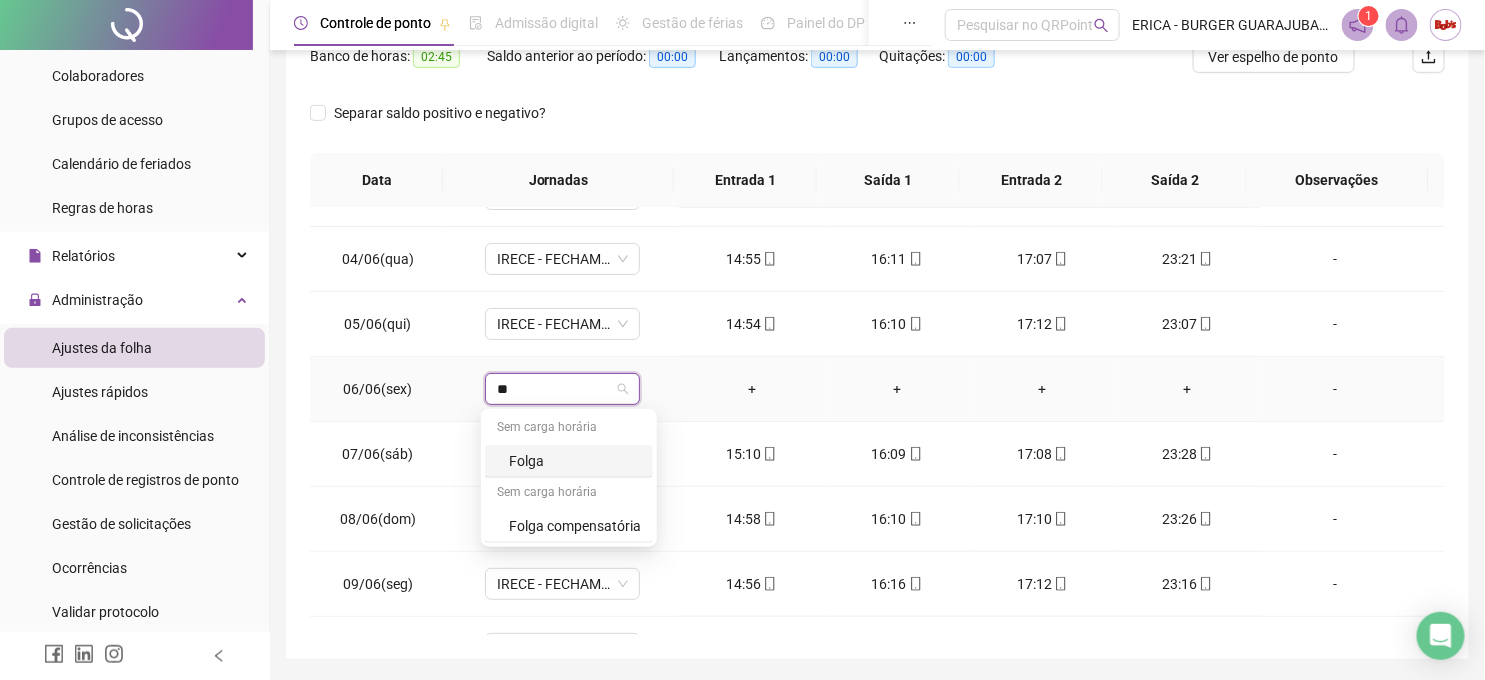 type on "***" 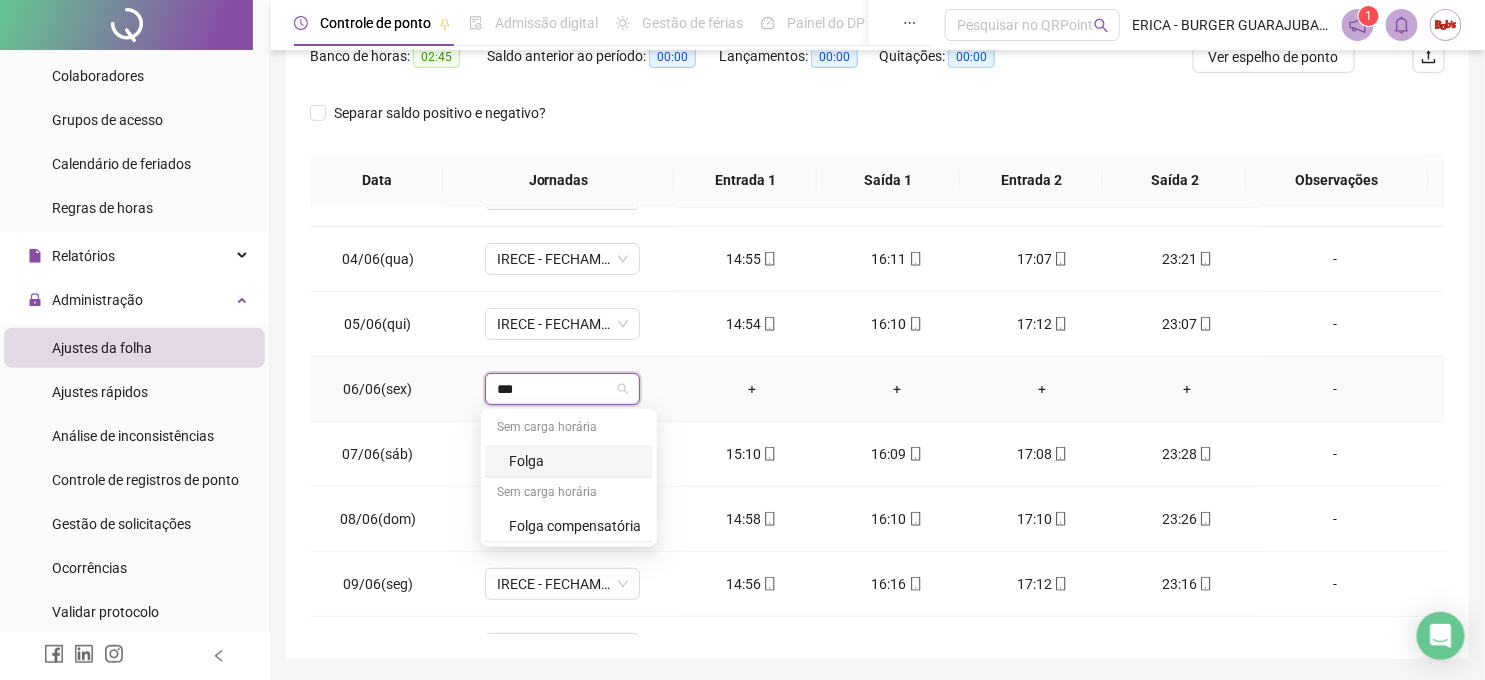 click on "Folga" at bounding box center [575, 461] 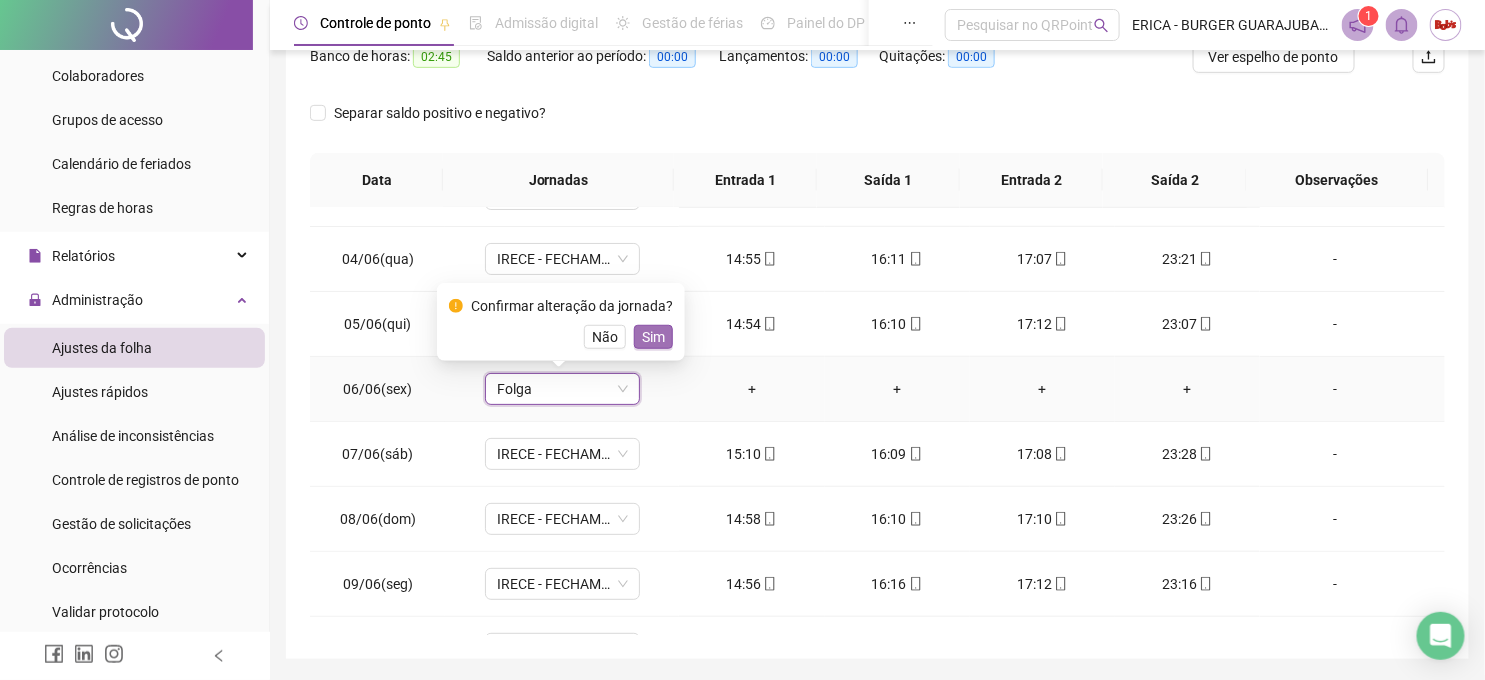 click on "Sim" at bounding box center [653, 337] 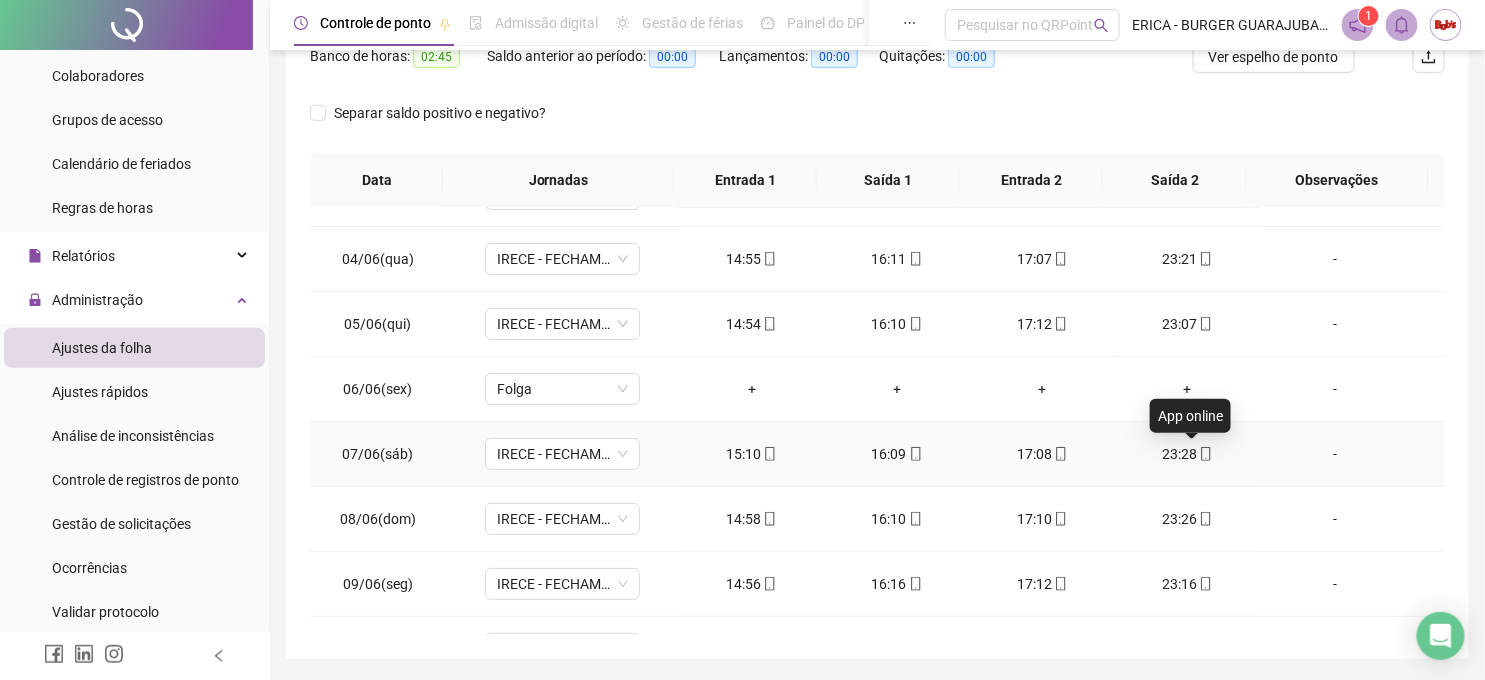 click 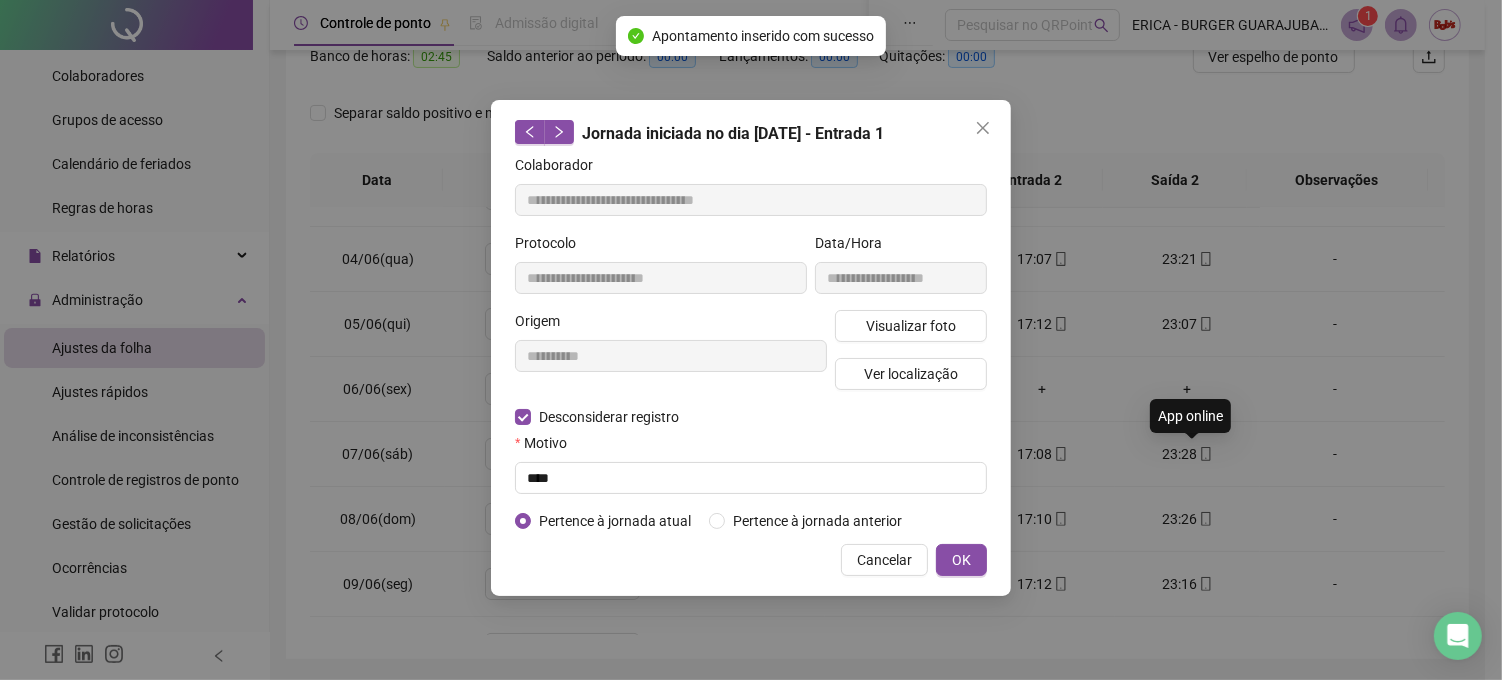 type on "**********" 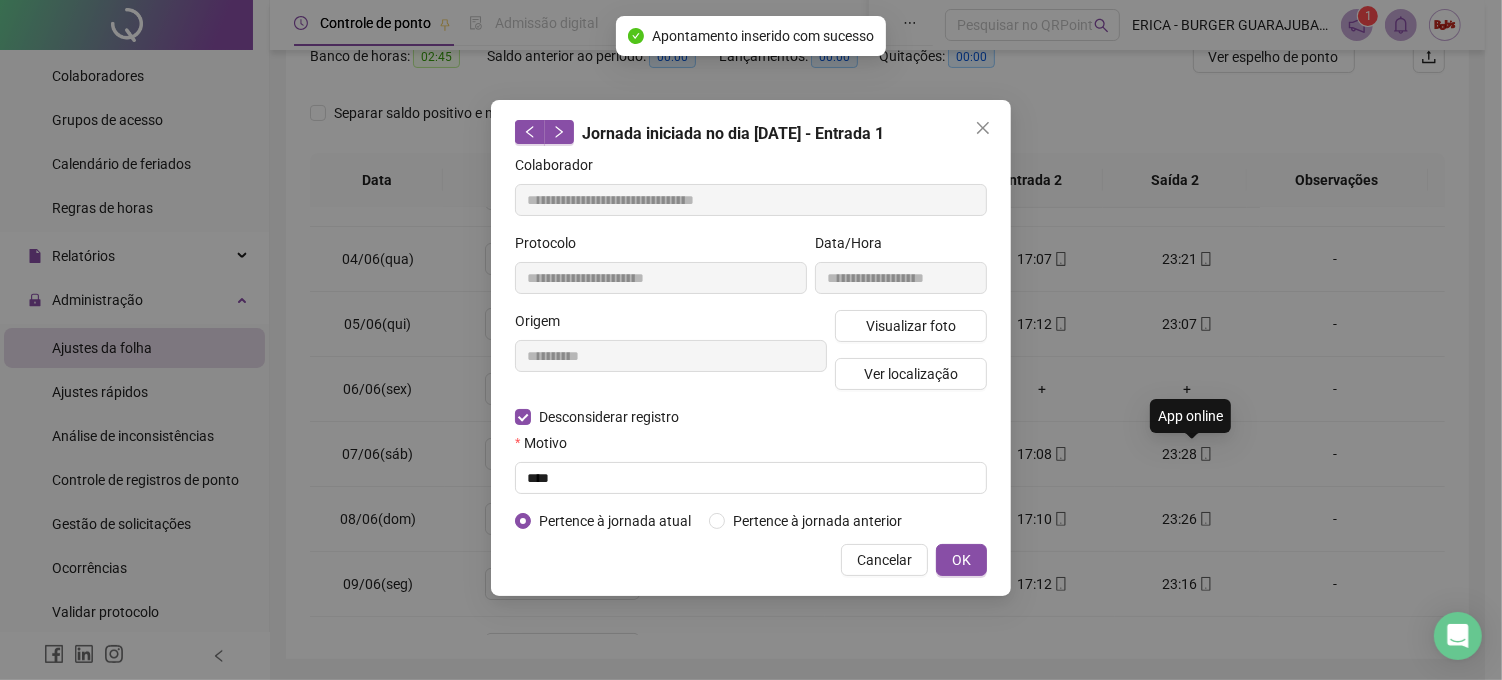 type on "**********" 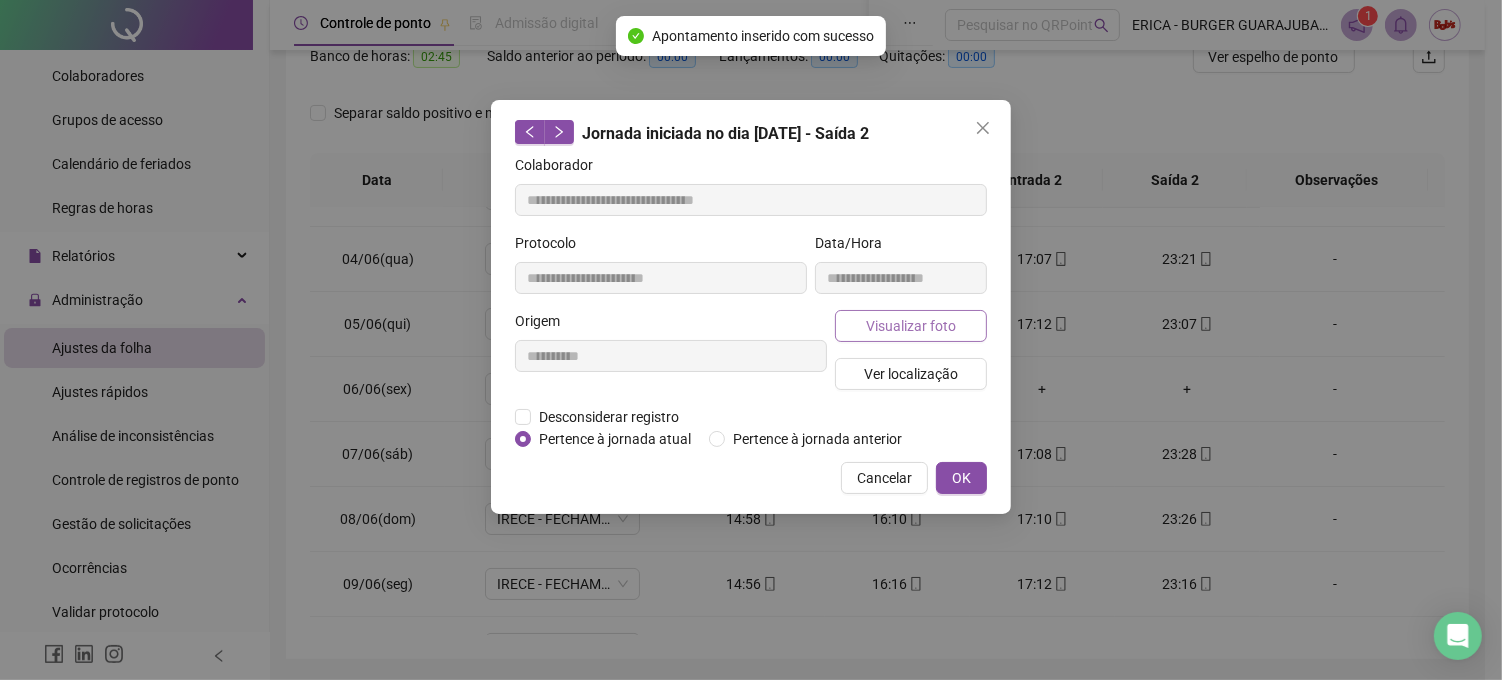 click on "Visualizar foto" at bounding box center (911, 326) 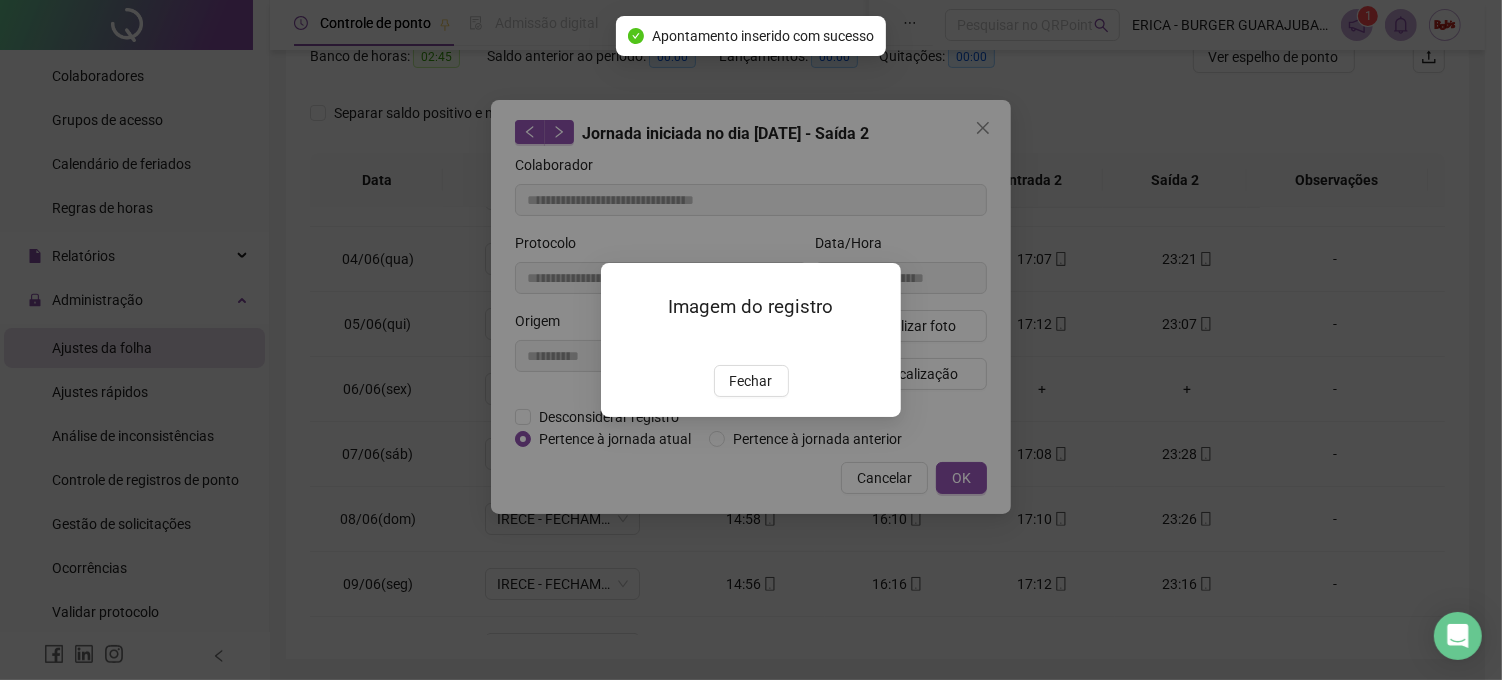 click at bounding box center (625, 343) 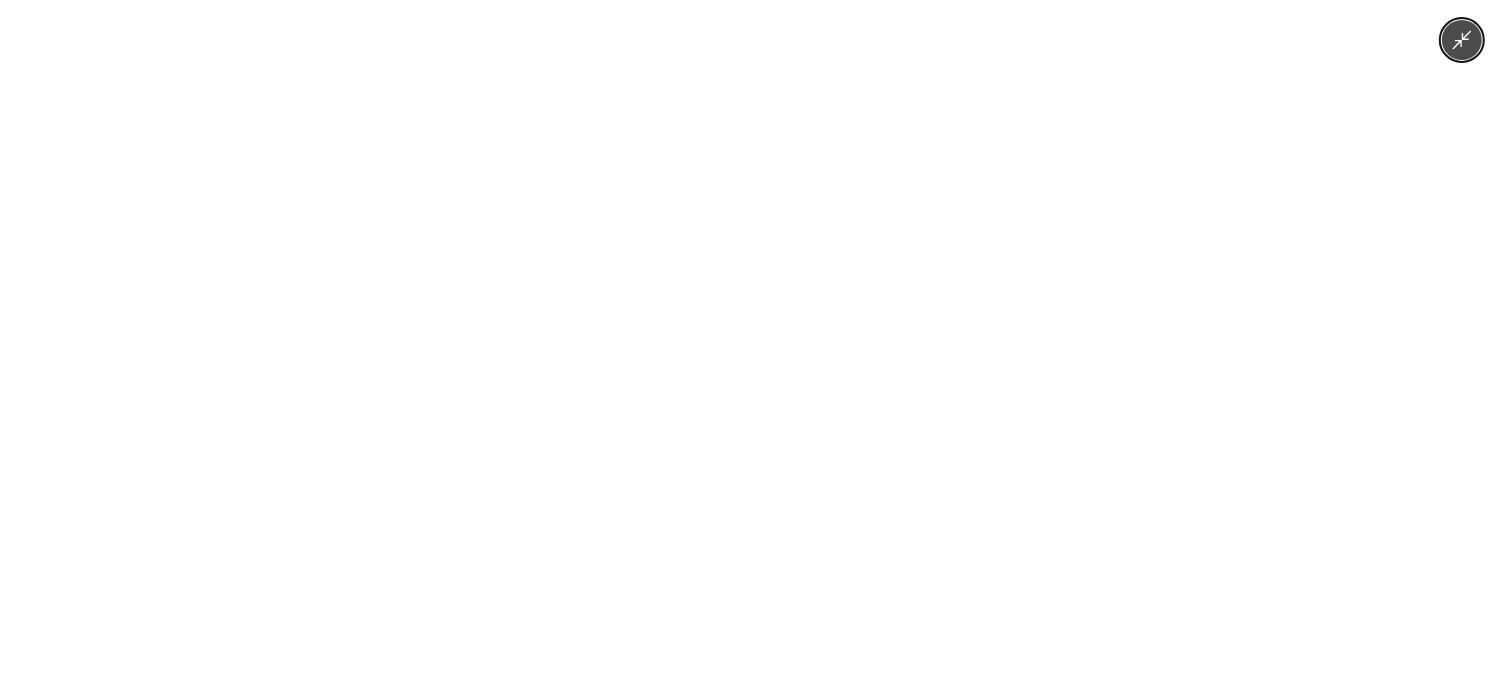click at bounding box center (751, 340) 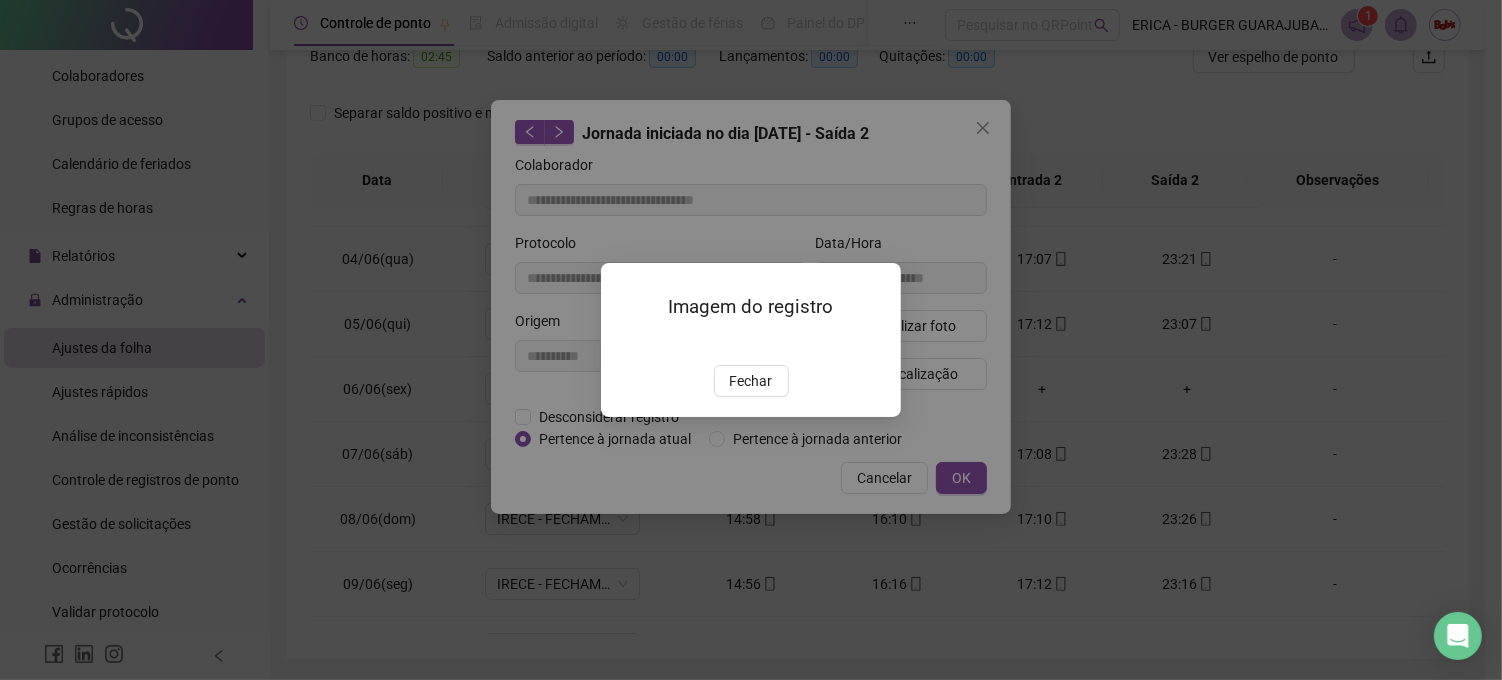 click on "Imagem do registro Fechar" at bounding box center [751, 339] 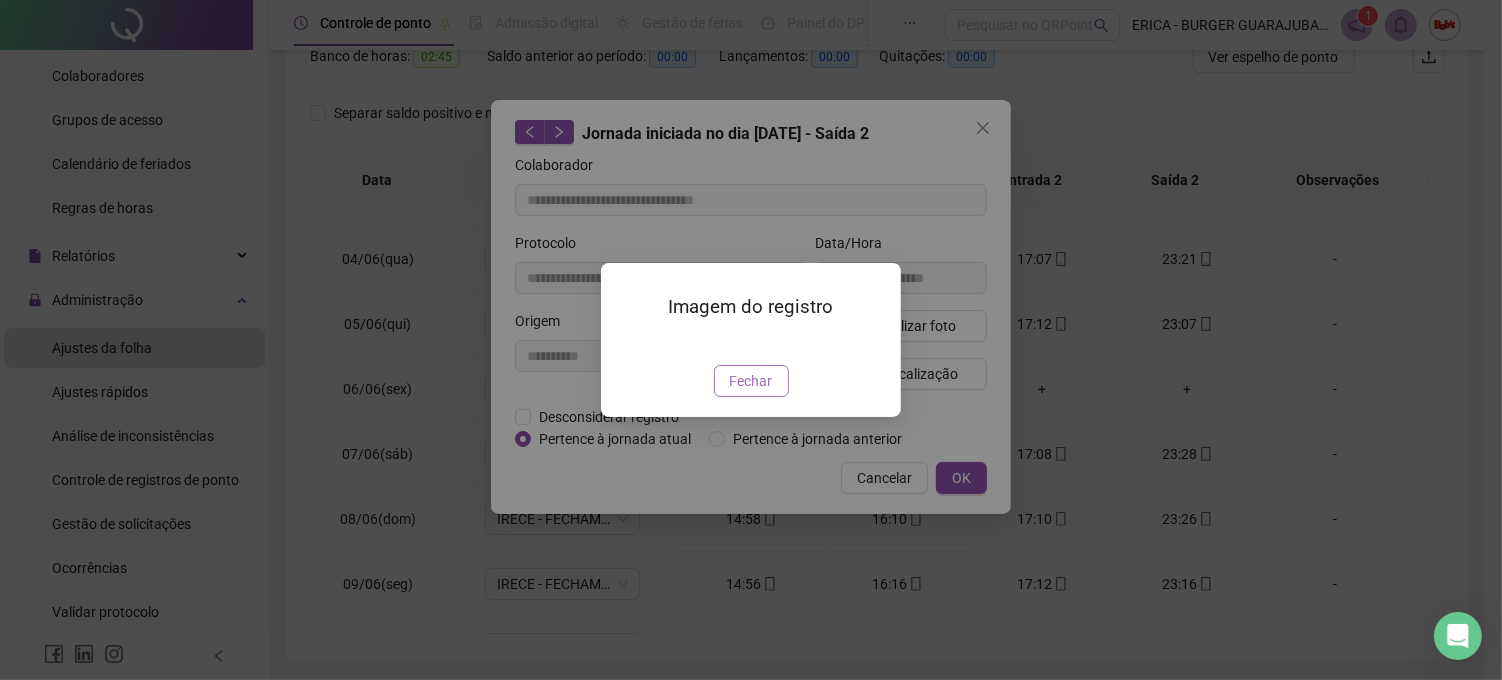 click on "Fechar" at bounding box center (751, 381) 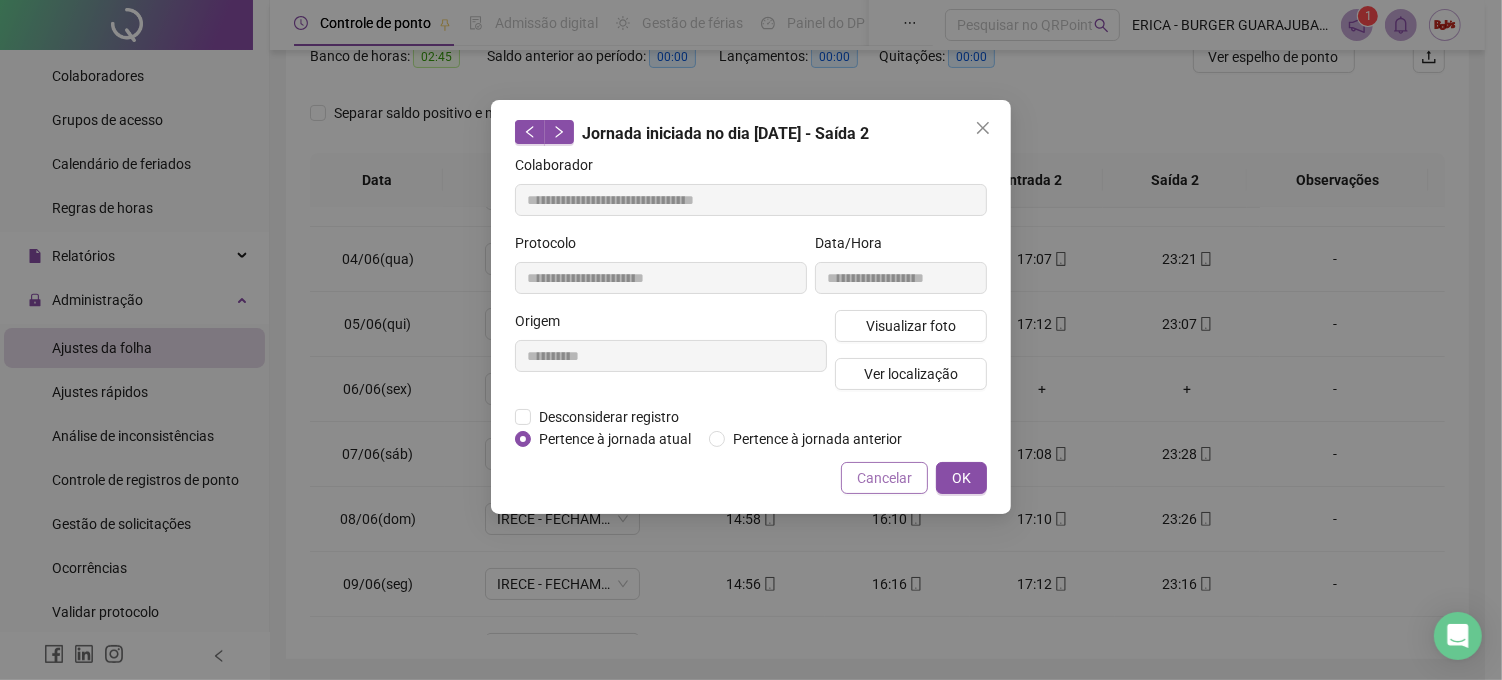 click on "Cancelar" at bounding box center [884, 478] 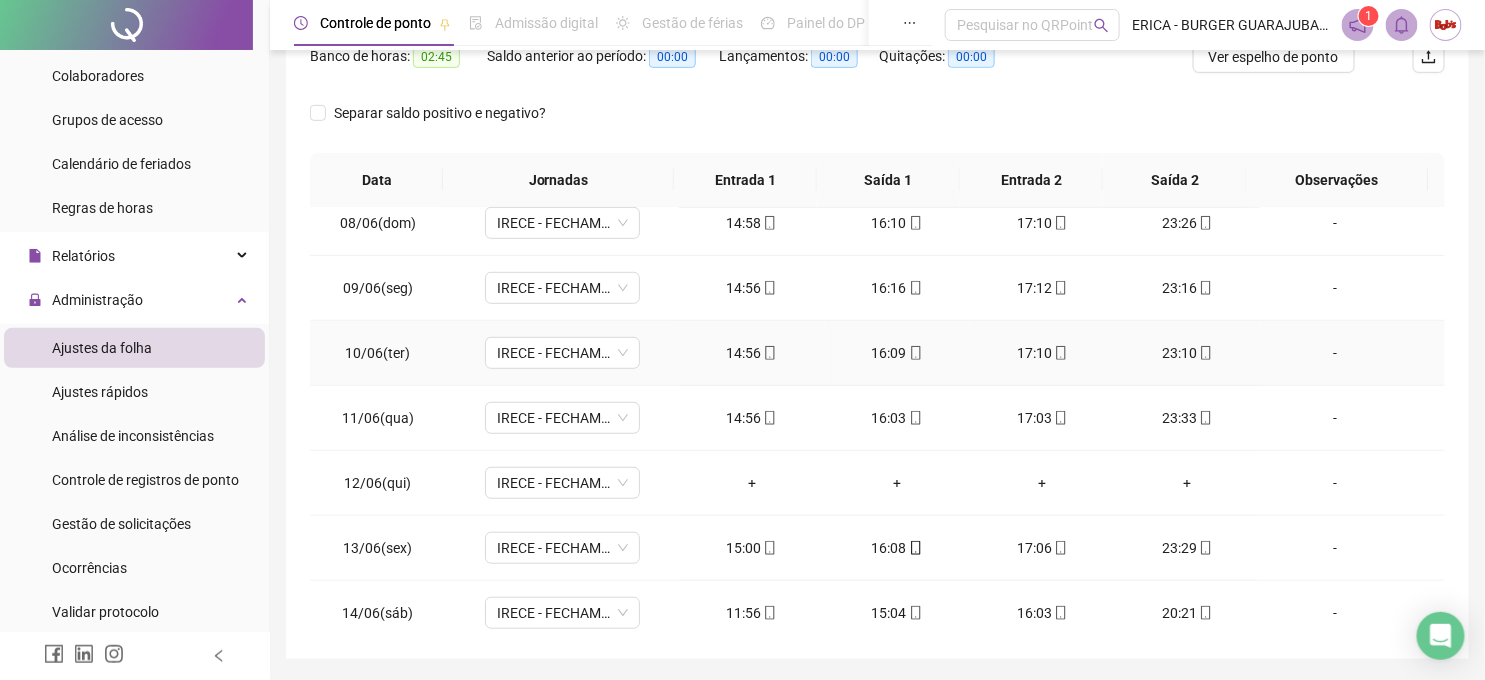 scroll, scrollTop: 444, scrollLeft: 0, axis: vertical 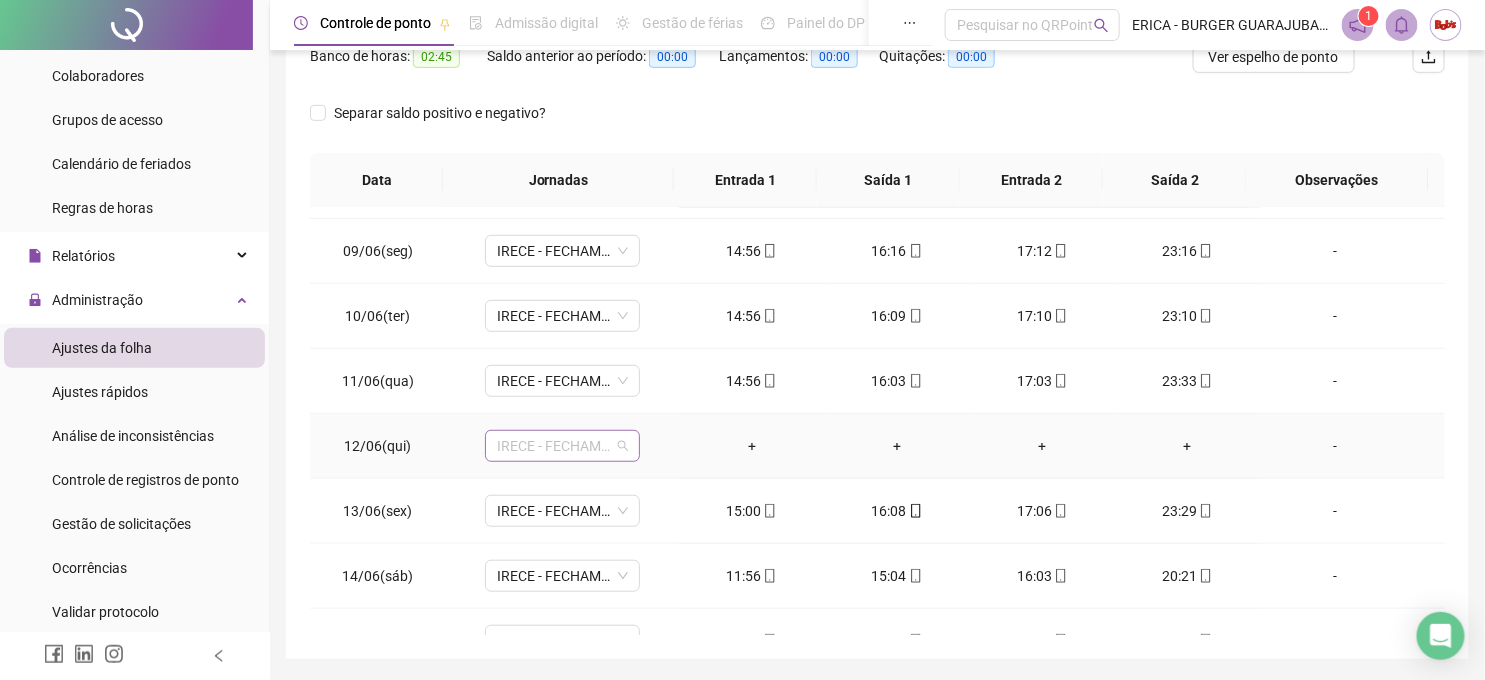 click on "IRECE - FECHAMENTO" at bounding box center [562, 446] 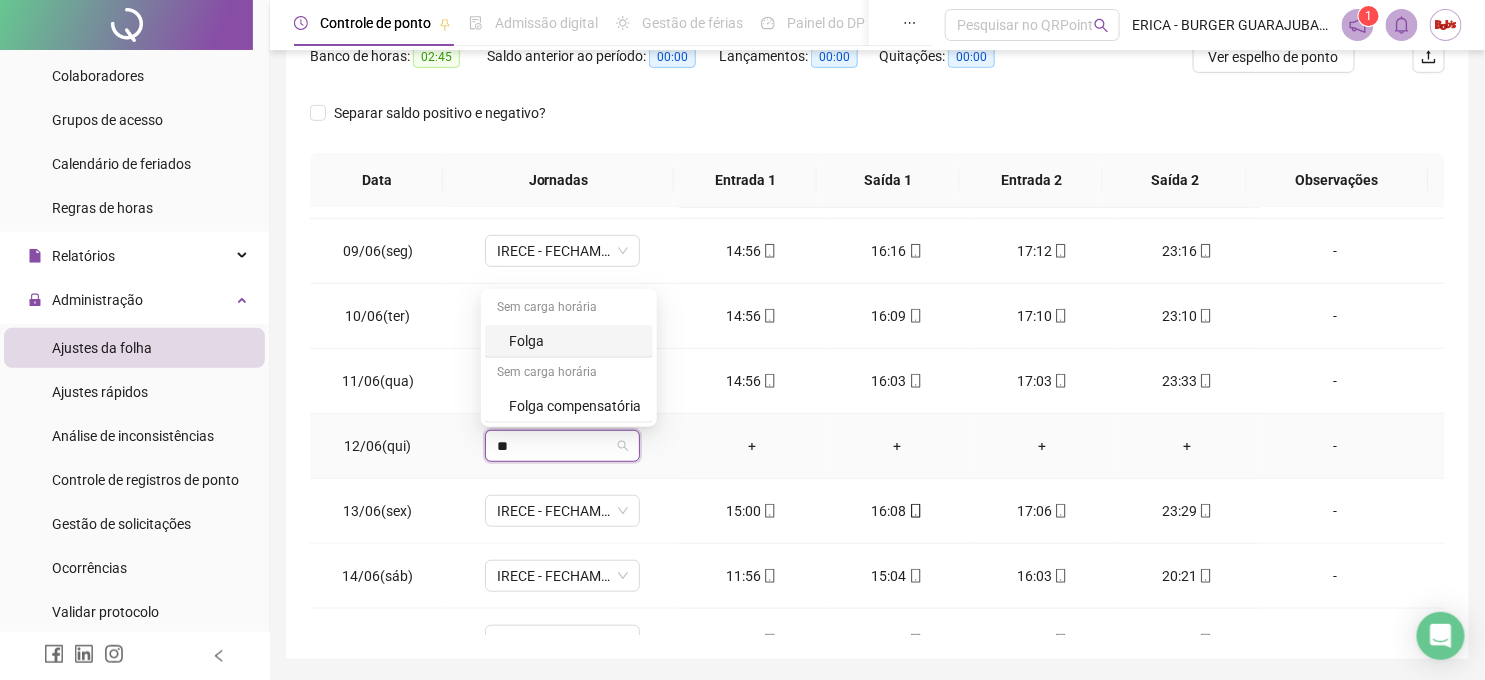 type on "***" 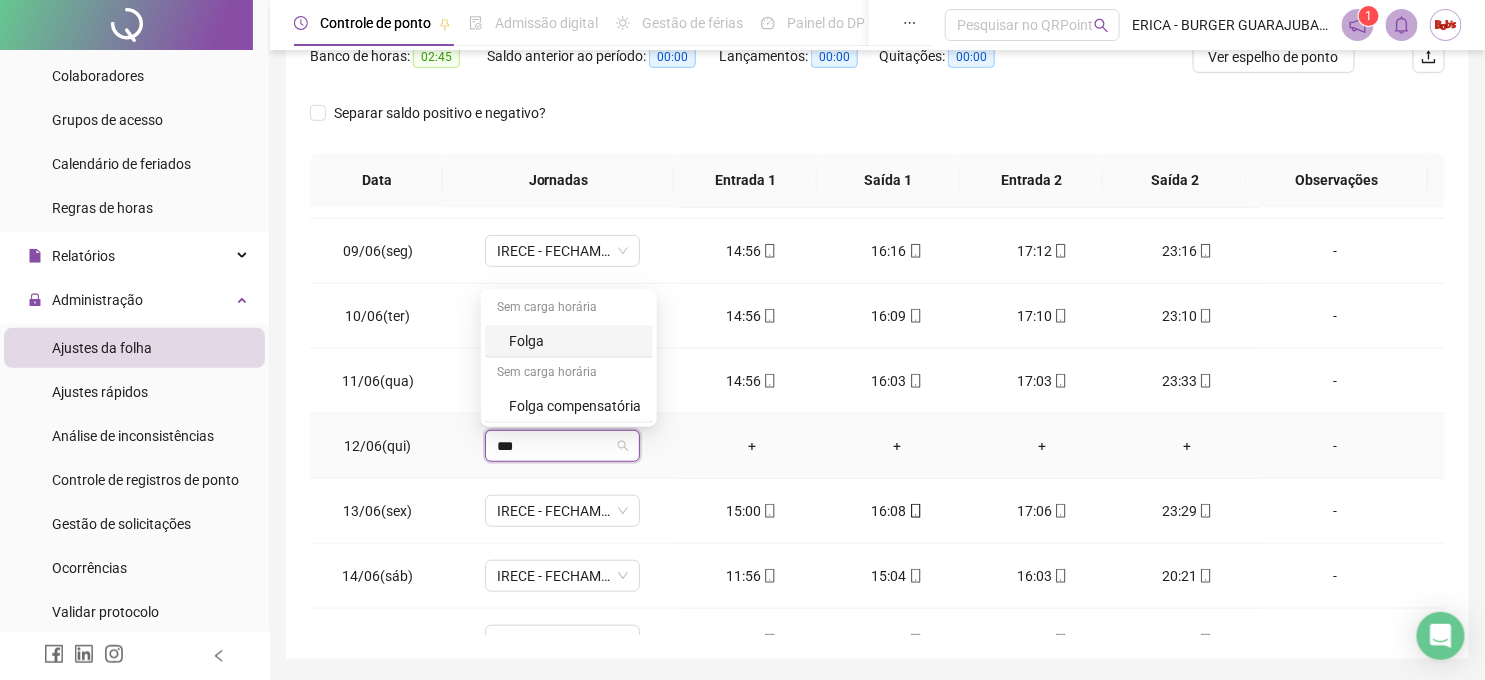 click on "Folga" at bounding box center [575, 341] 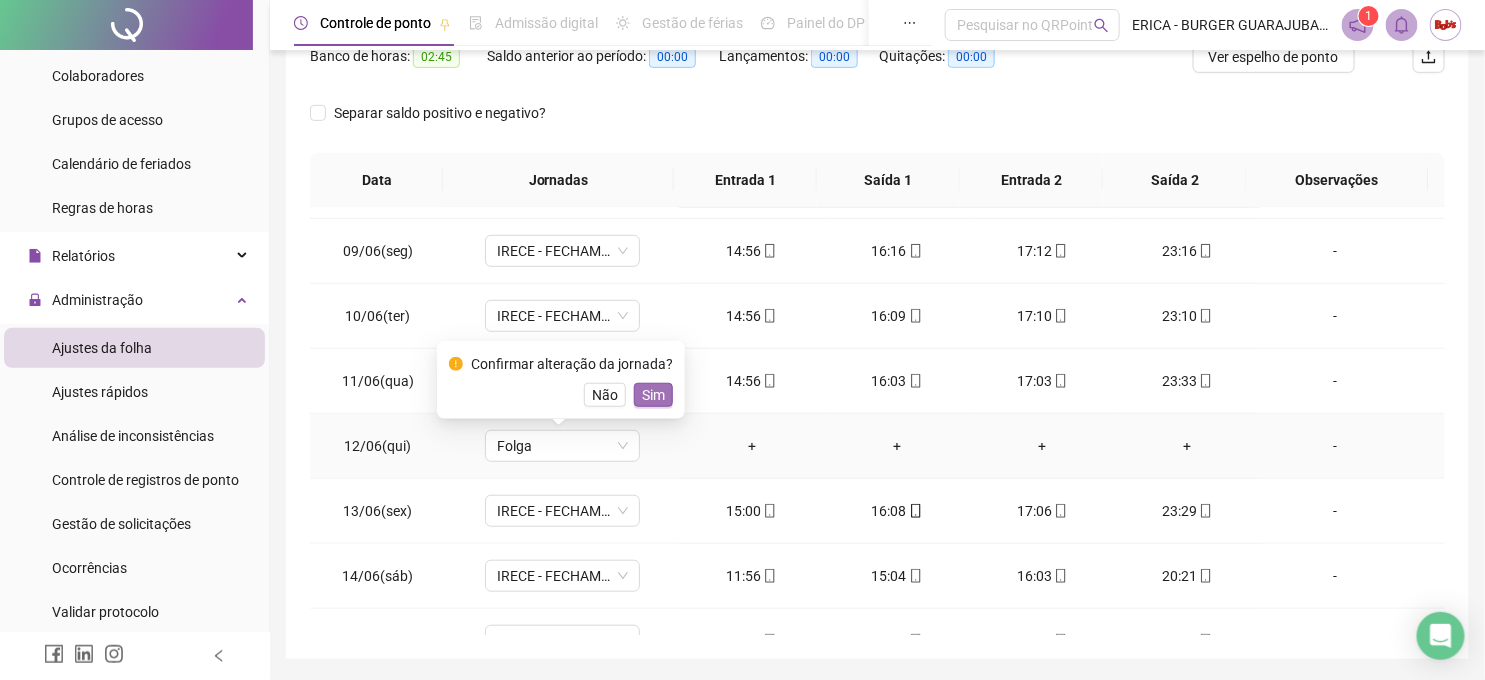 click on "Sim" at bounding box center [653, 395] 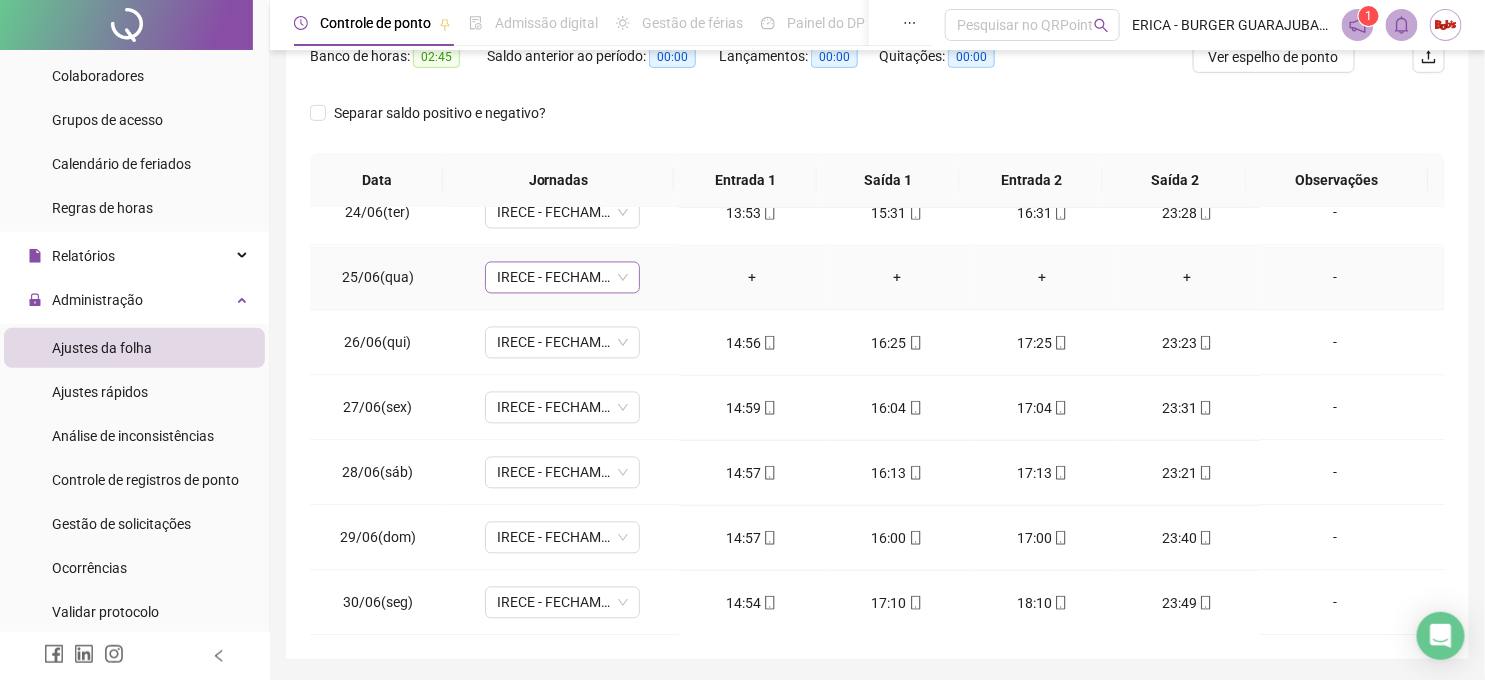scroll, scrollTop: 1461, scrollLeft: 0, axis: vertical 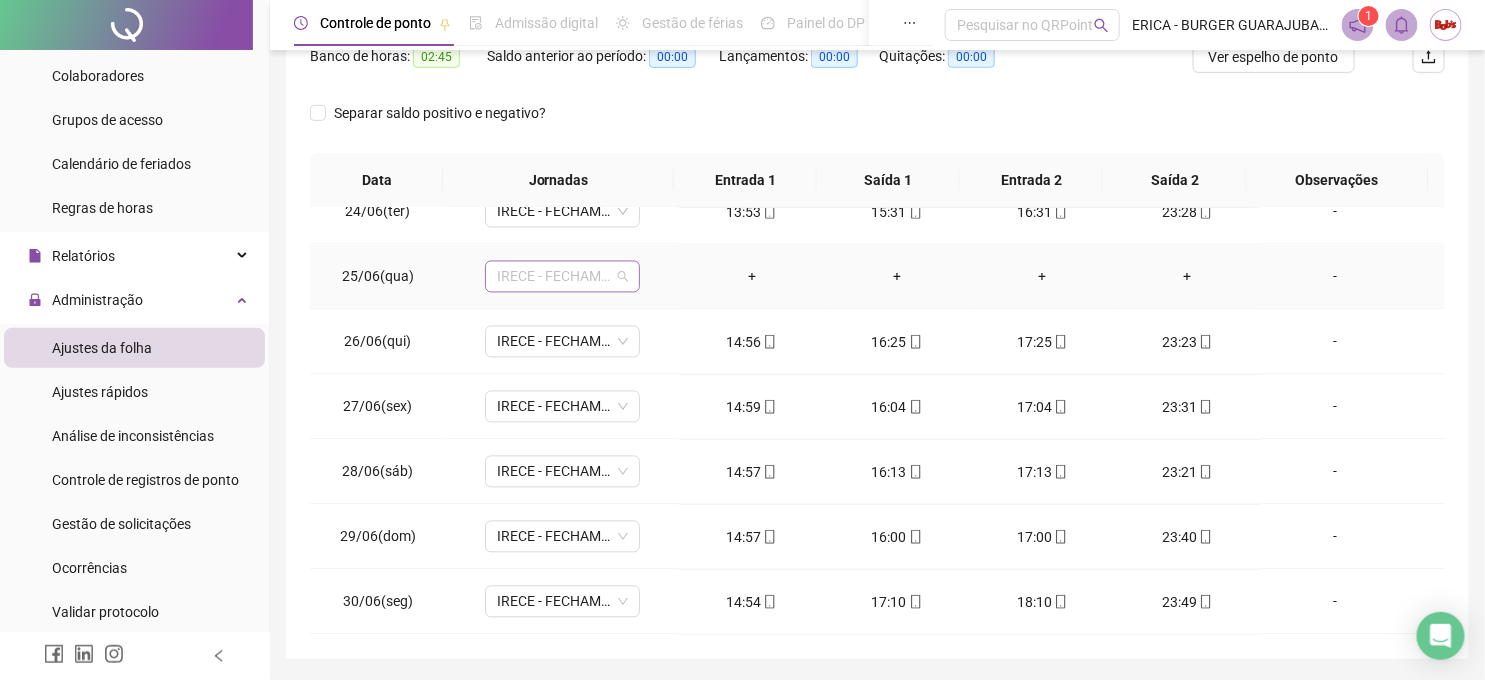 click on "IRECE - FECHAMENTO" at bounding box center (562, 277) 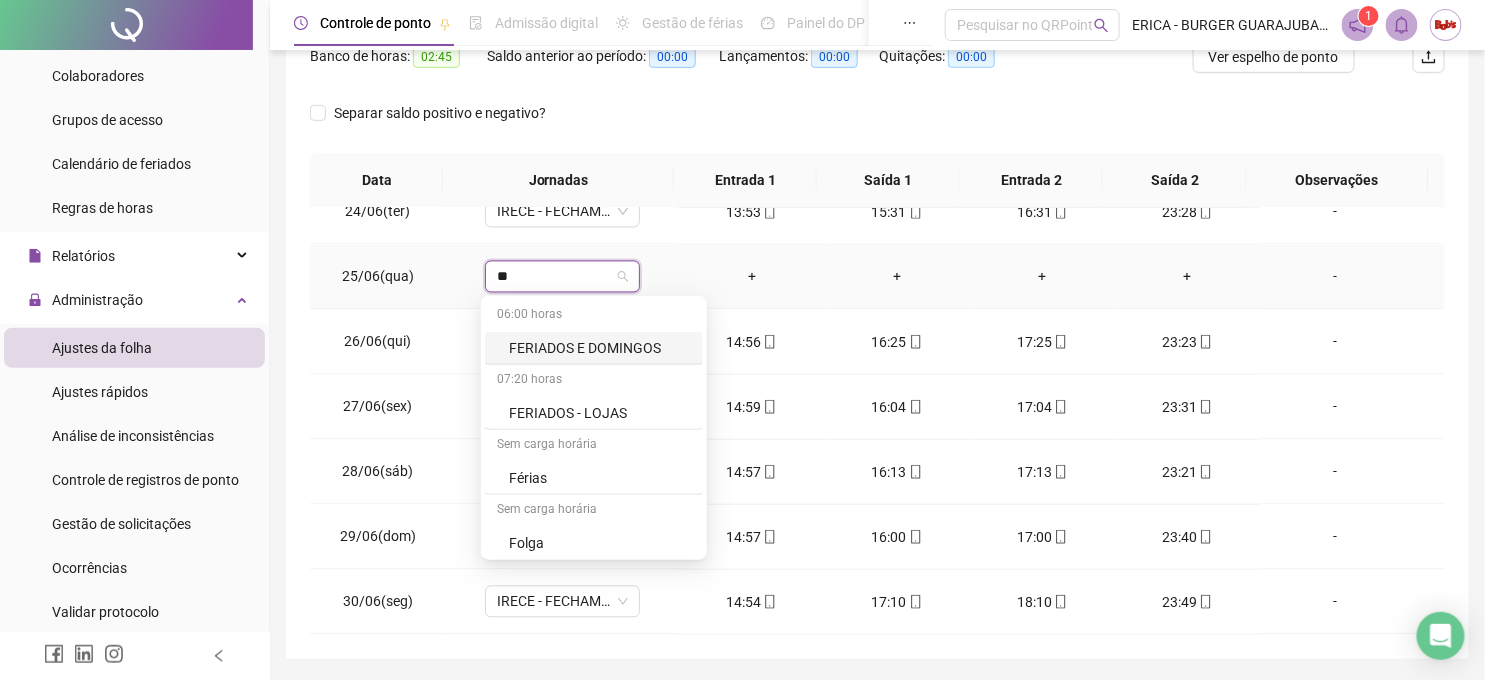 type on "***" 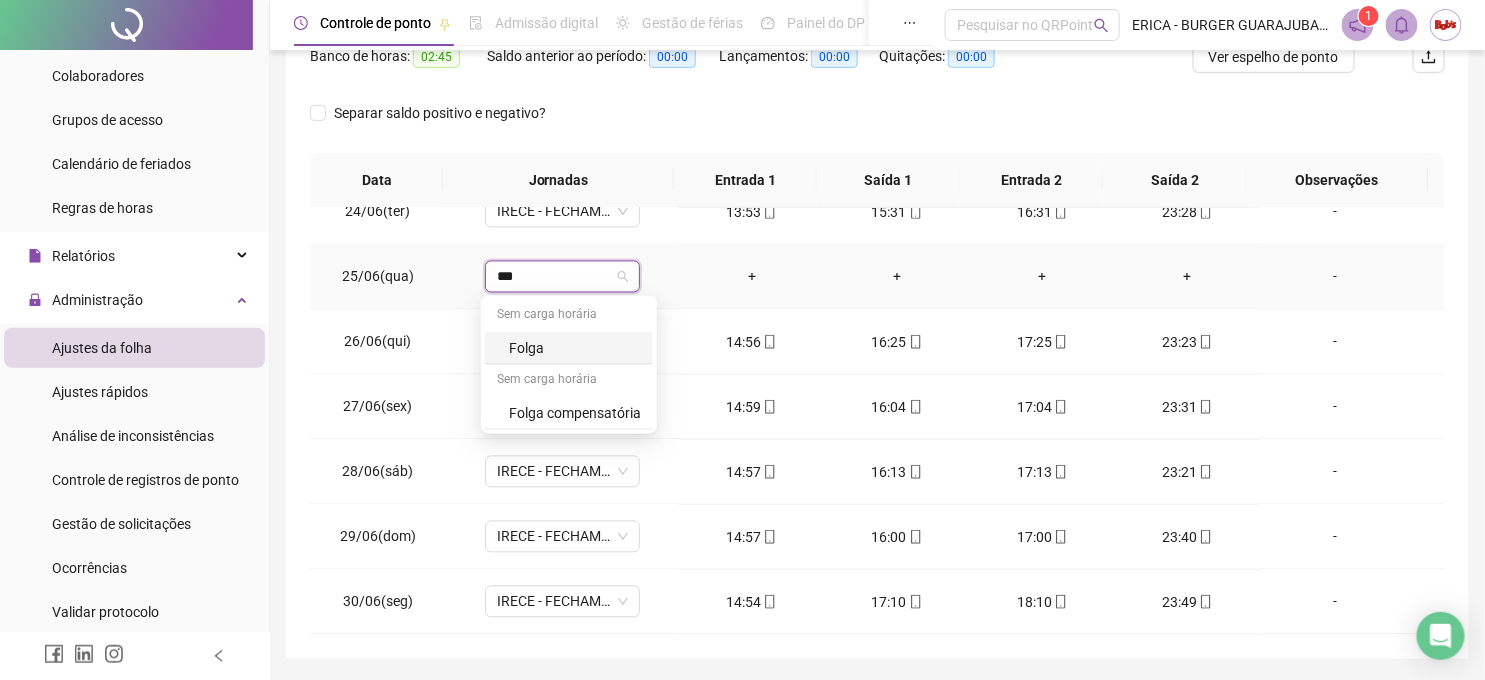 click on "Folga" at bounding box center [575, 348] 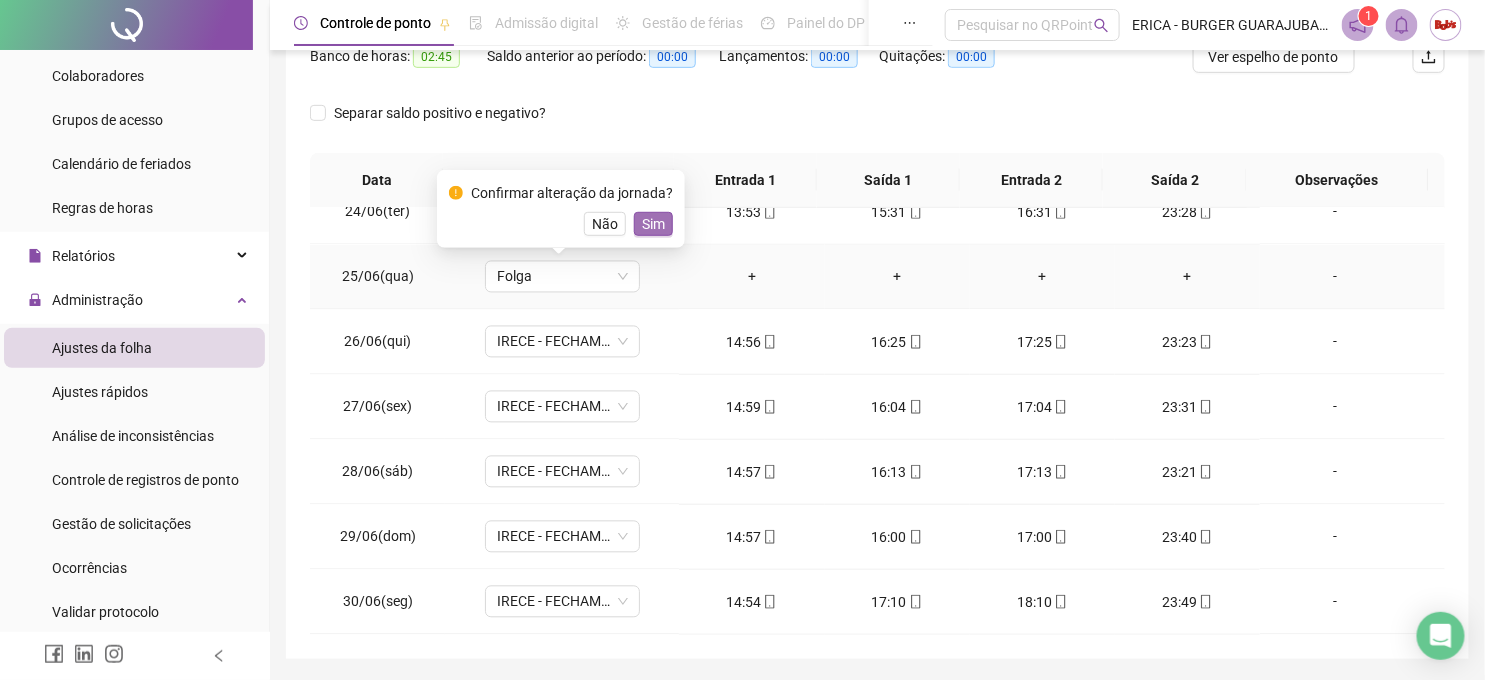 click on "Sim" at bounding box center (653, 224) 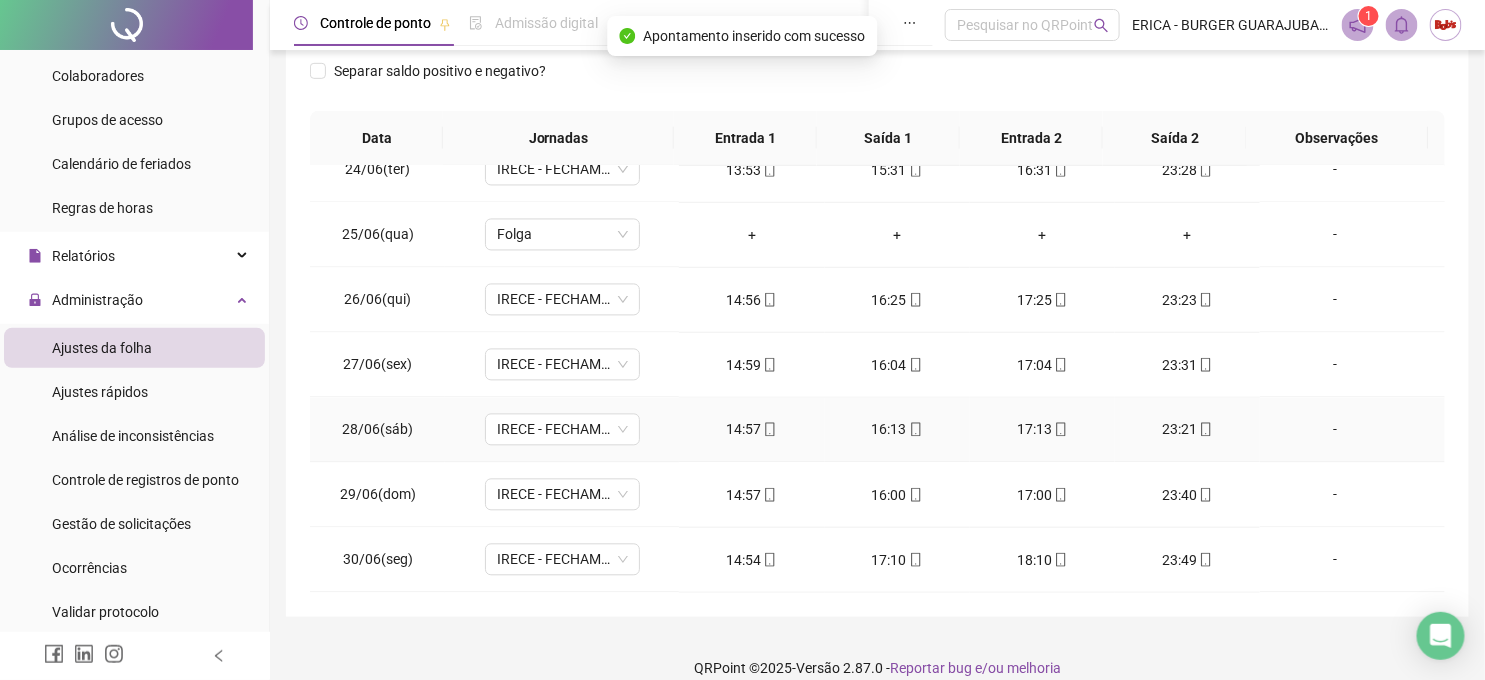 scroll, scrollTop: 397, scrollLeft: 0, axis: vertical 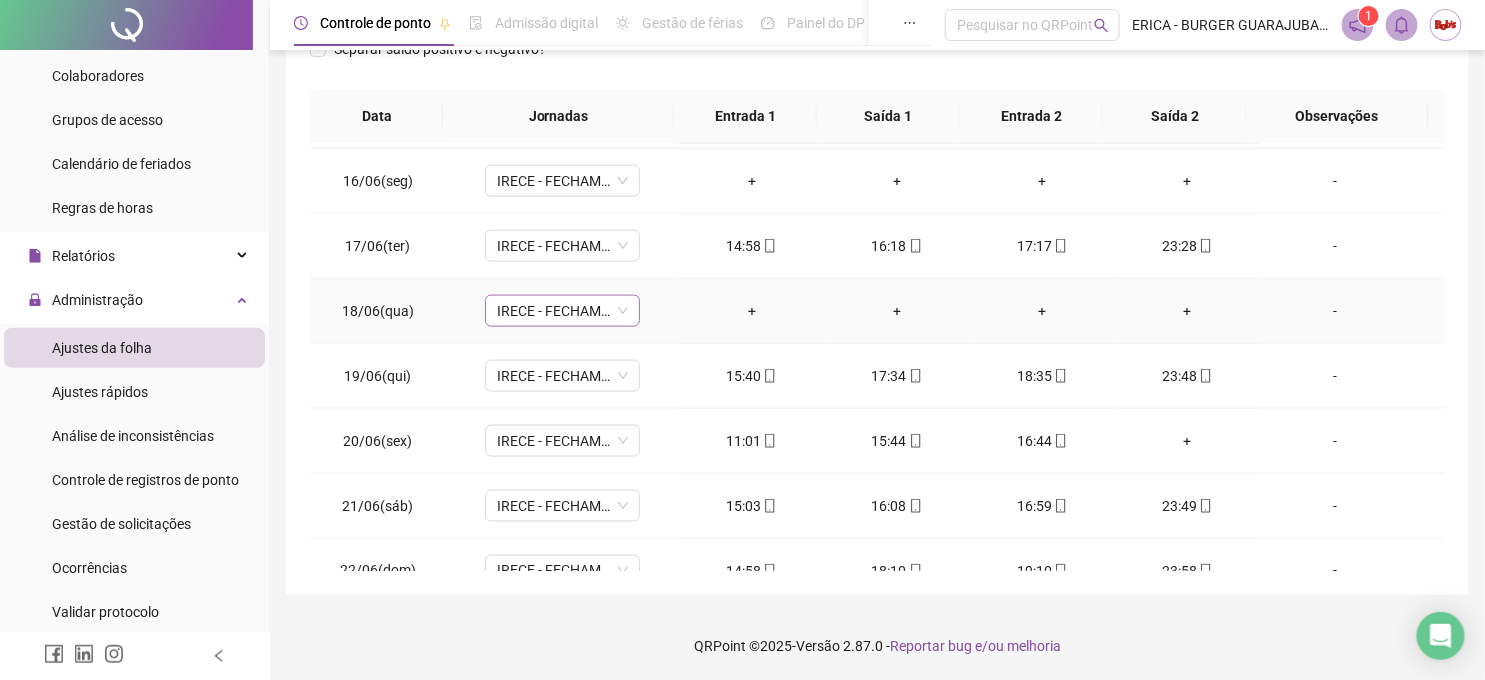 click on "IRECE - FECHAMENTO" at bounding box center (562, 311) 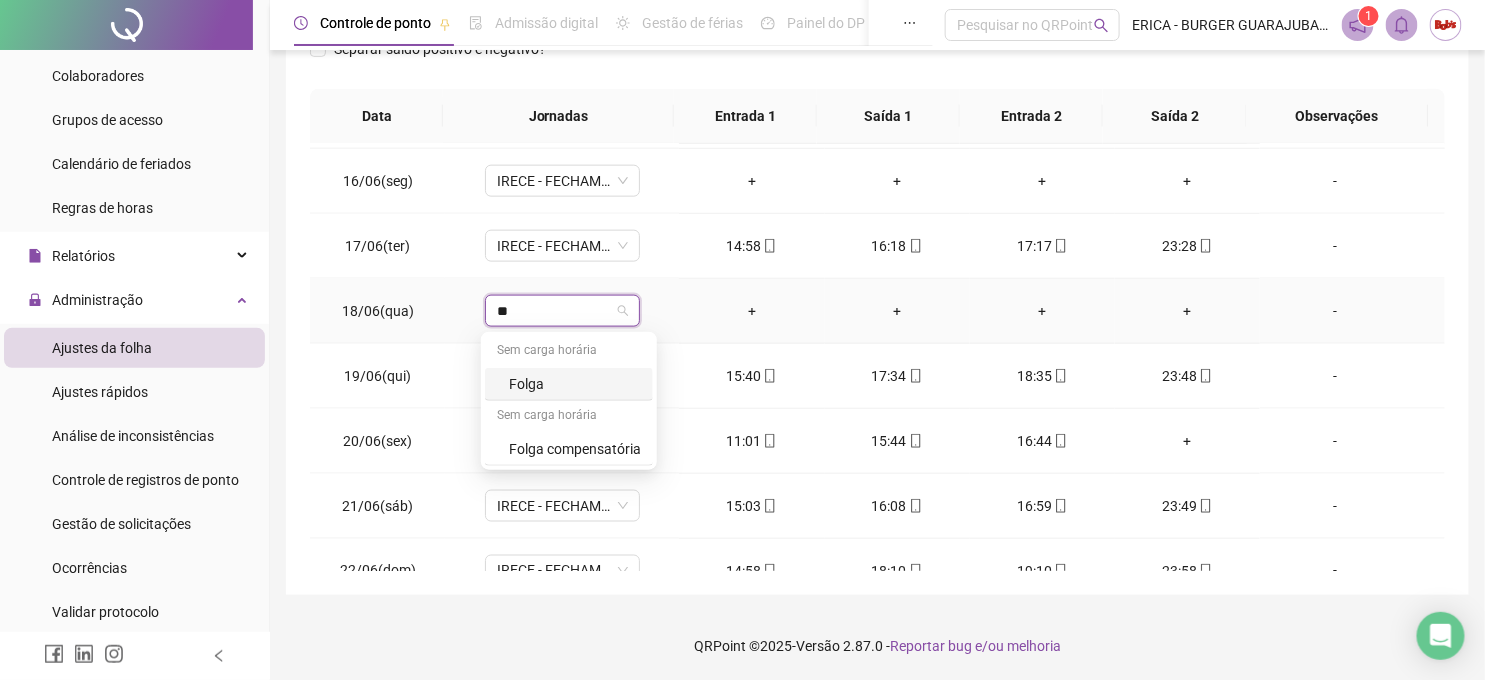 type on "***" 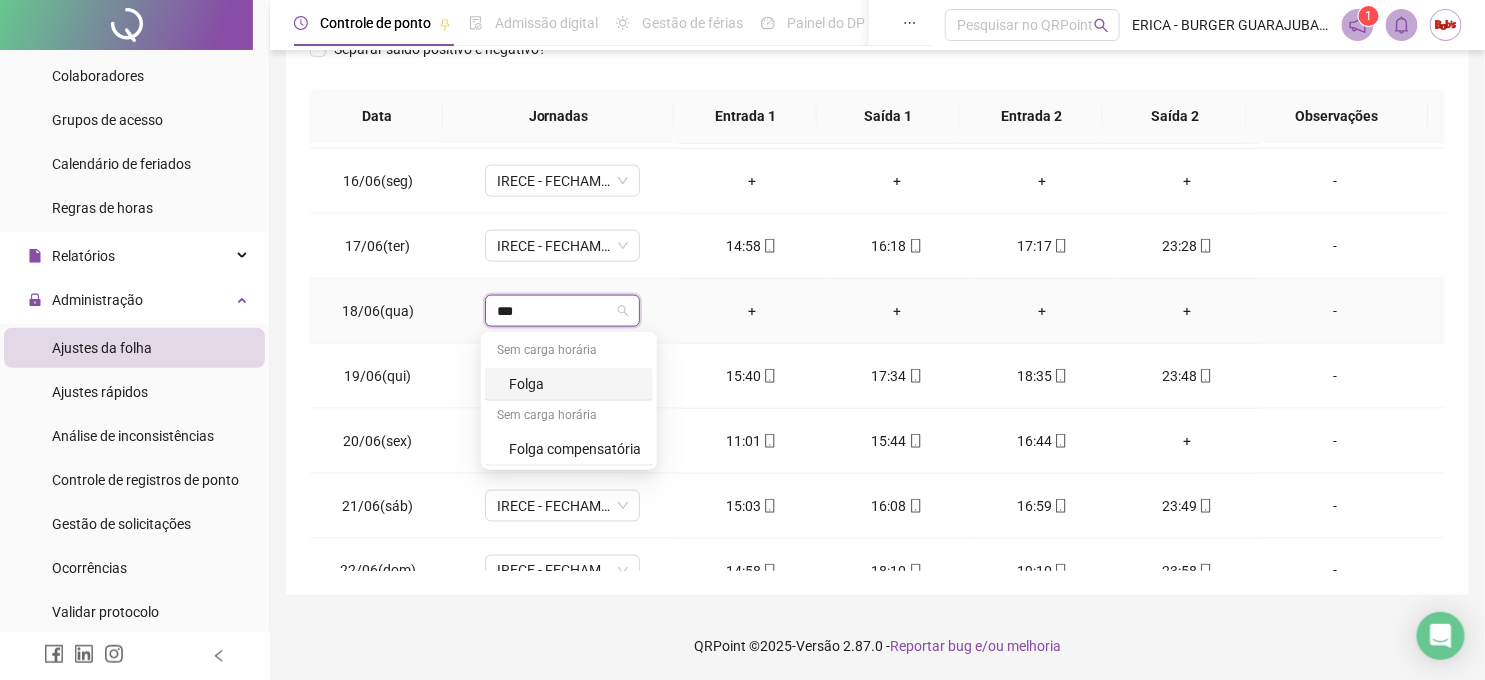 click on "Folga" at bounding box center [575, 384] 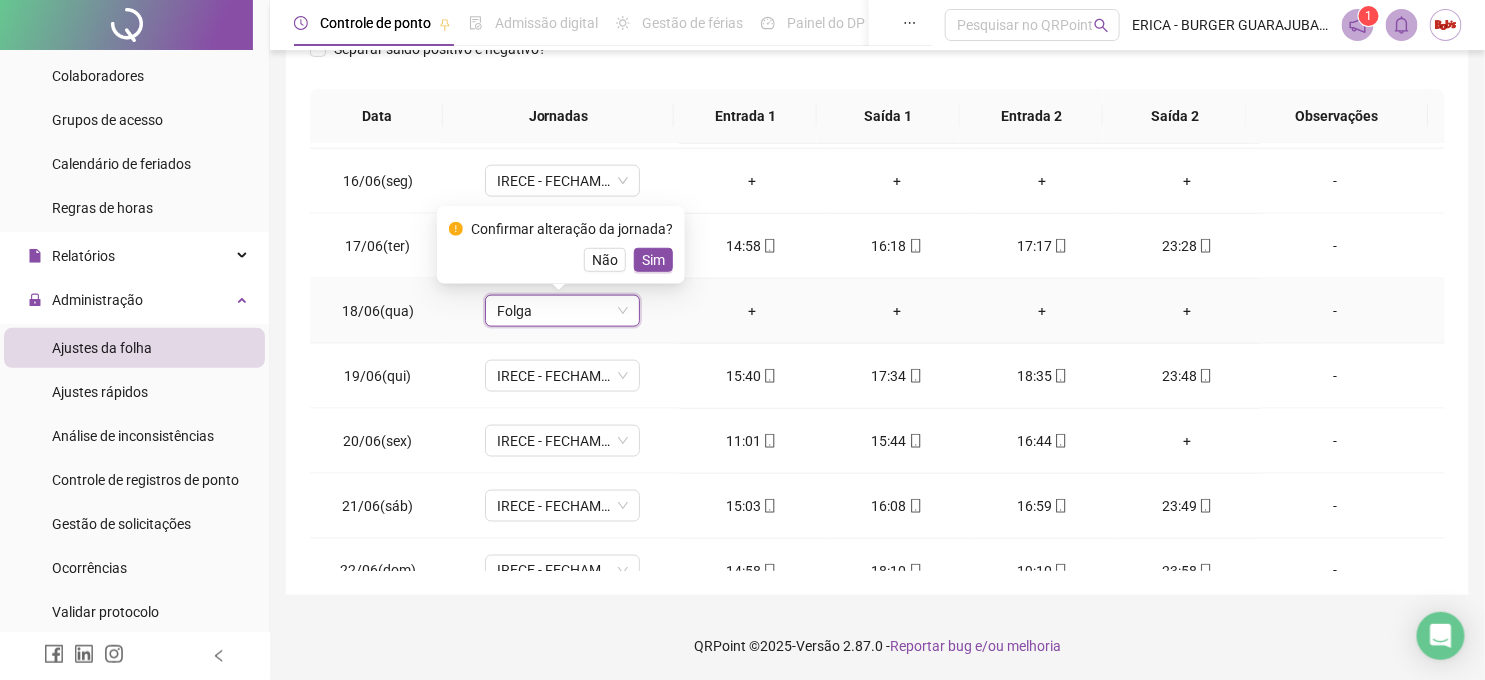 click on "Confirmar alteração da jornada? Não Sim" at bounding box center [561, 245] 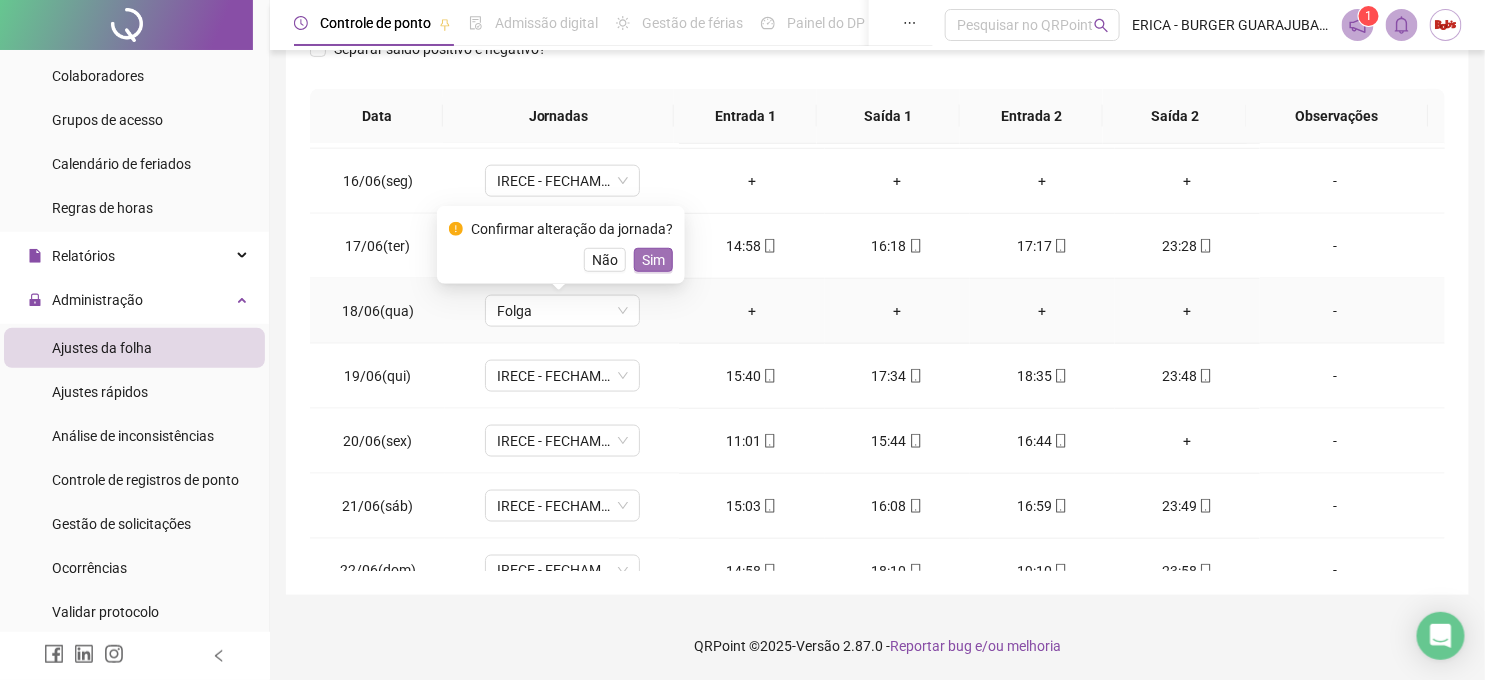 click on "Sim" at bounding box center [653, 260] 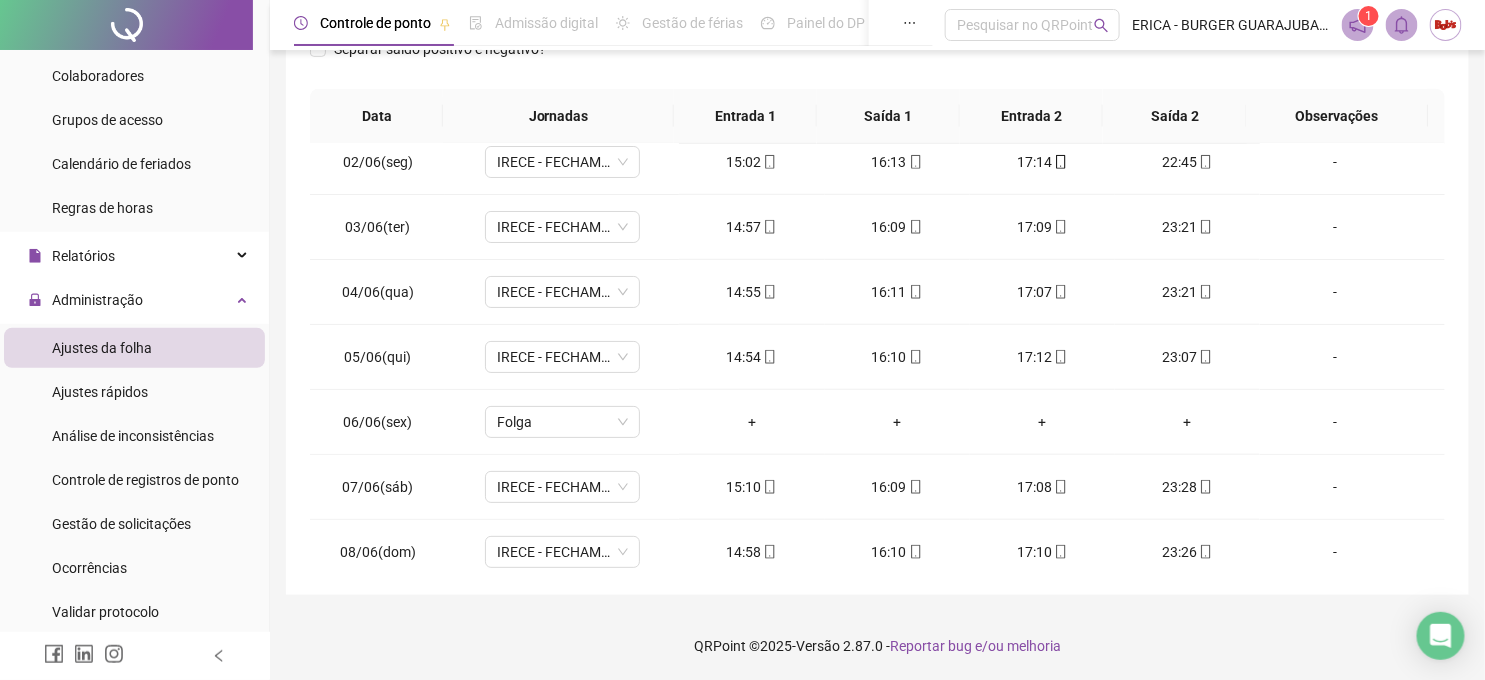 scroll, scrollTop: 0, scrollLeft: 0, axis: both 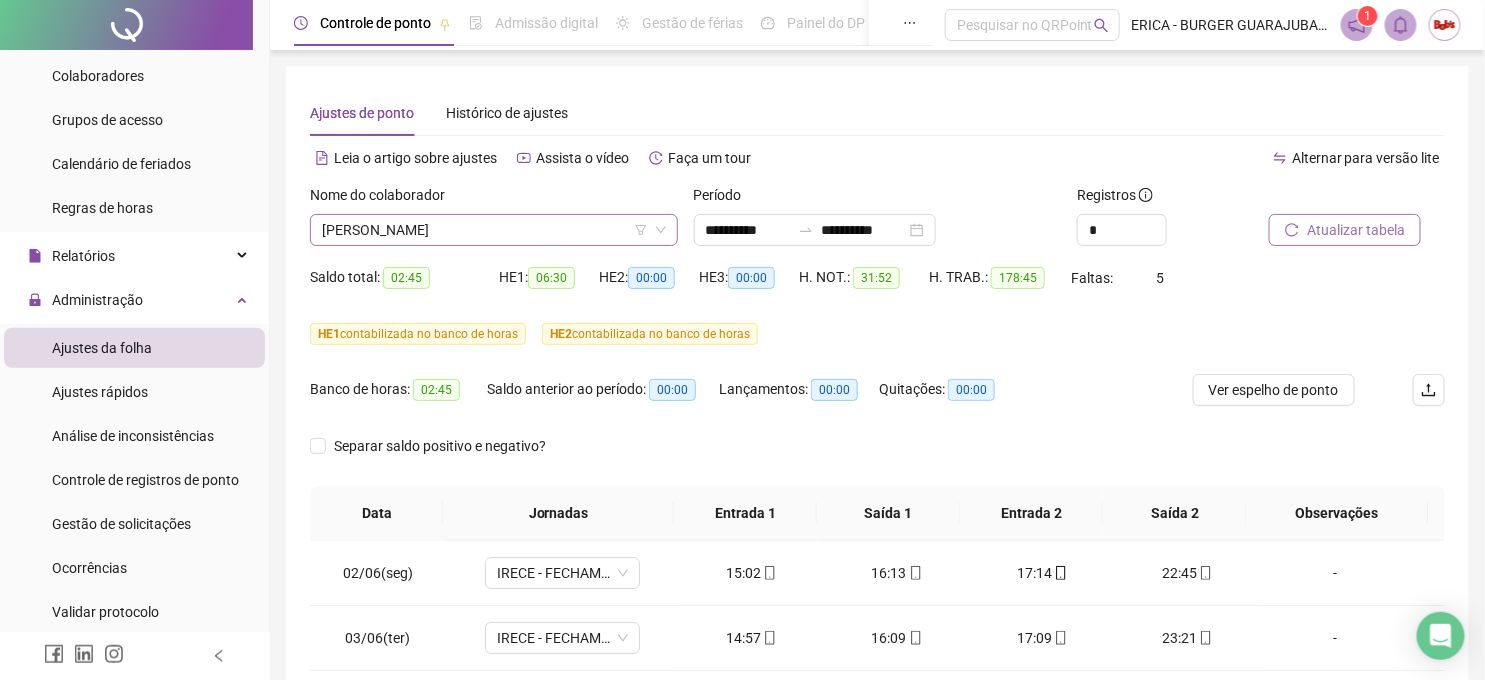 click on "[PERSON_NAME]" at bounding box center [494, 230] 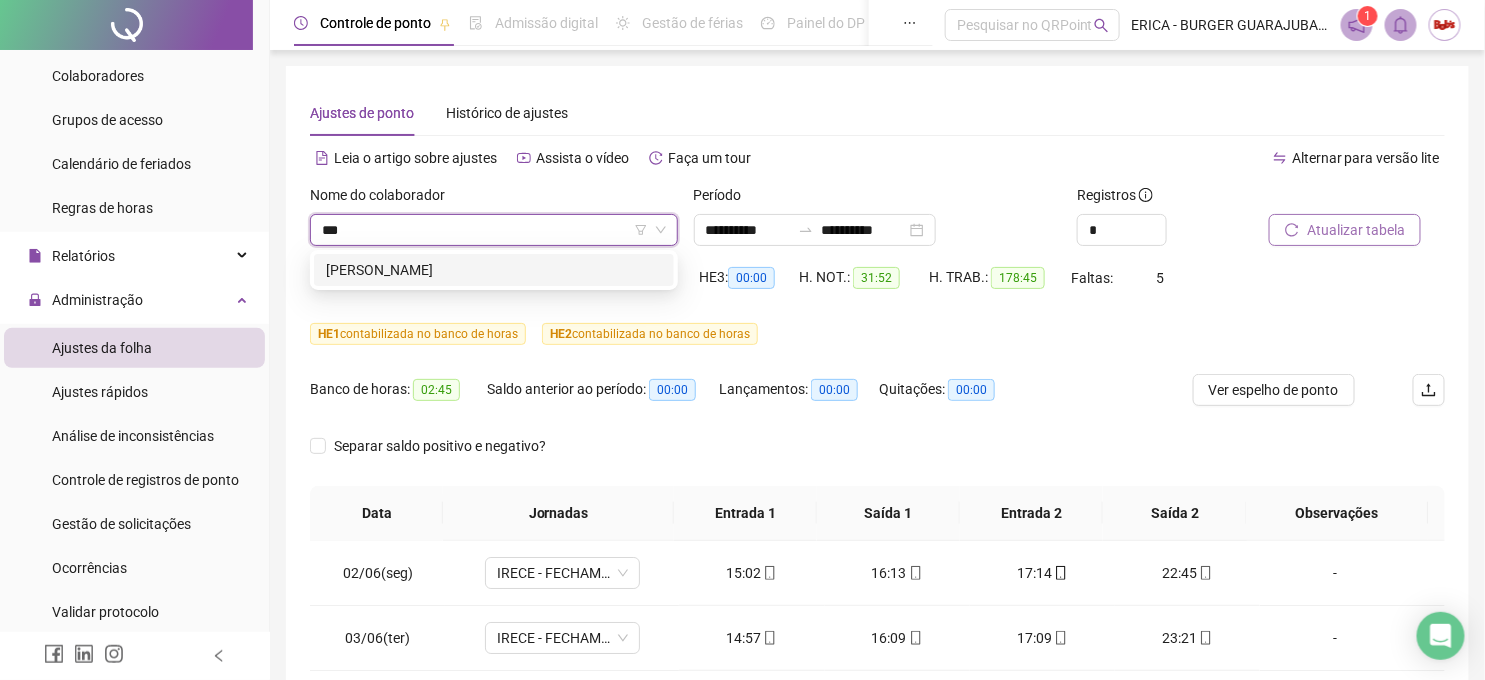 scroll, scrollTop: 0, scrollLeft: 0, axis: both 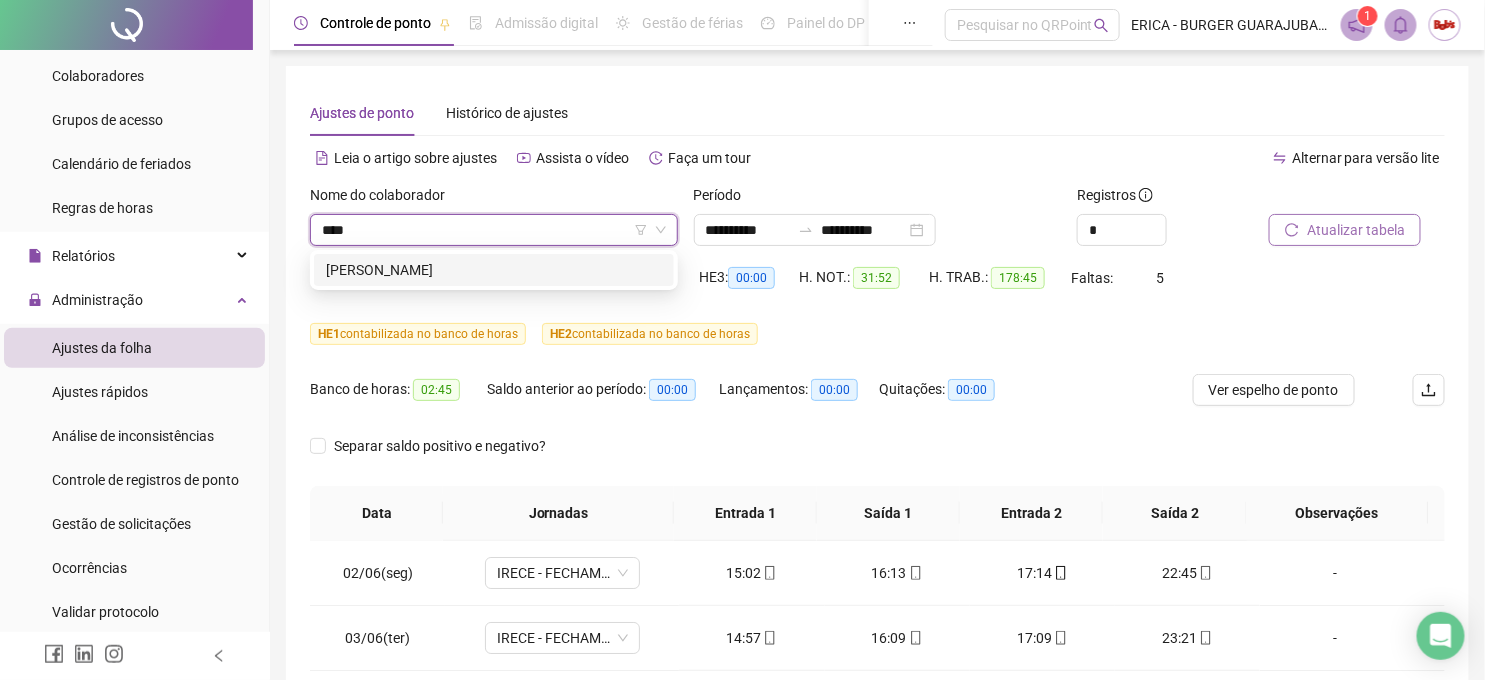 click on "[PERSON_NAME]" at bounding box center [494, 270] 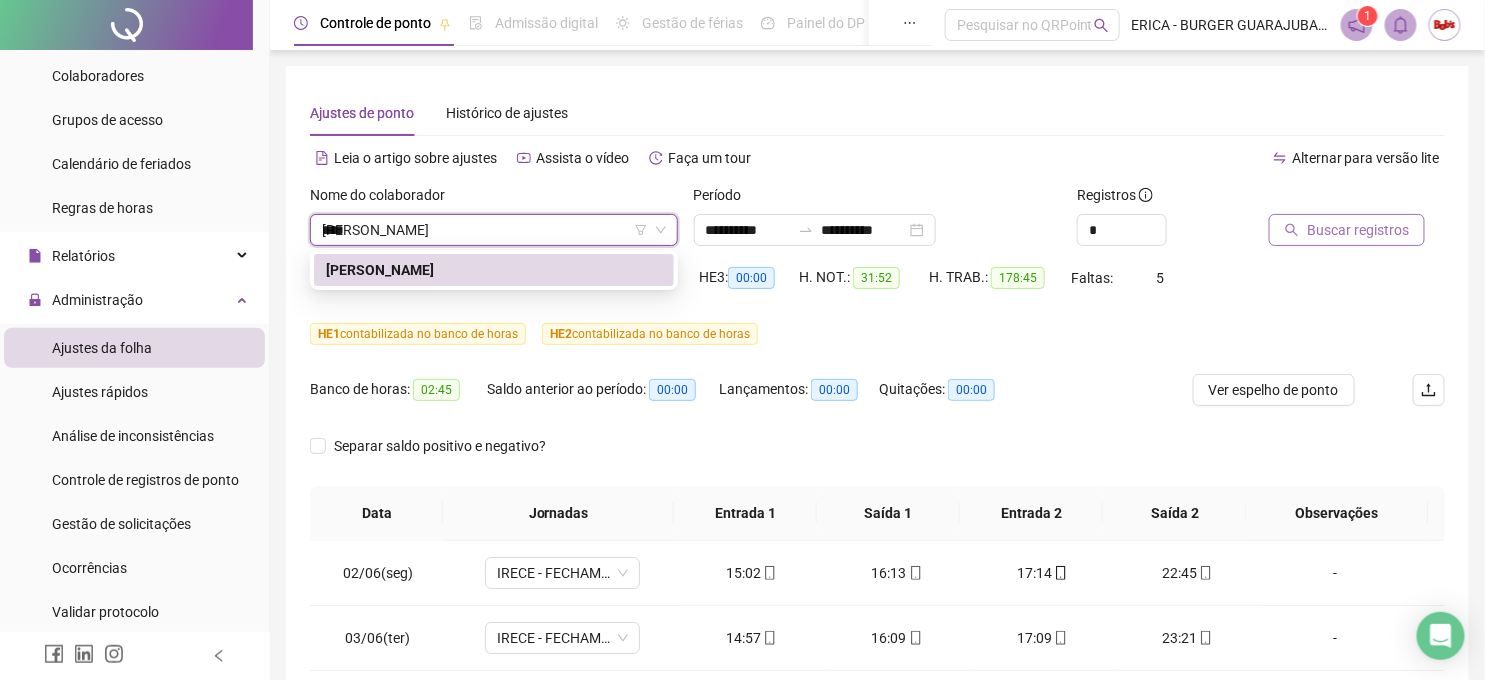 type 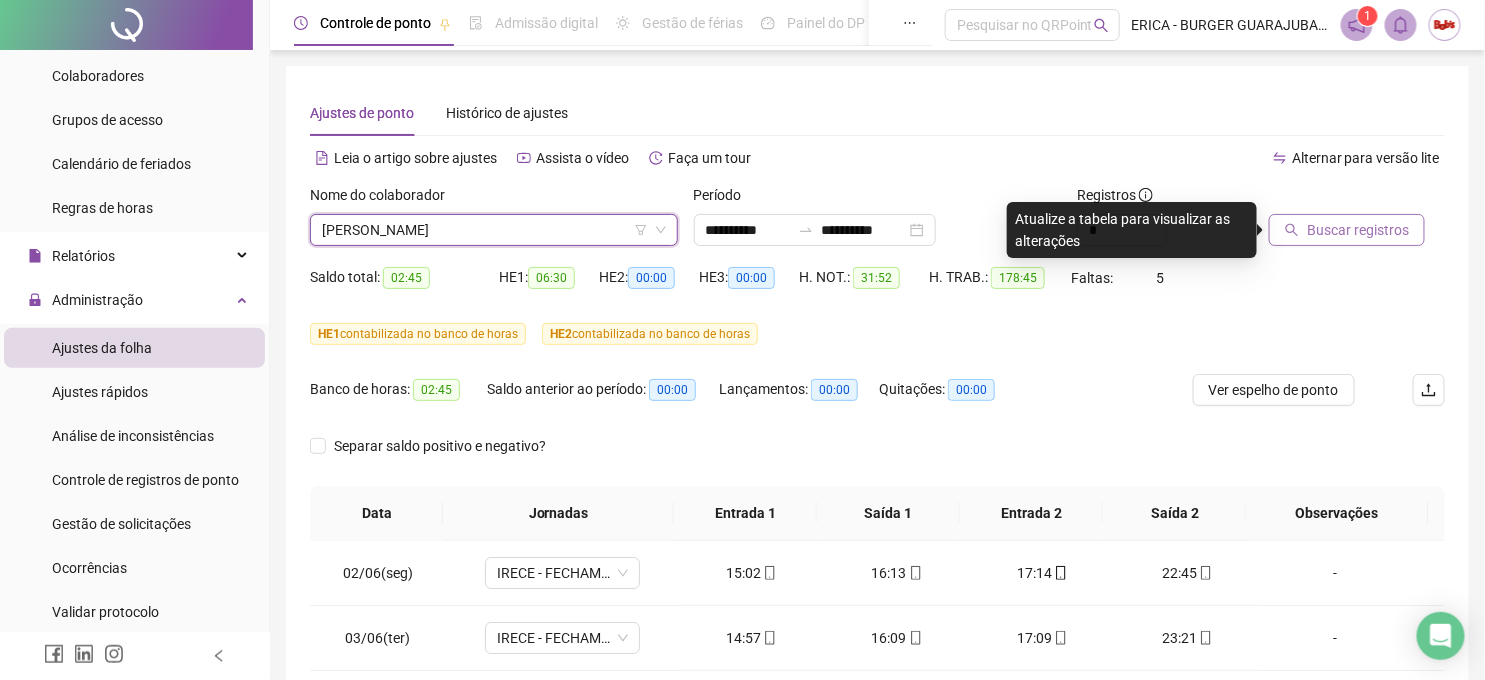 click on "Buscar registros" at bounding box center (1347, 230) 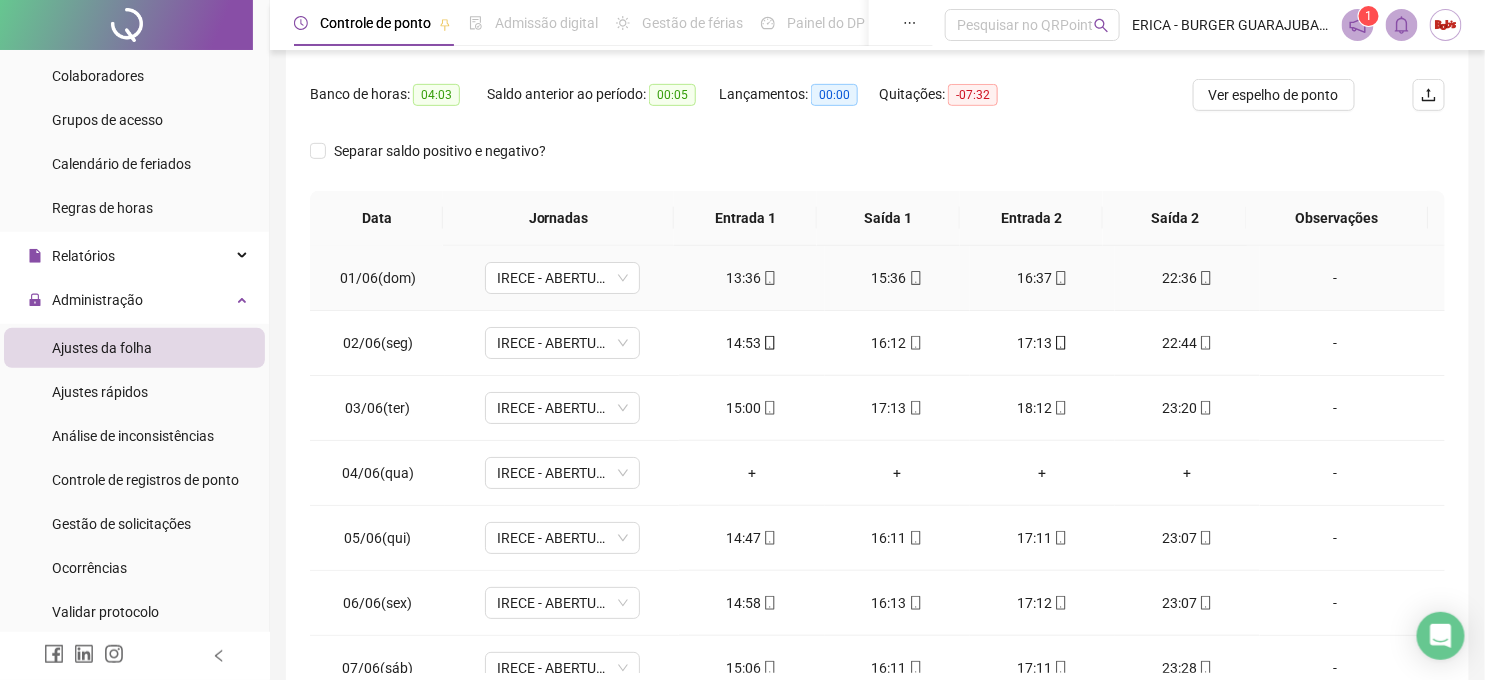 scroll, scrollTop: 333, scrollLeft: 0, axis: vertical 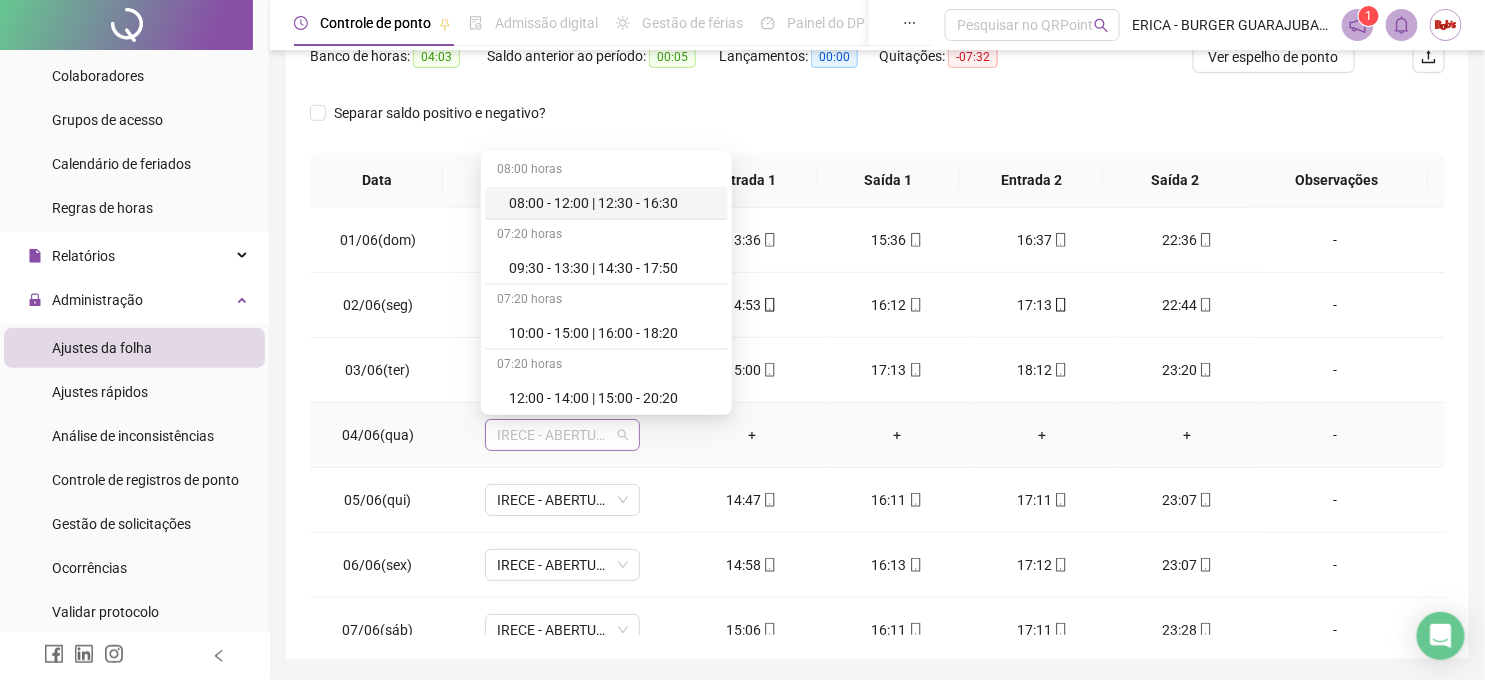 click on "IRECE - ABERTURA" at bounding box center (562, 435) 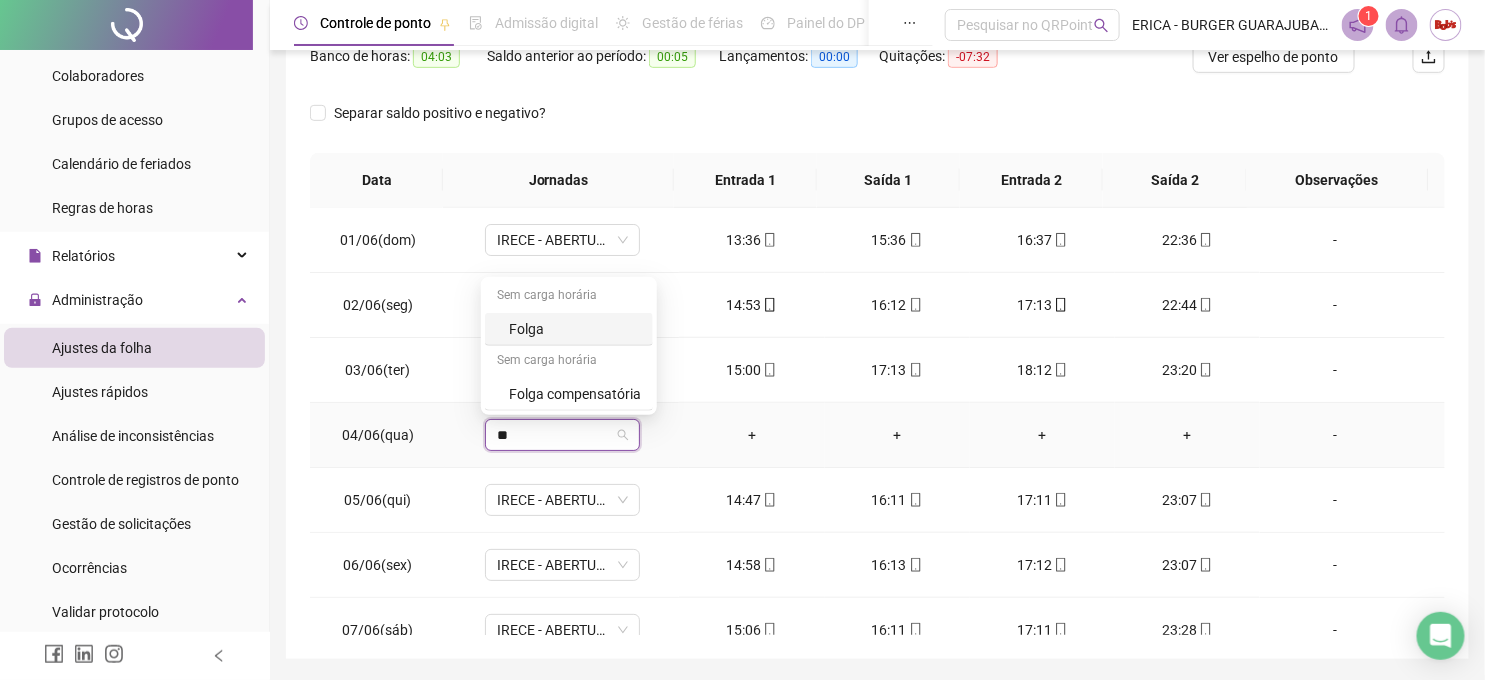 type on "***" 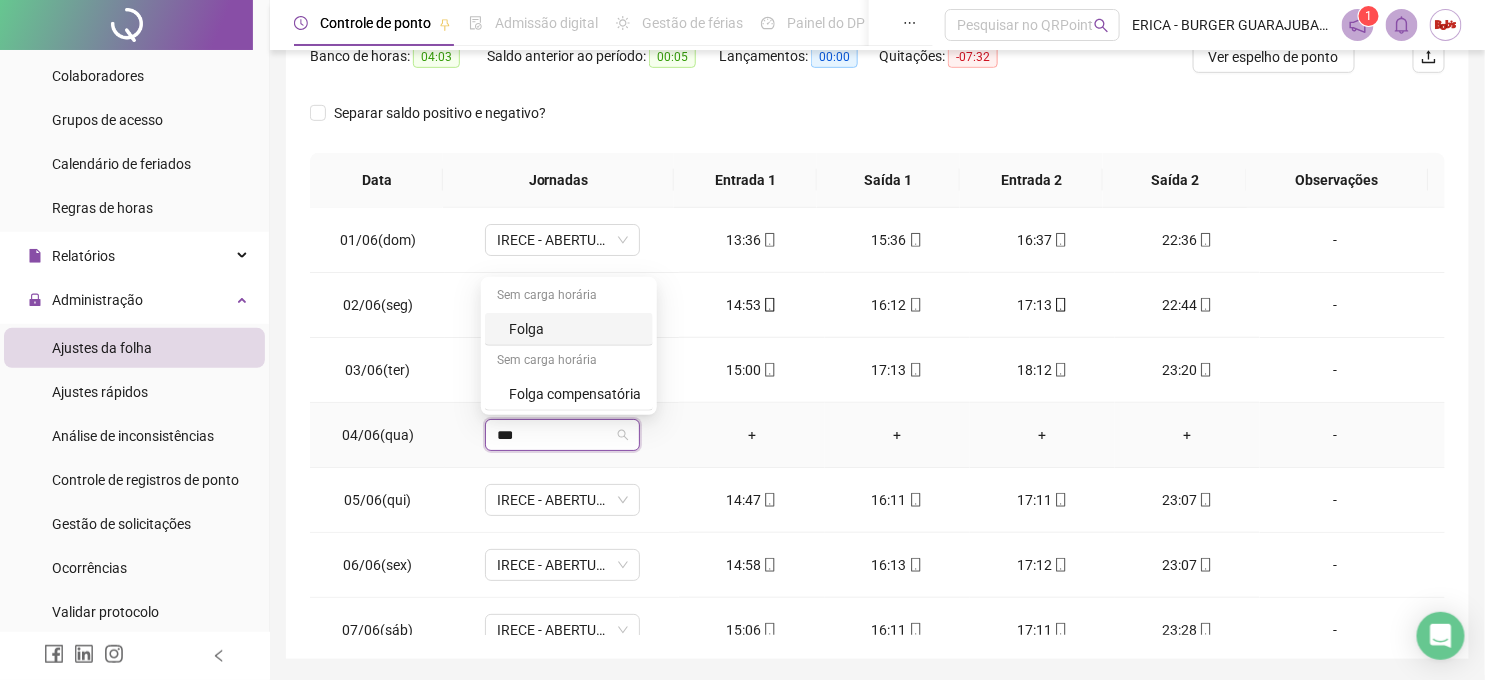 click on "Folga" at bounding box center [575, 329] 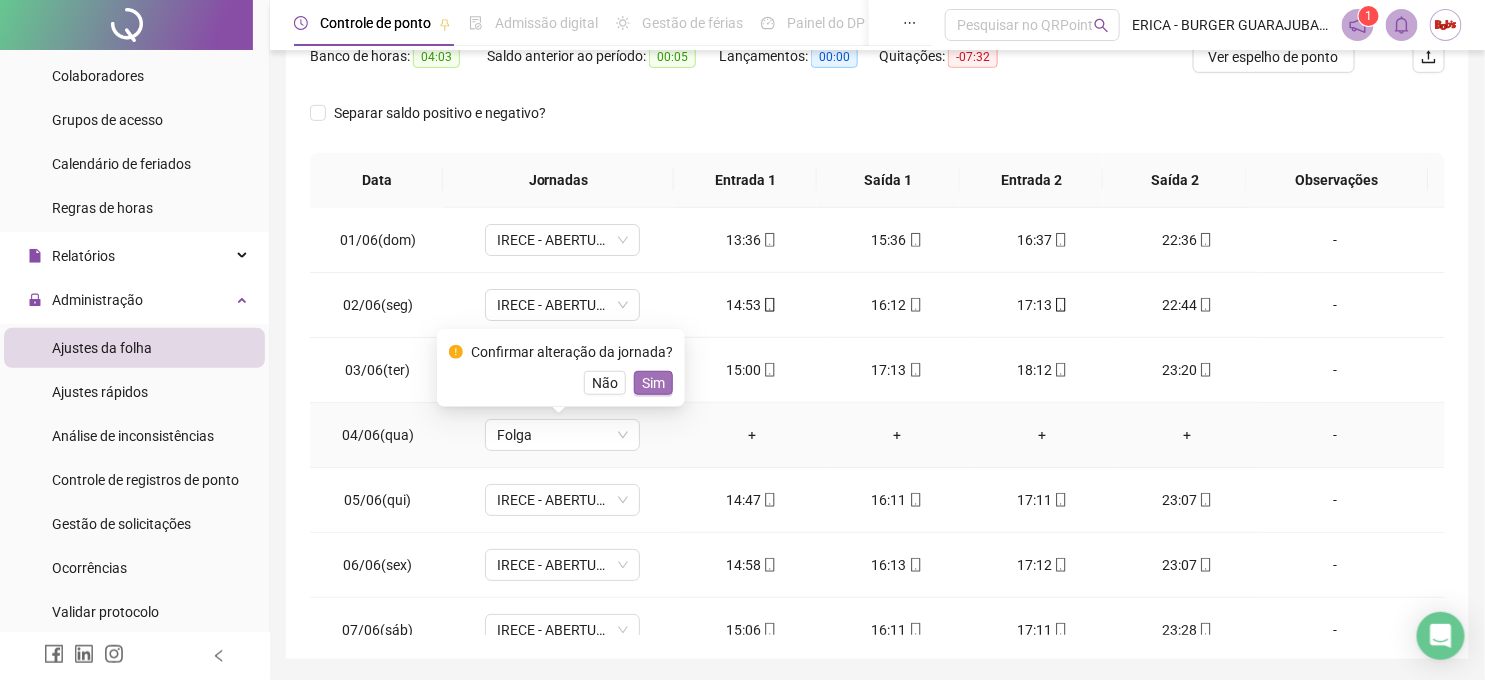click on "Sim" at bounding box center [653, 383] 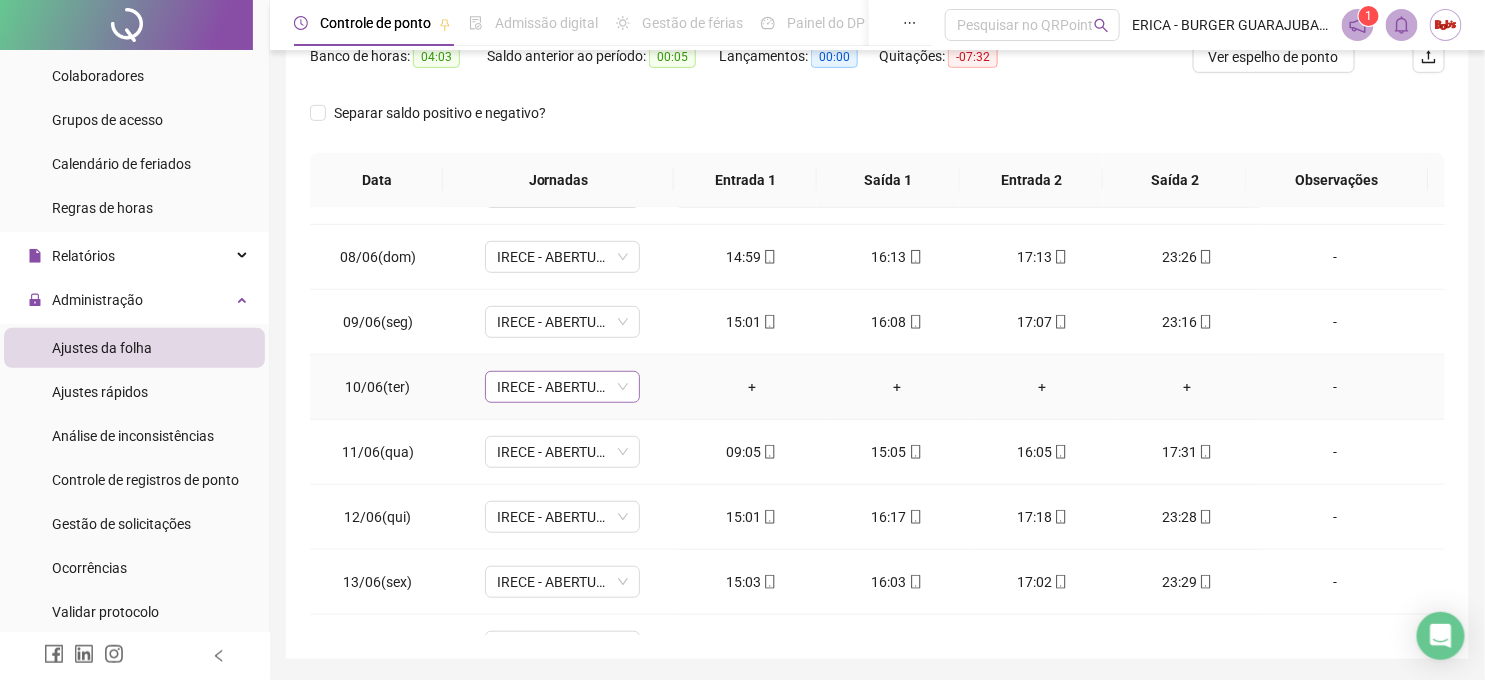 scroll, scrollTop: 444, scrollLeft: 0, axis: vertical 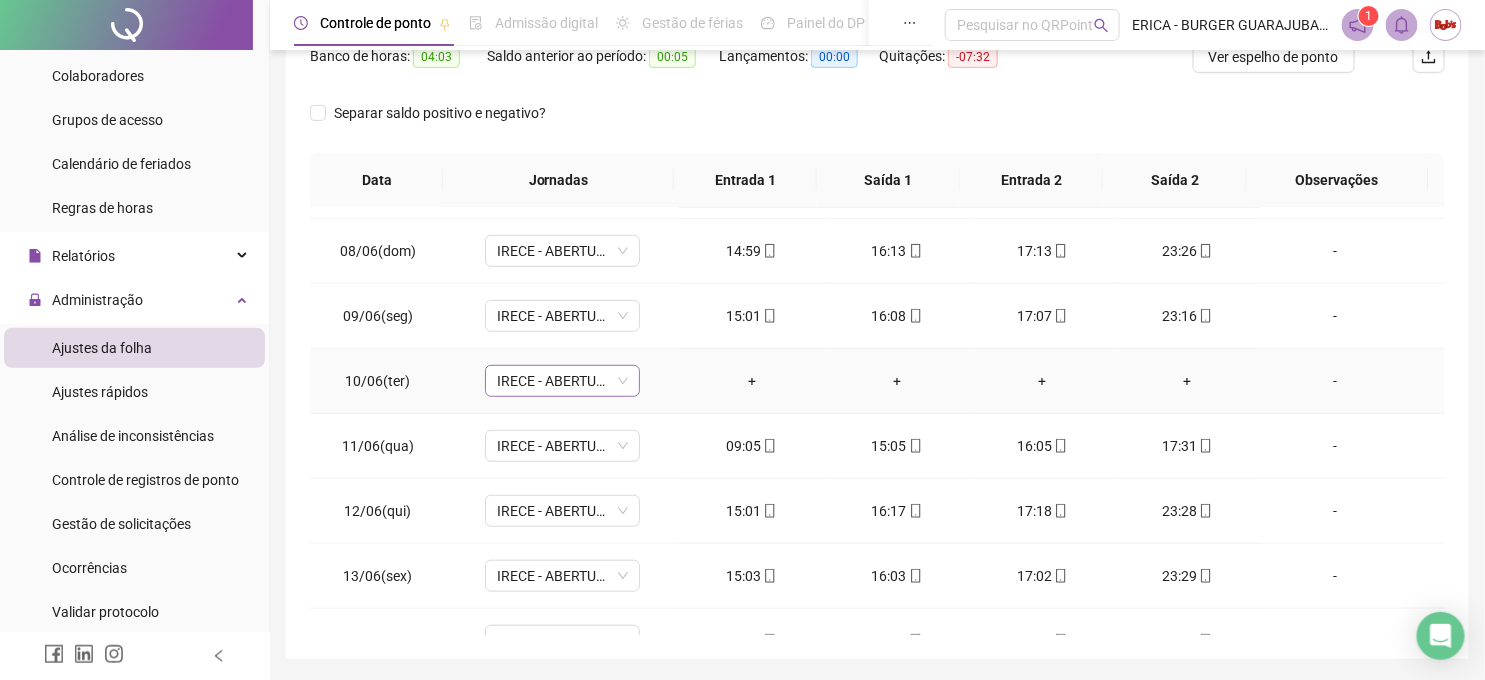 click on "IRECE - ABERTURA" at bounding box center [562, 381] 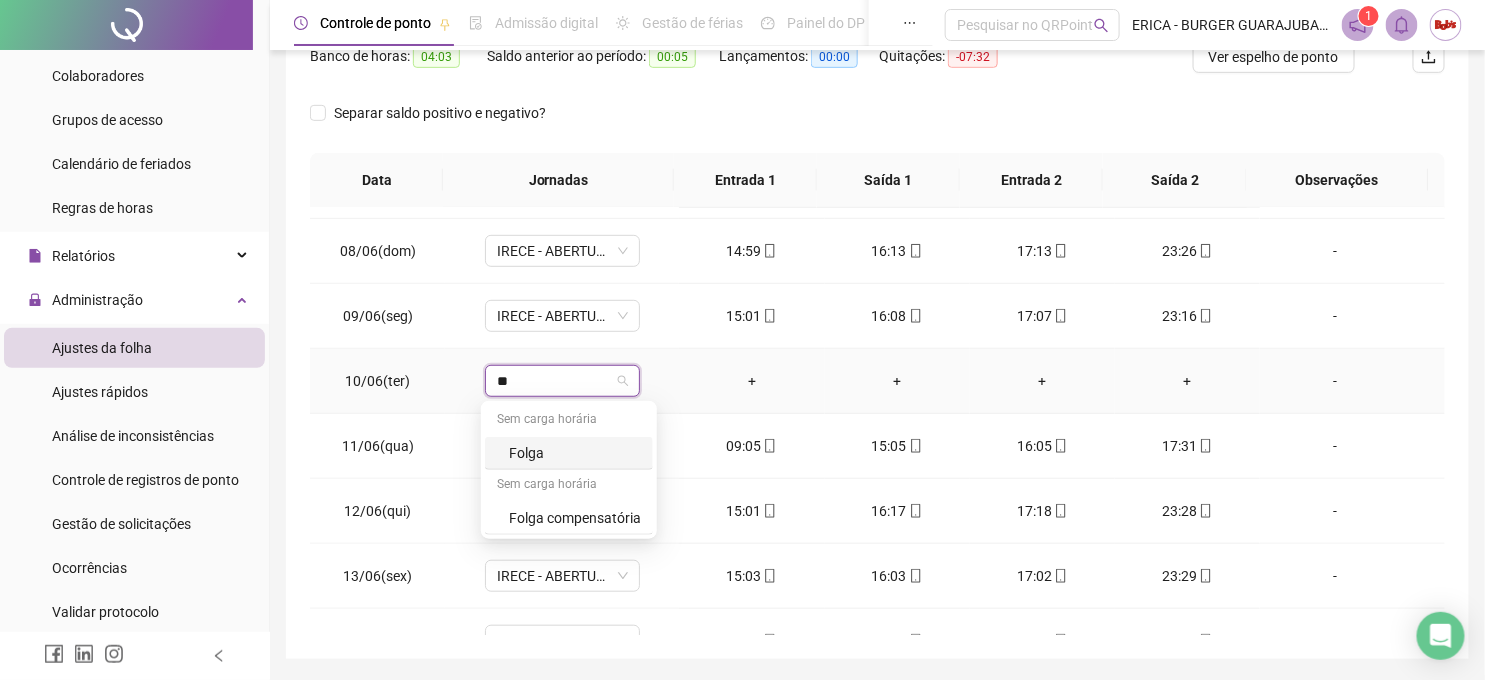 type on "***" 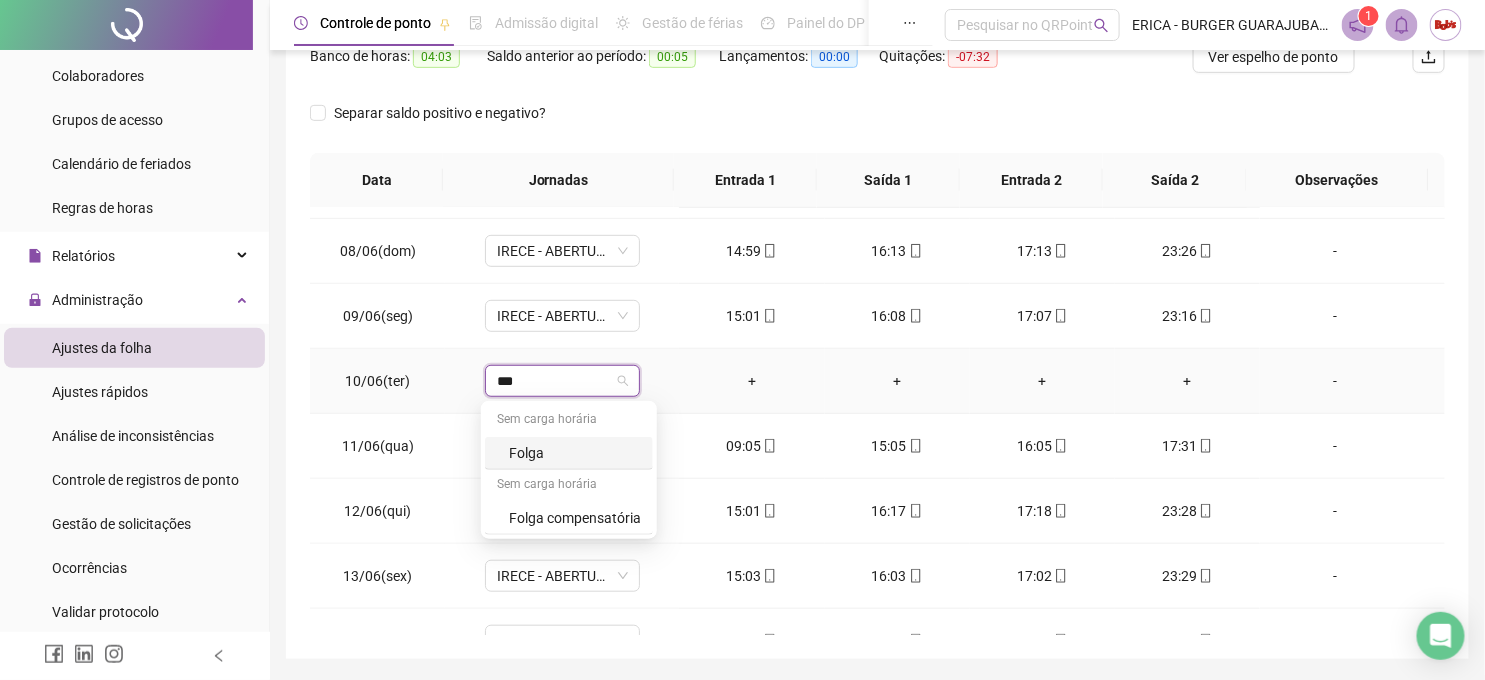 click on "Folga" at bounding box center (569, 453) 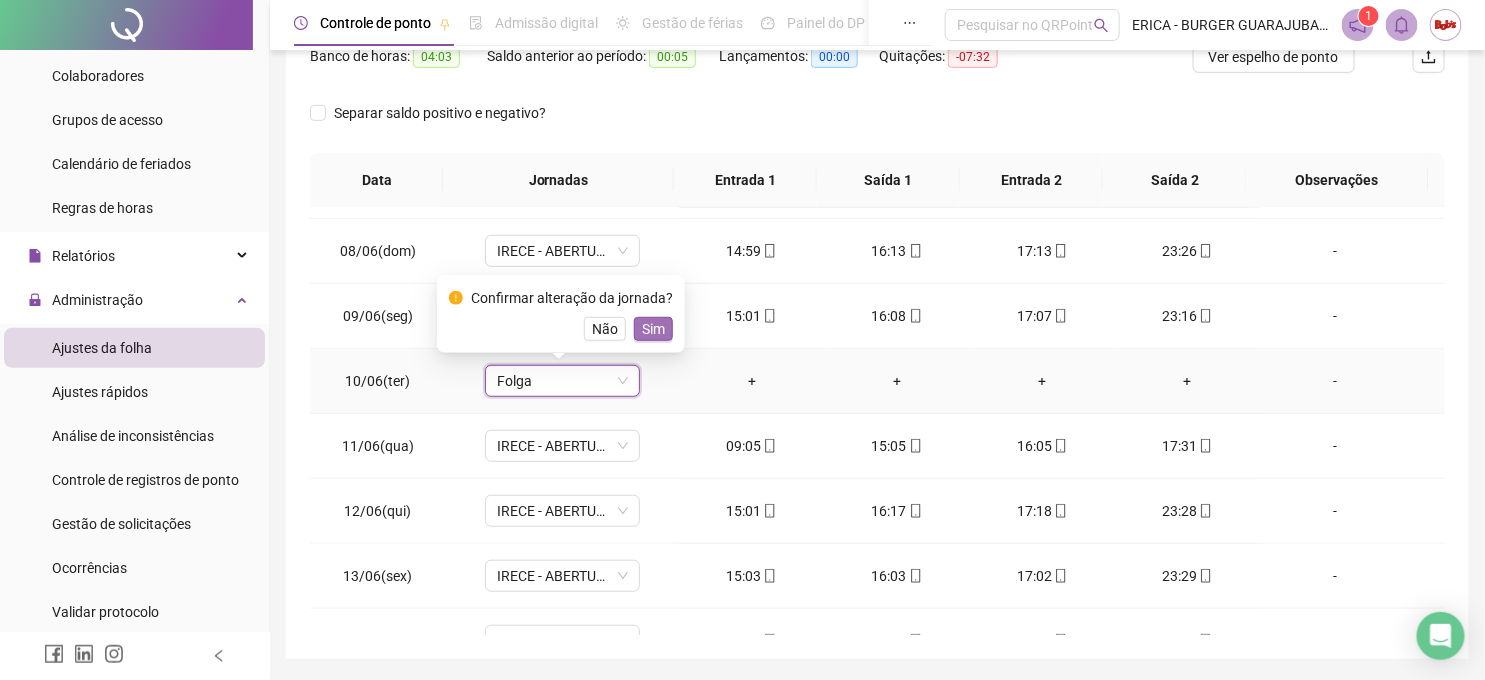 click on "Sim" at bounding box center [653, 329] 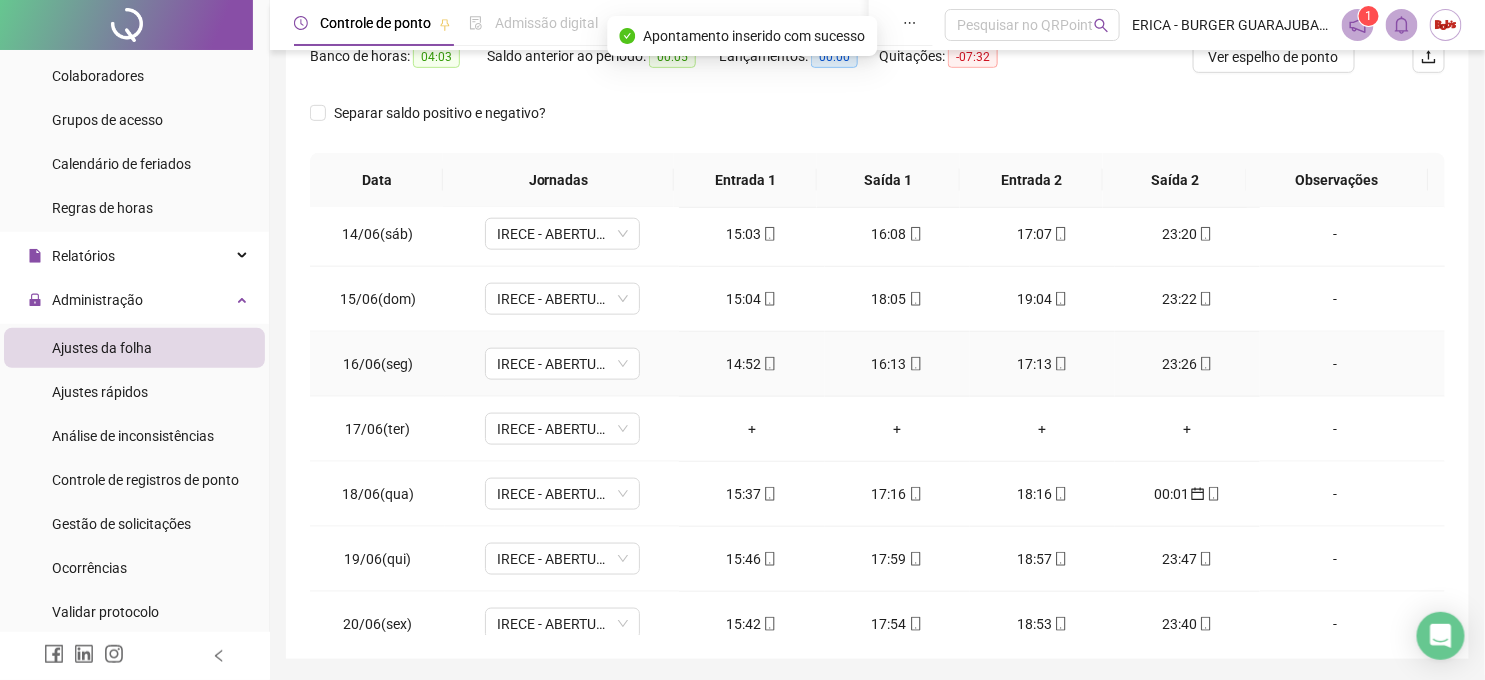 scroll, scrollTop: 888, scrollLeft: 0, axis: vertical 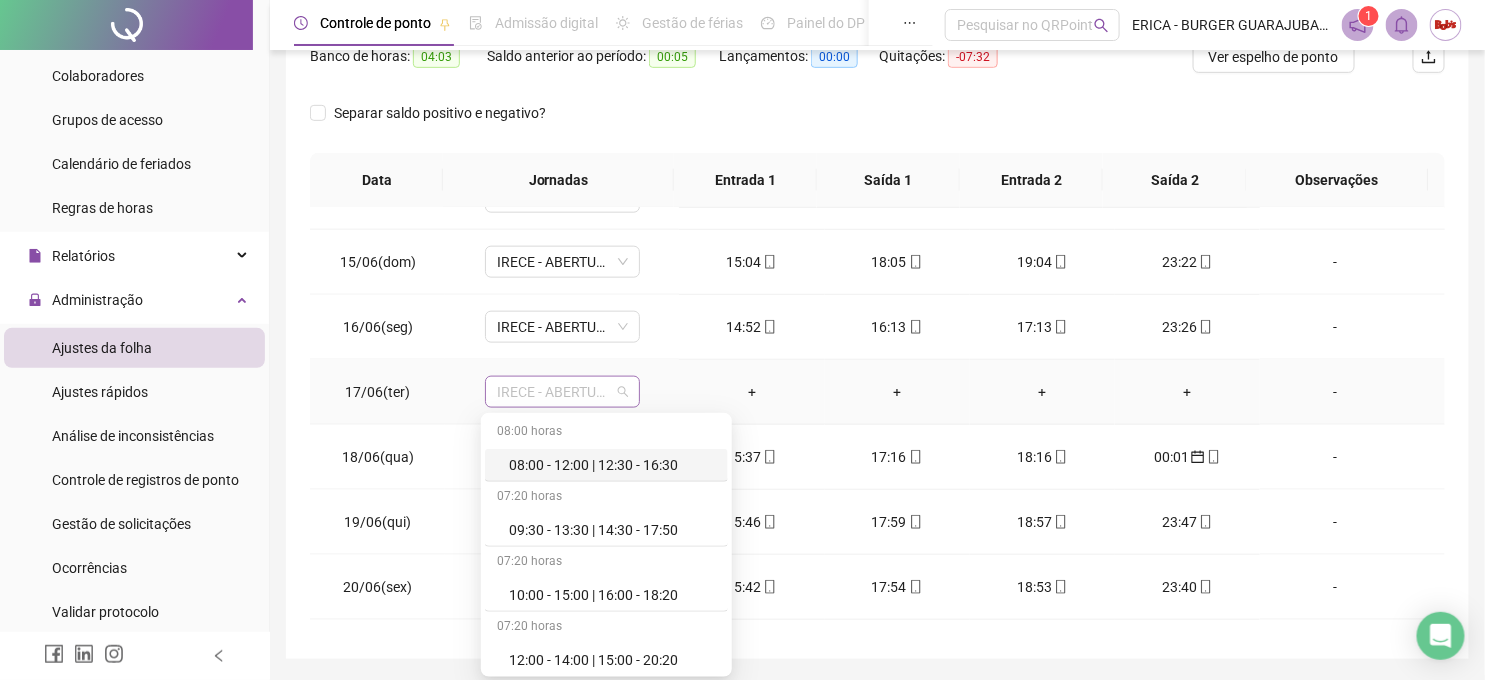 click on "IRECE - ABERTURA" at bounding box center [562, 392] 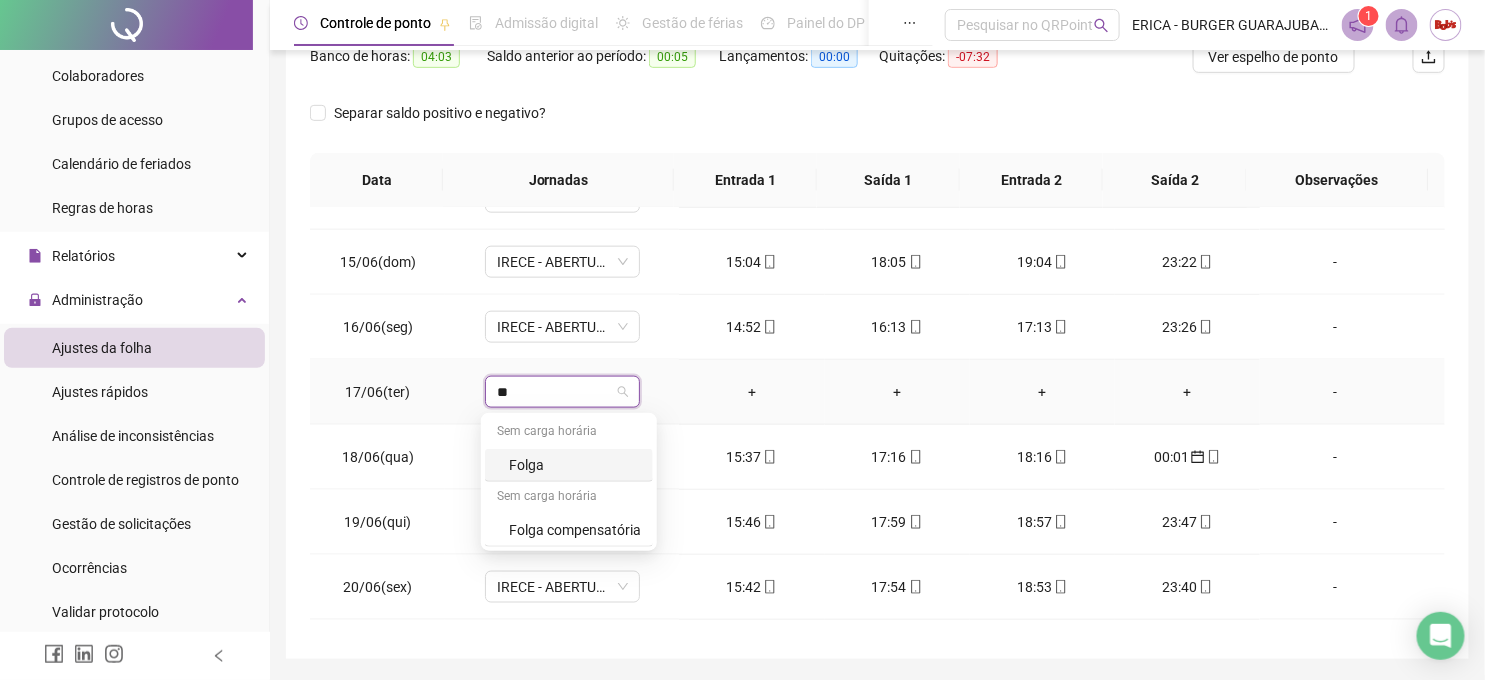 type on "***" 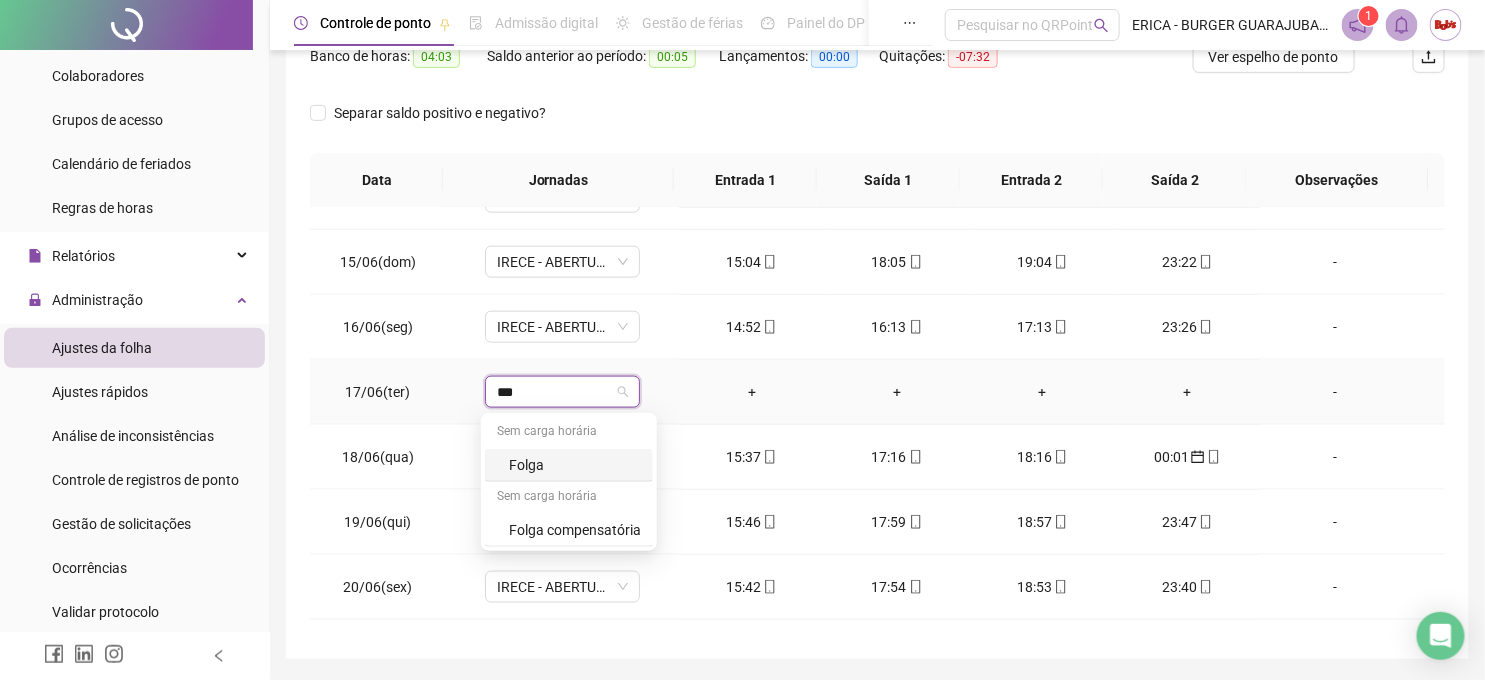 click on "Folga" at bounding box center (575, 465) 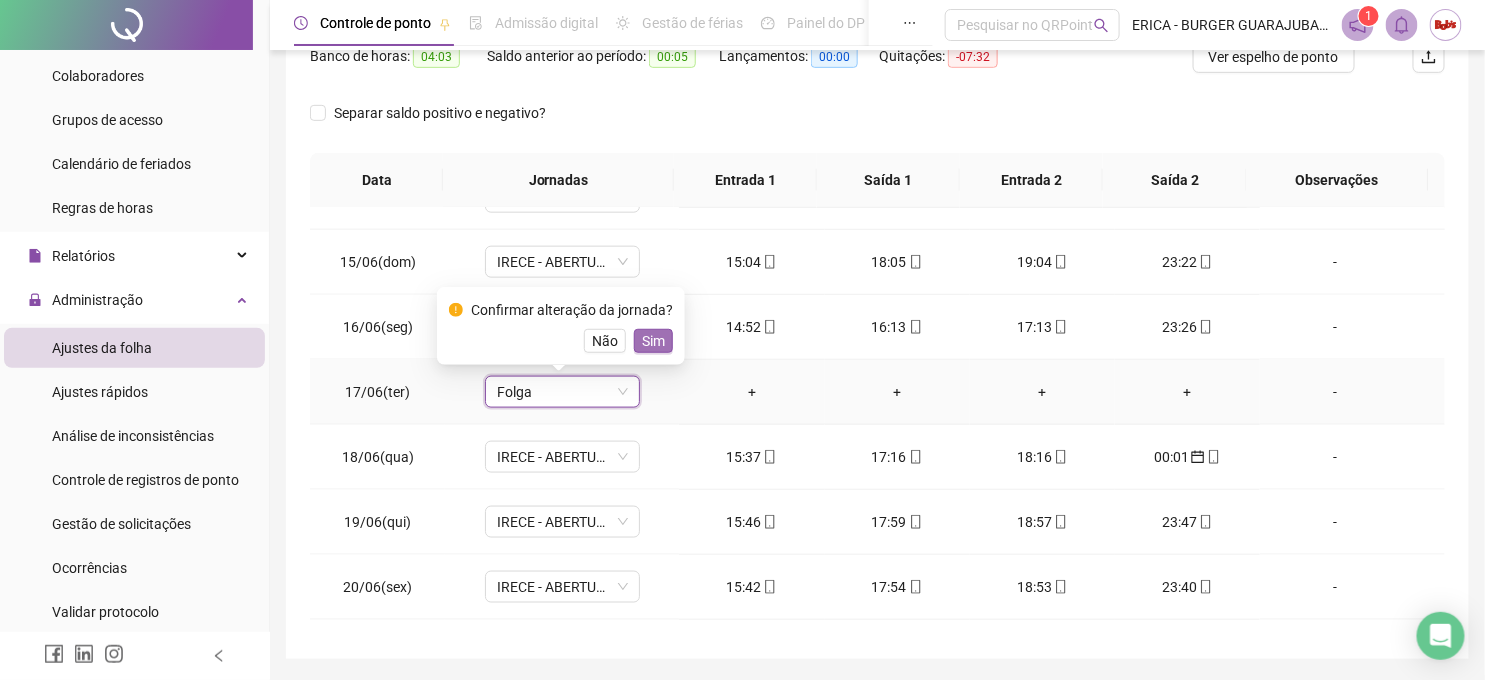 click on "Sim" at bounding box center [653, 341] 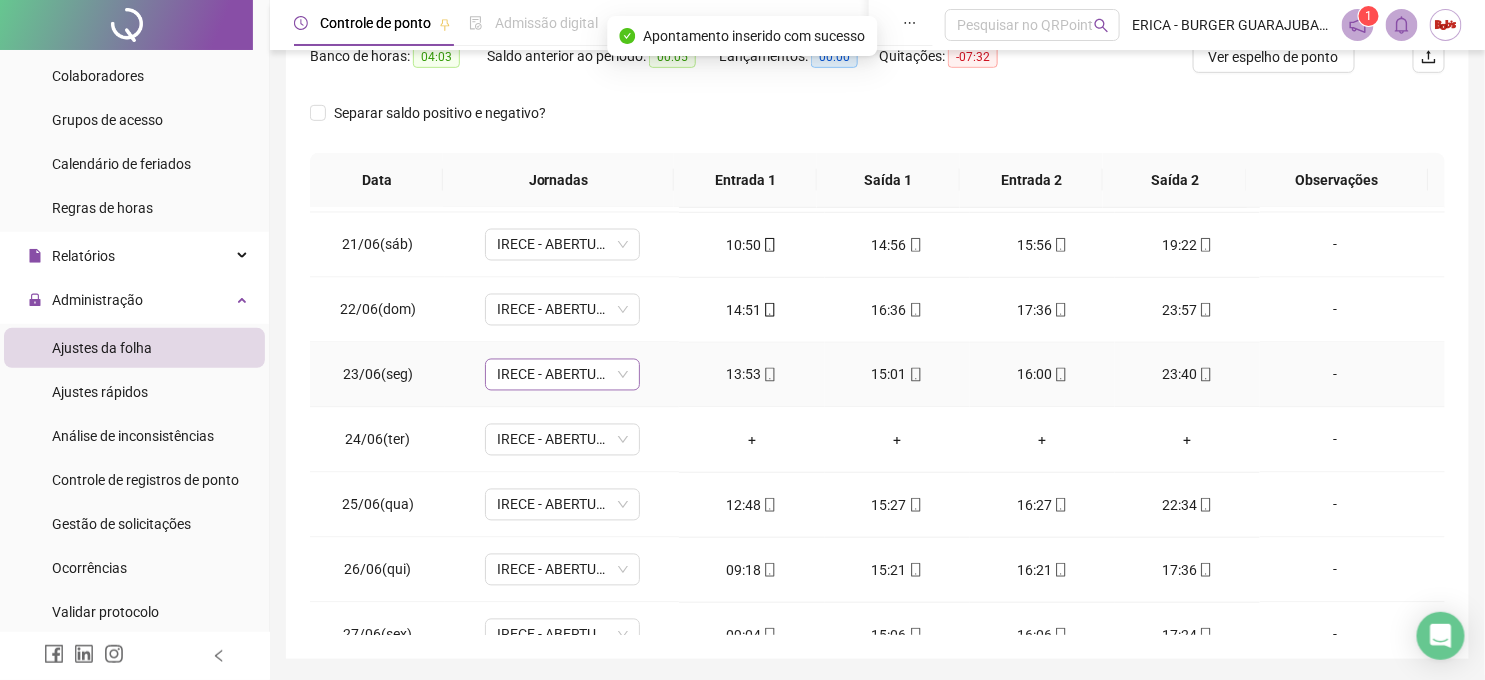scroll, scrollTop: 1333, scrollLeft: 0, axis: vertical 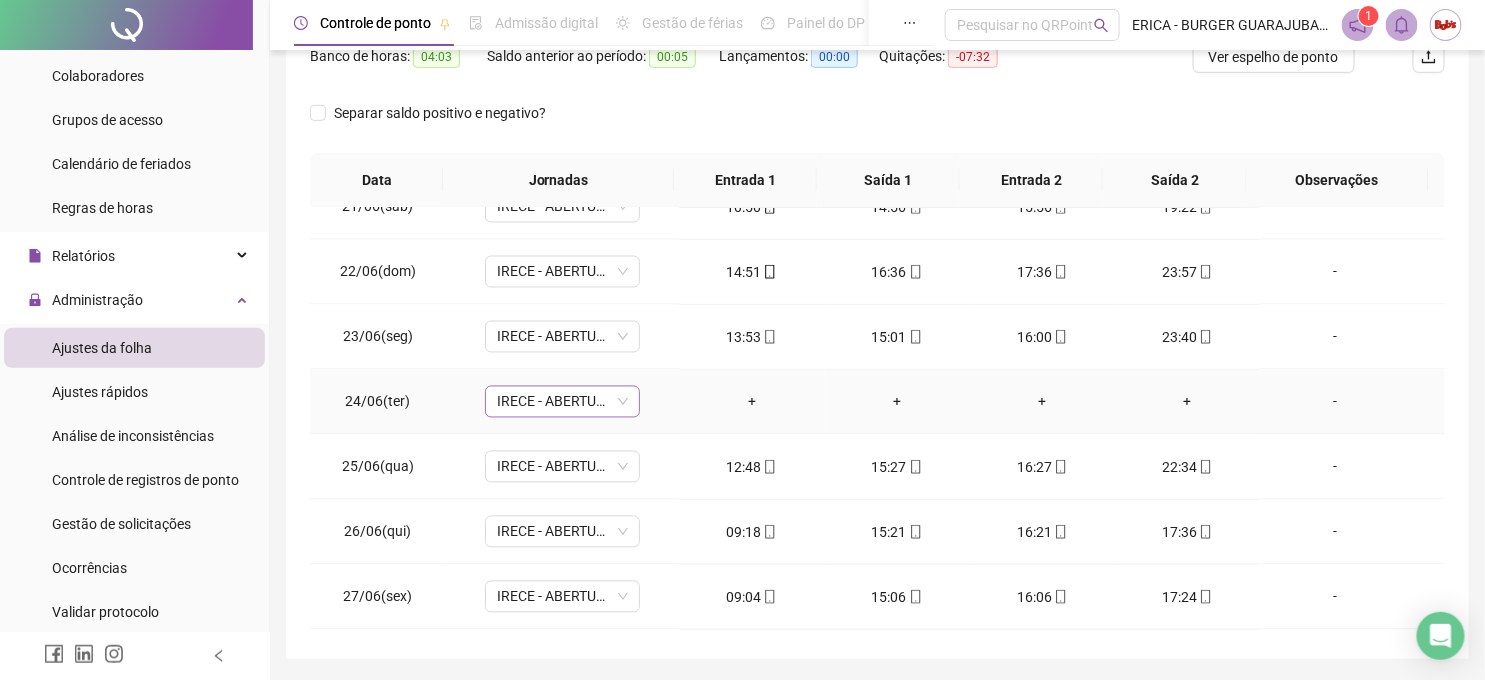 click on "IRECE - ABERTURA" at bounding box center [562, 402] 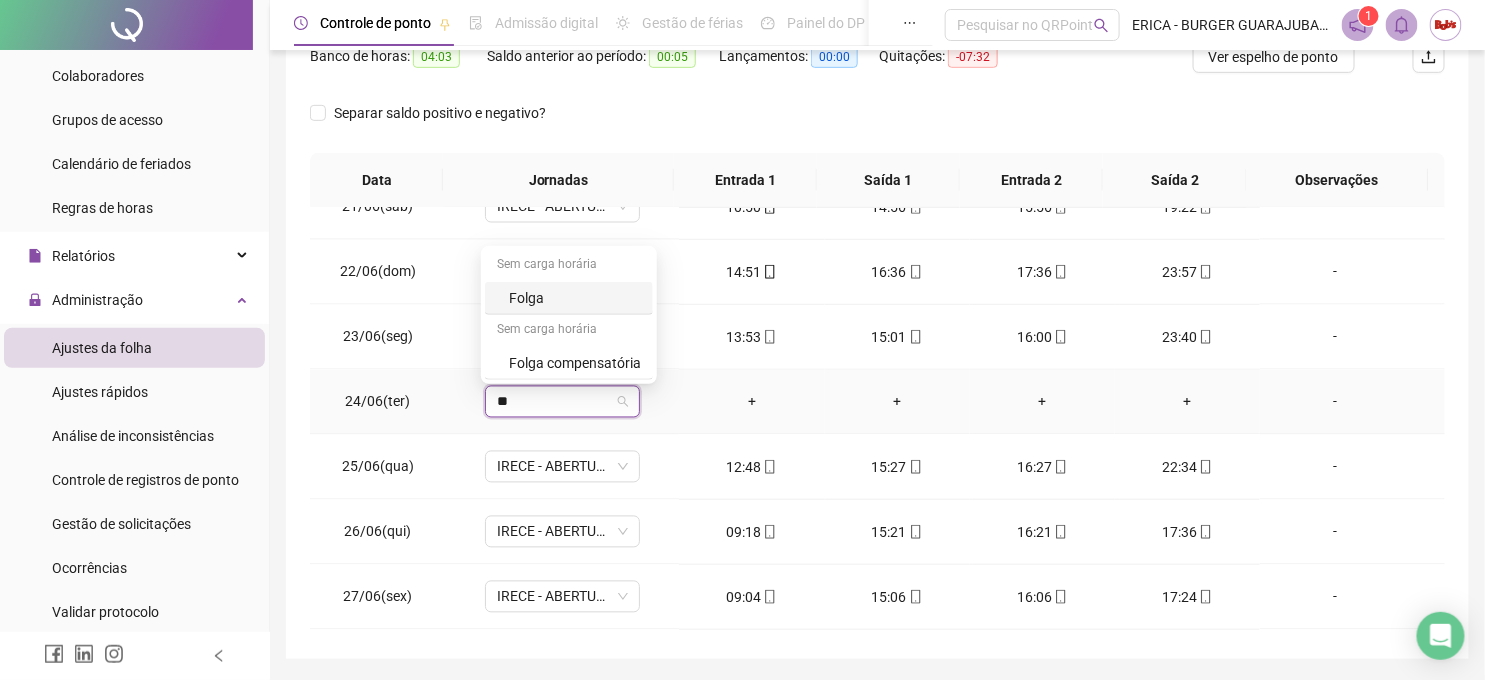 type on "***" 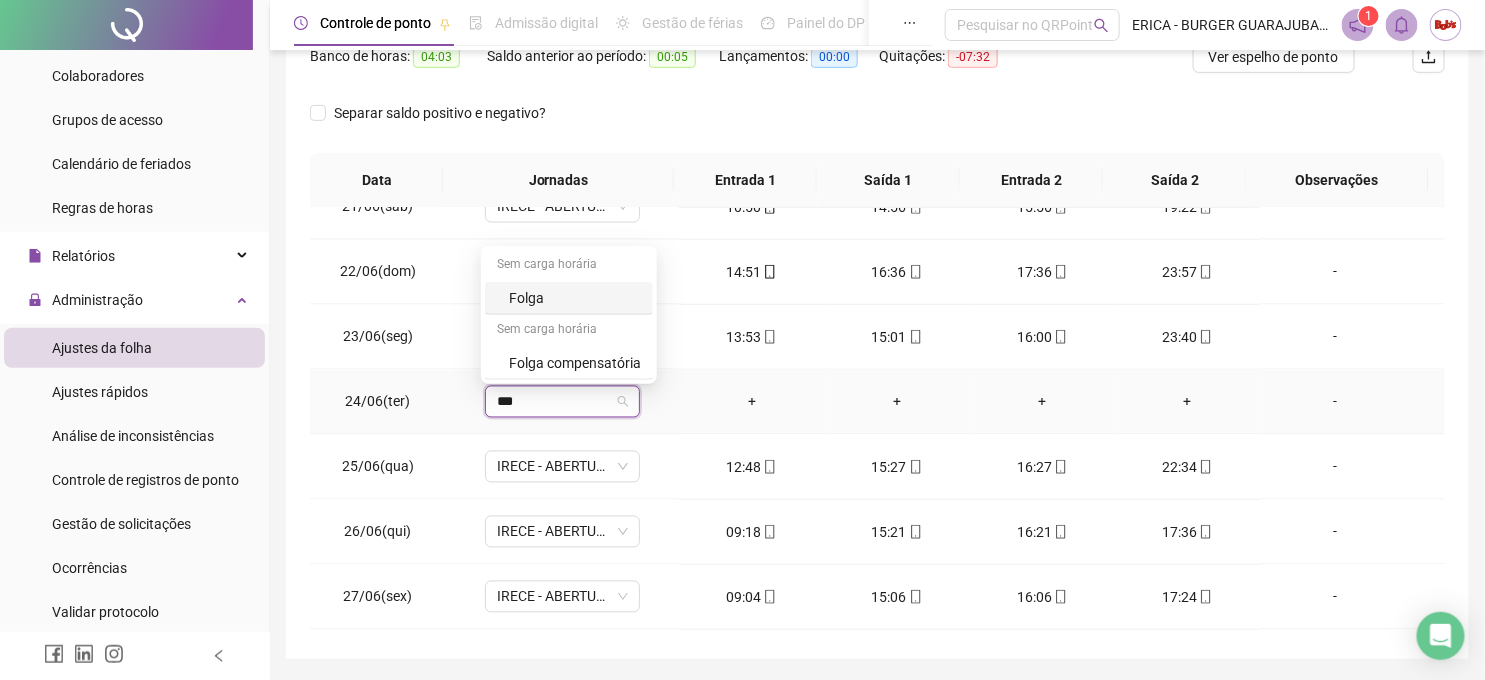 click on "Folga" at bounding box center (575, 298) 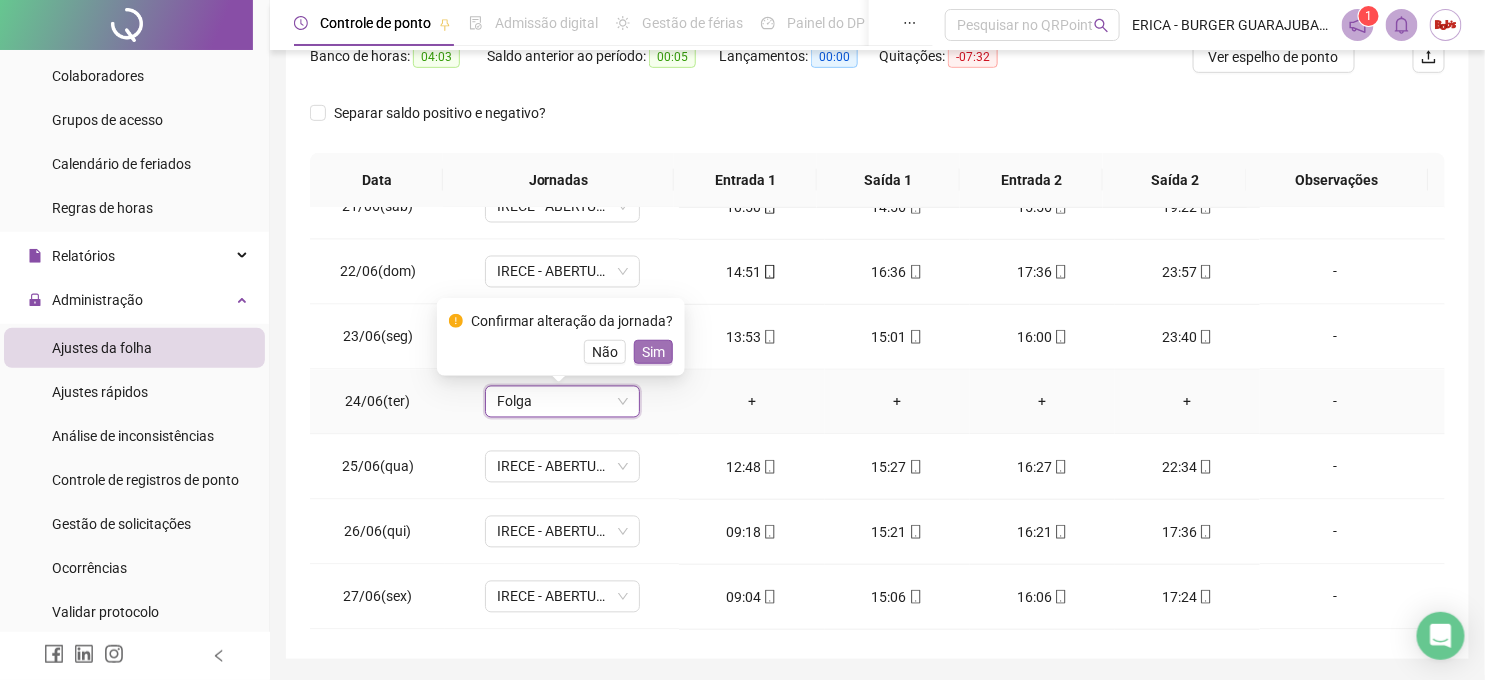 click on "Sim" at bounding box center (653, 352) 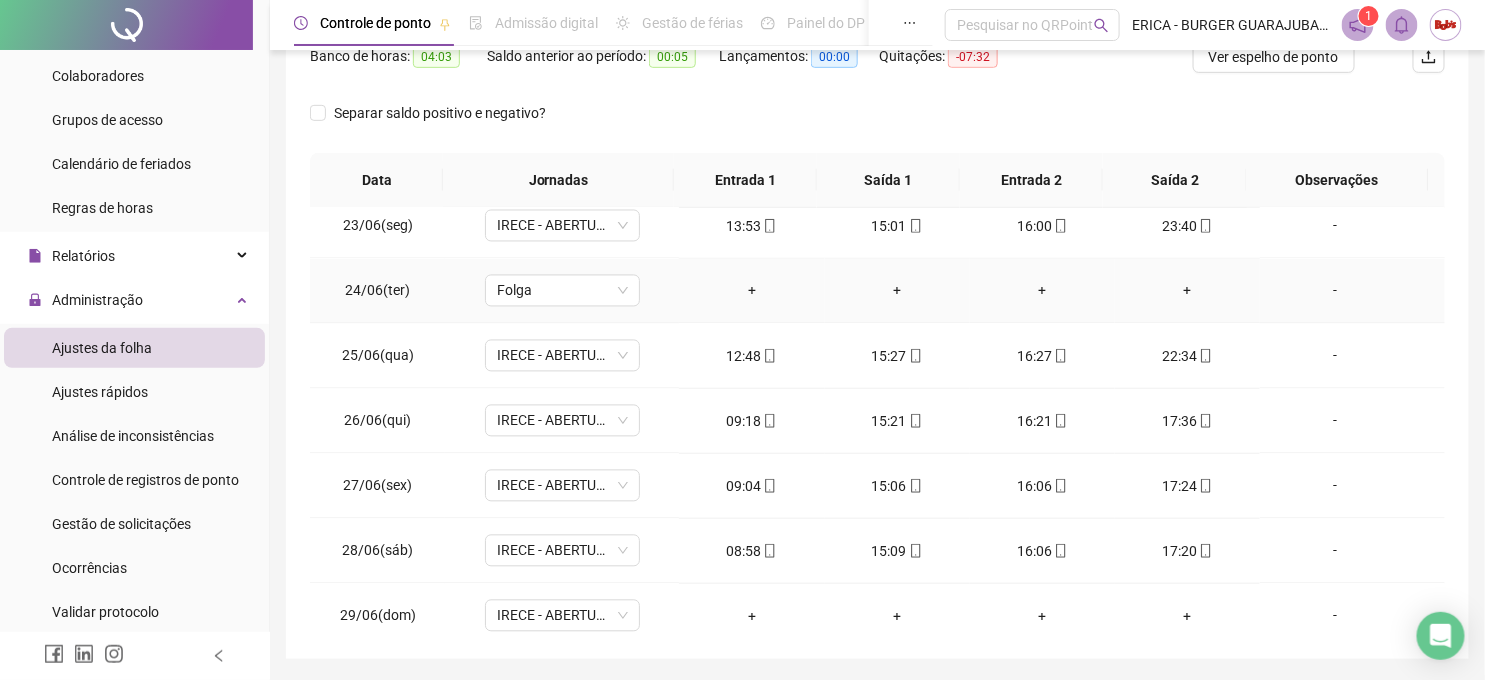 scroll, scrollTop: 1525, scrollLeft: 0, axis: vertical 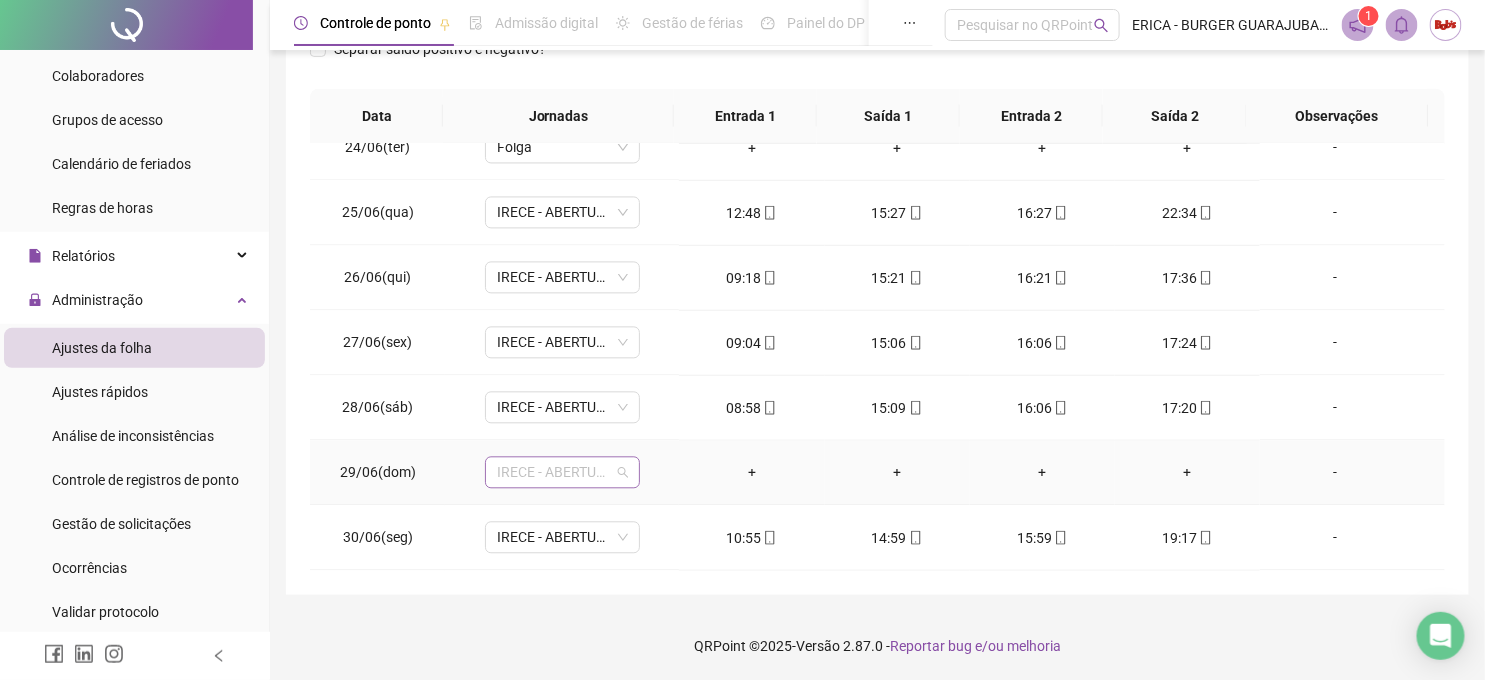 click on "IRECE - ABERTURA" at bounding box center [562, 473] 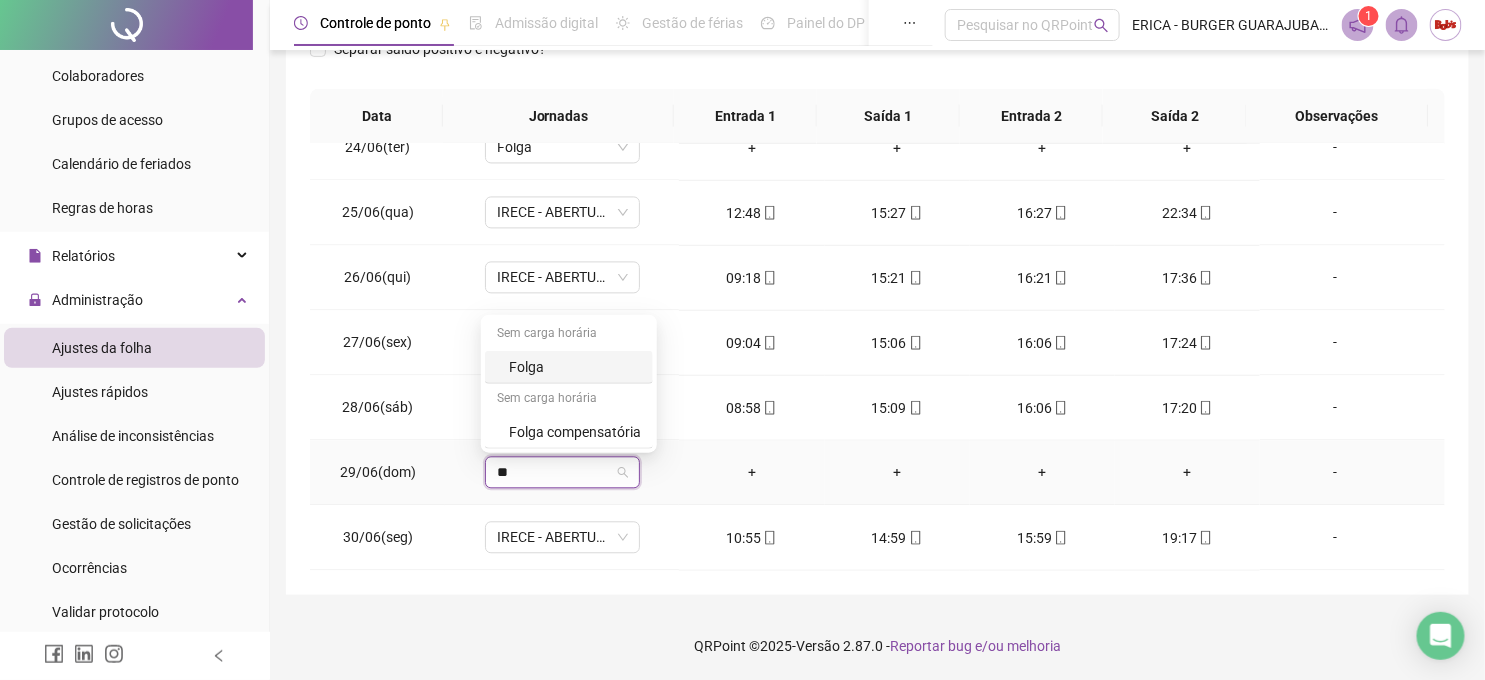 type on "***" 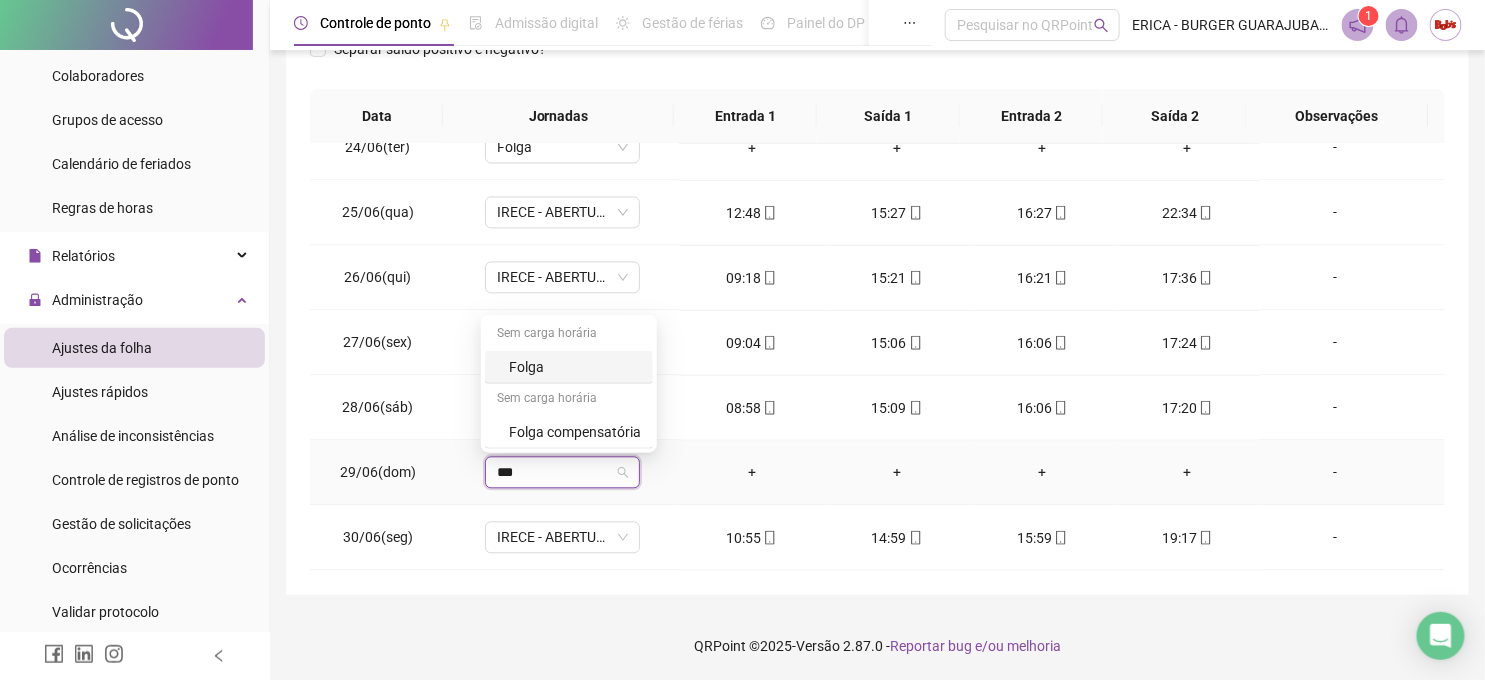 click on "Folga" at bounding box center (575, 367) 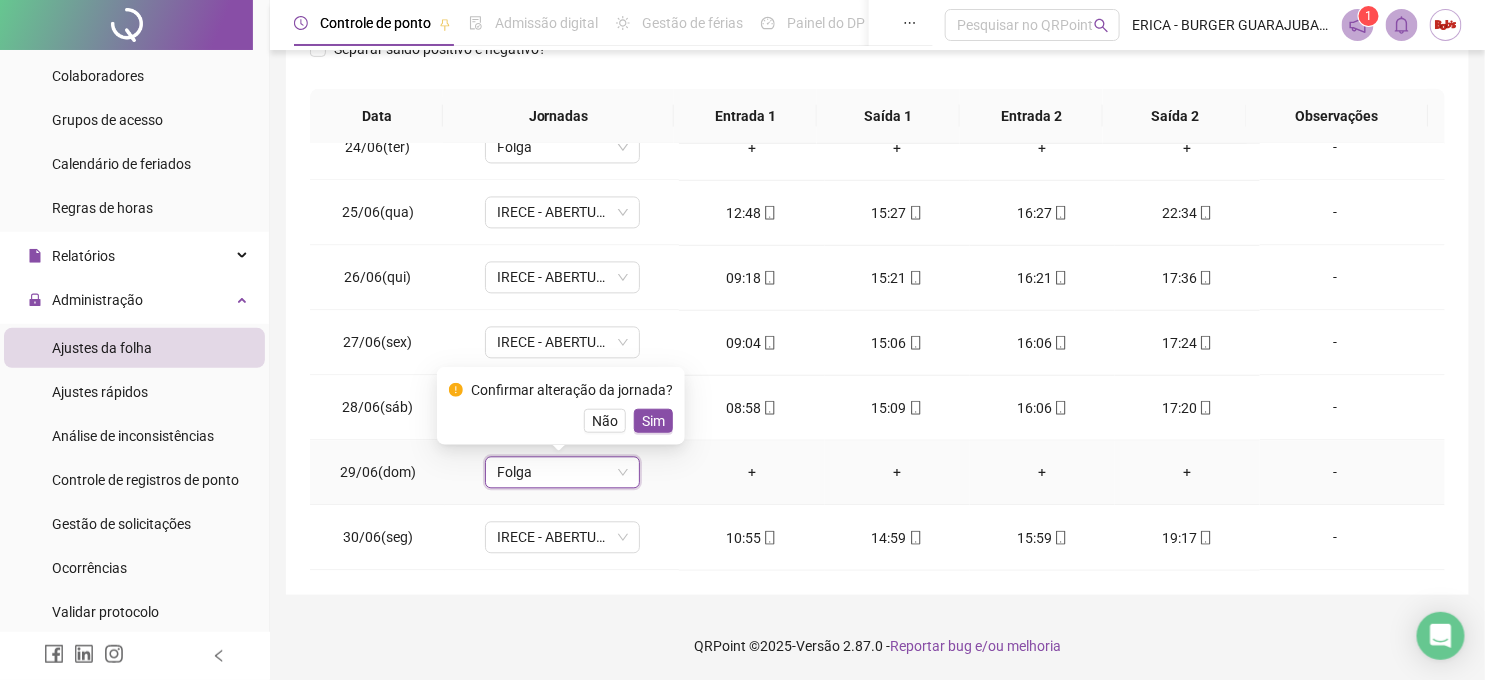 click on "Sim" at bounding box center (653, 421) 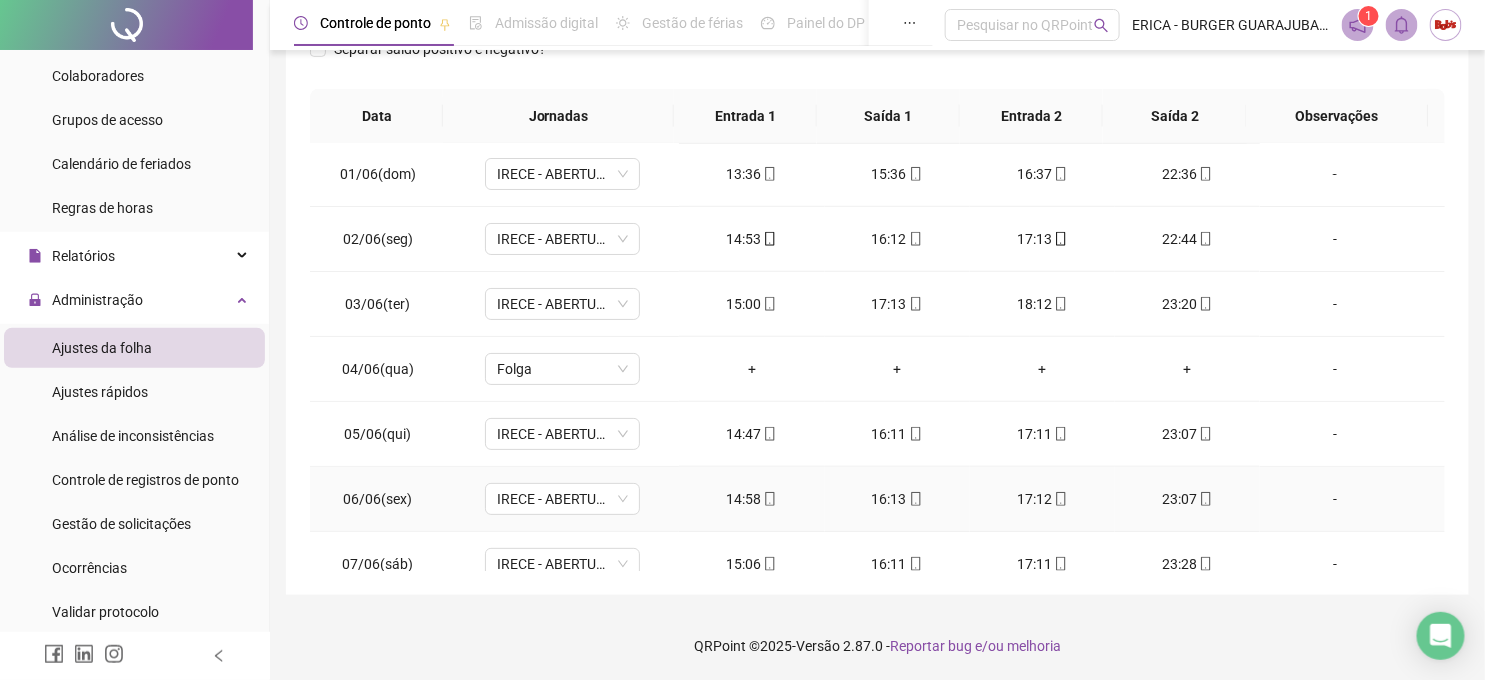 scroll, scrollTop: 0, scrollLeft: 0, axis: both 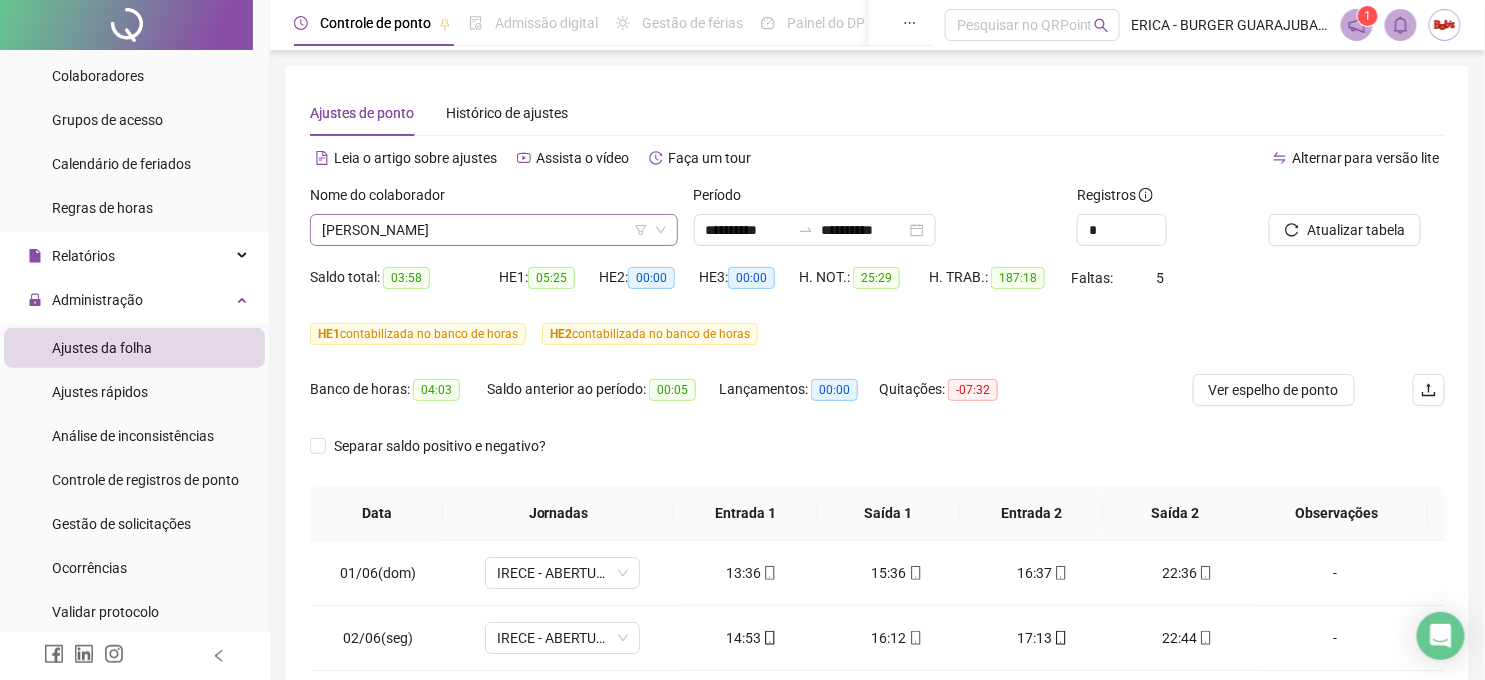 click on "[PERSON_NAME]" at bounding box center (494, 230) 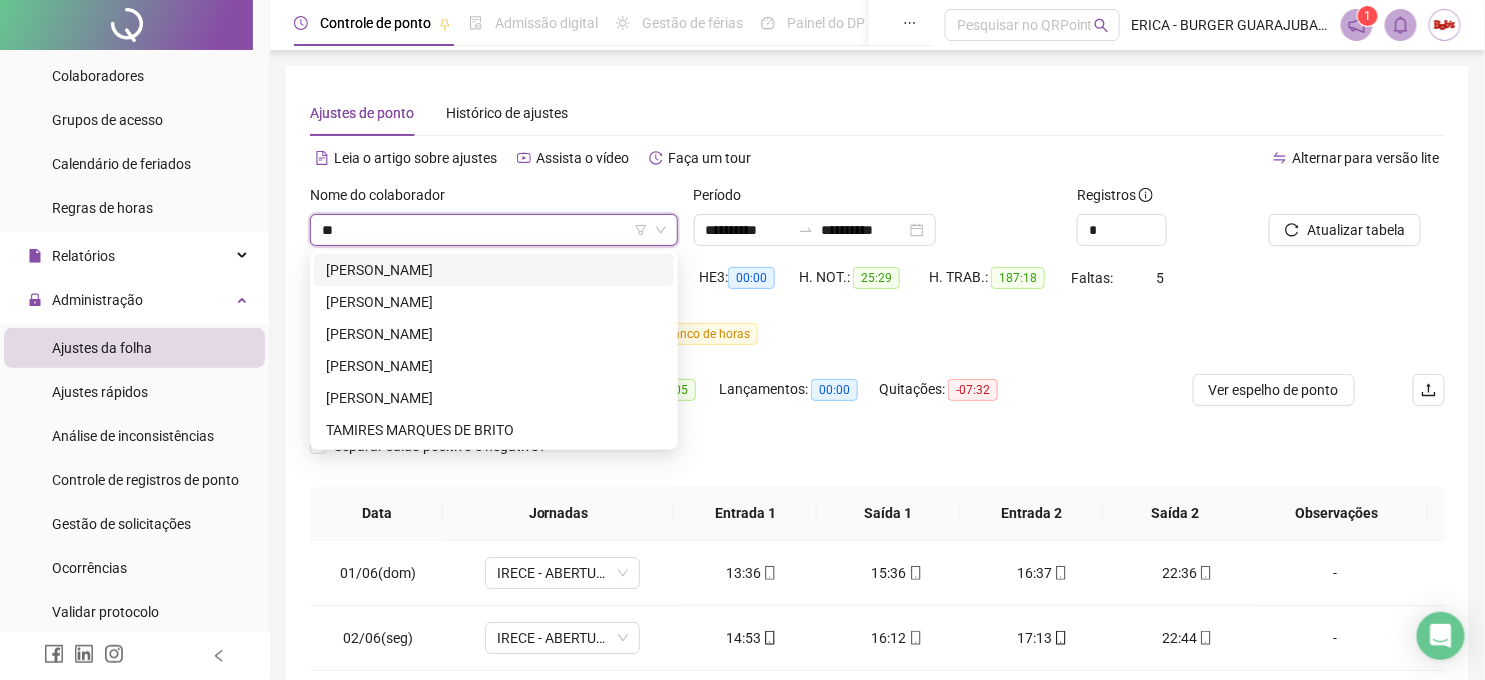 scroll, scrollTop: 0, scrollLeft: 0, axis: both 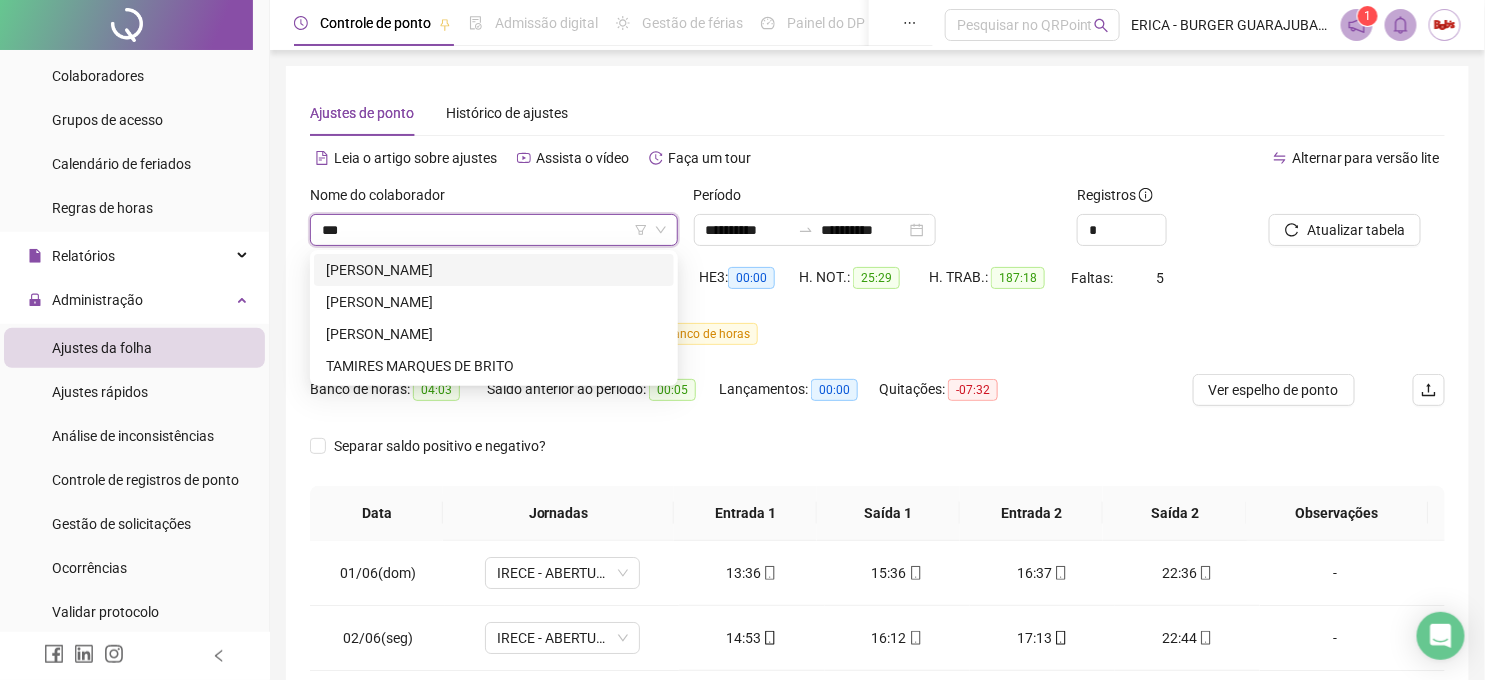 type on "****" 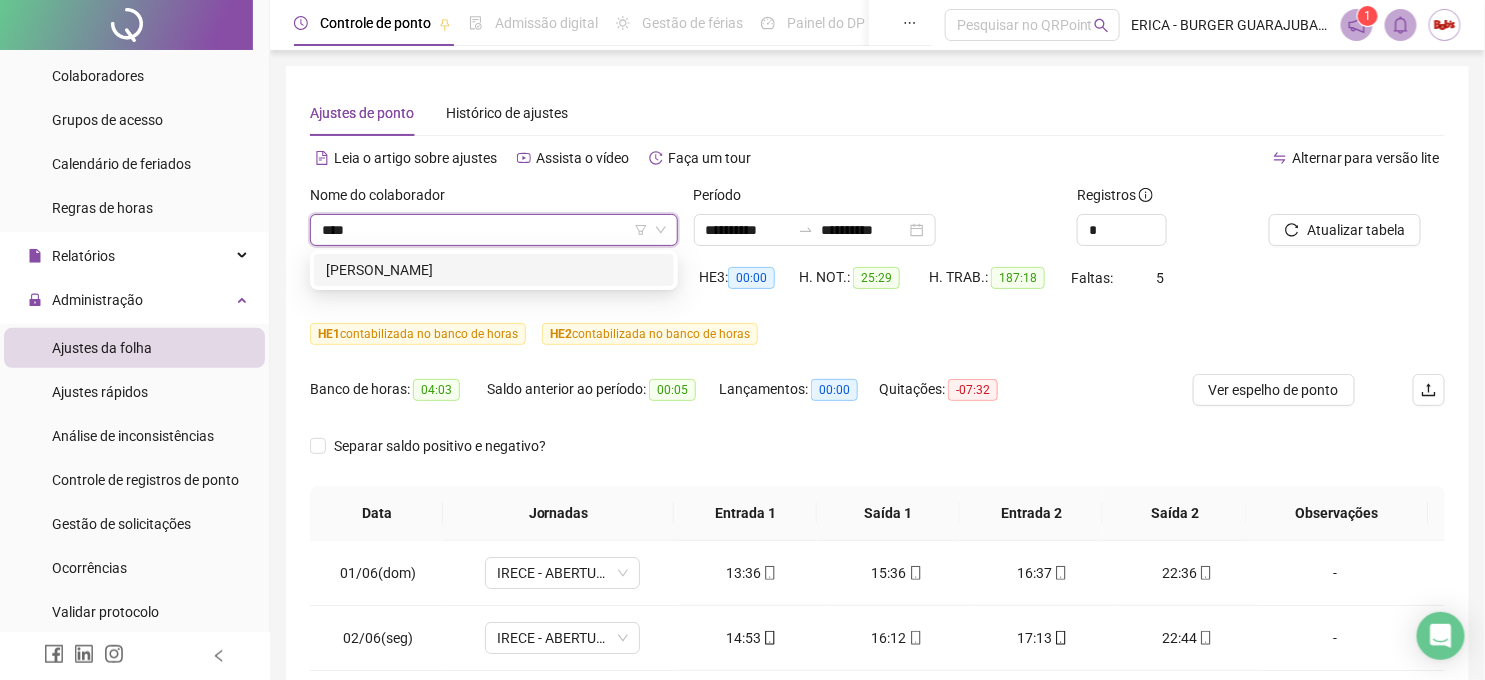 click on "[PERSON_NAME]" at bounding box center (494, 270) 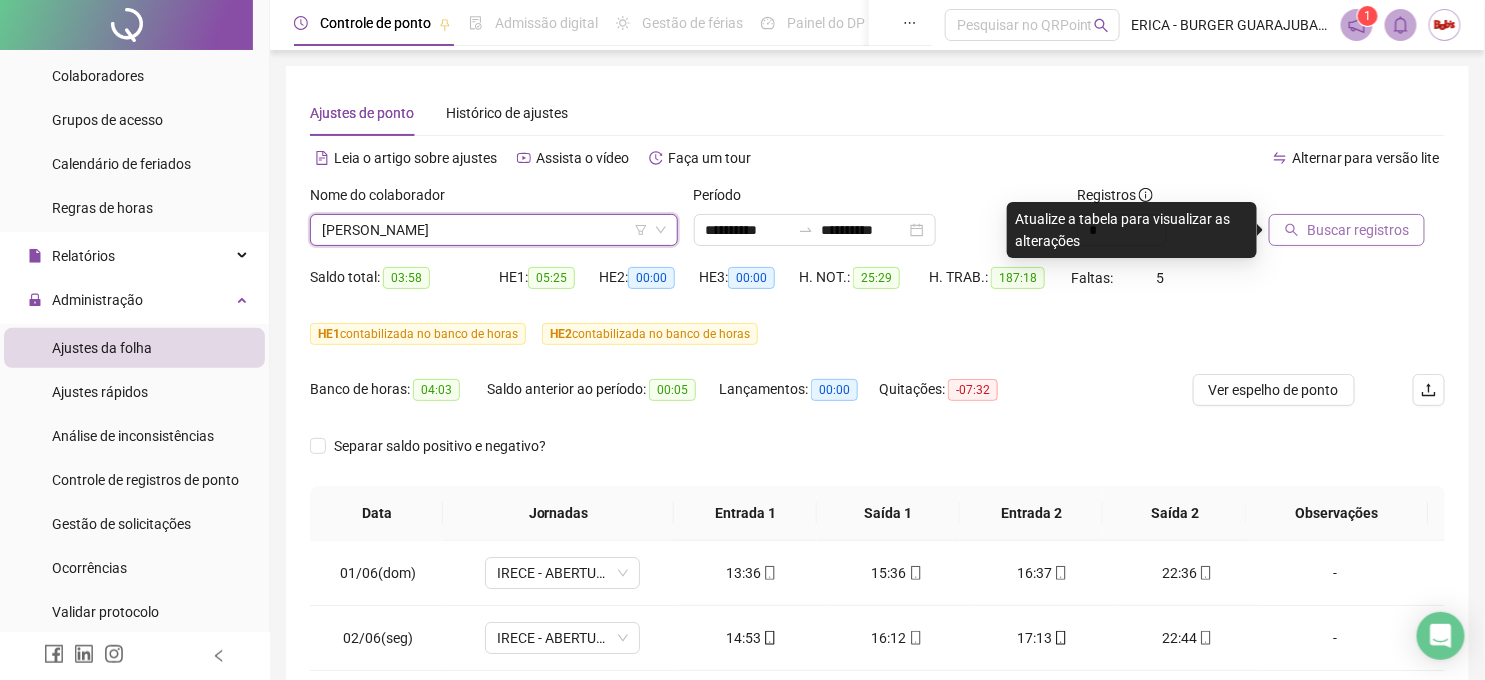 click on "Buscar registros" at bounding box center (1358, 230) 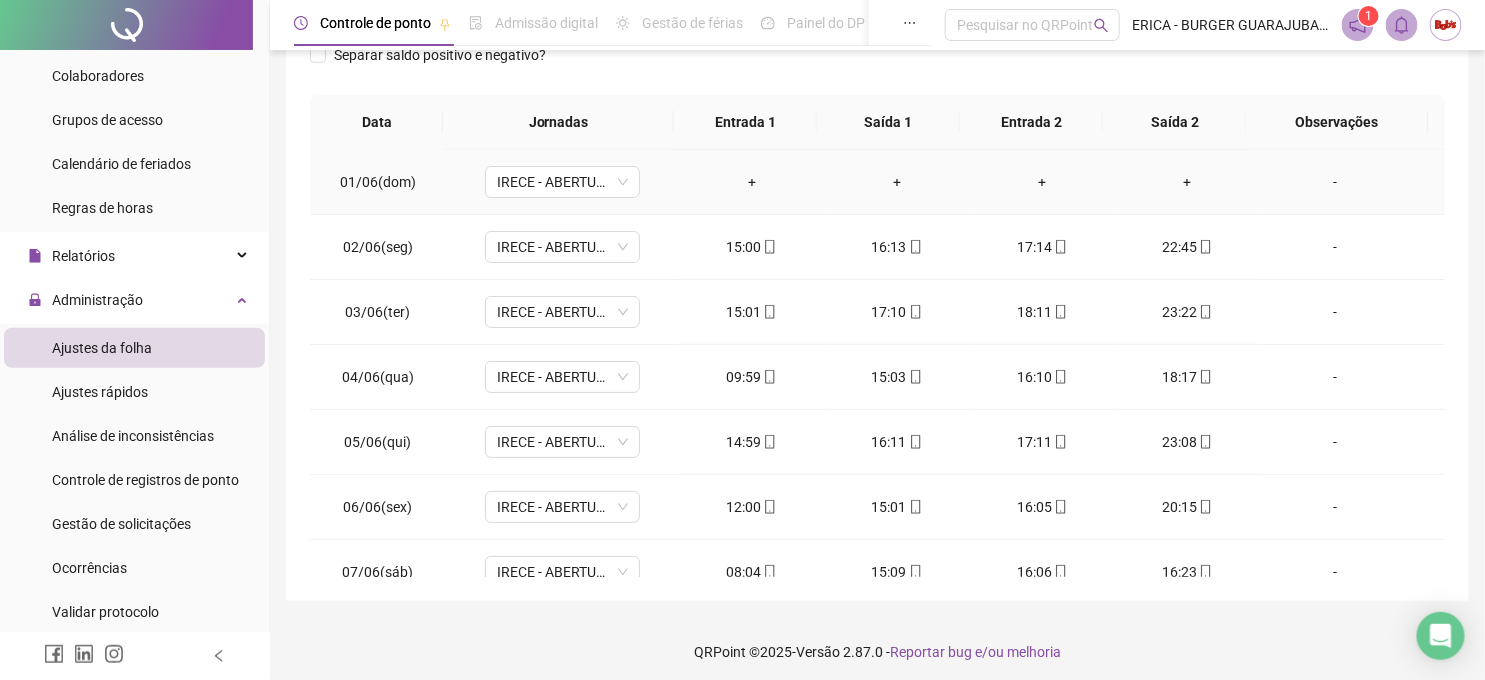 scroll, scrollTop: 397, scrollLeft: 0, axis: vertical 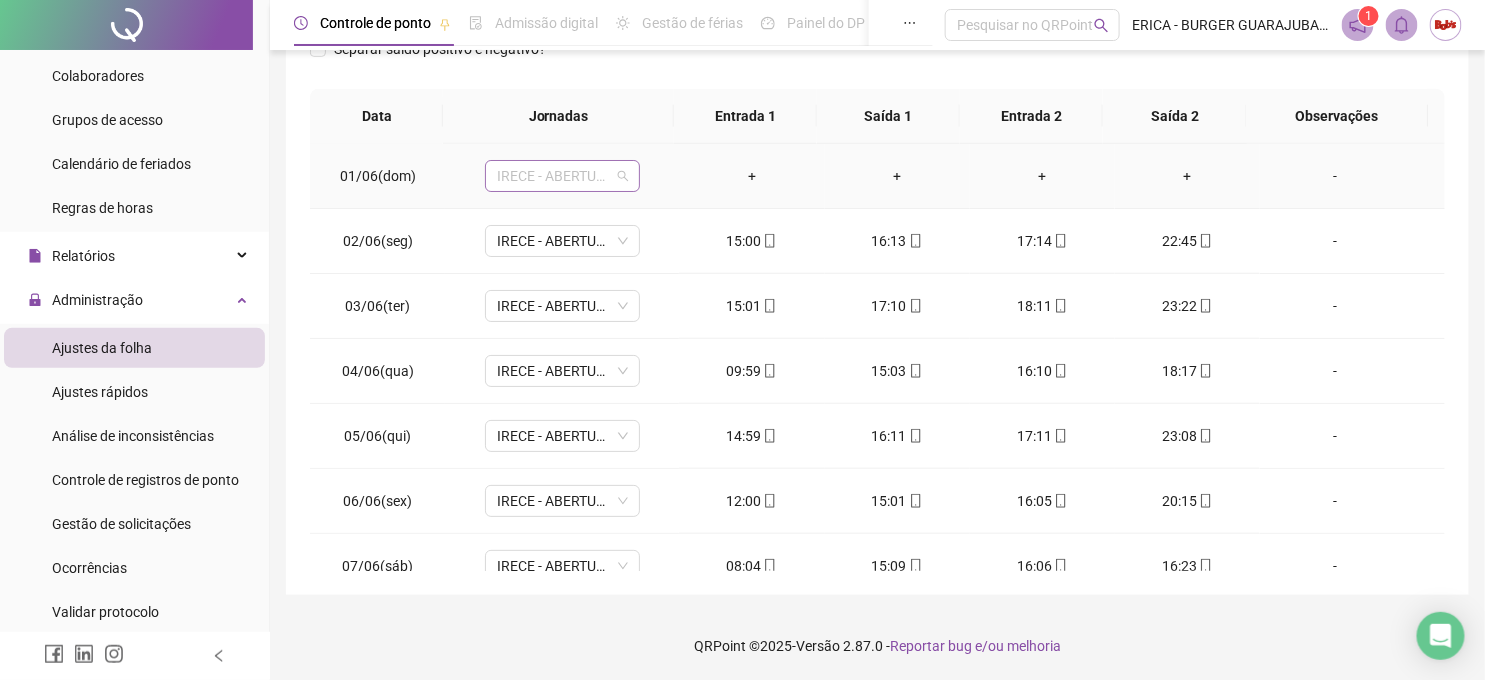 click on "IRECE - ABERTURA" at bounding box center [562, 176] 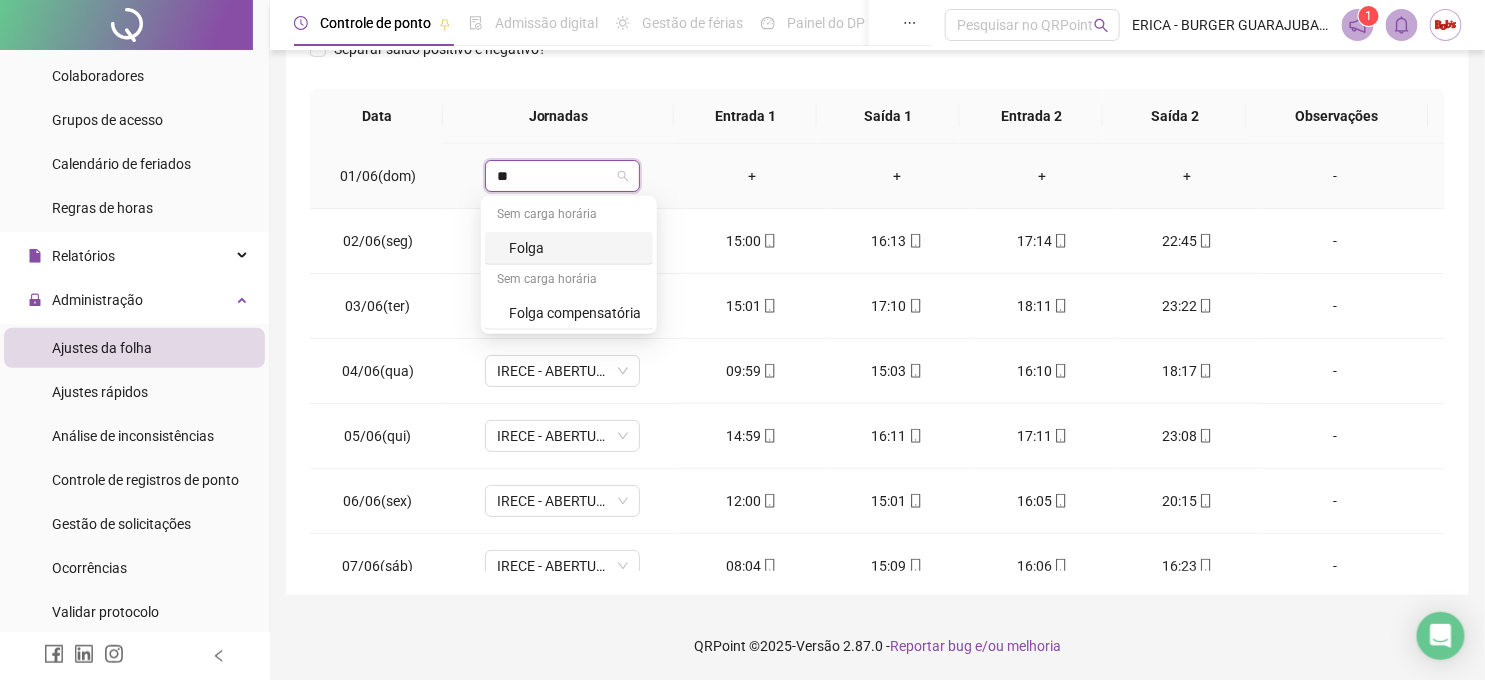 type on "***" 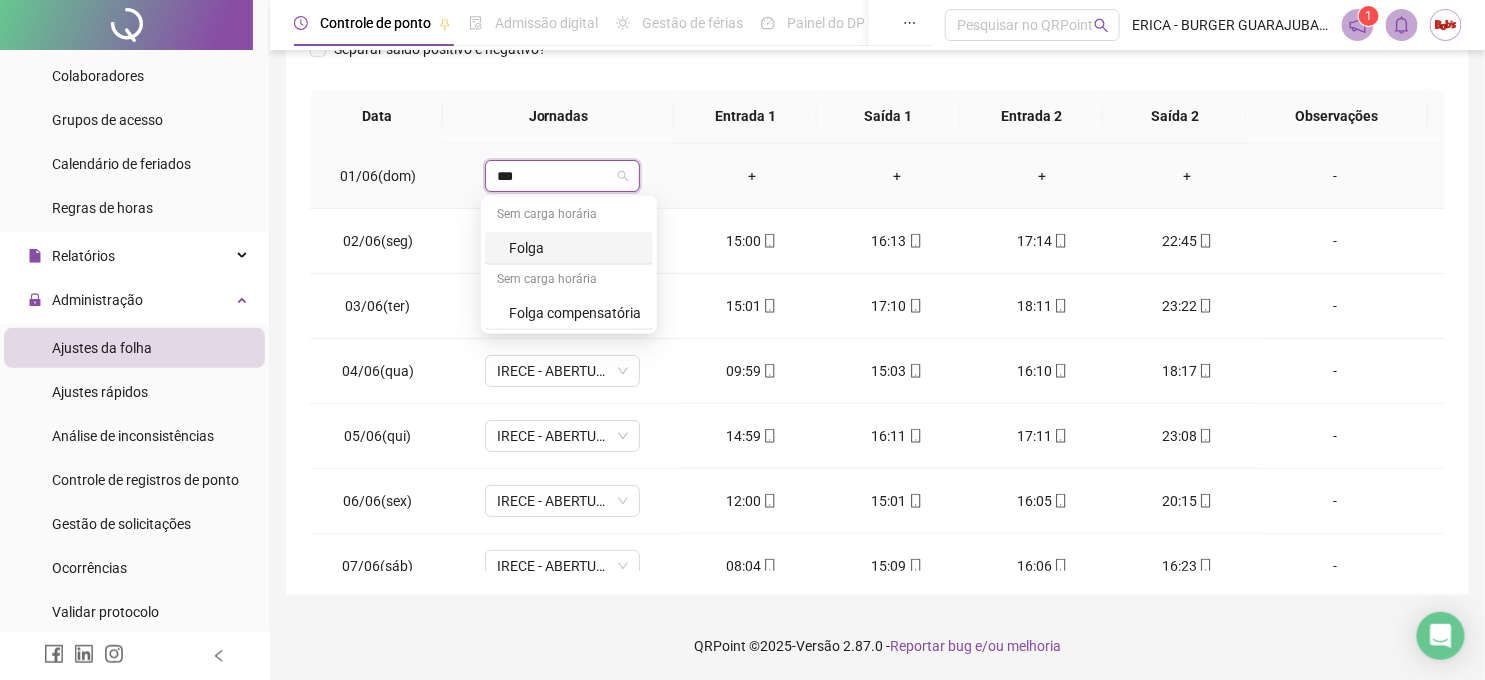 click on "Folga" at bounding box center [575, 248] 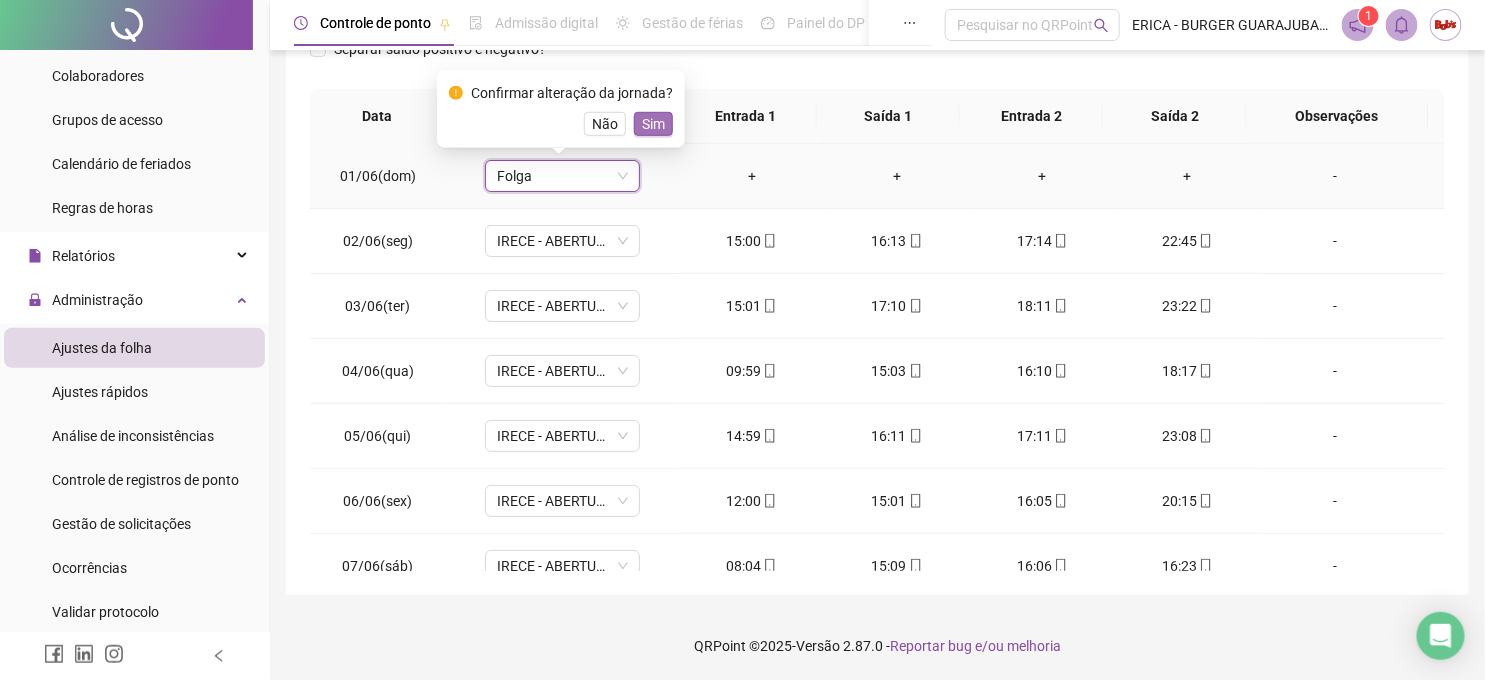click on "Sim" at bounding box center (653, 124) 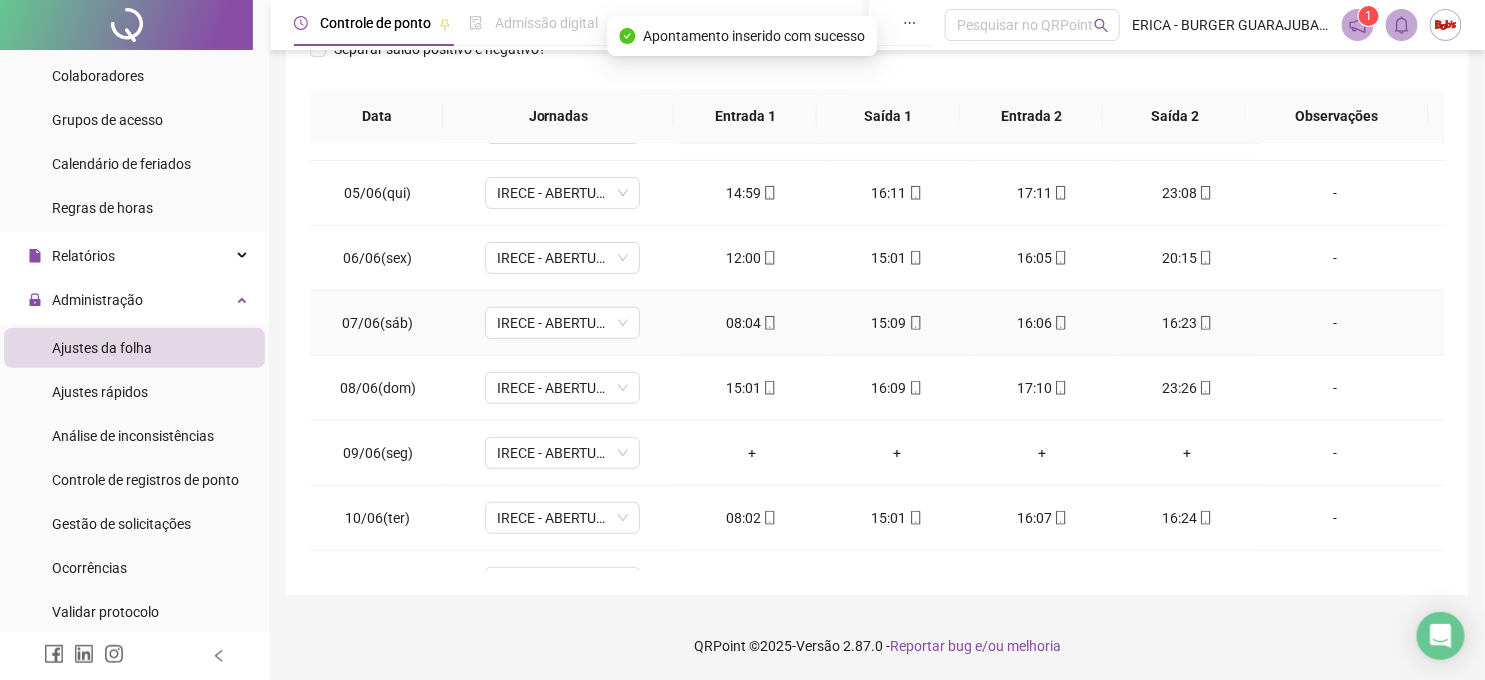 scroll, scrollTop: 333, scrollLeft: 0, axis: vertical 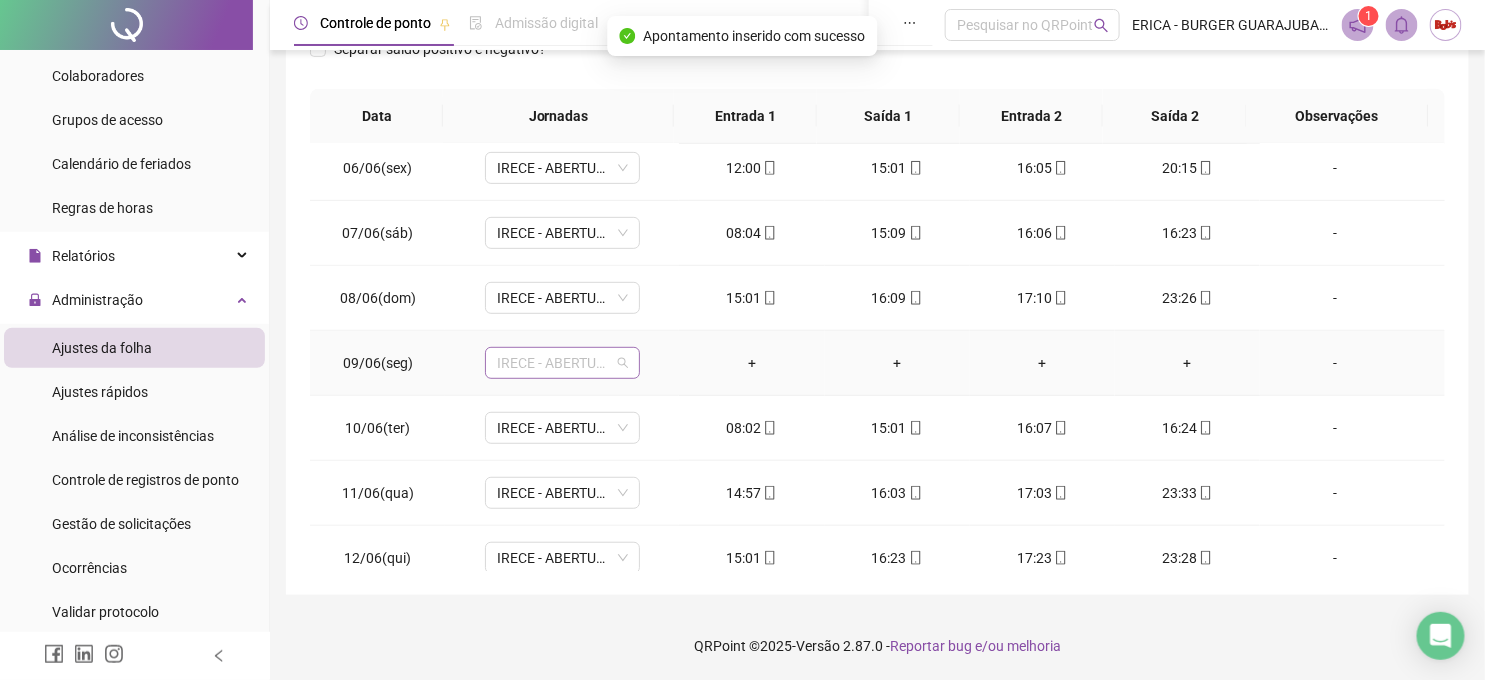 click on "IRECE - ABERTURA" at bounding box center (562, 363) 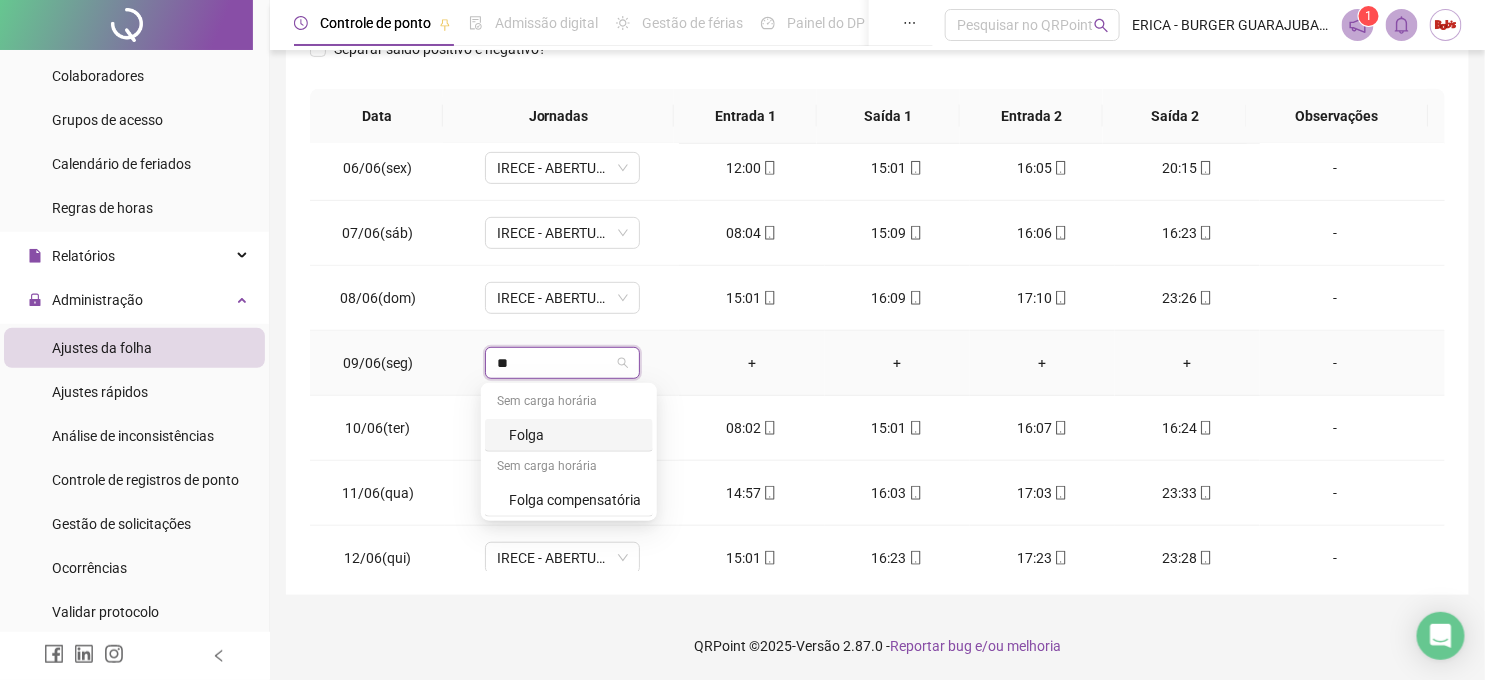 type on "***" 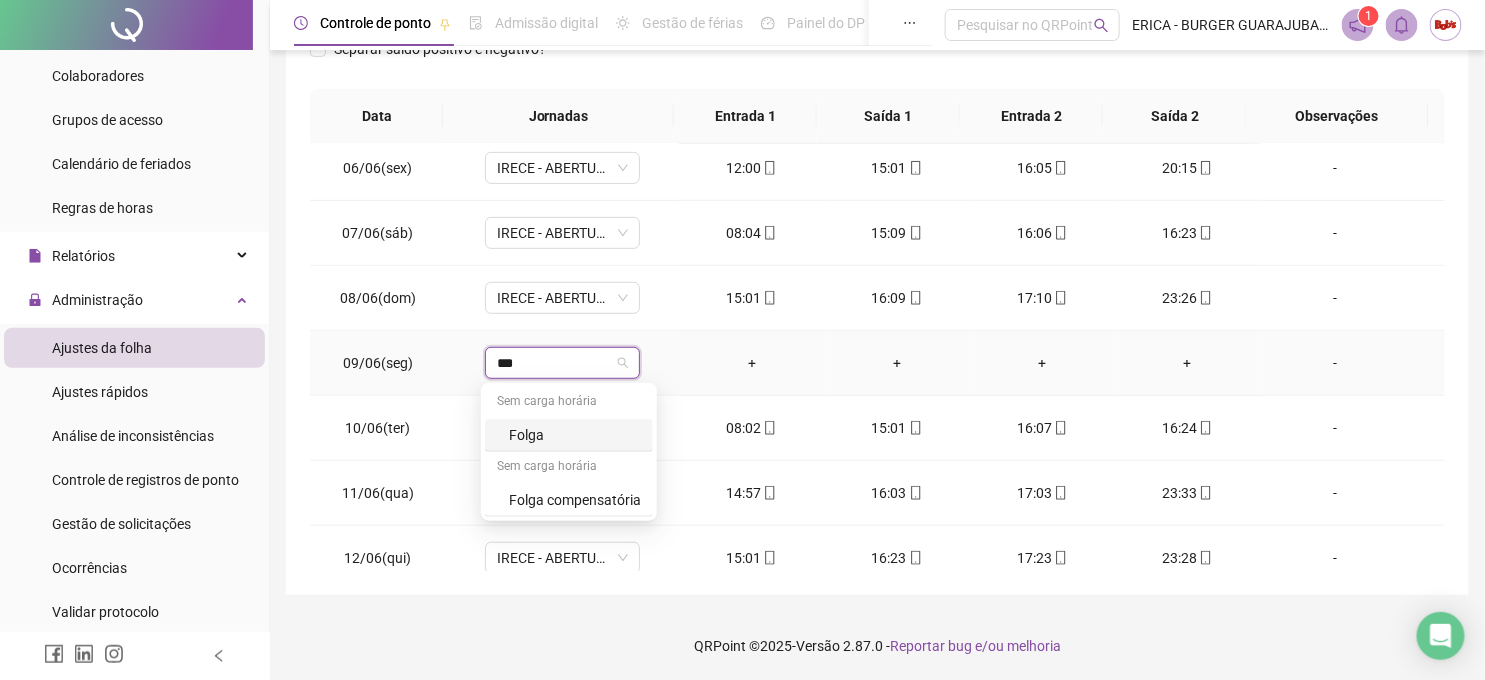 click on "Folga" at bounding box center (575, 435) 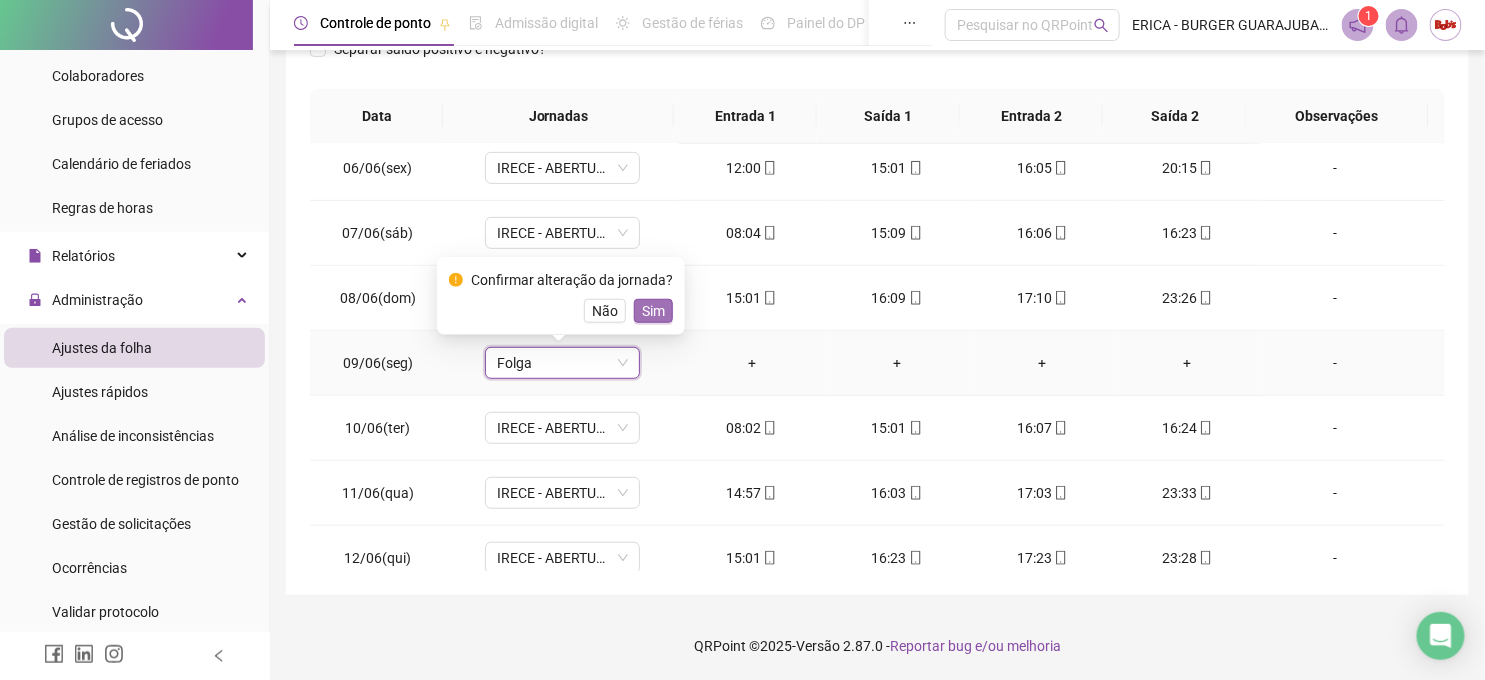 click on "Sim" at bounding box center (653, 311) 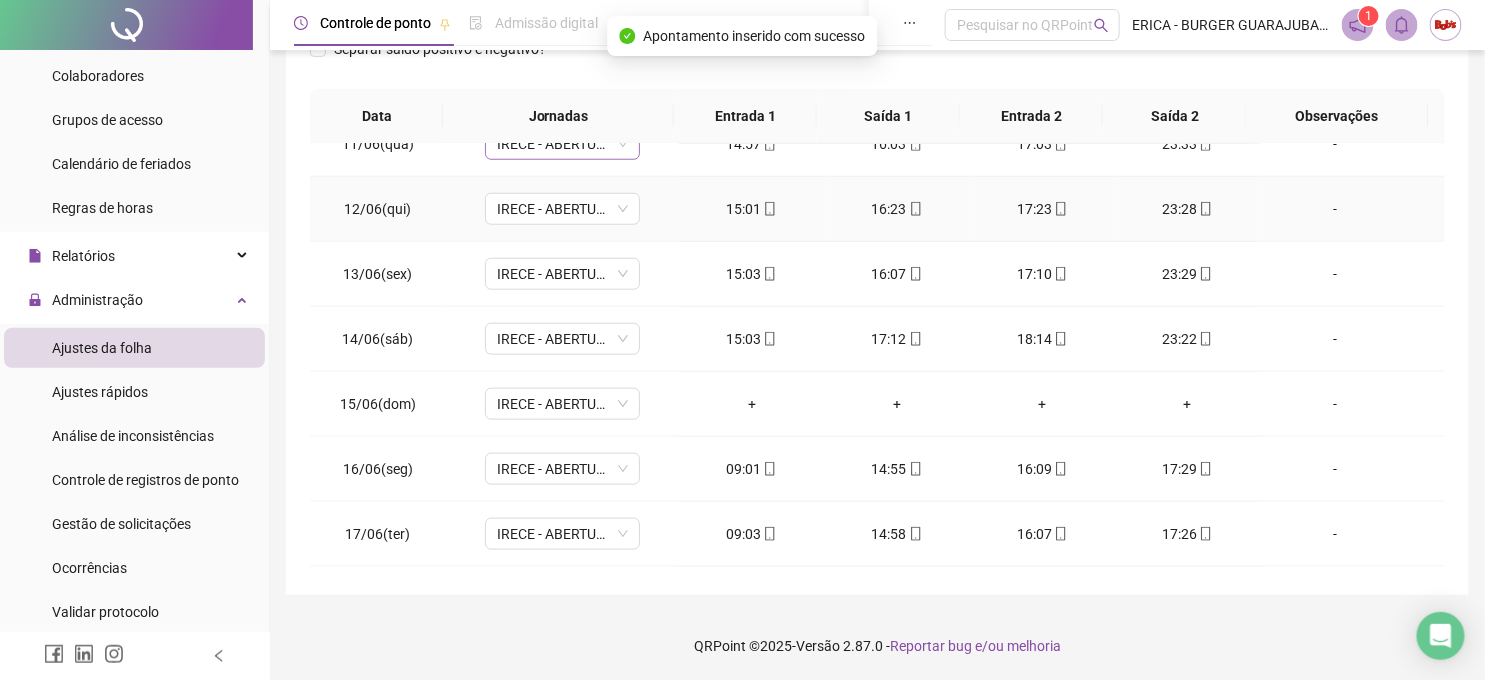 scroll, scrollTop: 777, scrollLeft: 0, axis: vertical 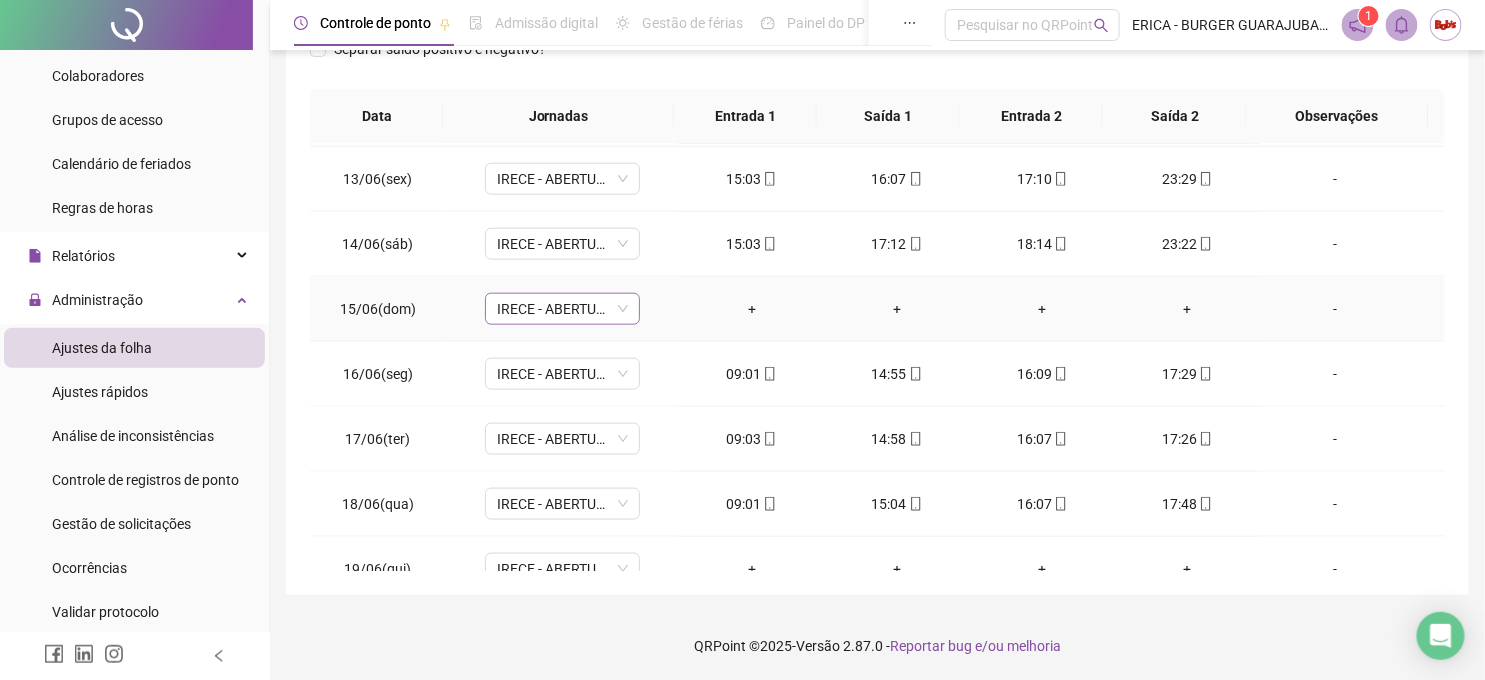 click on "IRECE - ABERTURA" at bounding box center (562, 309) 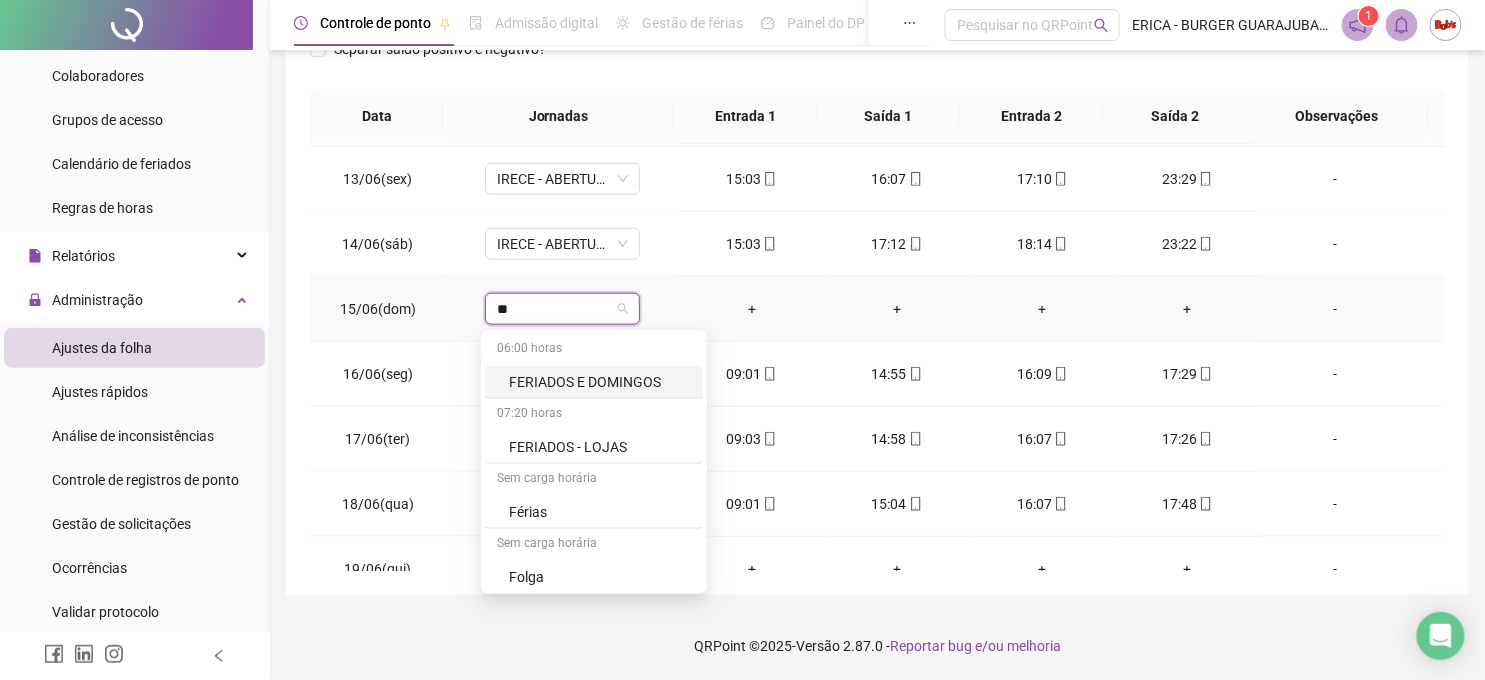 type on "***" 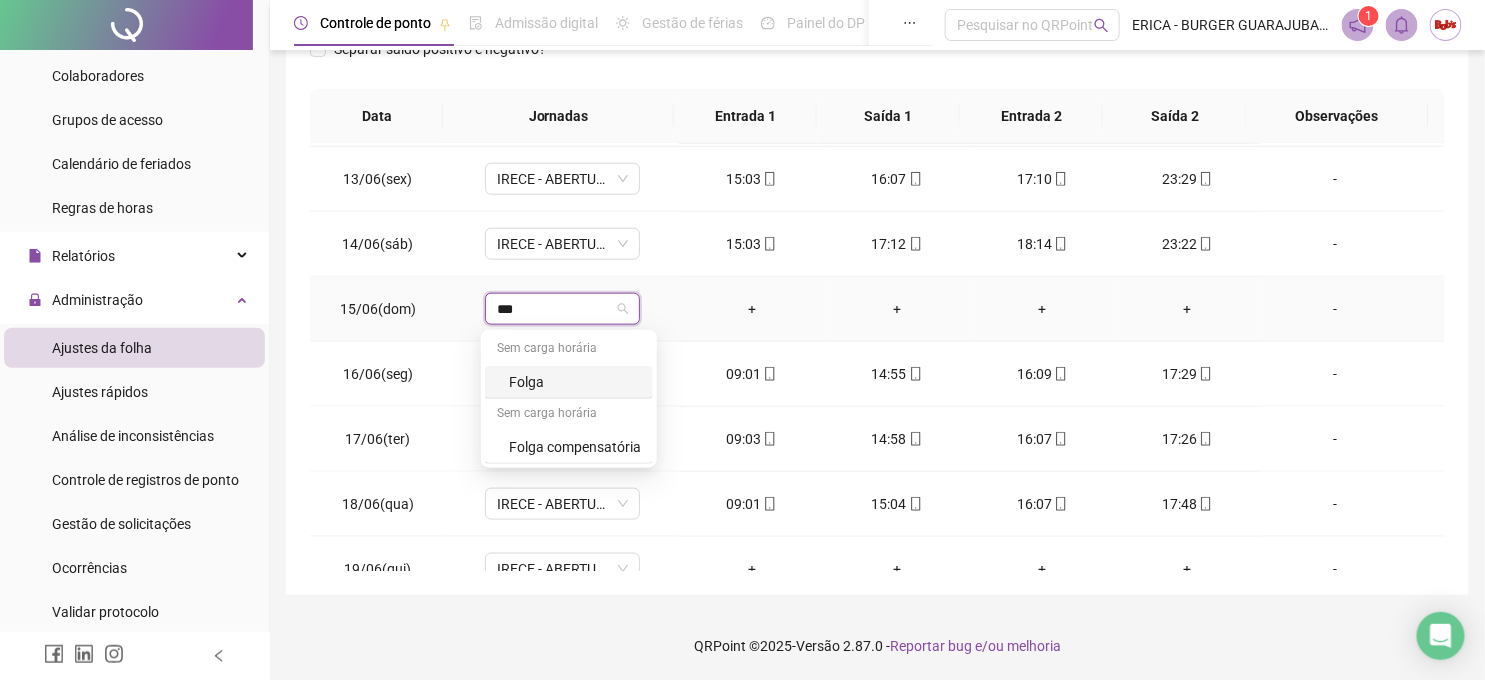 click on "Folga" at bounding box center (575, 382) 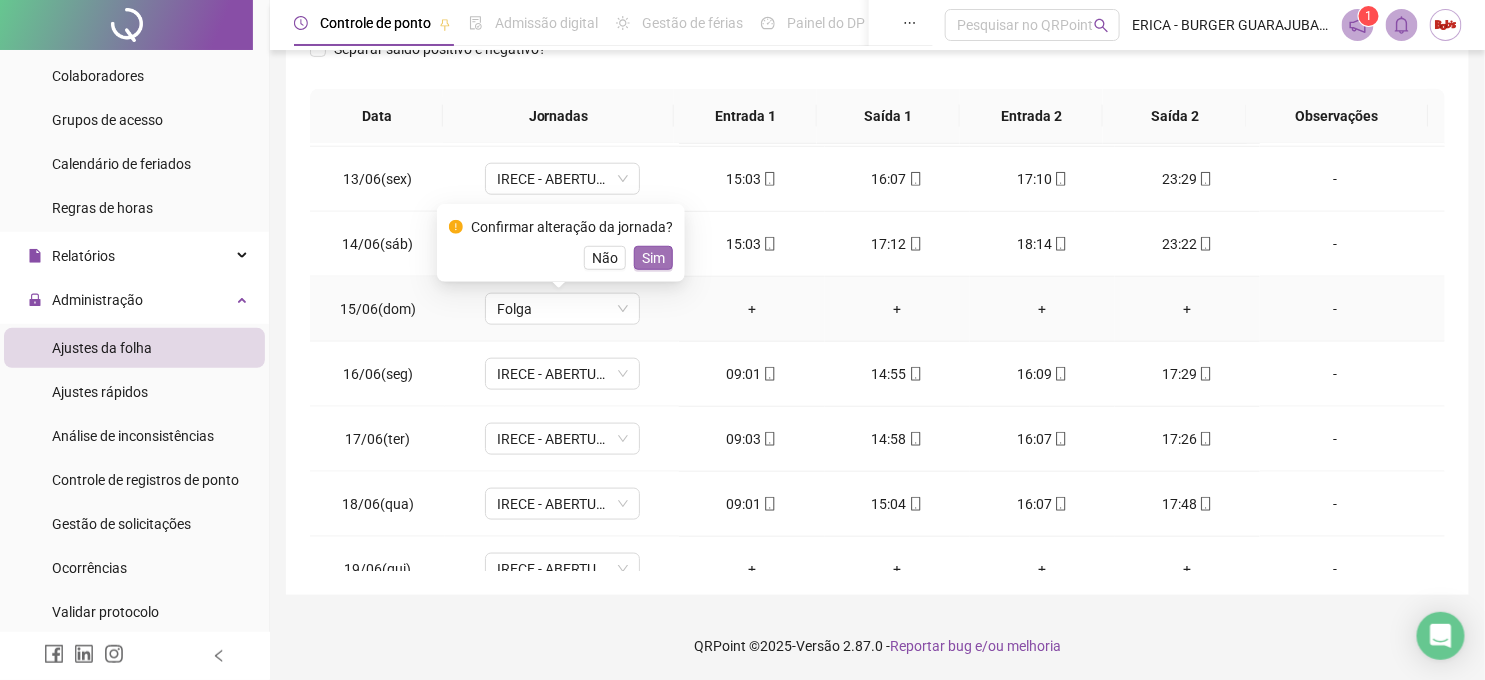 click on "Sim" at bounding box center (653, 258) 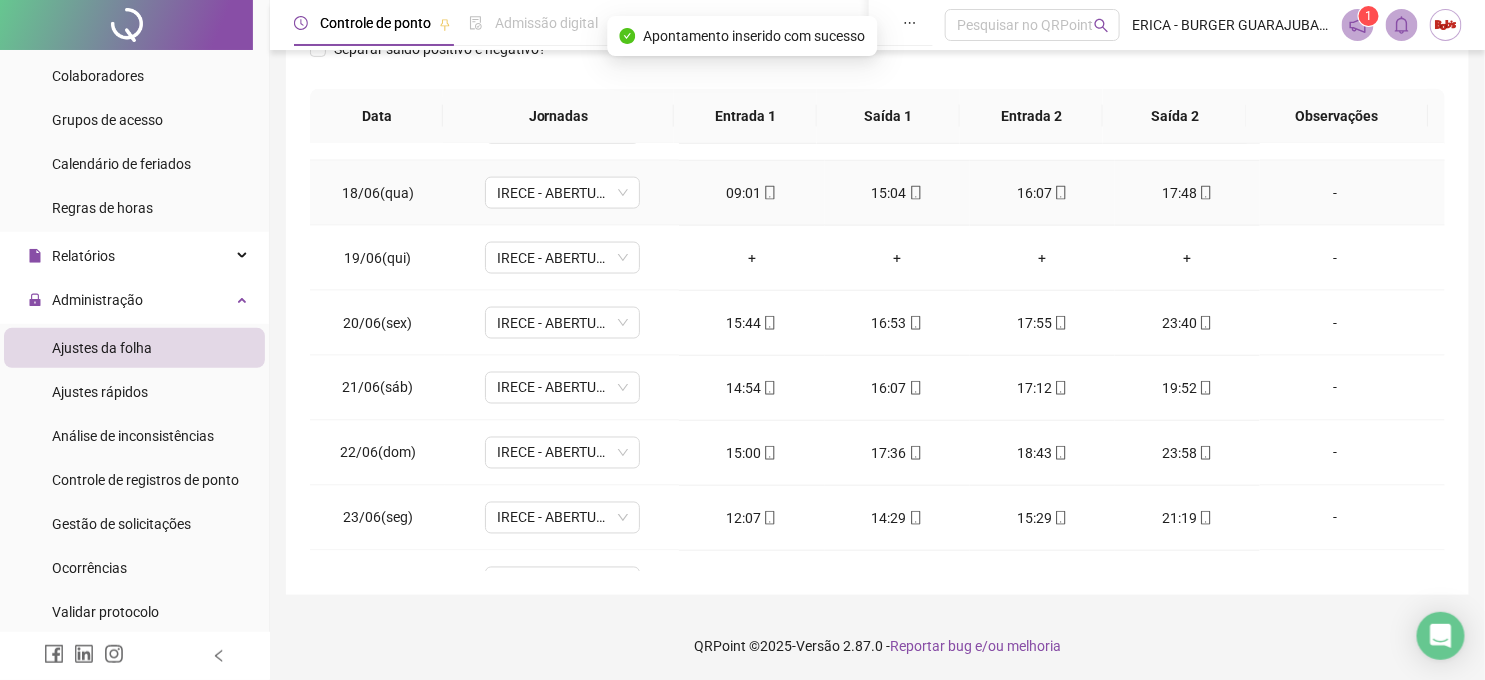 scroll, scrollTop: 1111, scrollLeft: 0, axis: vertical 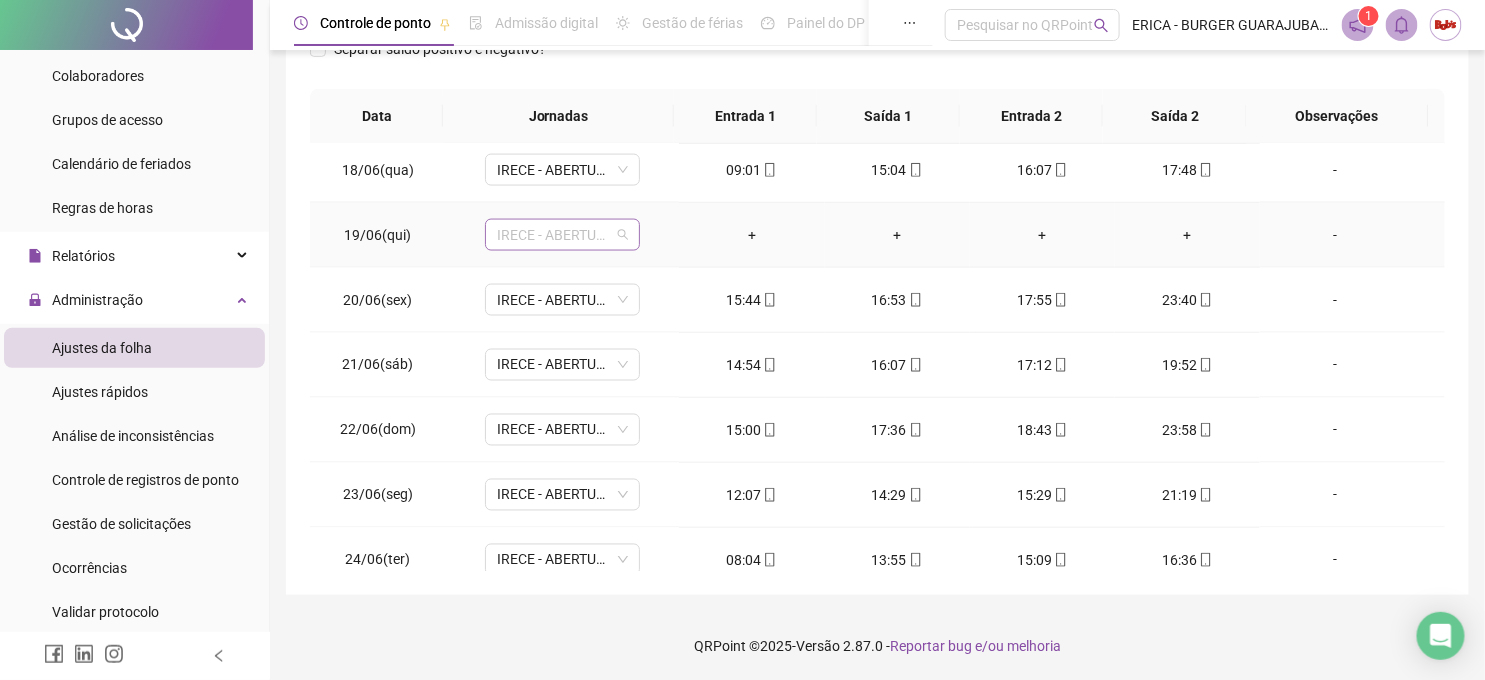 click on "IRECE - ABERTURA" at bounding box center (562, 235) 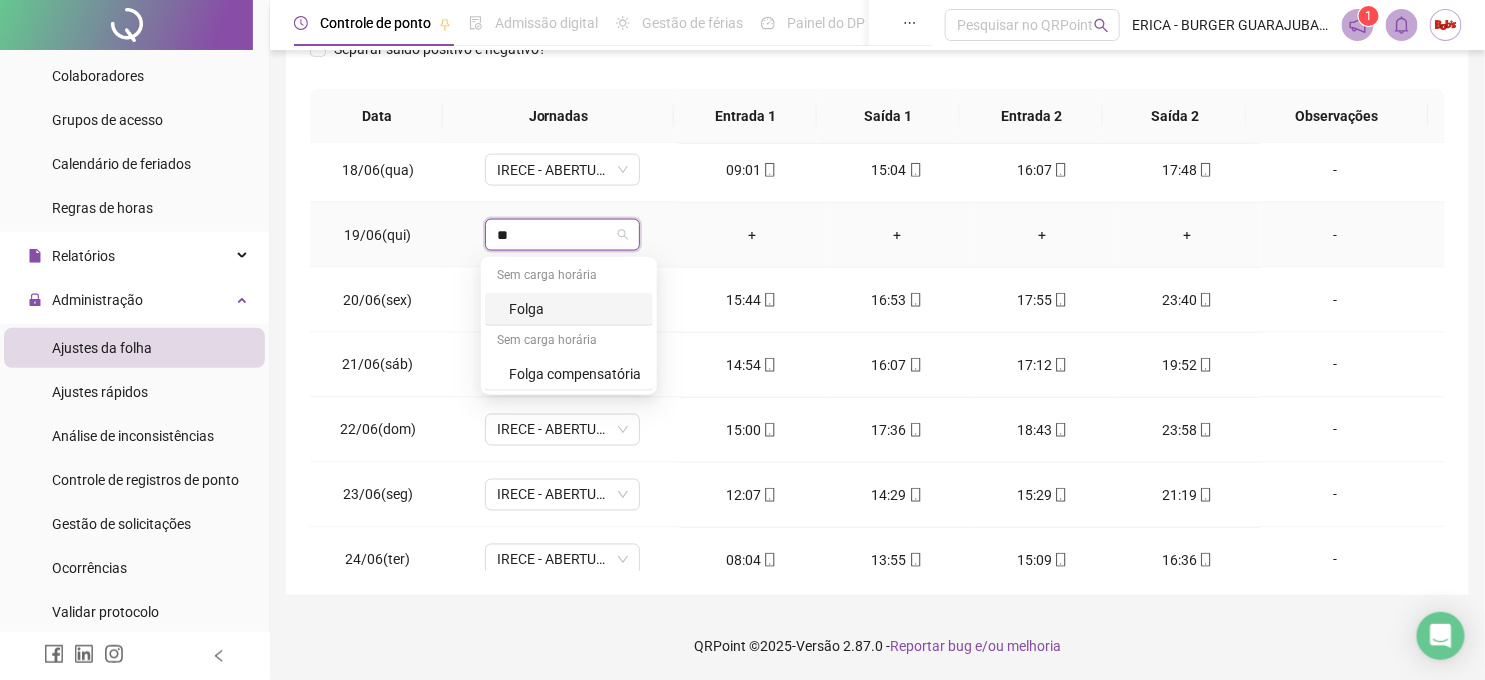 type on "***" 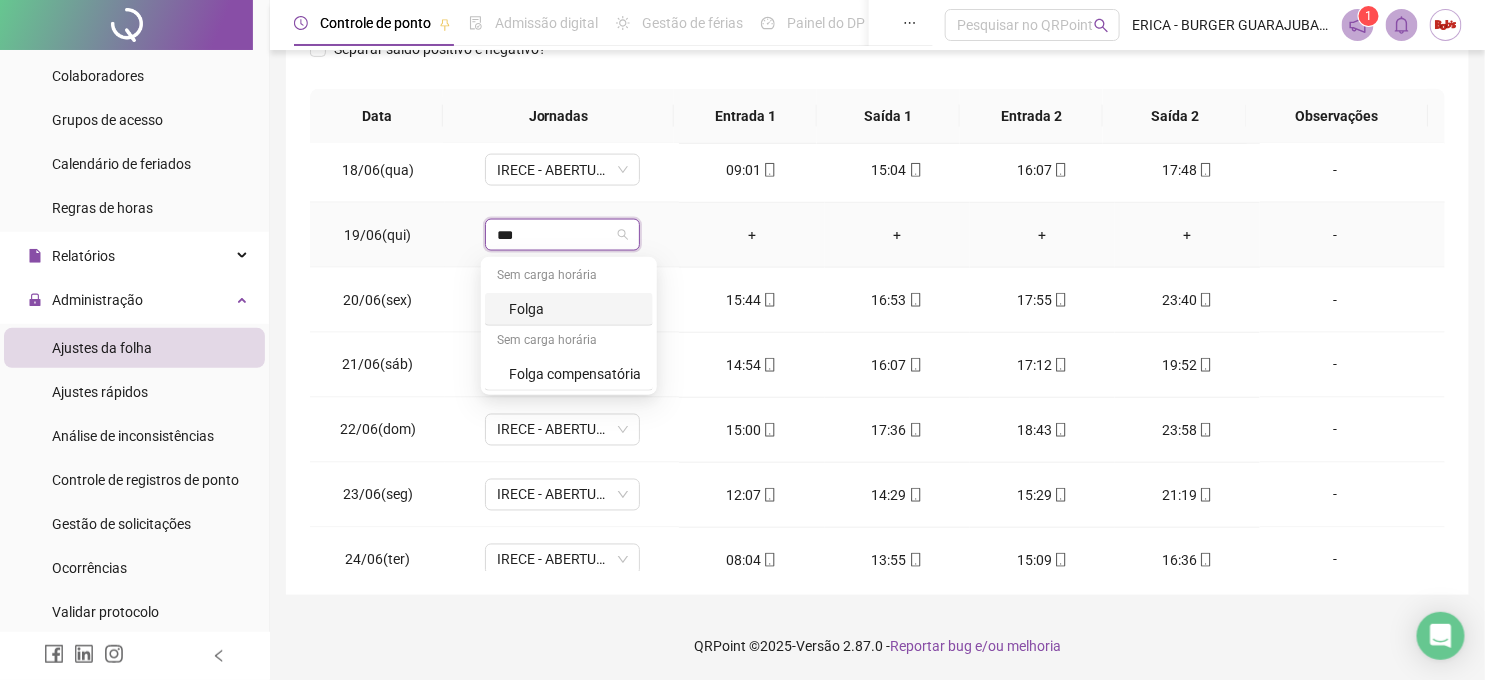 click on "Folga" at bounding box center [575, 309] 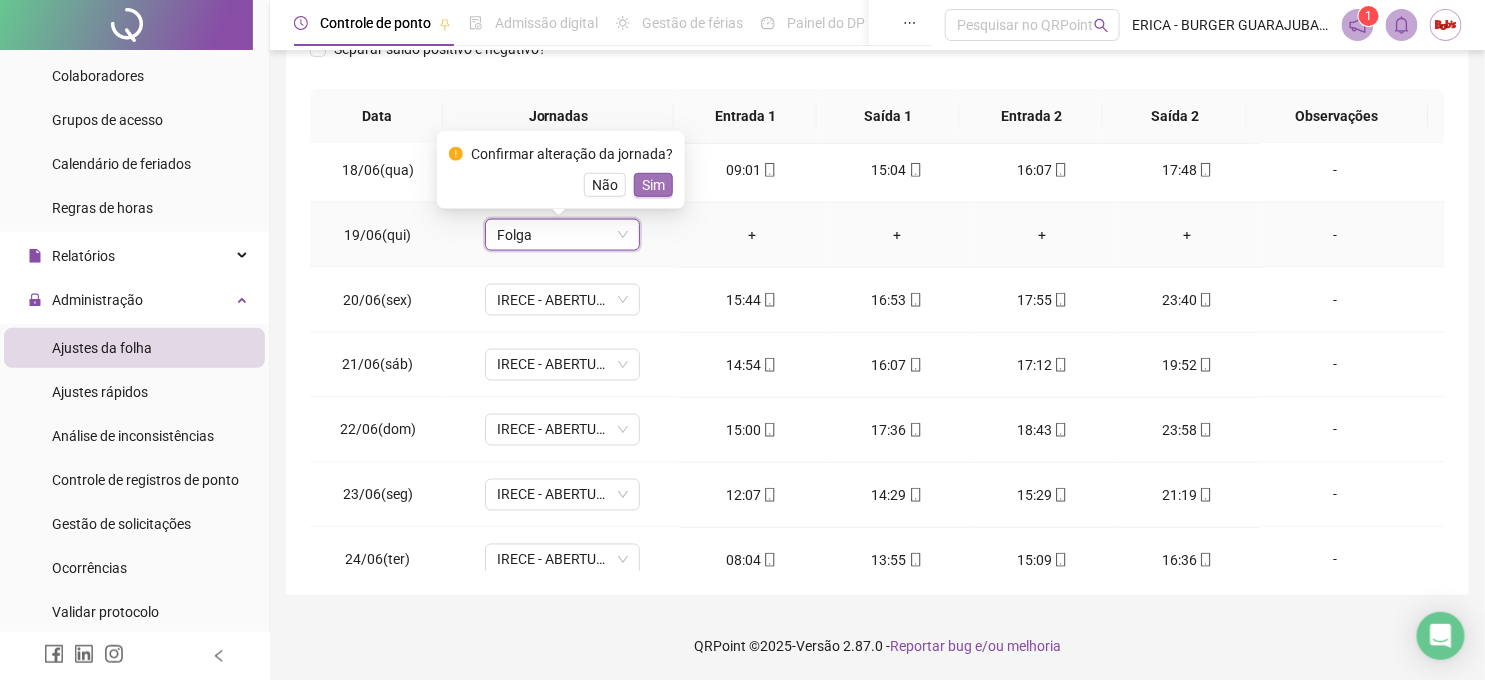 click on "Sim" at bounding box center [653, 185] 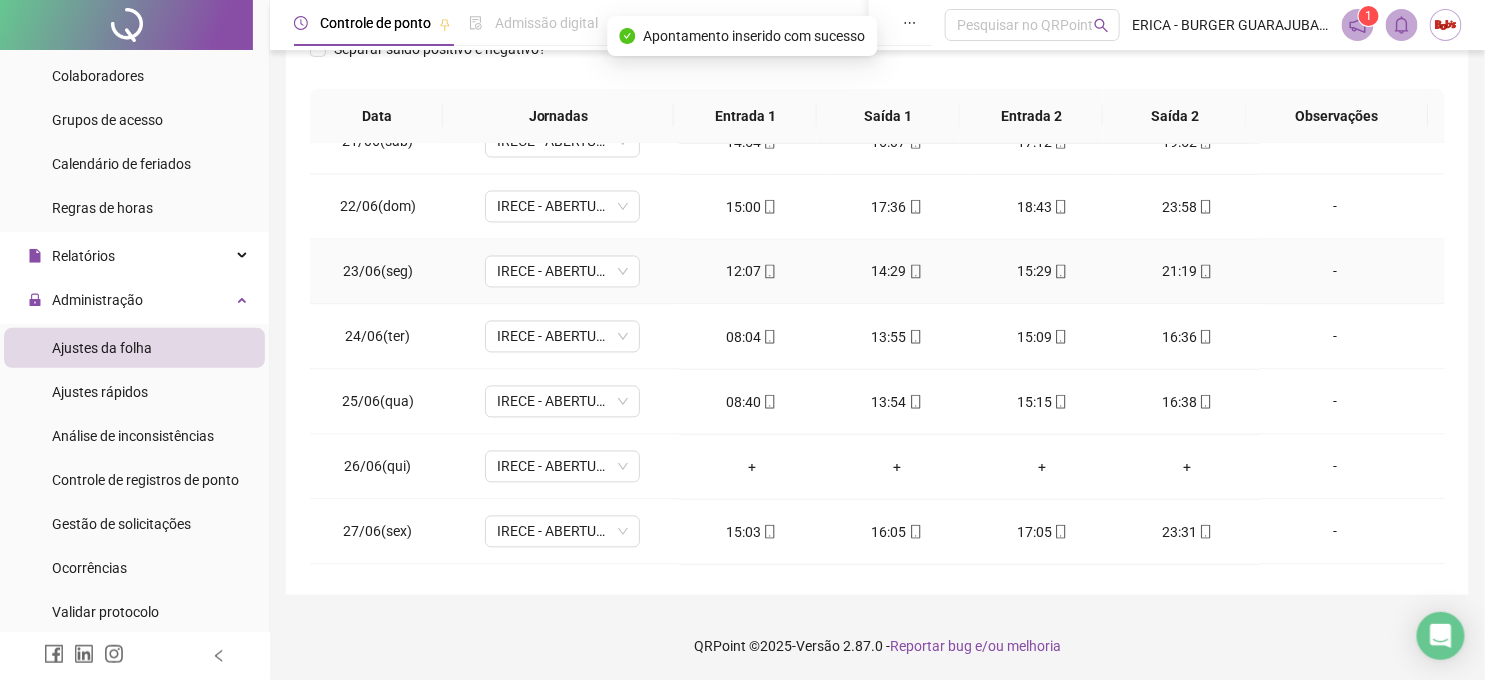 scroll, scrollTop: 1444, scrollLeft: 0, axis: vertical 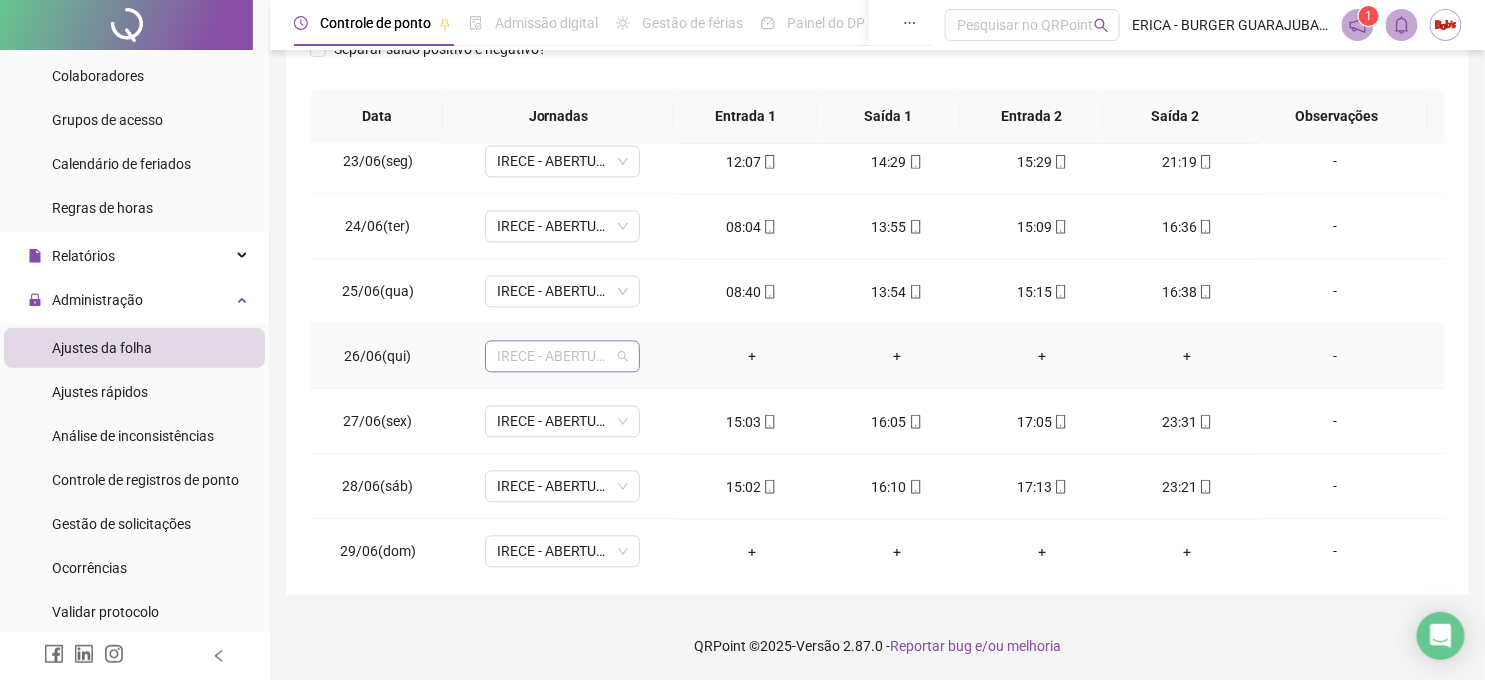 click on "IRECE - ABERTURA" at bounding box center [562, 357] 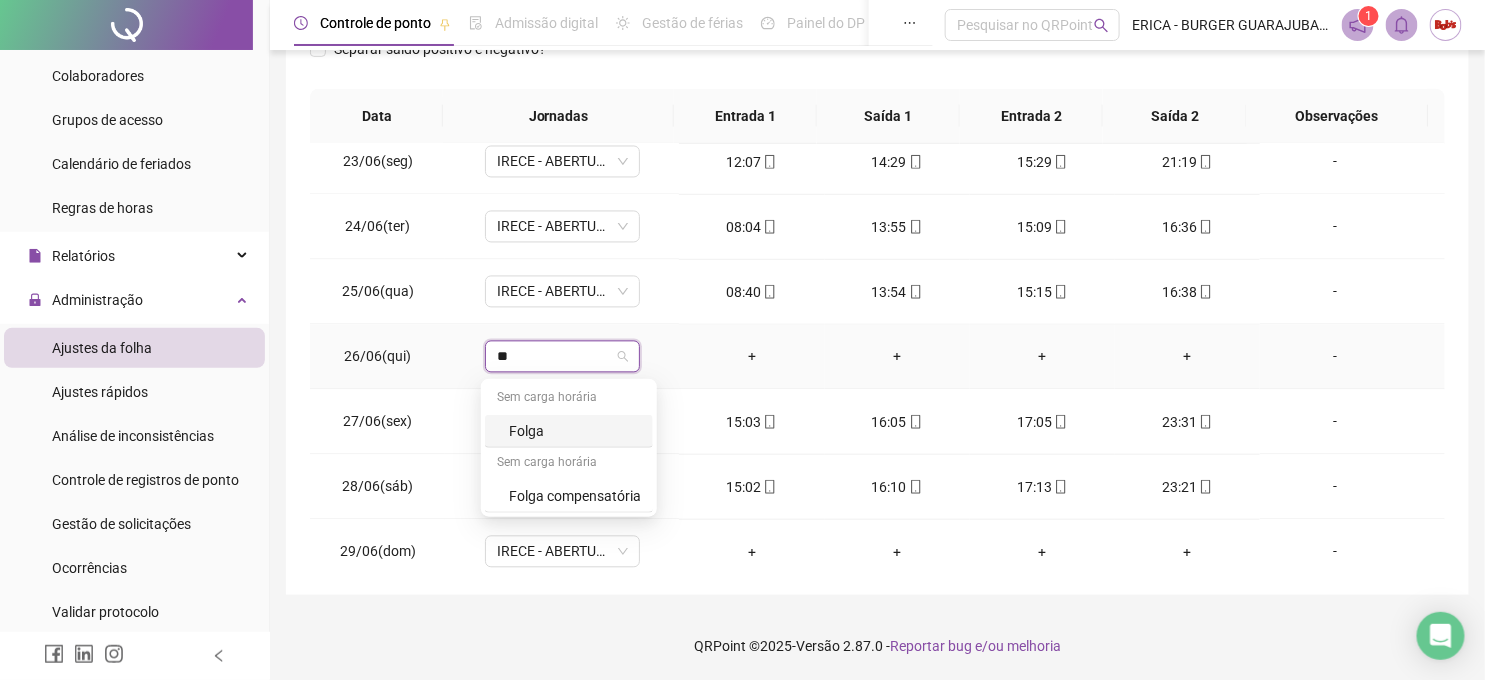 type on "***" 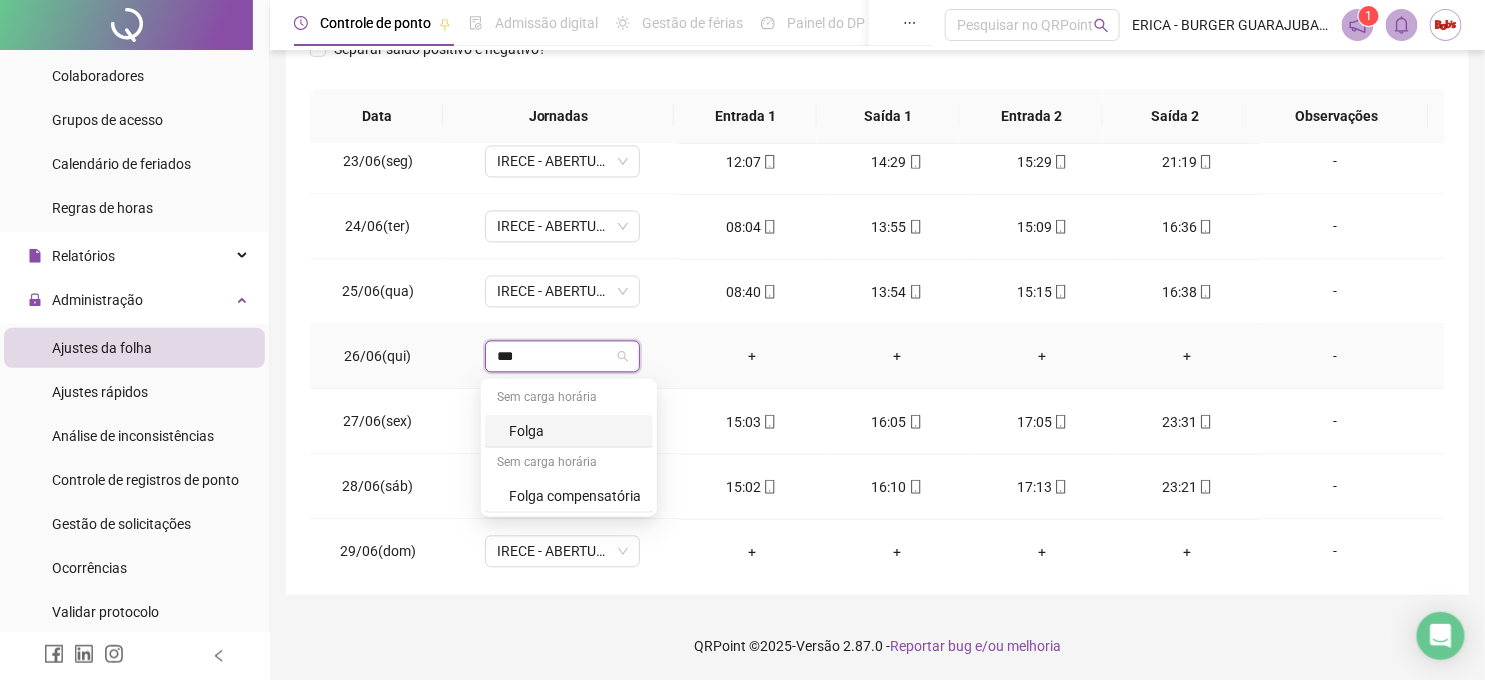 click on "Folga" at bounding box center (575, 431) 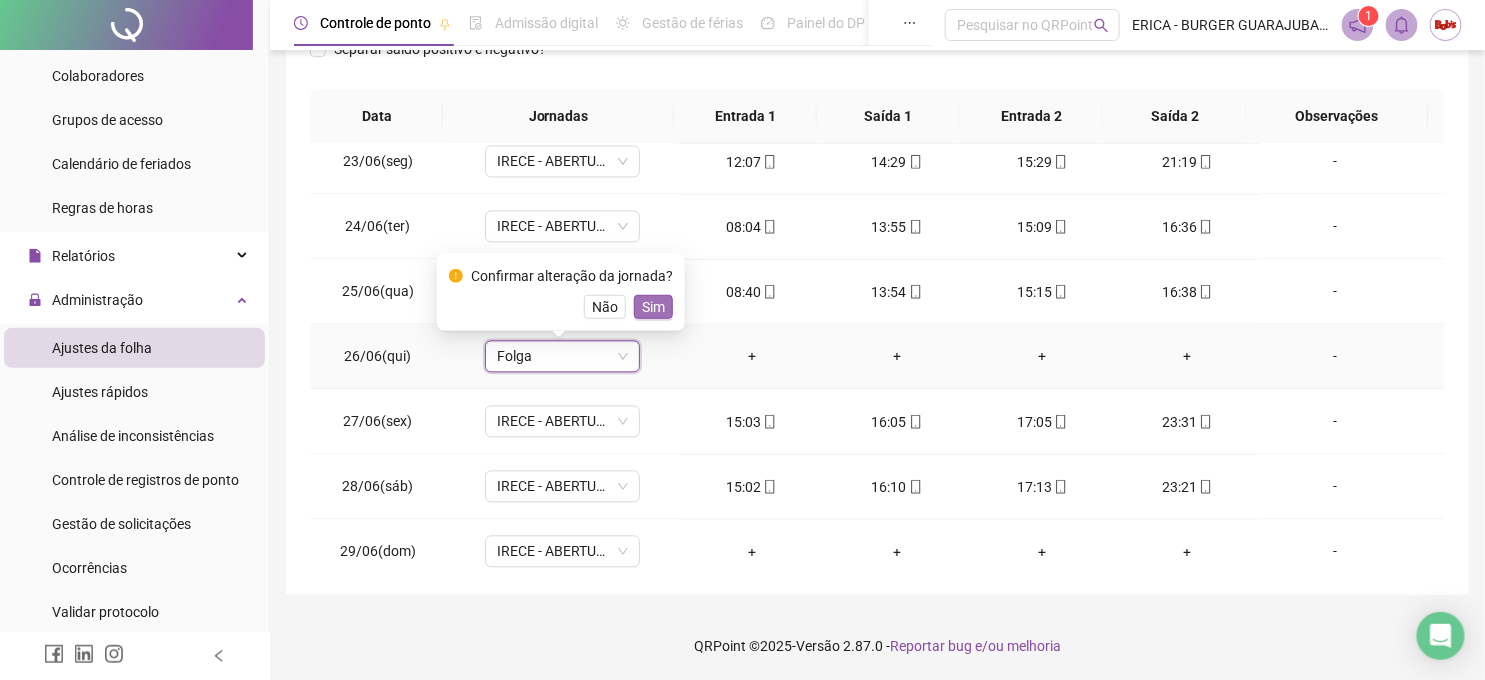 click on "Sim" at bounding box center [653, 307] 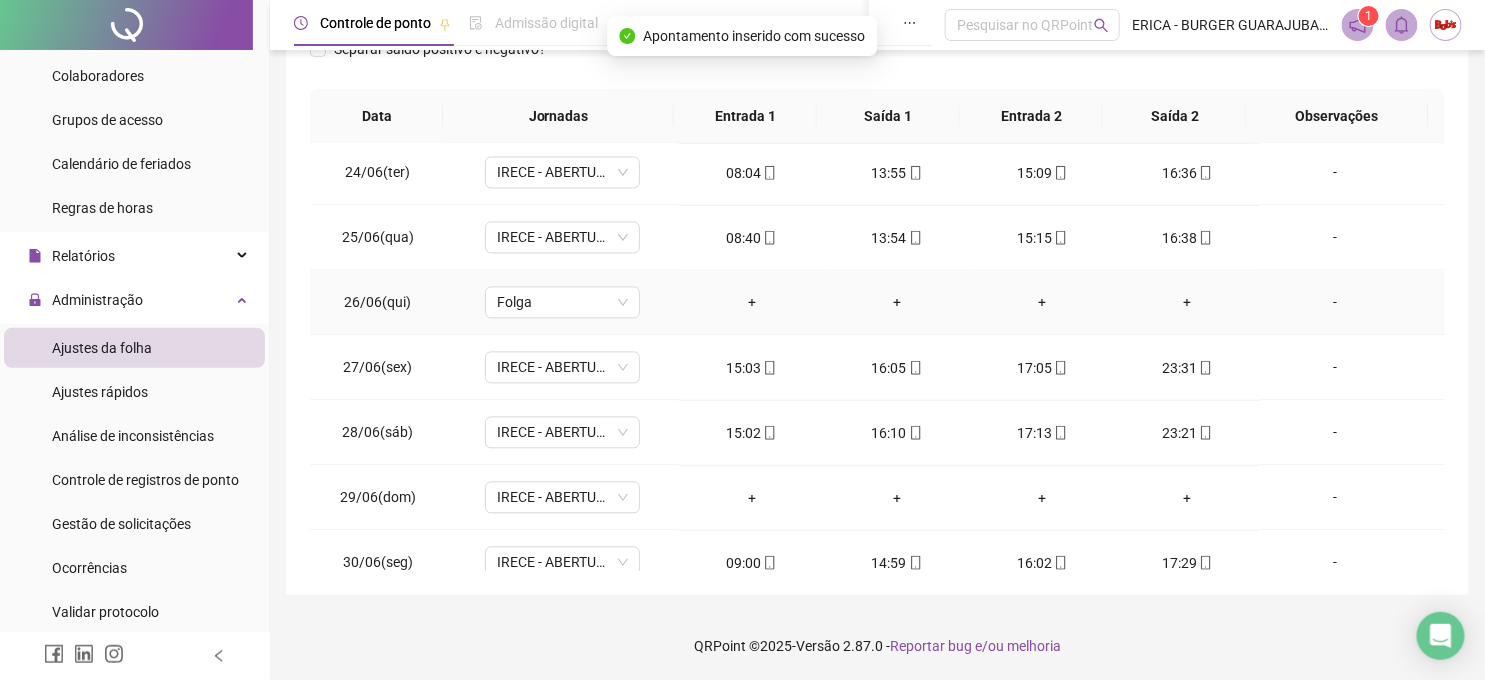 scroll, scrollTop: 1525, scrollLeft: 0, axis: vertical 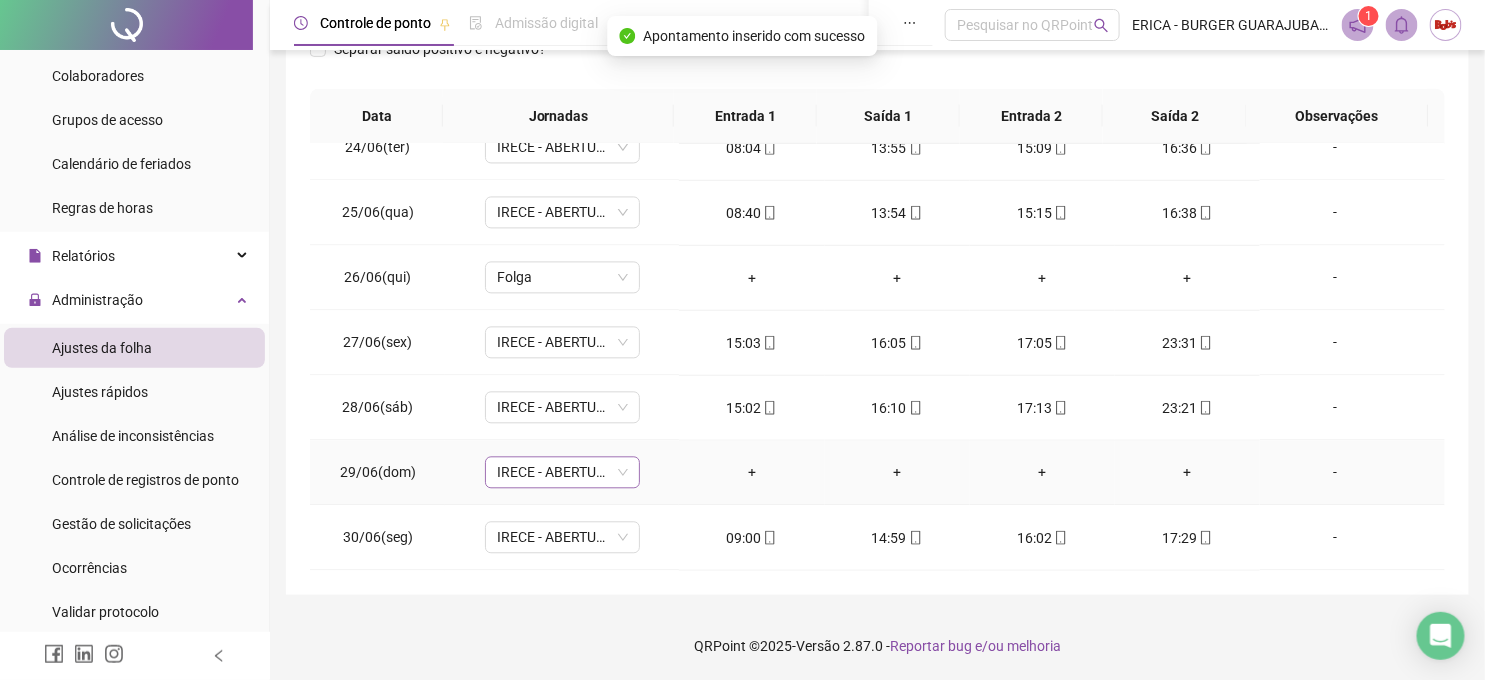 click on "IRECE - ABERTURA" at bounding box center (562, 473) 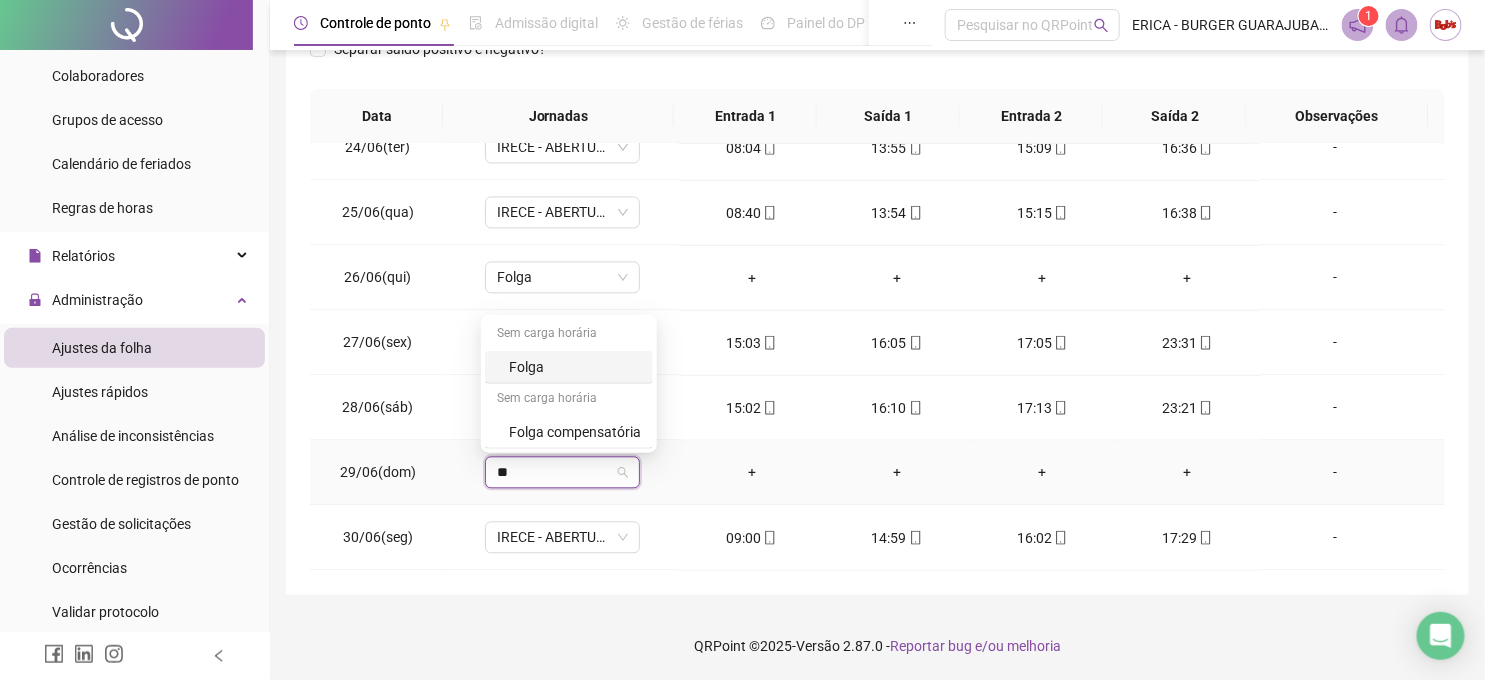 type on "***" 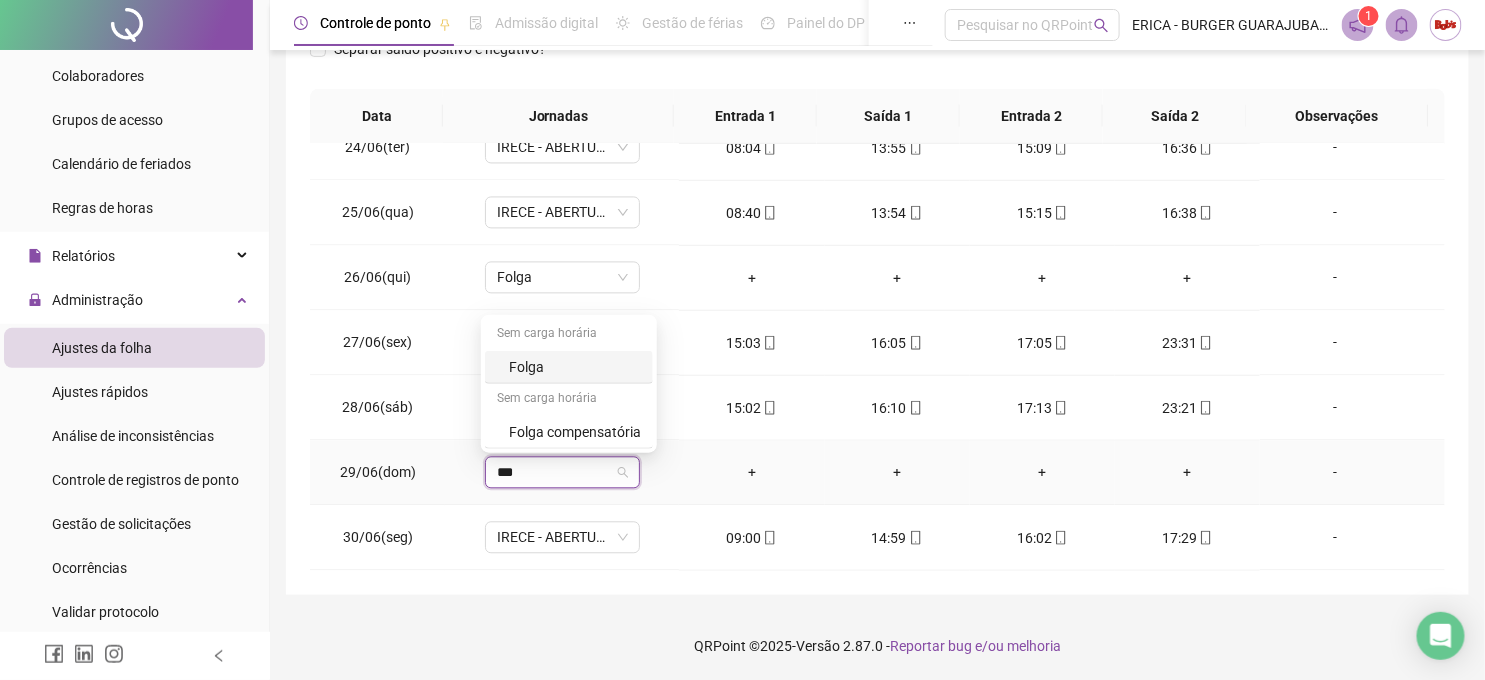 click on "Folga" at bounding box center (575, 367) 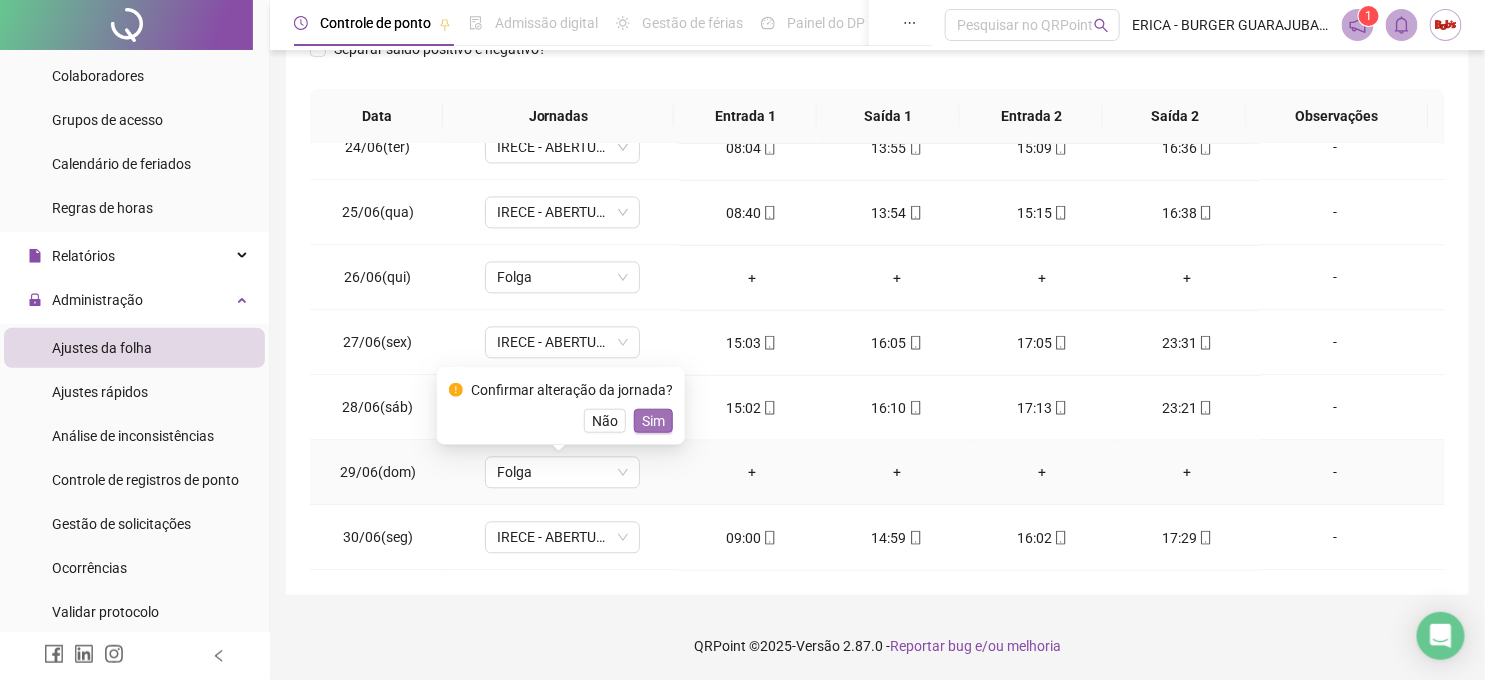 click on "Sim" at bounding box center [653, 421] 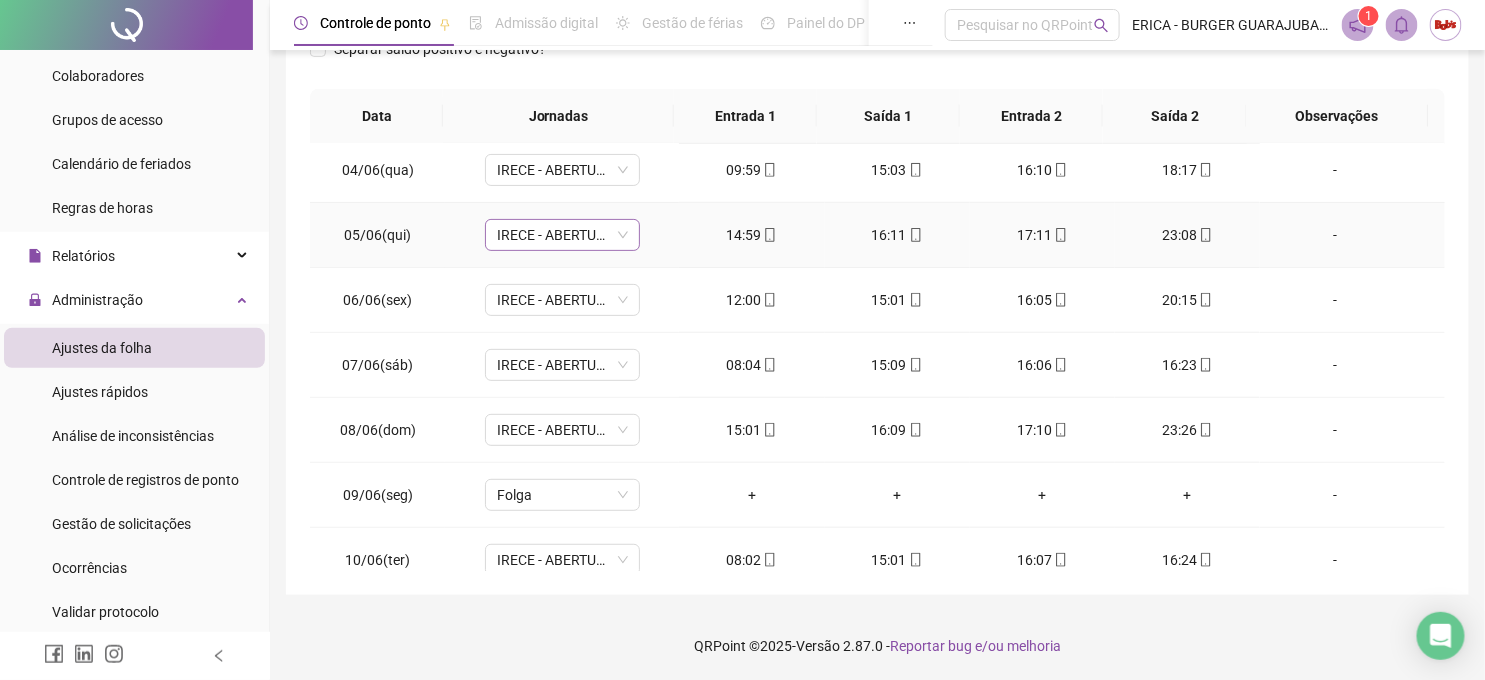 scroll, scrollTop: 222, scrollLeft: 0, axis: vertical 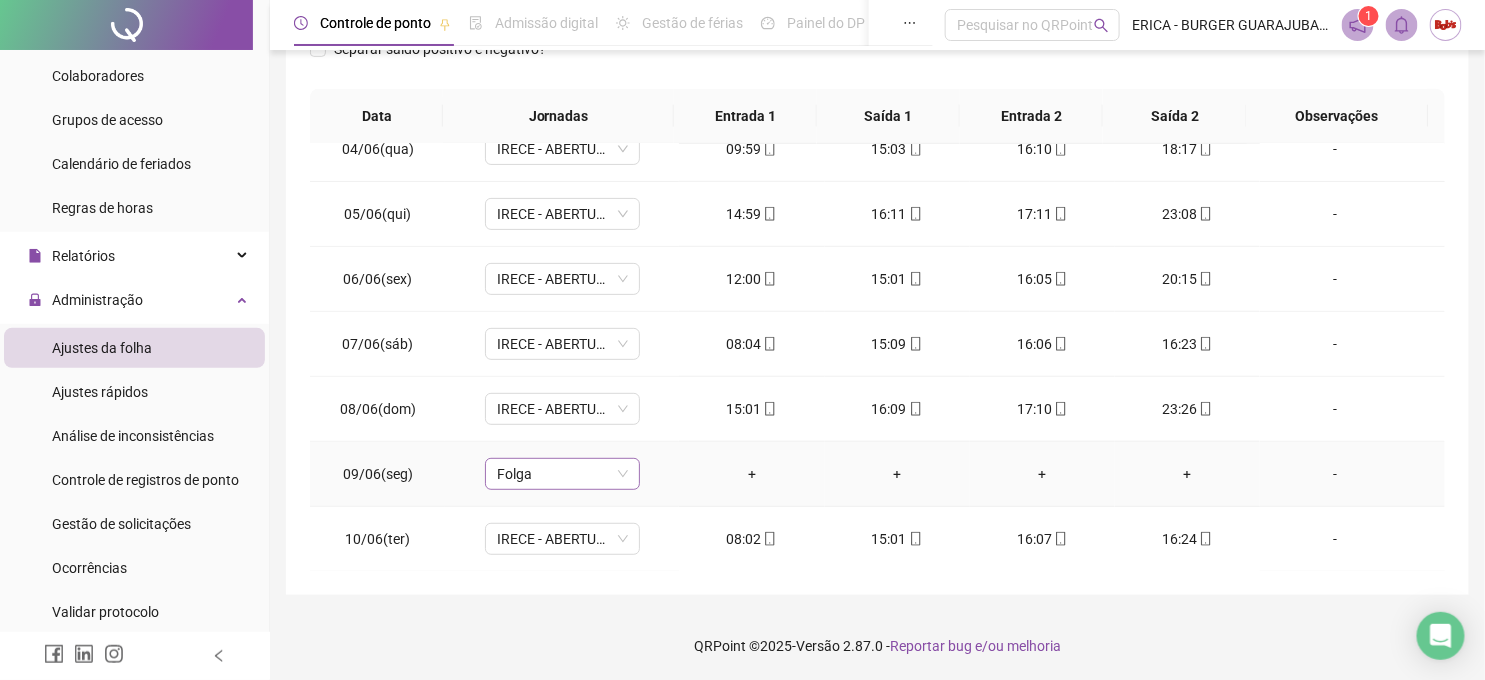 click on "Folga" at bounding box center [562, 474] 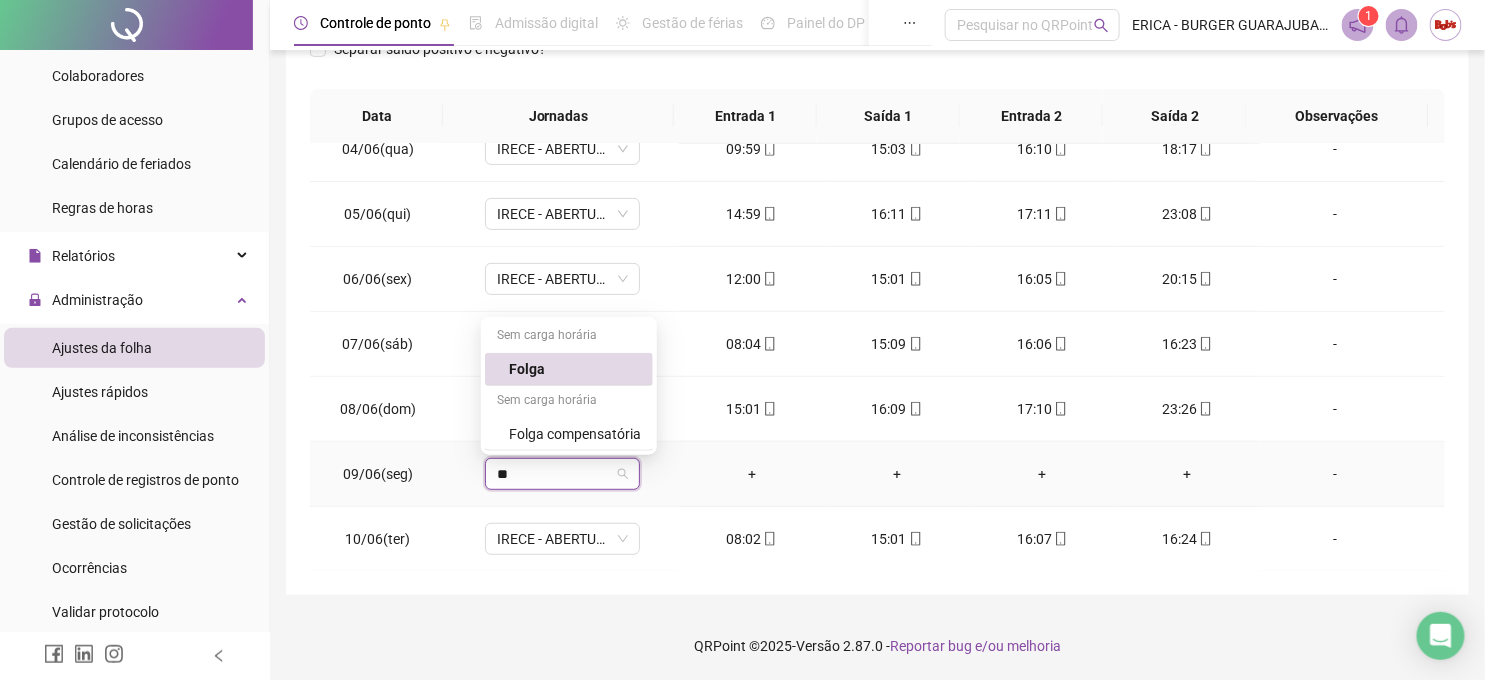 scroll, scrollTop: 0, scrollLeft: 0, axis: both 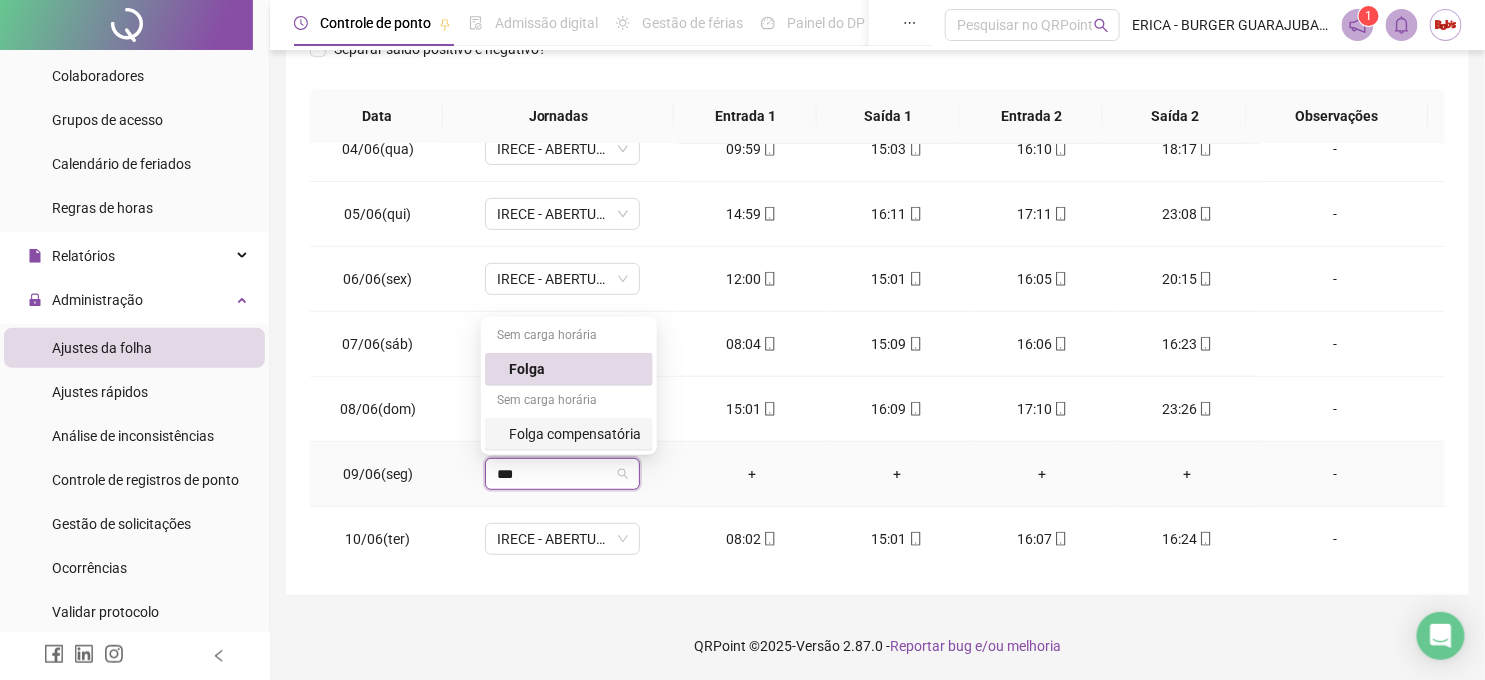 click on "Folga compensatória" at bounding box center (575, 434) 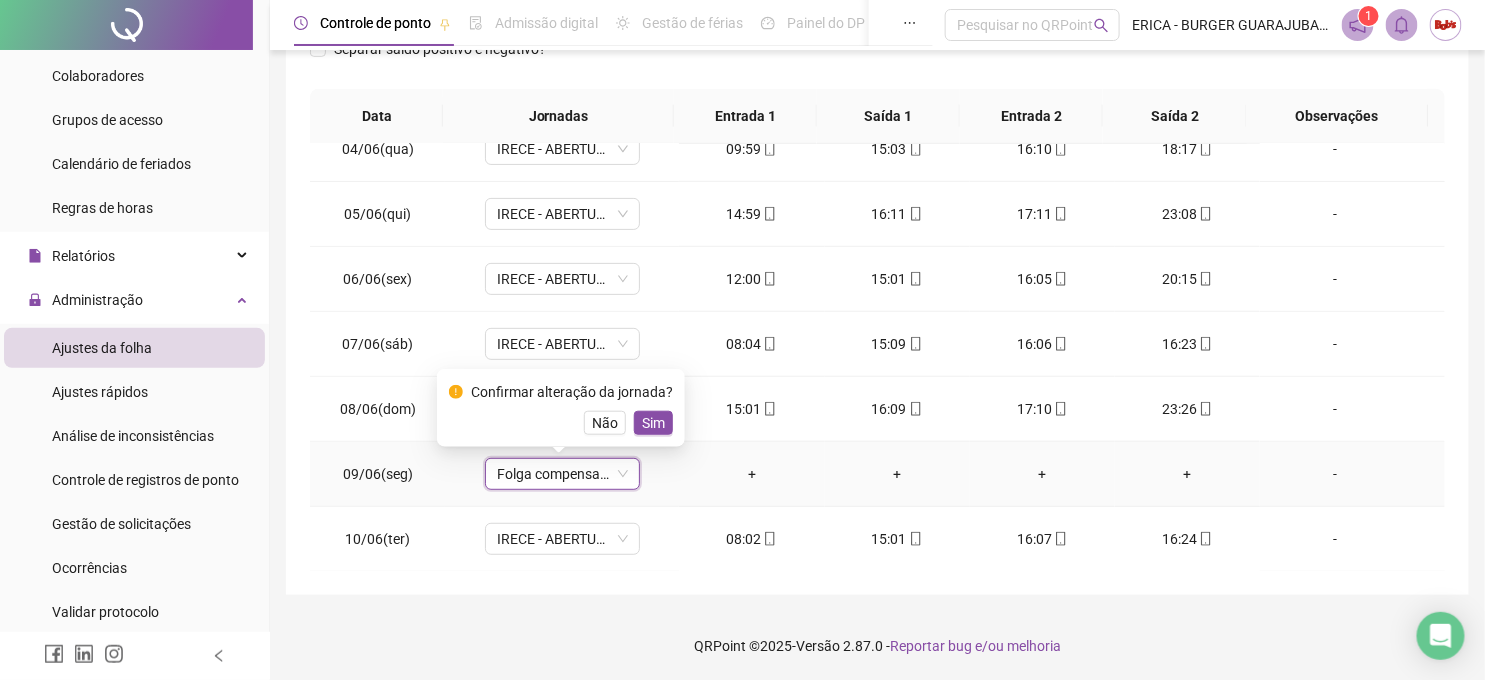 click on "Sim" at bounding box center [653, 423] 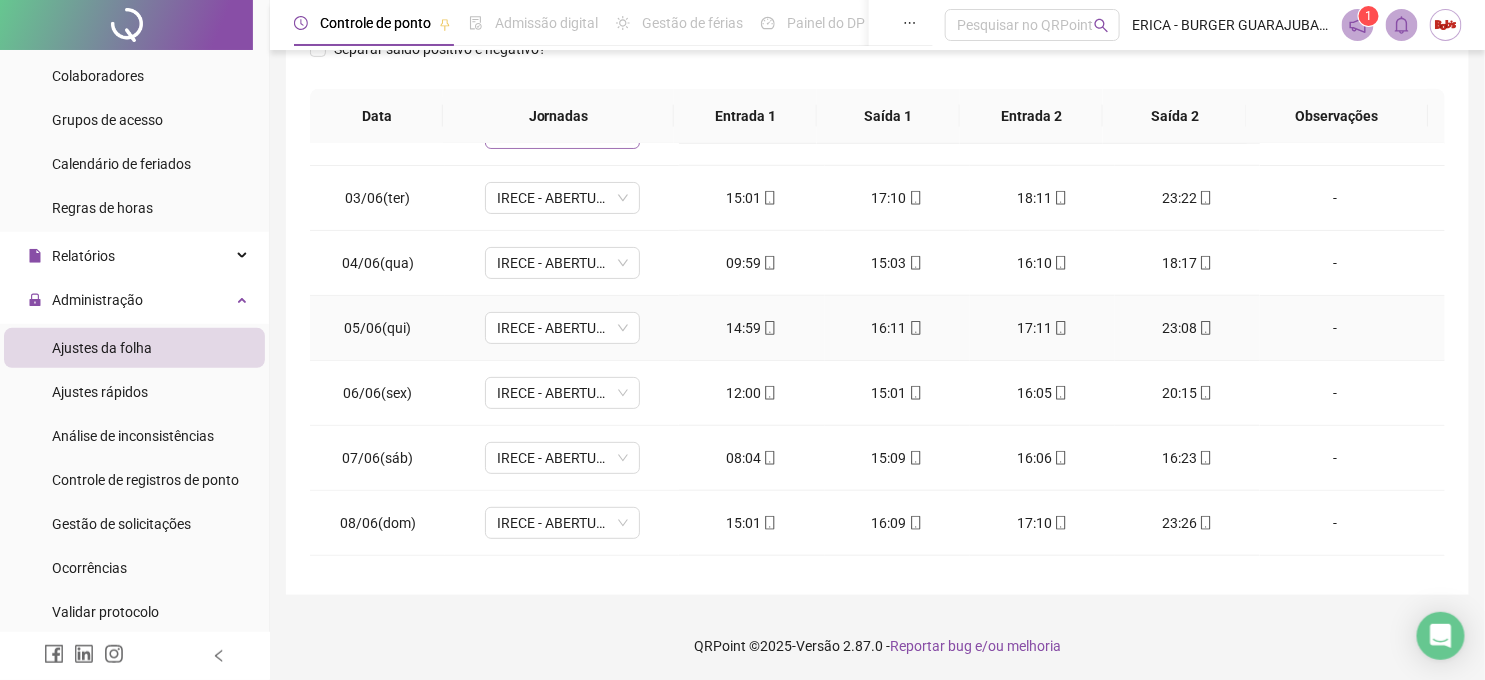 scroll, scrollTop: 0, scrollLeft: 0, axis: both 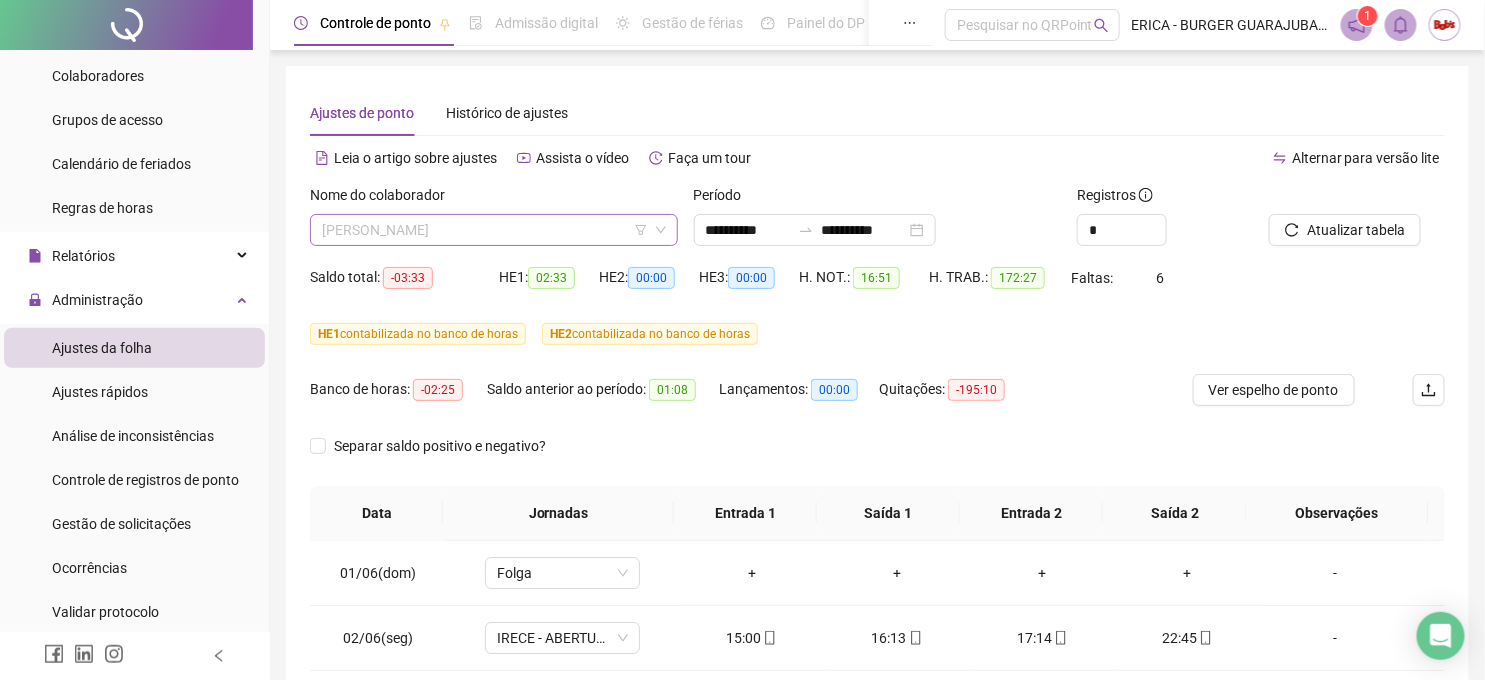 click on "[PERSON_NAME]" at bounding box center [494, 230] 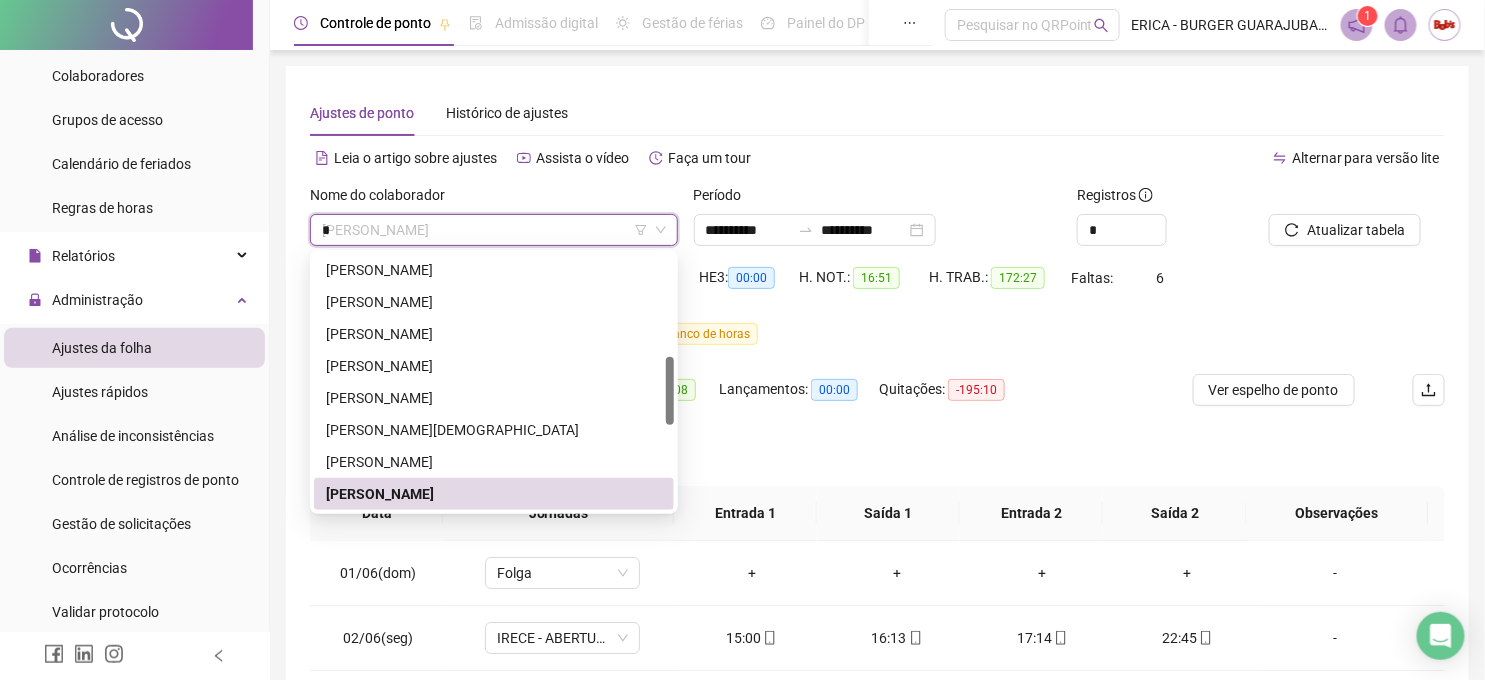 scroll, scrollTop: 0, scrollLeft: 0, axis: both 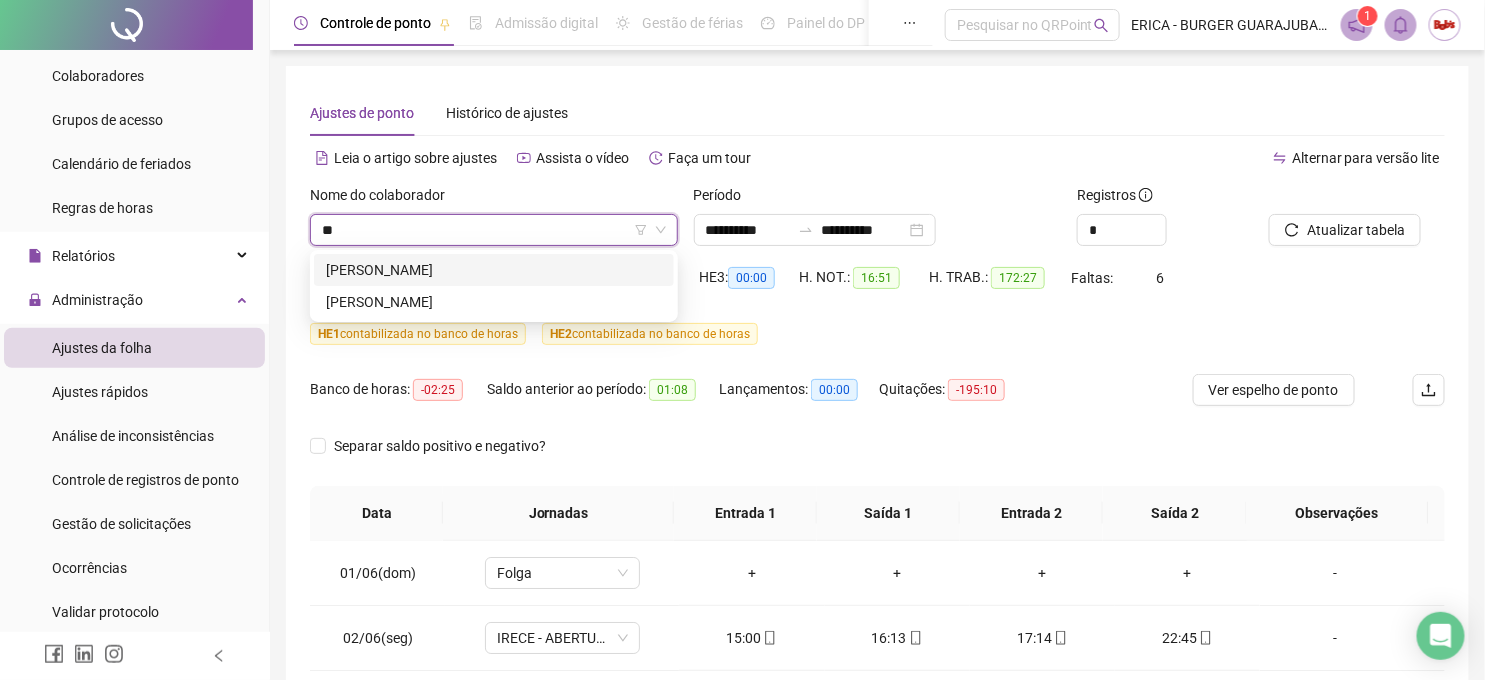 type on "***" 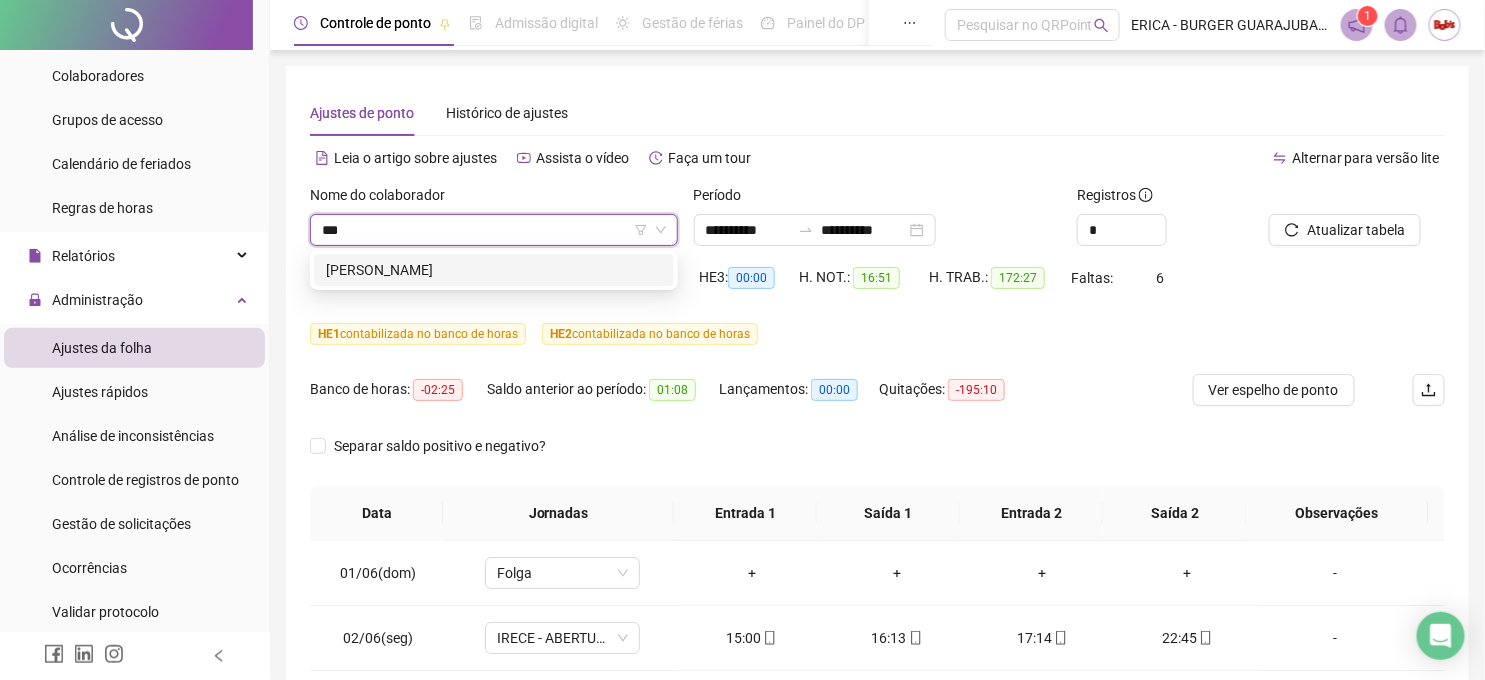click on "[PERSON_NAME]" at bounding box center (494, 270) 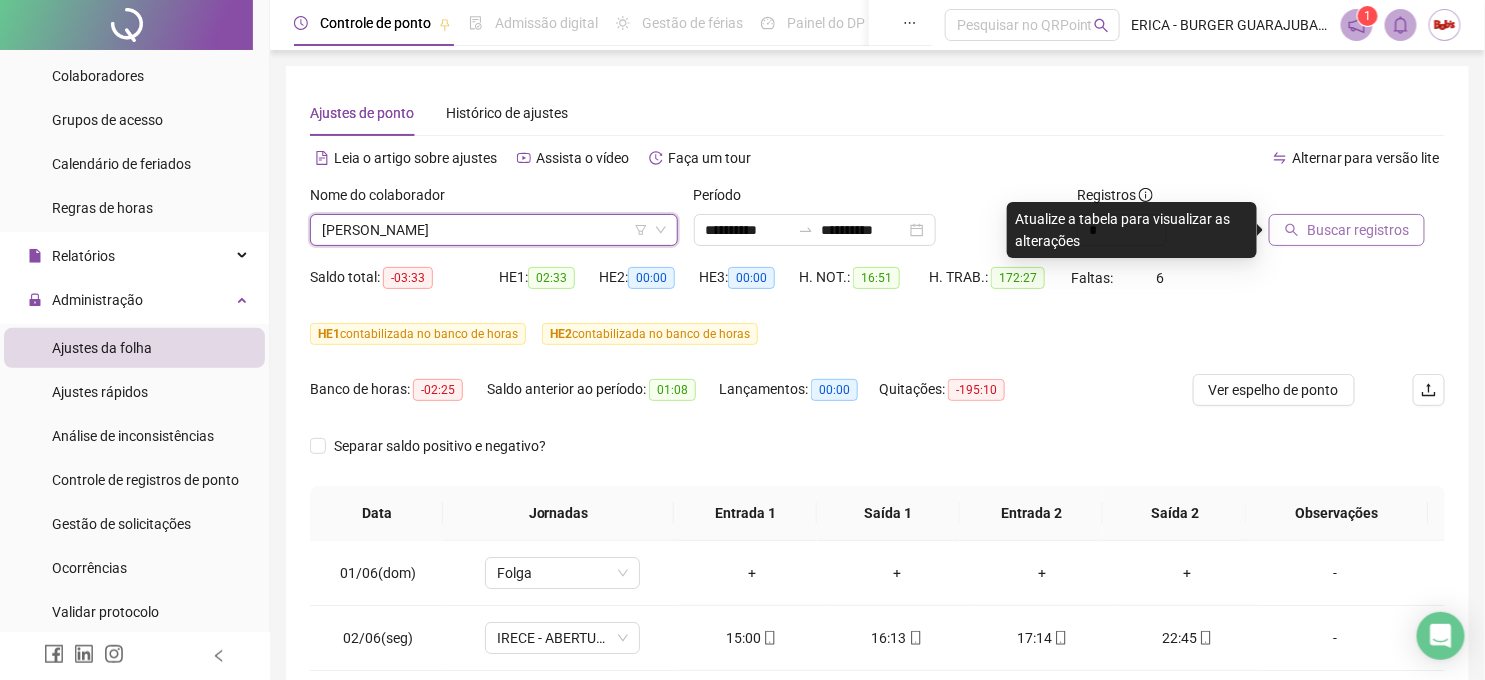 click 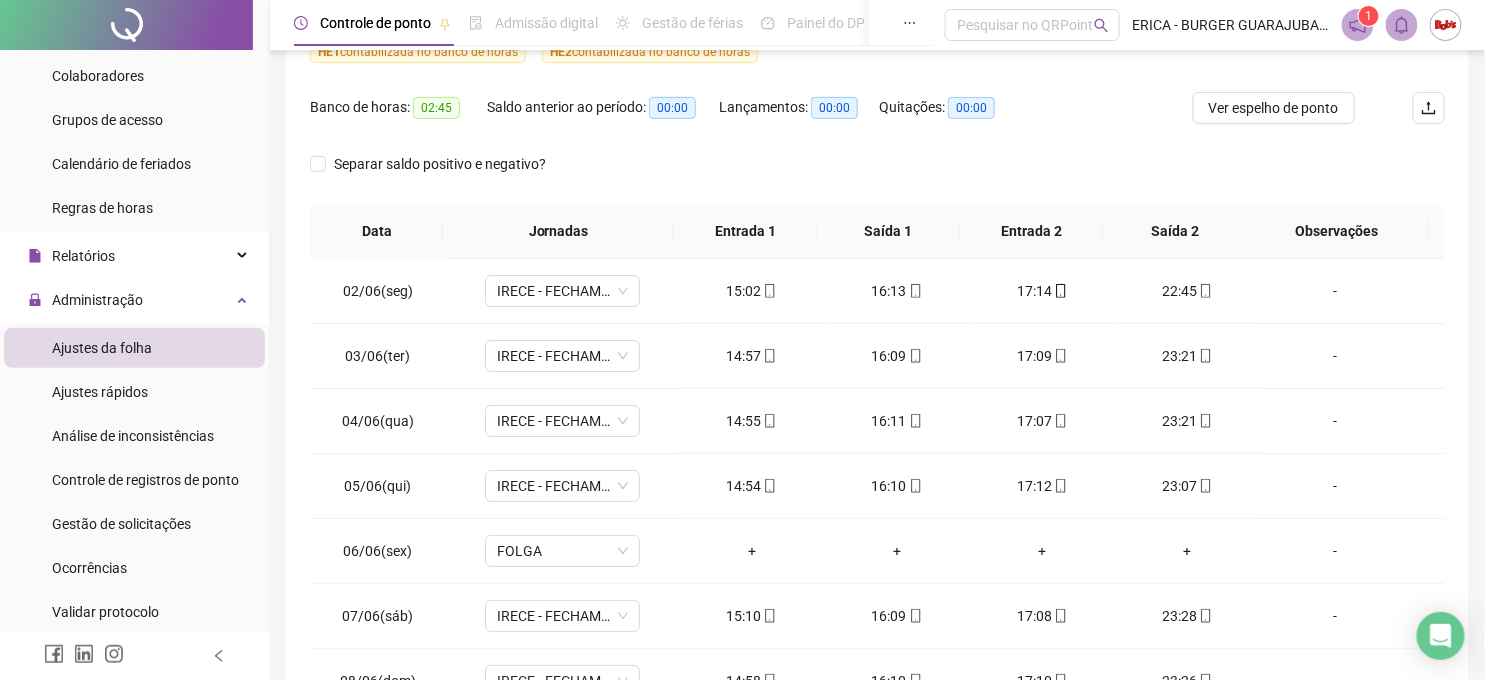 scroll, scrollTop: 333, scrollLeft: 0, axis: vertical 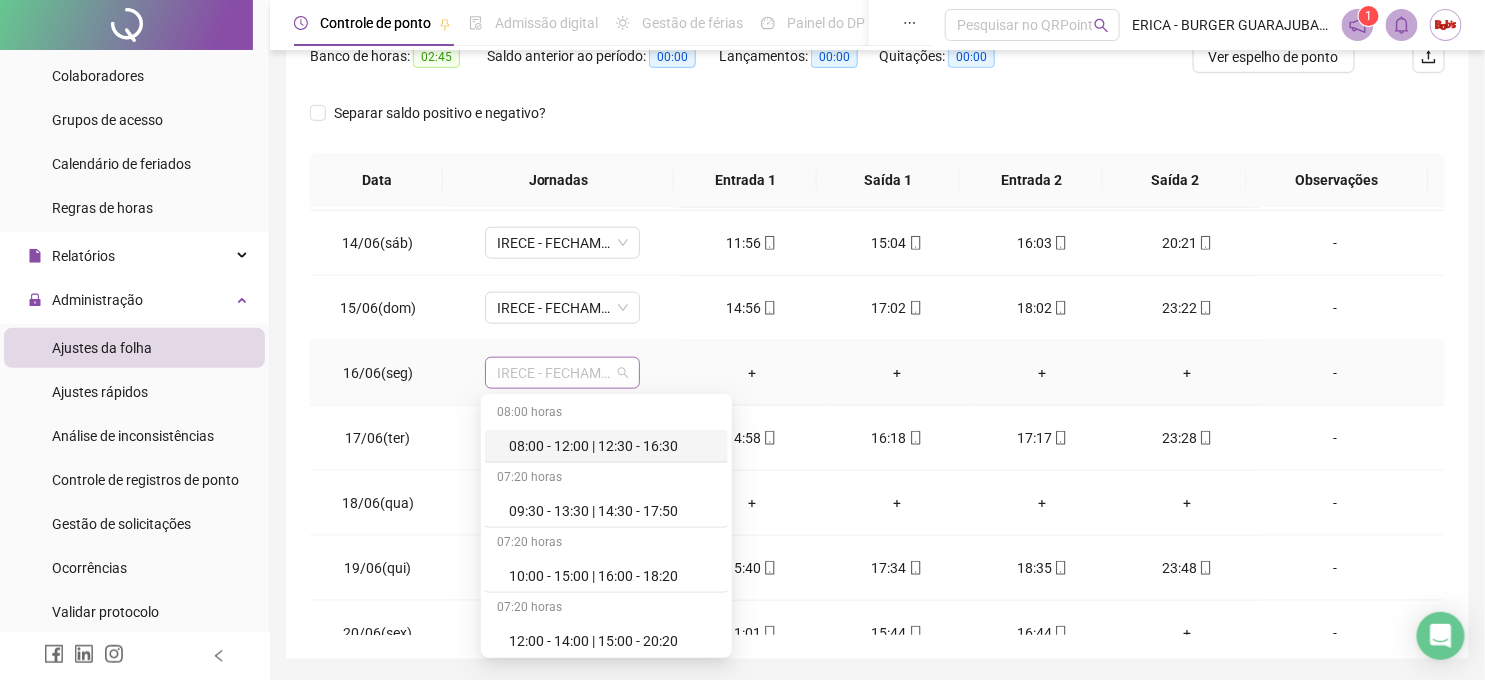 click on "IRECE - FECHAMENTO" at bounding box center [562, 373] 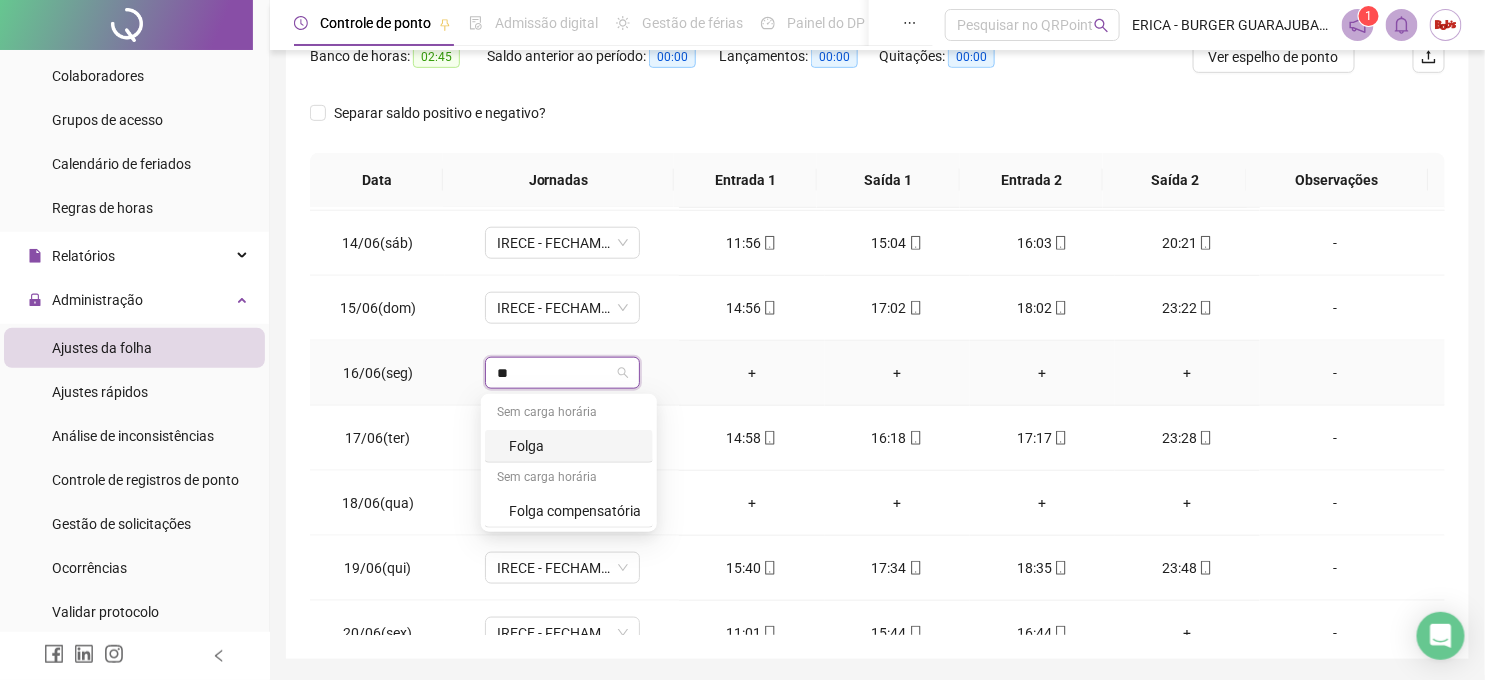 type on "***" 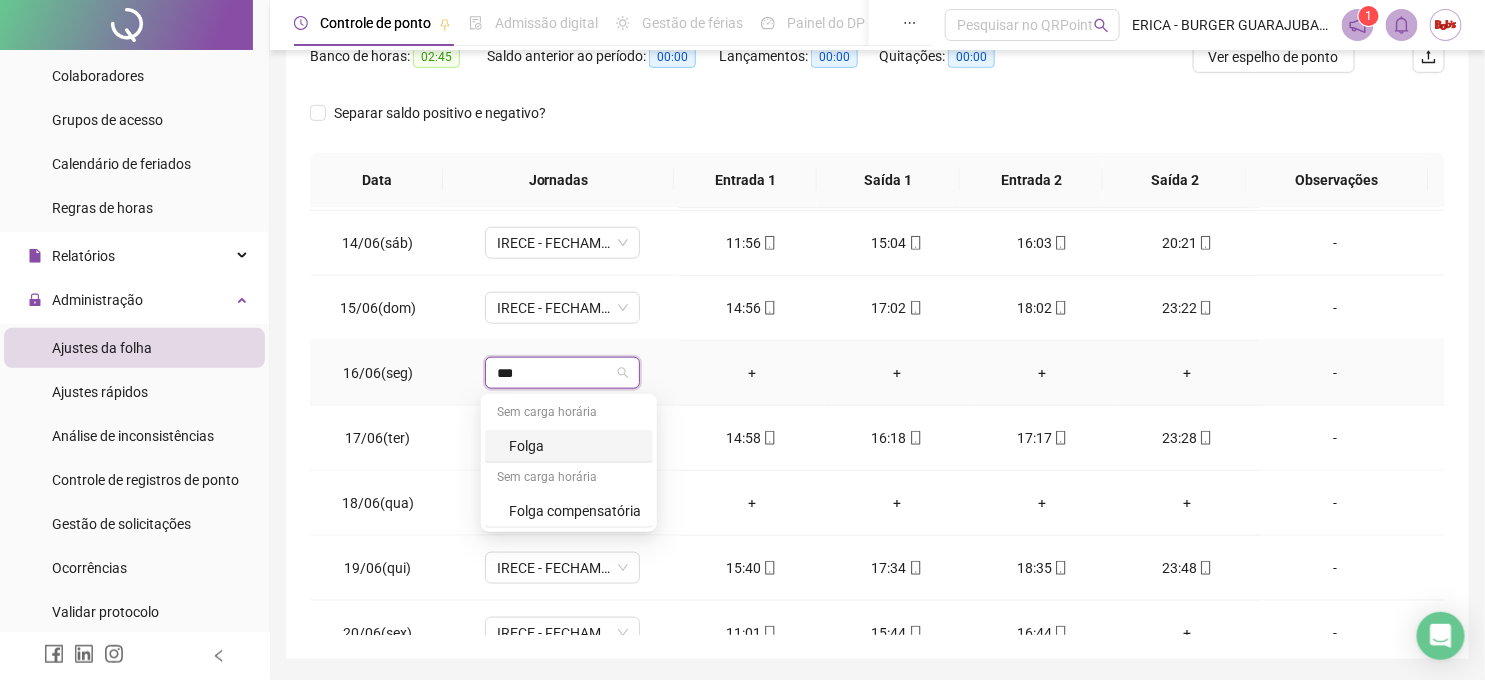 click on "Folga" at bounding box center (575, 446) 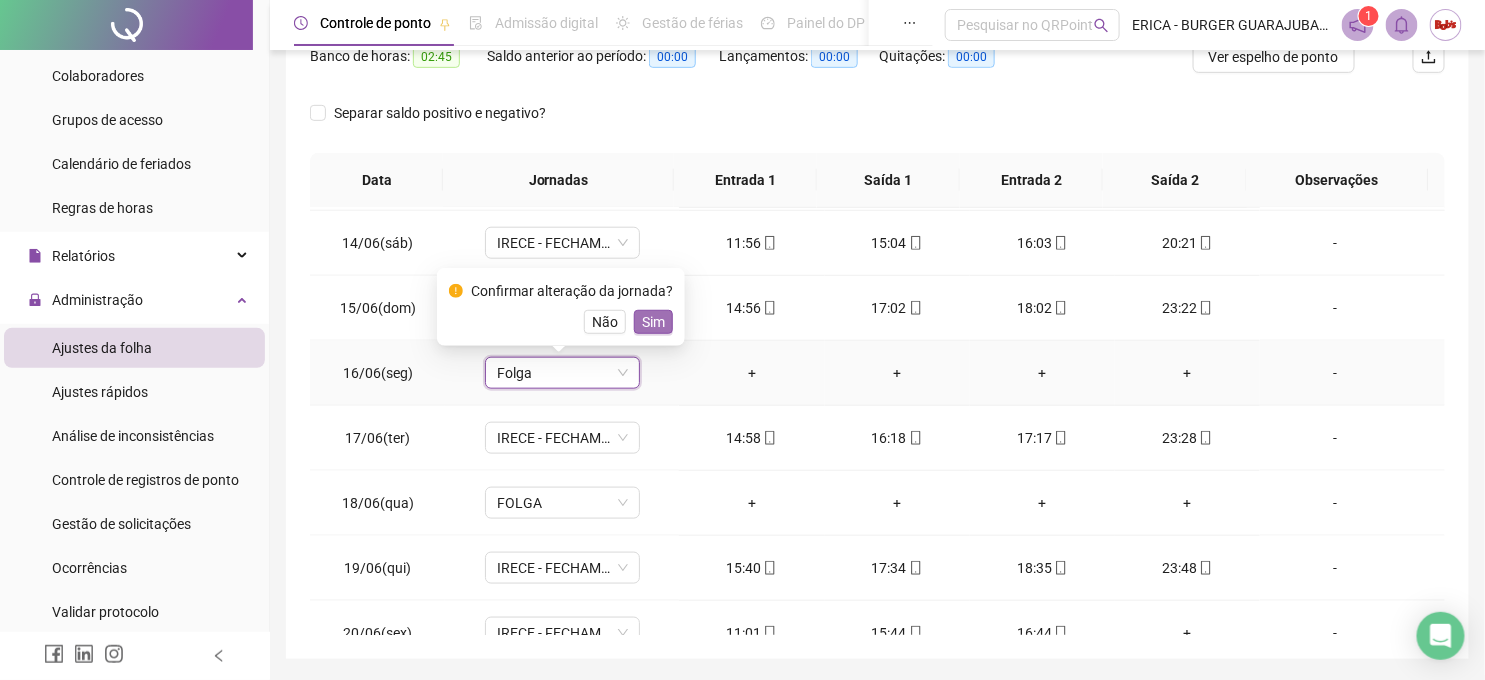 click on "Sim" at bounding box center (653, 322) 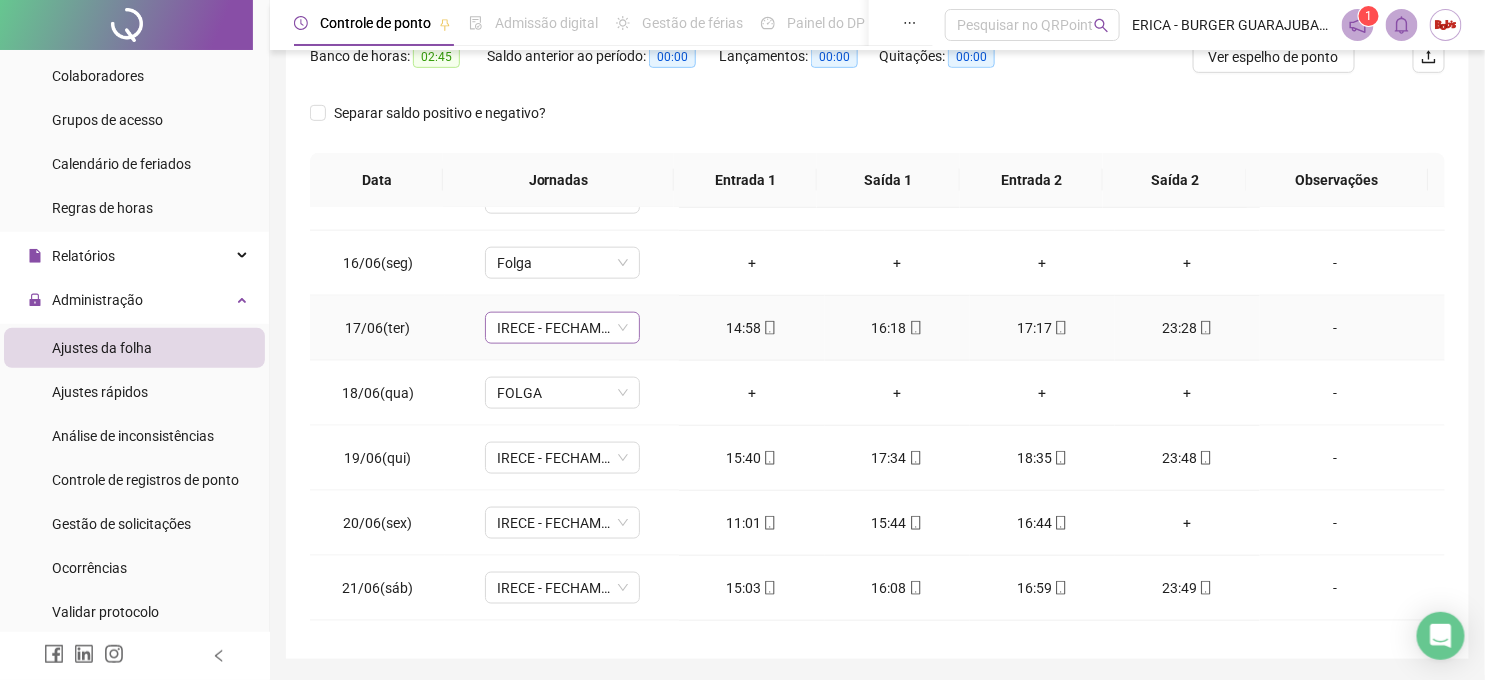 scroll, scrollTop: 1000, scrollLeft: 0, axis: vertical 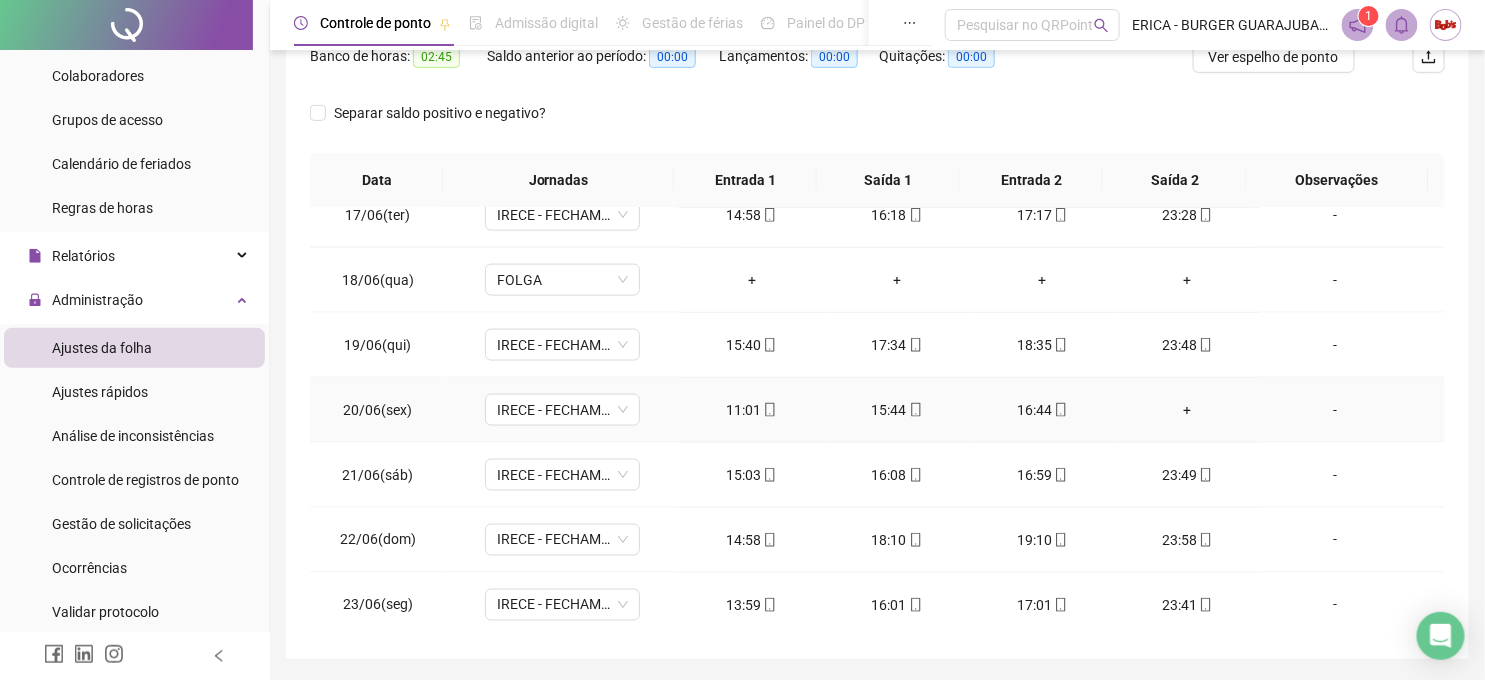 click on "+" at bounding box center [1187, 410] 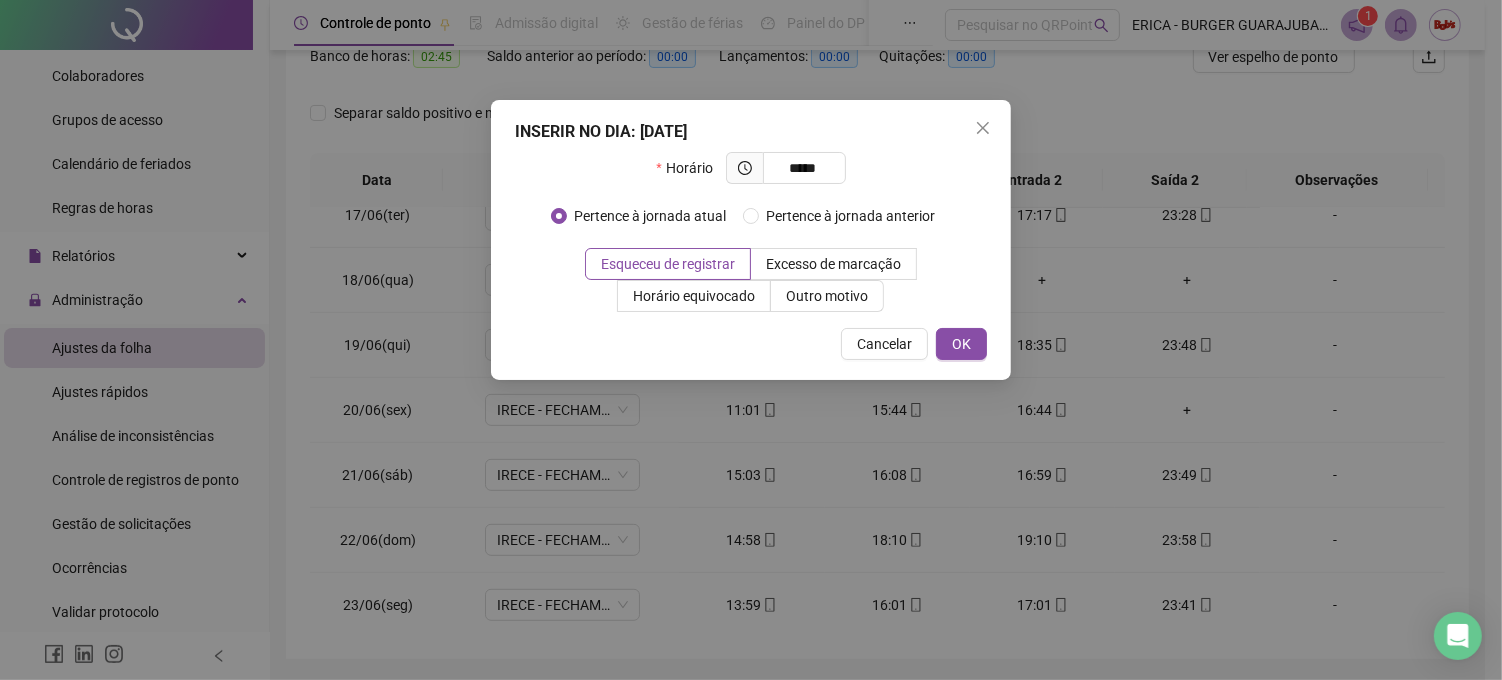 type on "*****" 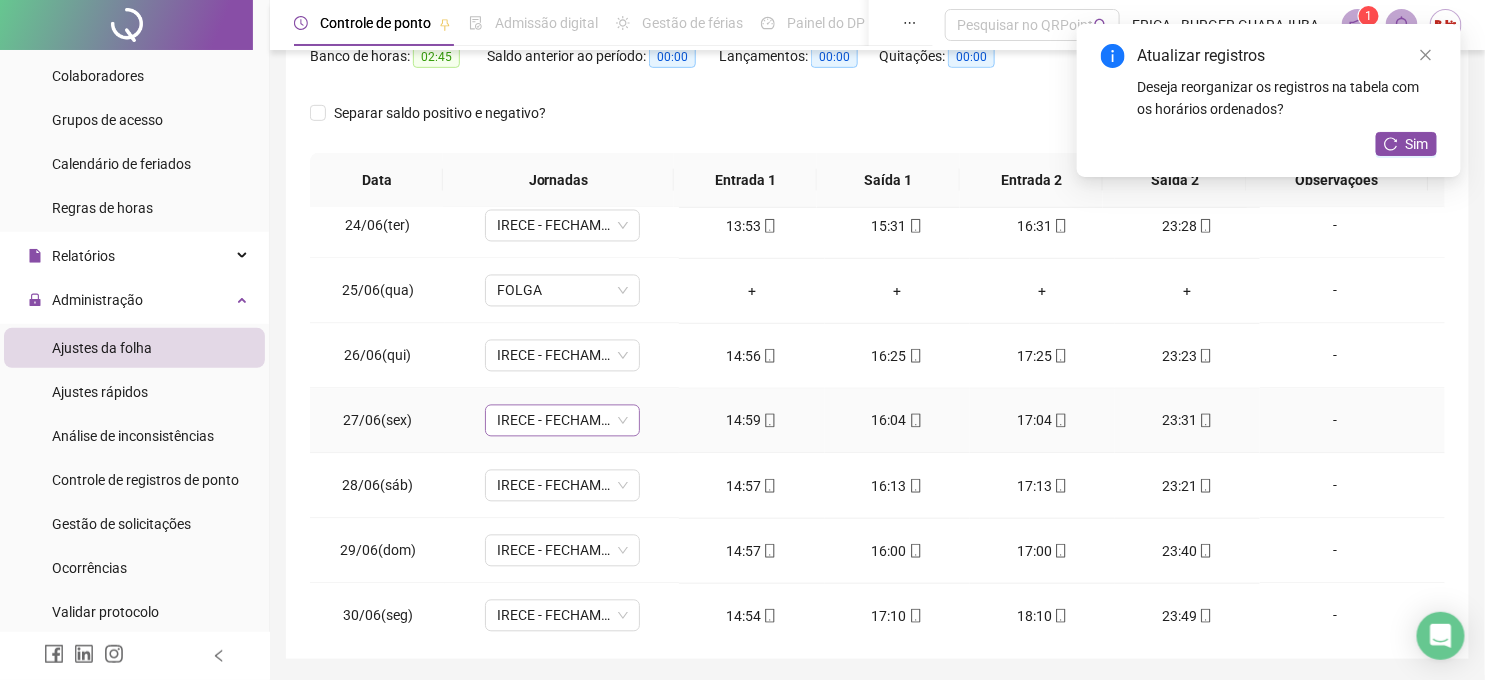 scroll, scrollTop: 1461, scrollLeft: 0, axis: vertical 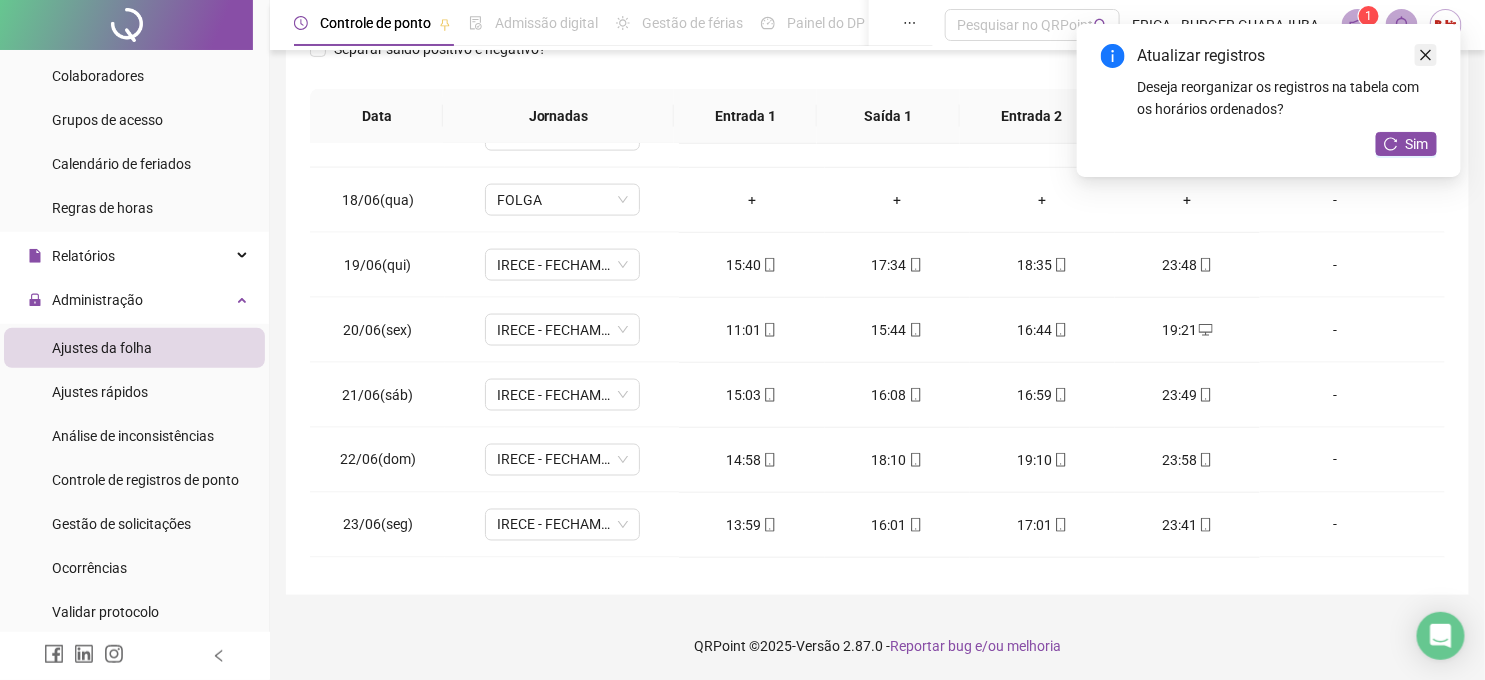 click 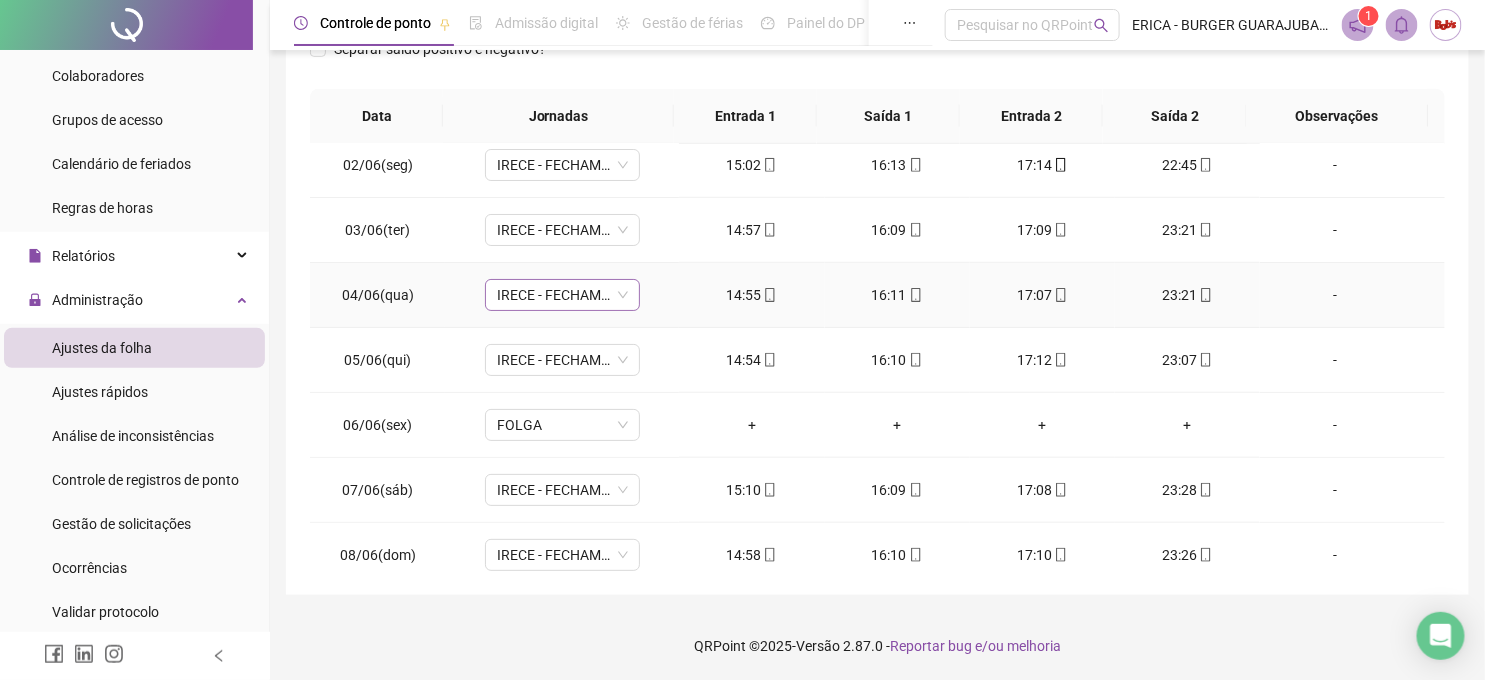 scroll, scrollTop: 0, scrollLeft: 0, axis: both 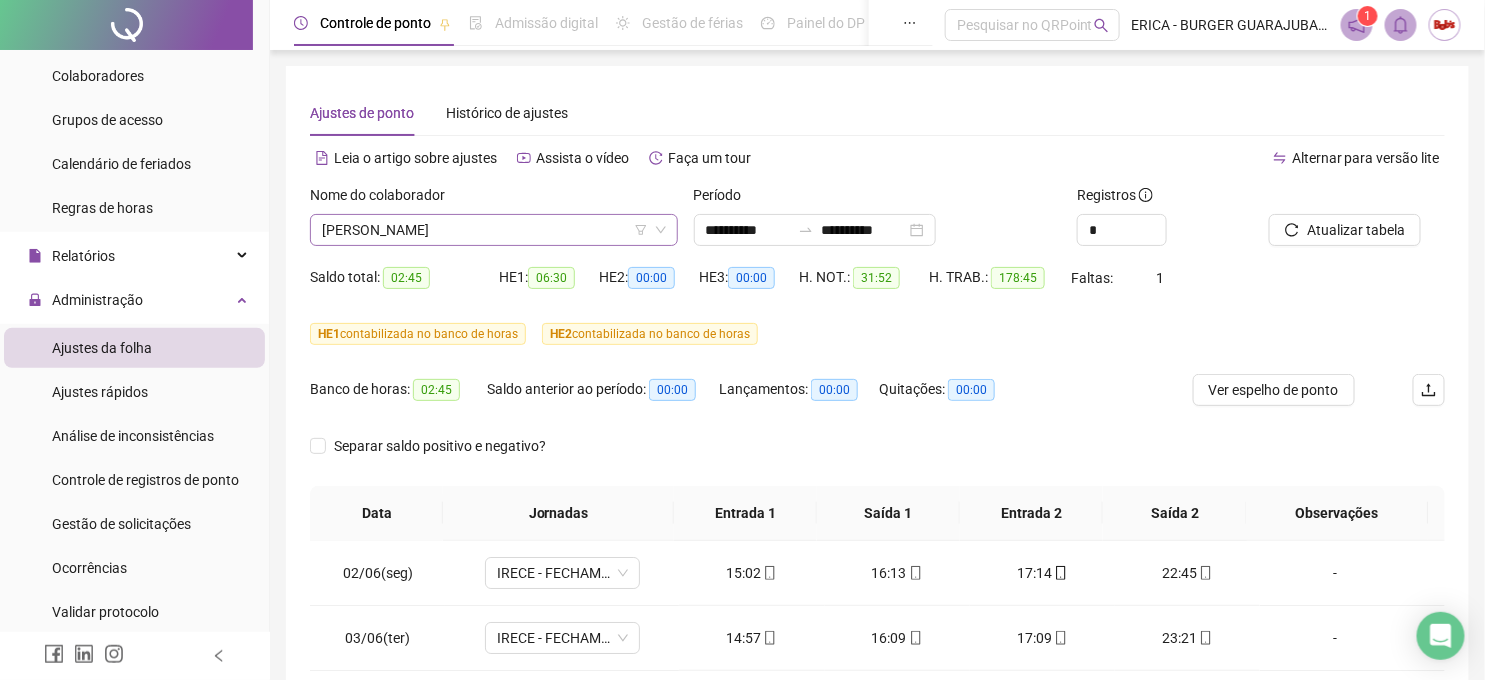 click on "[PERSON_NAME]" at bounding box center (494, 230) 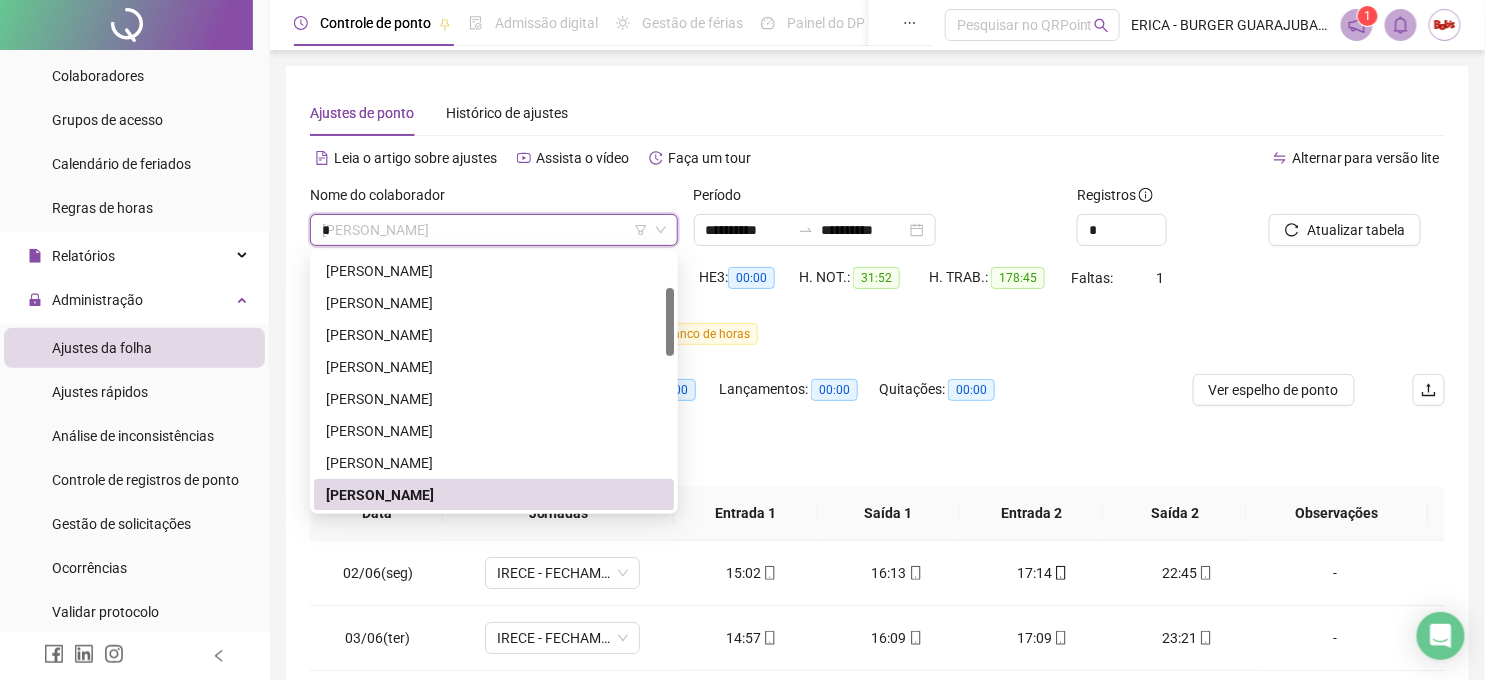 scroll, scrollTop: 0, scrollLeft: 0, axis: both 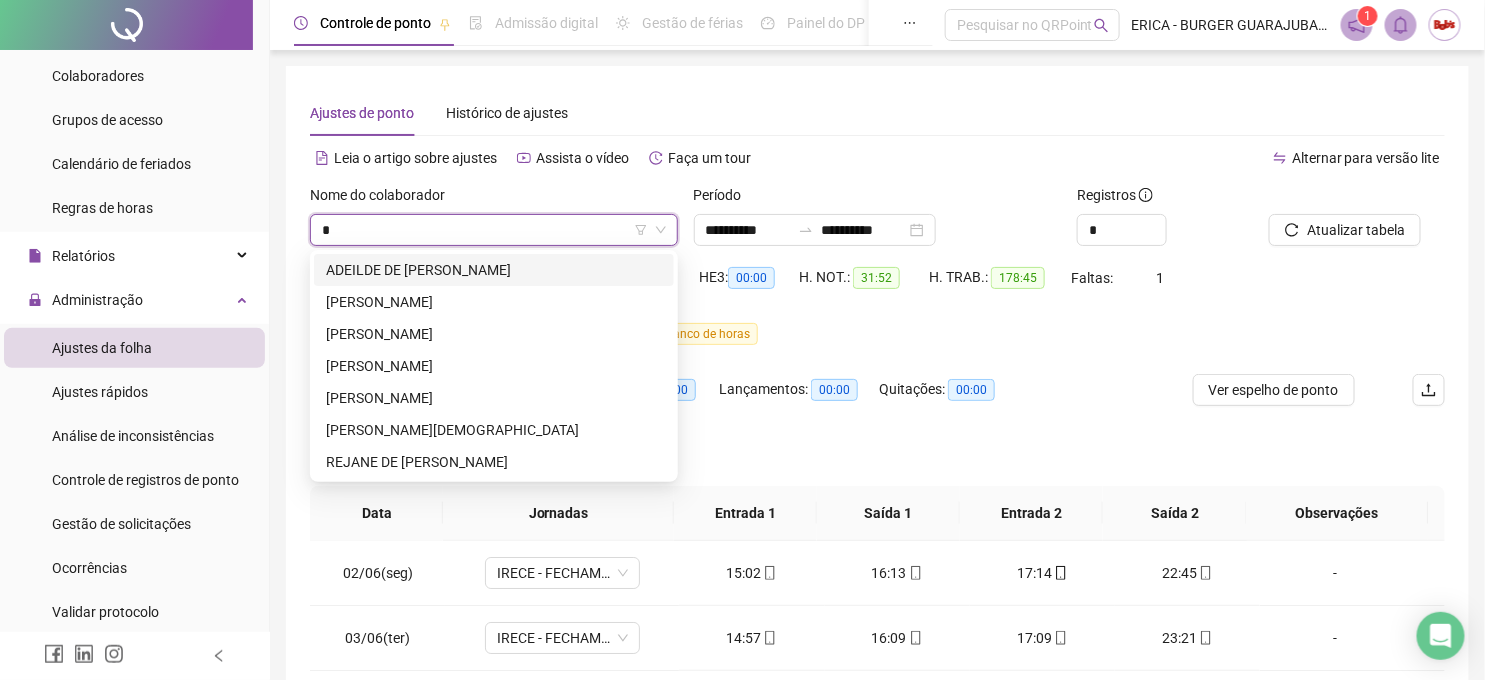 type on "**" 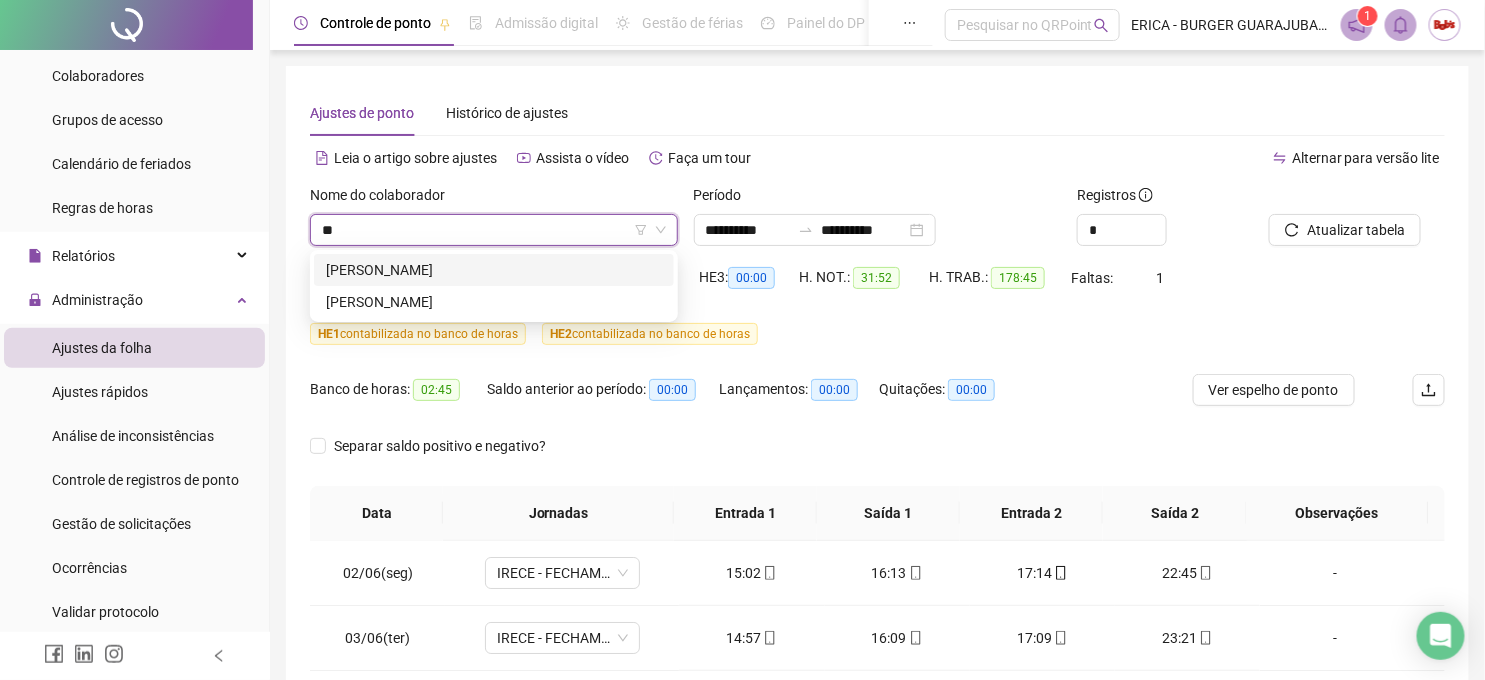 click on "[PERSON_NAME]" at bounding box center (494, 270) 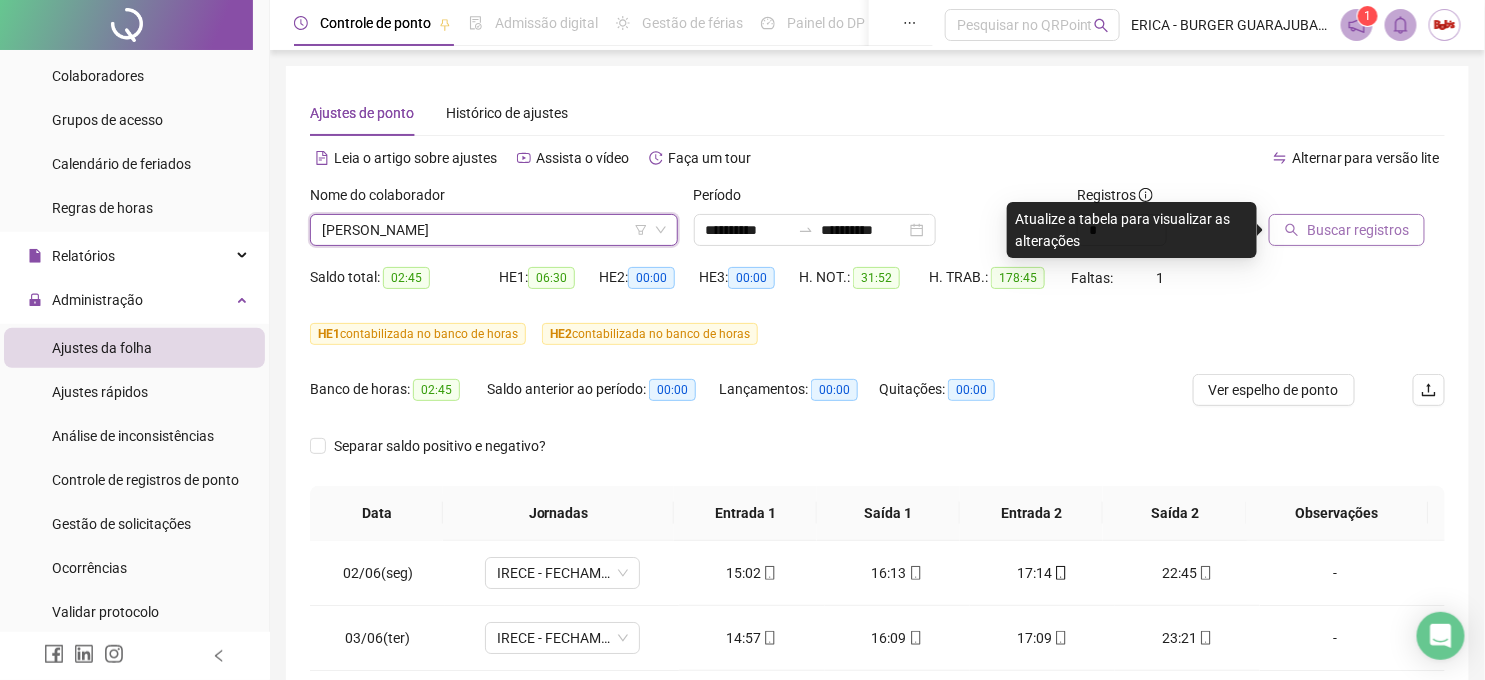 click on "Buscar registros" at bounding box center [1358, 230] 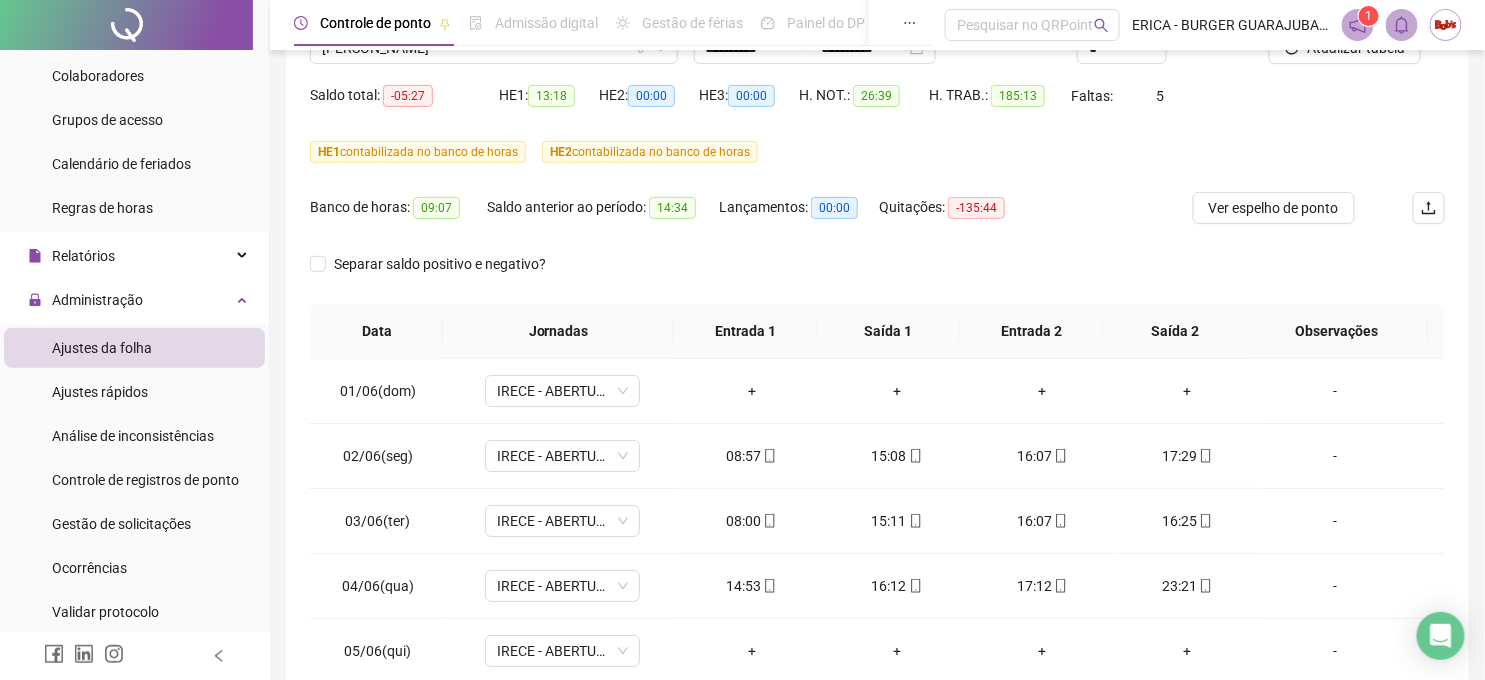 scroll, scrollTop: 222, scrollLeft: 0, axis: vertical 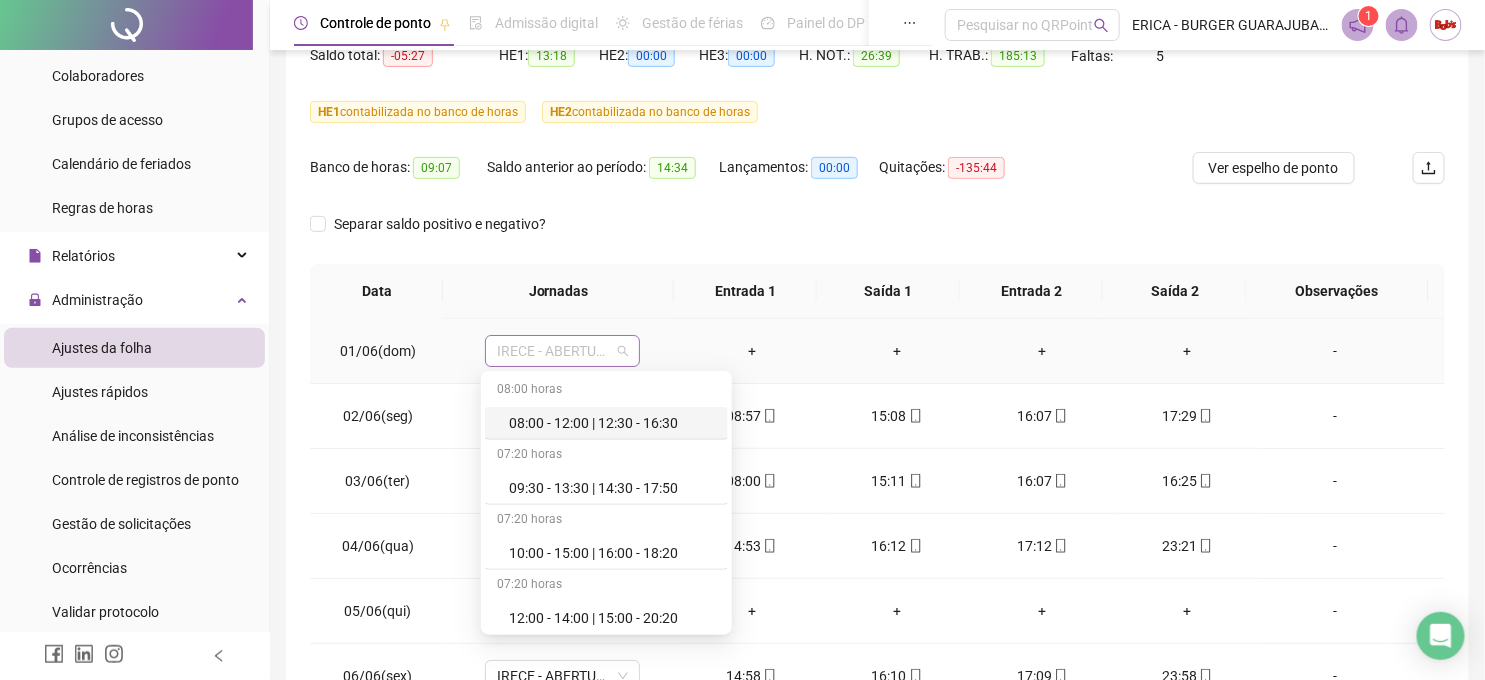 click on "IRECE - ABERTURA" at bounding box center (562, 351) 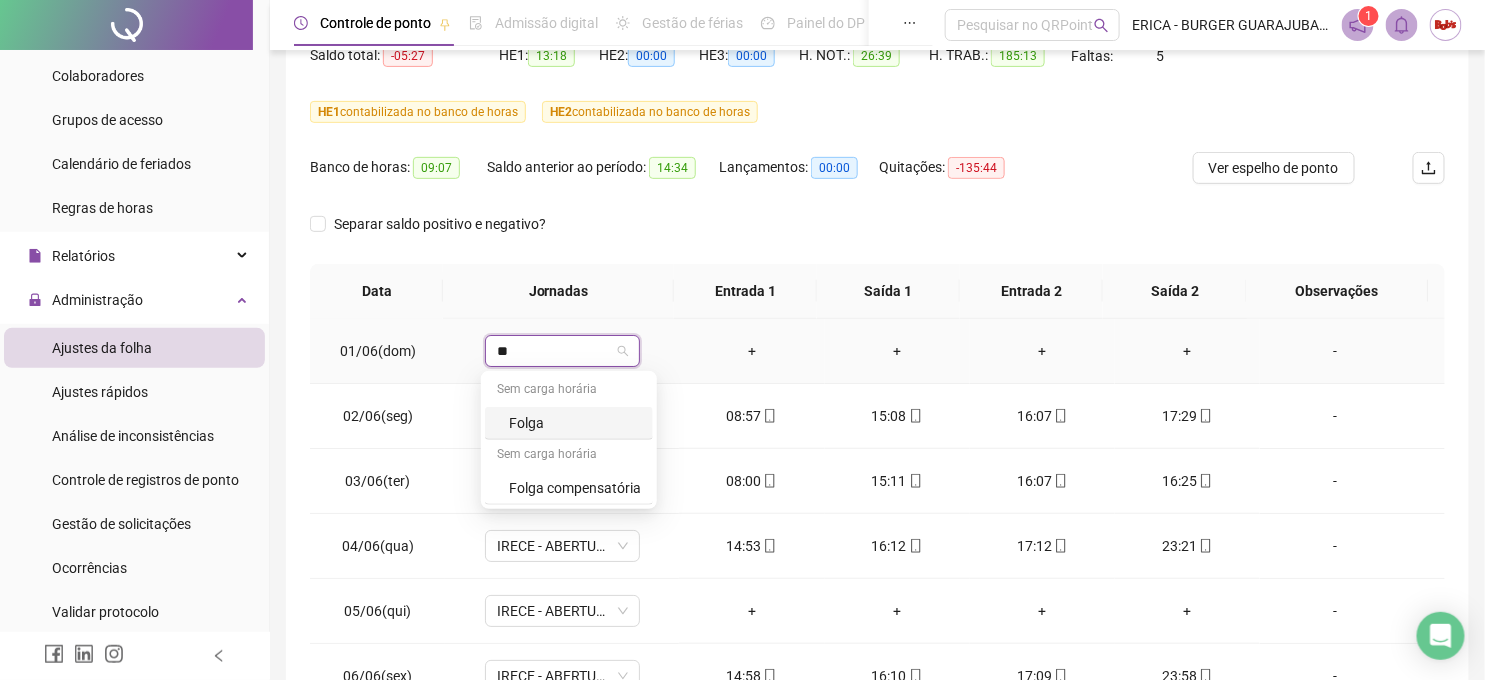 type on "***" 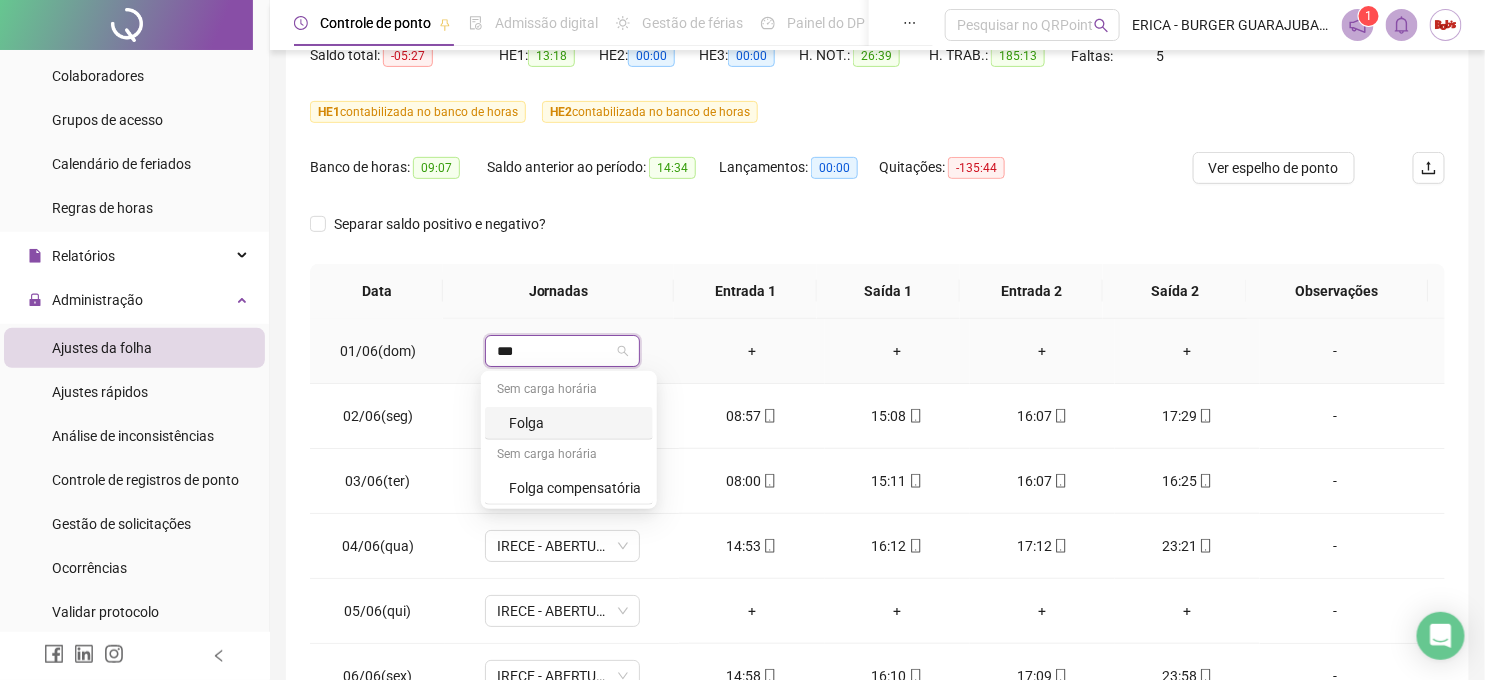 click on "Sem carga horária" at bounding box center [569, 391] 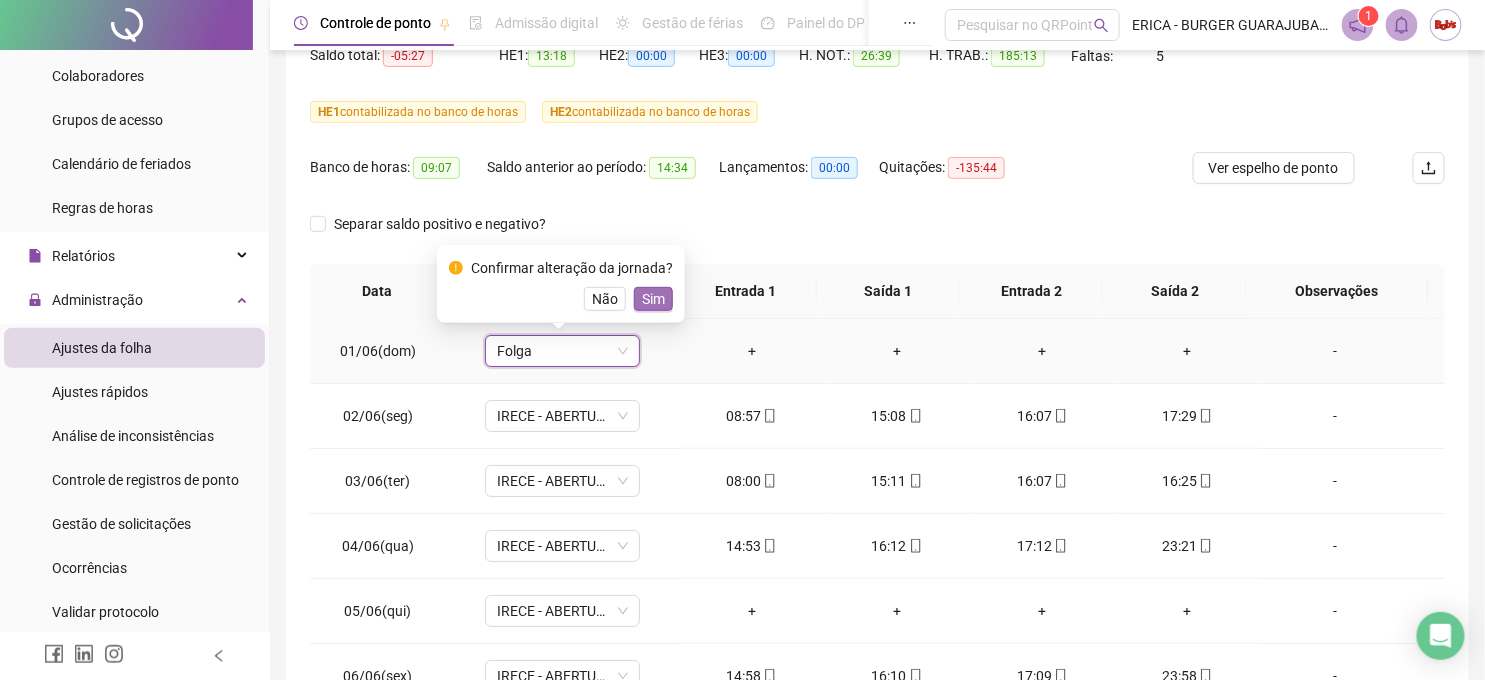 click on "Sim" at bounding box center [653, 299] 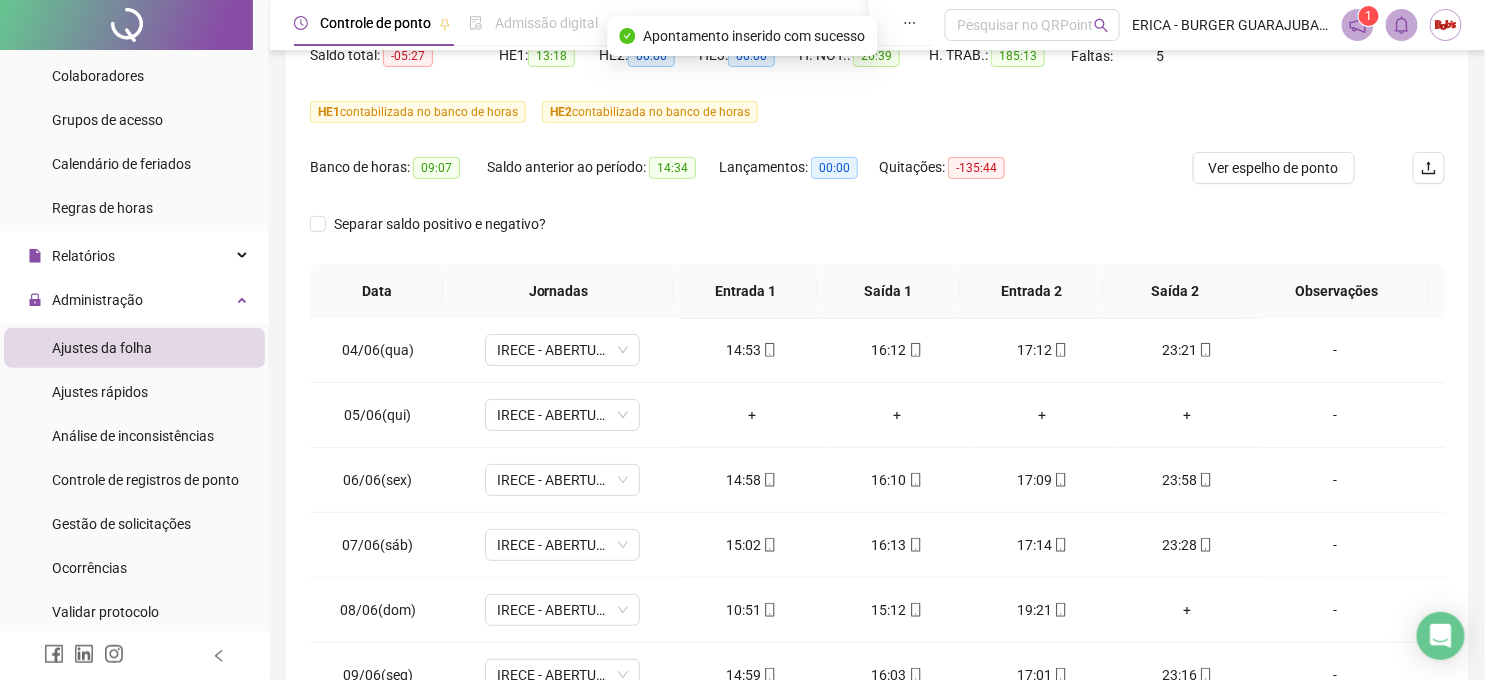 scroll, scrollTop: 222, scrollLeft: 0, axis: vertical 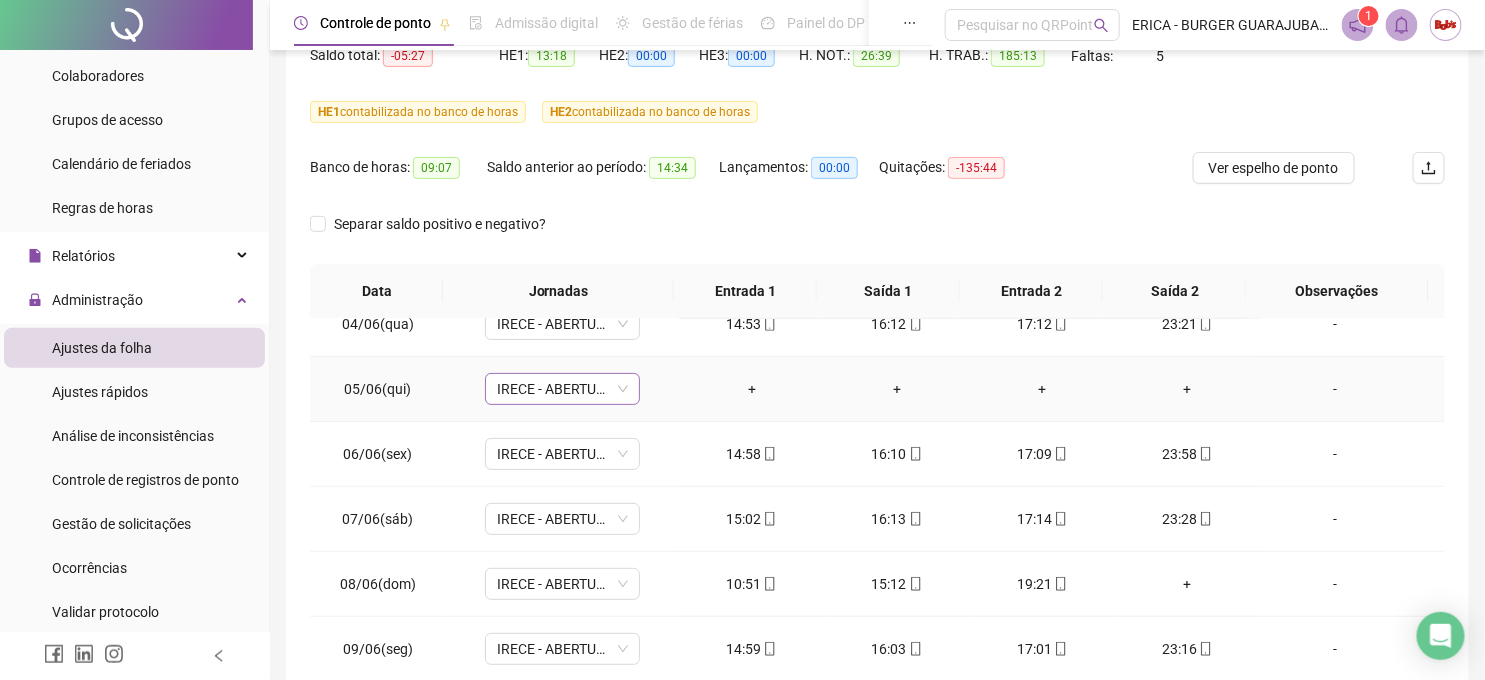 click on "IRECE - ABERTURA" at bounding box center [562, 389] 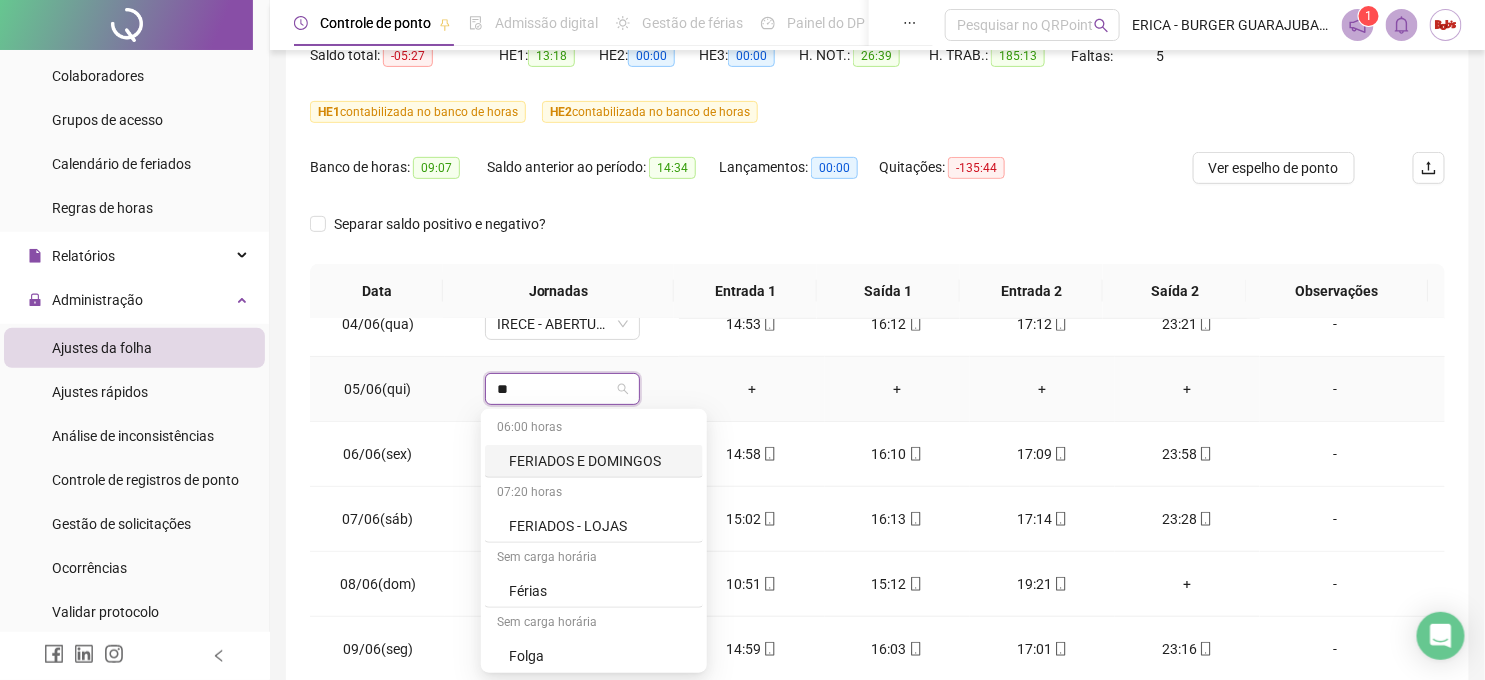 type on "***" 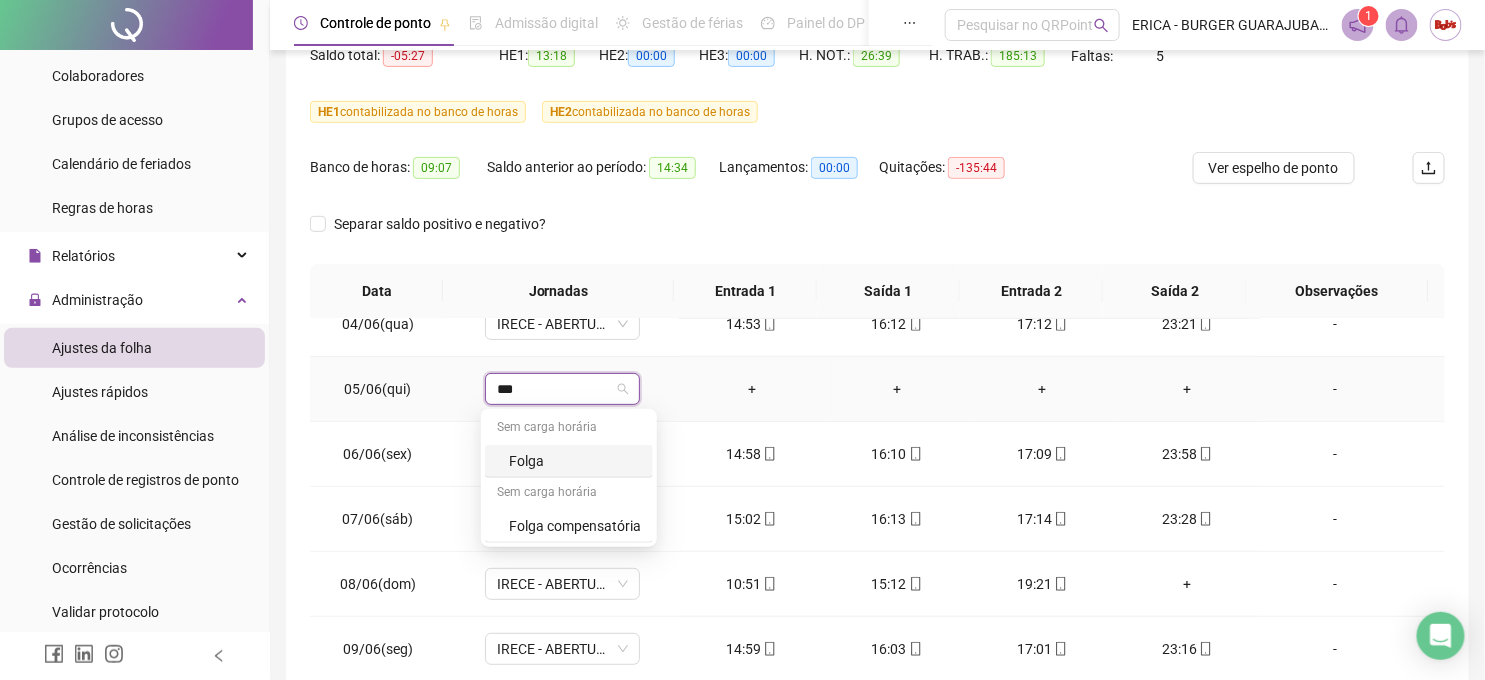 click on "Folga" at bounding box center (575, 461) 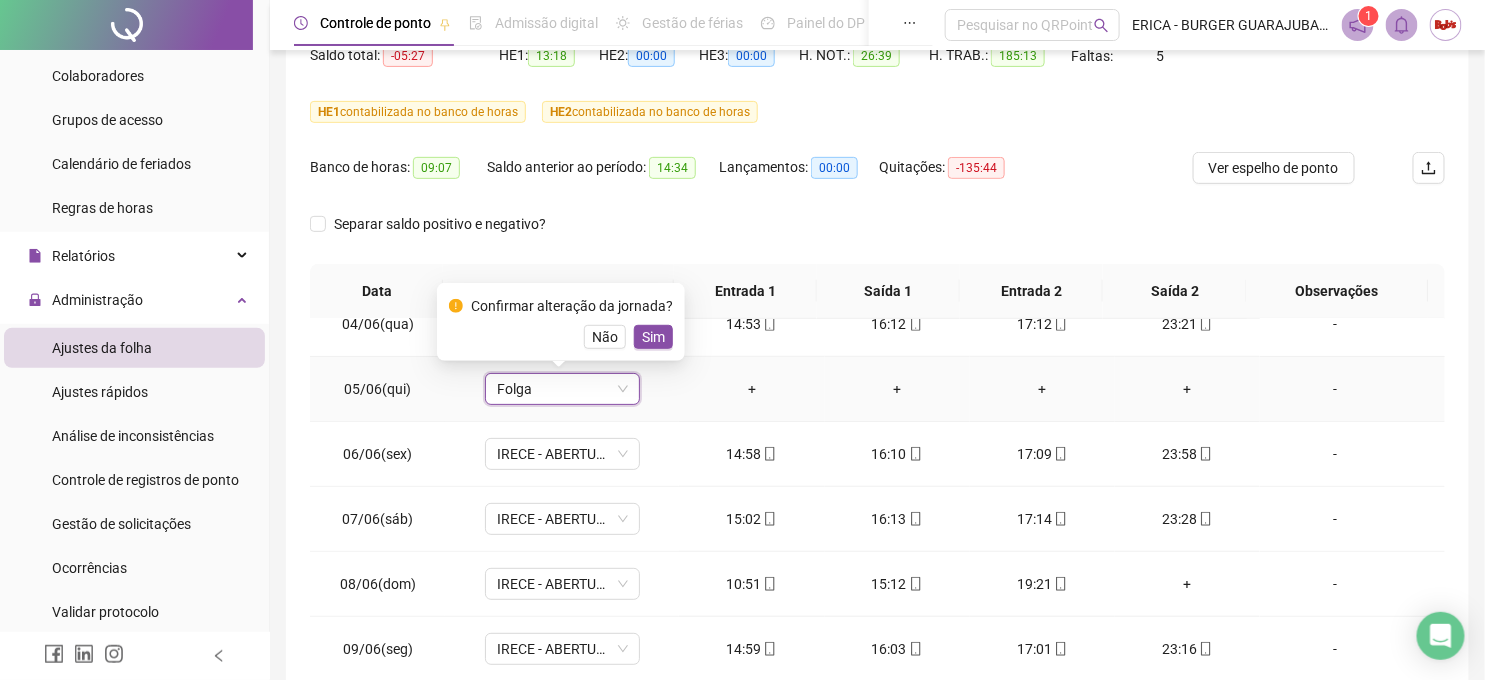 click on "Confirmar alteração da jornada? Não Sim" at bounding box center [561, 322] 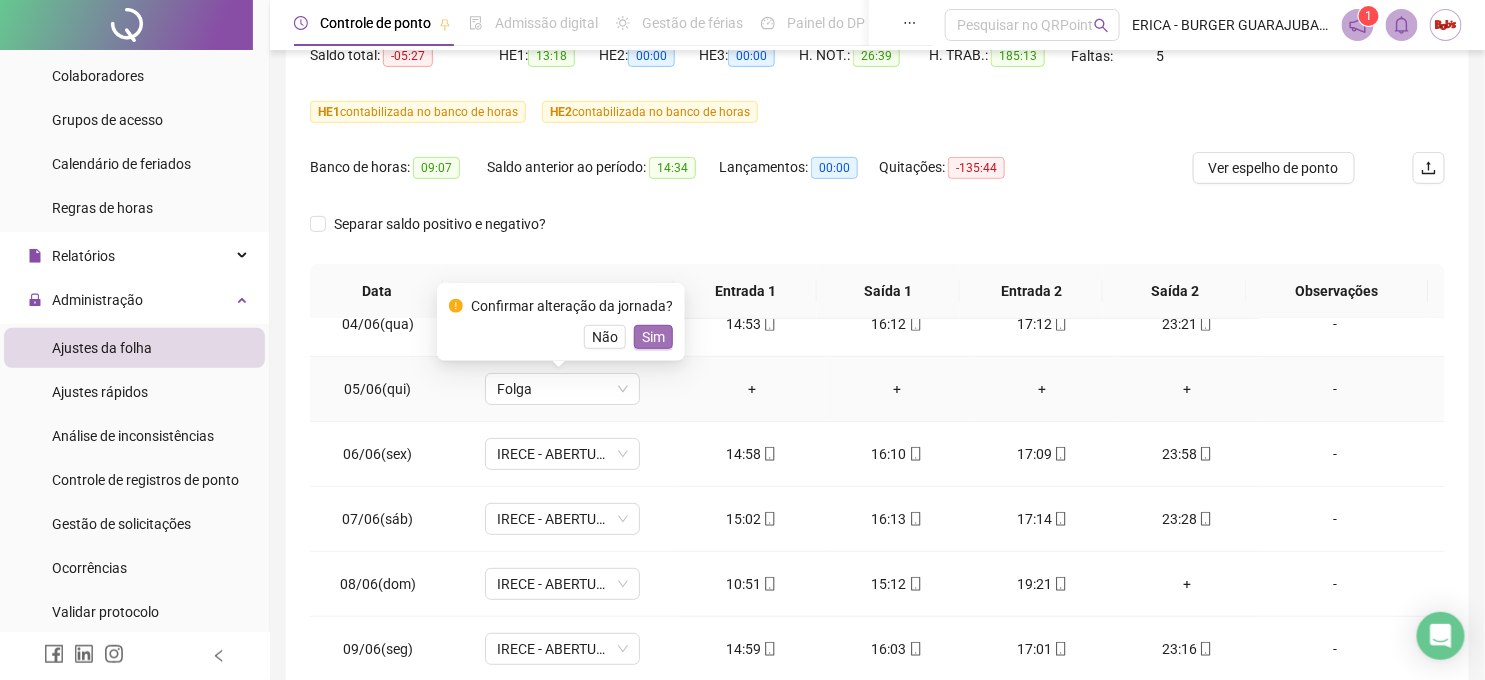 click on "Sim" at bounding box center (653, 337) 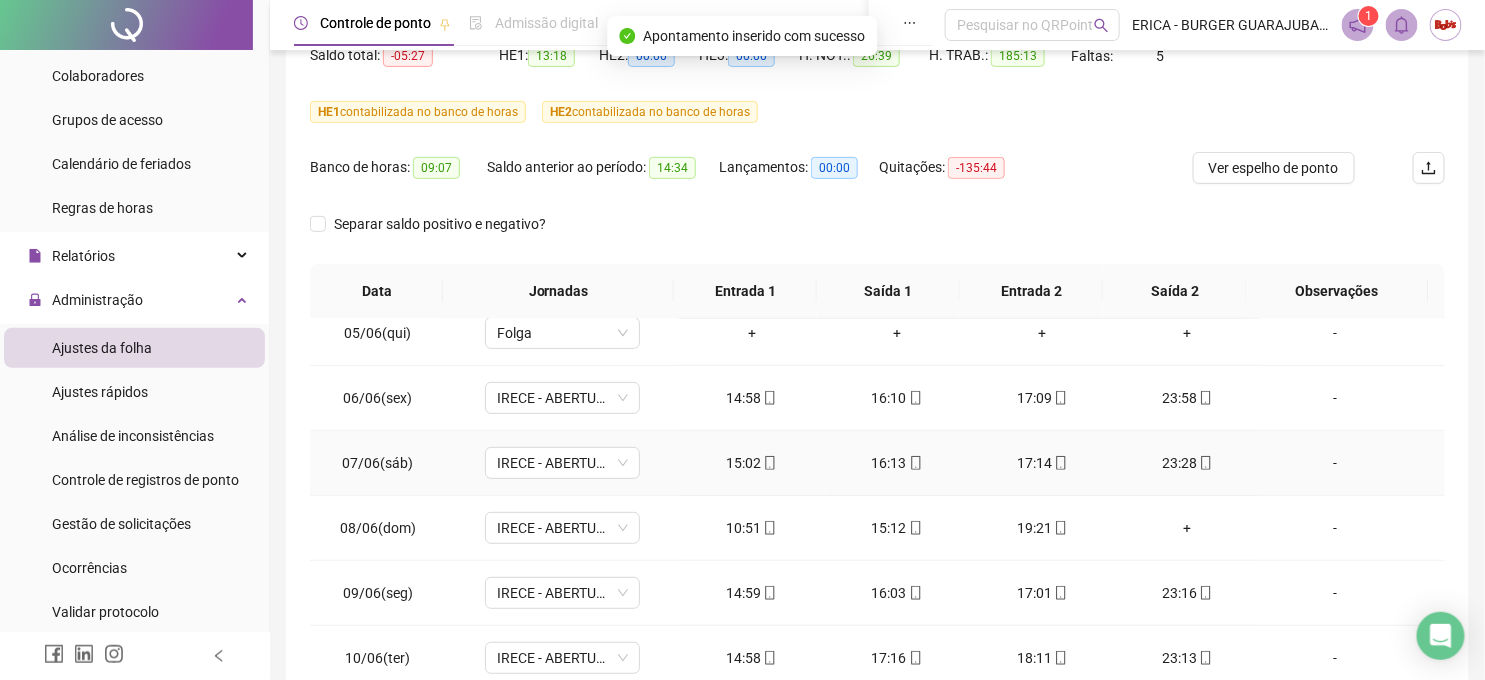 scroll, scrollTop: 333, scrollLeft: 0, axis: vertical 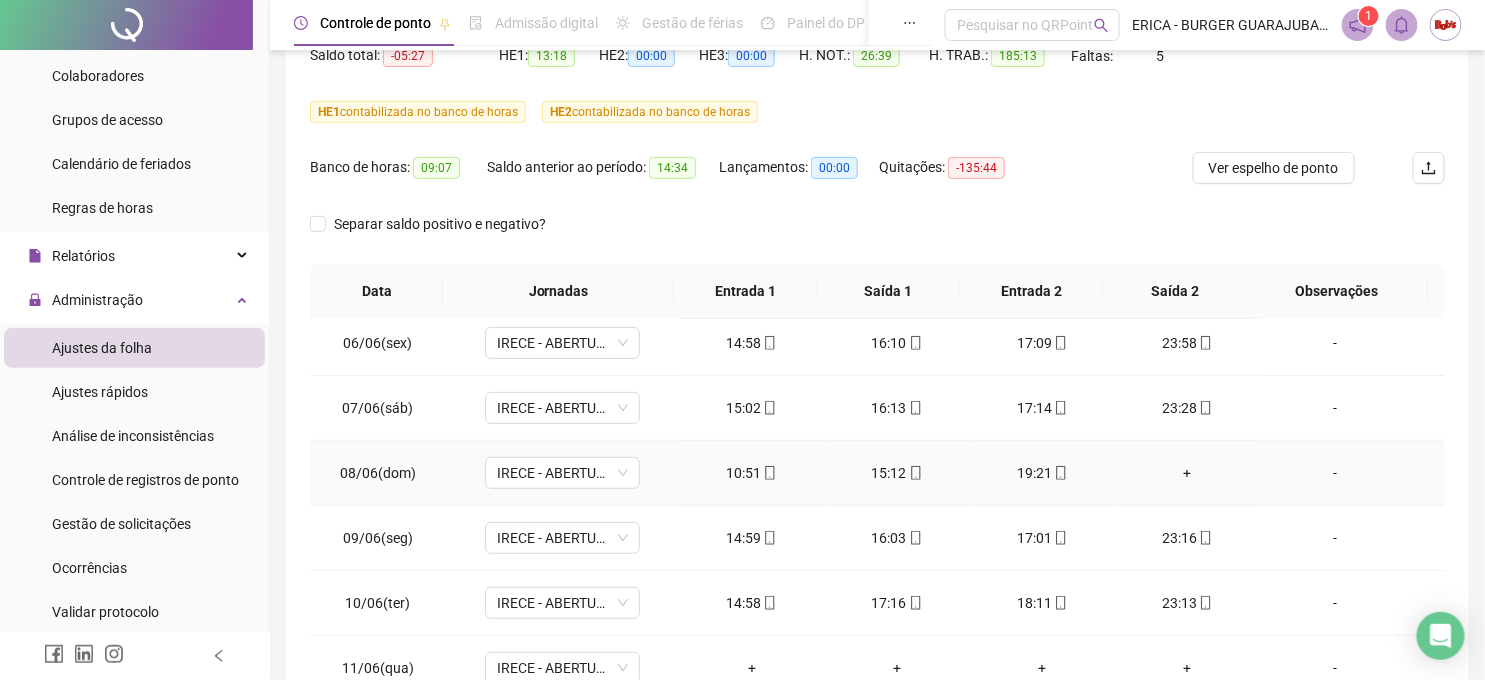 click on "+" at bounding box center [1187, 473] 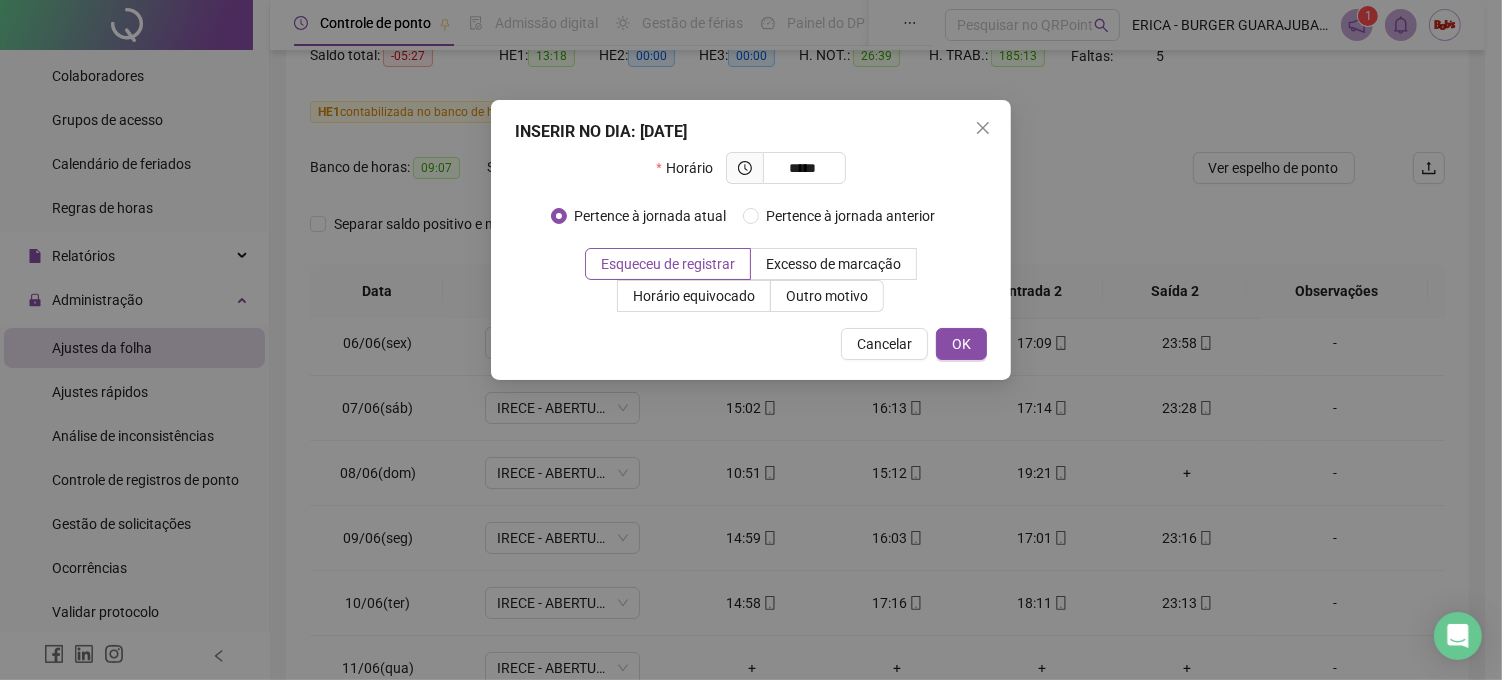 type on "*****" 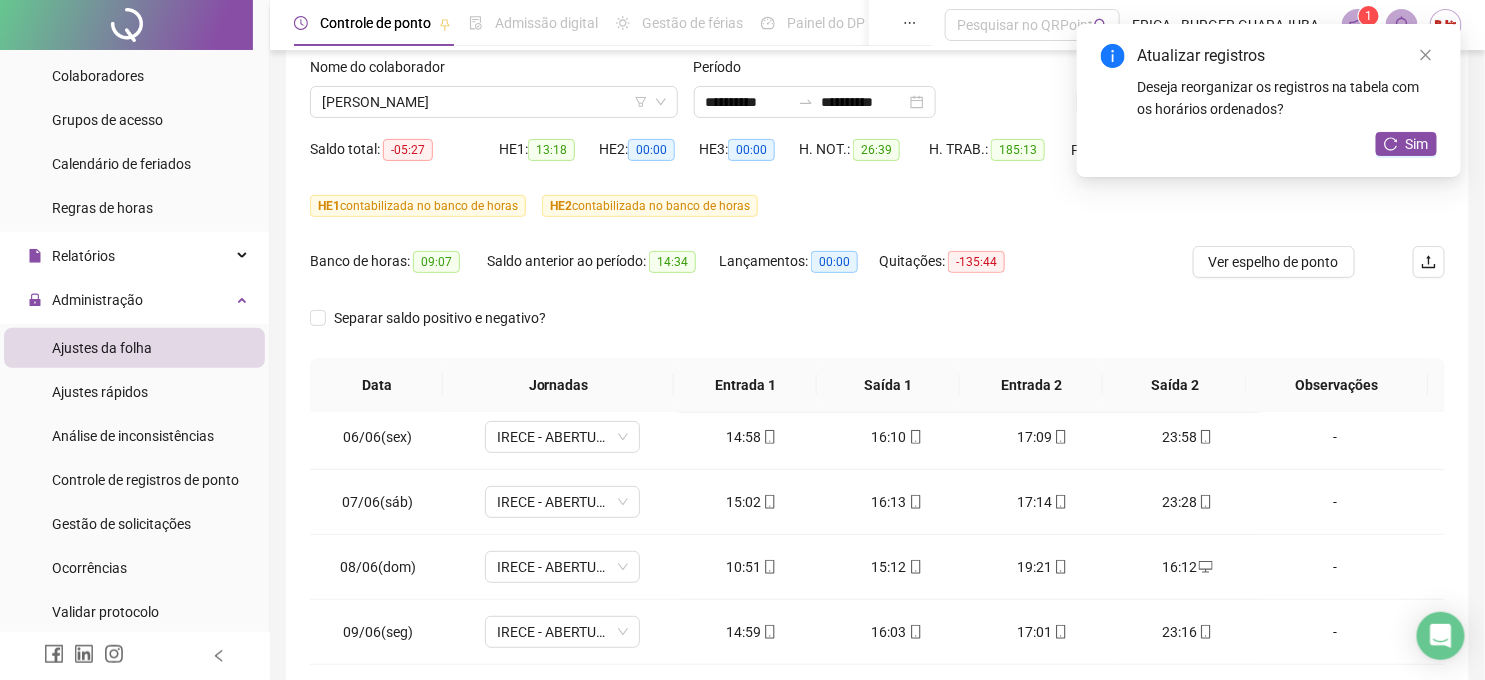 scroll, scrollTop: 0, scrollLeft: 0, axis: both 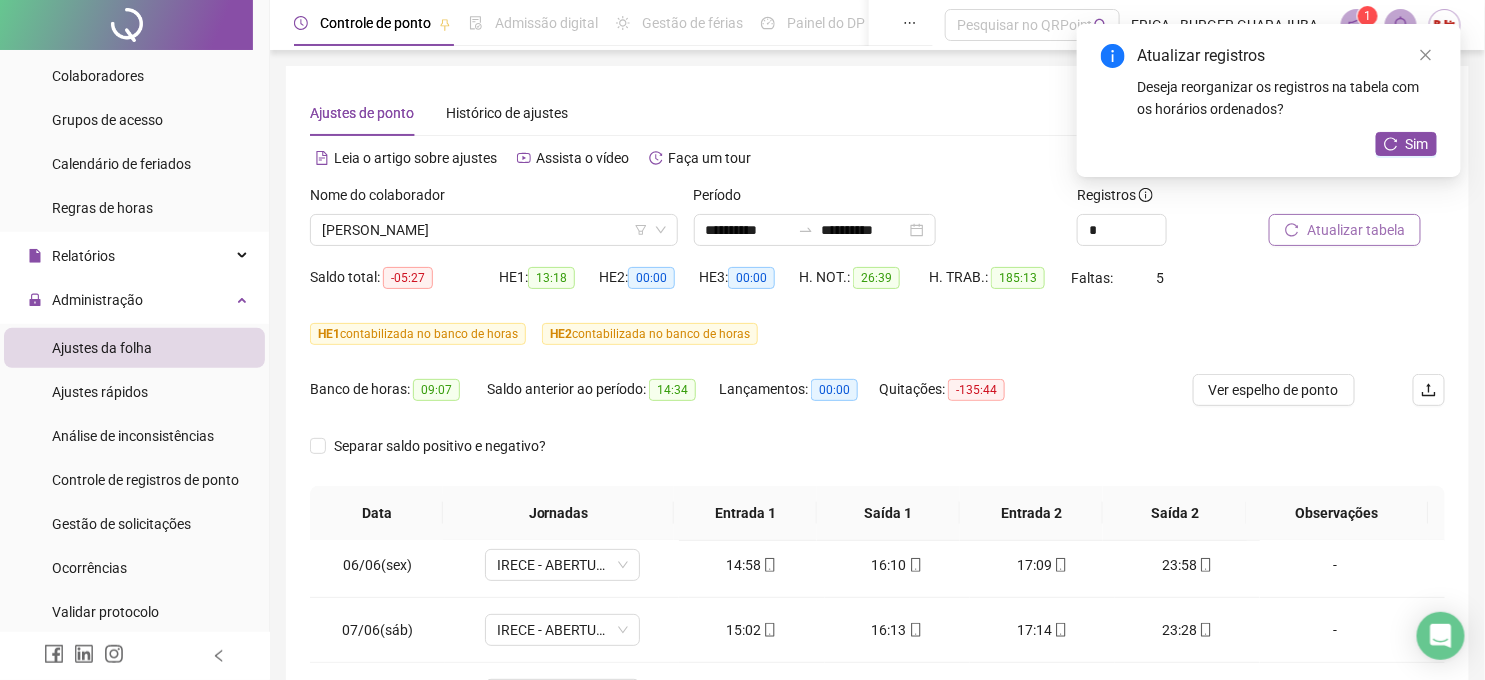 click on "Atualizar tabela" at bounding box center [1356, 230] 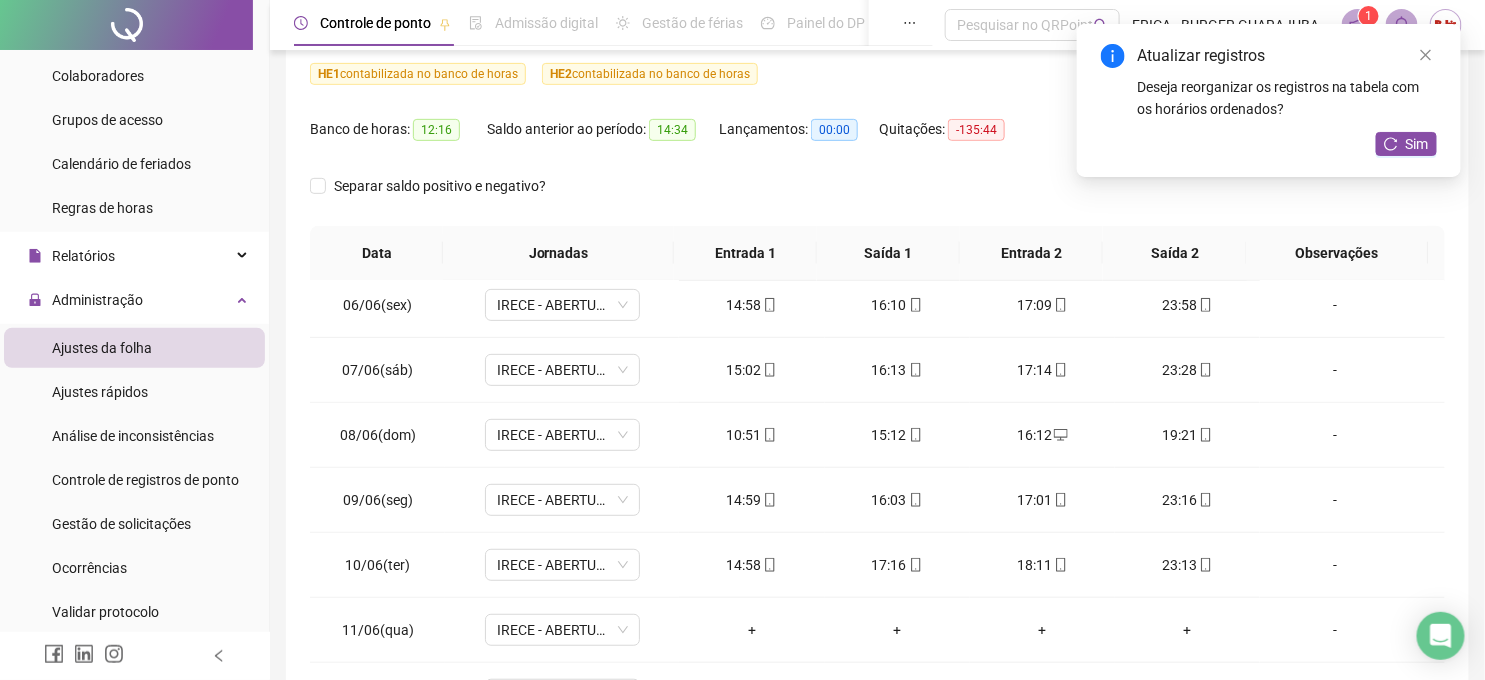 scroll, scrollTop: 333, scrollLeft: 0, axis: vertical 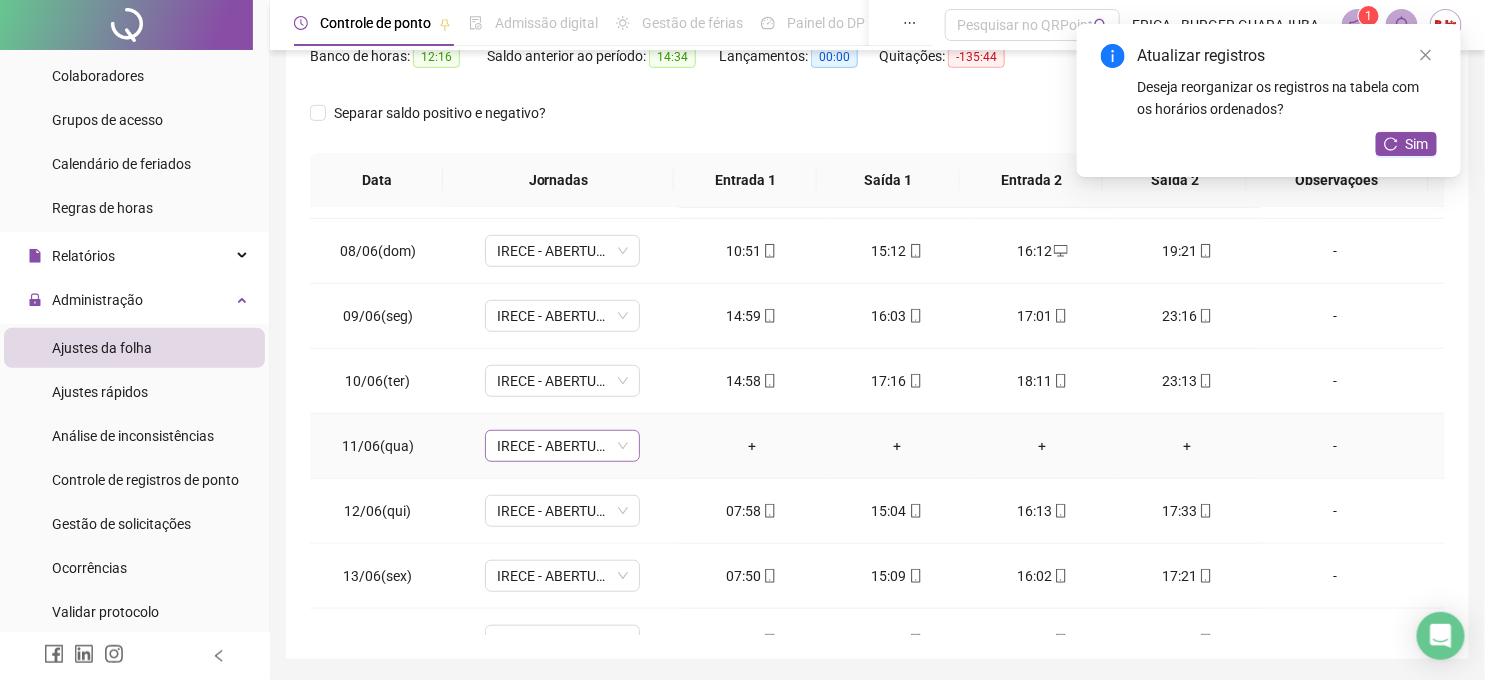 click on "IRECE - ABERTURA" at bounding box center [562, 446] 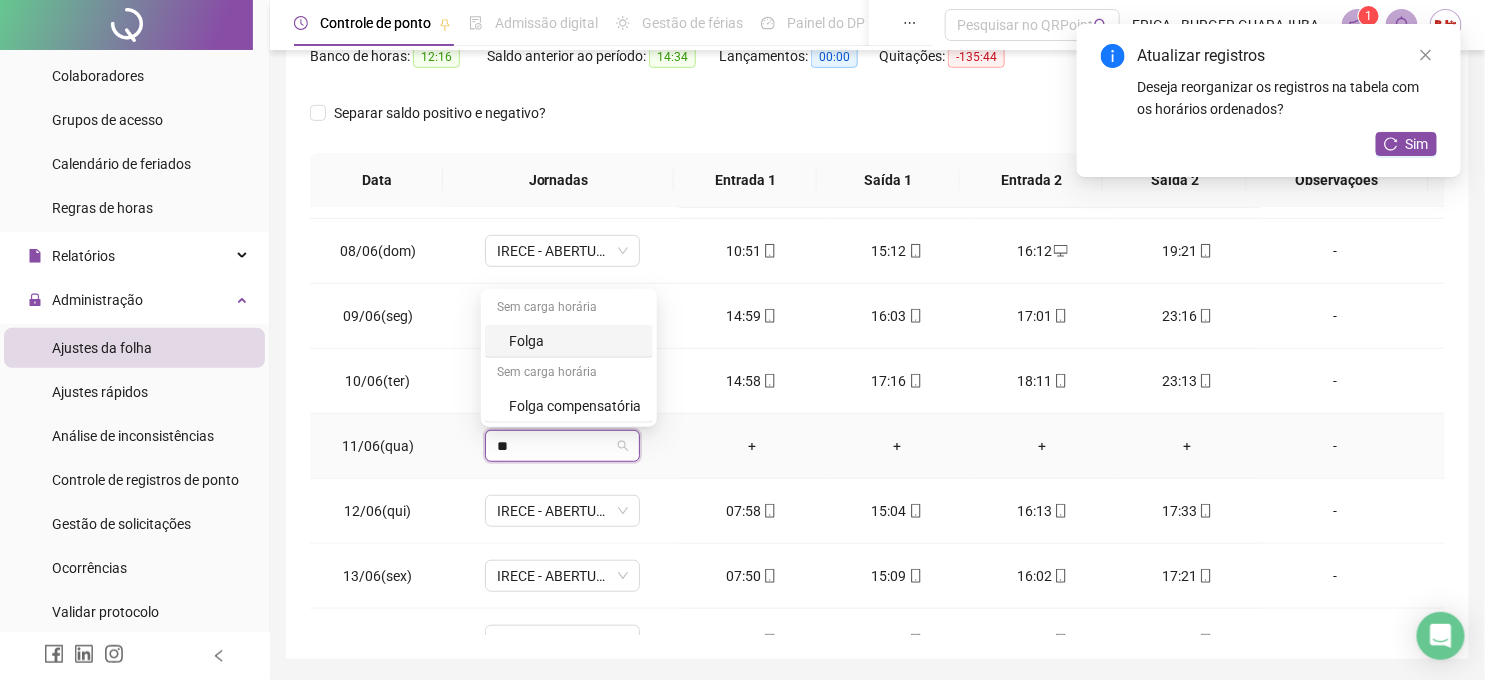 type on "***" 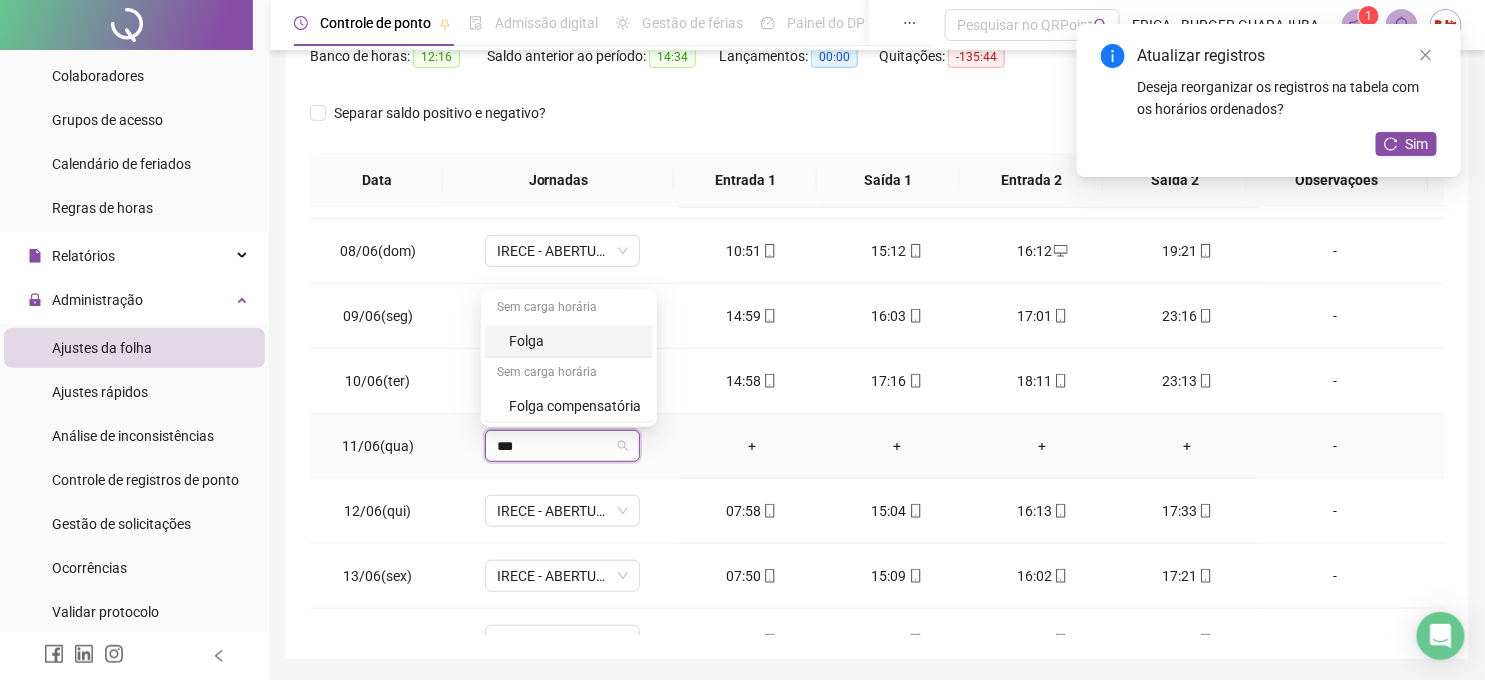 click on "Sem carga horária" at bounding box center (569, 309) 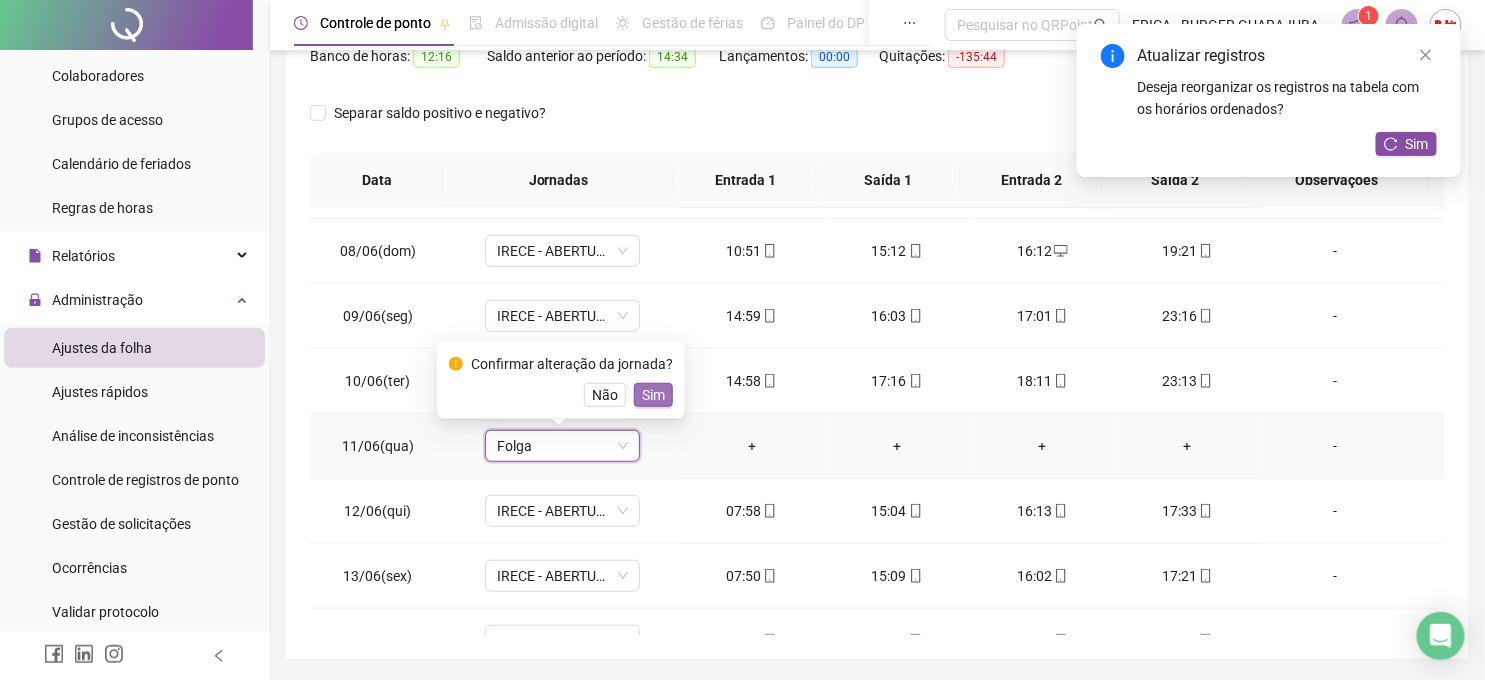 click on "Sim" at bounding box center (653, 395) 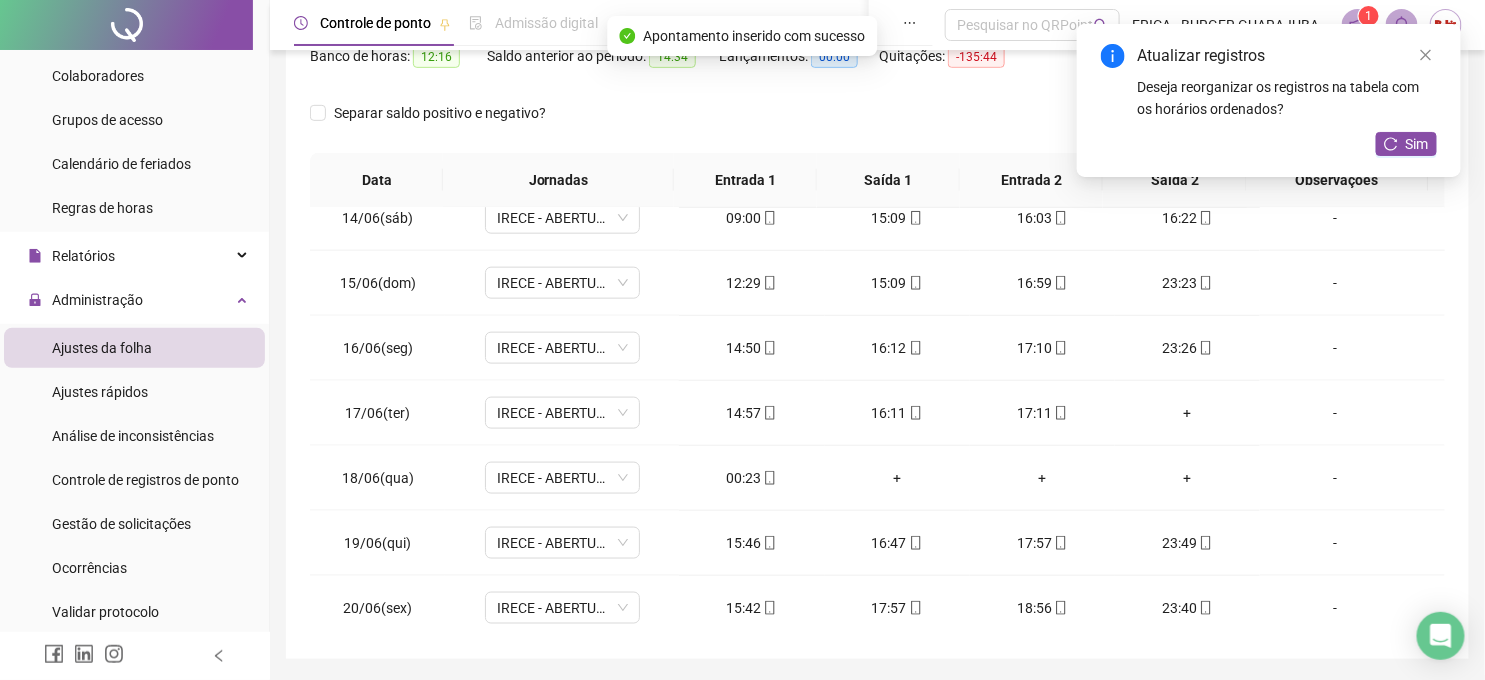 scroll, scrollTop: 888, scrollLeft: 0, axis: vertical 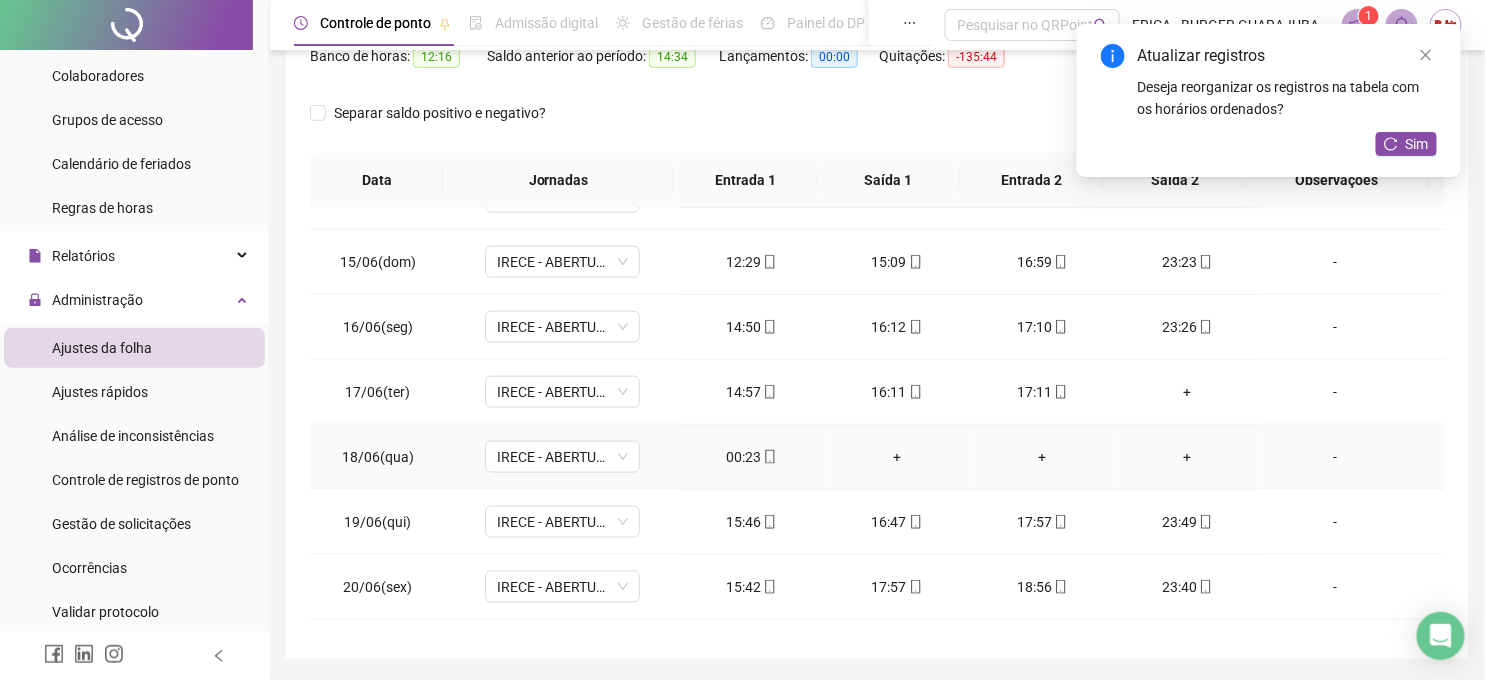 click 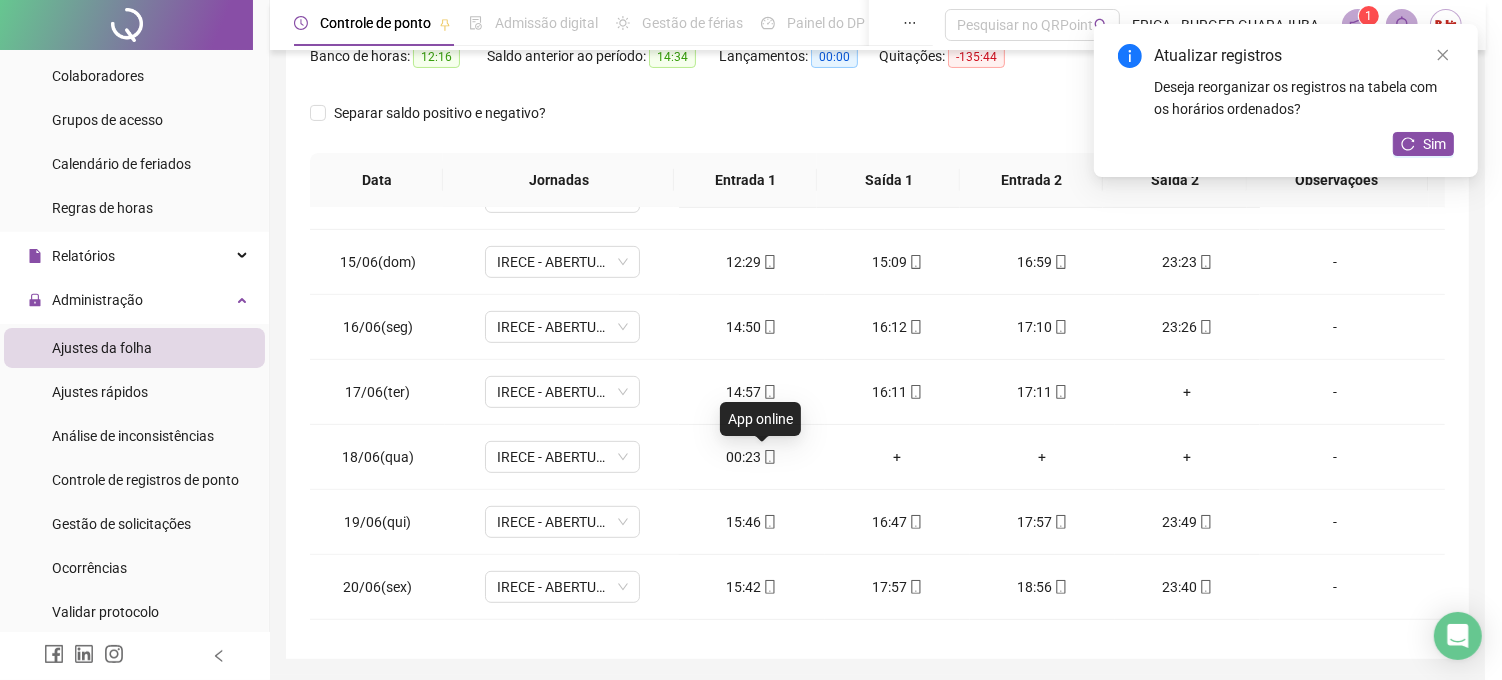 type on "**********" 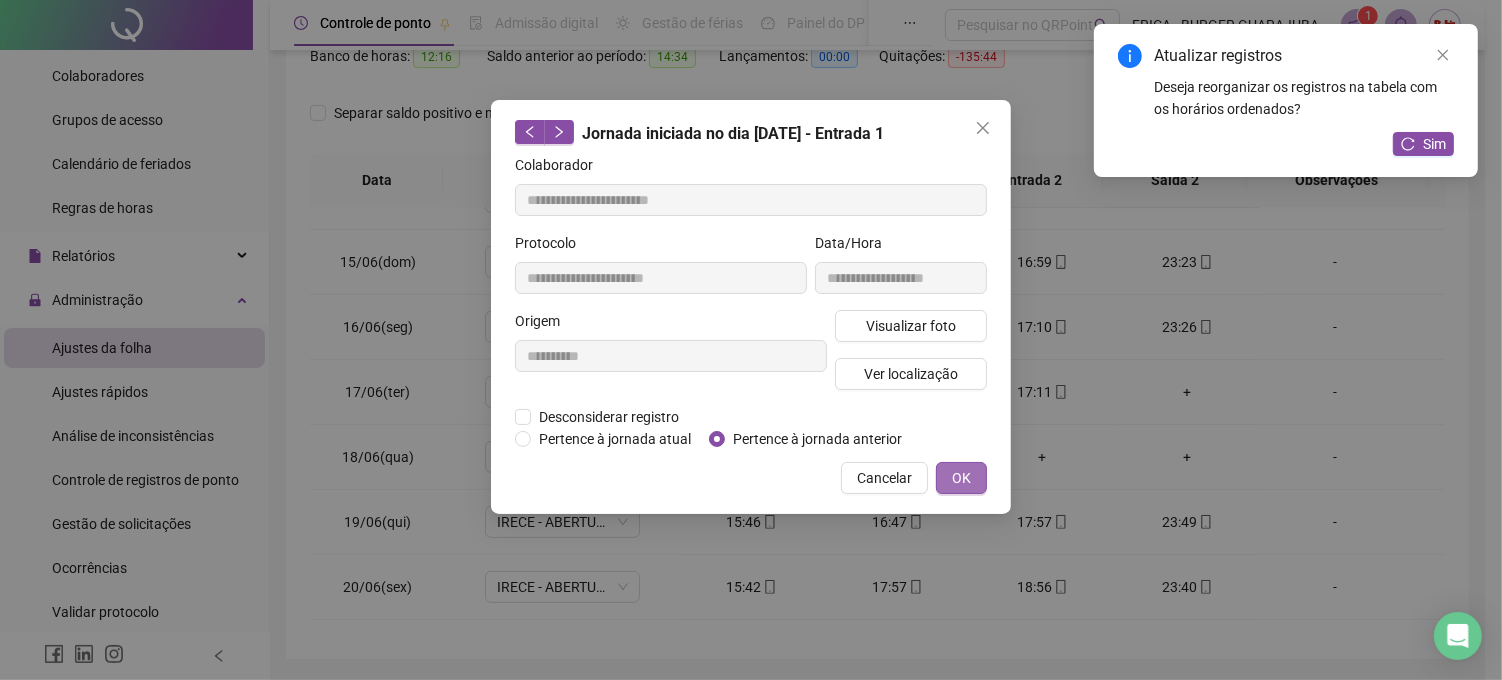 click on "OK" at bounding box center [961, 478] 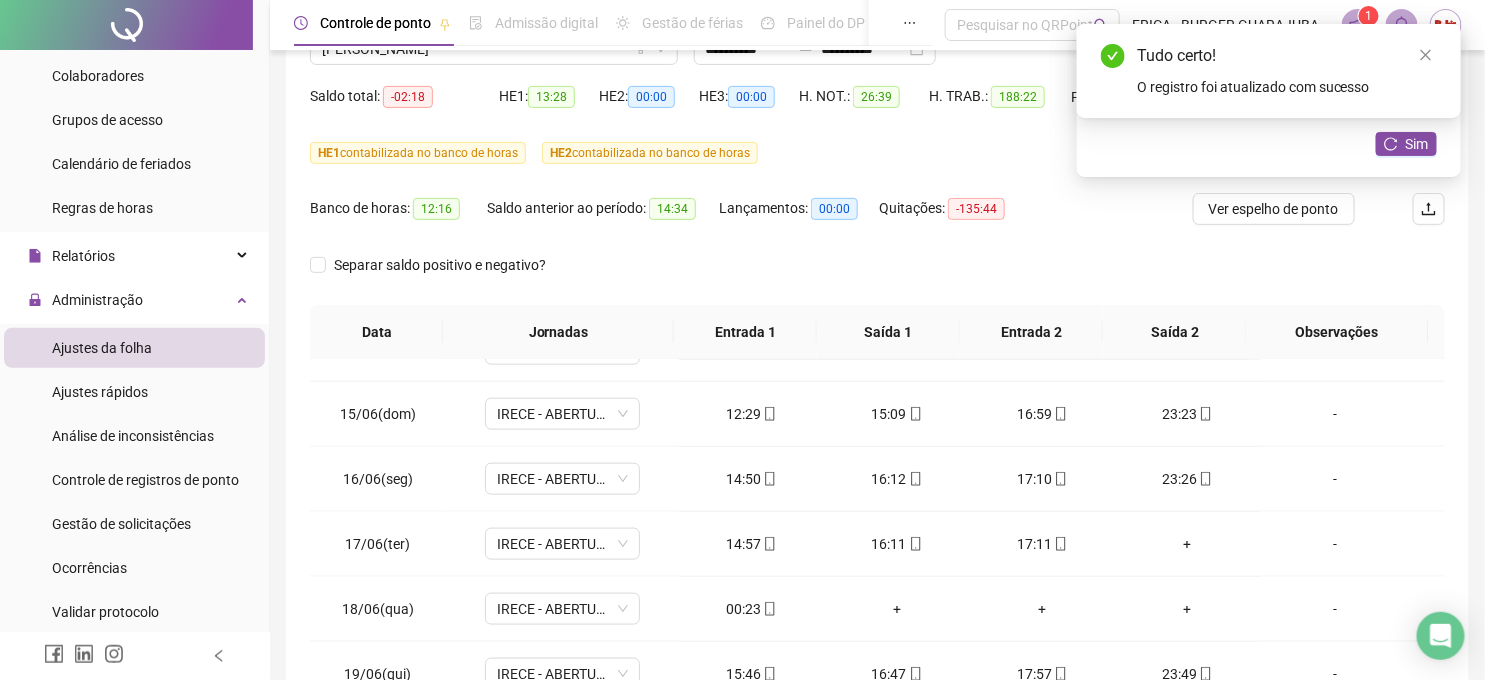 scroll, scrollTop: 0, scrollLeft: 0, axis: both 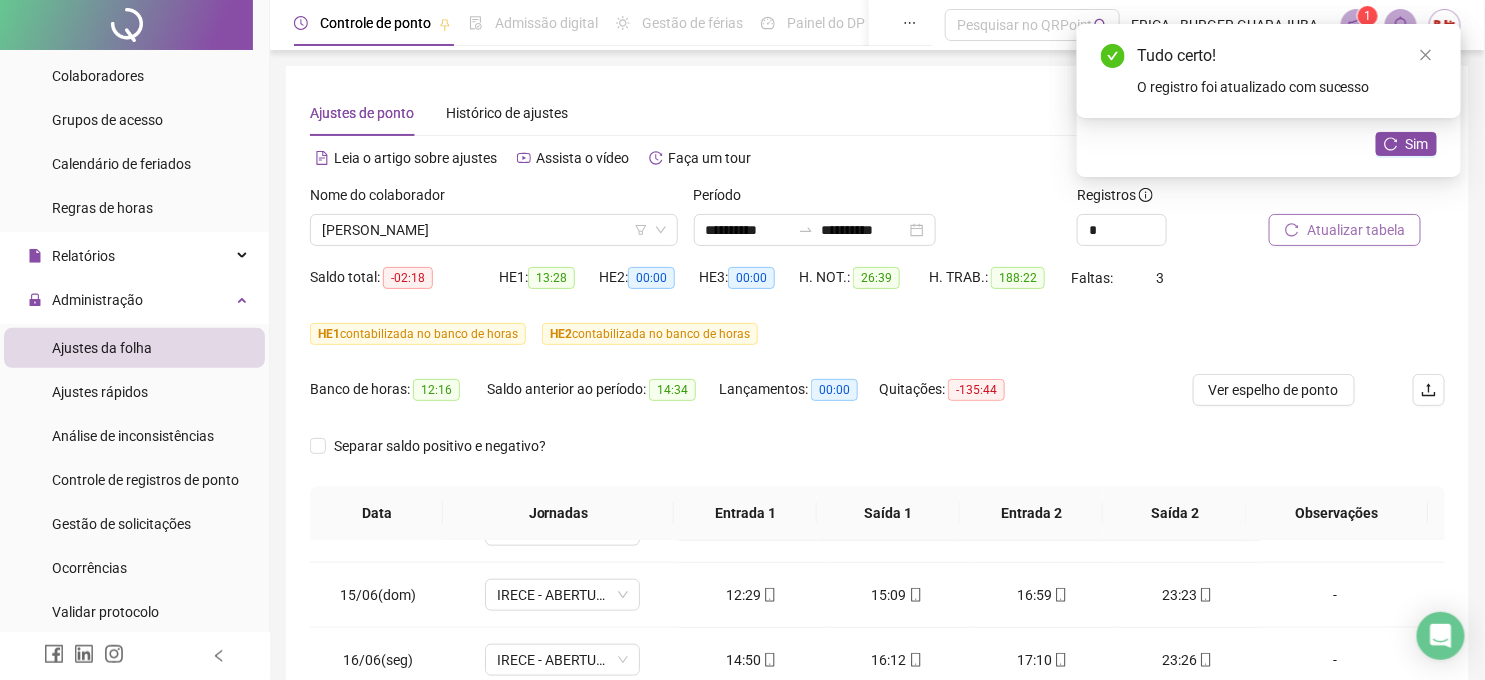 click on "Atualizar tabela" at bounding box center [1345, 230] 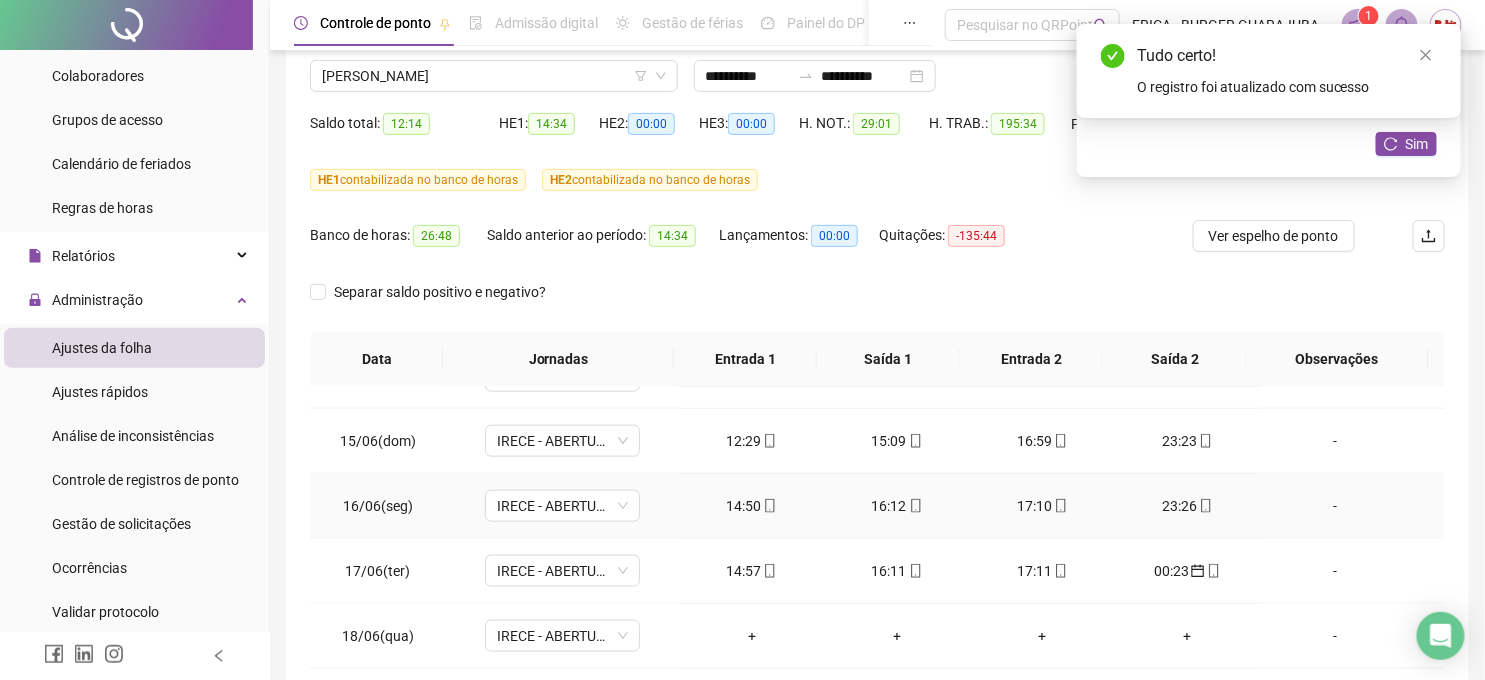 scroll, scrollTop: 333, scrollLeft: 0, axis: vertical 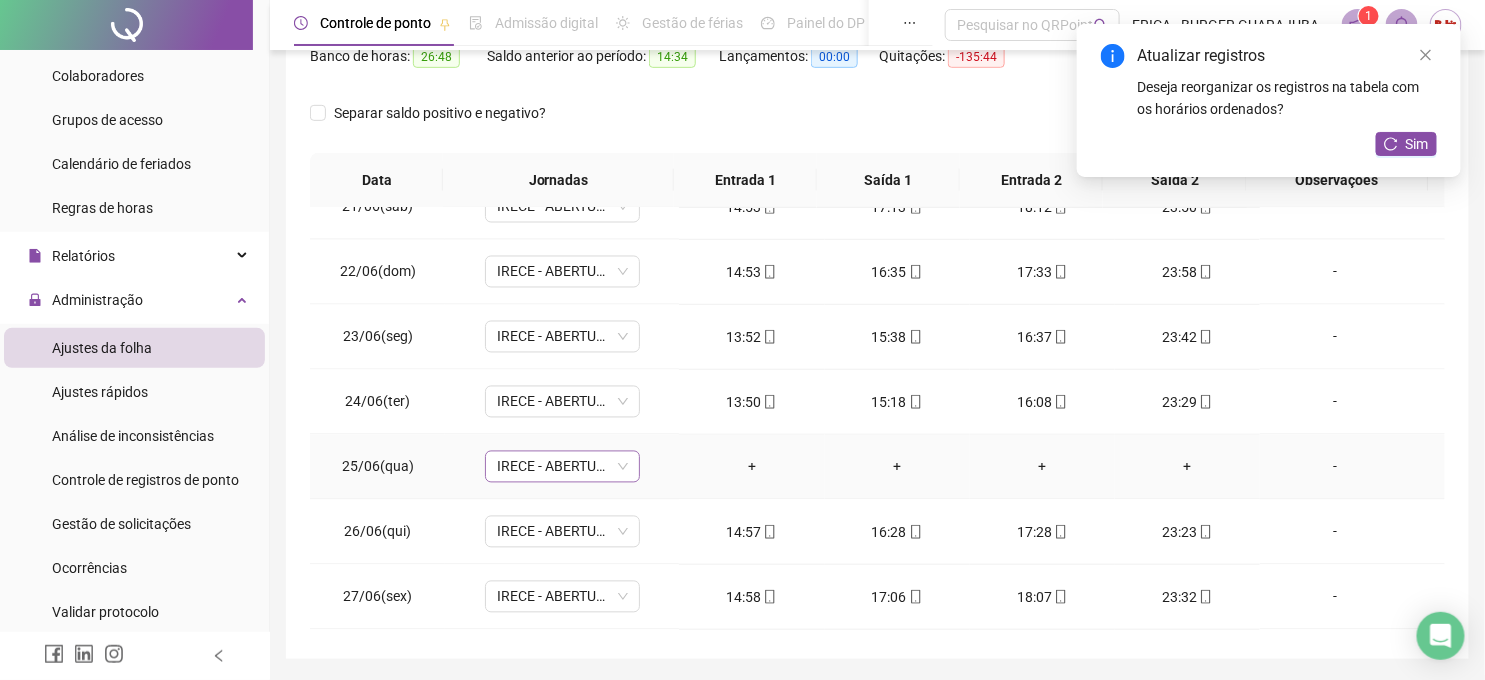 click on "IRECE - ABERTURA" at bounding box center (562, 467) 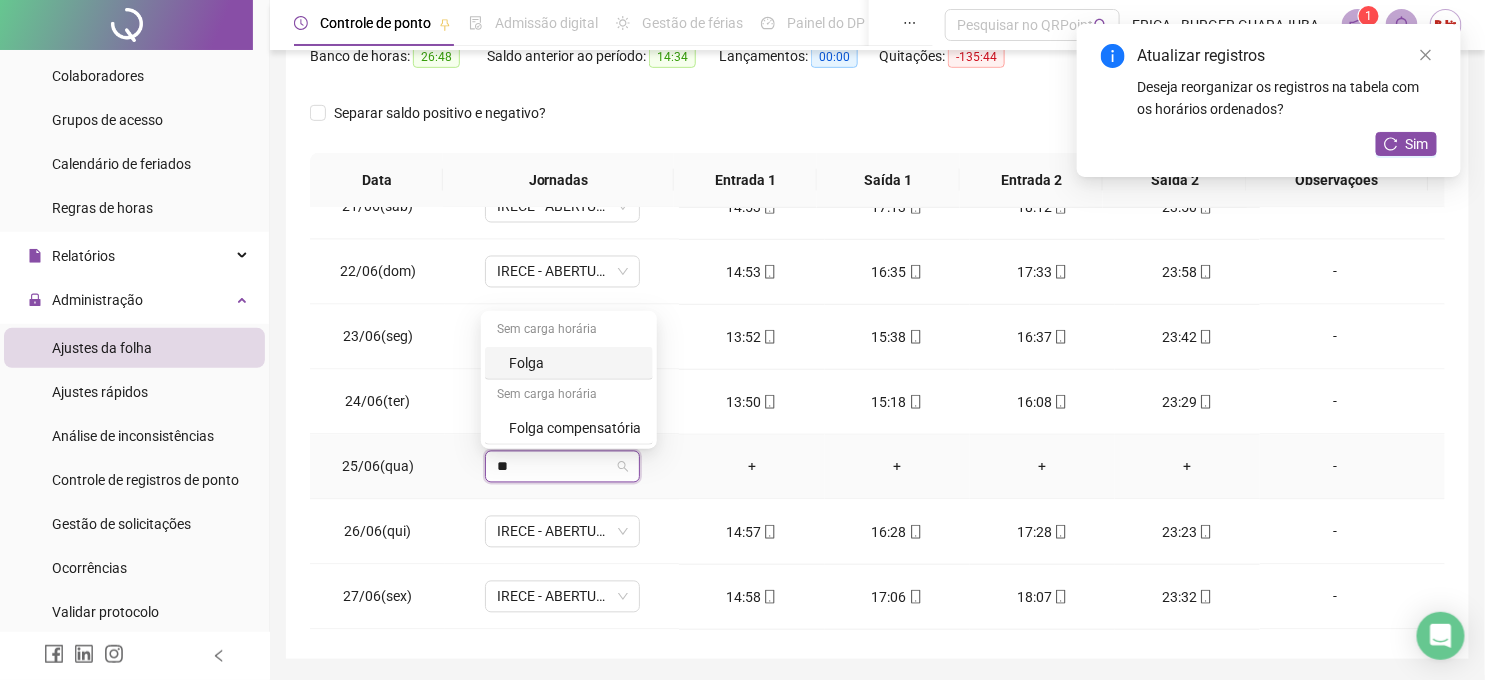 type on "***" 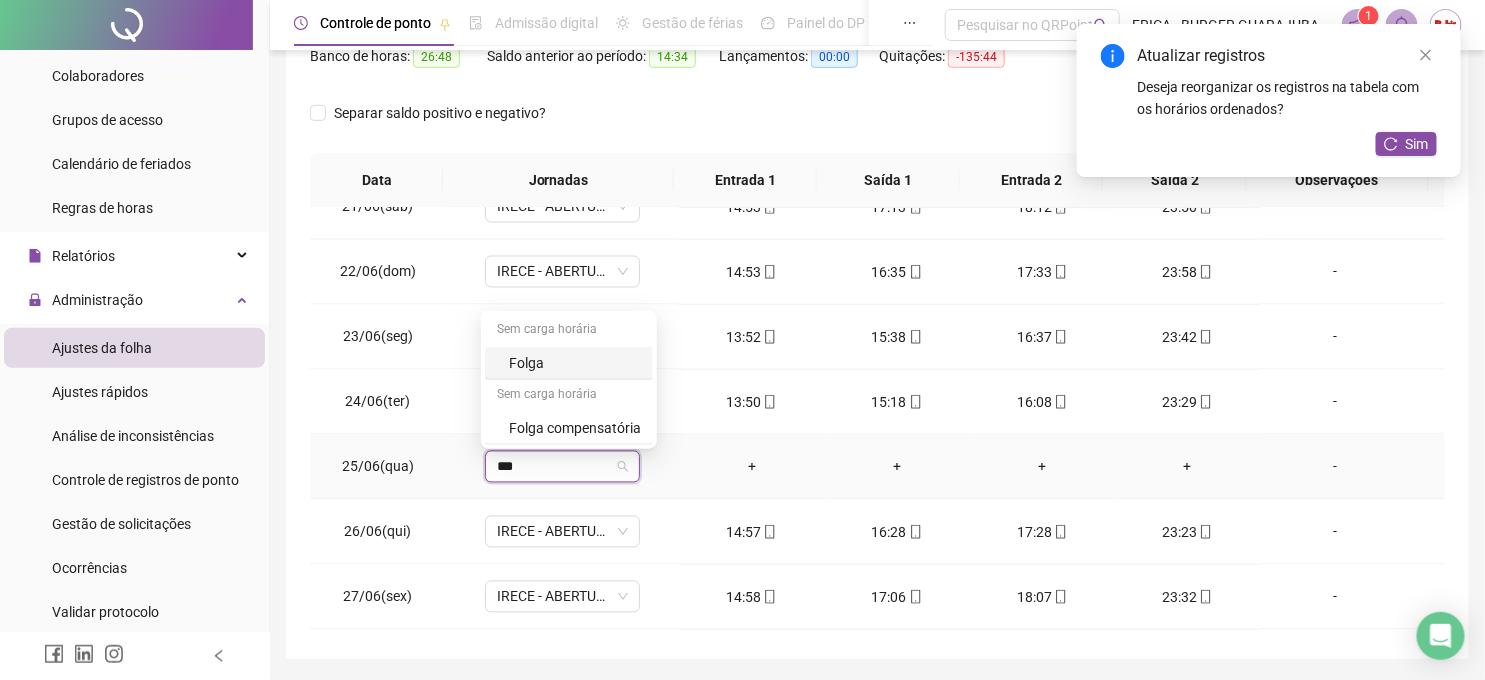 click on "Folga" at bounding box center [575, 363] 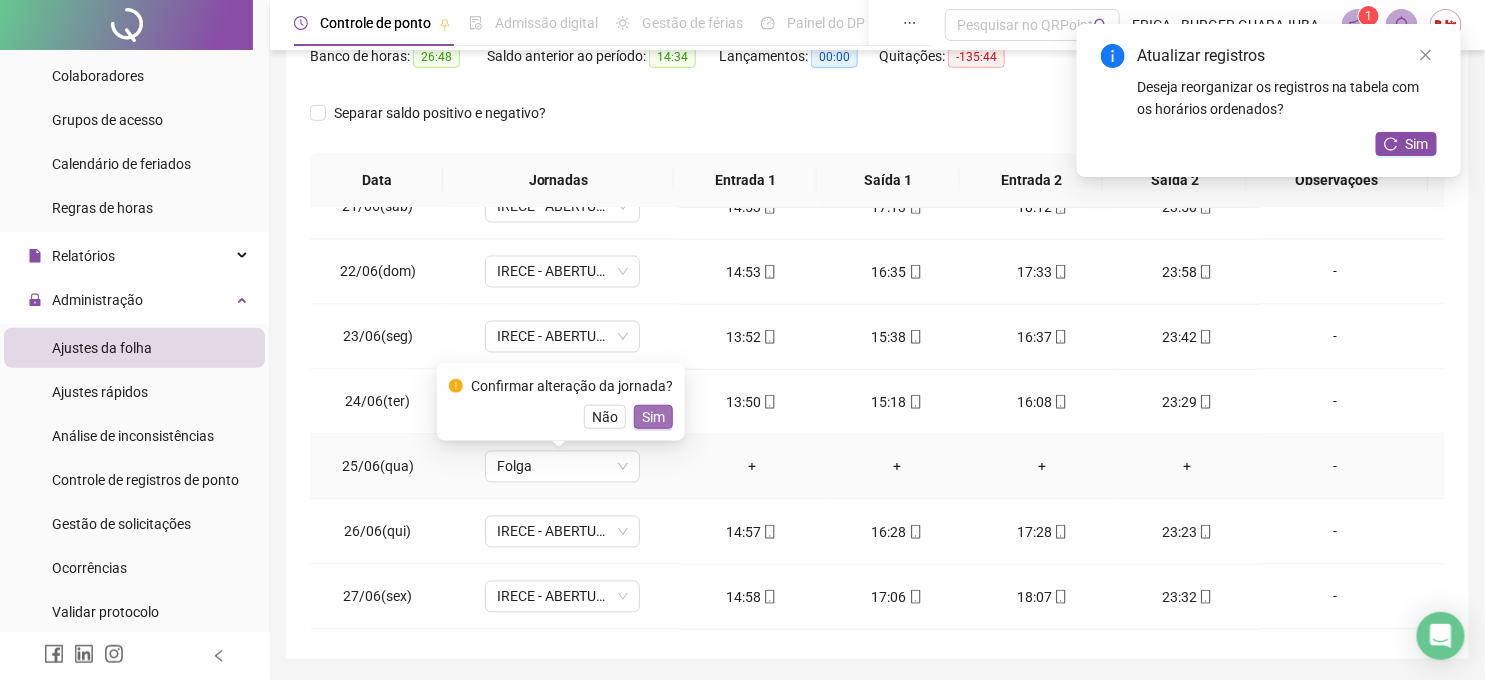 click on "Sim" at bounding box center [653, 417] 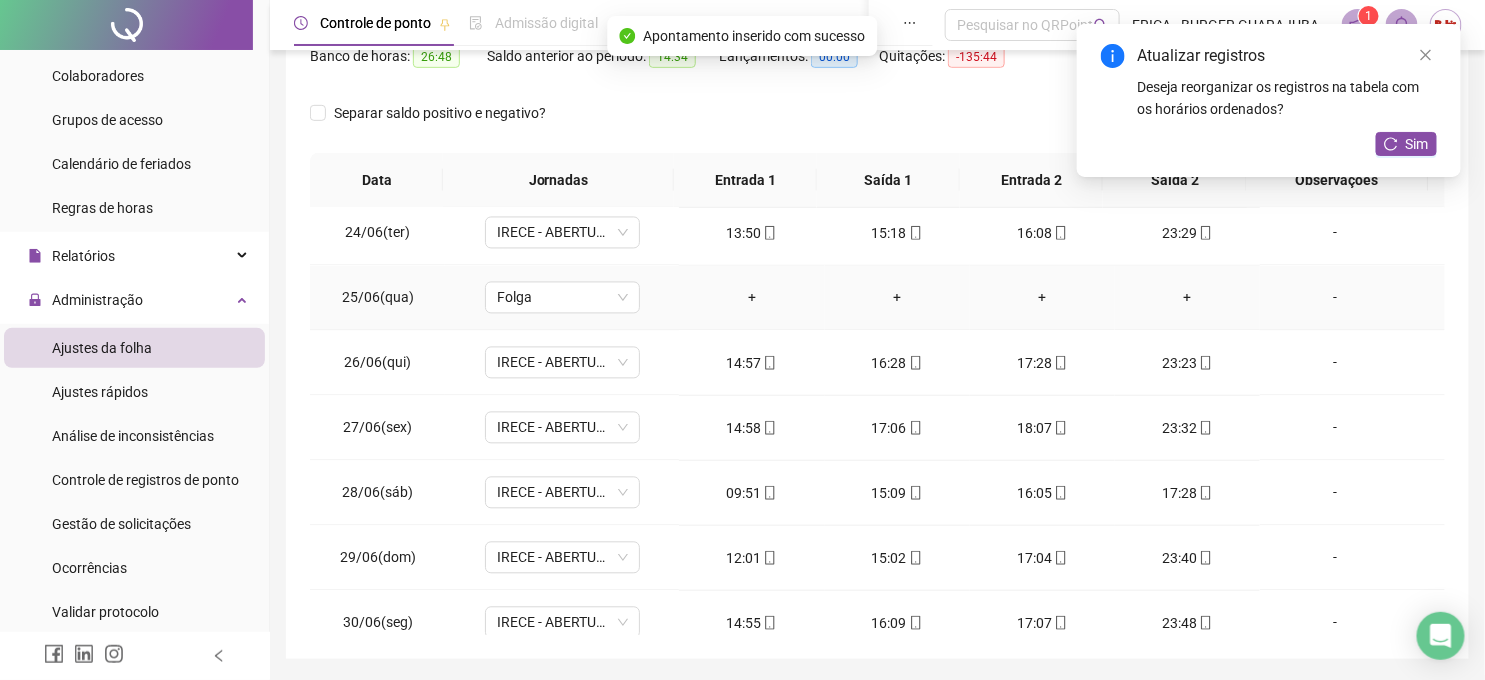 scroll, scrollTop: 1525, scrollLeft: 0, axis: vertical 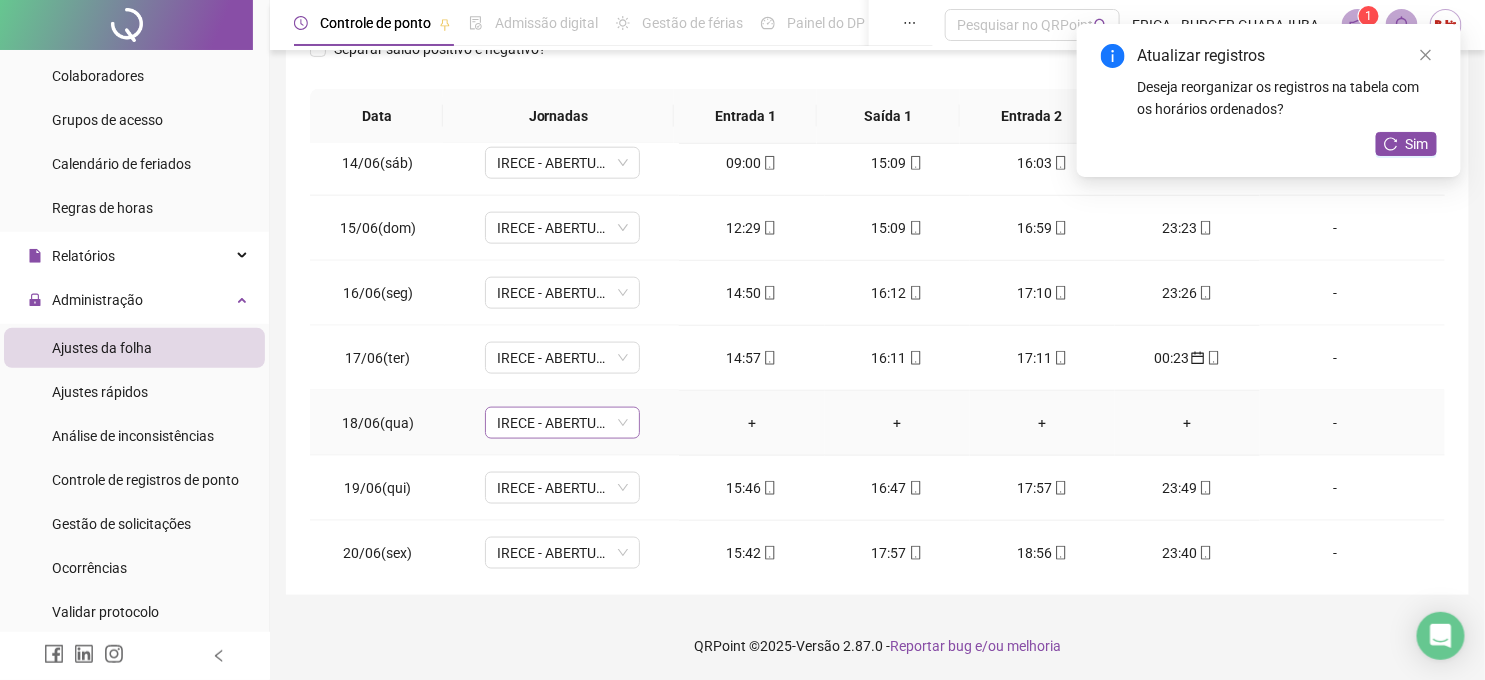 click on "IRECE - ABERTURA" at bounding box center (562, 423) 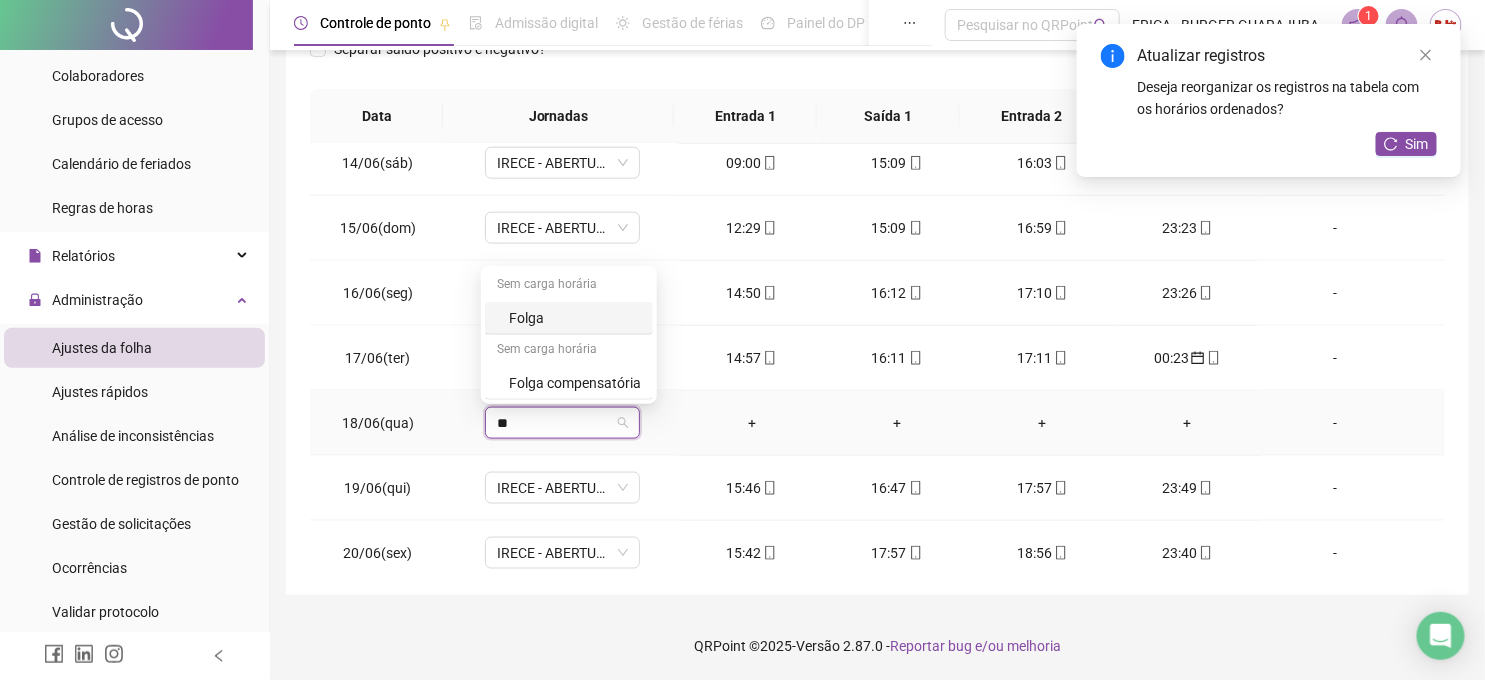 type on "***" 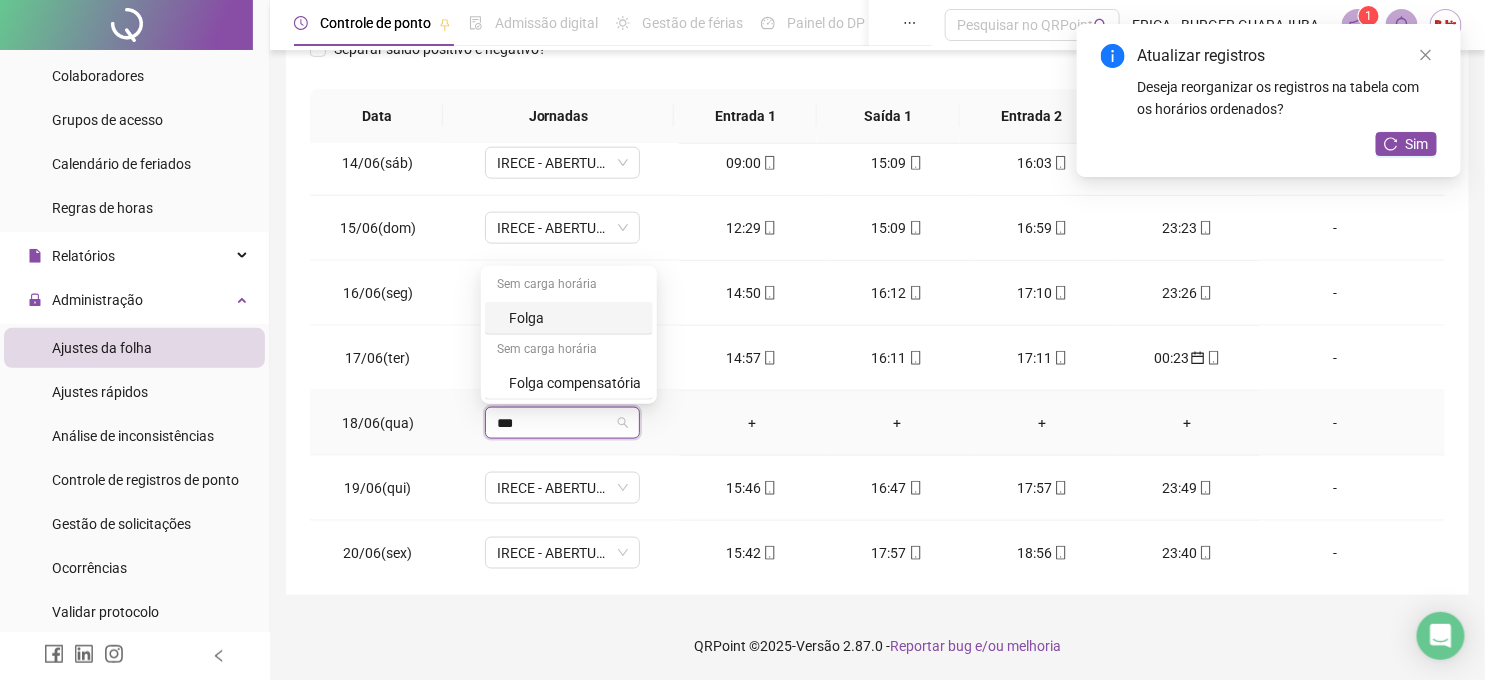 click on "Folga" at bounding box center (575, 318) 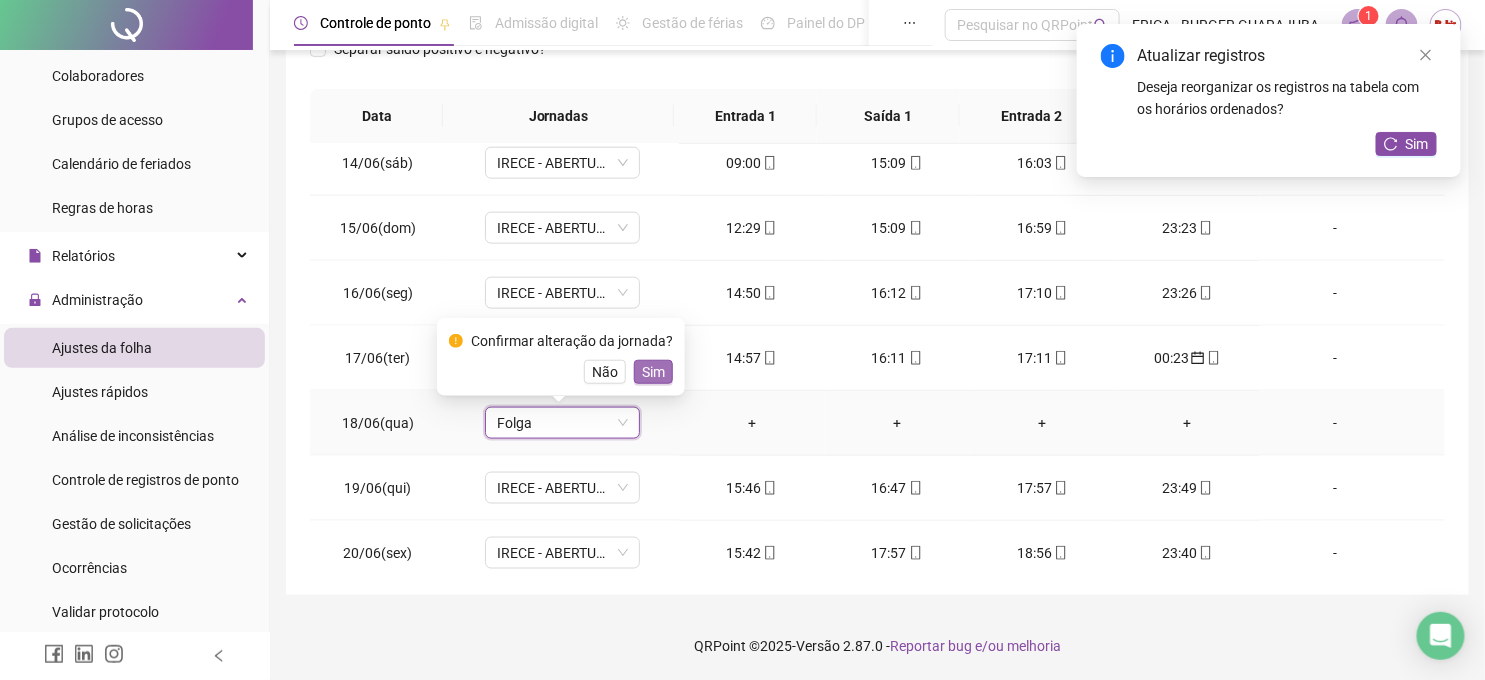 click on "Sim" at bounding box center [653, 372] 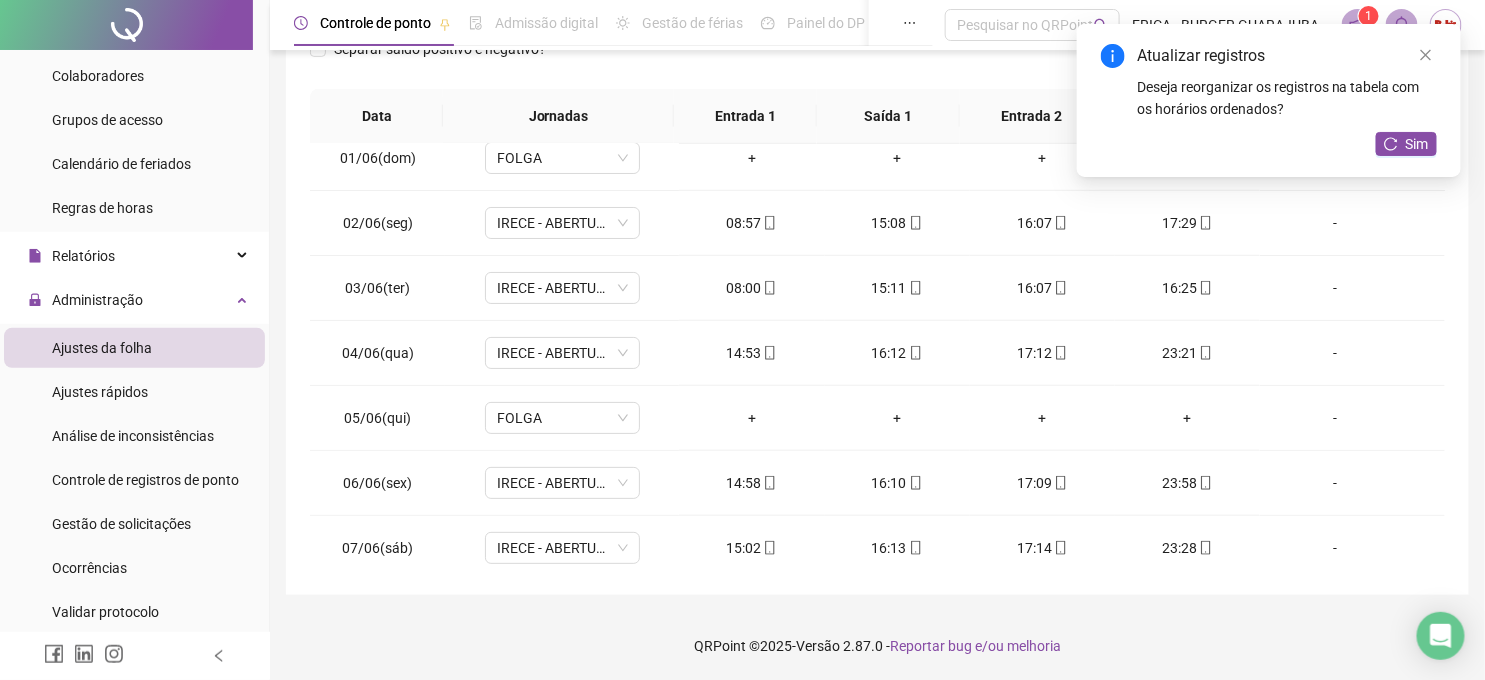 scroll, scrollTop: 0, scrollLeft: 0, axis: both 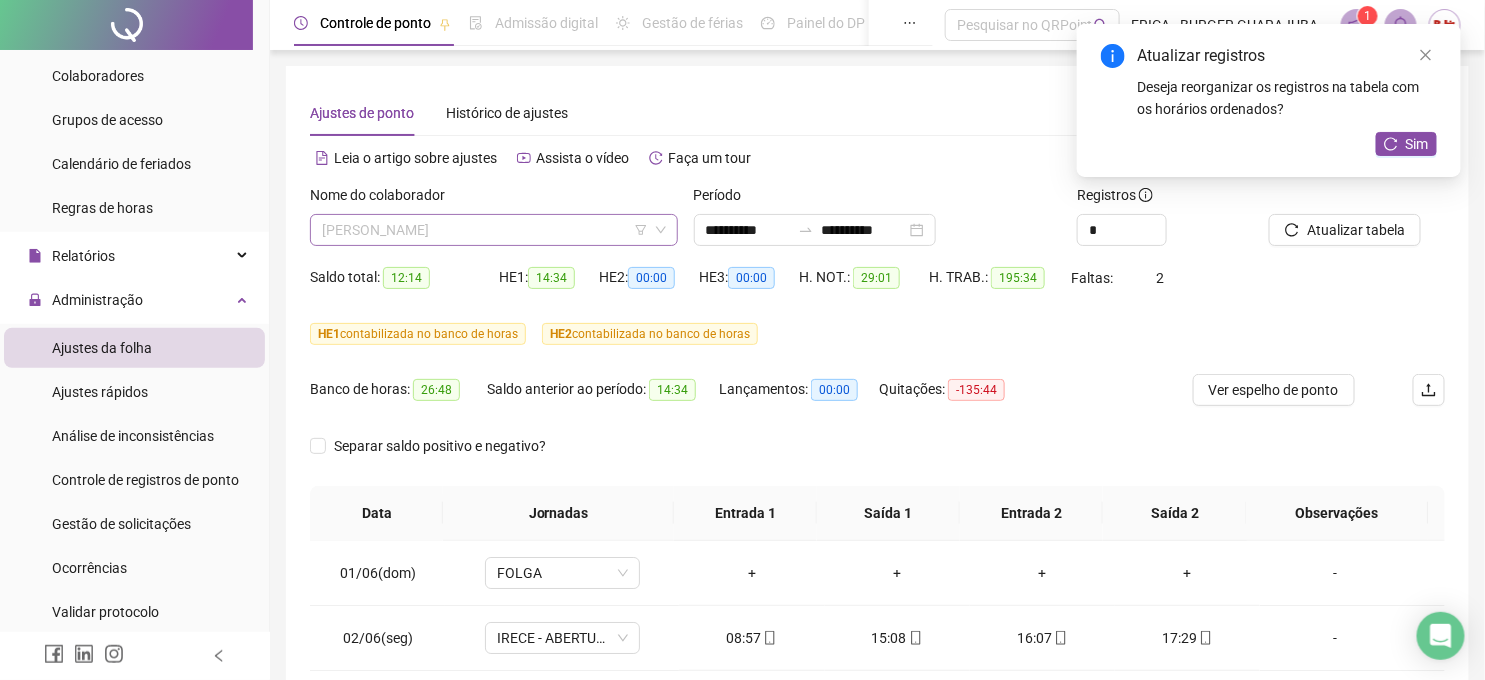 click on "[PERSON_NAME]" at bounding box center (494, 230) 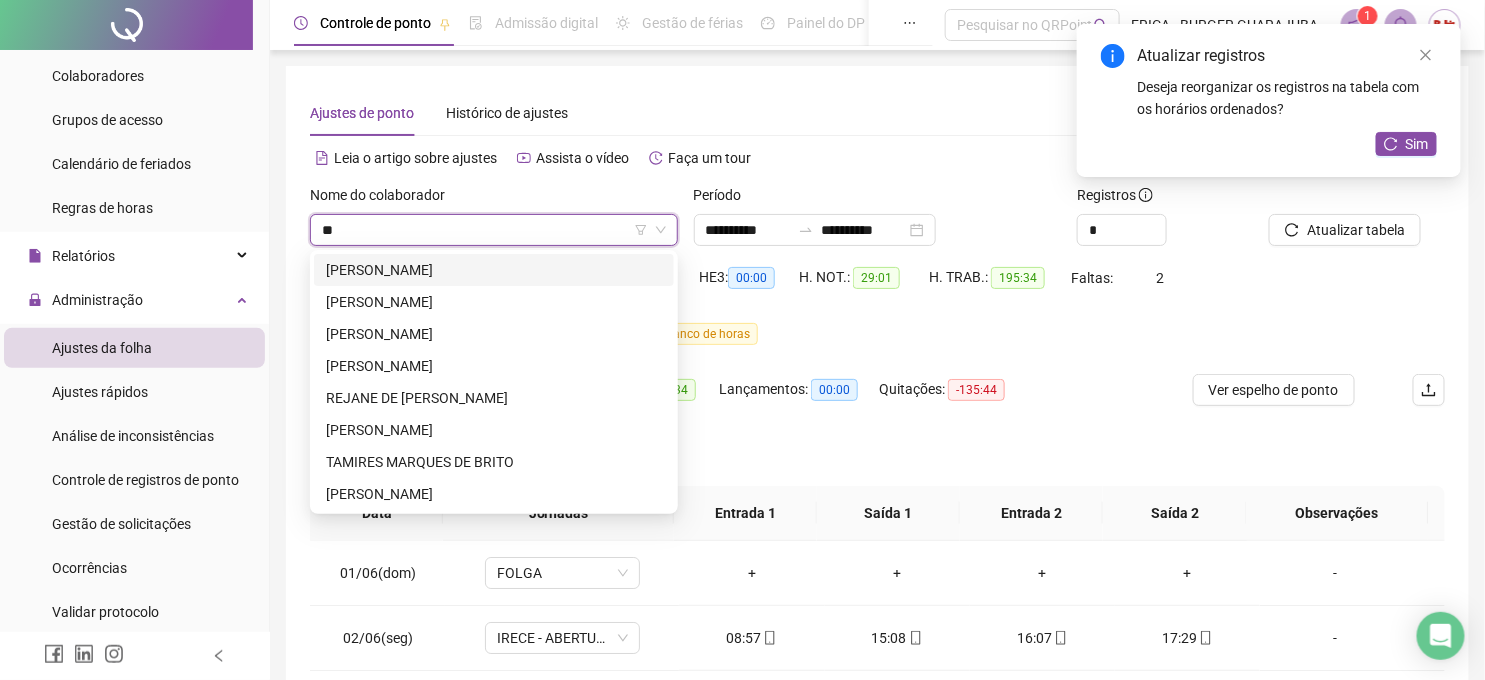 scroll, scrollTop: 0, scrollLeft: 0, axis: both 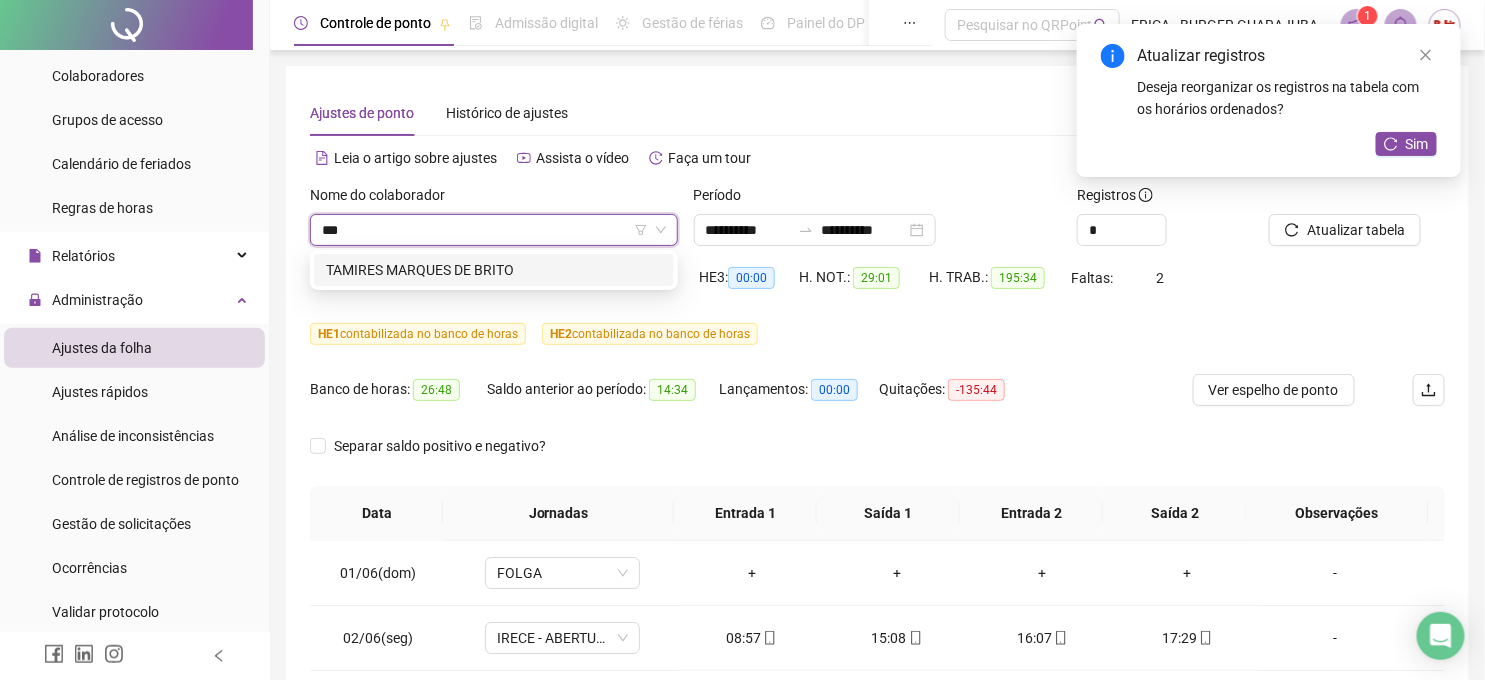 click on "TAMIRES MARQUES DE BRITO" at bounding box center (494, 270) 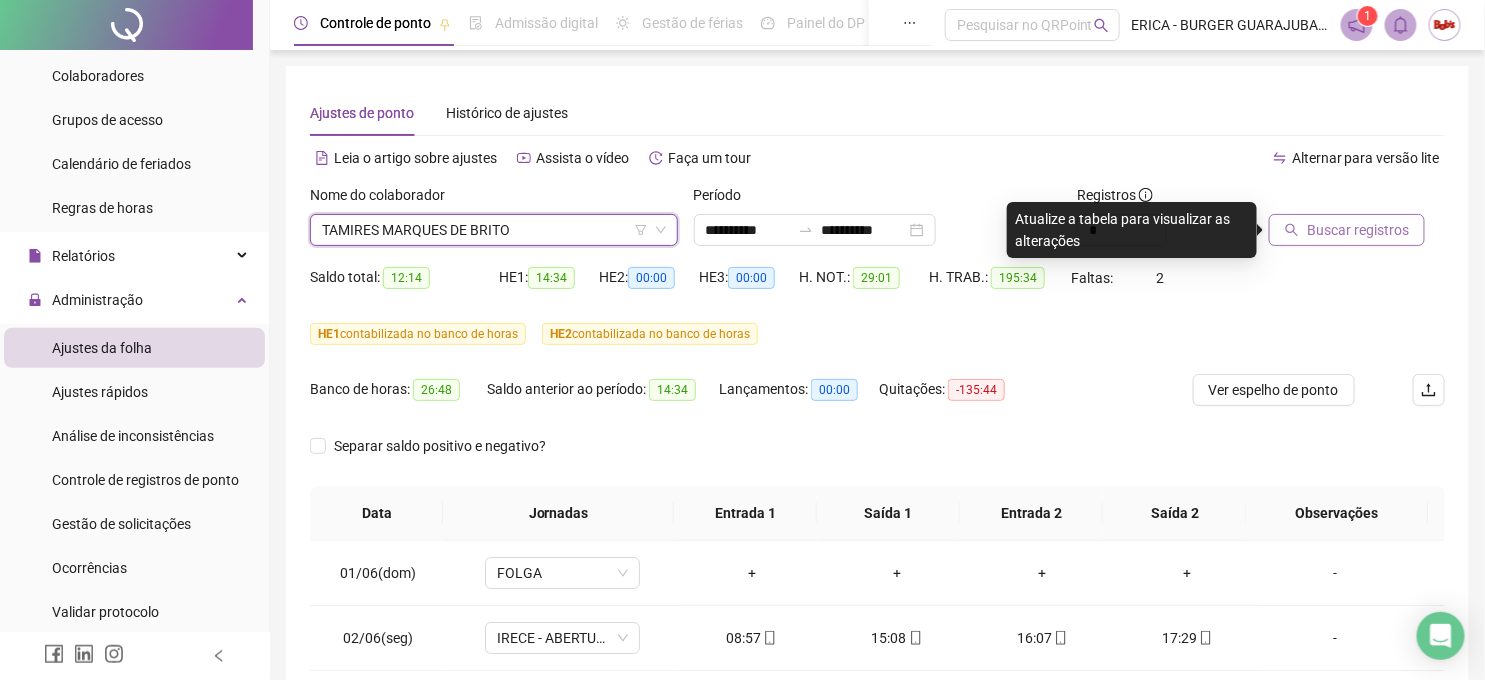 click on "Buscar registros" at bounding box center [1358, 230] 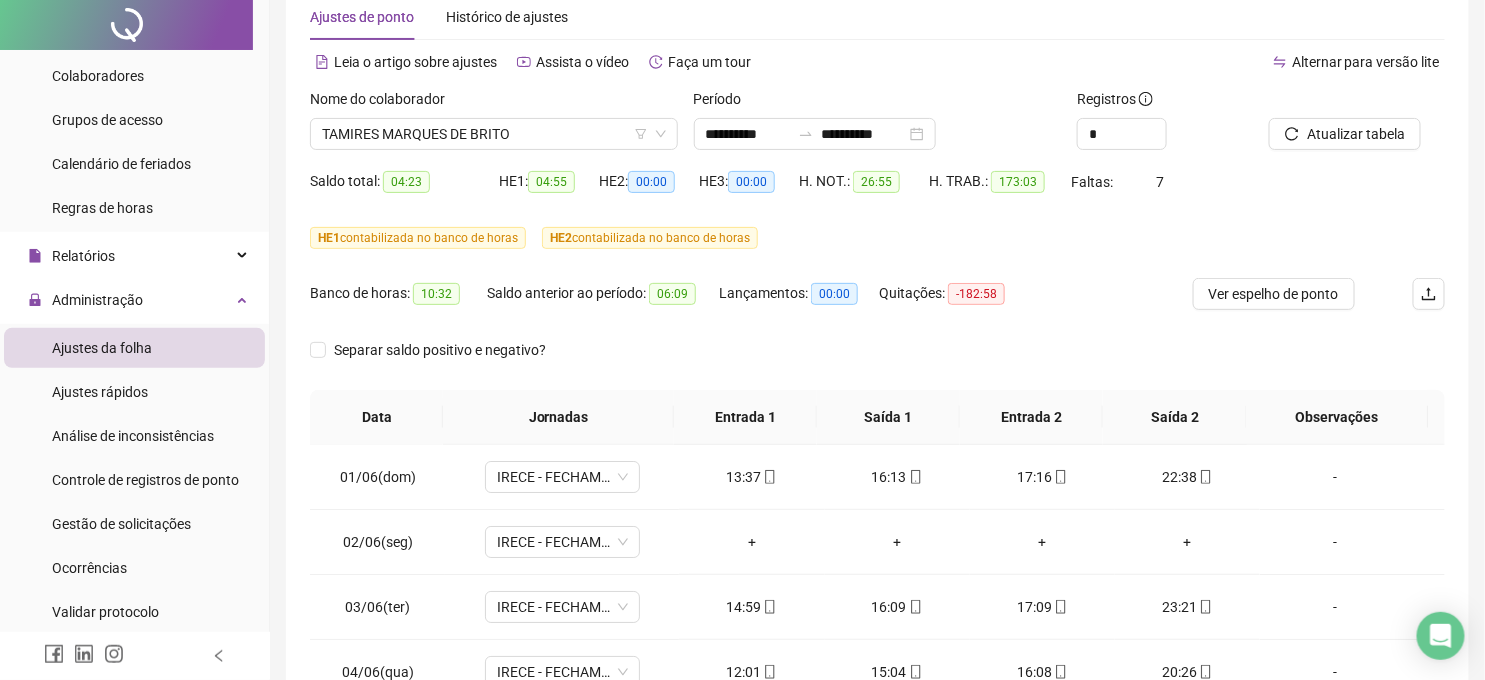 scroll, scrollTop: 222, scrollLeft: 0, axis: vertical 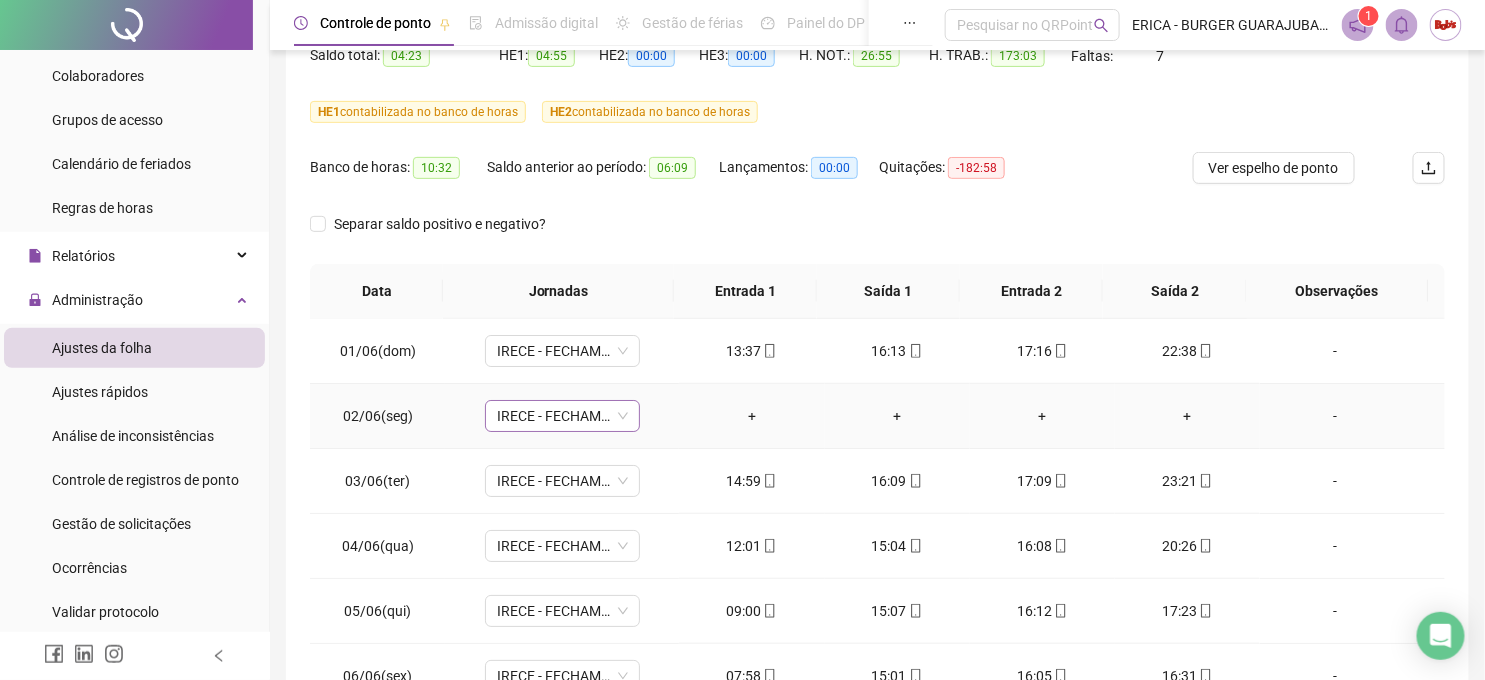 click on "IRECE - FECHAMENTO NOVO" at bounding box center (562, 416) 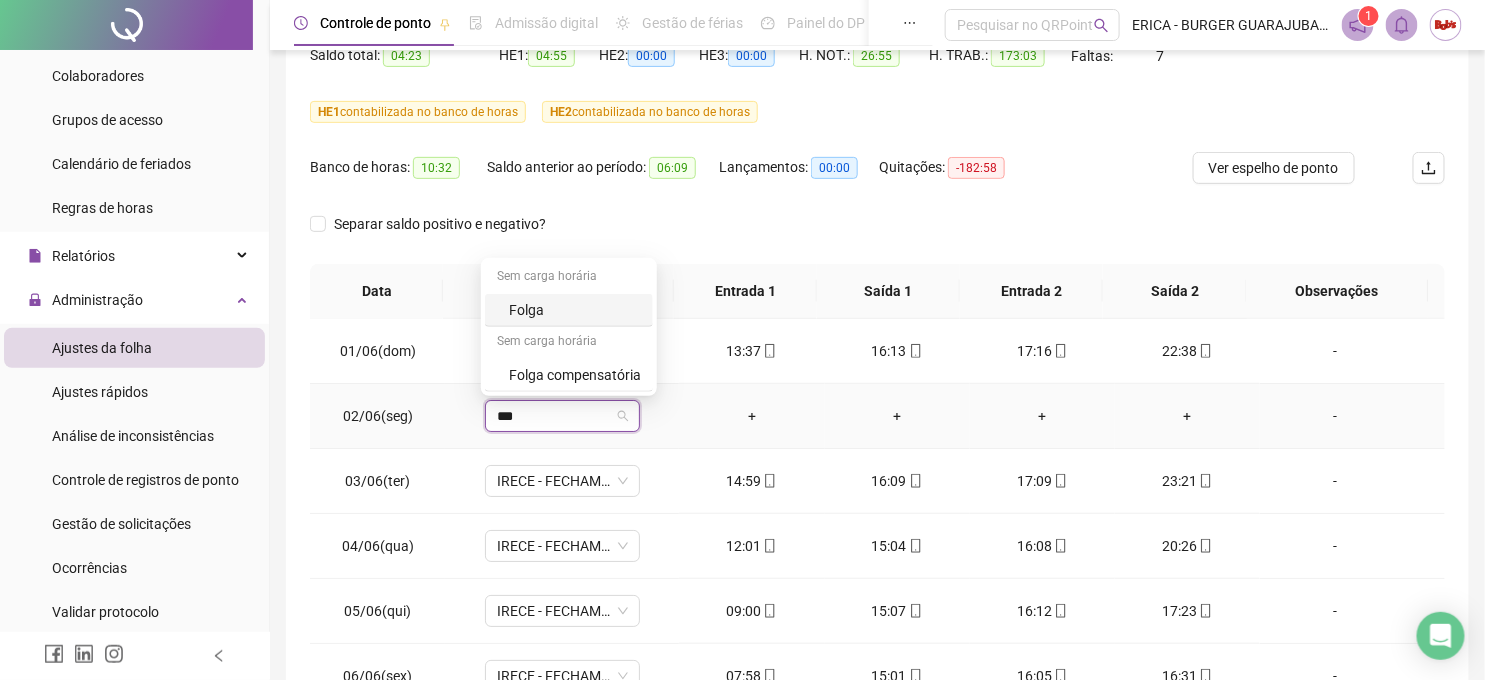 click on "Folga" at bounding box center [569, 310] 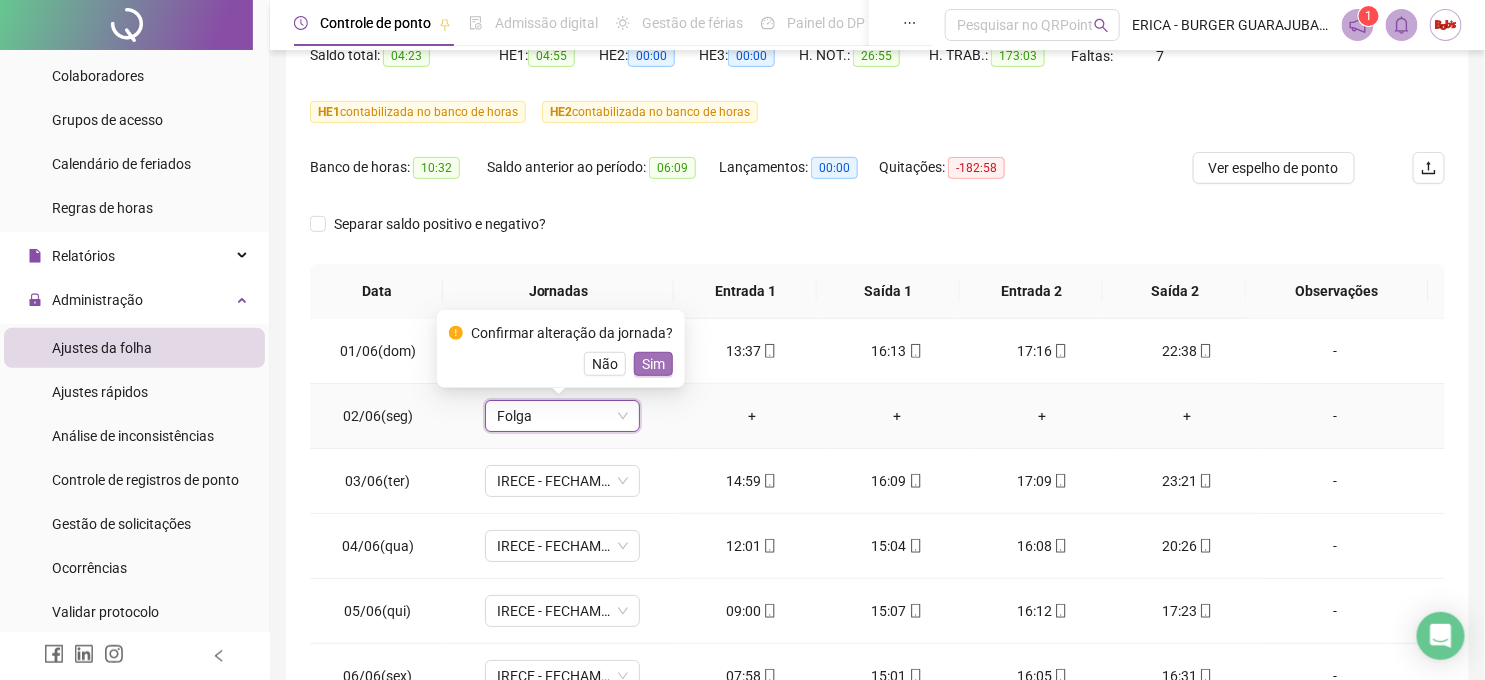 click on "Sim" at bounding box center (653, 364) 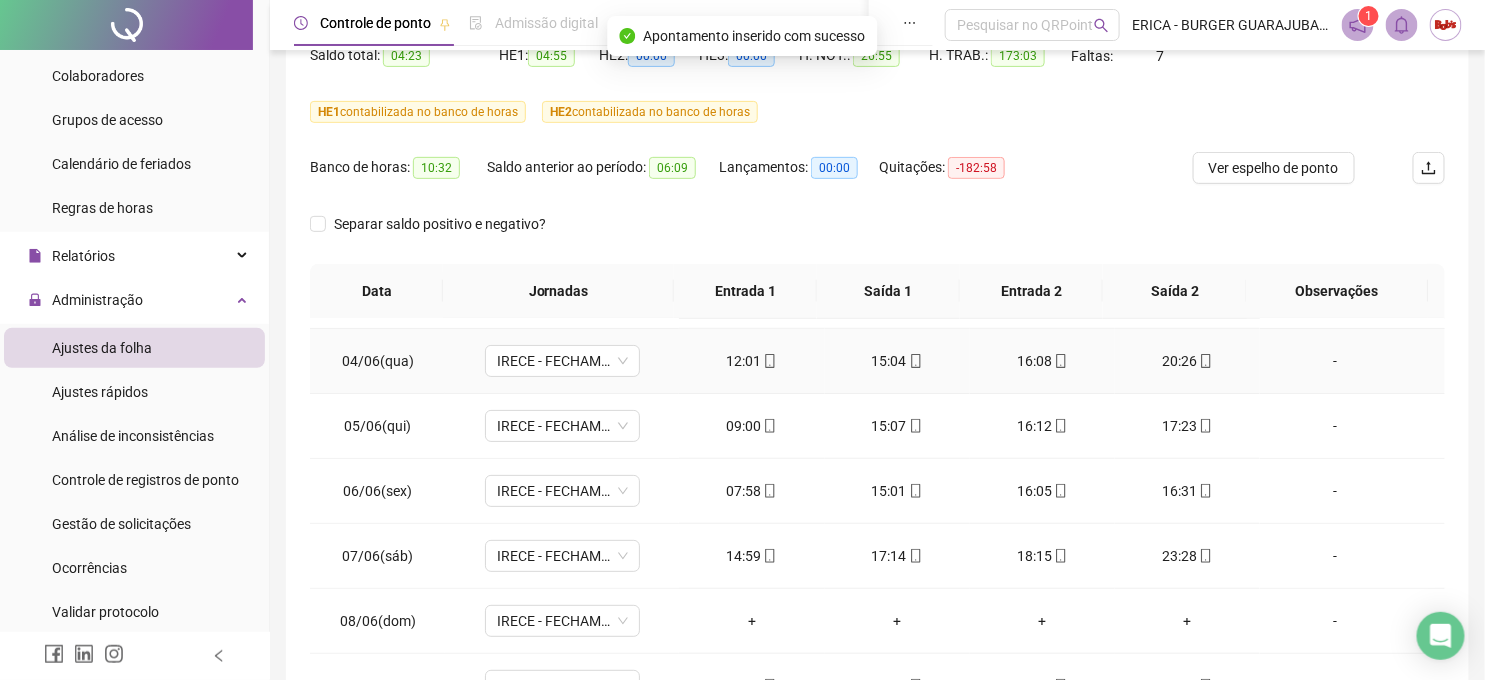 scroll, scrollTop: 333, scrollLeft: 0, axis: vertical 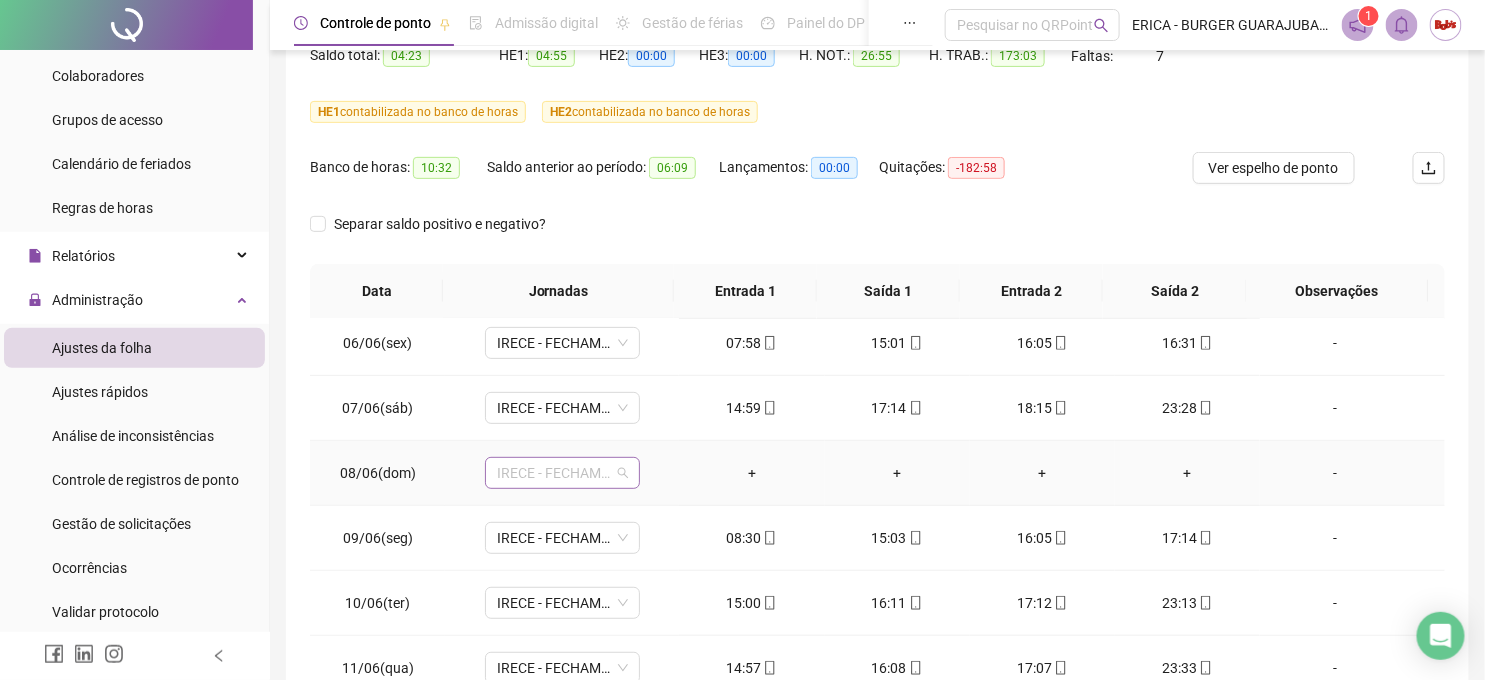 click on "IRECE - FECHAMENTO NOVO" at bounding box center (562, 473) 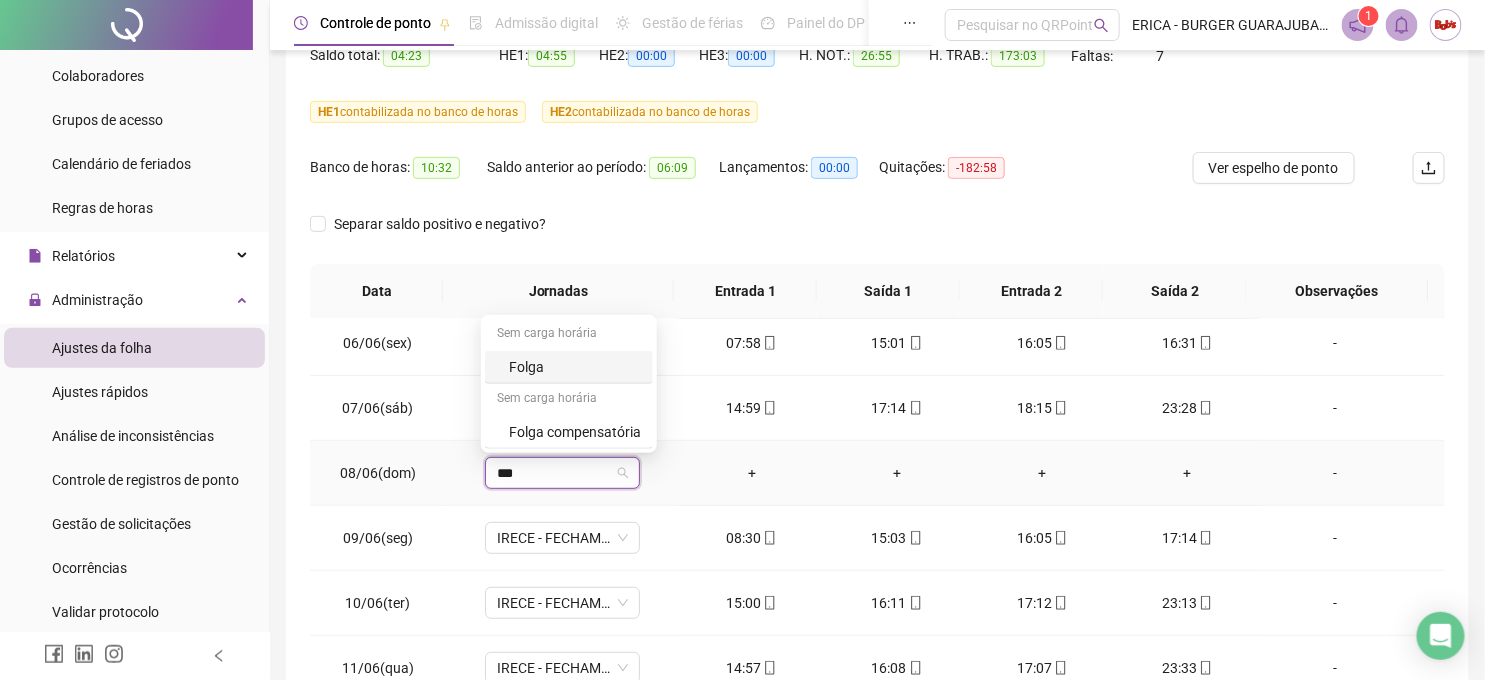 click on "Folga" at bounding box center (575, 367) 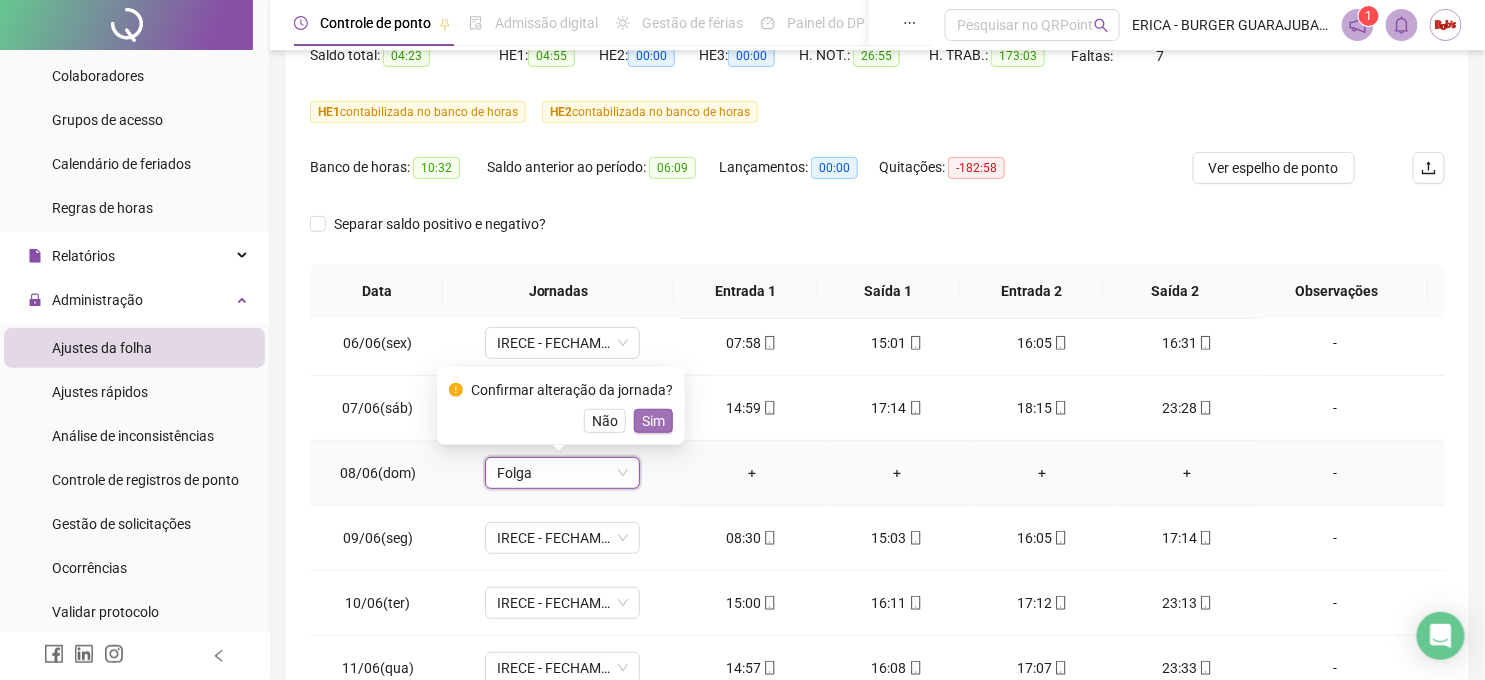 click on "Sim" at bounding box center (653, 421) 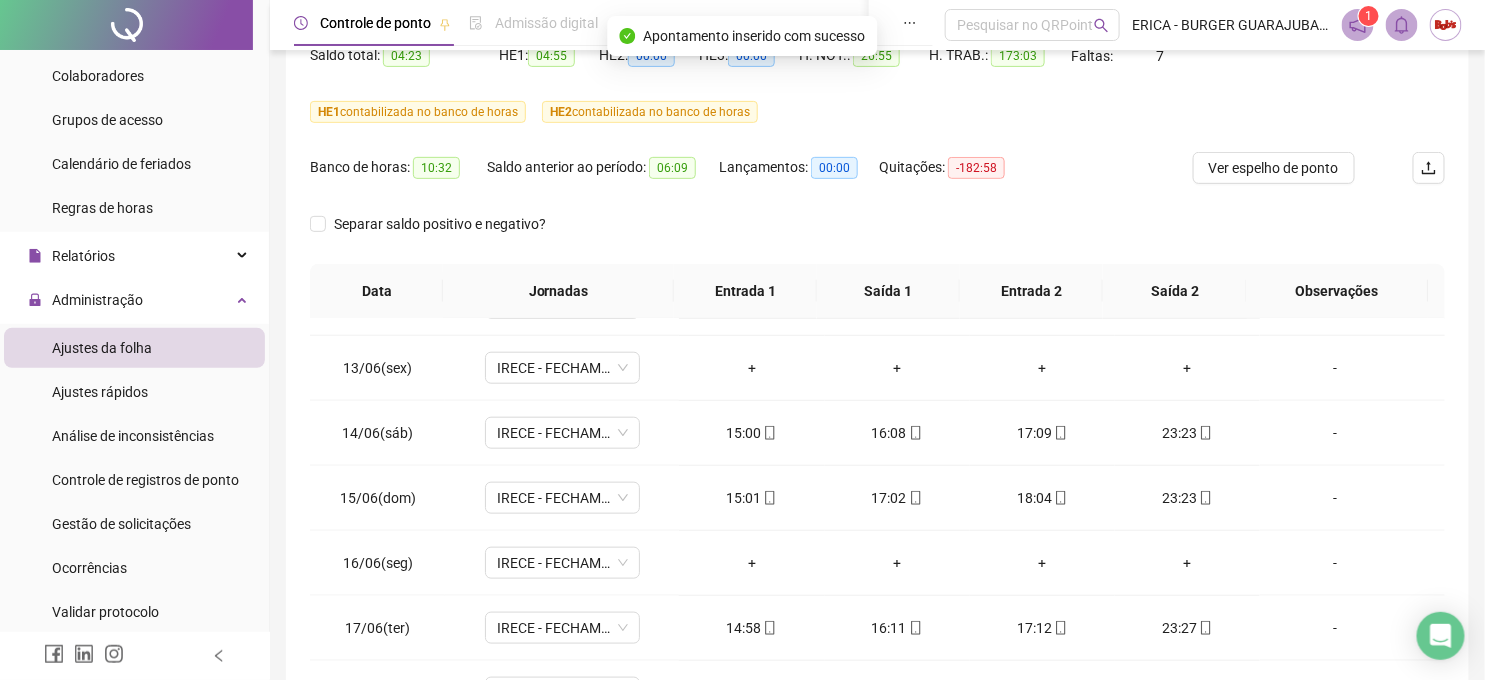 scroll, scrollTop: 777, scrollLeft: 0, axis: vertical 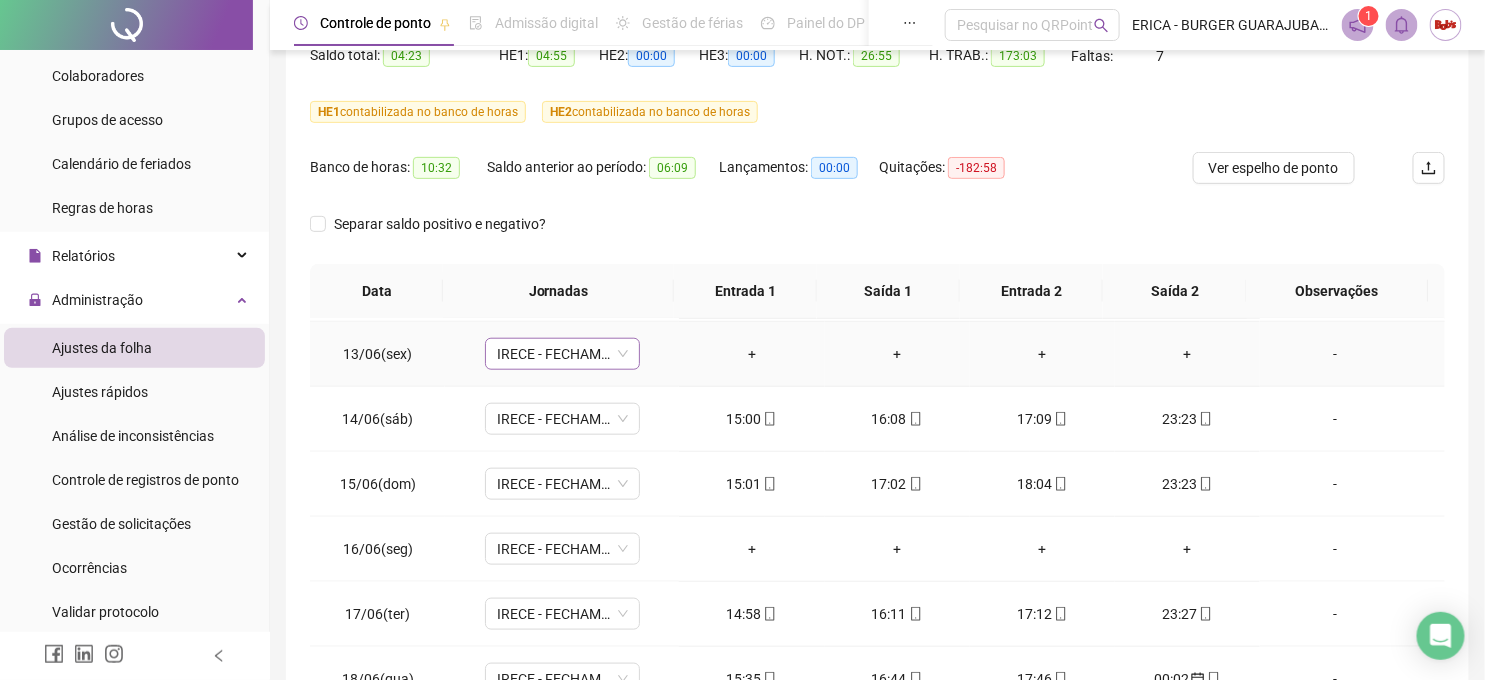 click on "IRECE - FECHAMENTO NOVO" at bounding box center [562, 354] 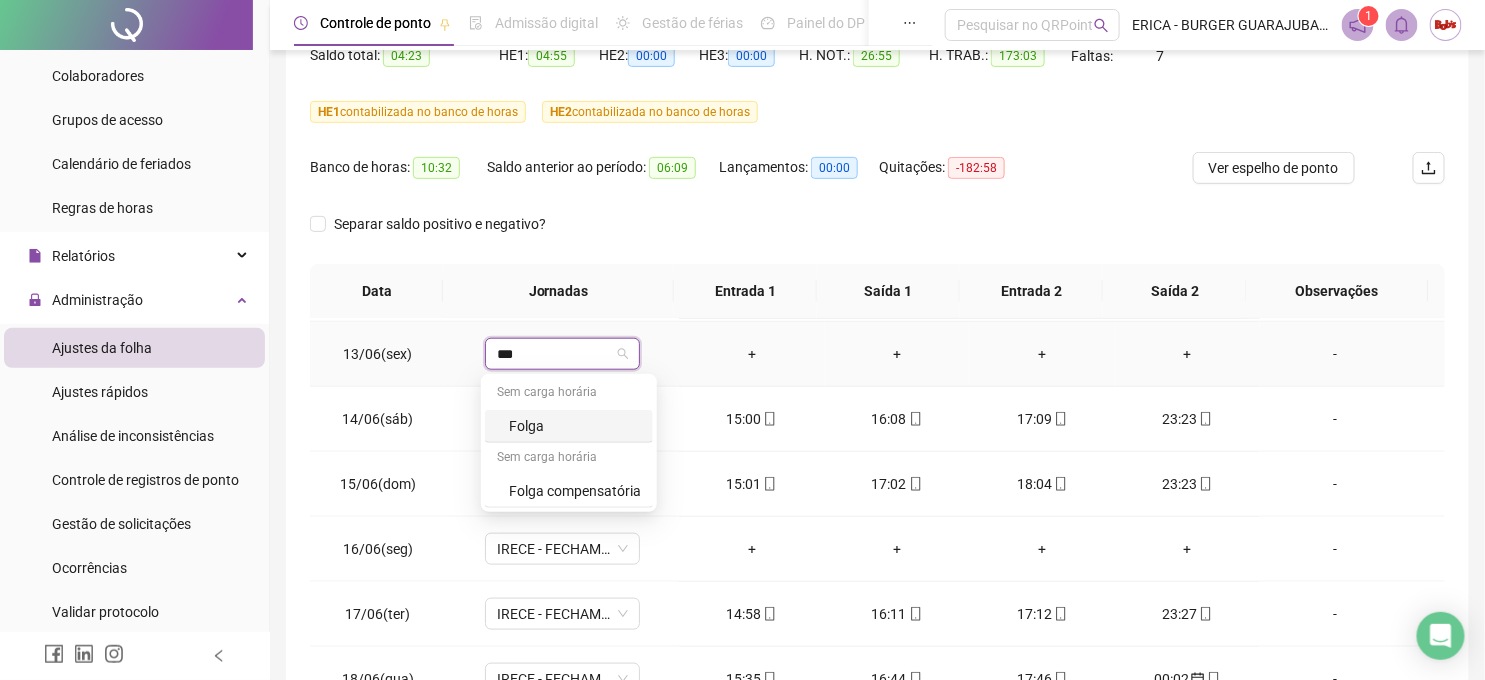click on "Folga" at bounding box center [575, 426] 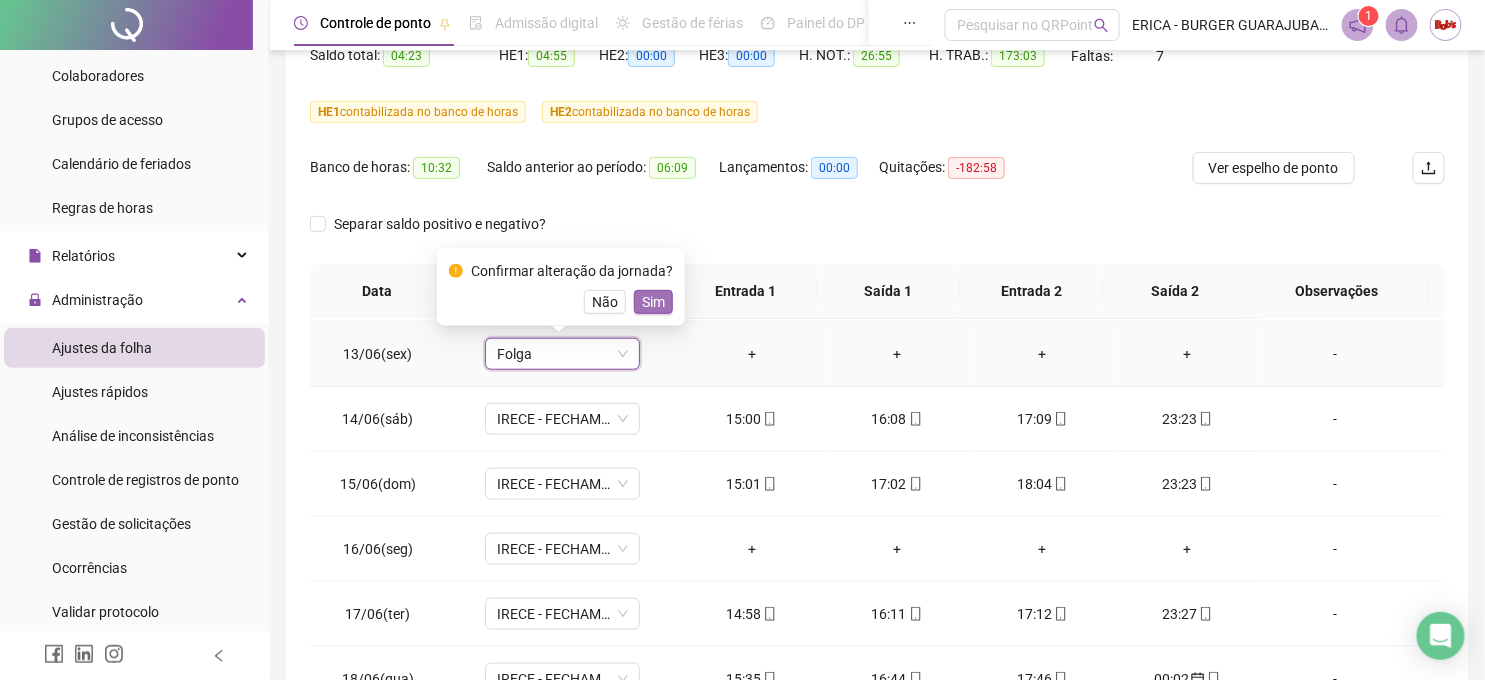 click on "Sim" at bounding box center (653, 302) 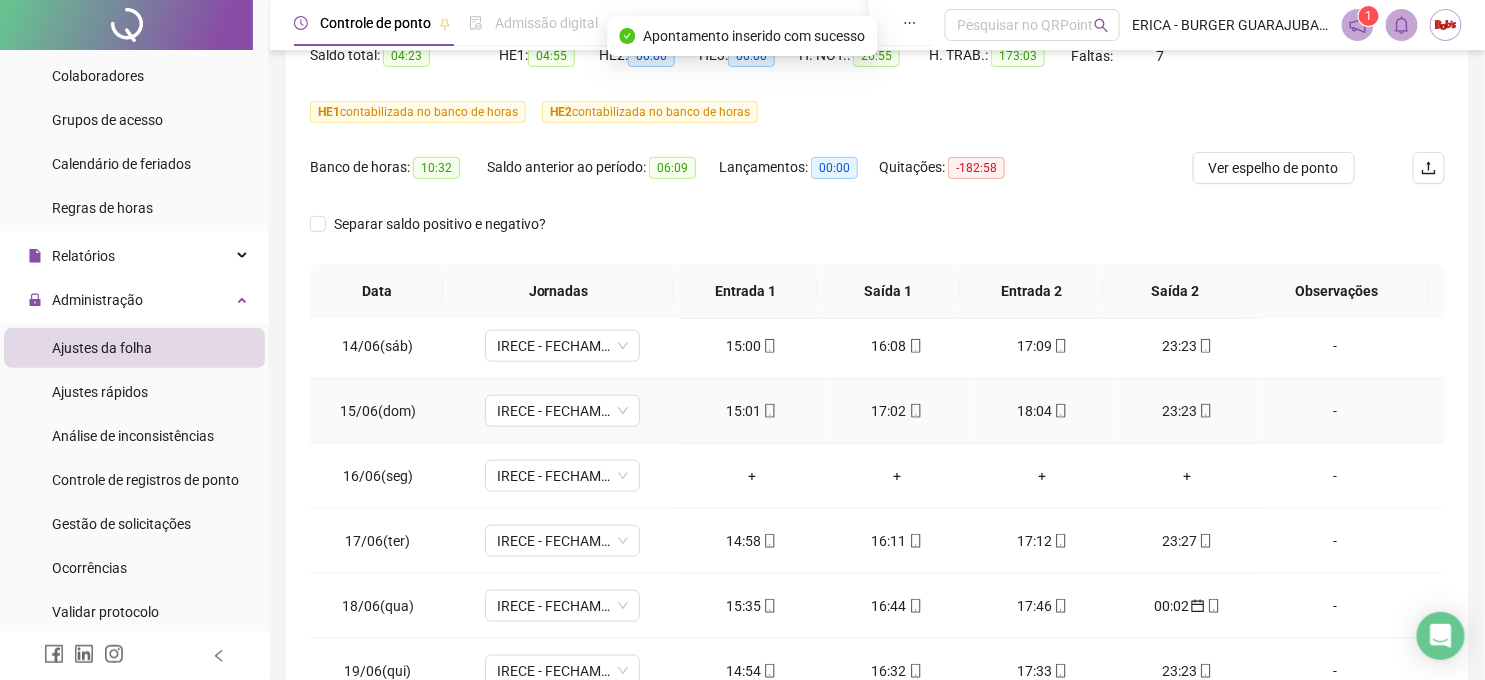 scroll, scrollTop: 888, scrollLeft: 0, axis: vertical 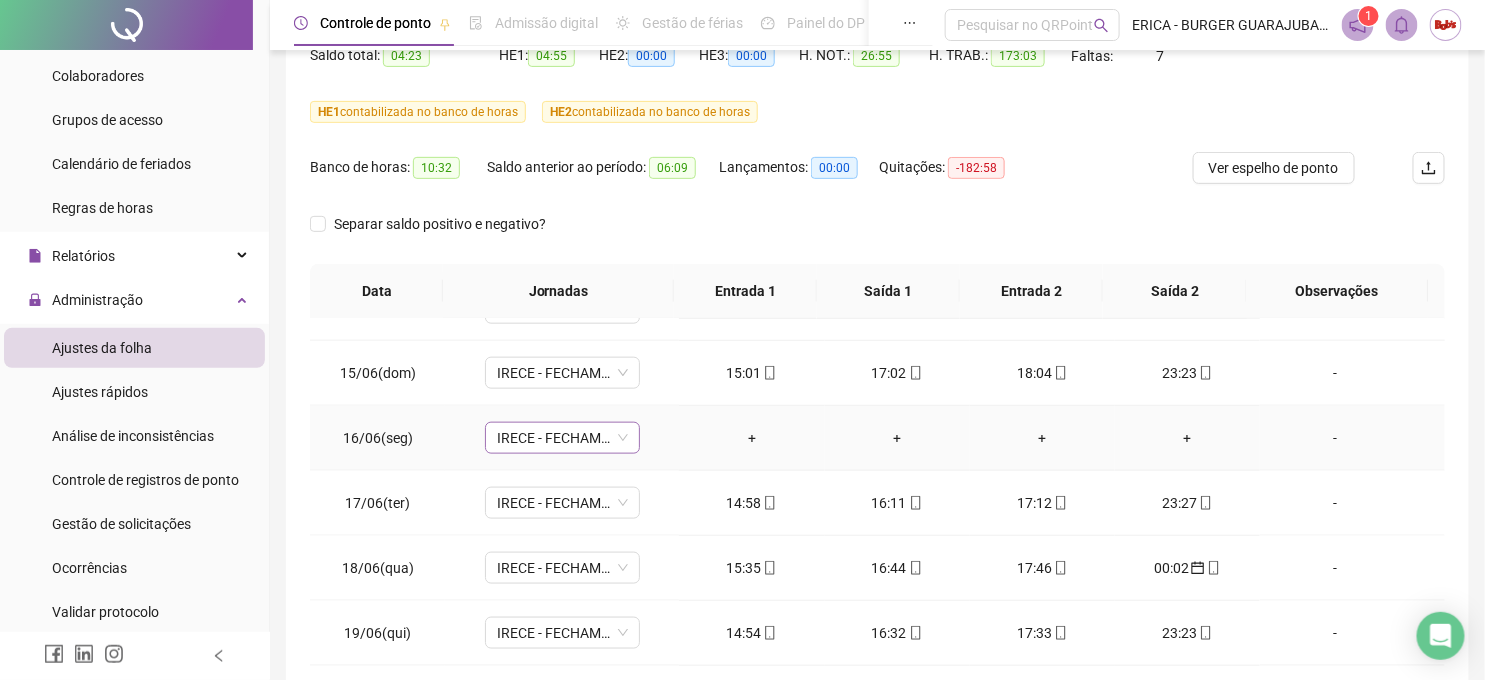 click on "IRECE - FECHAMENTO NOVO" at bounding box center [562, 438] 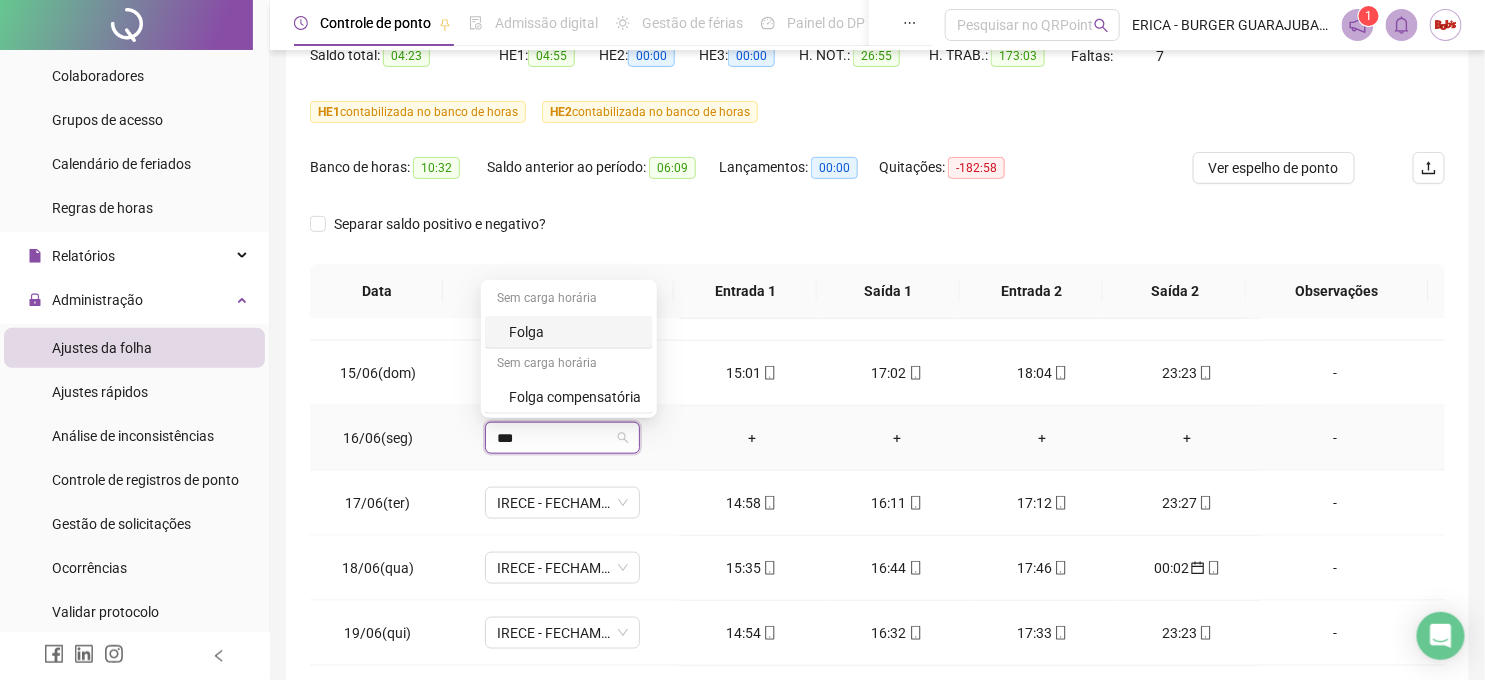 click on "Folga" at bounding box center (575, 332) 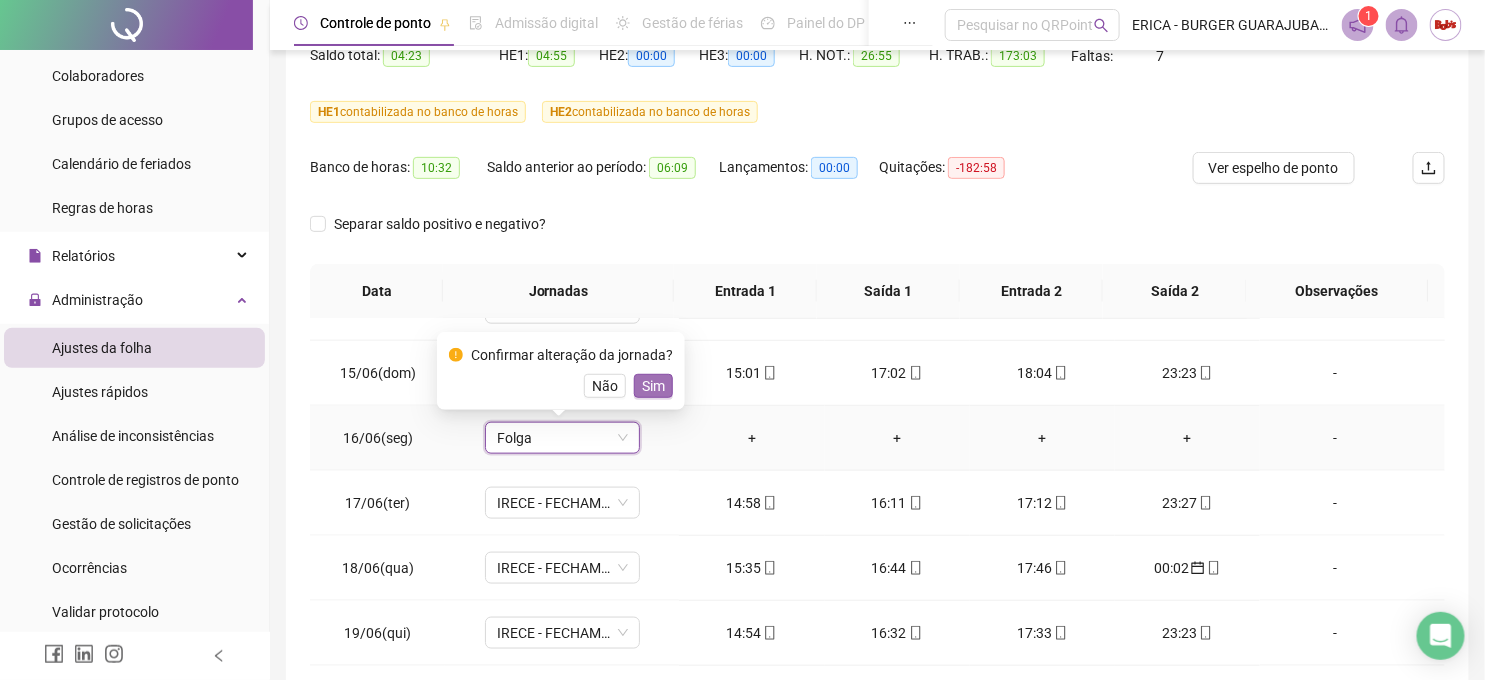 click on "Sim" at bounding box center [653, 386] 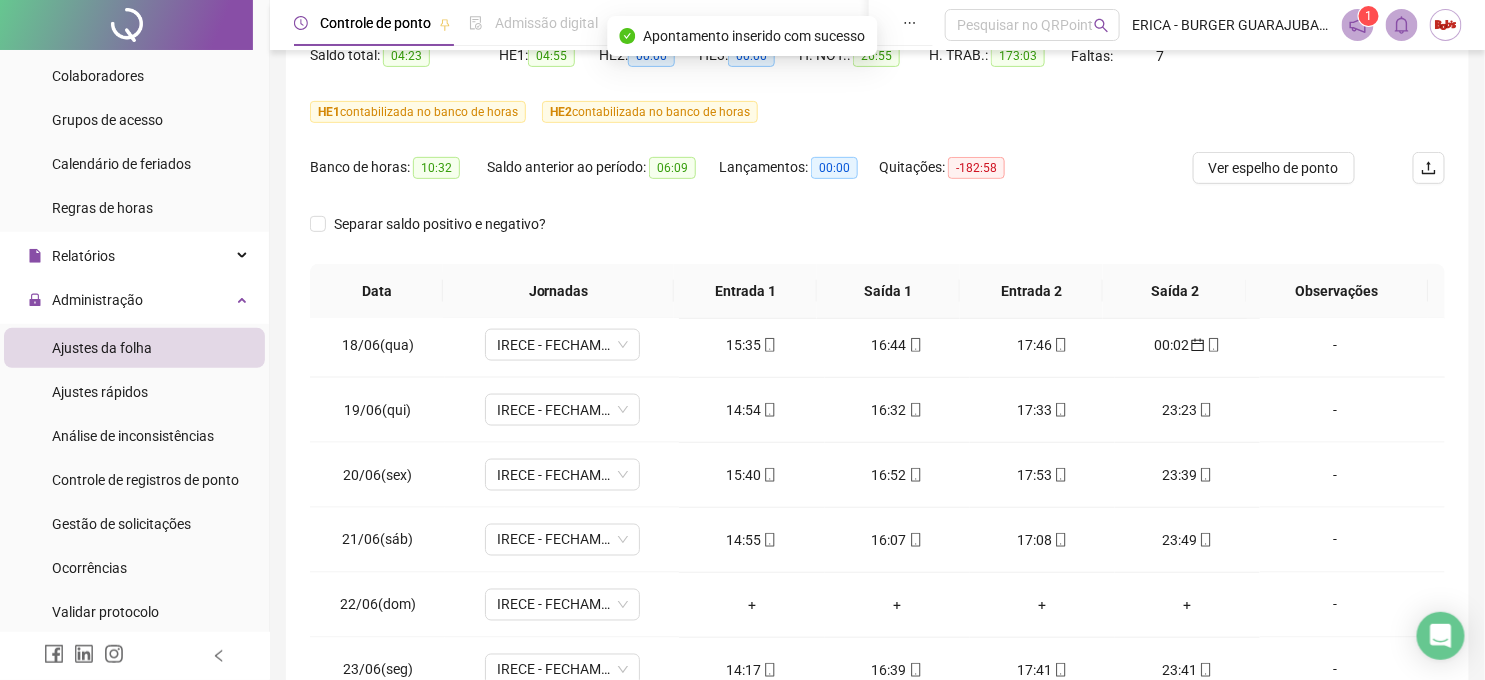 scroll, scrollTop: 1222, scrollLeft: 0, axis: vertical 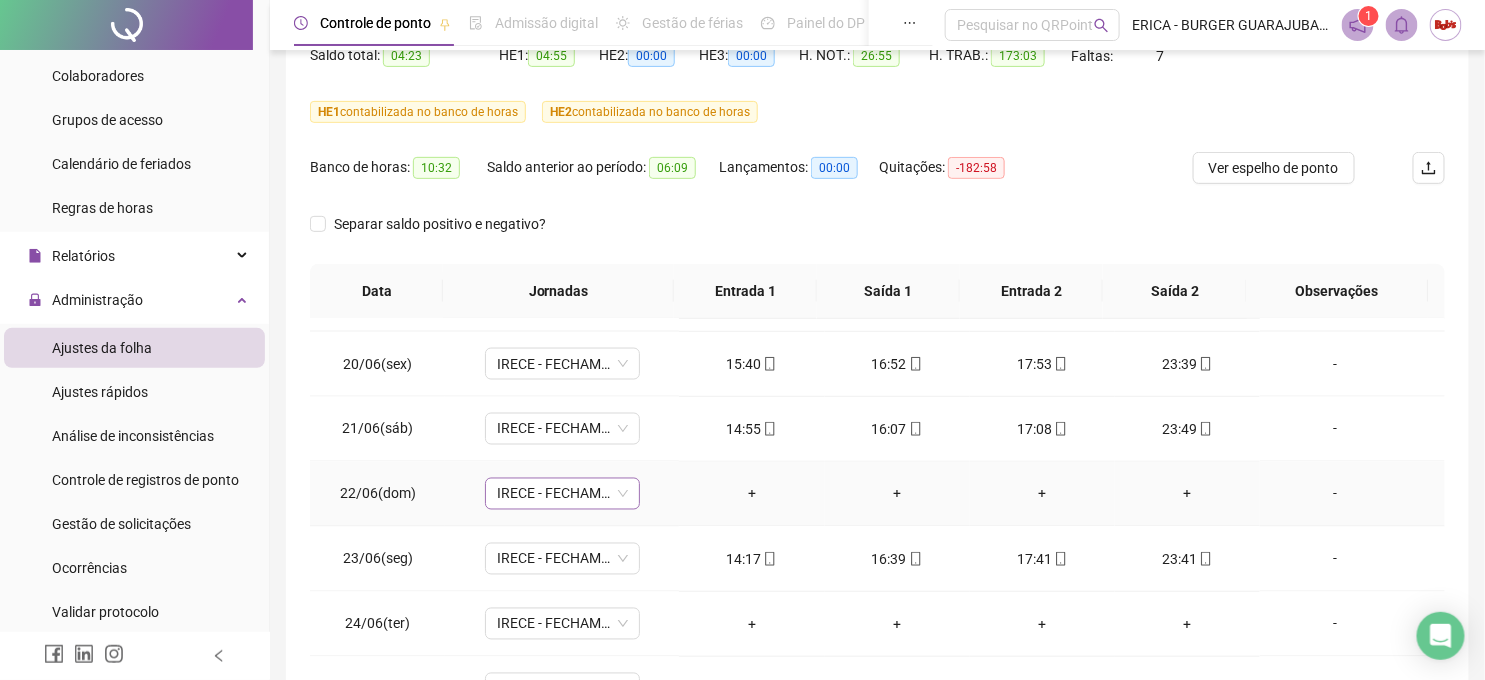 click on "IRECE - FECHAMENTO NOVO" at bounding box center (562, 494) 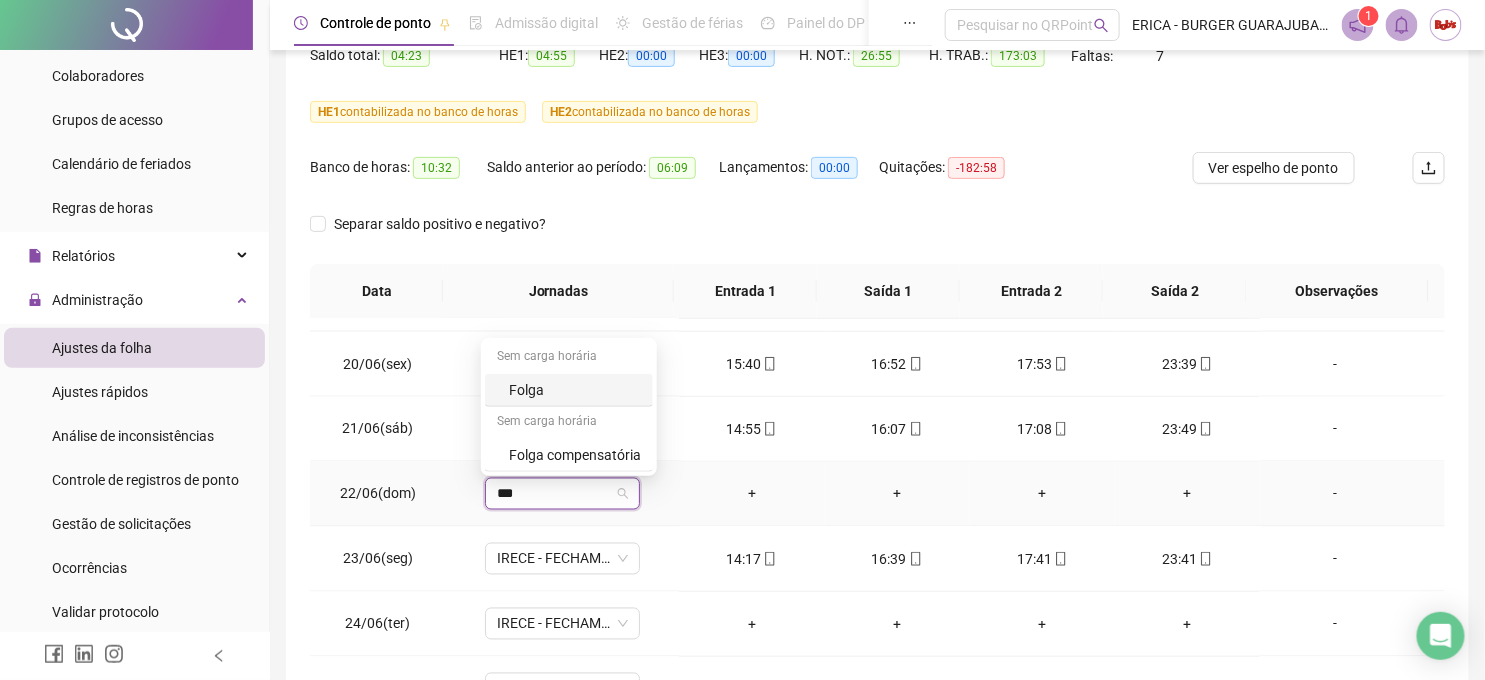 click on "Folga" at bounding box center (575, 390) 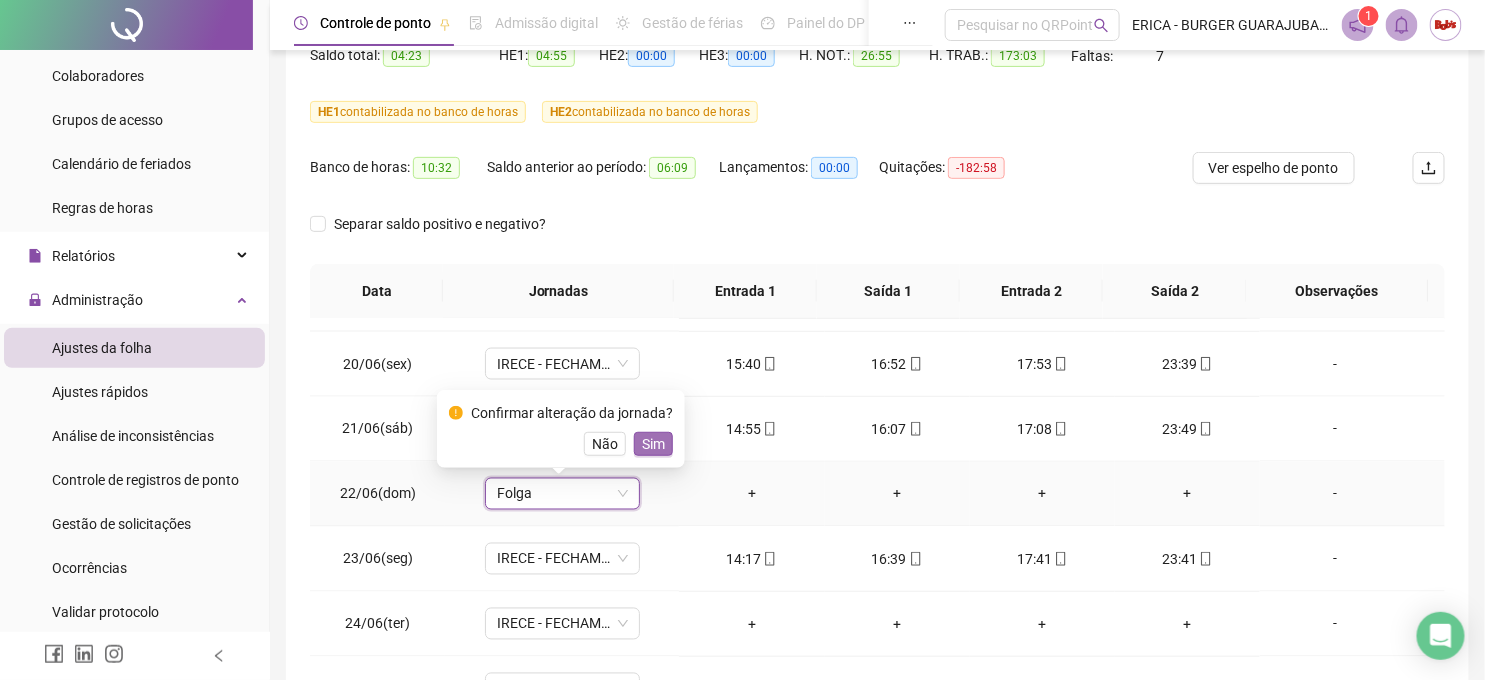 click on "Sim" at bounding box center (653, 444) 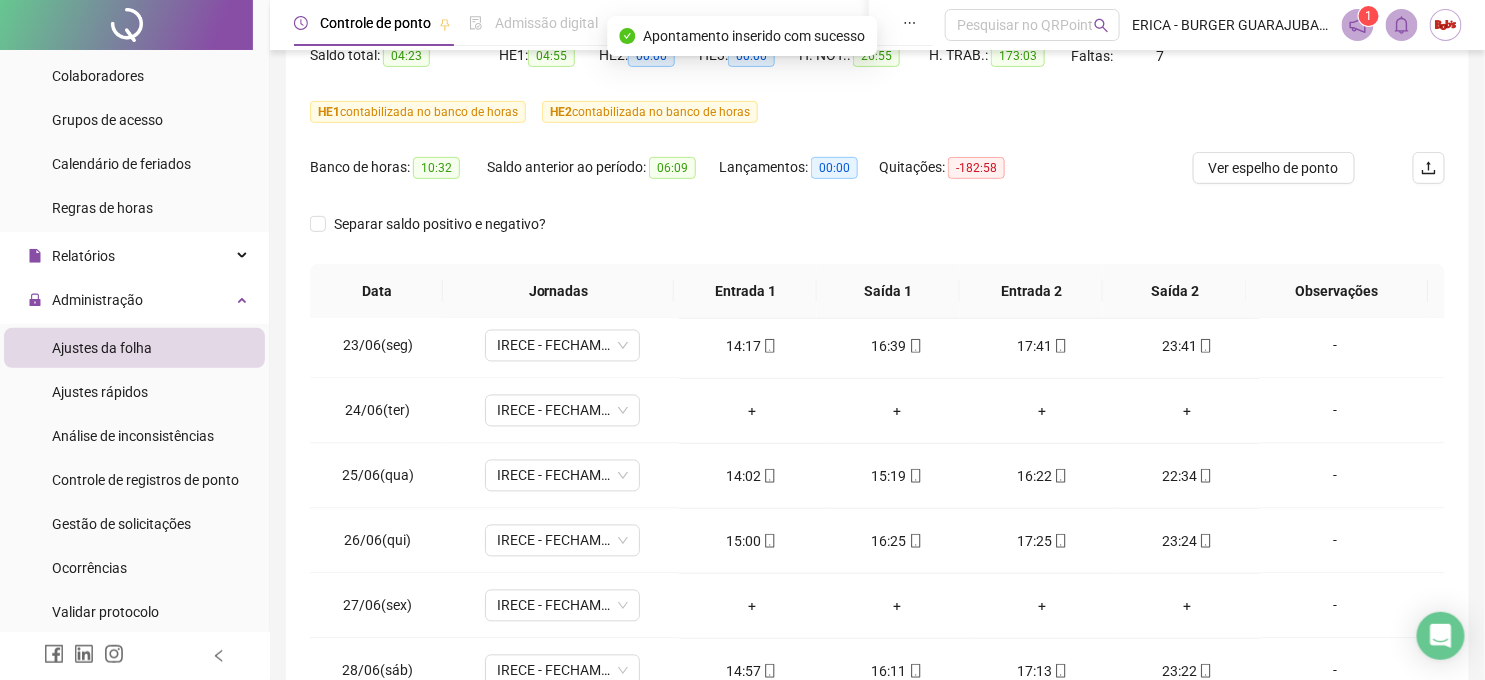 scroll, scrollTop: 1444, scrollLeft: 0, axis: vertical 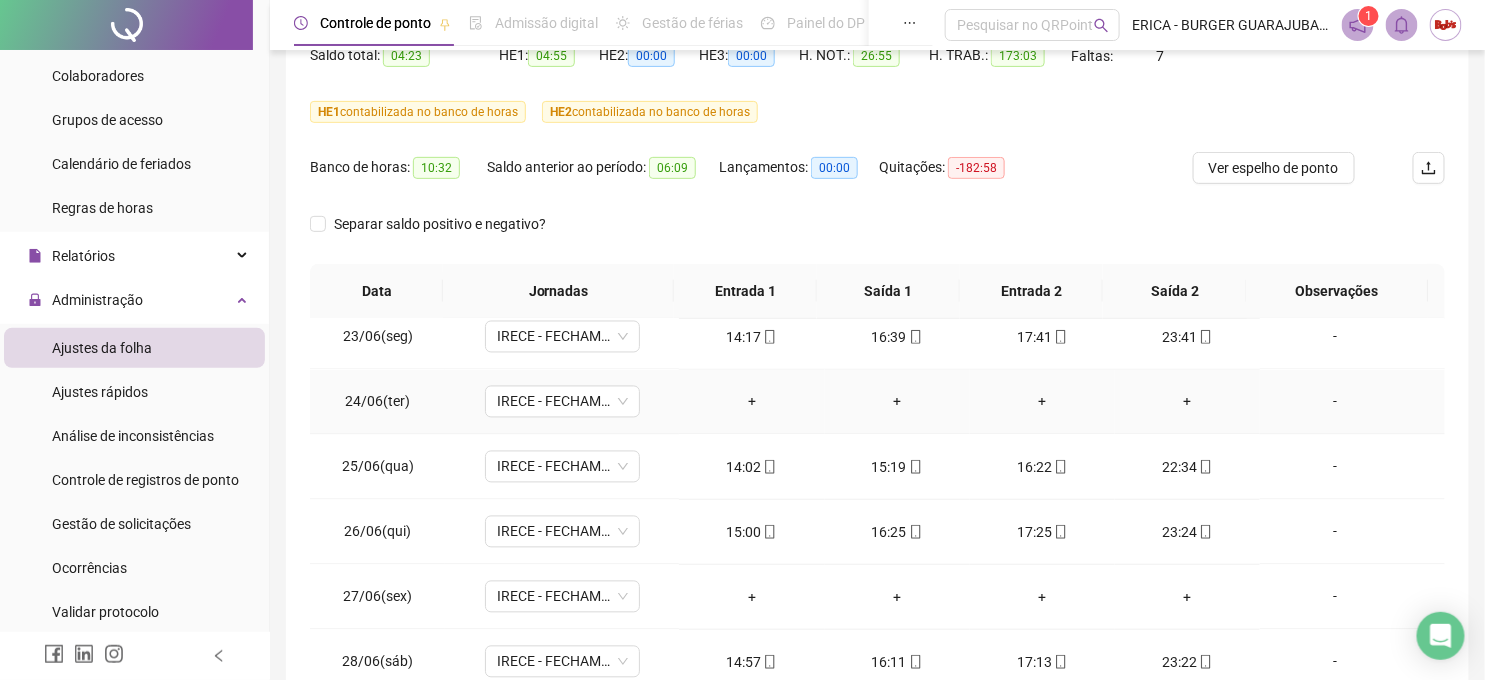 click on "-" at bounding box center (1335, 402) 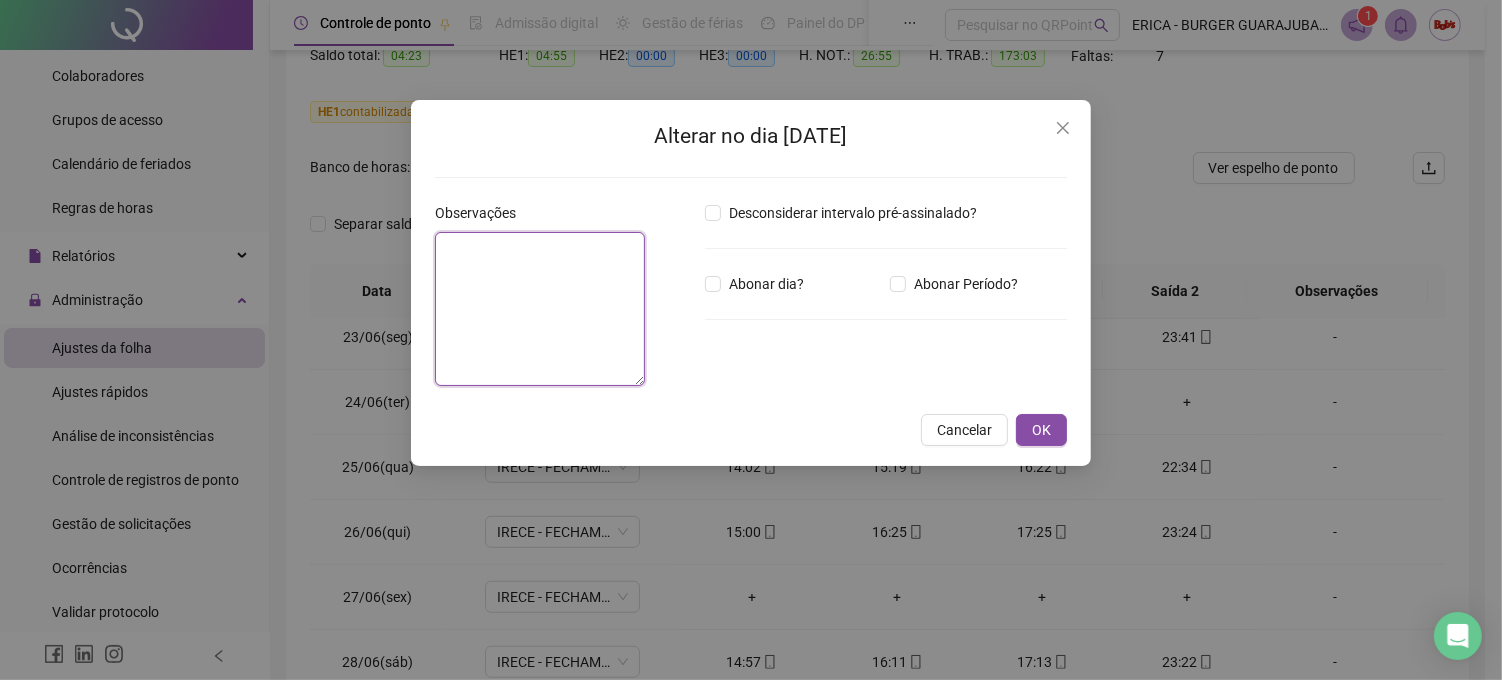 click at bounding box center (540, 309) 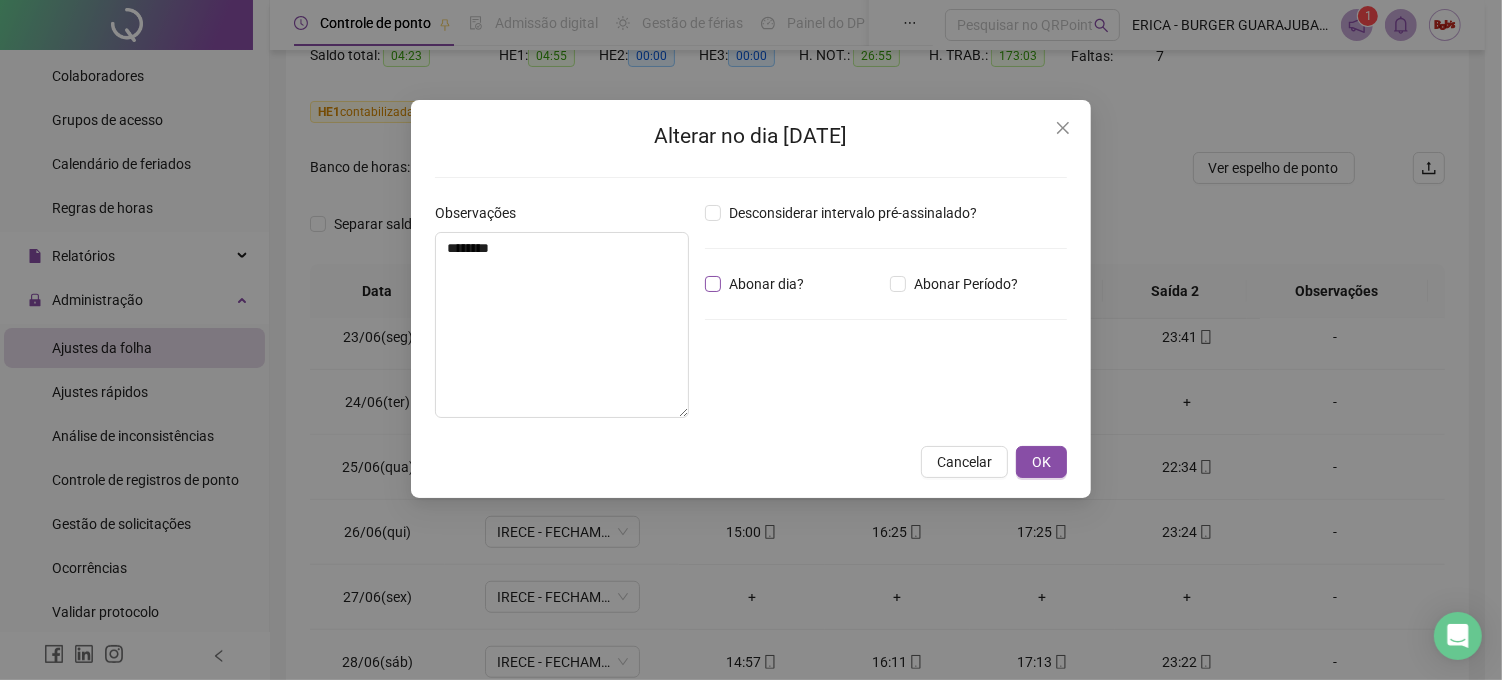 click on "Abonar dia?" at bounding box center [766, 284] 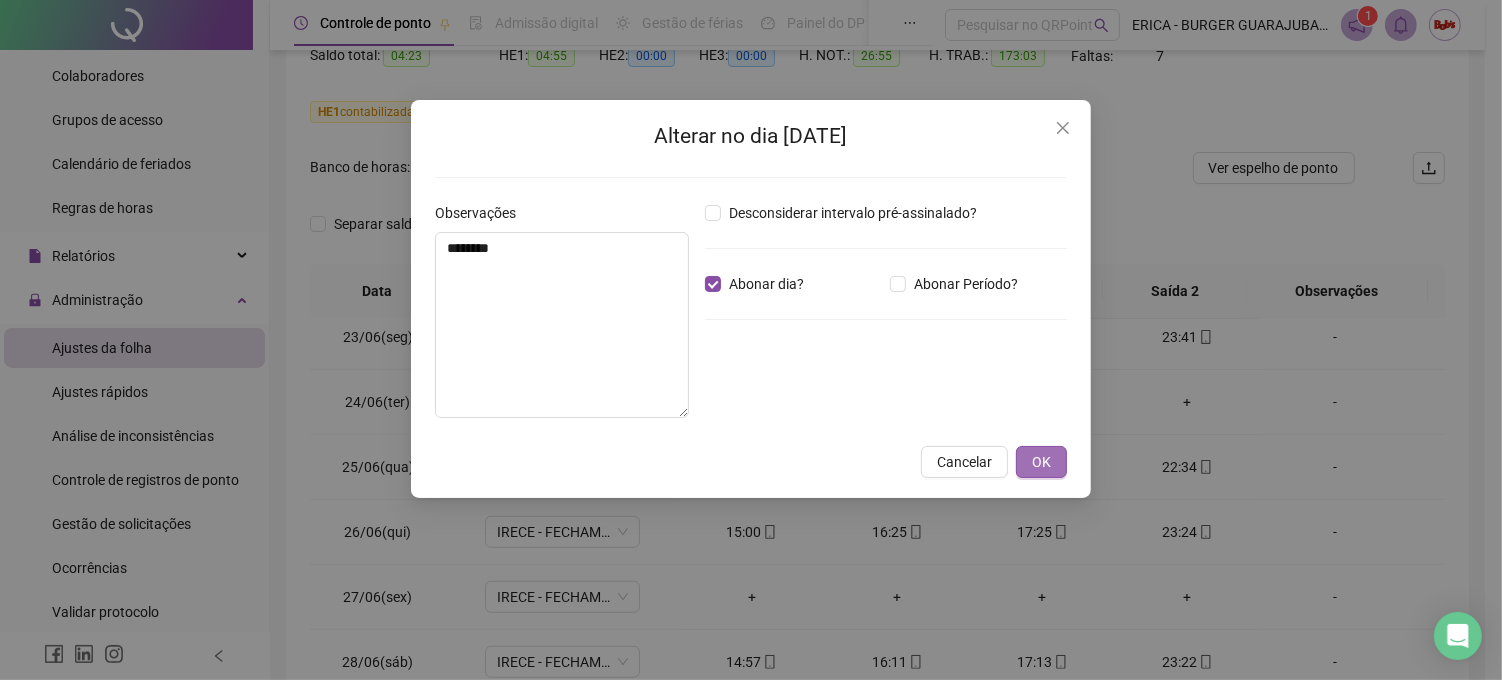 click on "OK" at bounding box center [1041, 462] 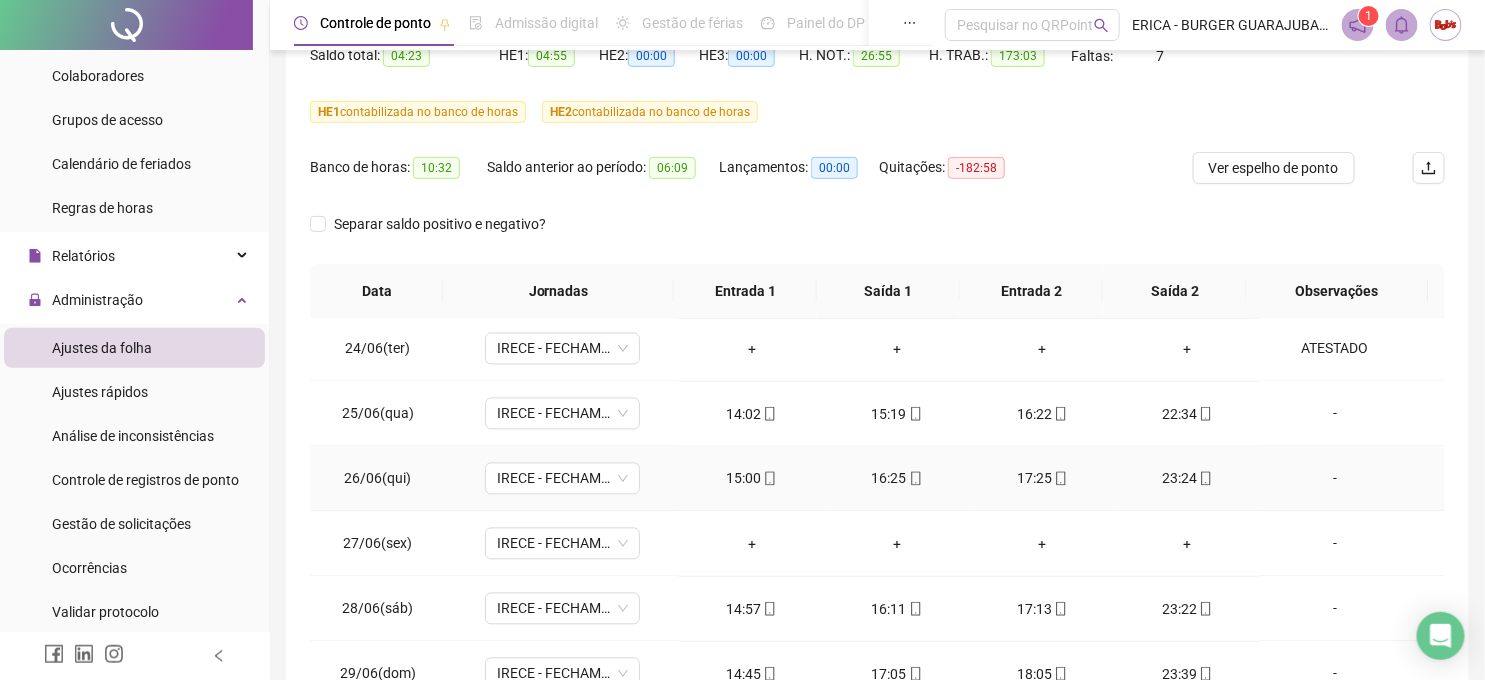 scroll, scrollTop: 1525, scrollLeft: 0, axis: vertical 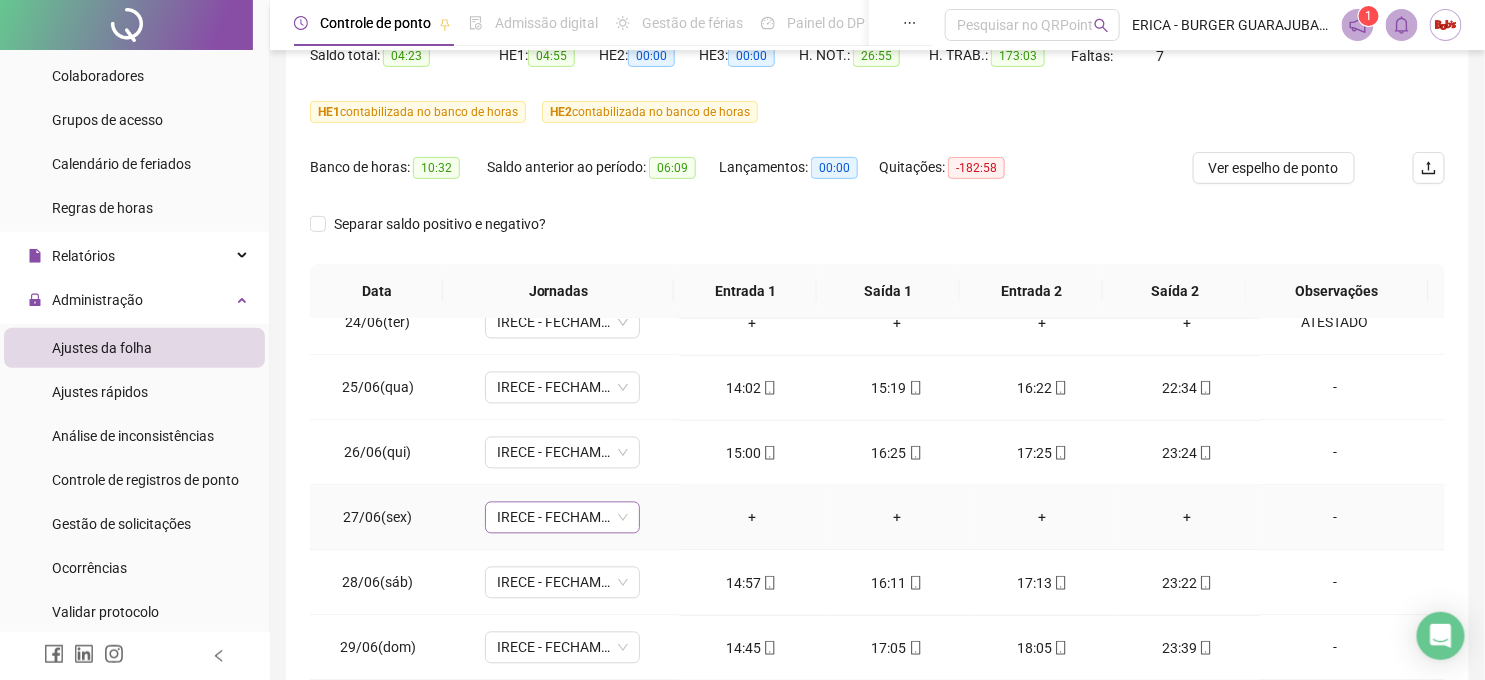 click on "IRECE - FECHAMENTO NOVO" at bounding box center [562, 518] 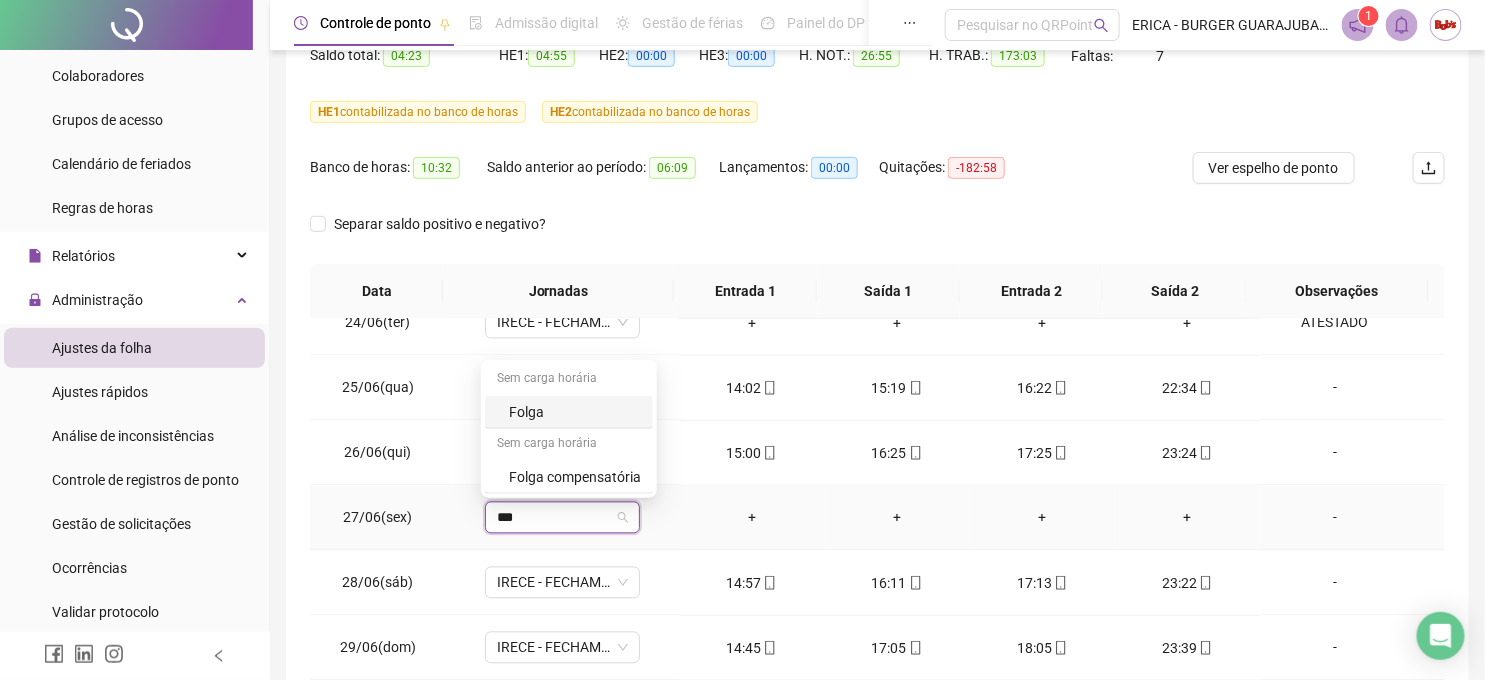 click on "Folga" at bounding box center [575, 412] 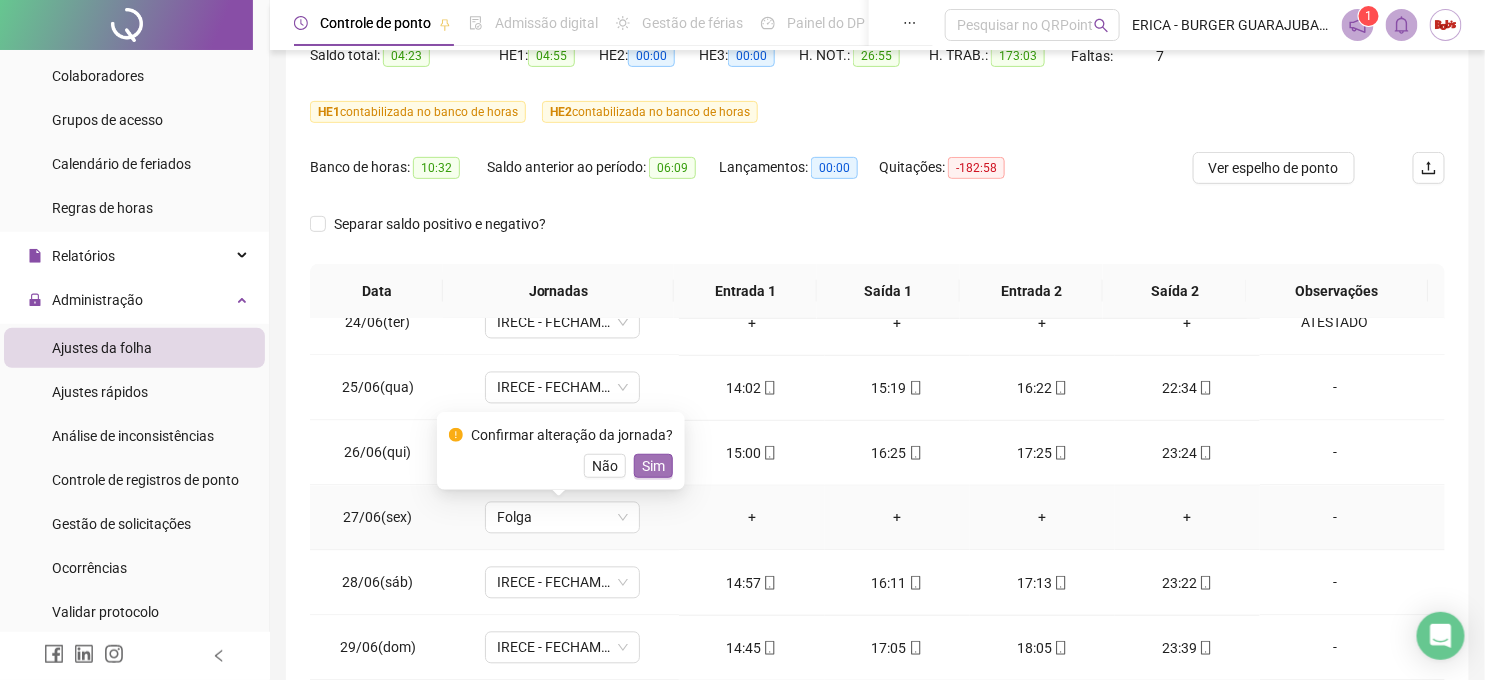 click on "Sim" at bounding box center [653, 466] 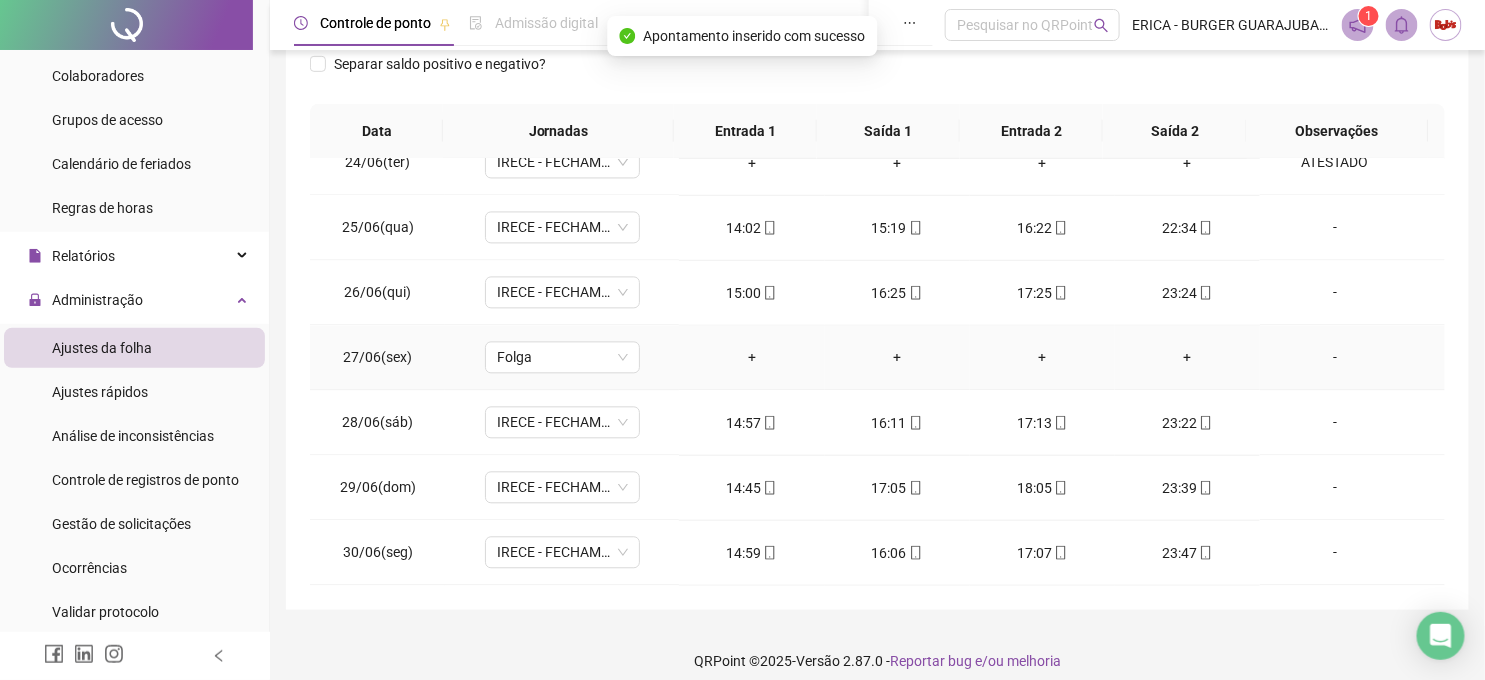 scroll, scrollTop: 397, scrollLeft: 0, axis: vertical 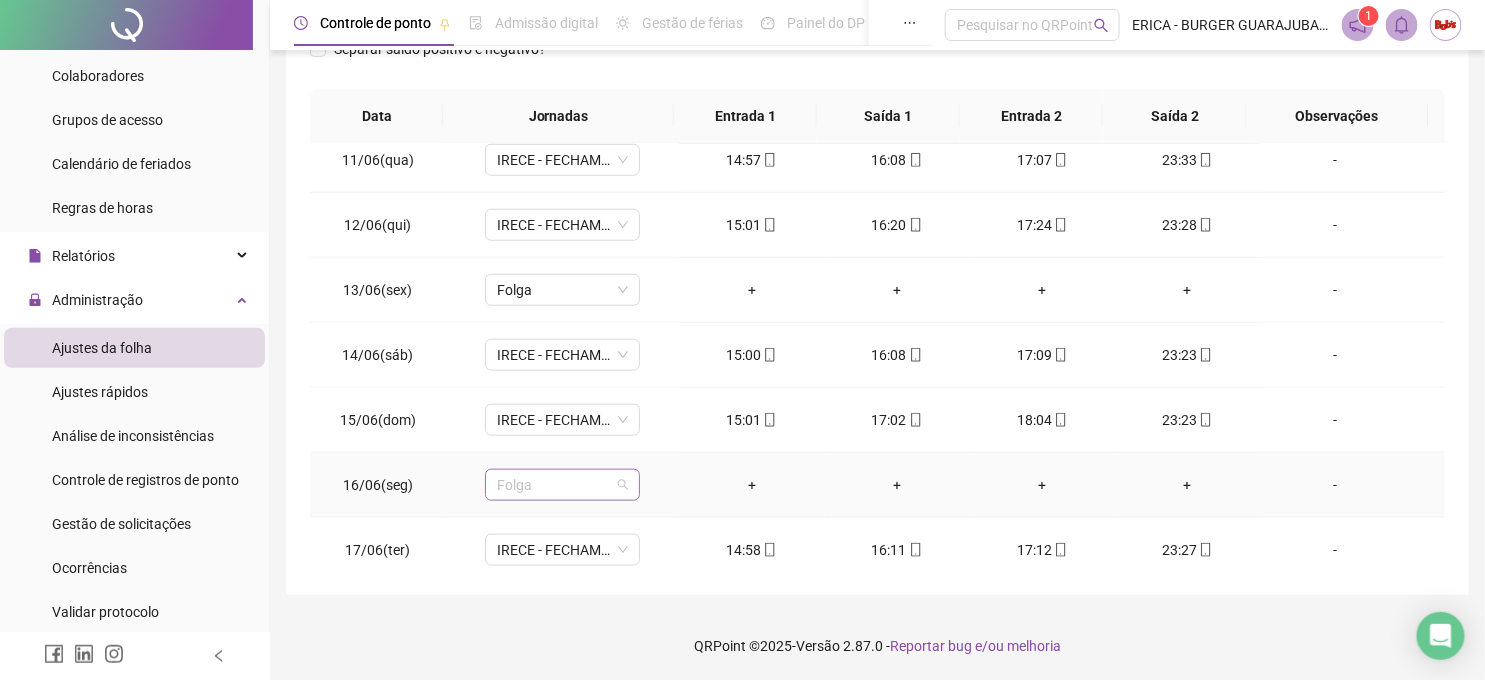 click on "Folga" at bounding box center (562, 485) 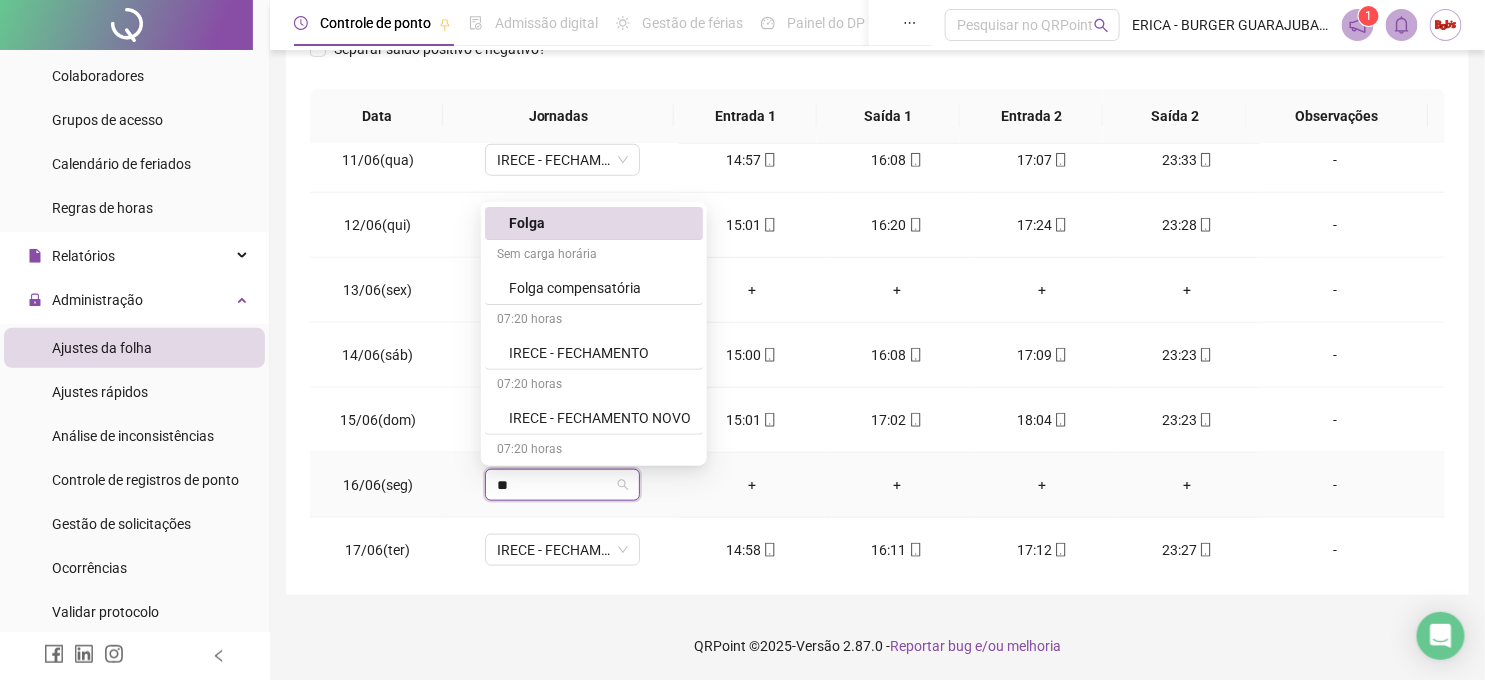 scroll, scrollTop: 0, scrollLeft: 0, axis: both 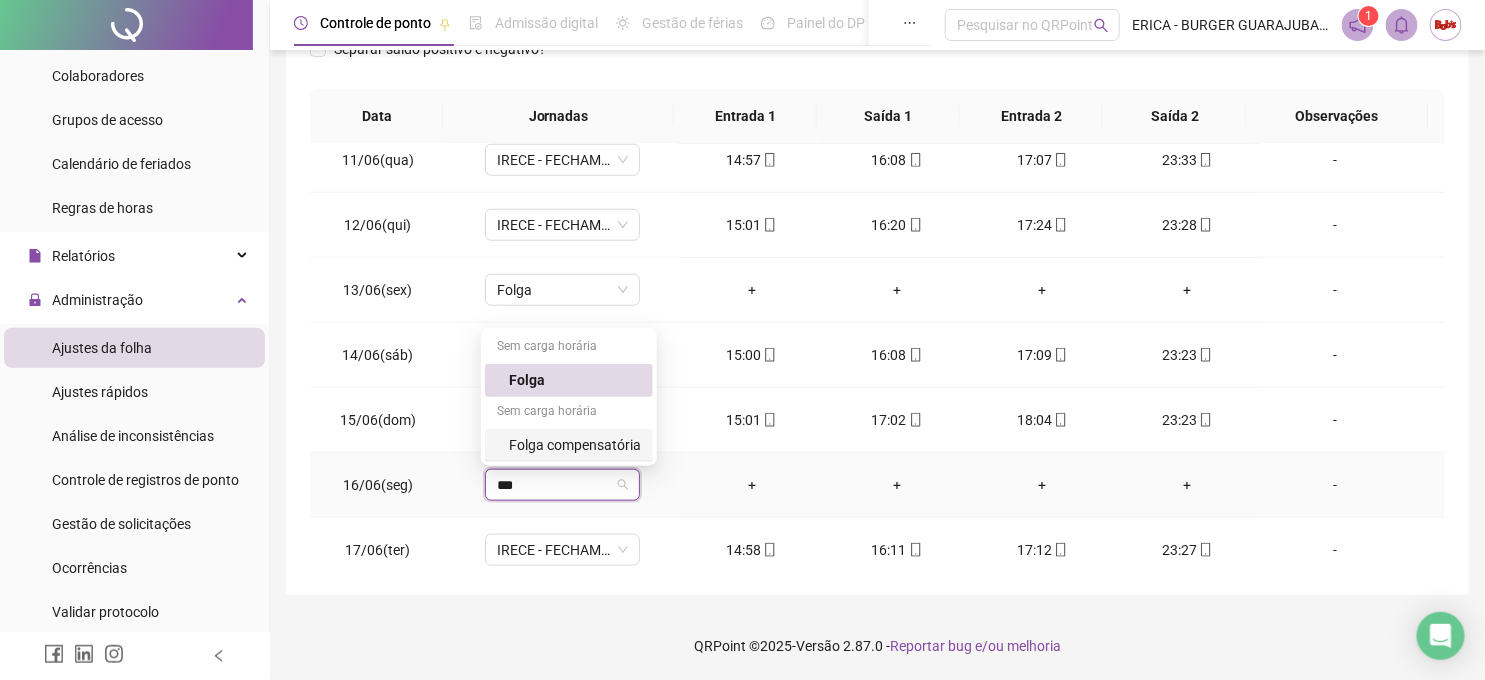 click on "Folga compensatória" at bounding box center [575, 445] 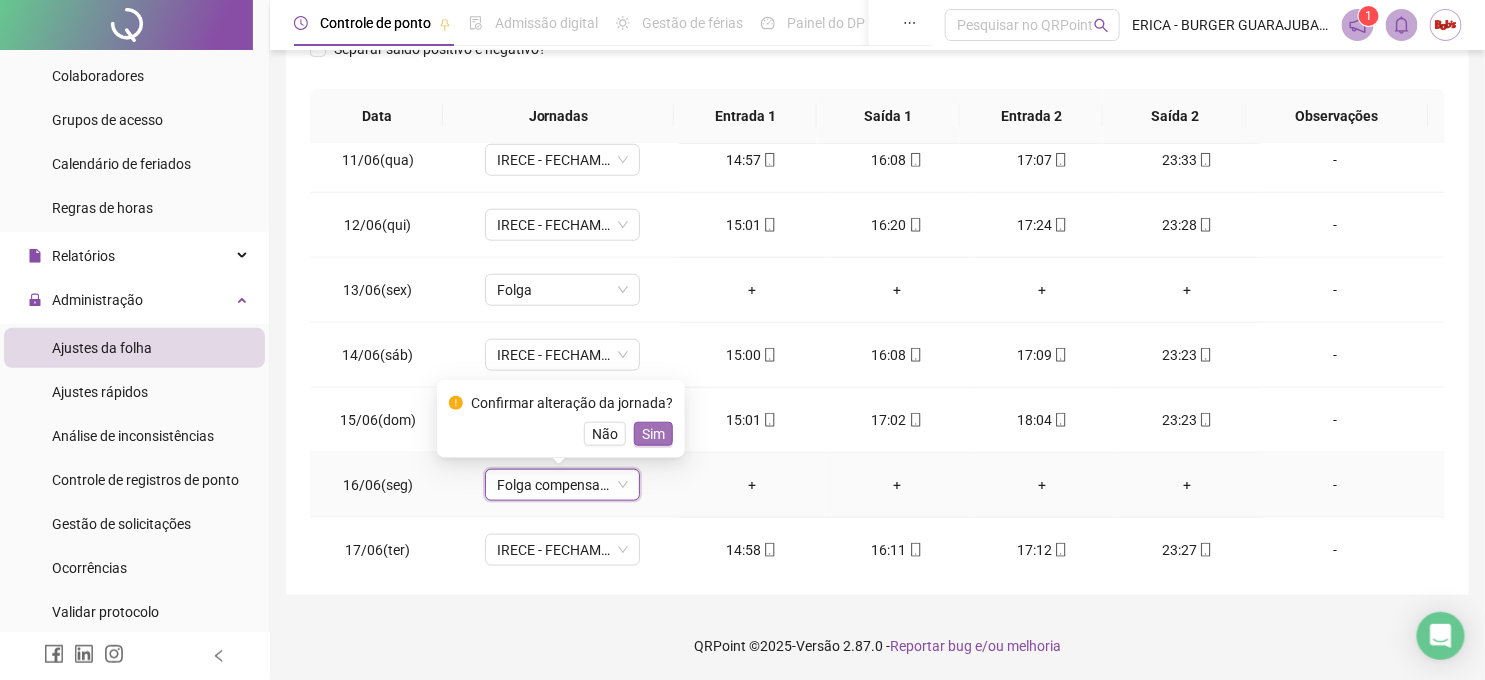 click on "Sim" at bounding box center (653, 434) 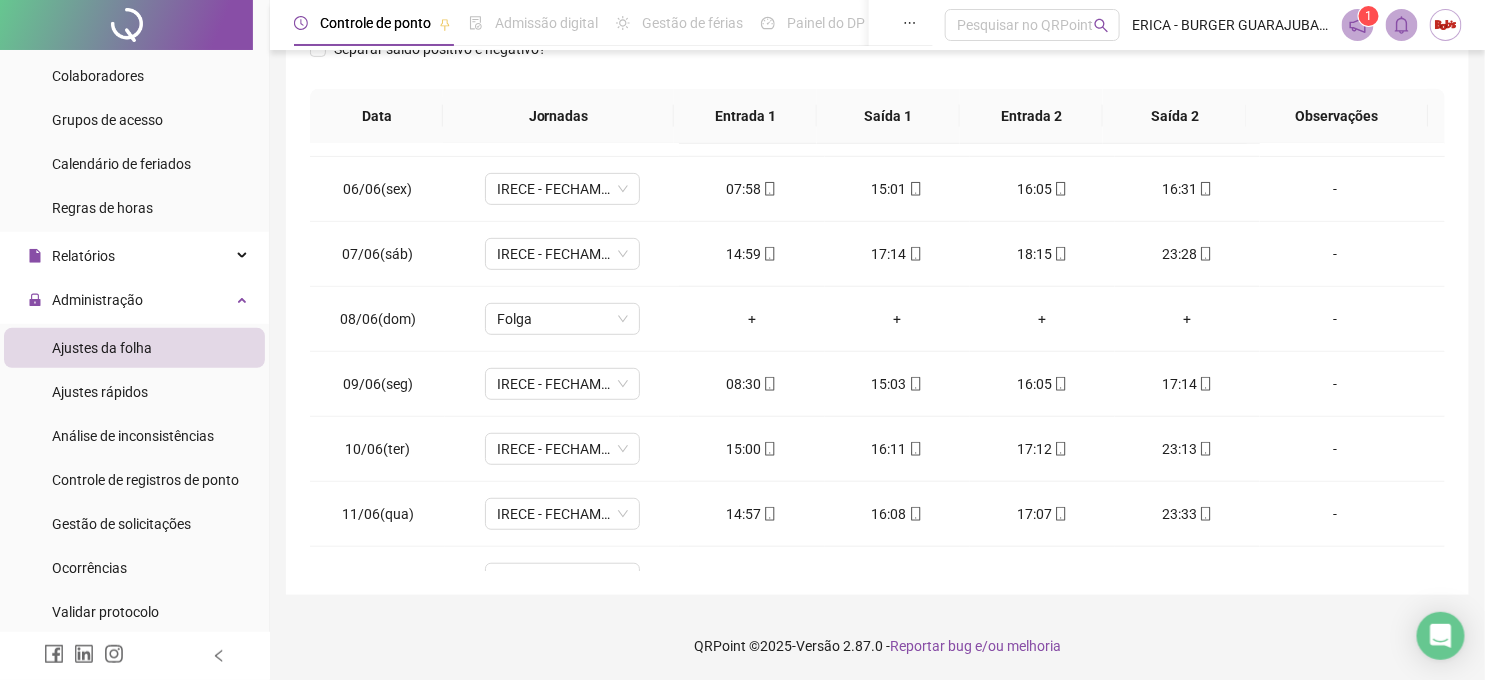 scroll, scrollTop: 0, scrollLeft: 0, axis: both 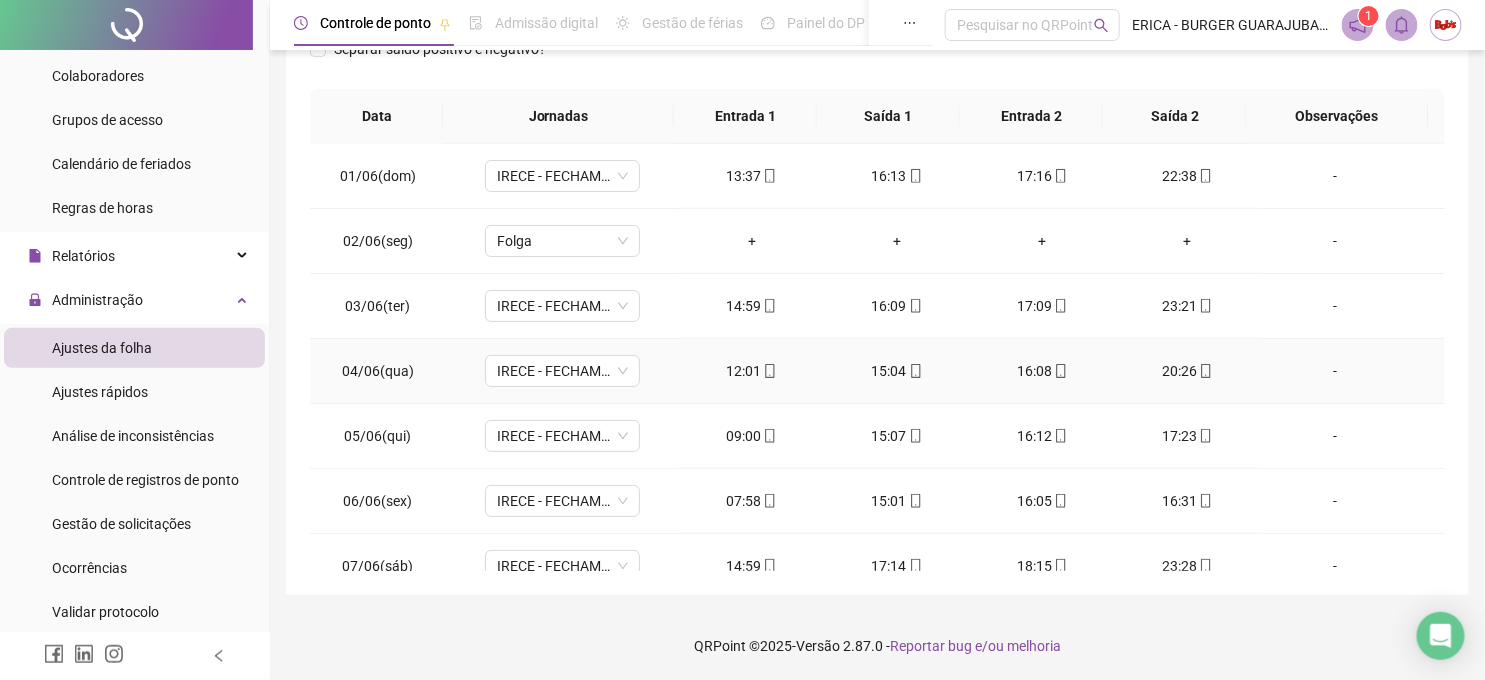 click 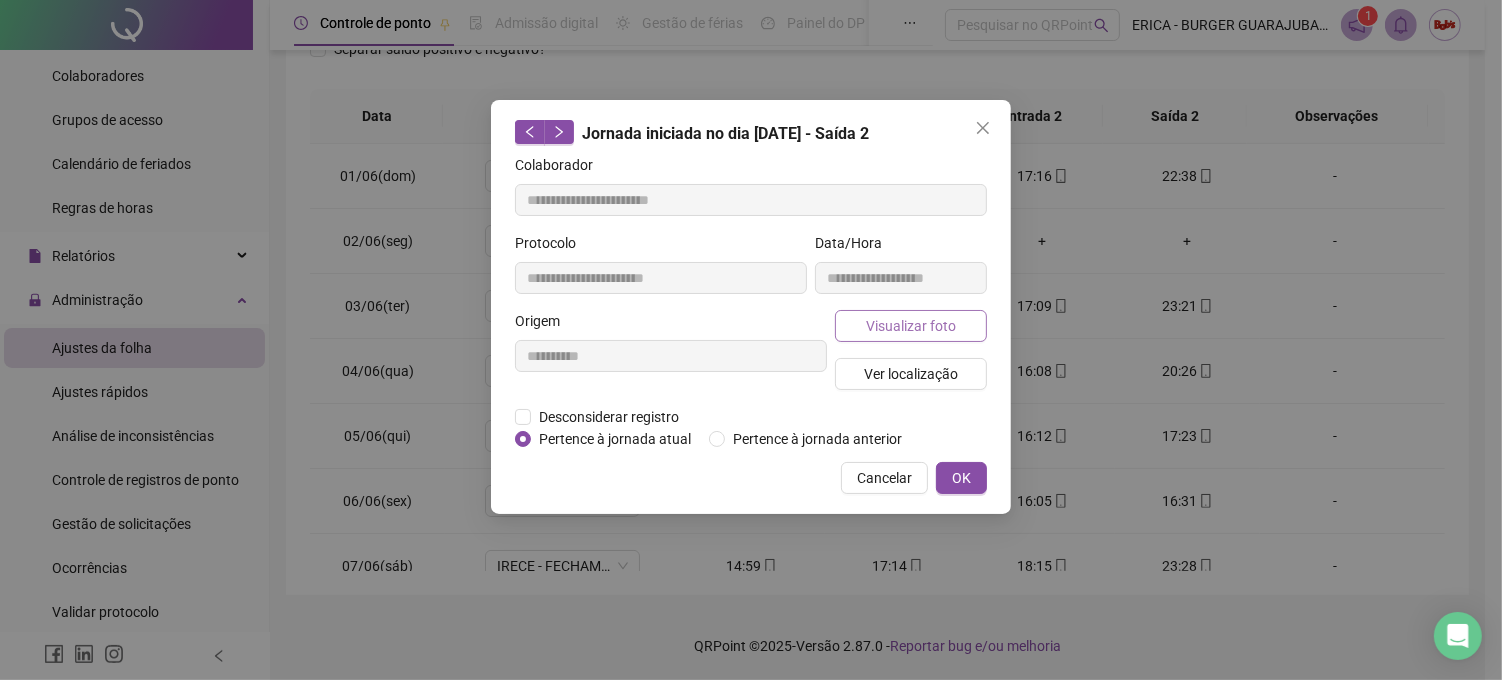 click on "Visualizar foto" at bounding box center (911, 326) 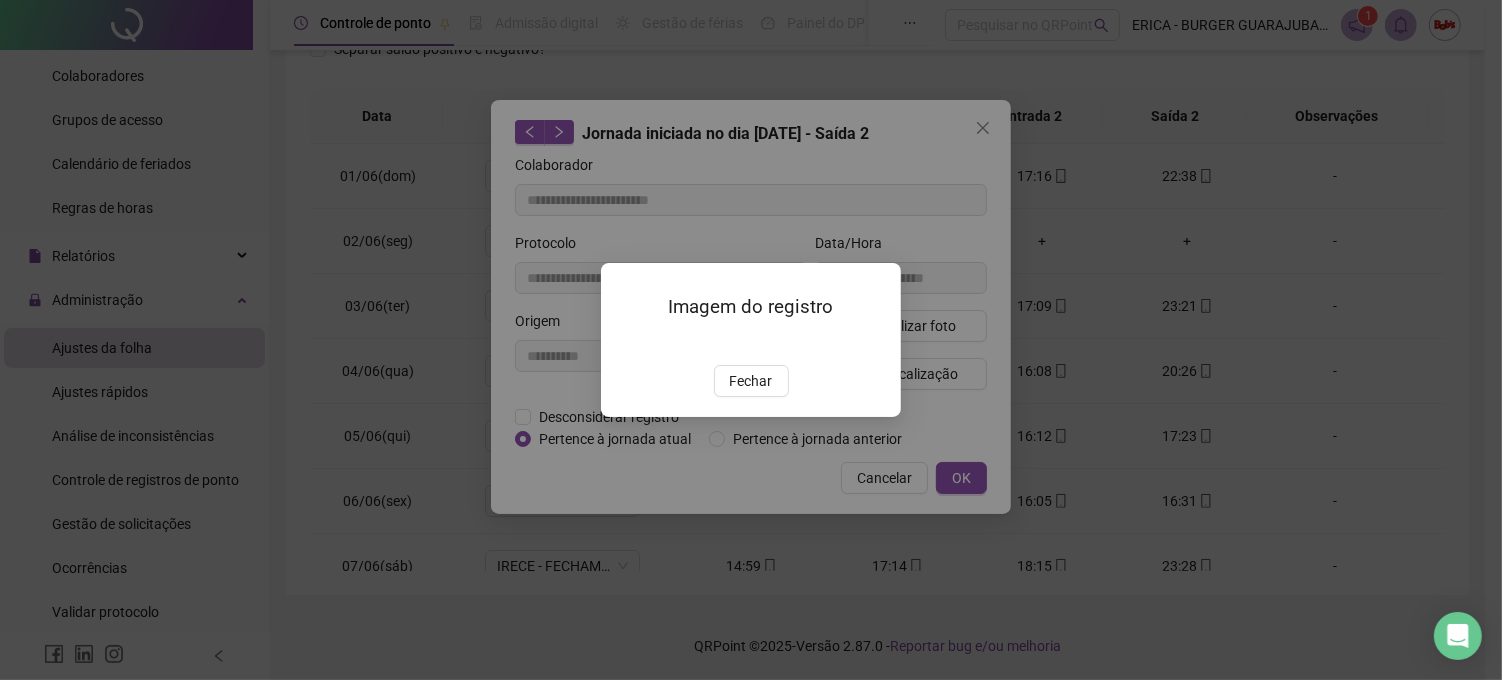 click at bounding box center (625, 343) 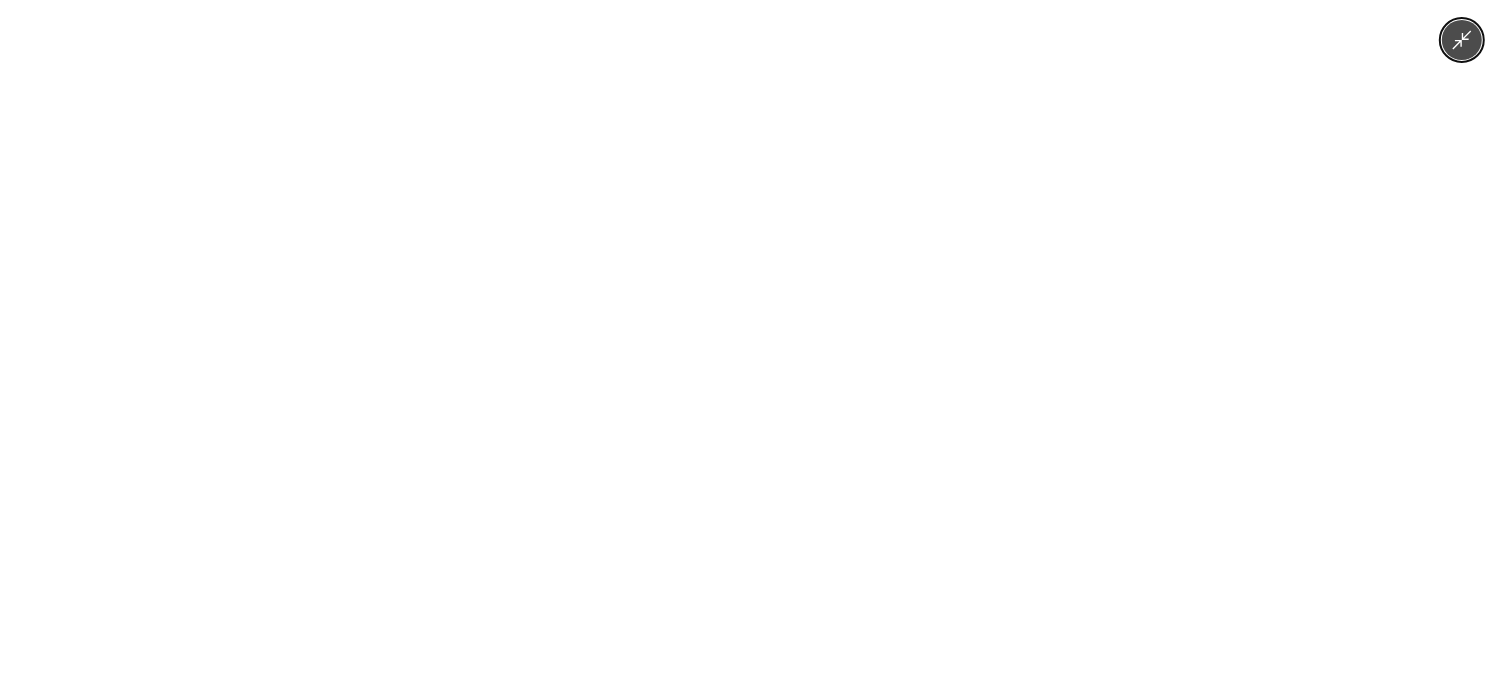 click at bounding box center (751, 340) 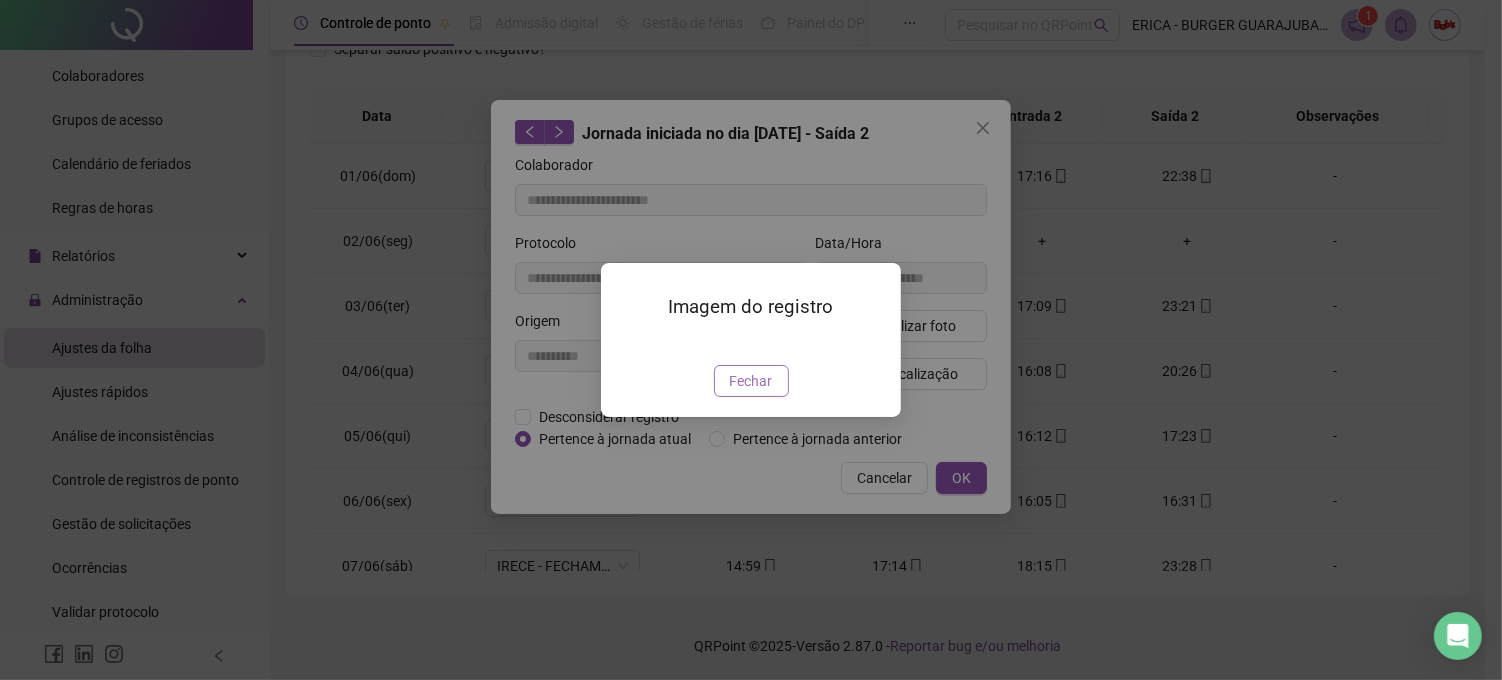 click on "Fechar" at bounding box center [751, 381] 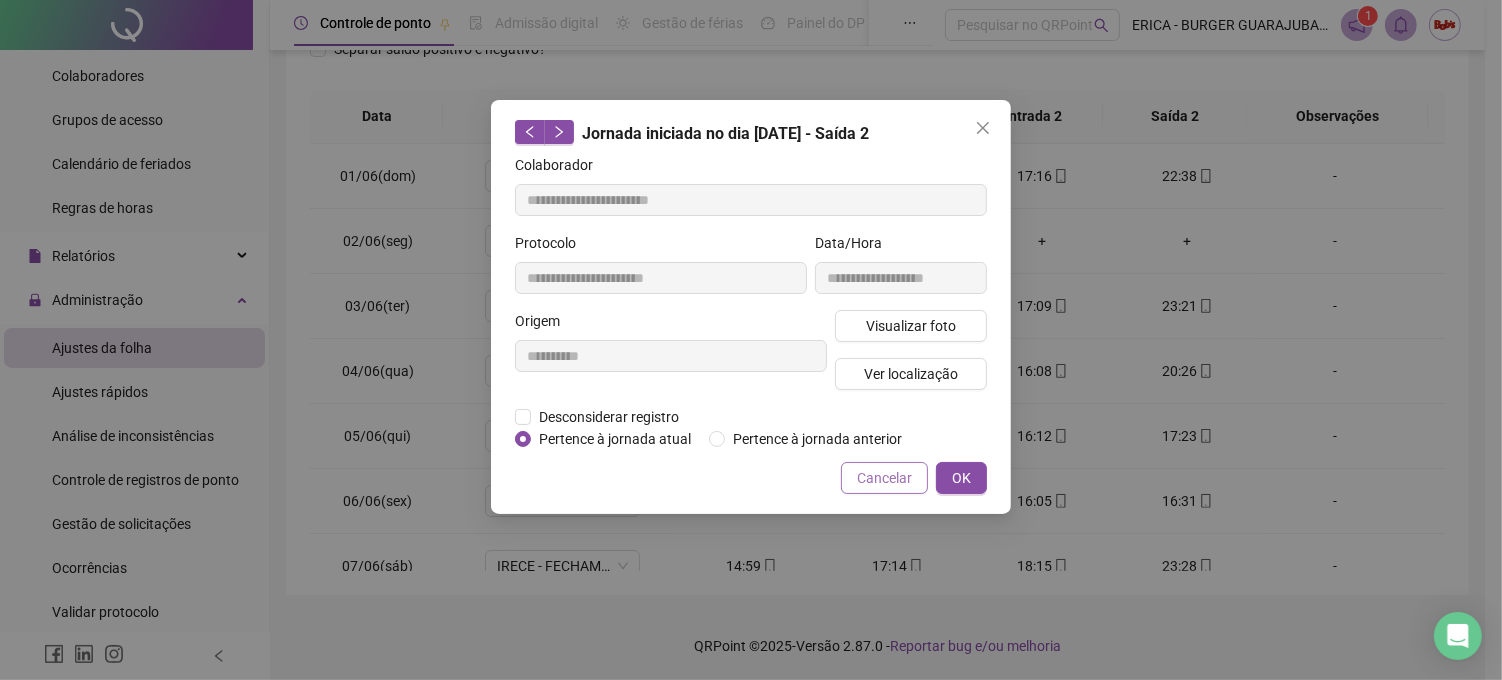 click on "Cancelar" at bounding box center [884, 478] 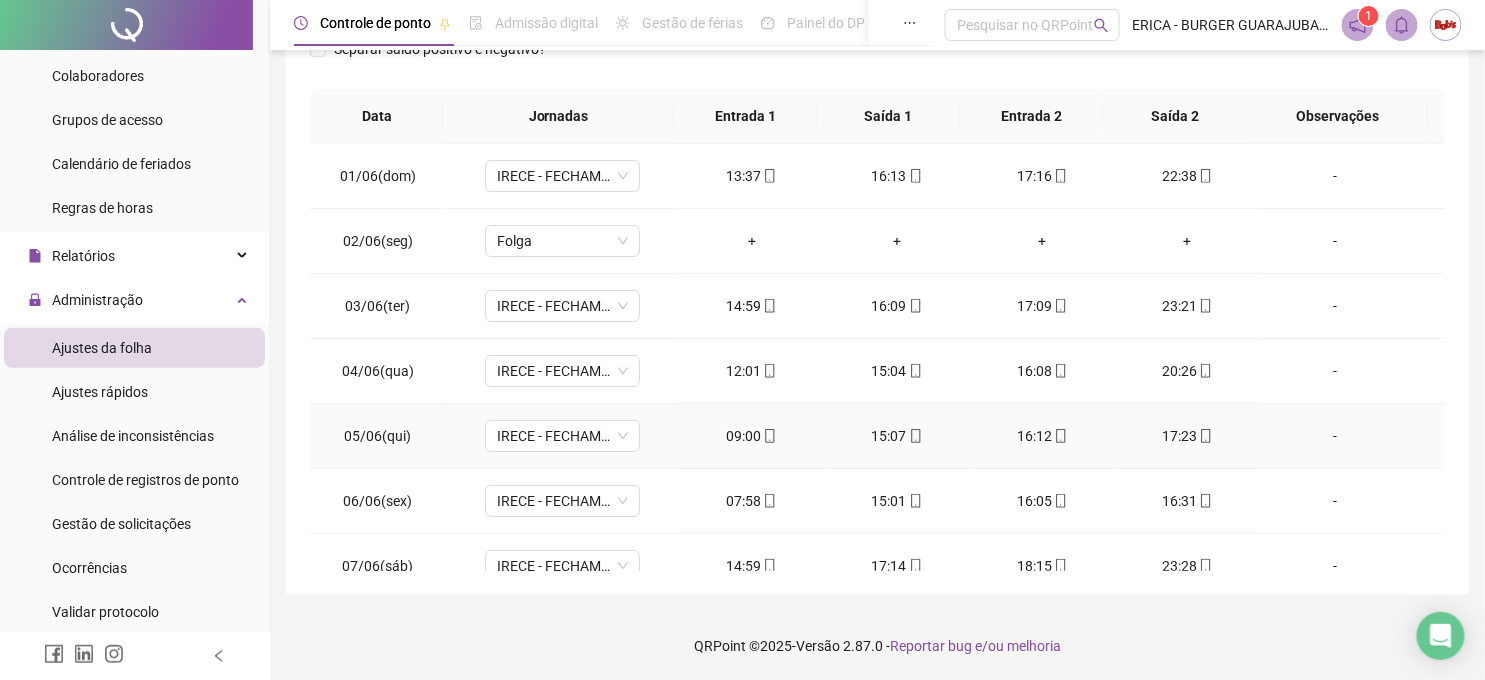 click 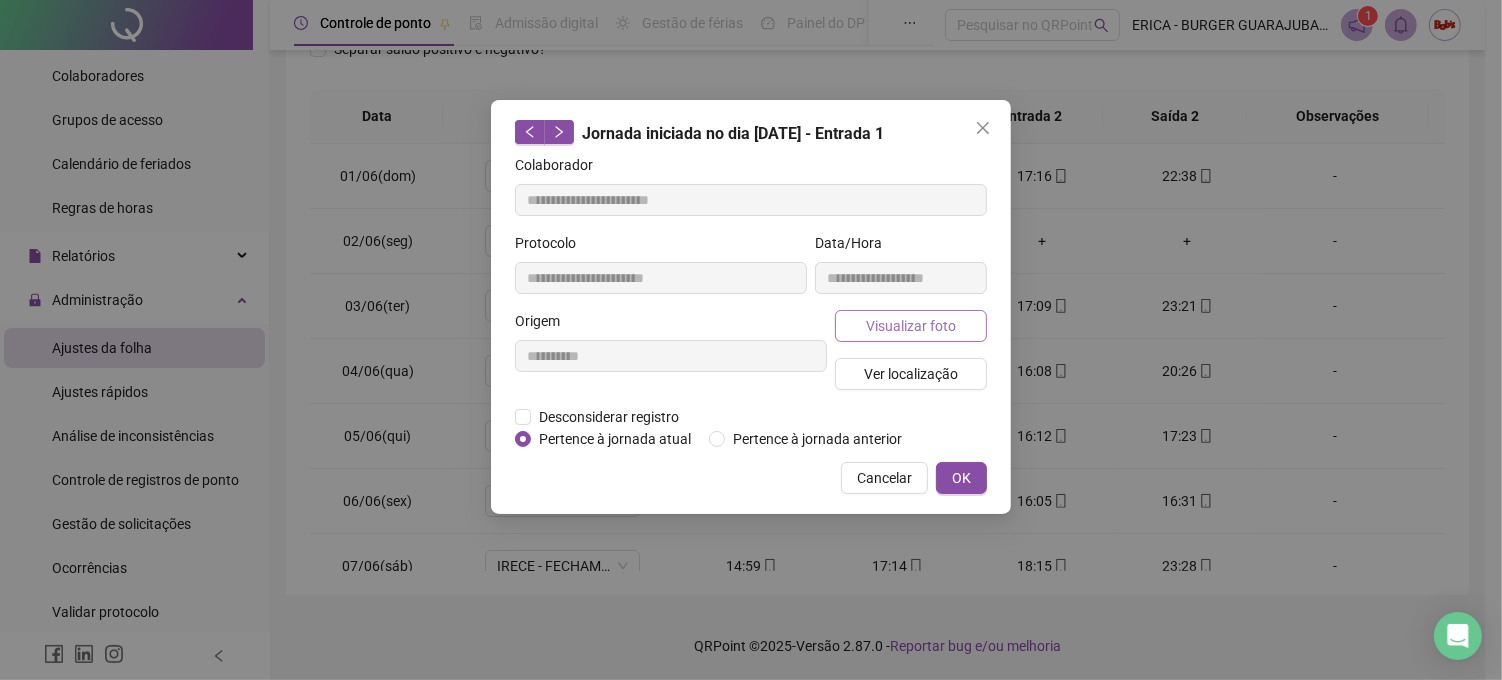 click on "Visualizar foto" at bounding box center (911, 326) 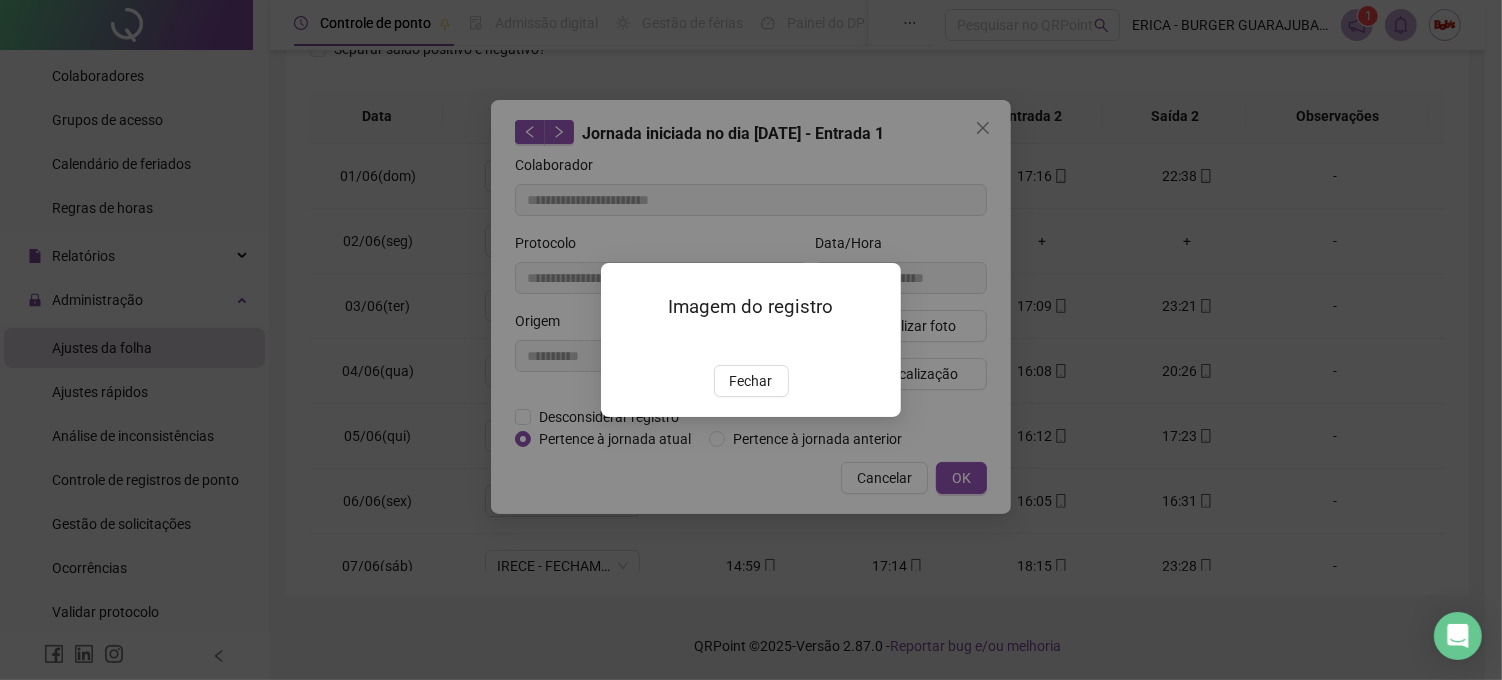 click at bounding box center (625, 343) 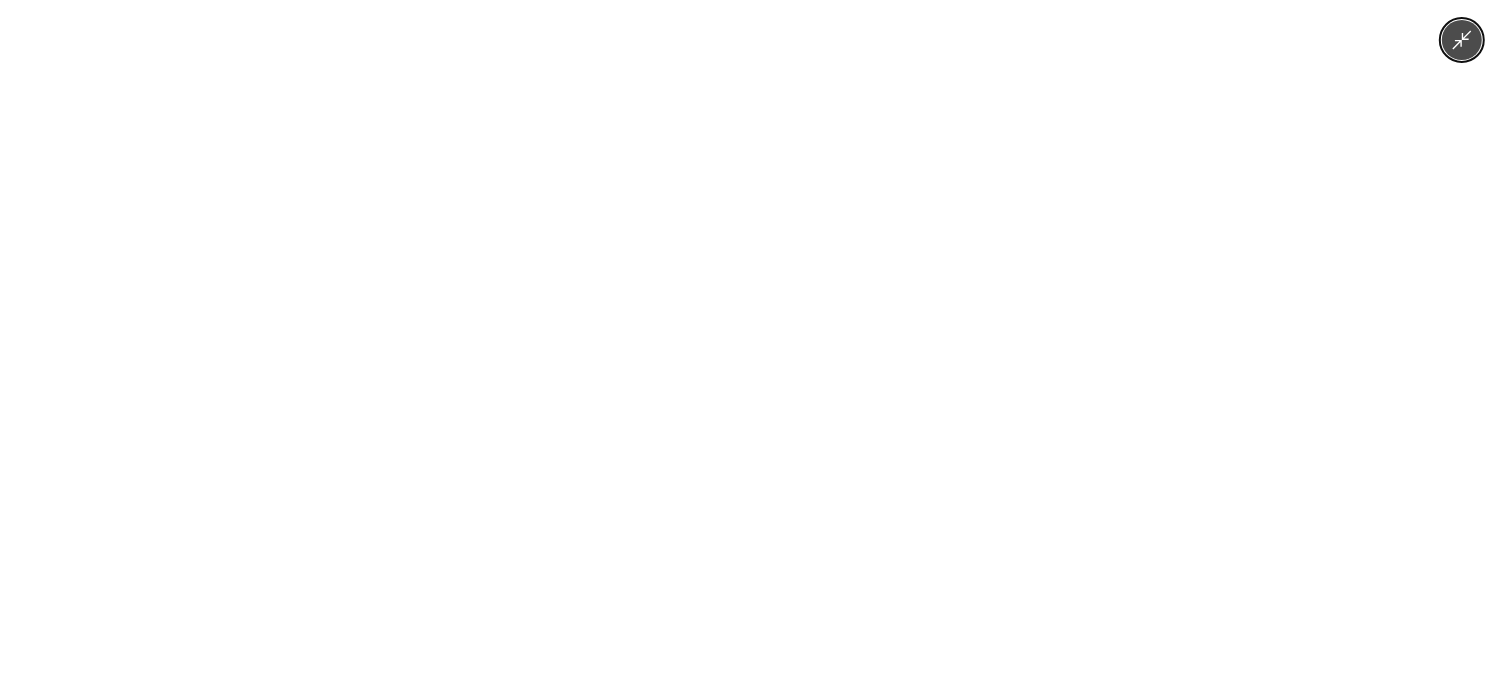 click at bounding box center [751, 340] 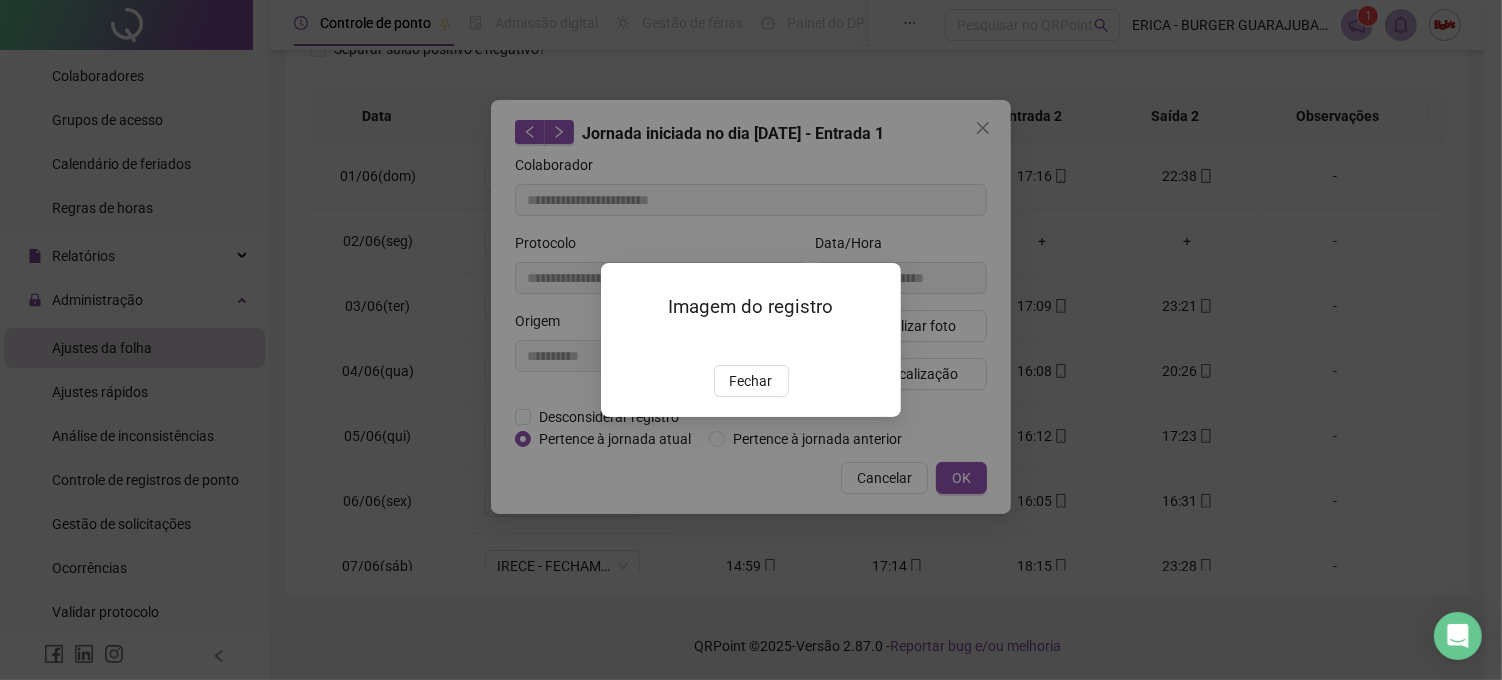 click at bounding box center (625, 343) 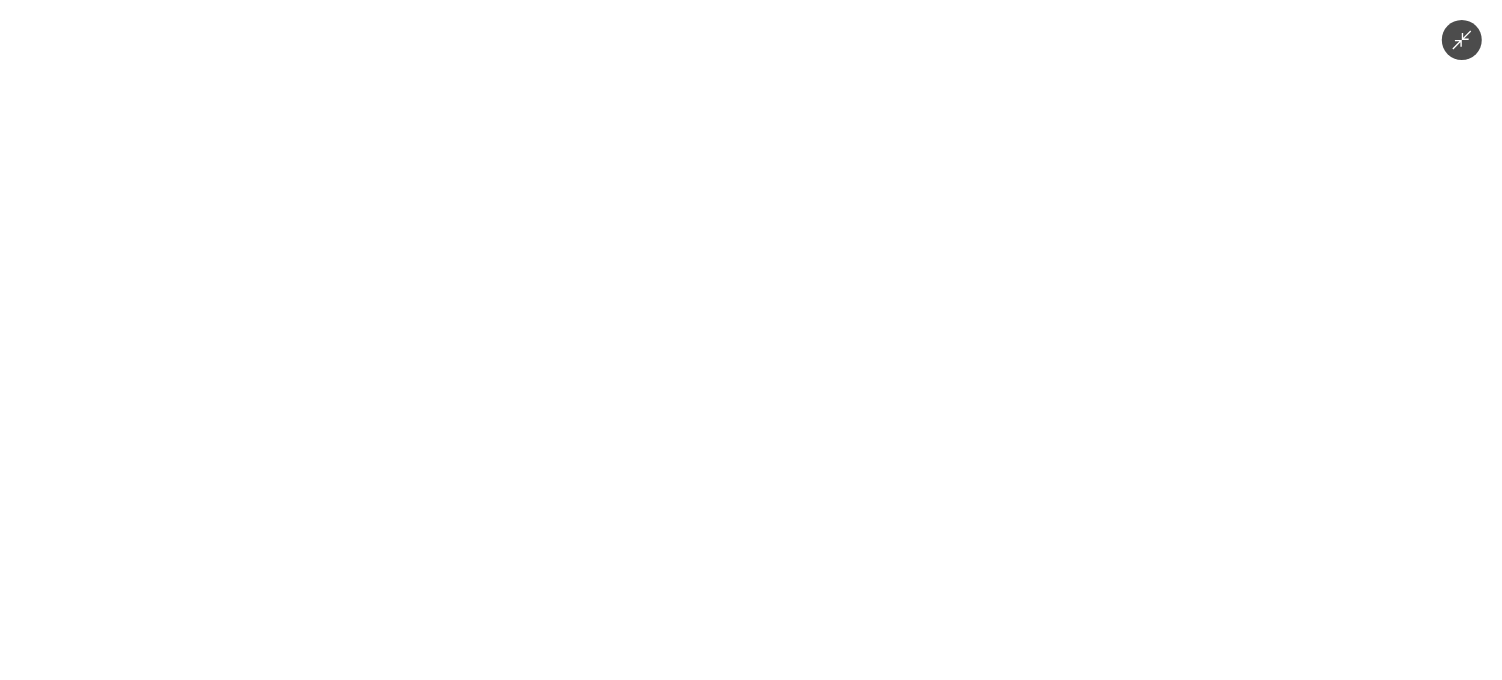click at bounding box center (751, 340) 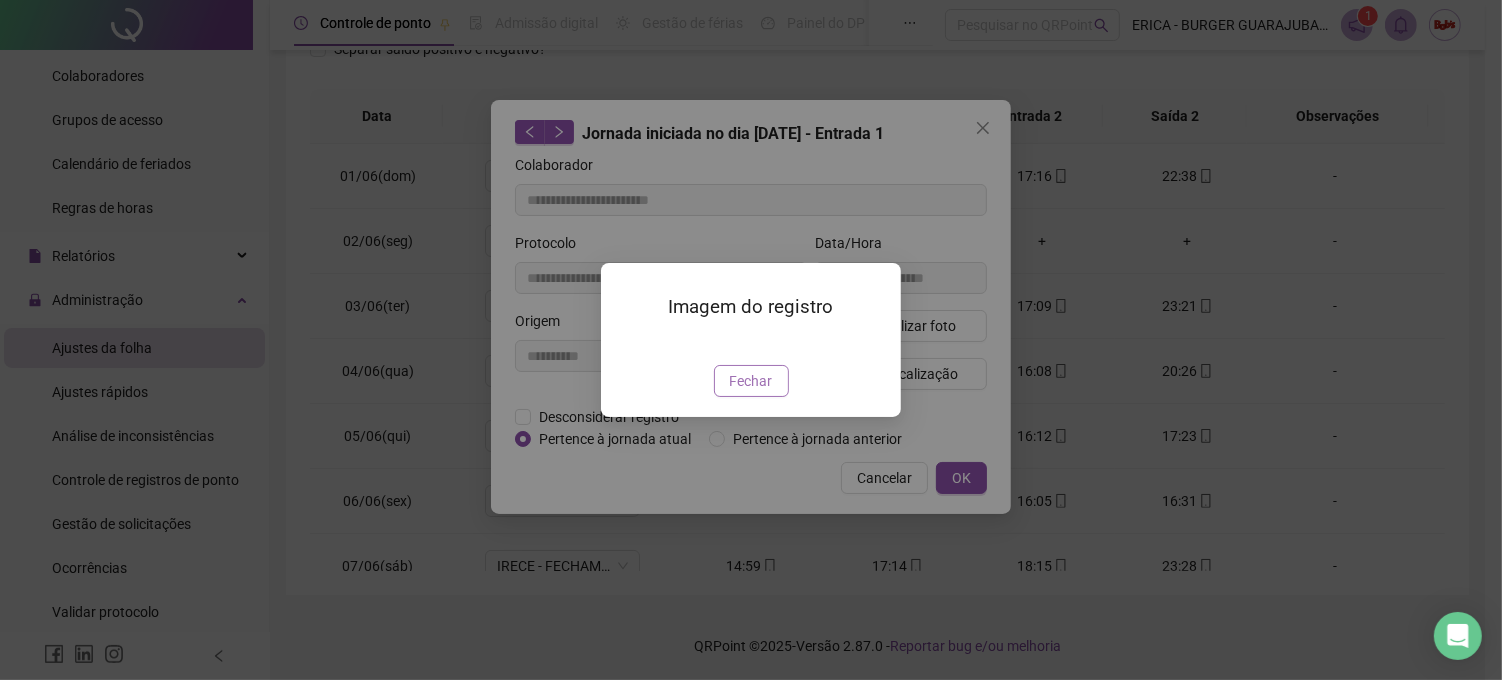 click on "Fechar" at bounding box center (751, 381) 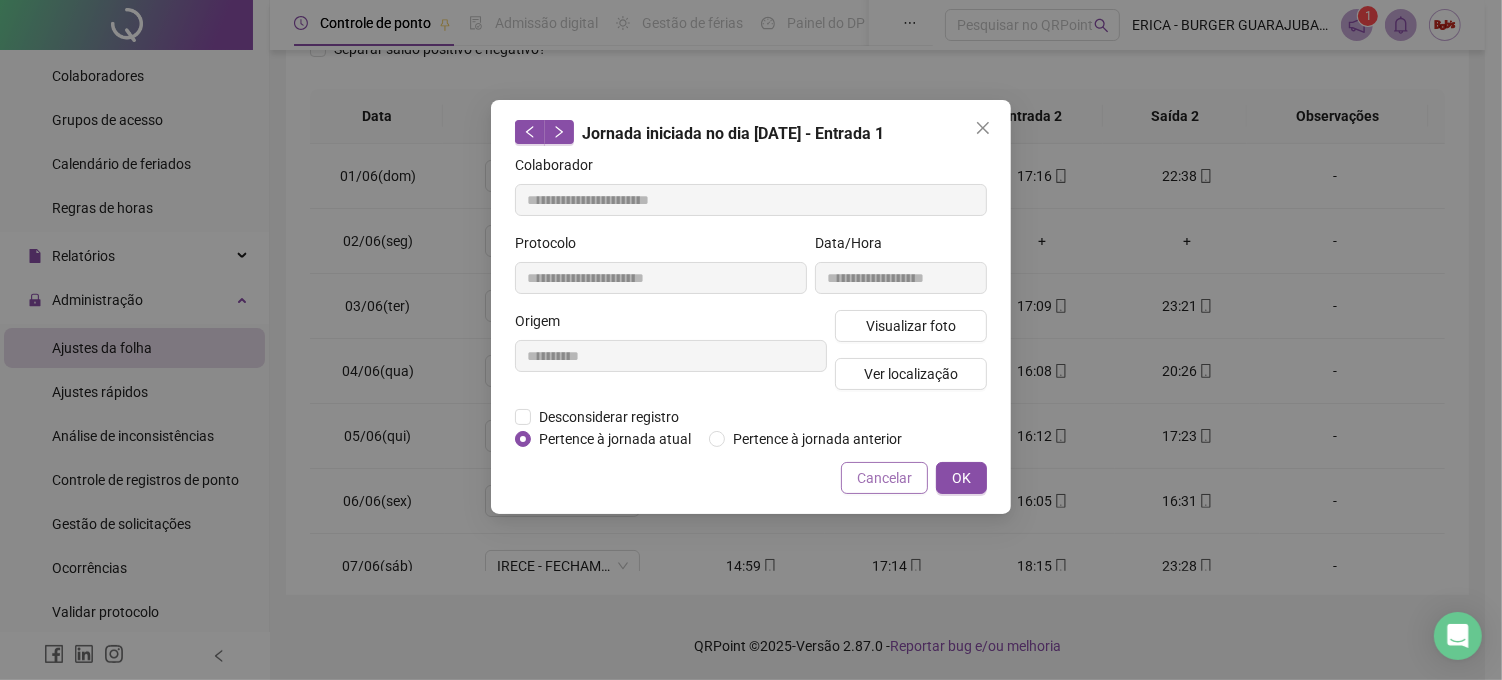 click on "Cancelar" at bounding box center (884, 478) 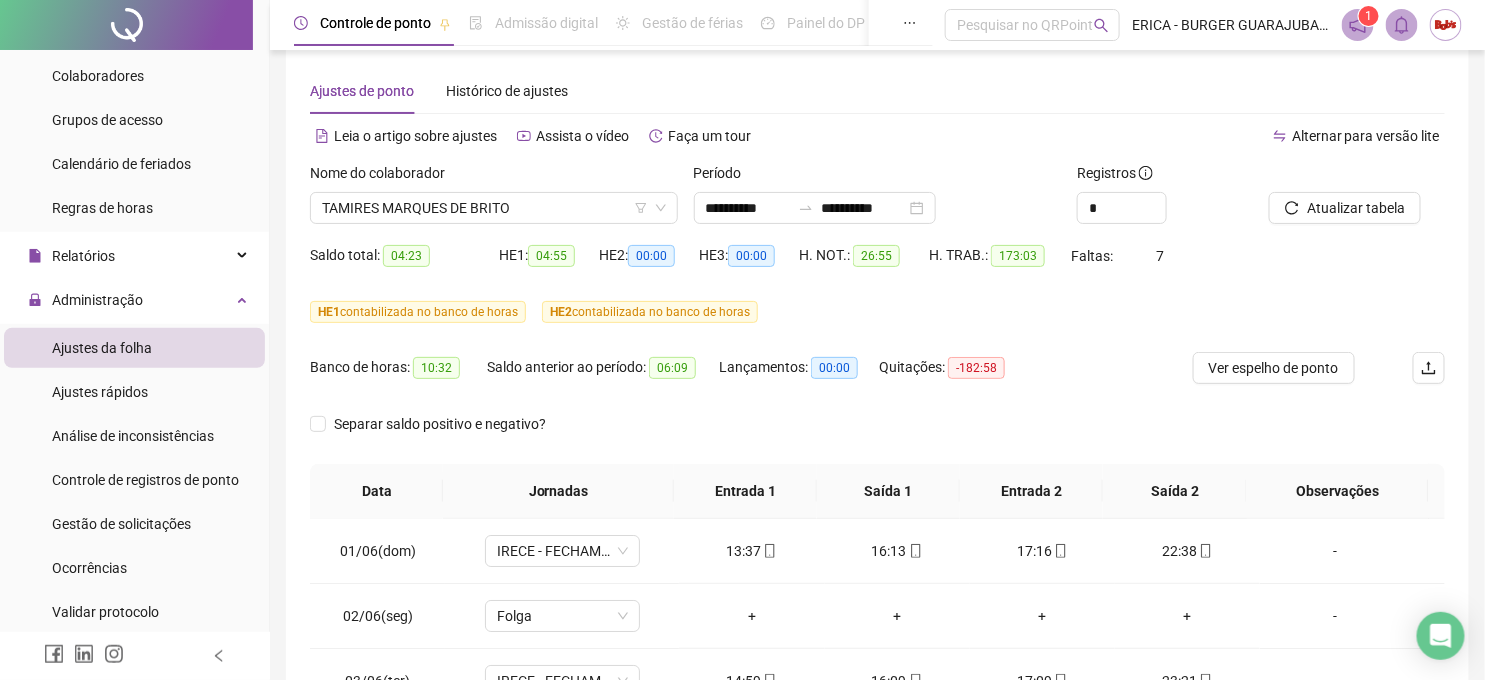 scroll, scrollTop: 0, scrollLeft: 0, axis: both 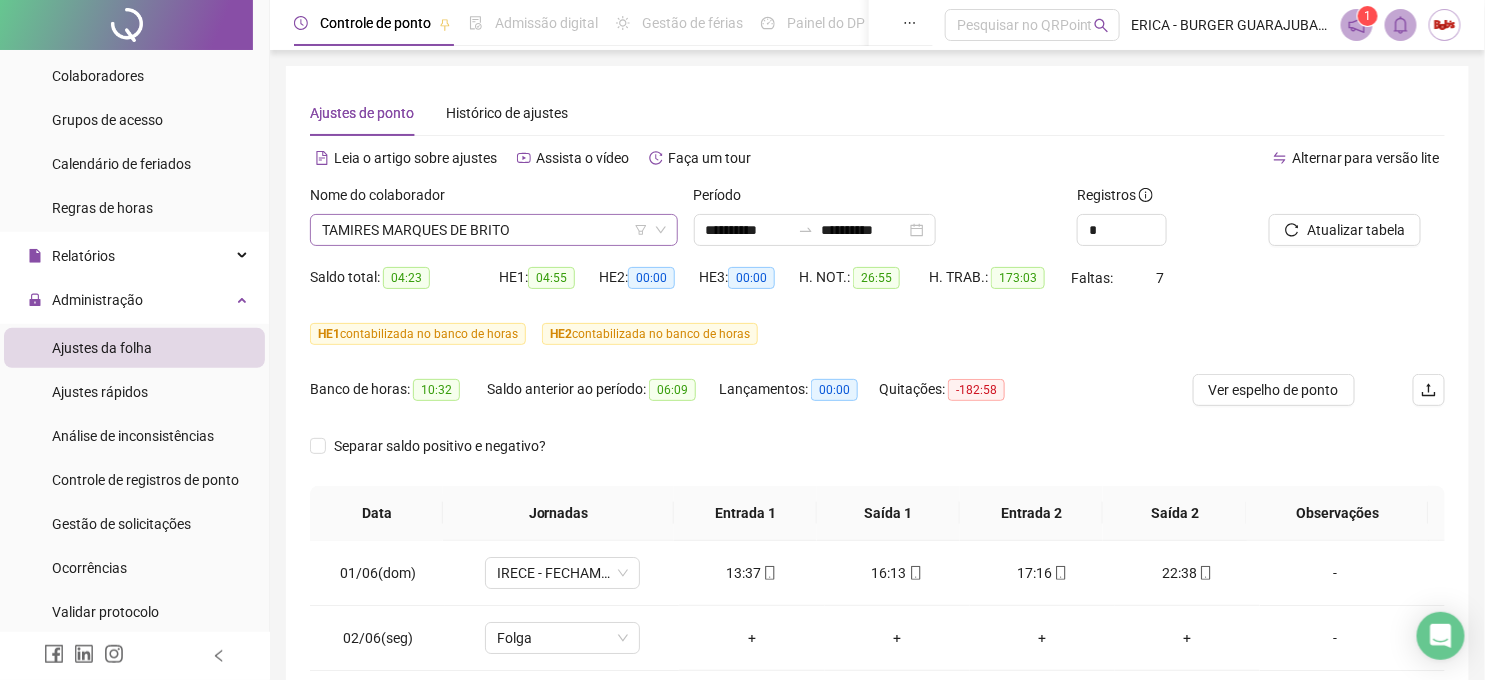 click on "TAMIRES MARQUES DE BRITO" at bounding box center [494, 230] 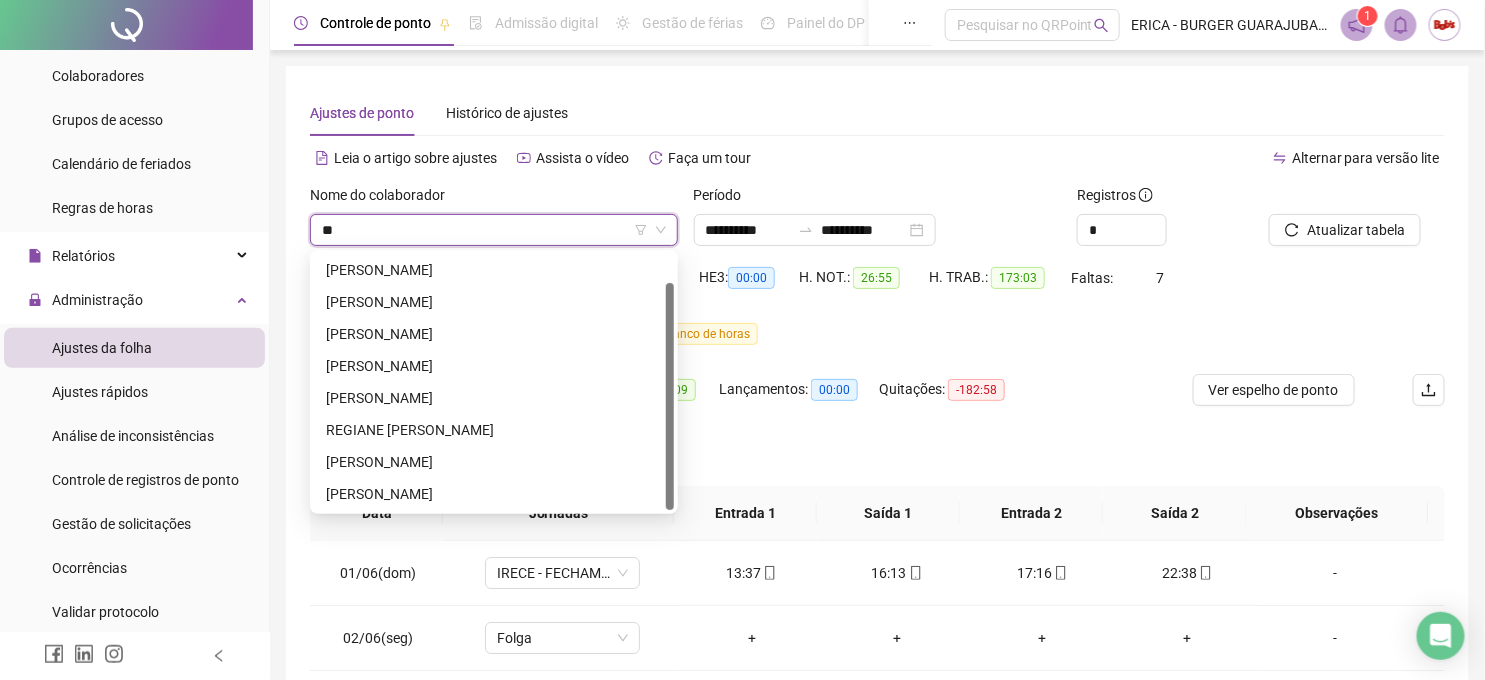 scroll, scrollTop: 0, scrollLeft: 0, axis: both 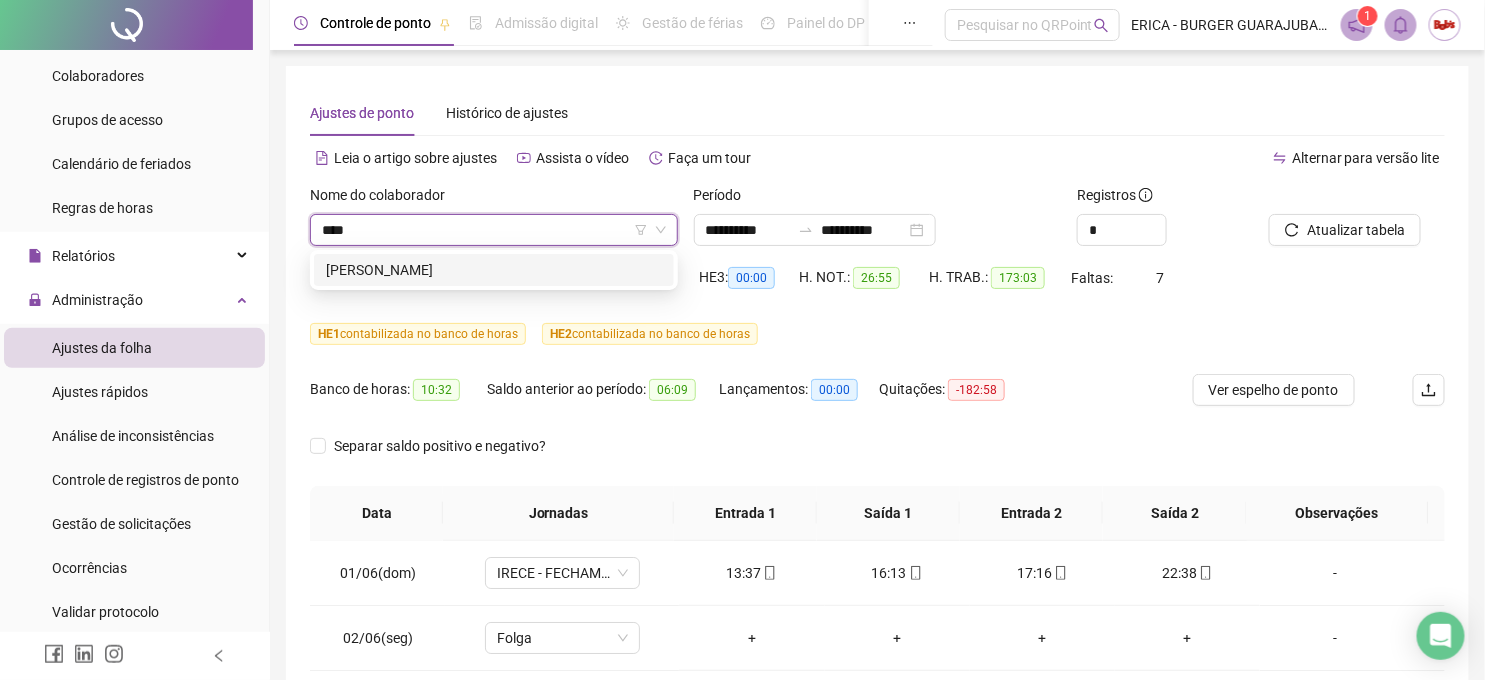 click on "[PERSON_NAME]" at bounding box center (494, 270) 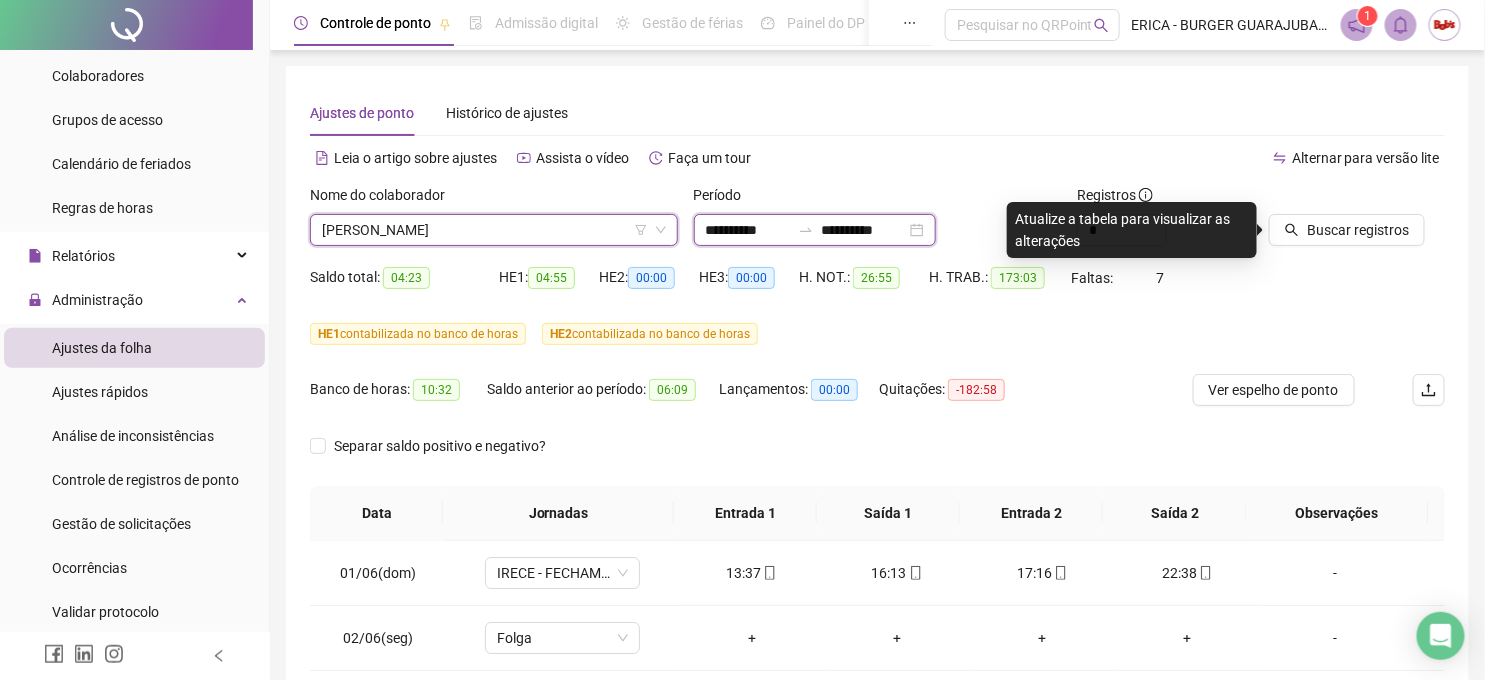 click on "**********" at bounding box center (748, 230) 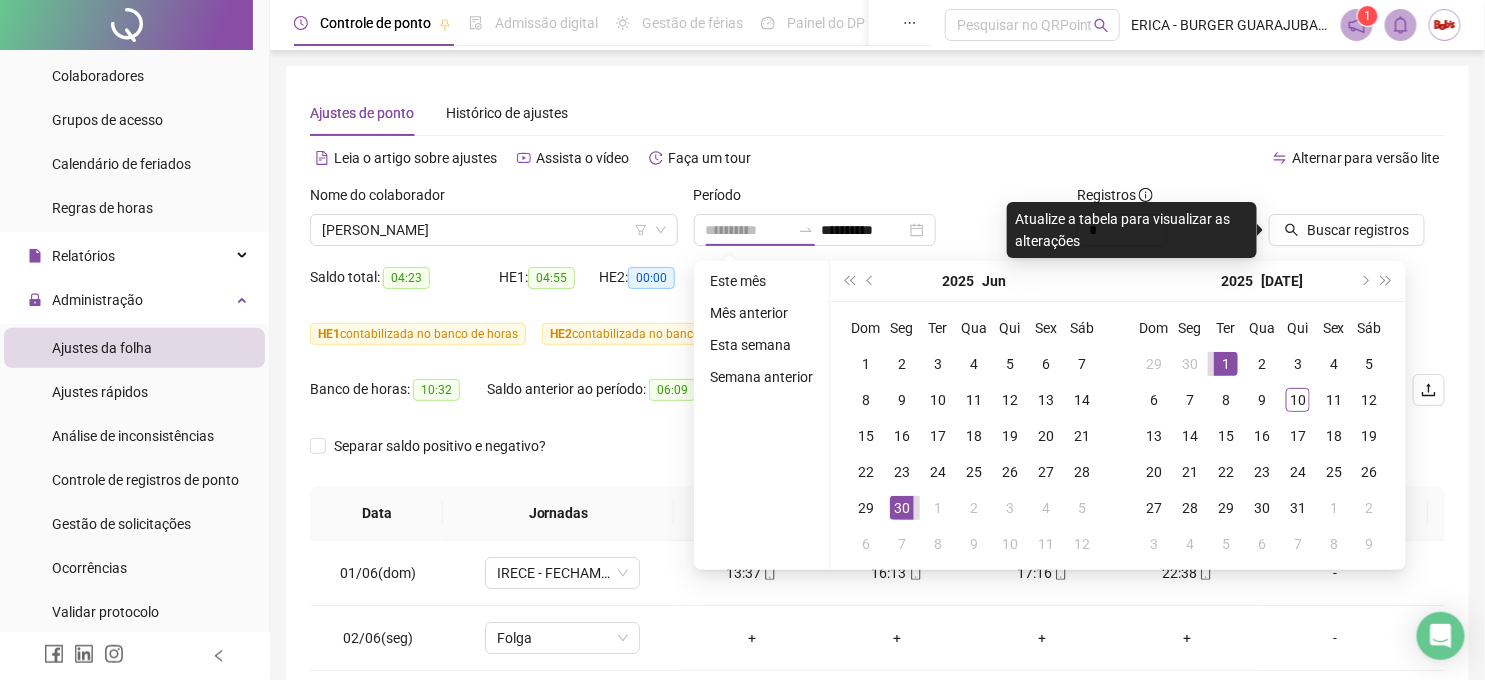 click on "1" at bounding box center (1226, 364) 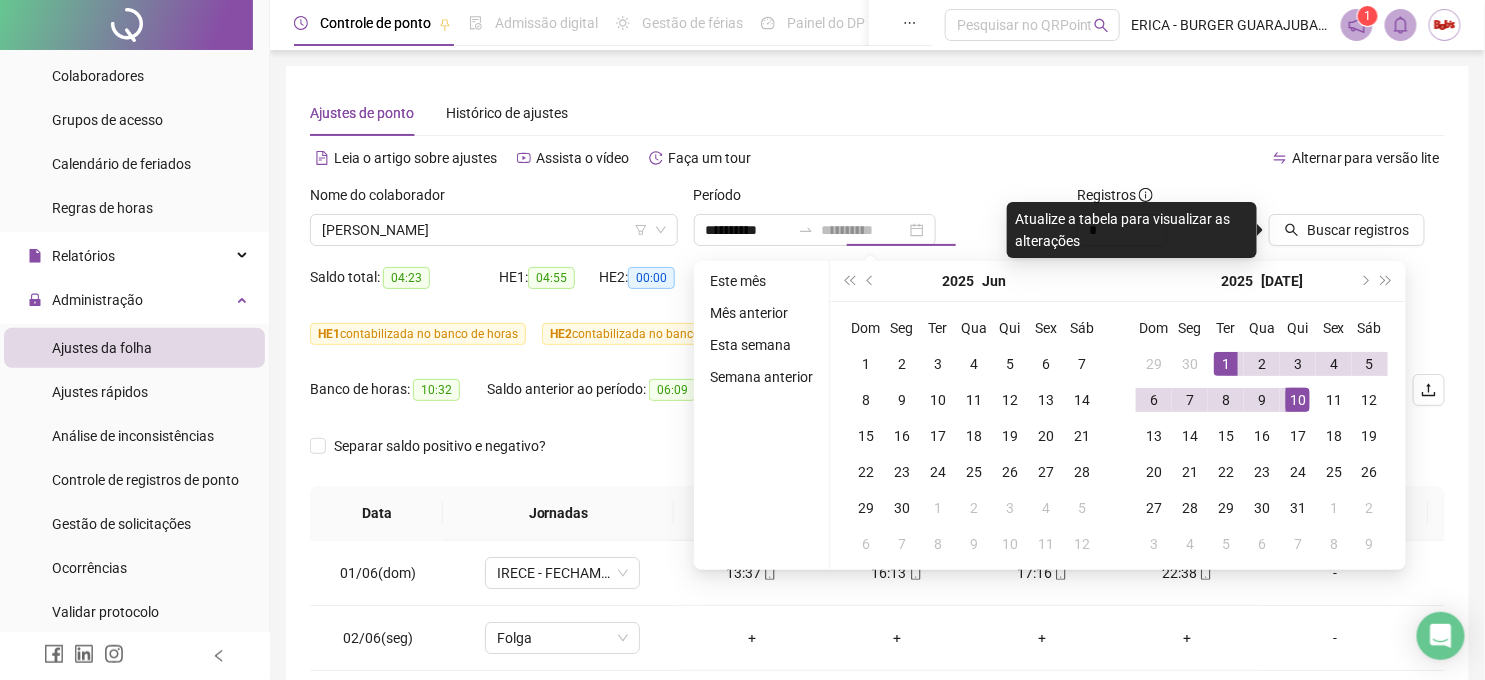 click on "10" at bounding box center [1298, 400] 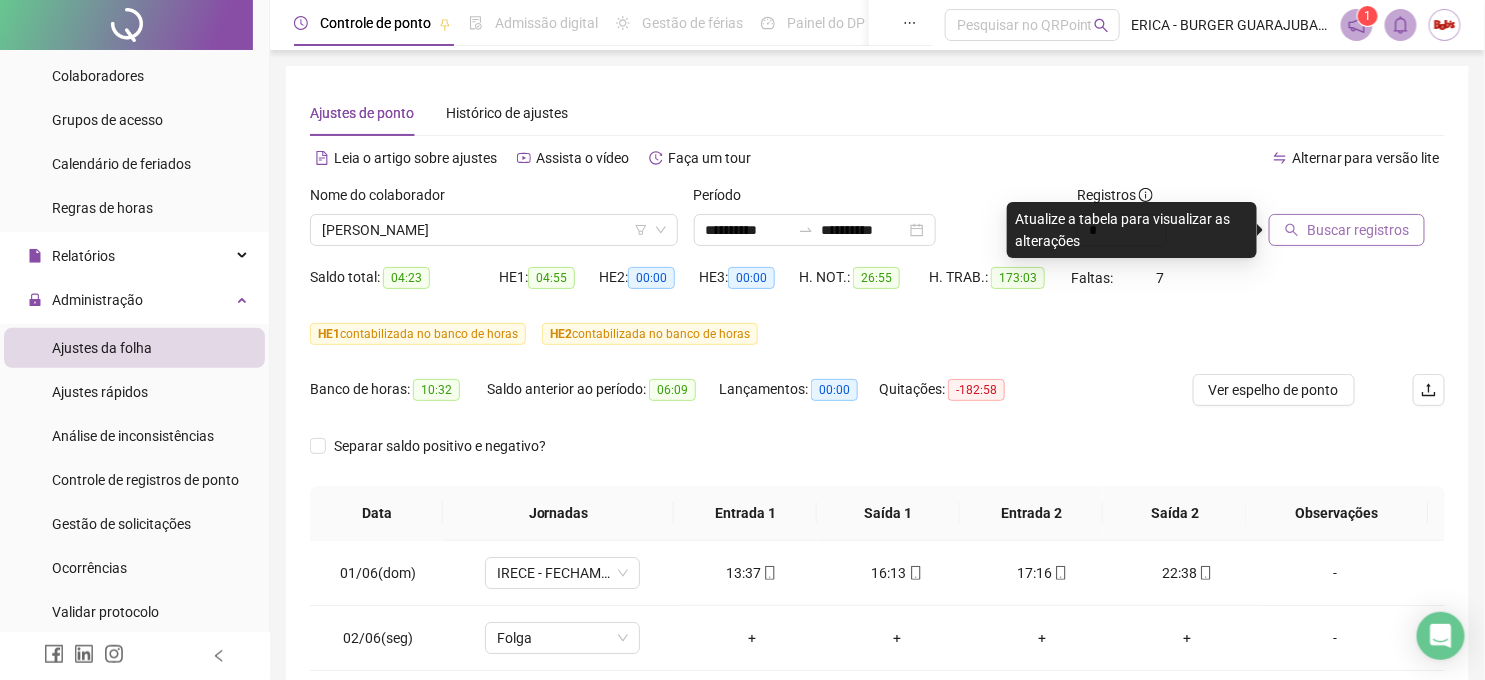 click on "Buscar registros" at bounding box center [1358, 230] 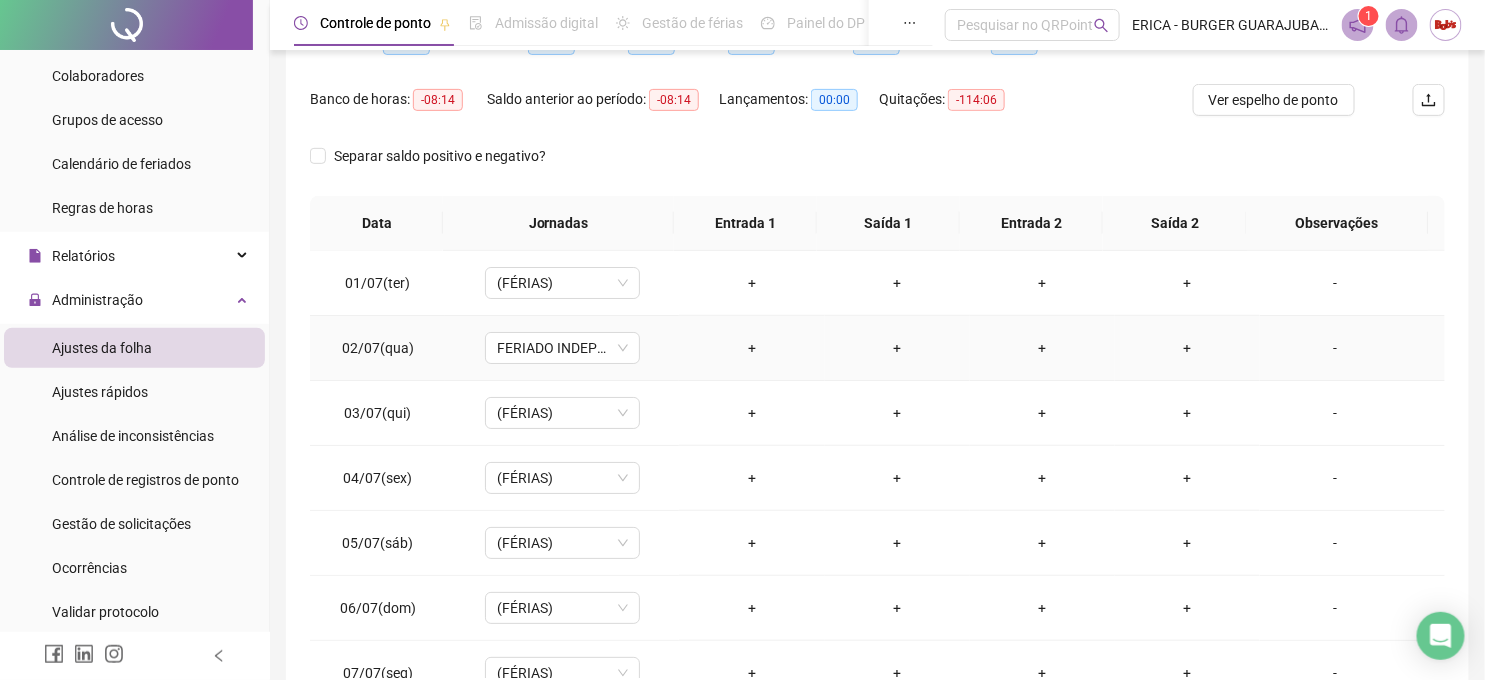 scroll, scrollTop: 333, scrollLeft: 0, axis: vertical 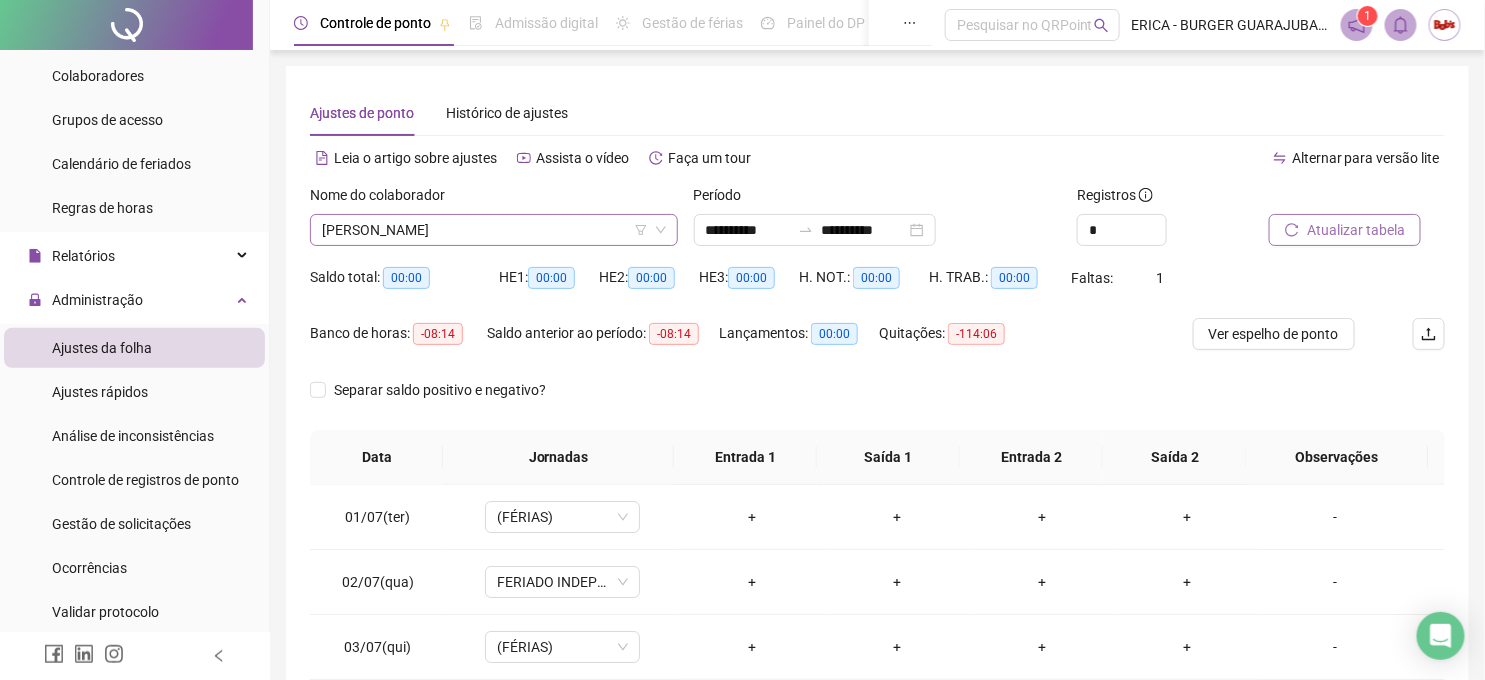 click on "[PERSON_NAME]" at bounding box center [494, 230] 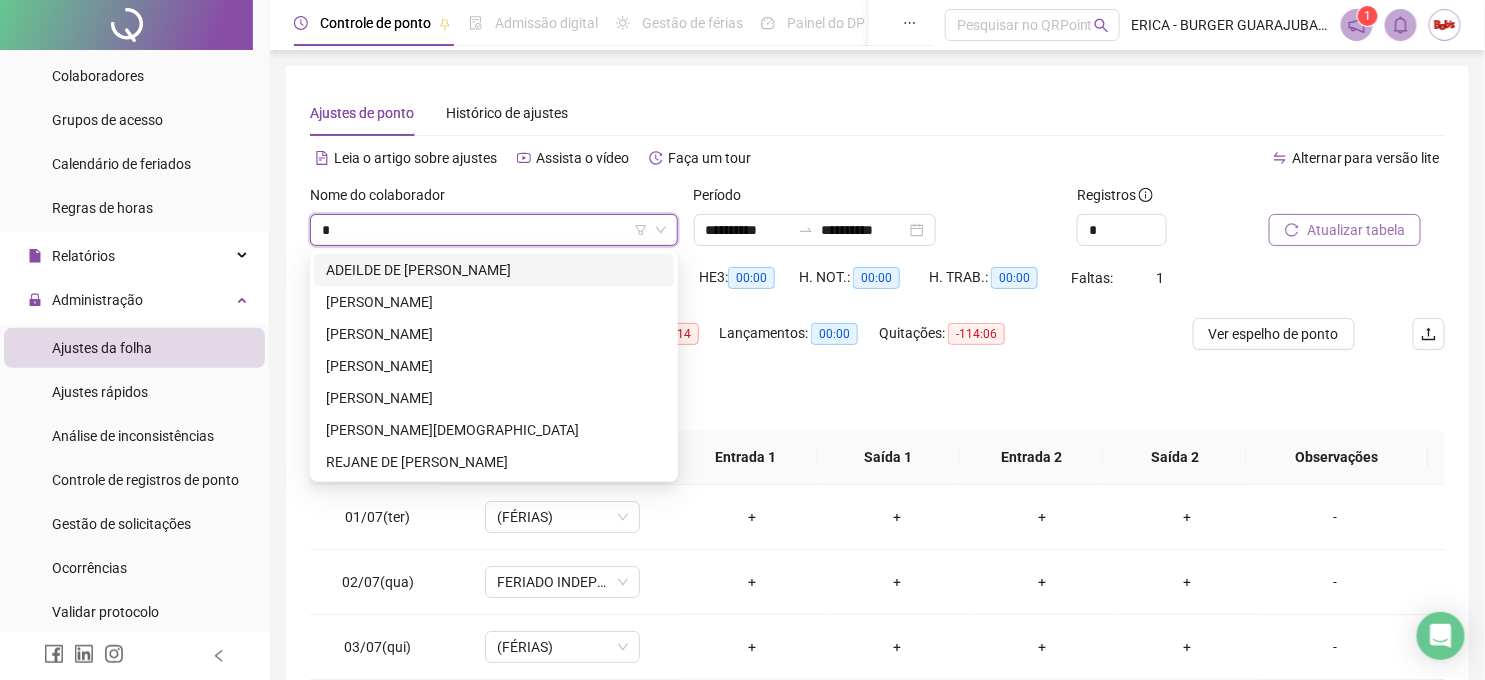 scroll, scrollTop: 0, scrollLeft: 0, axis: both 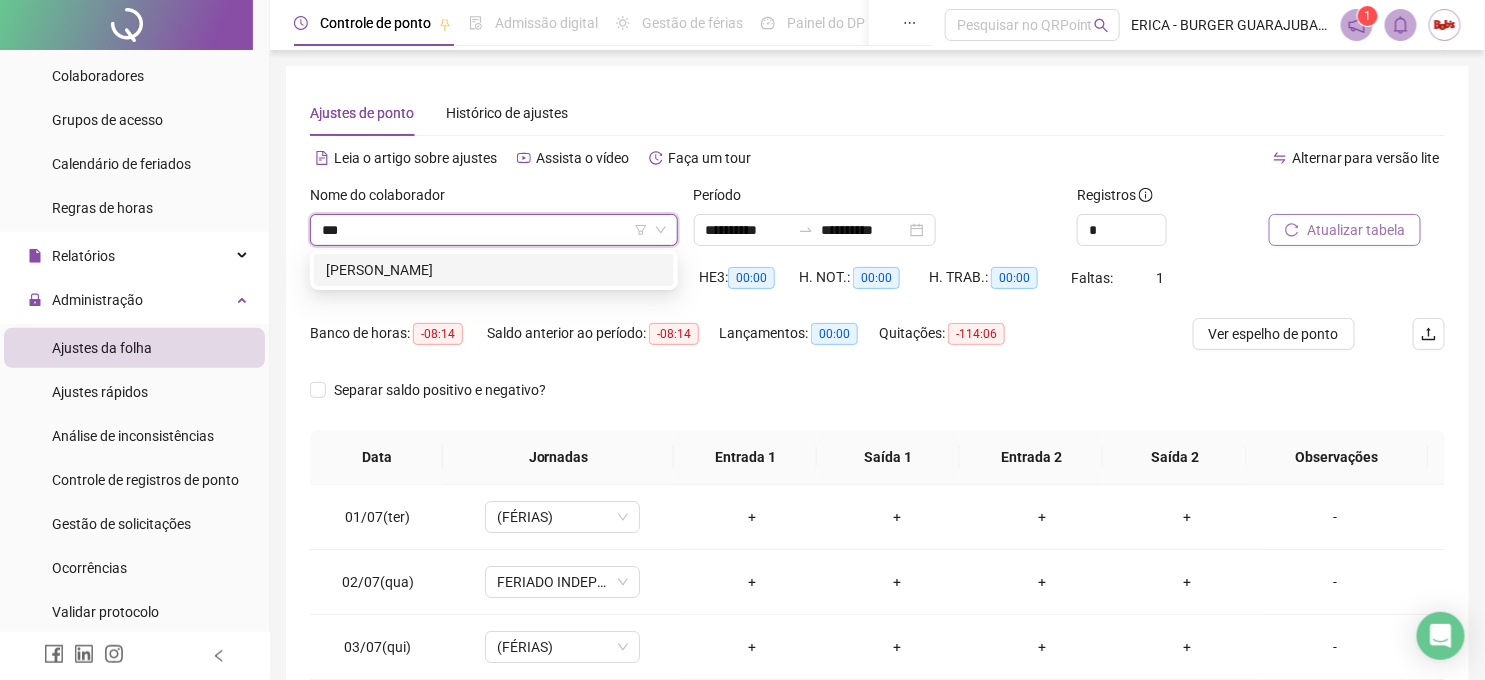 click on "[PERSON_NAME]" at bounding box center [494, 270] 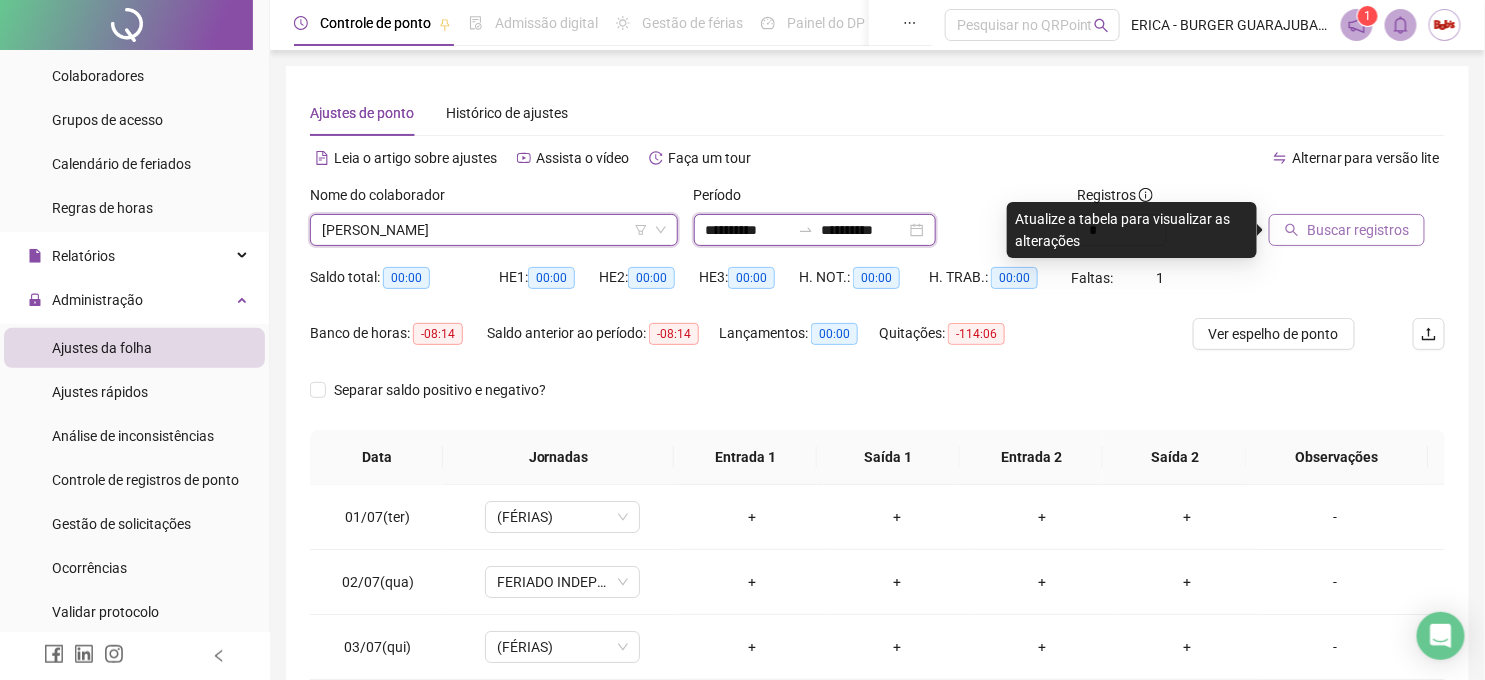 click on "**********" at bounding box center [748, 230] 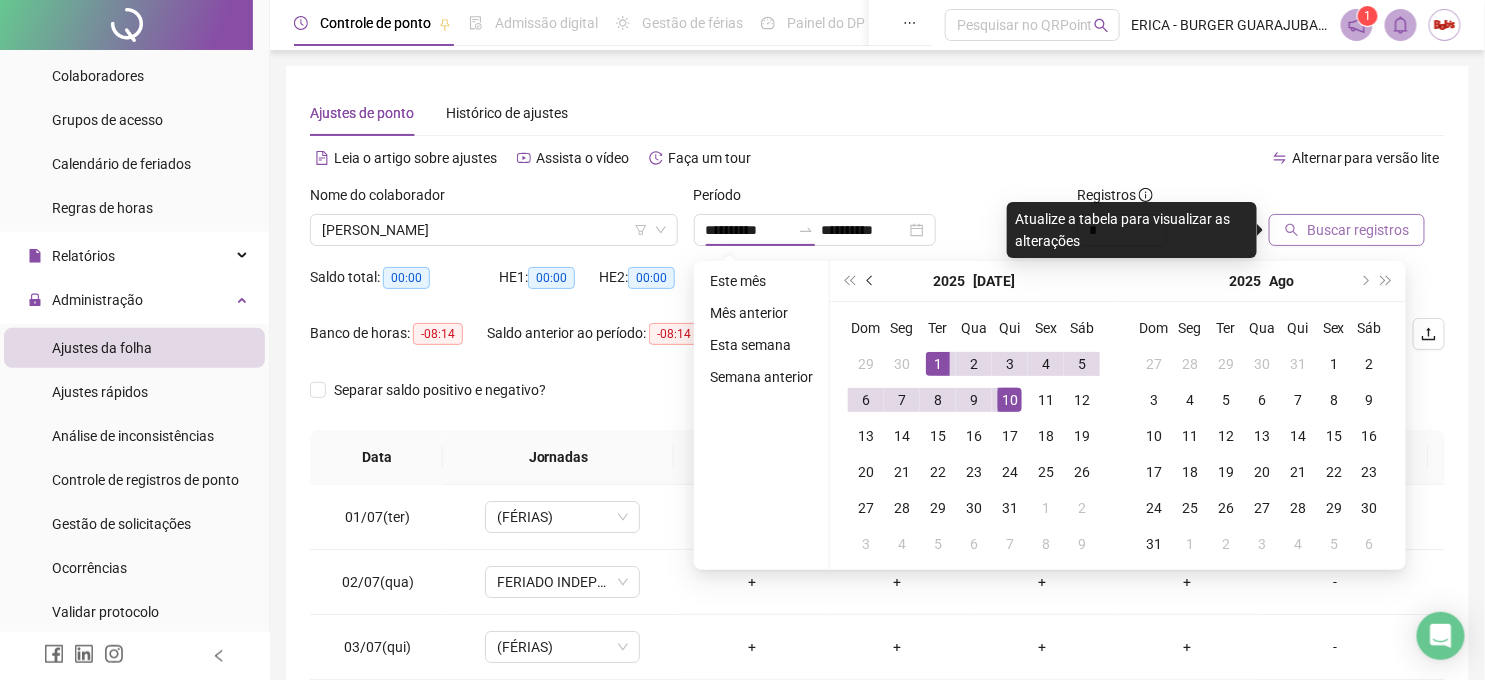 click at bounding box center (871, 281) 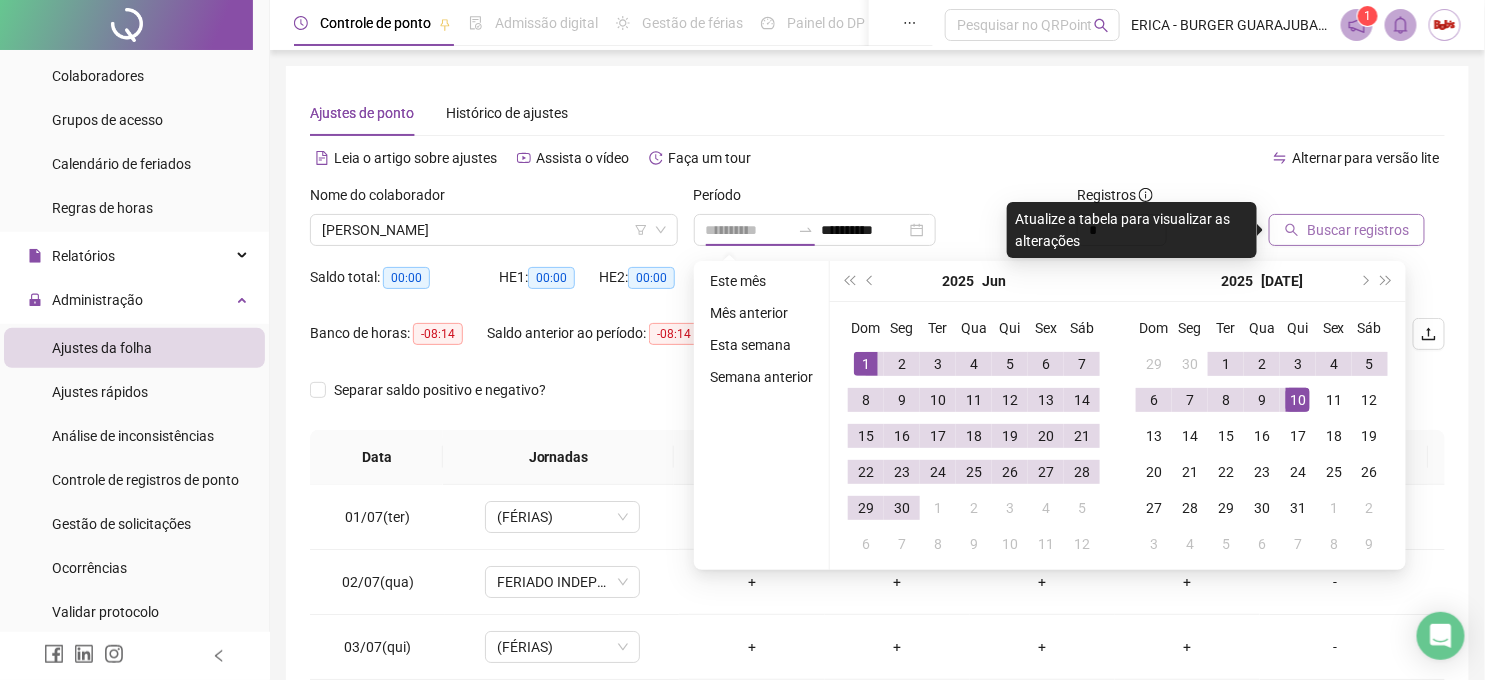 click on "1" at bounding box center (866, 364) 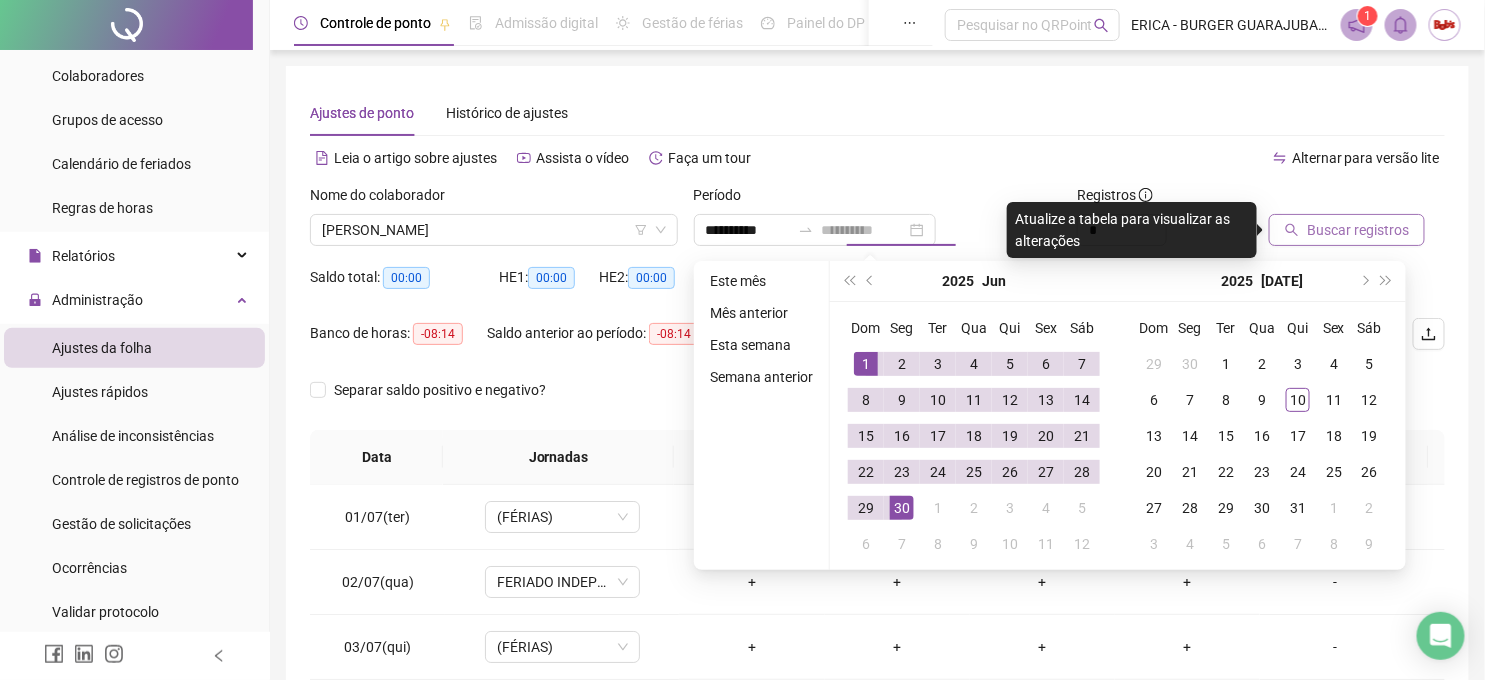 click on "30" at bounding box center (902, 508) 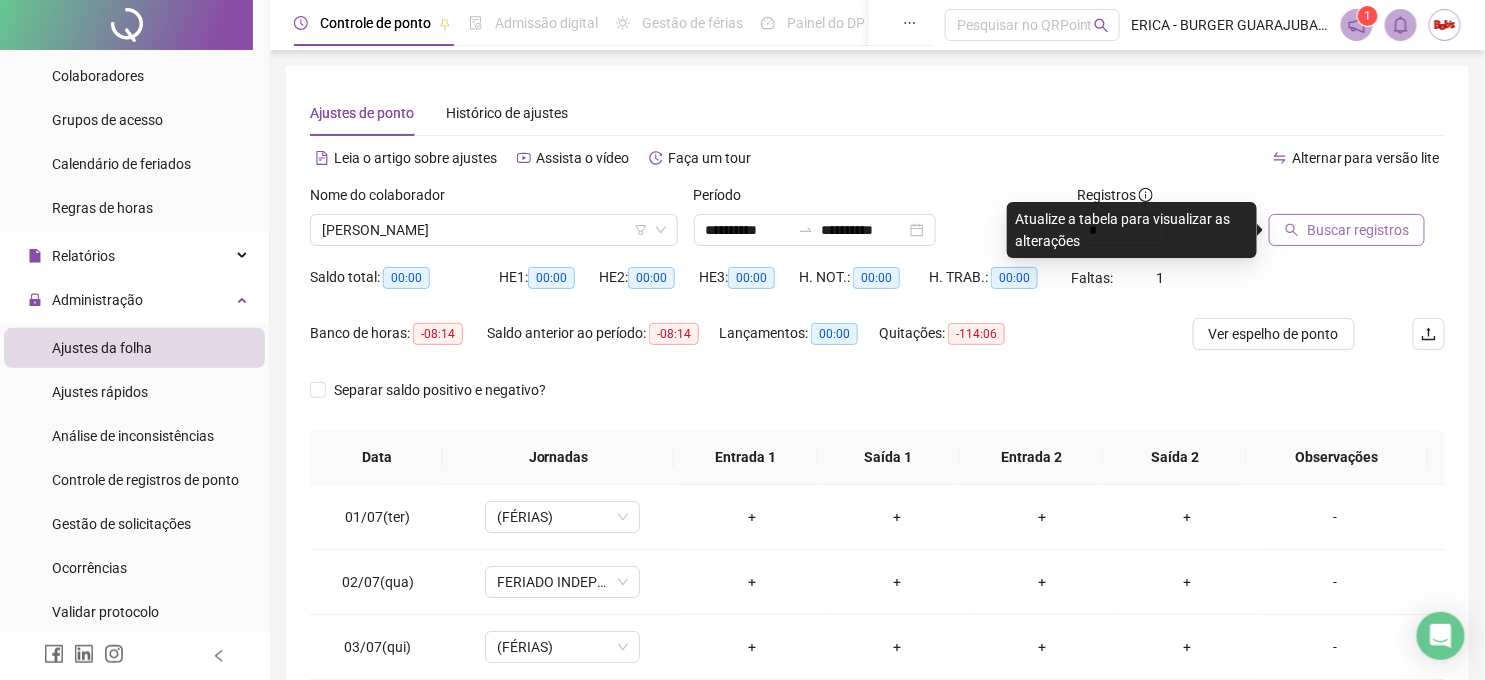 click on "Buscar registros" at bounding box center [1358, 230] 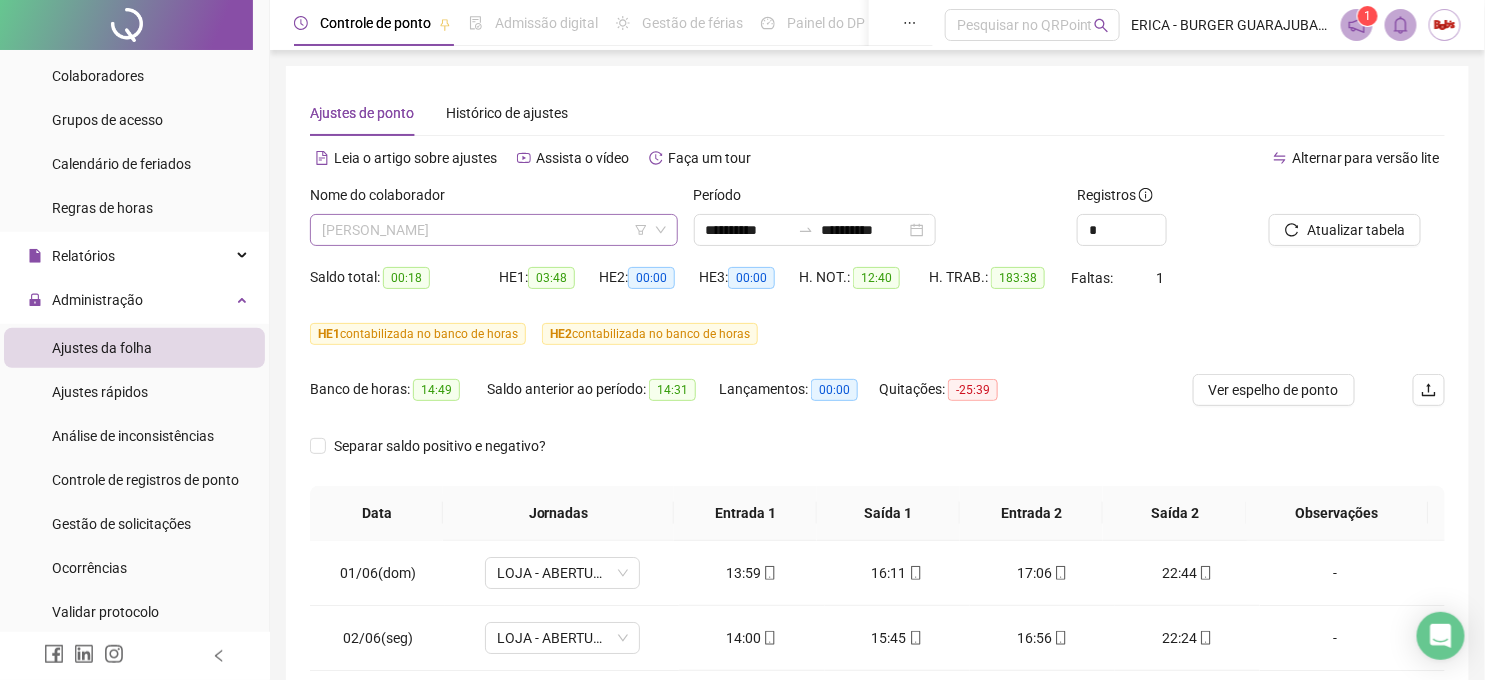 scroll, scrollTop: 255, scrollLeft: 0, axis: vertical 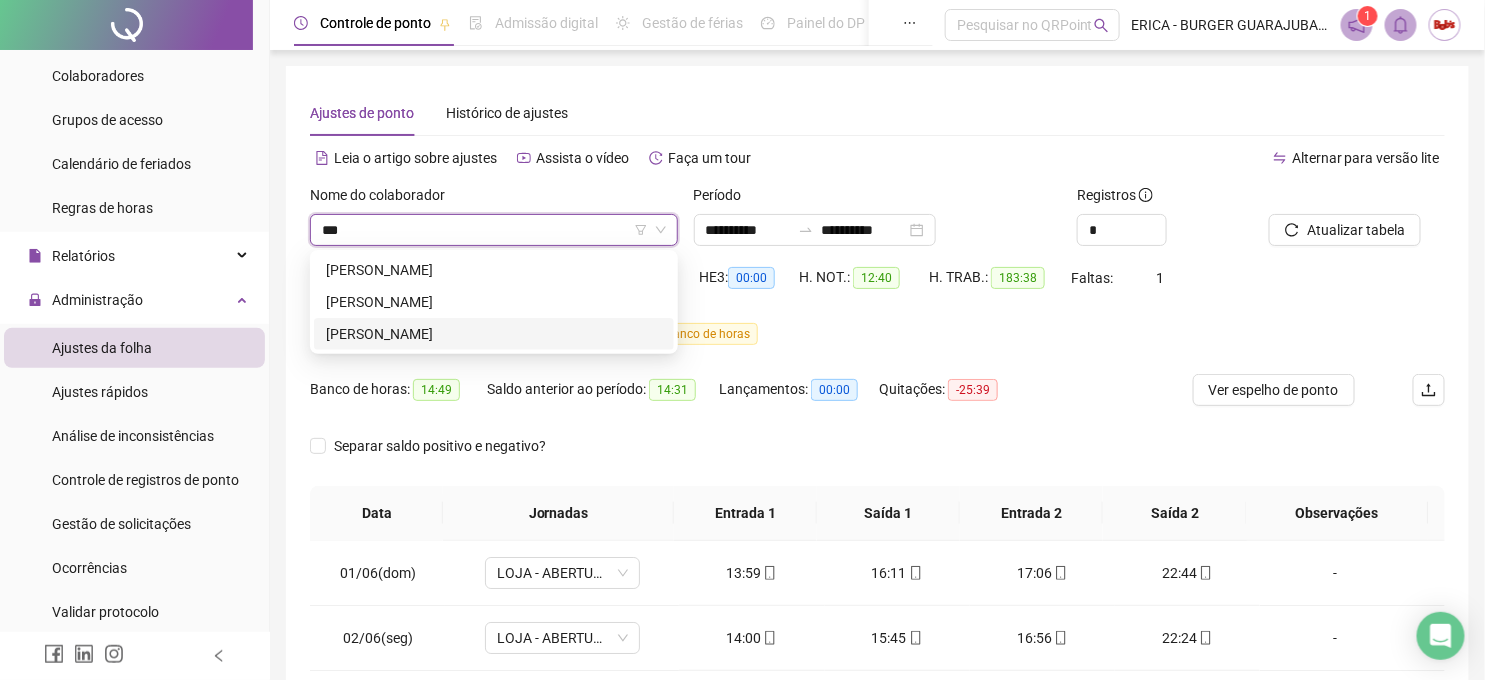 click on "[PERSON_NAME]" at bounding box center (494, 334) 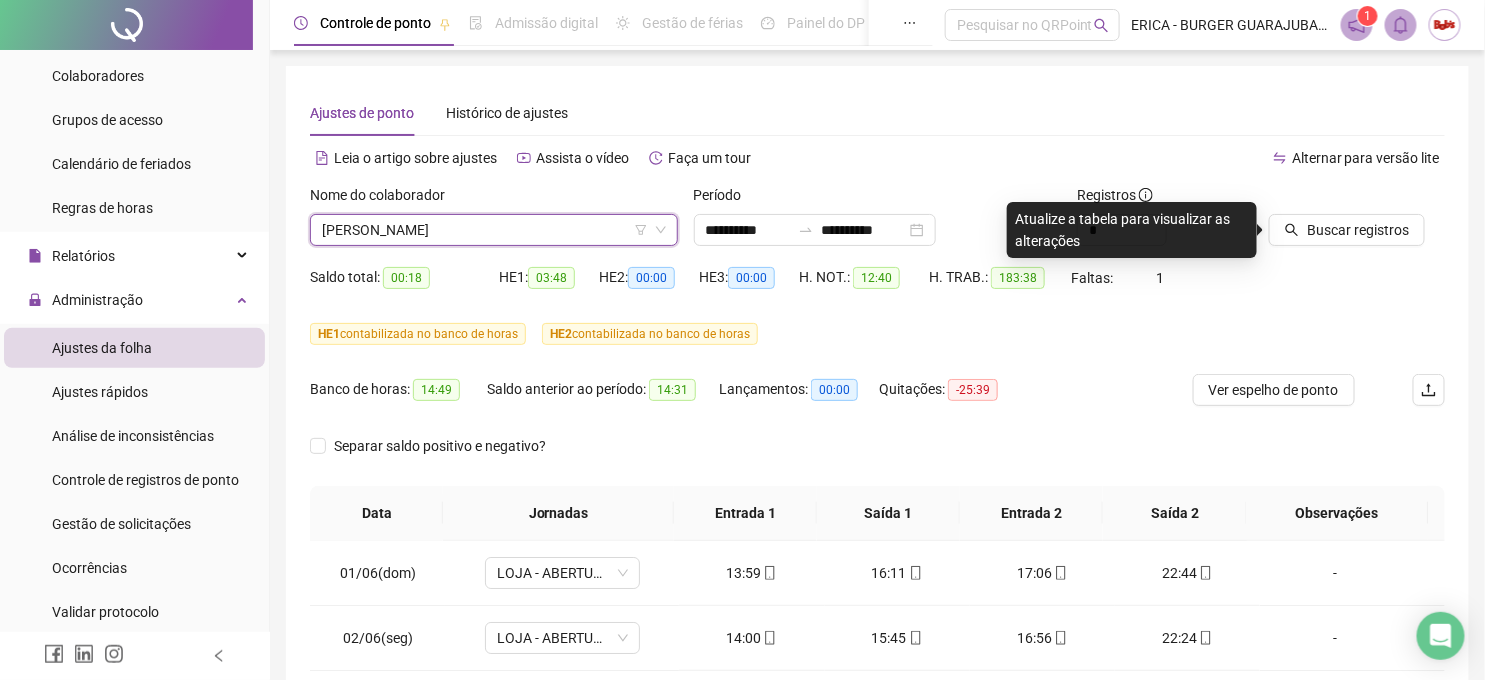 click on "Atualize a tabela para visualizar as alterações" at bounding box center [1132, 230] 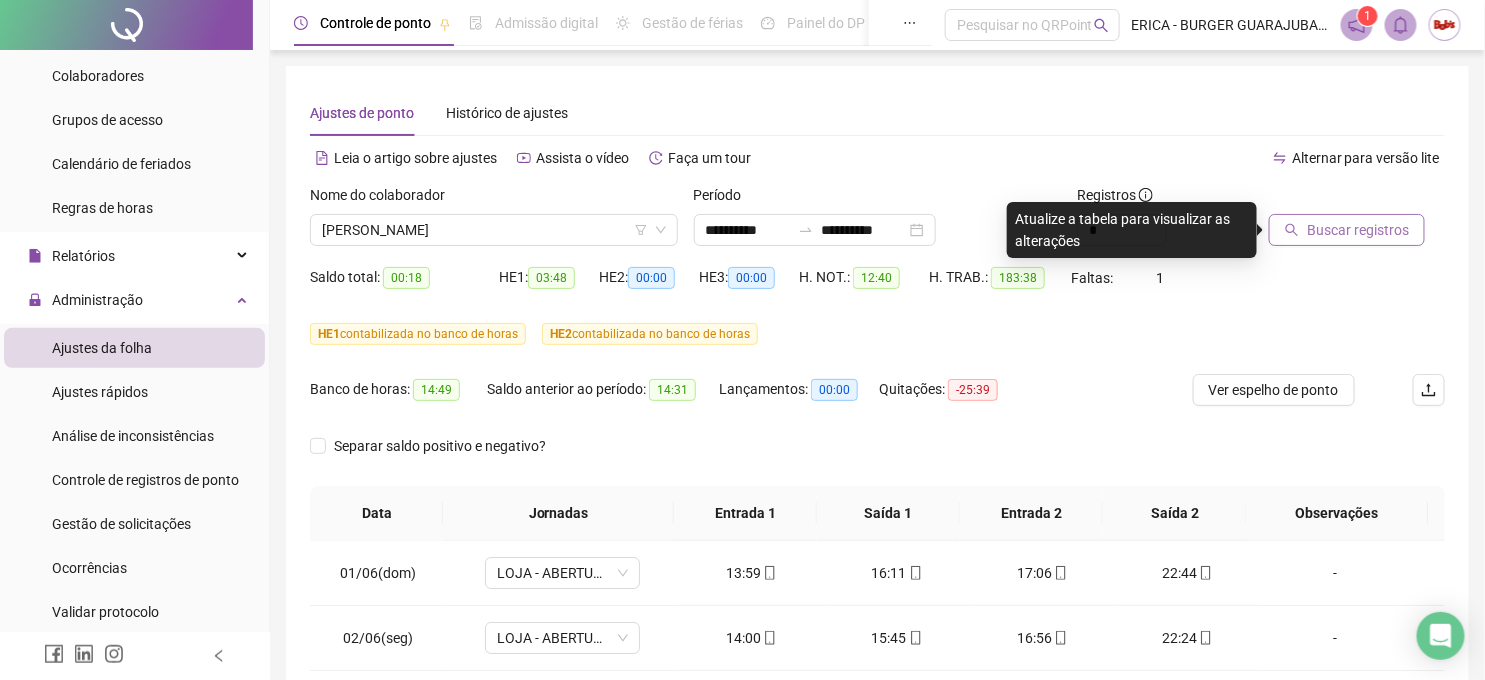 click on "Buscar registros" at bounding box center (1358, 230) 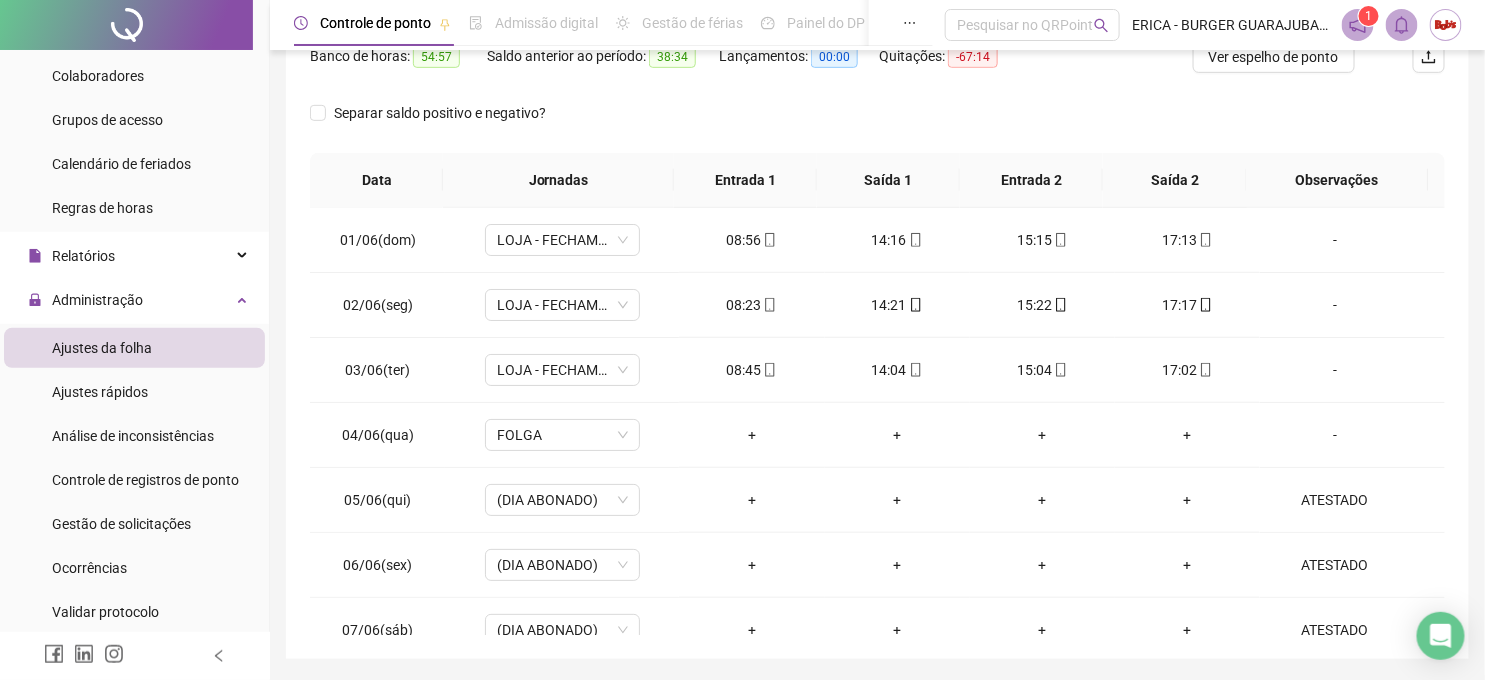 scroll, scrollTop: 397, scrollLeft: 0, axis: vertical 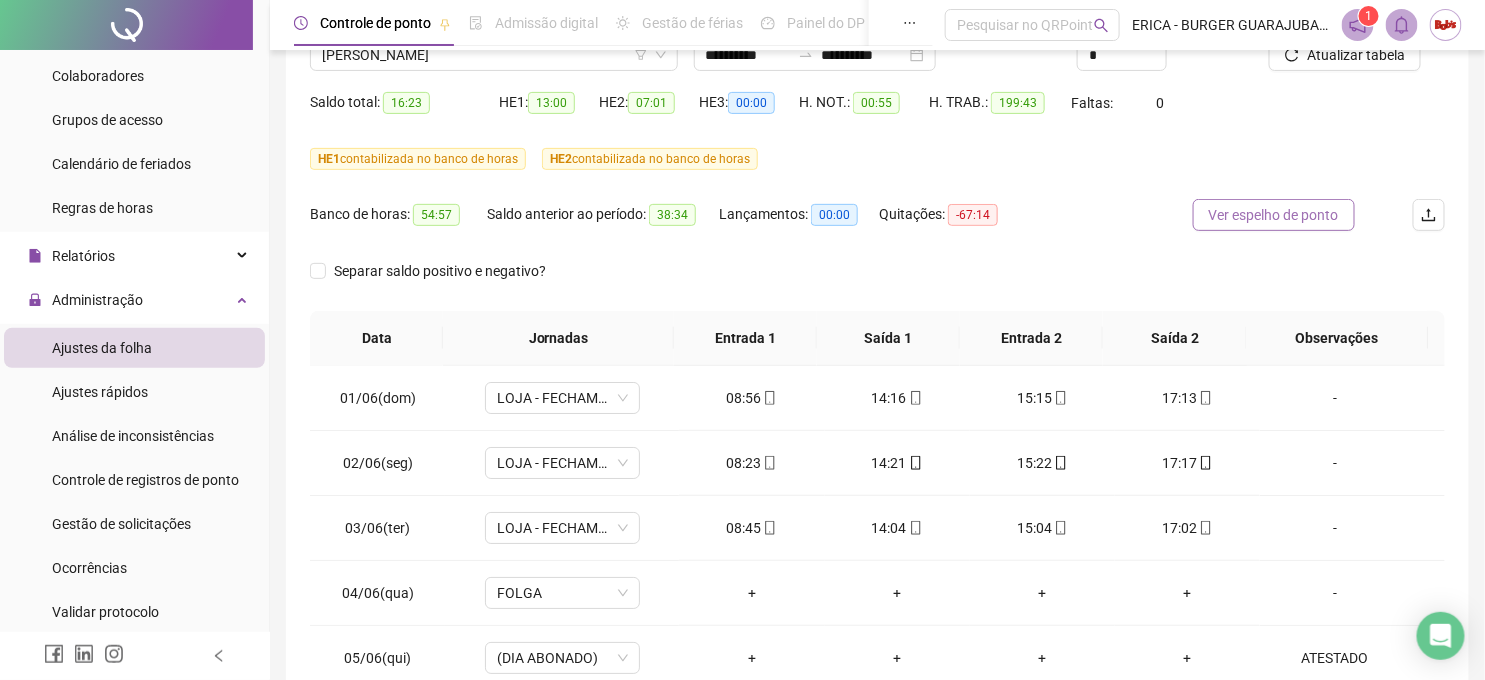 click on "Ver espelho de ponto" at bounding box center [1274, 215] 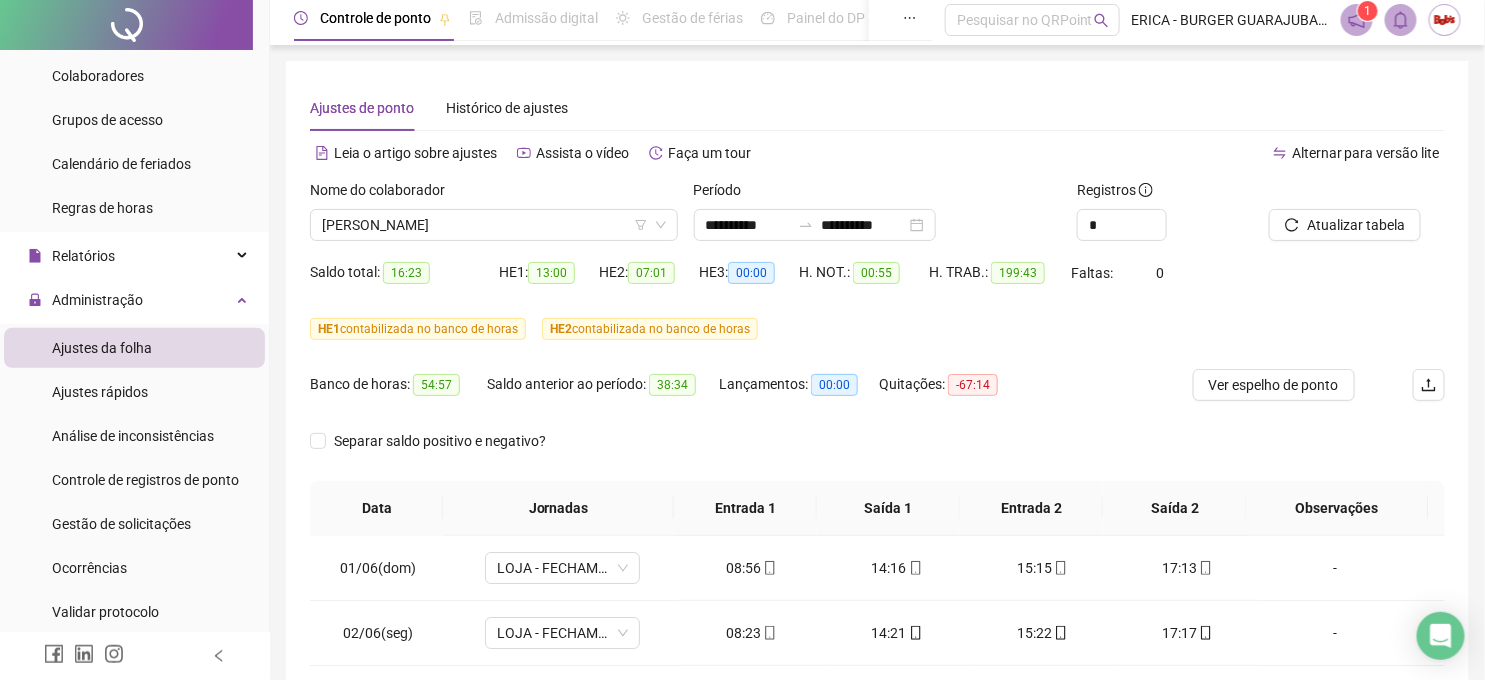scroll, scrollTop: 0, scrollLeft: 0, axis: both 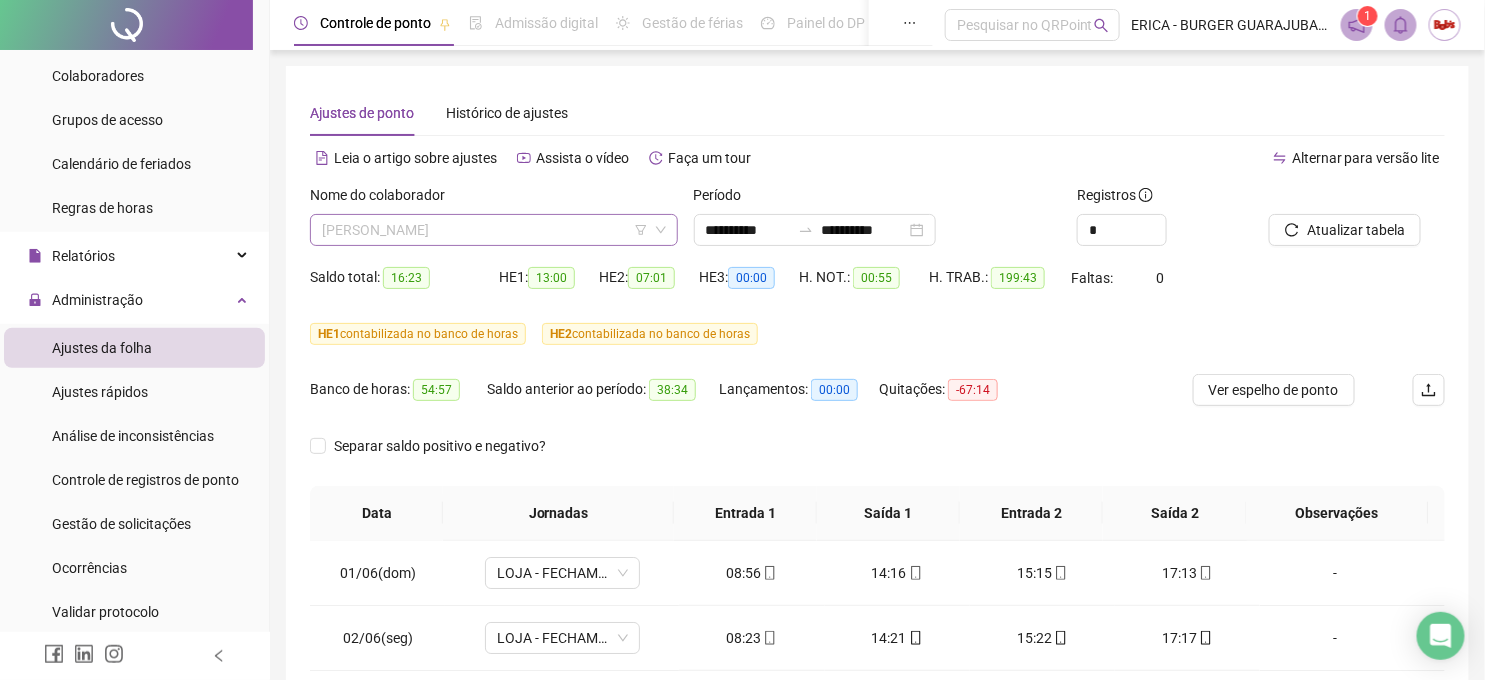 click on "[PERSON_NAME]" at bounding box center [494, 230] 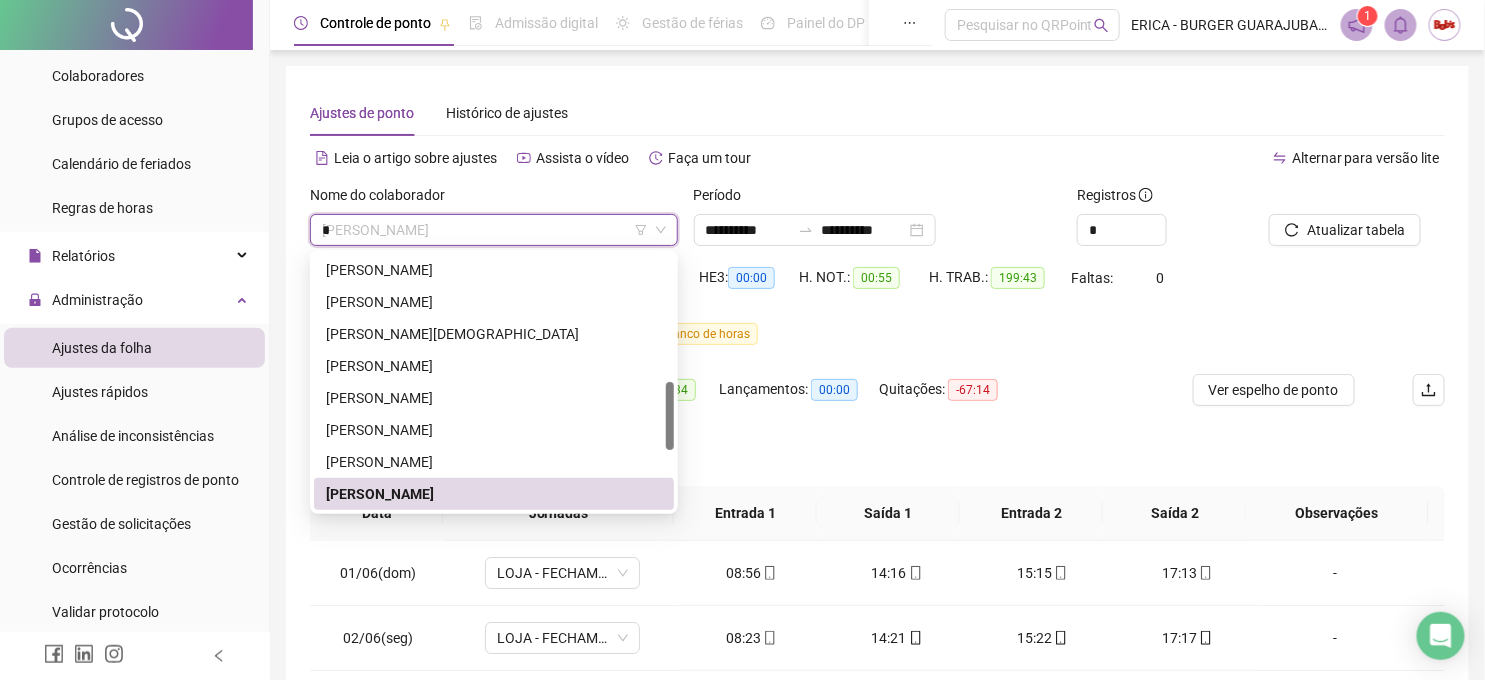 scroll, scrollTop: 0, scrollLeft: 0, axis: both 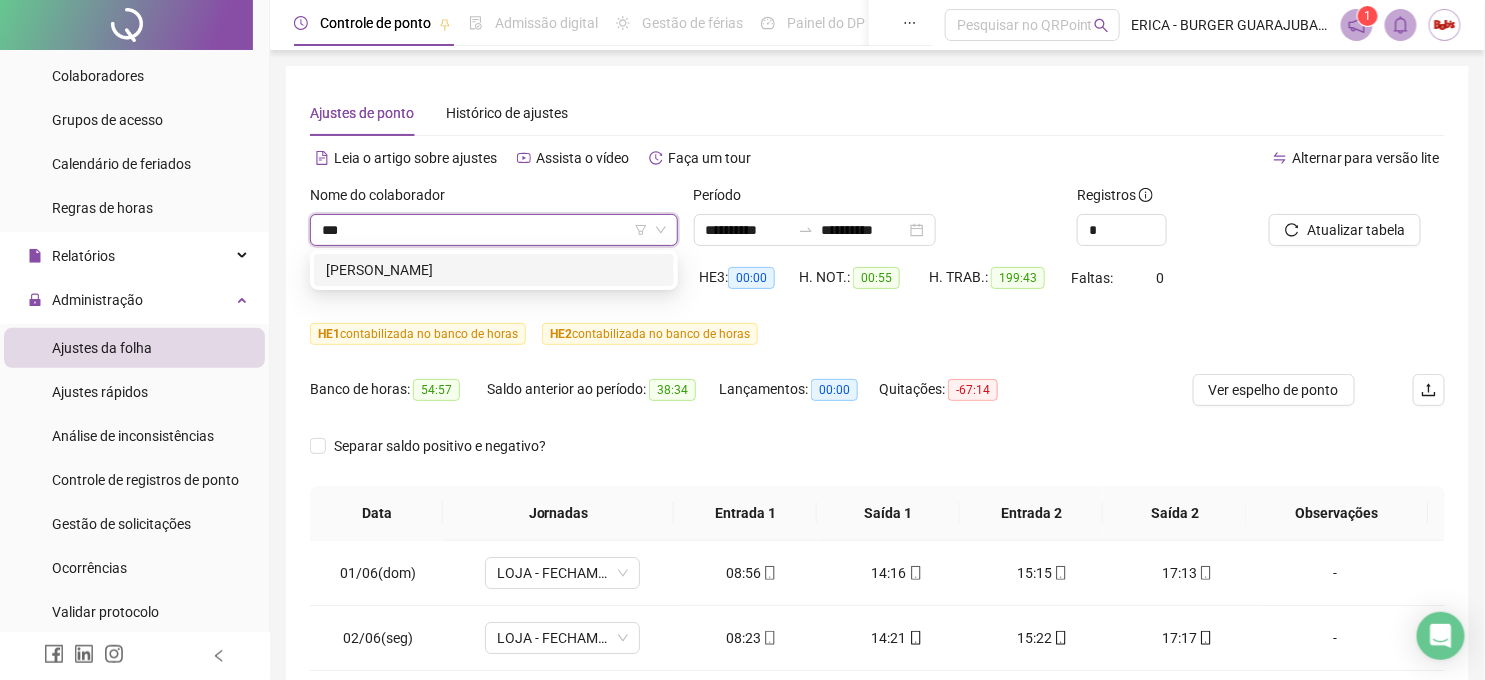 click on "[PERSON_NAME]" at bounding box center [494, 270] 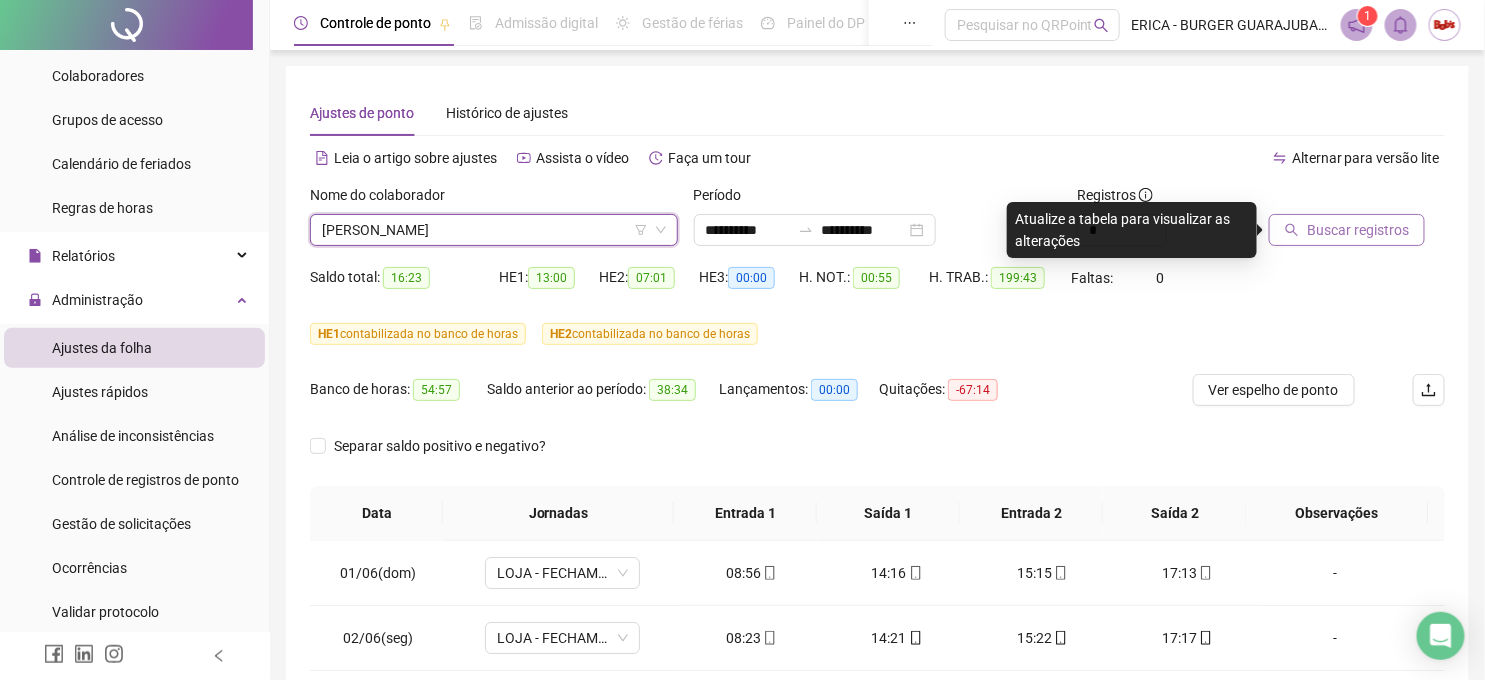 click on "Buscar registros" at bounding box center (1358, 230) 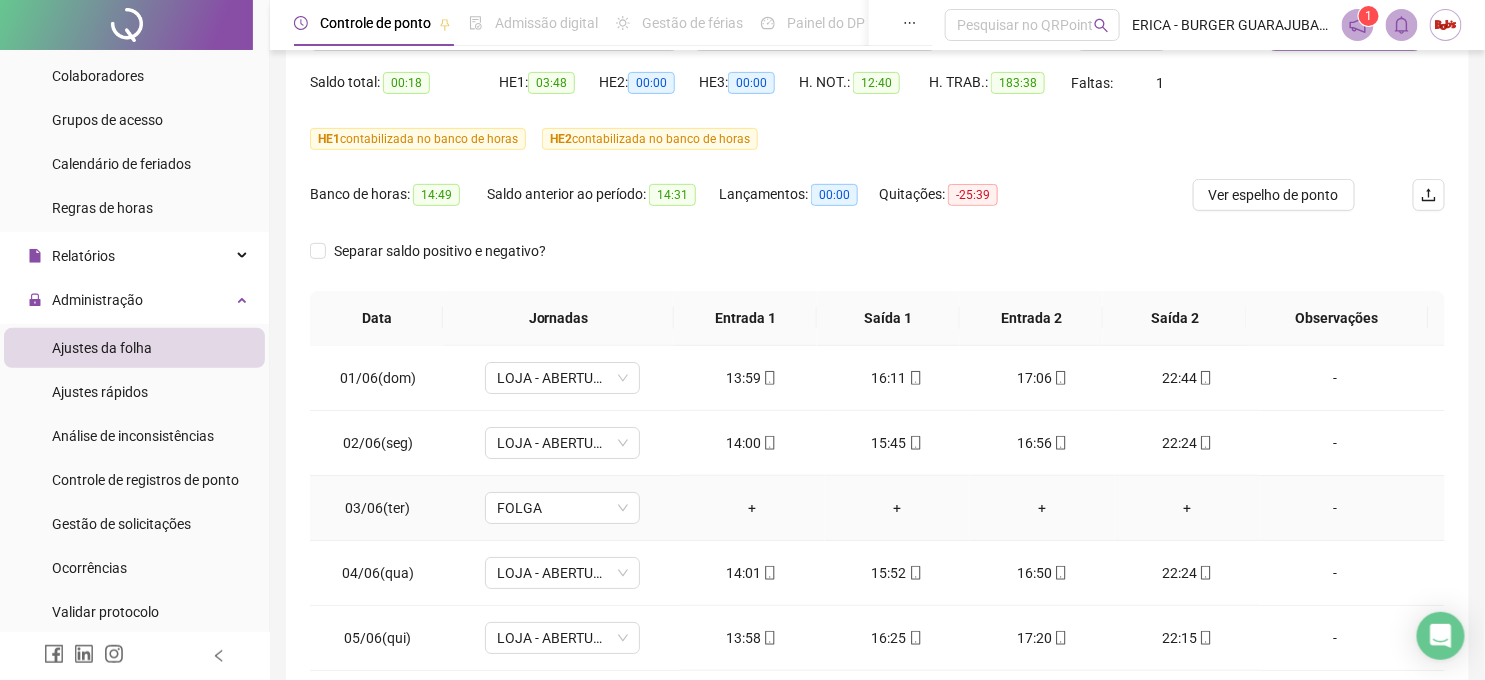 scroll, scrollTop: 397, scrollLeft: 0, axis: vertical 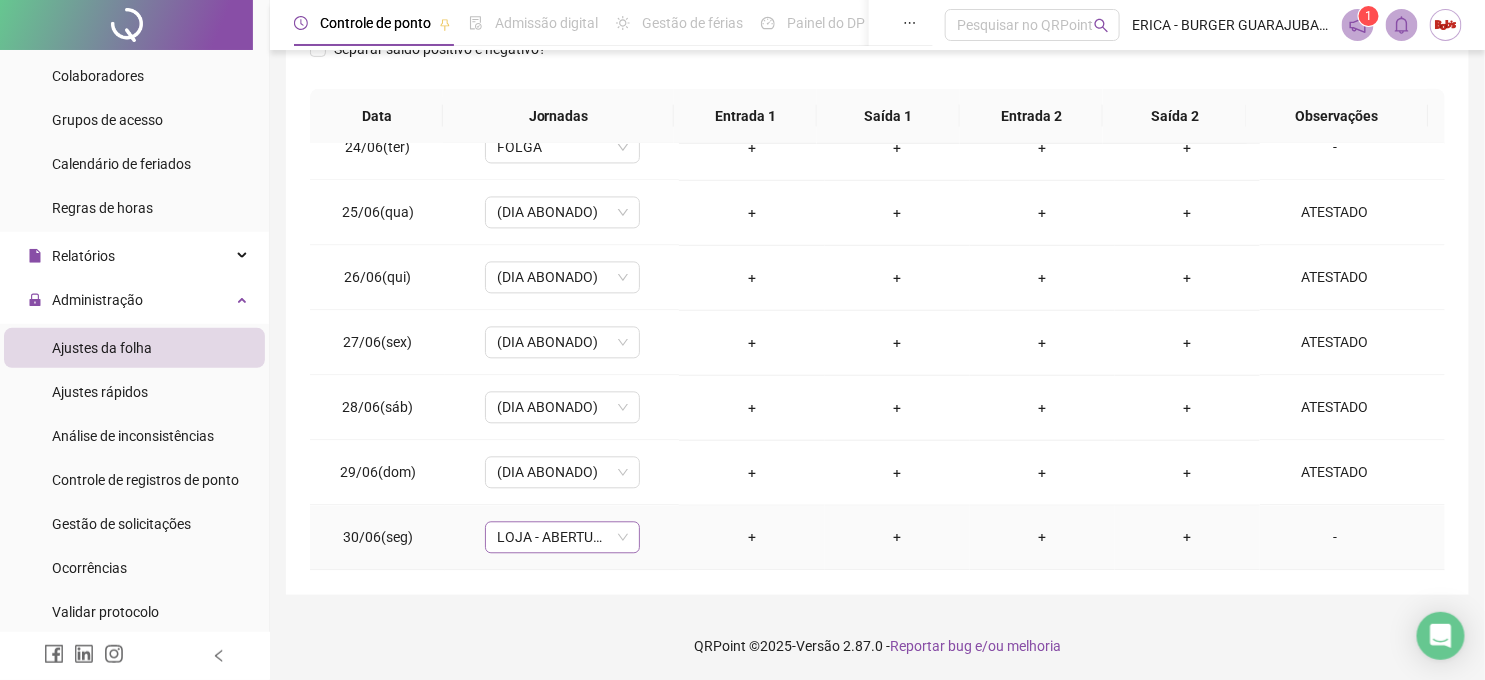 click on "LOJA - ABERTURA" at bounding box center [562, 538] 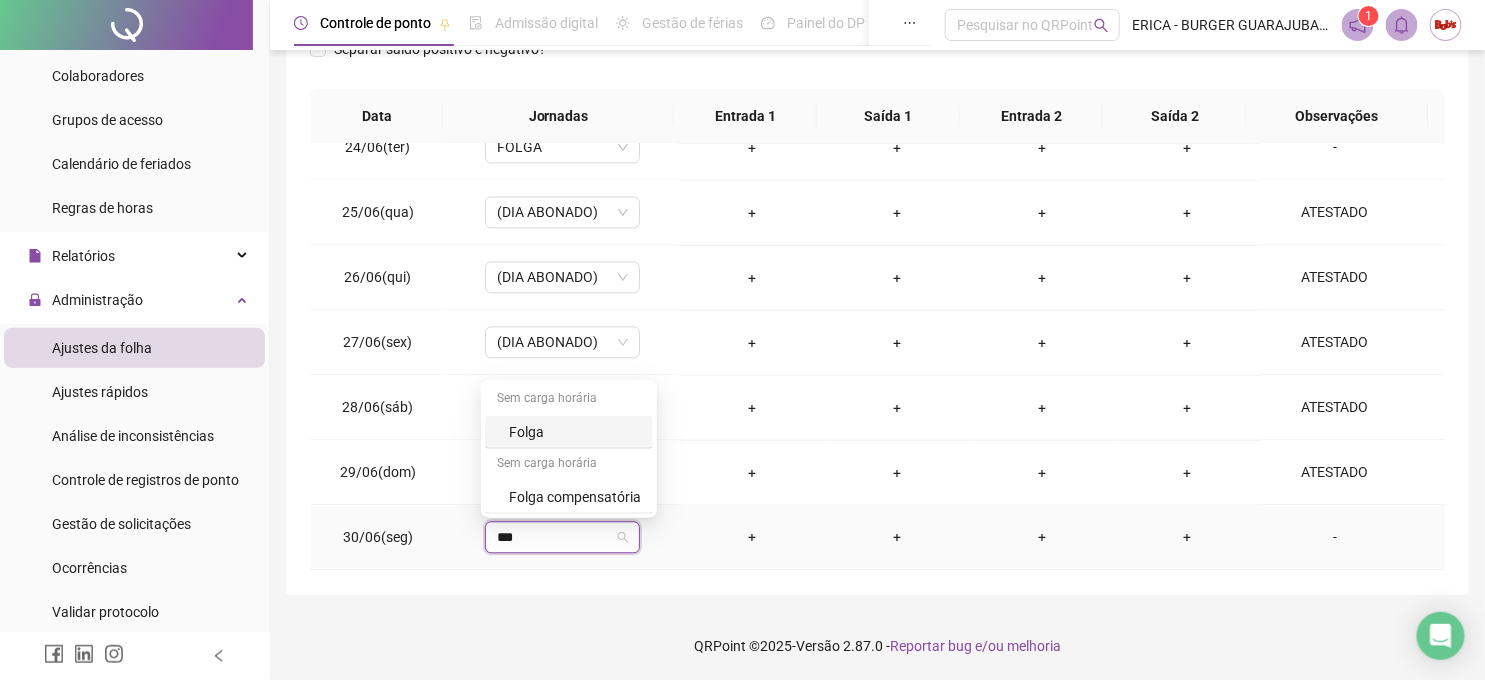 click on "Folga" at bounding box center [575, 432] 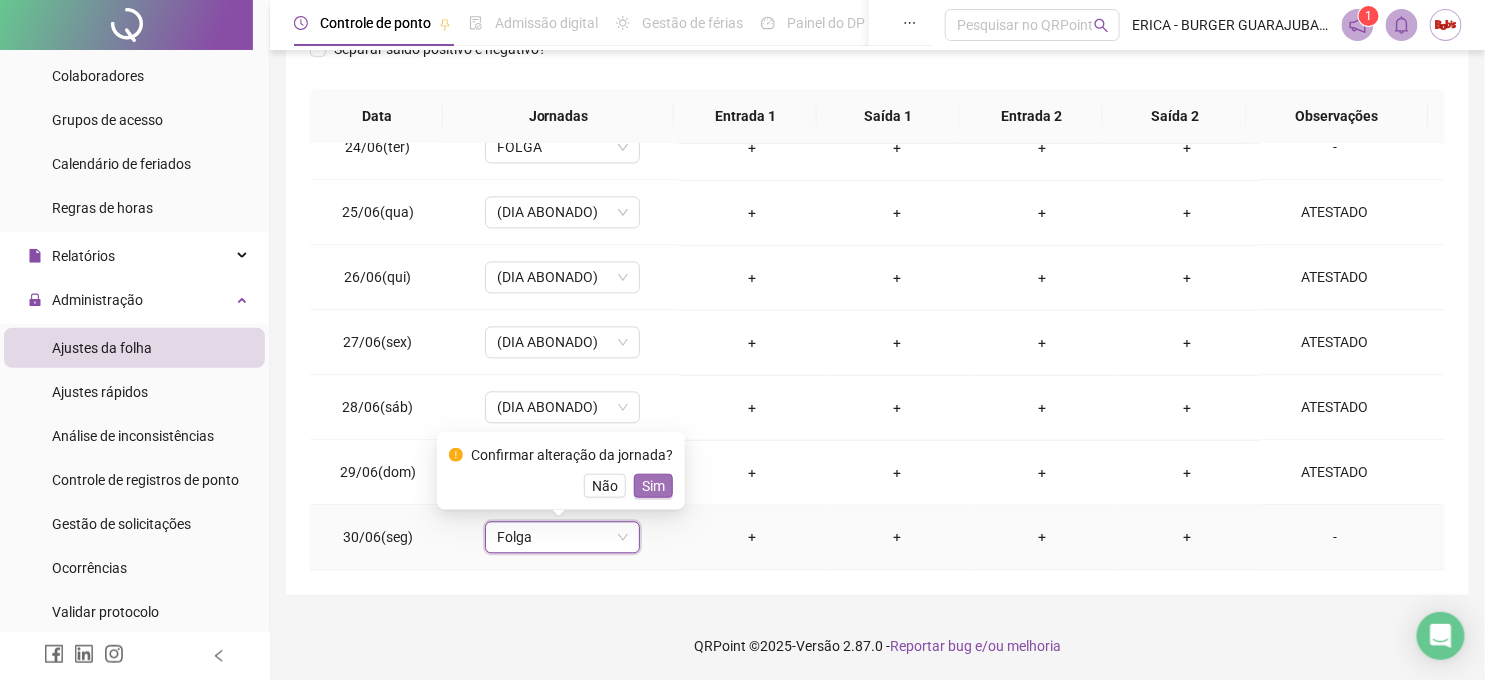 click on "Sim" at bounding box center (653, 486) 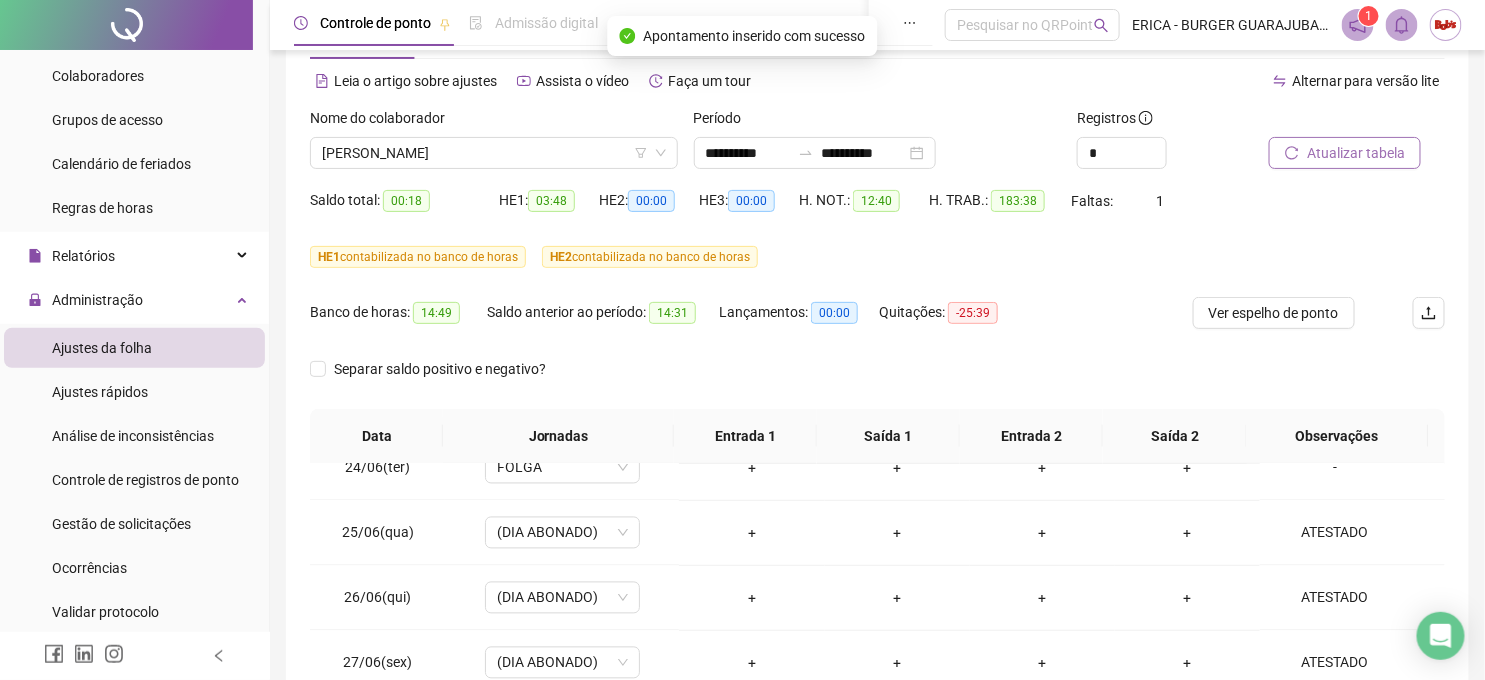 scroll, scrollTop: 64, scrollLeft: 0, axis: vertical 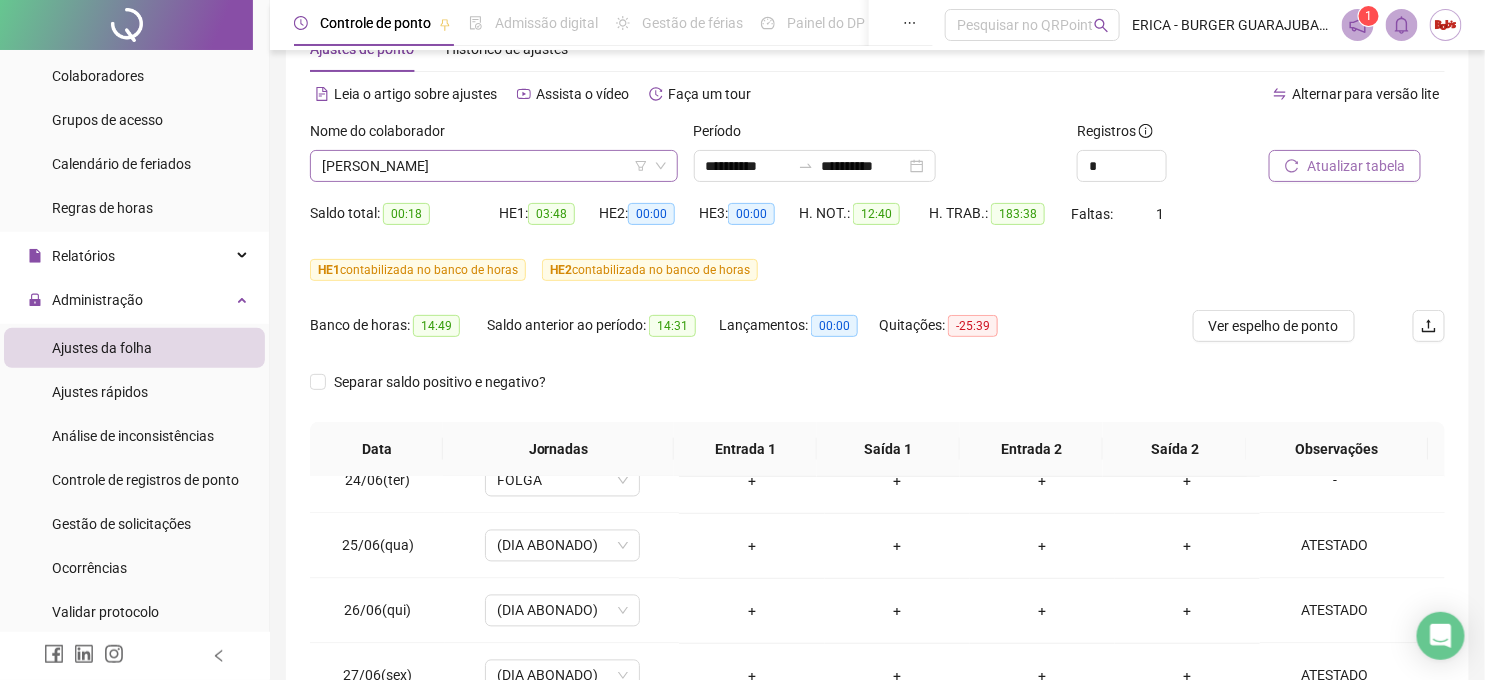 click on "[PERSON_NAME]" at bounding box center (494, 166) 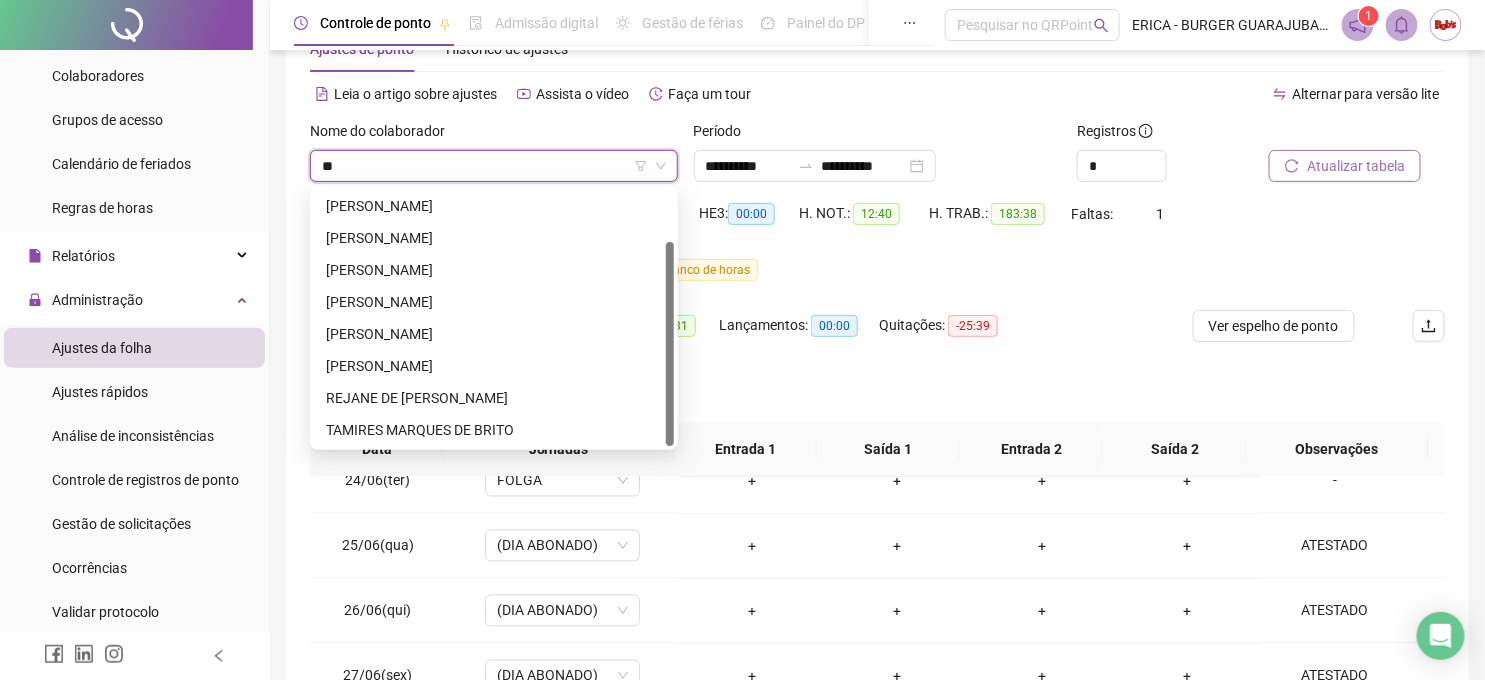 scroll, scrollTop: 0, scrollLeft: 0, axis: both 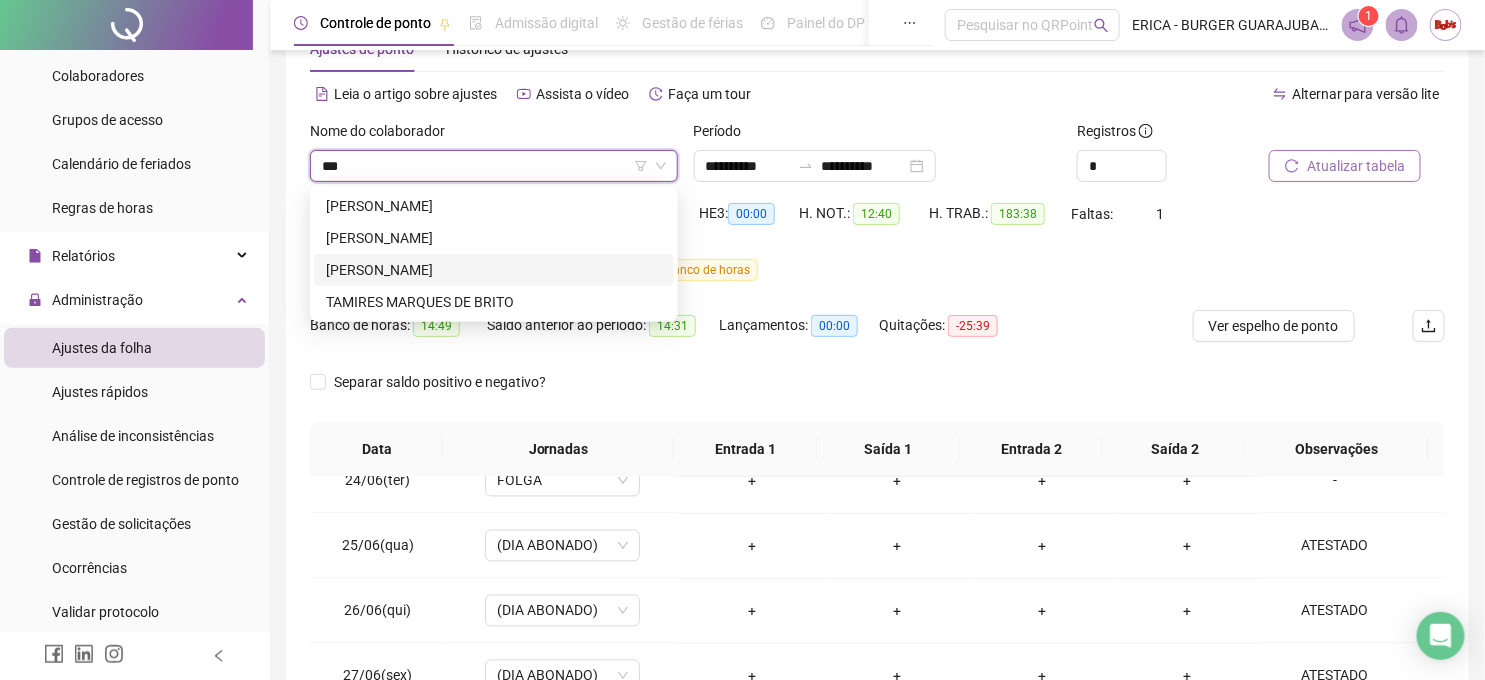 click on "[PERSON_NAME]" at bounding box center (494, 270) 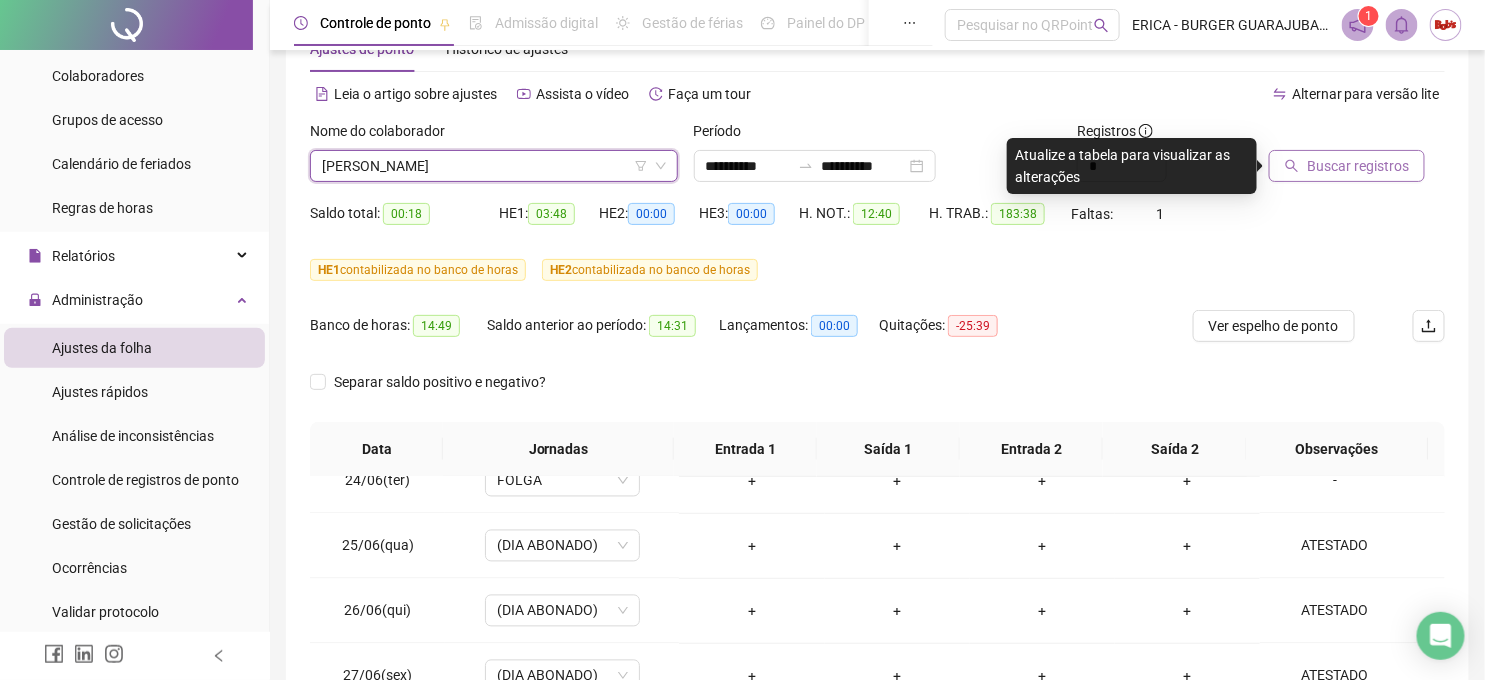 click on "Buscar registros" at bounding box center (1347, 166) 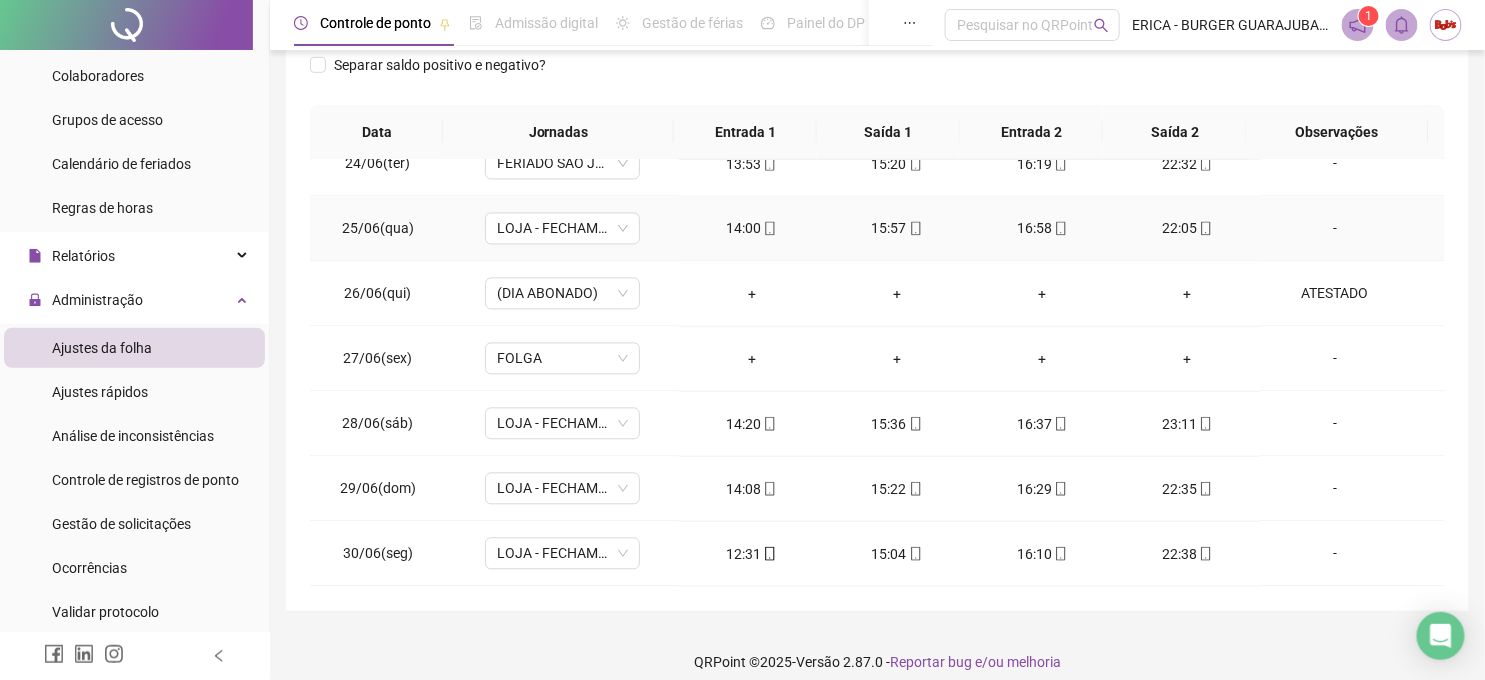 scroll, scrollTop: 397, scrollLeft: 0, axis: vertical 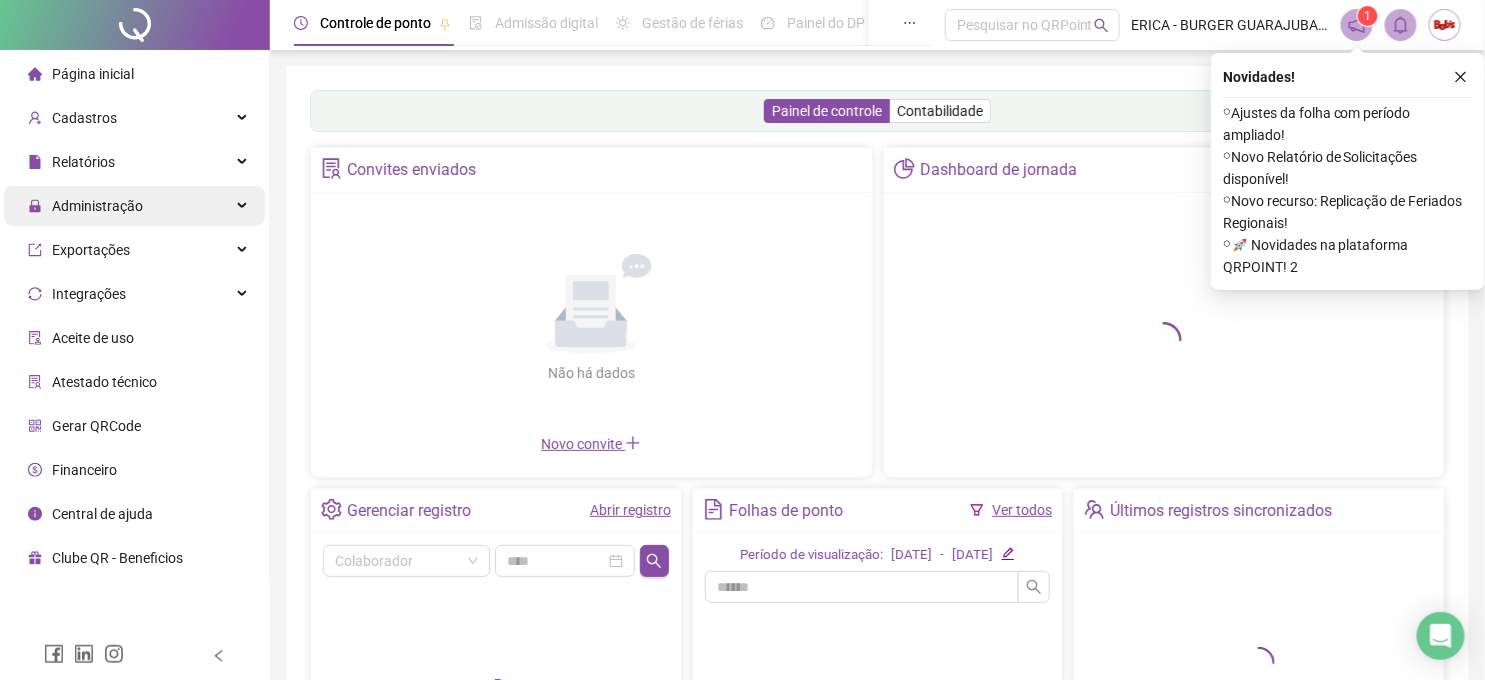 click on "Administração" at bounding box center (97, 206) 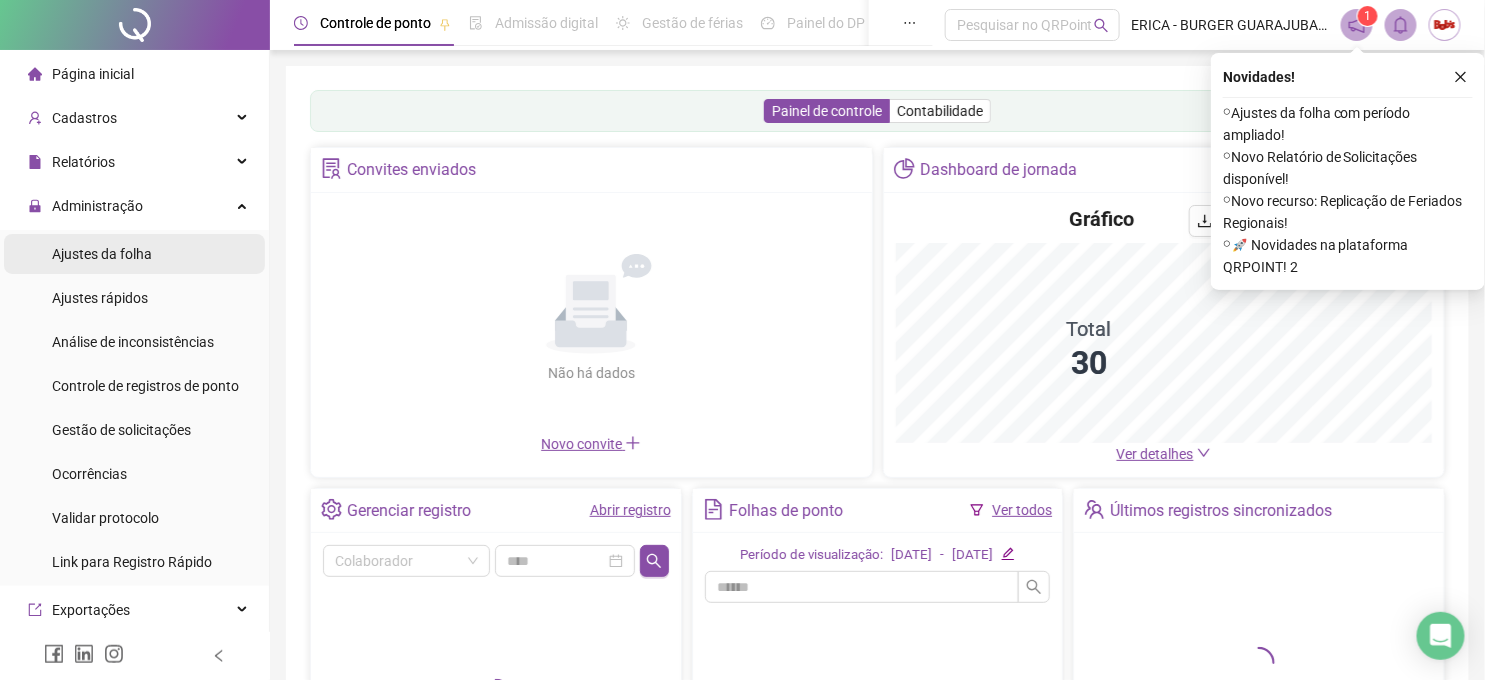 click on "Ajustes da folha" at bounding box center (102, 254) 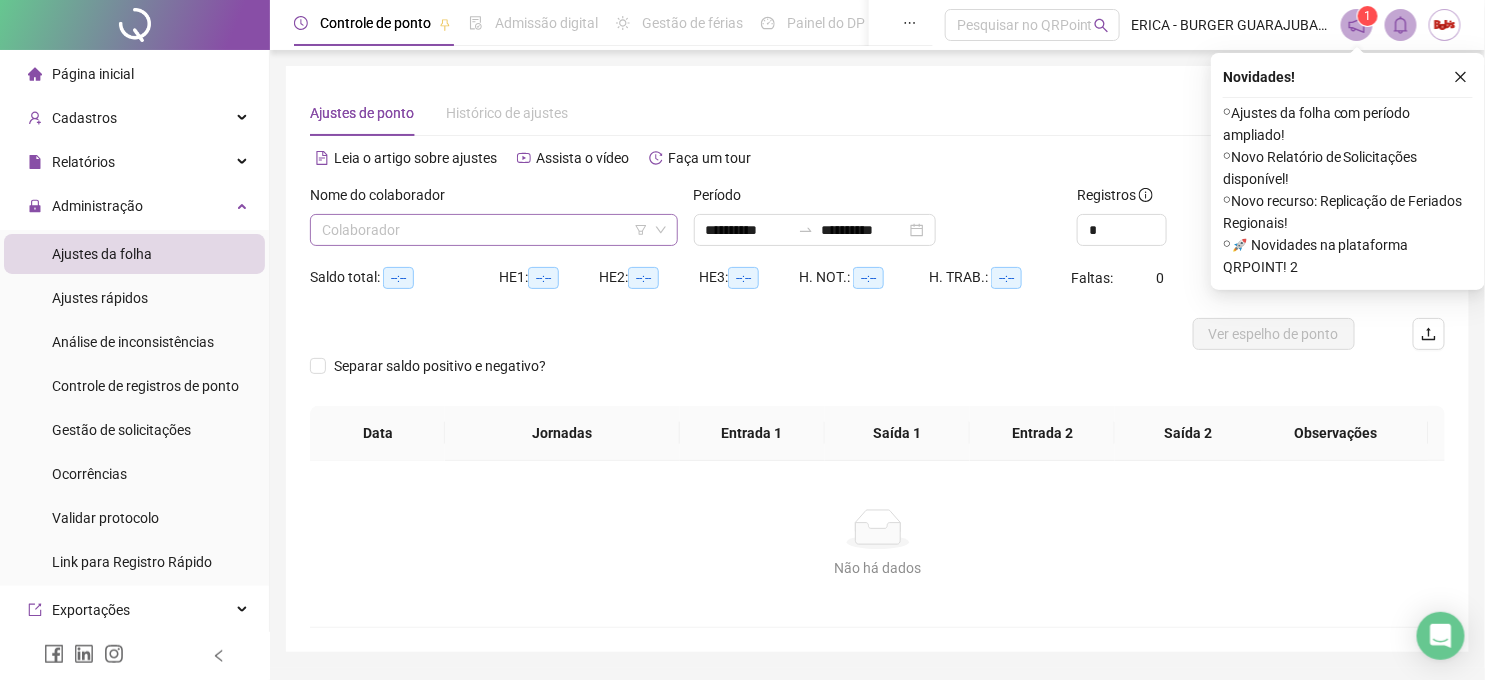 click on "Colaborador" at bounding box center (494, 230) 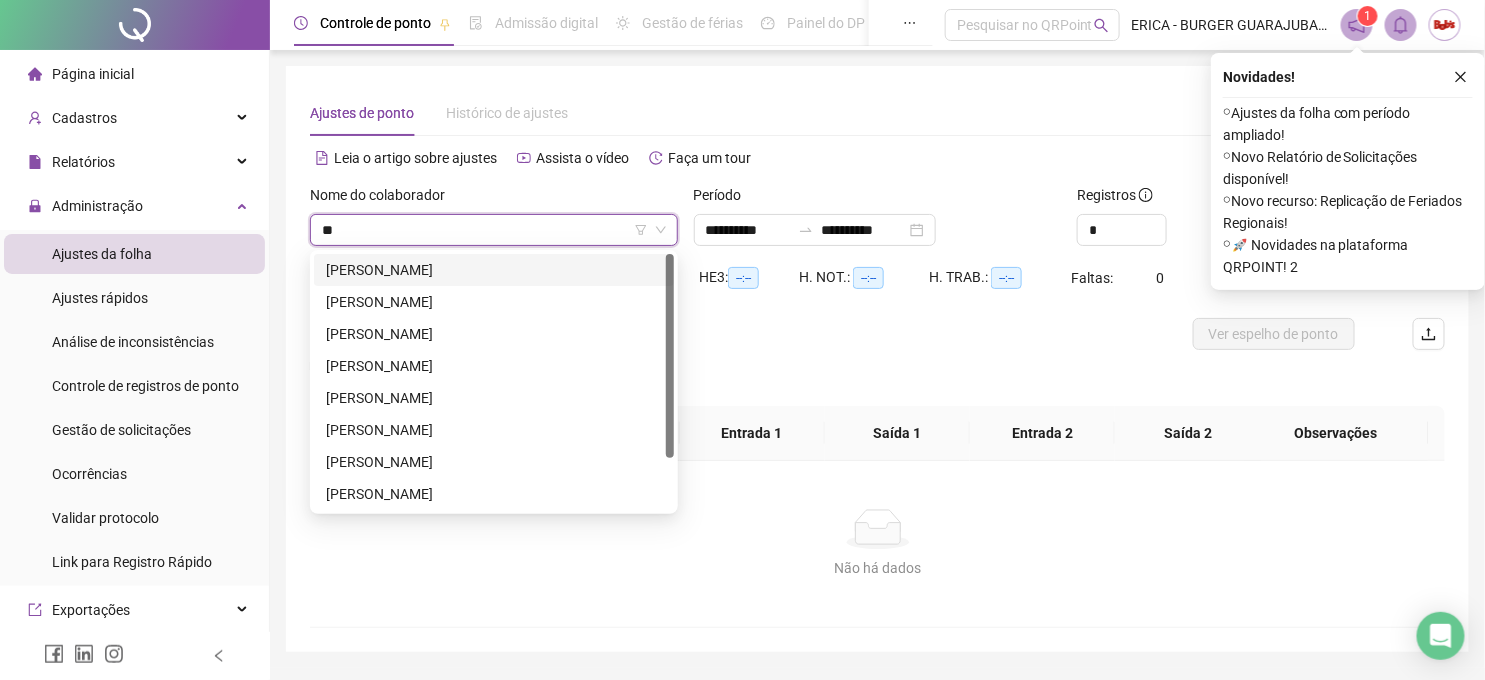type on "***" 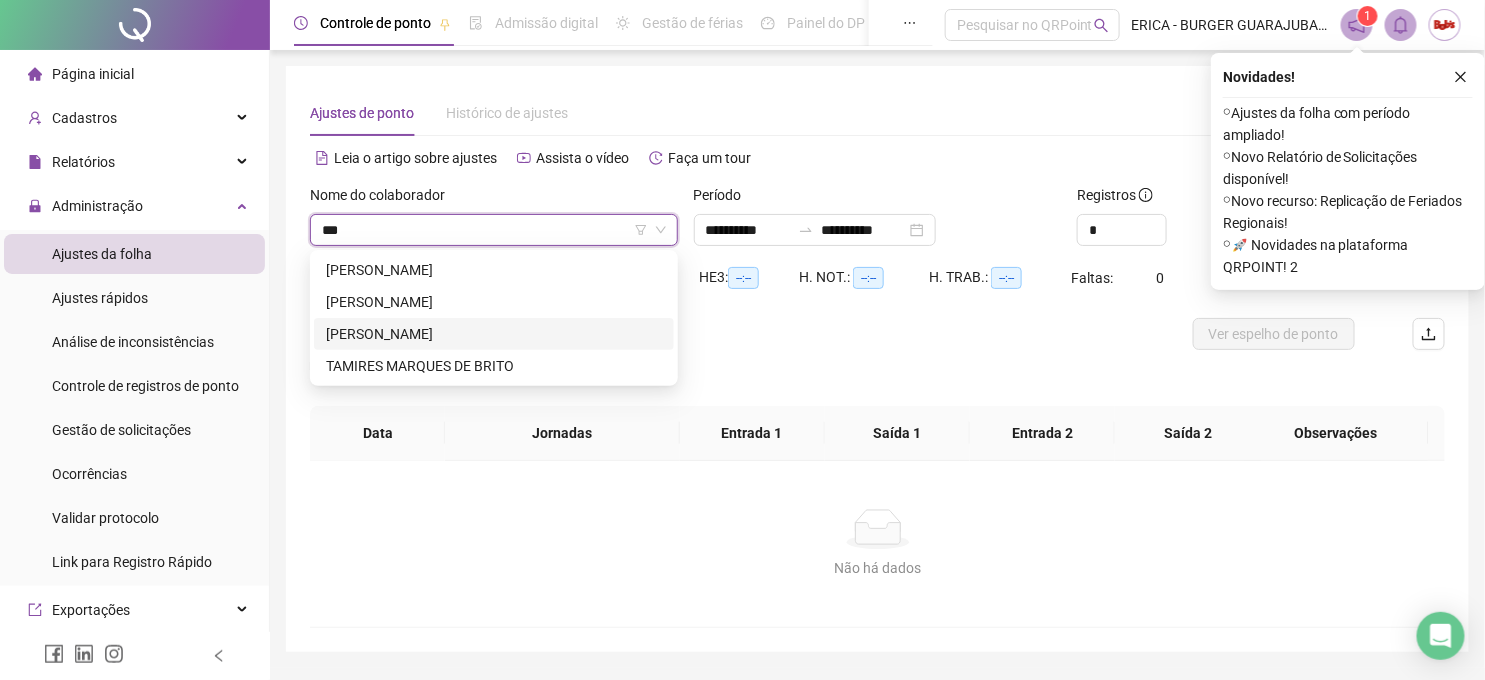 click on "[PERSON_NAME]" at bounding box center (494, 334) 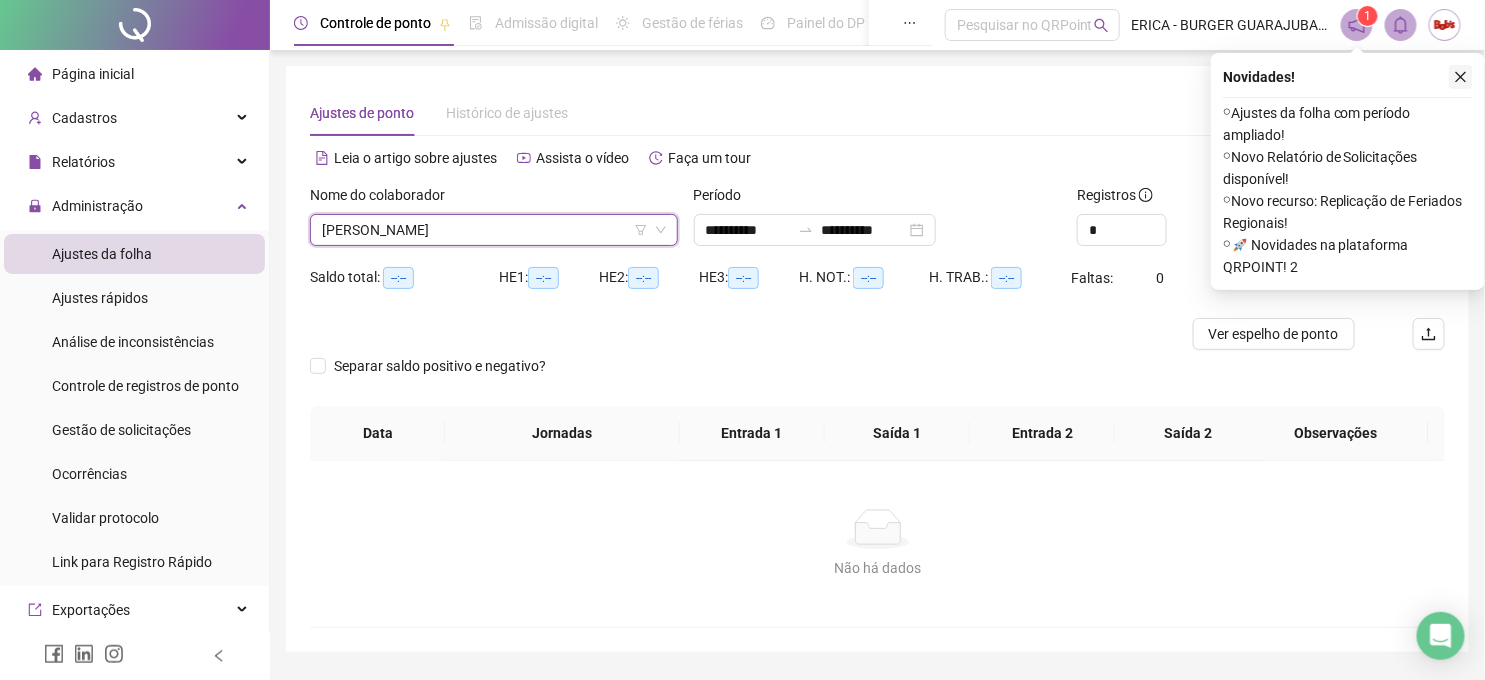 click 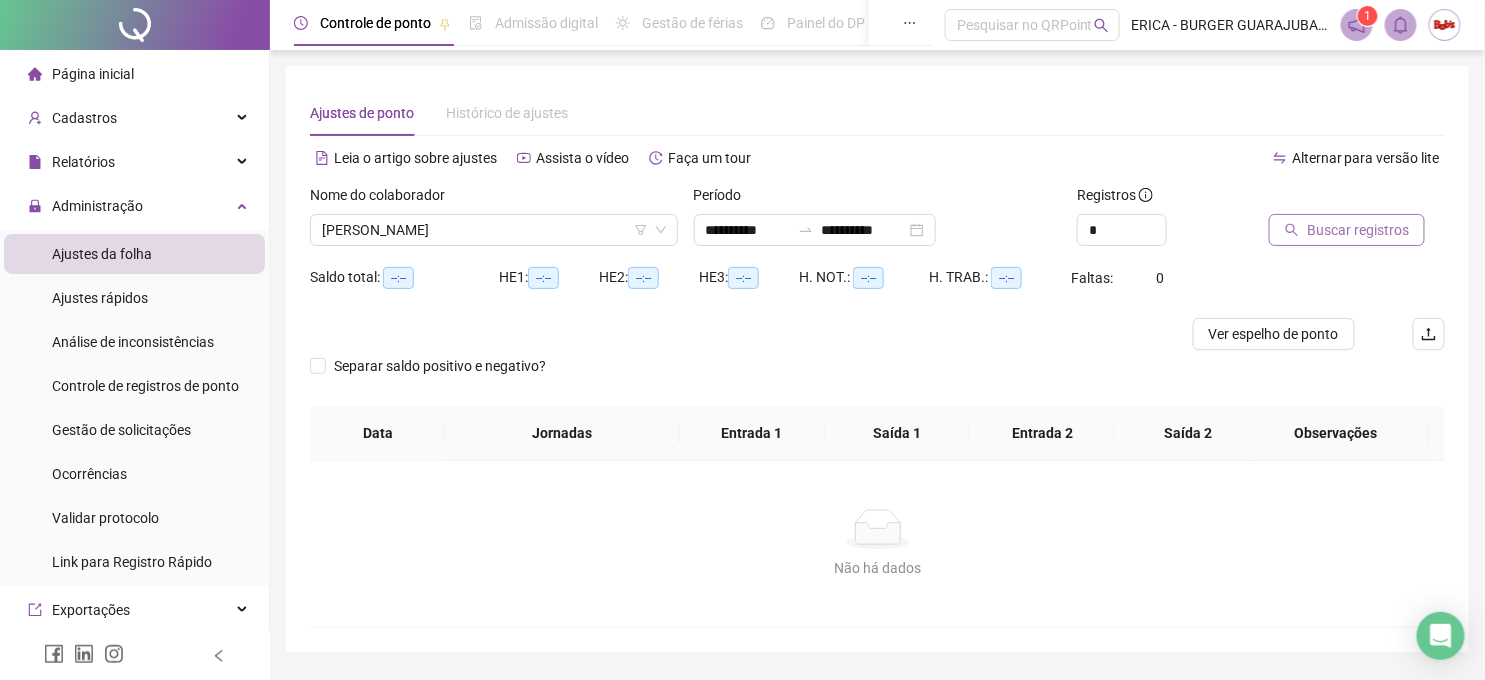 click on "Buscar registros" at bounding box center (1358, 230) 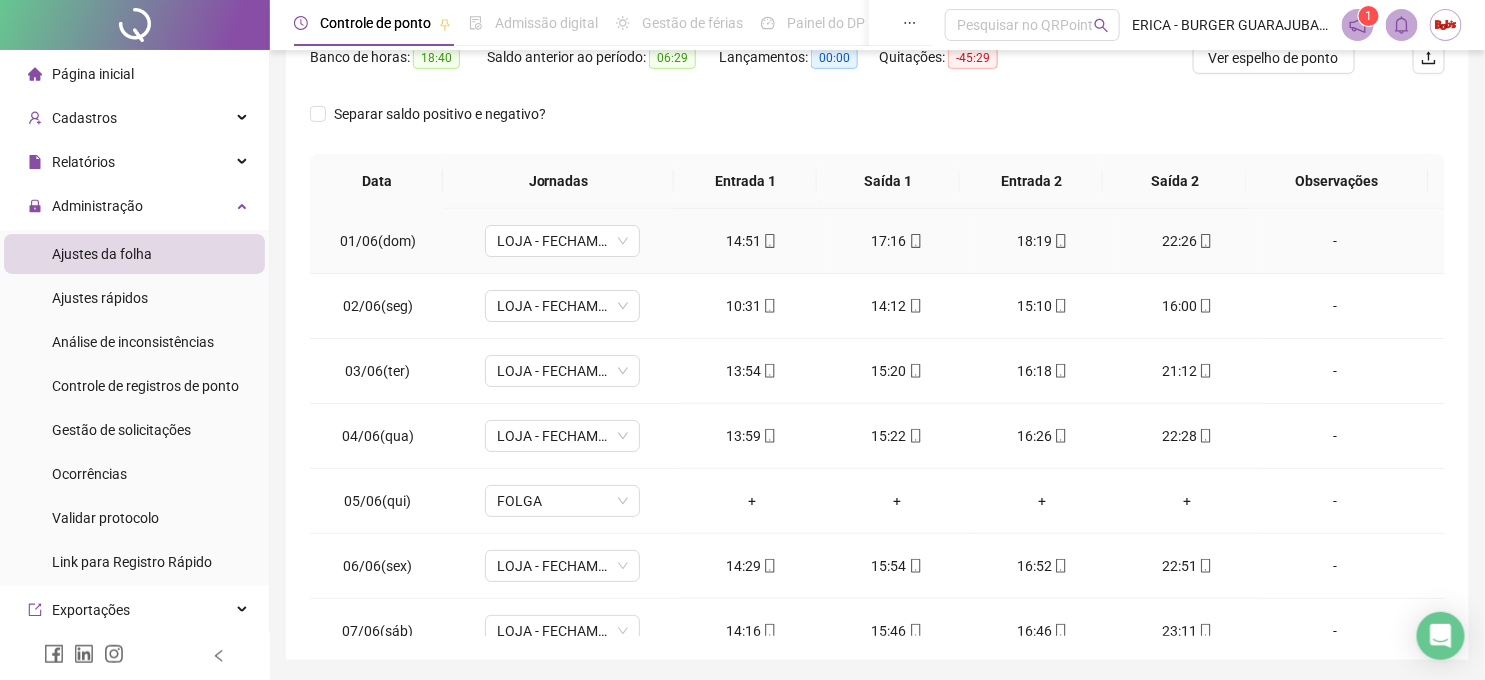 scroll, scrollTop: 397, scrollLeft: 0, axis: vertical 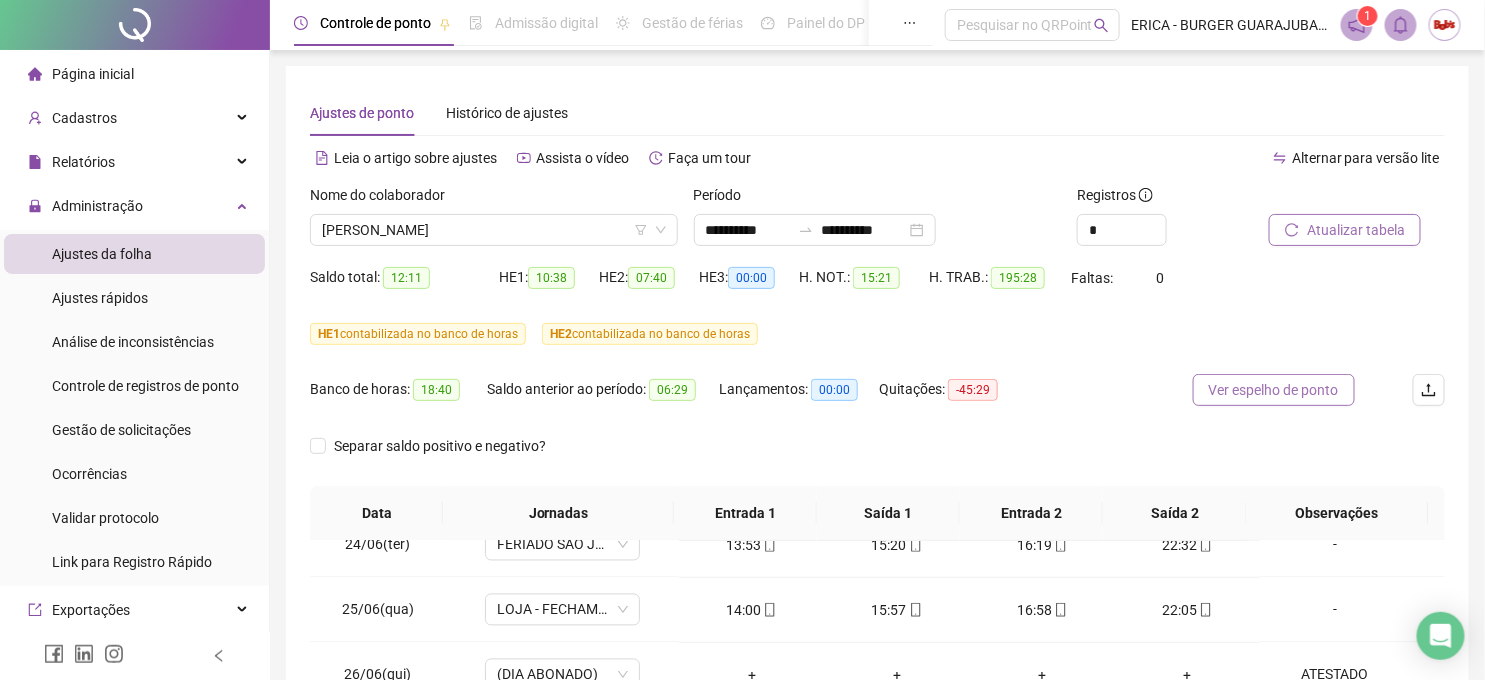 click on "Ver espelho de ponto" at bounding box center [1274, 390] 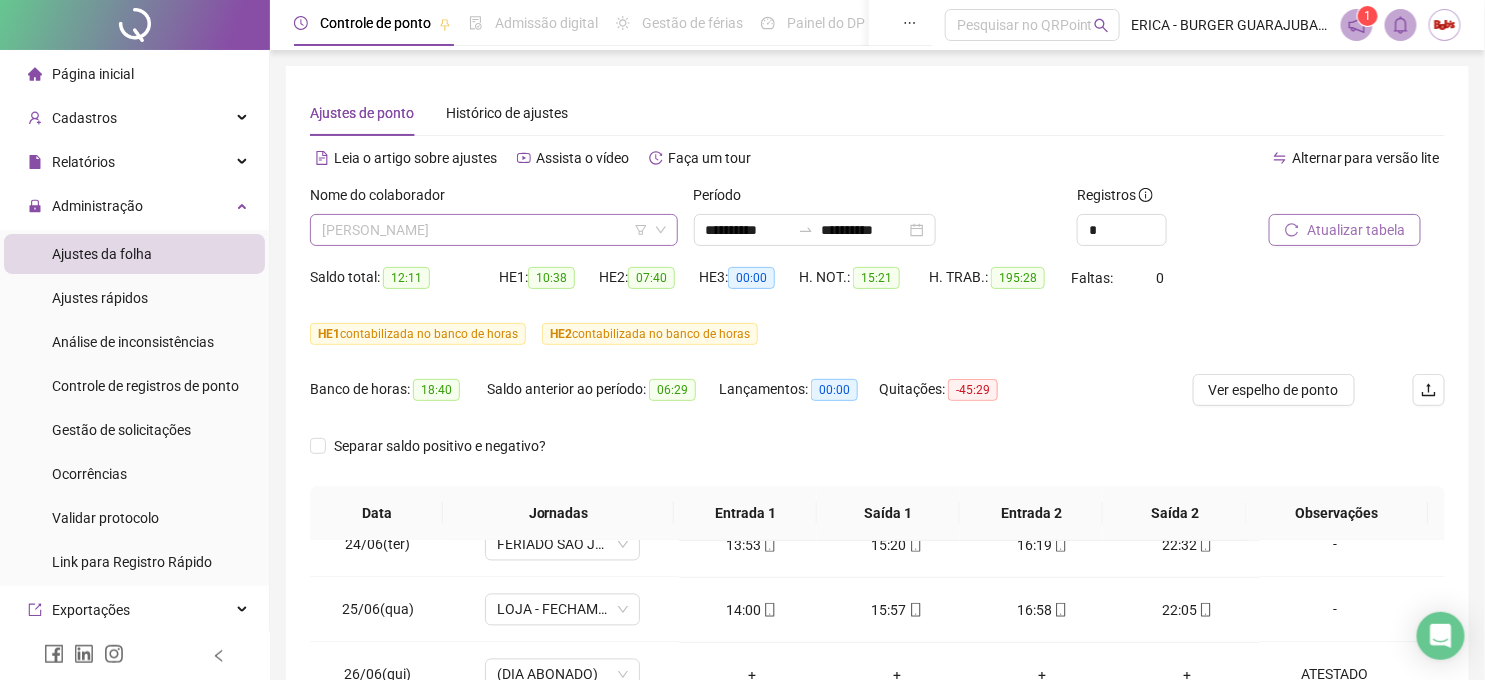 click on "[PERSON_NAME]" at bounding box center [494, 230] 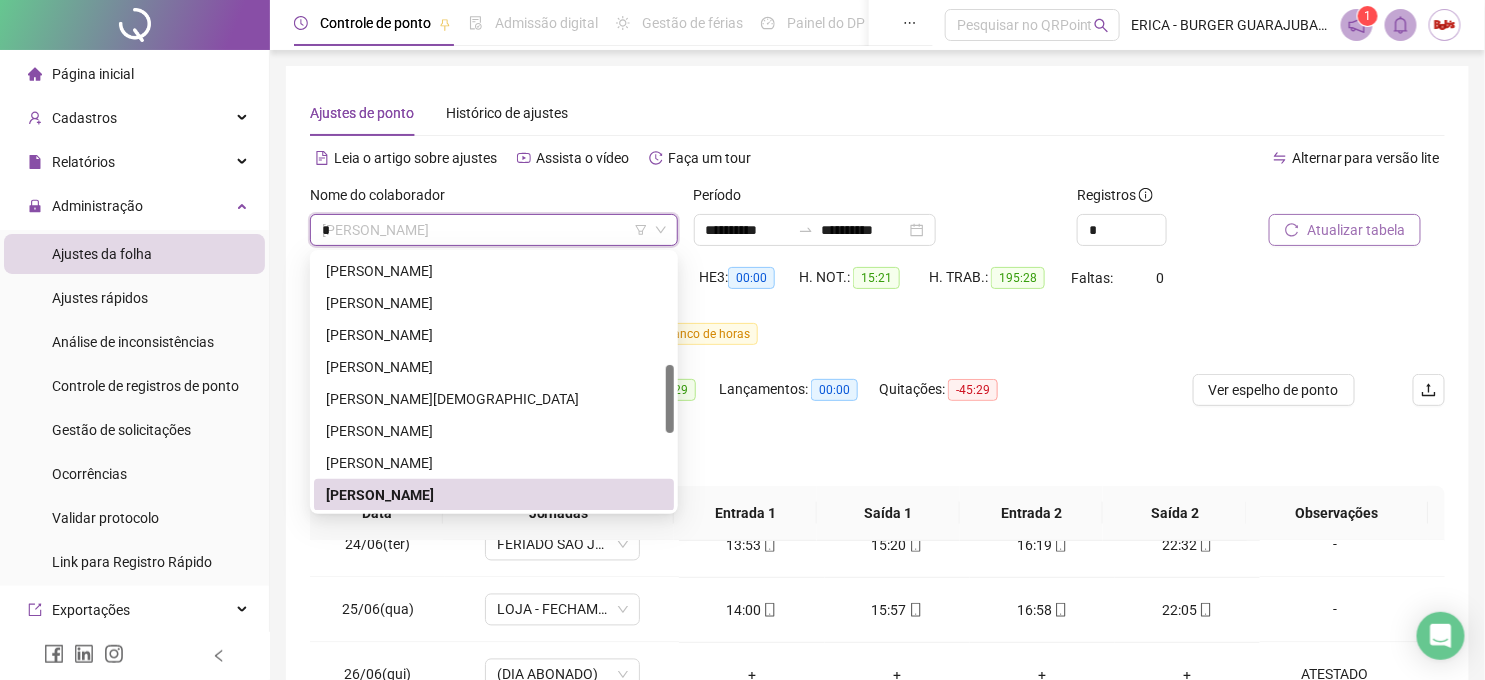 scroll, scrollTop: 0, scrollLeft: 0, axis: both 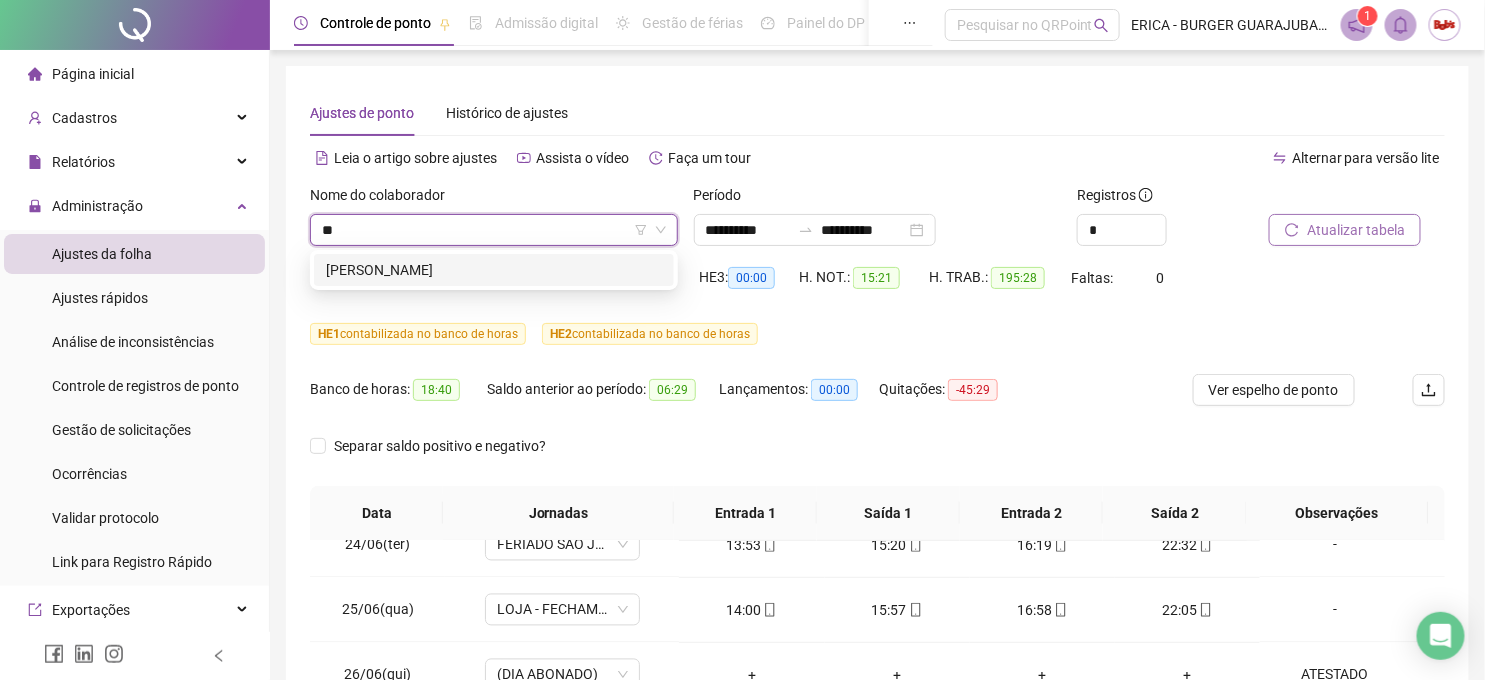 type on "***" 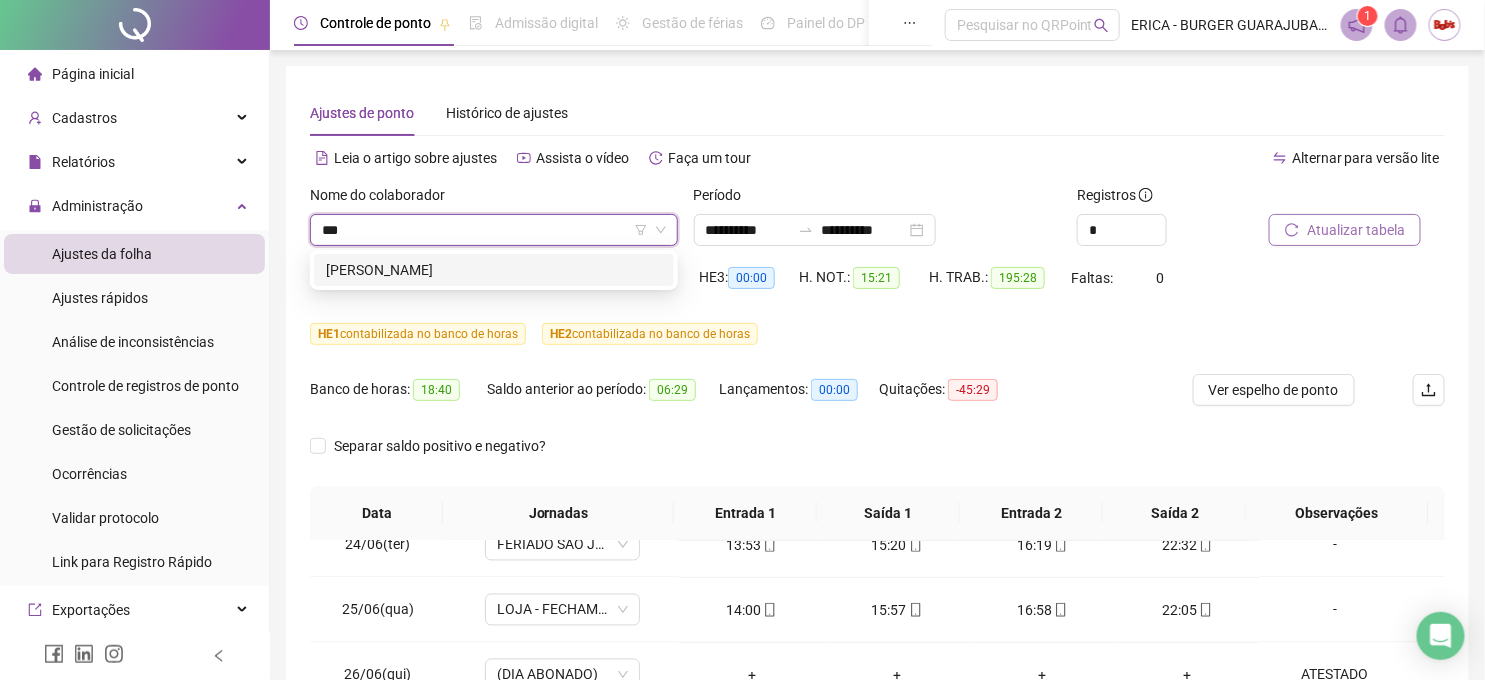 click on "[PERSON_NAME]" at bounding box center [494, 270] 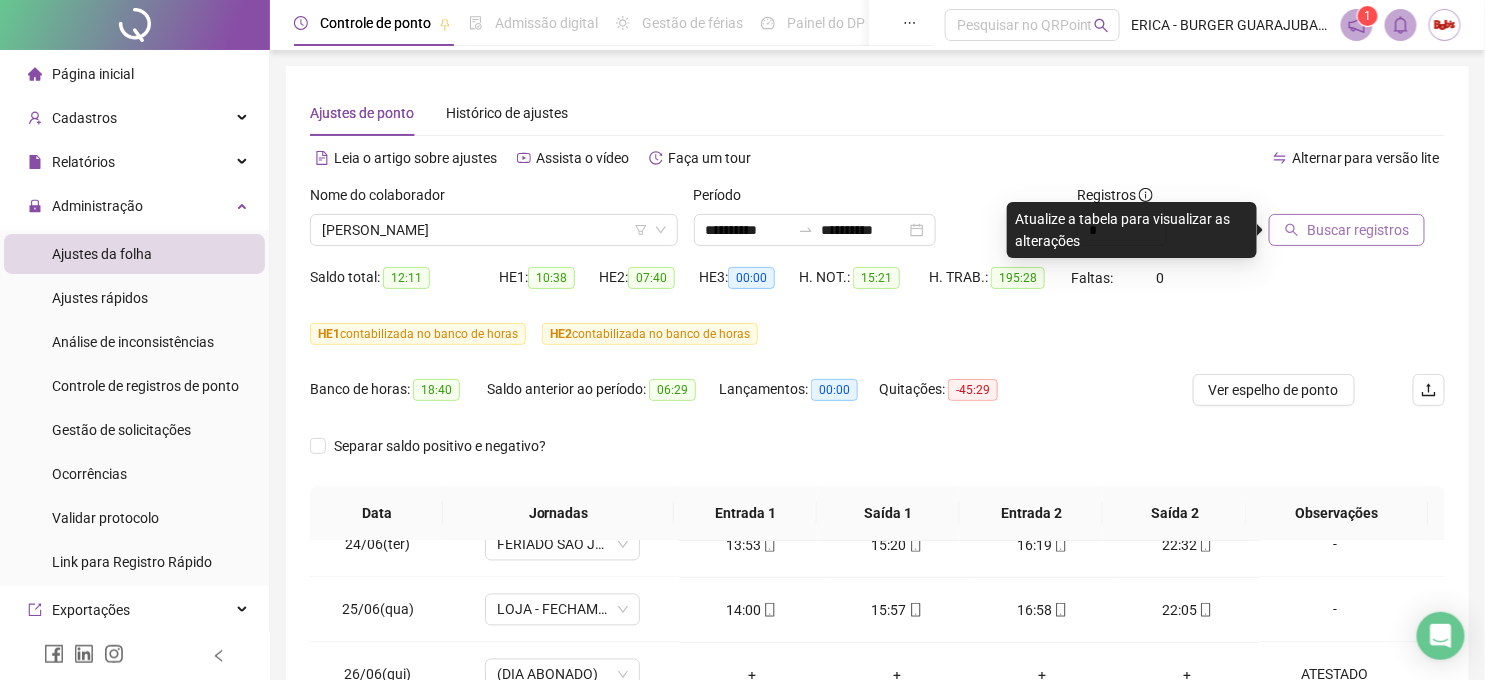click on "Buscar registros" at bounding box center [1357, 223] 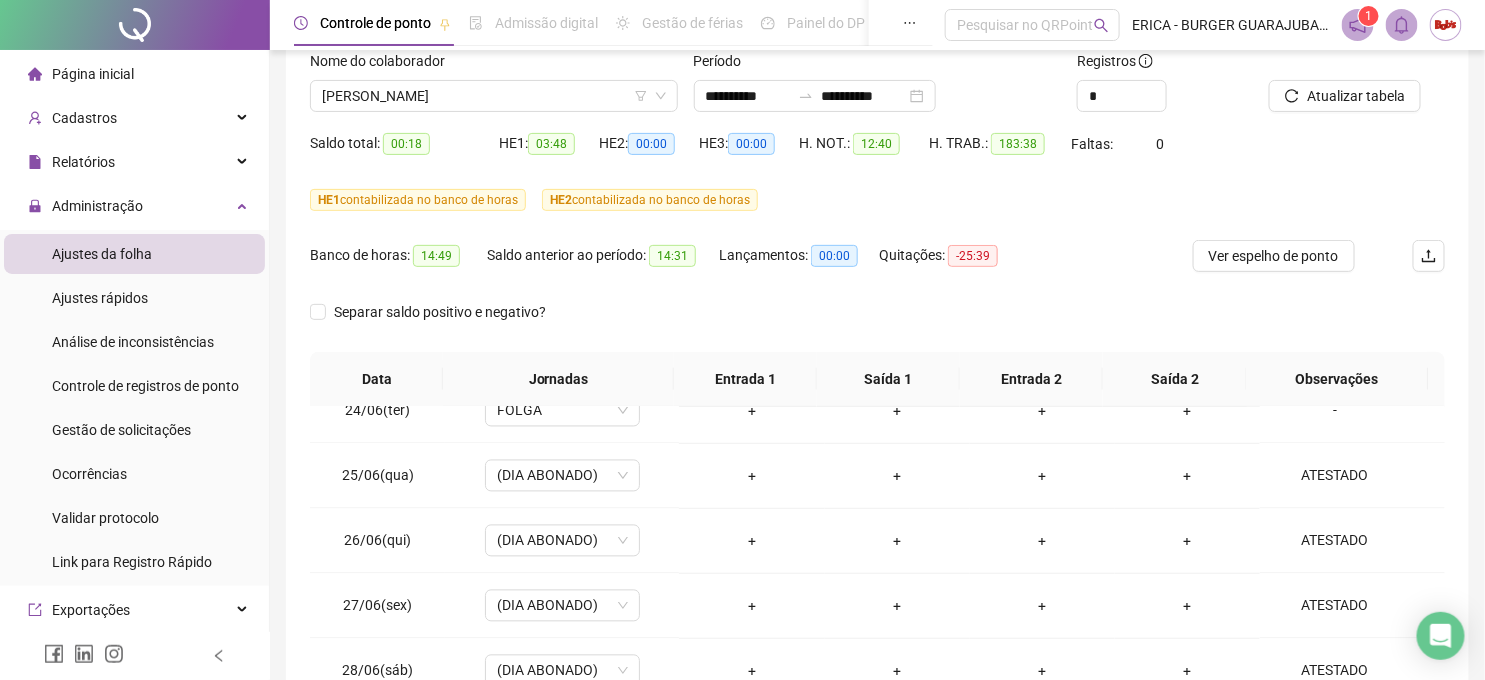 scroll, scrollTop: 397, scrollLeft: 0, axis: vertical 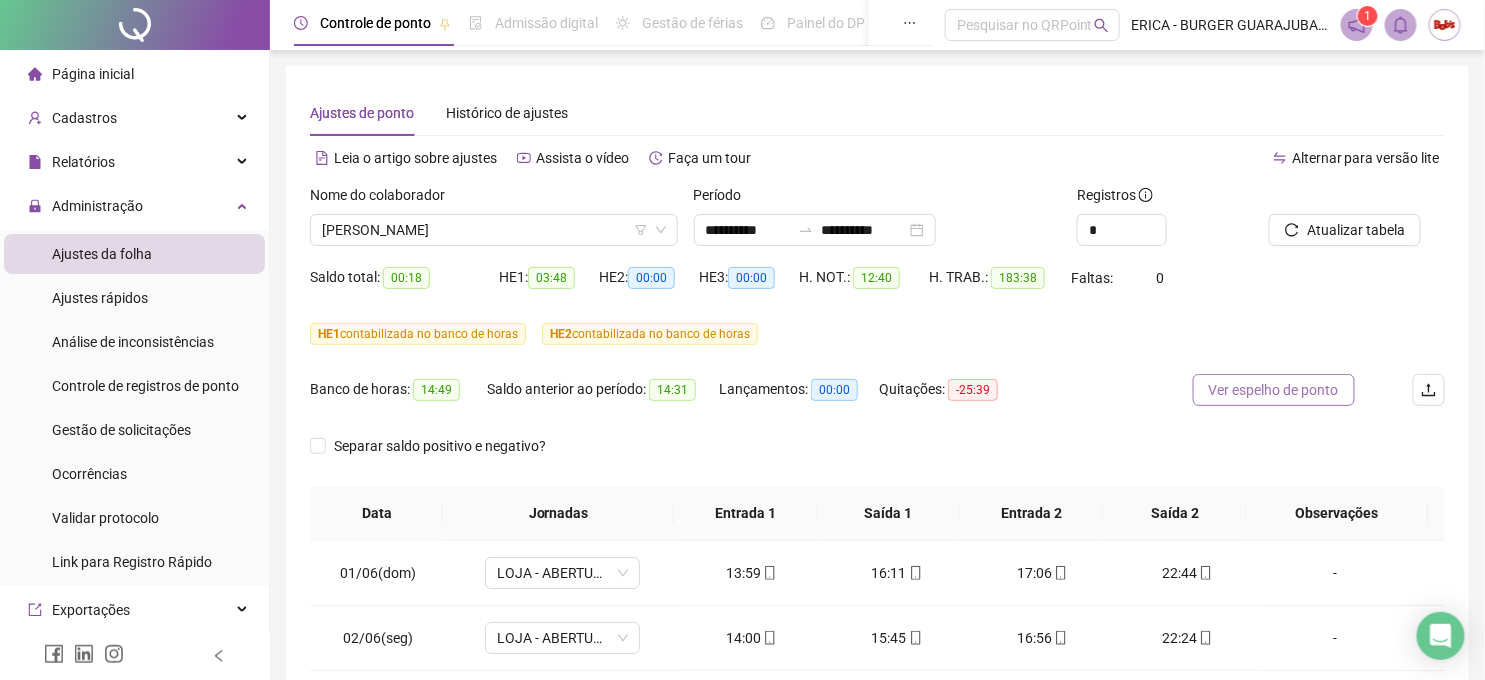 click on "Ver espelho de ponto" at bounding box center (1274, 390) 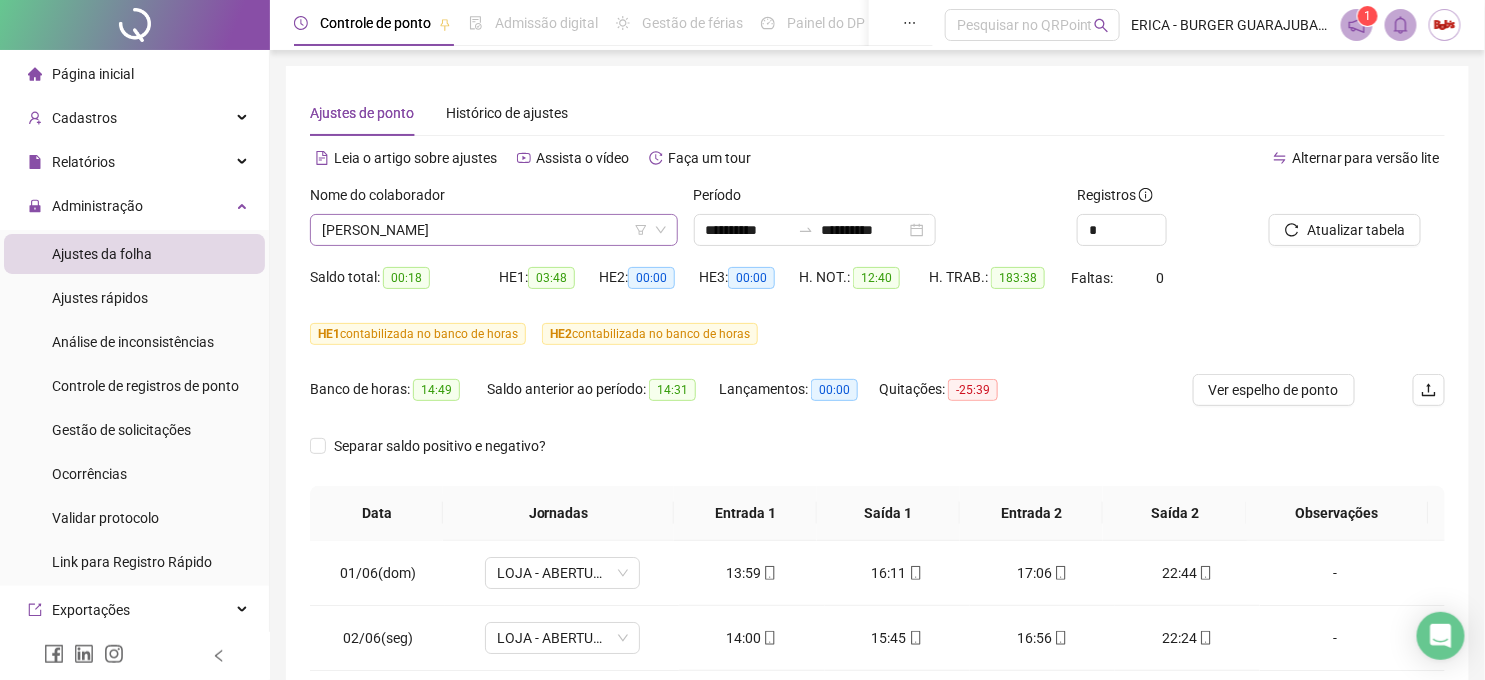 click on "[PERSON_NAME]" at bounding box center [494, 230] 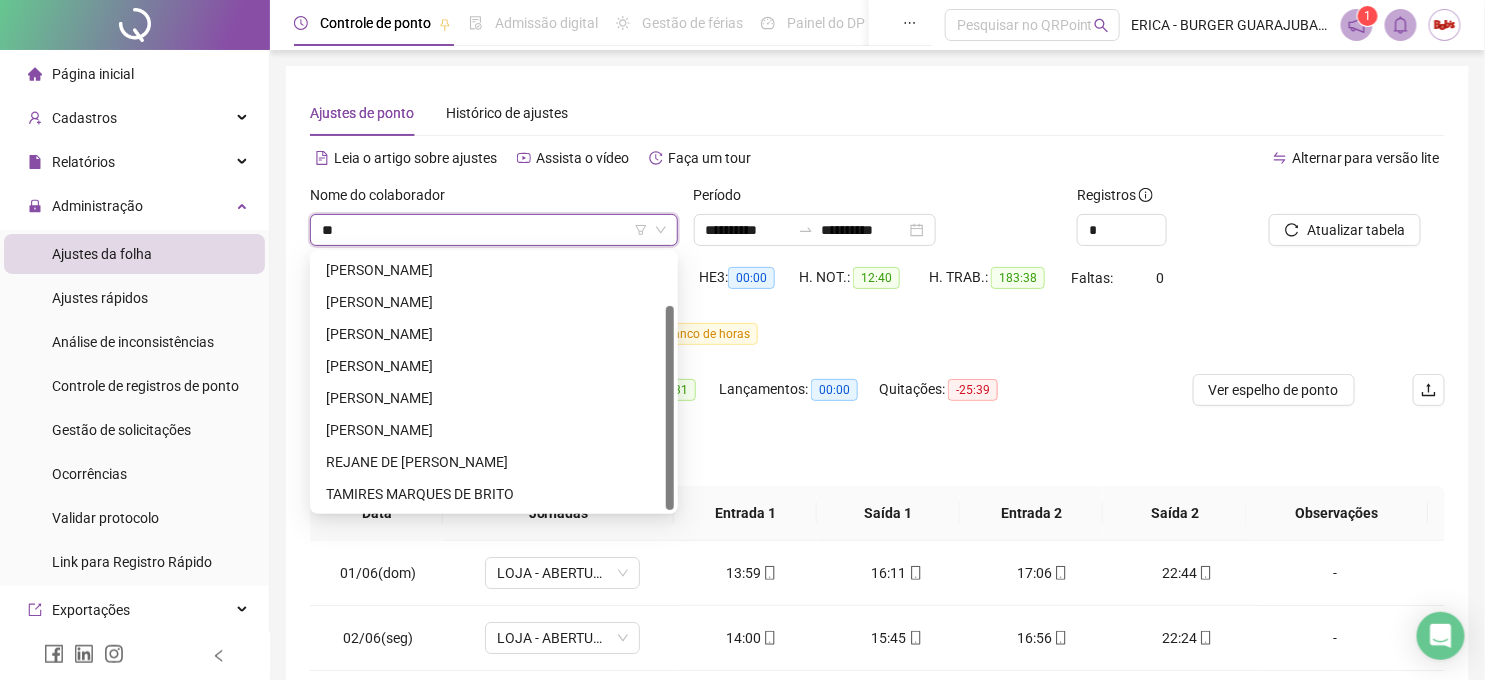 scroll, scrollTop: 0, scrollLeft: 0, axis: both 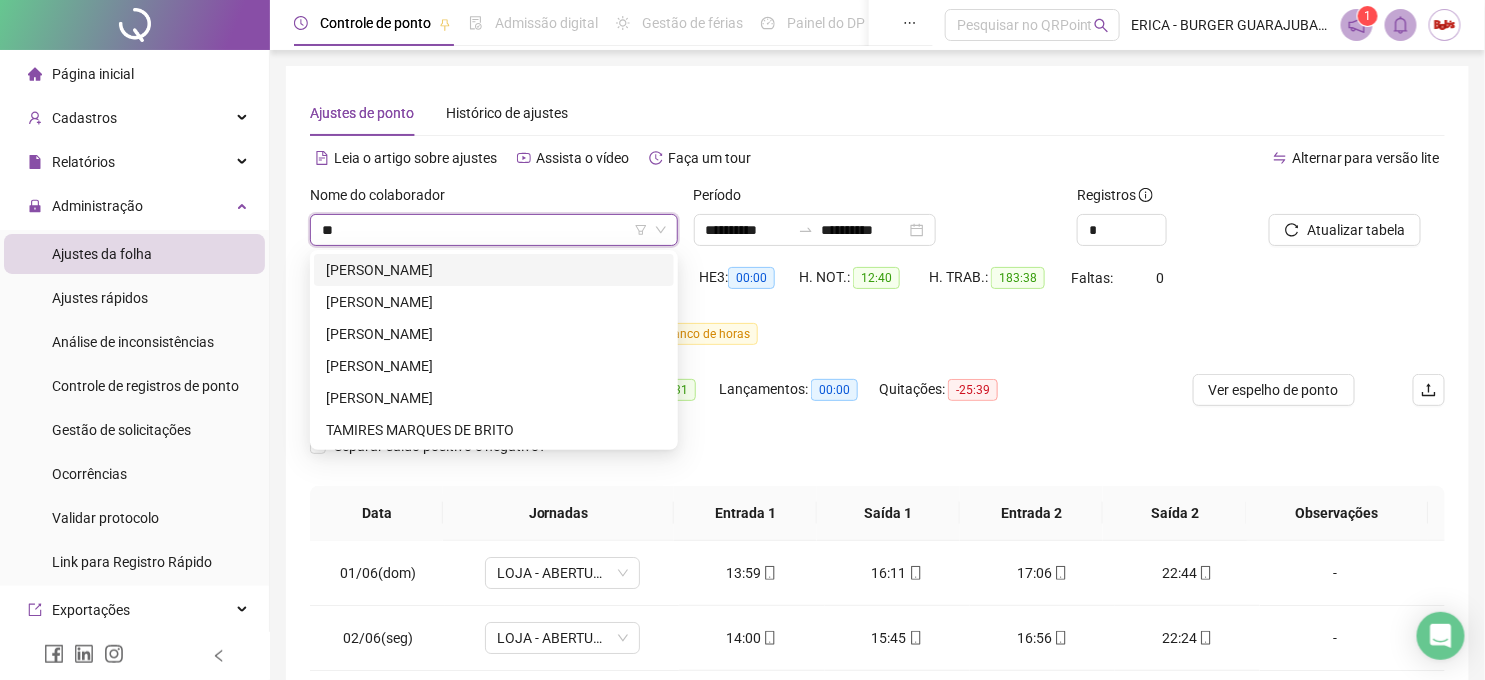 type on "***" 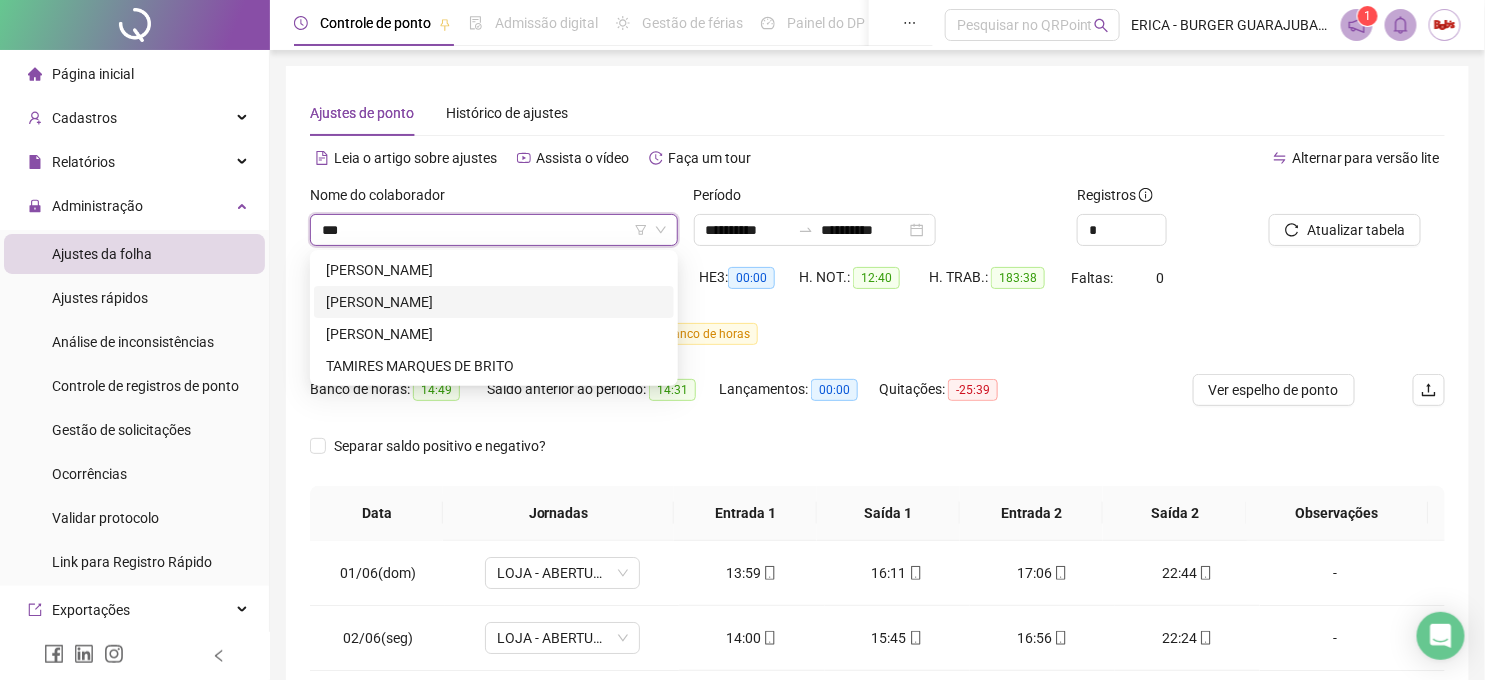 click on "[PERSON_NAME]" at bounding box center (494, 270) 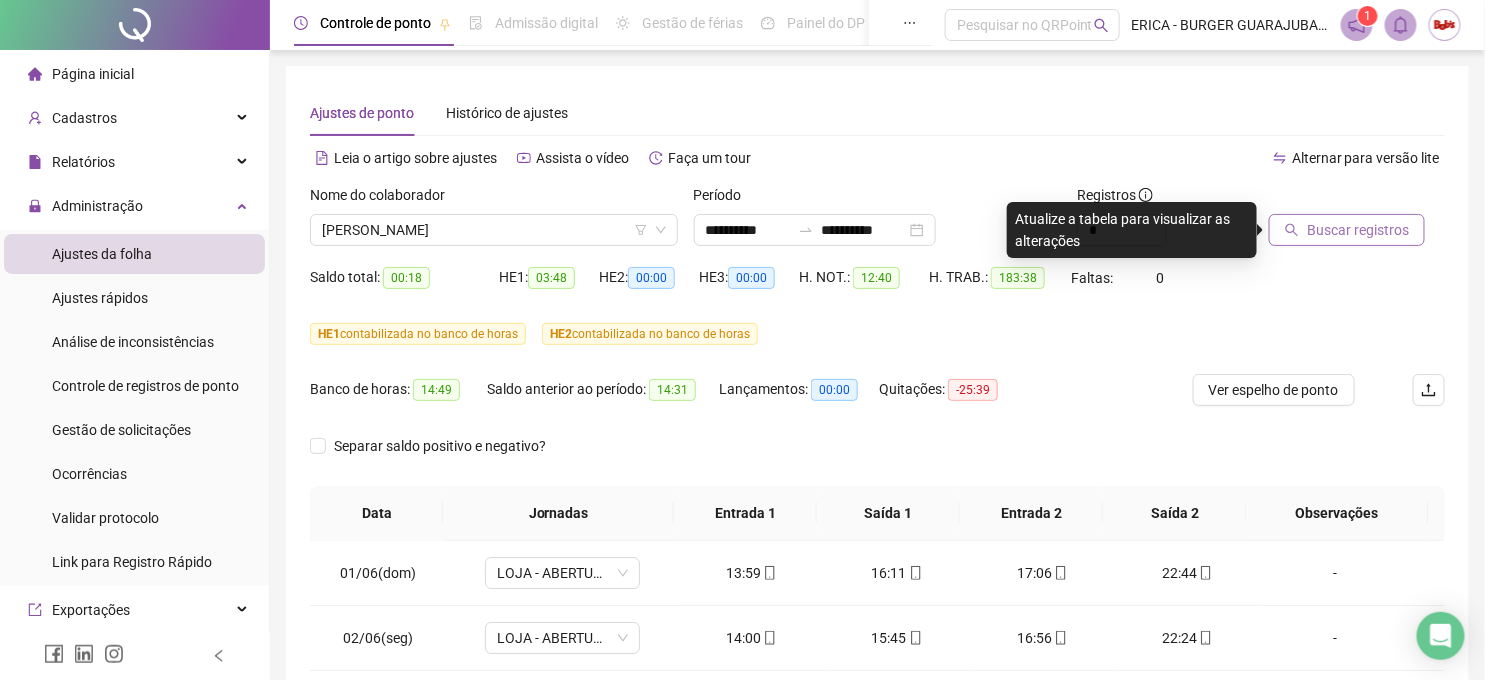 click on "Buscar registros" at bounding box center [1347, 230] 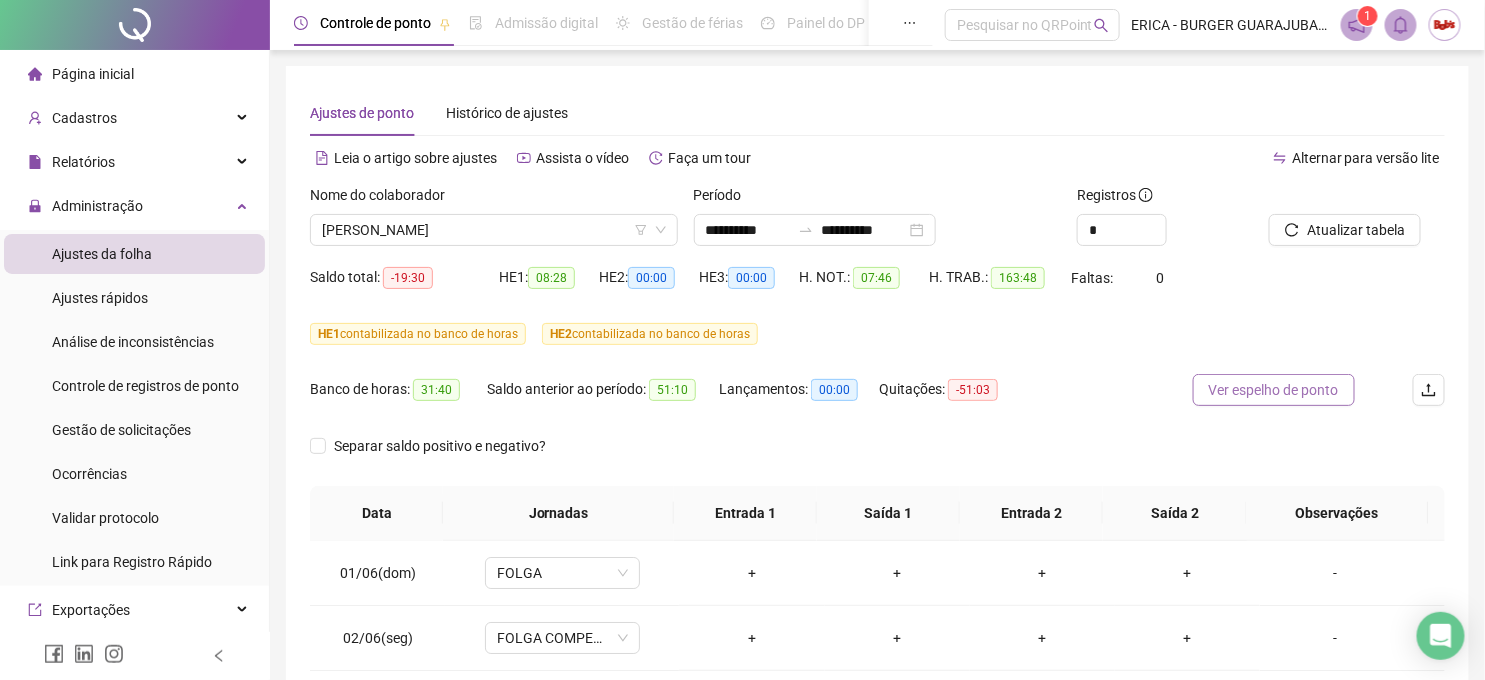 click on "Ver espelho de ponto" at bounding box center [1274, 390] 